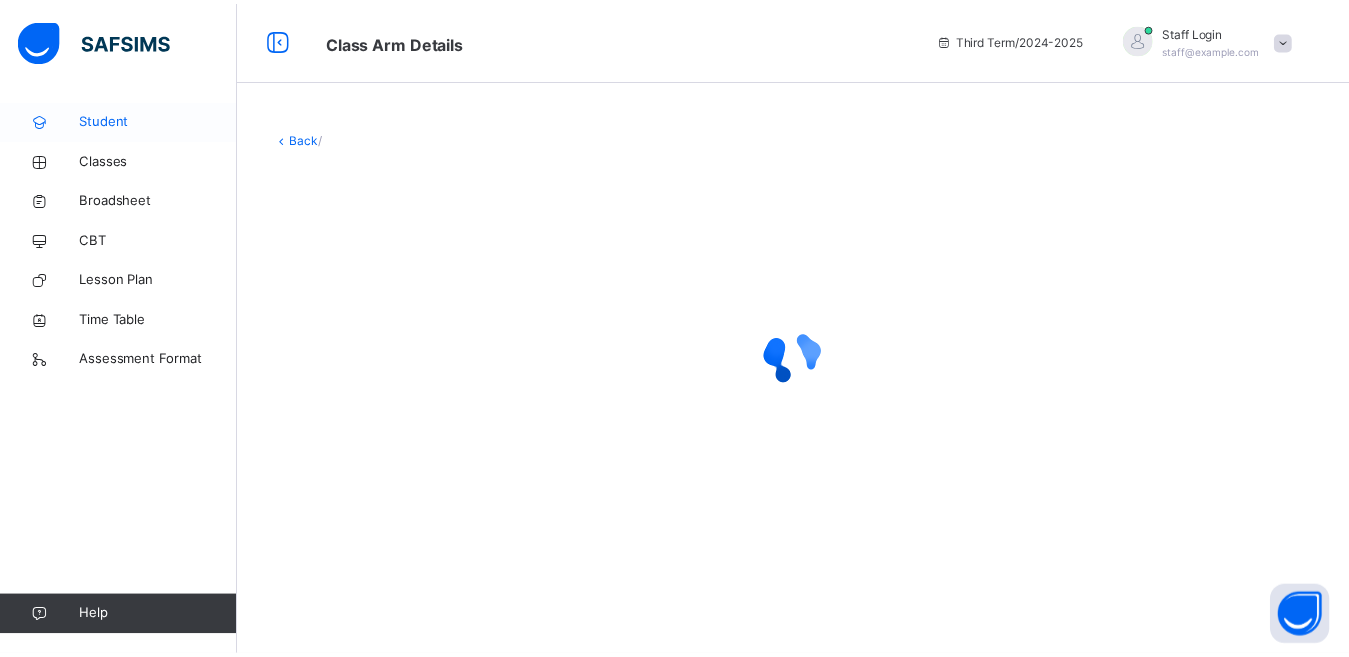 scroll, scrollTop: 0, scrollLeft: 0, axis: both 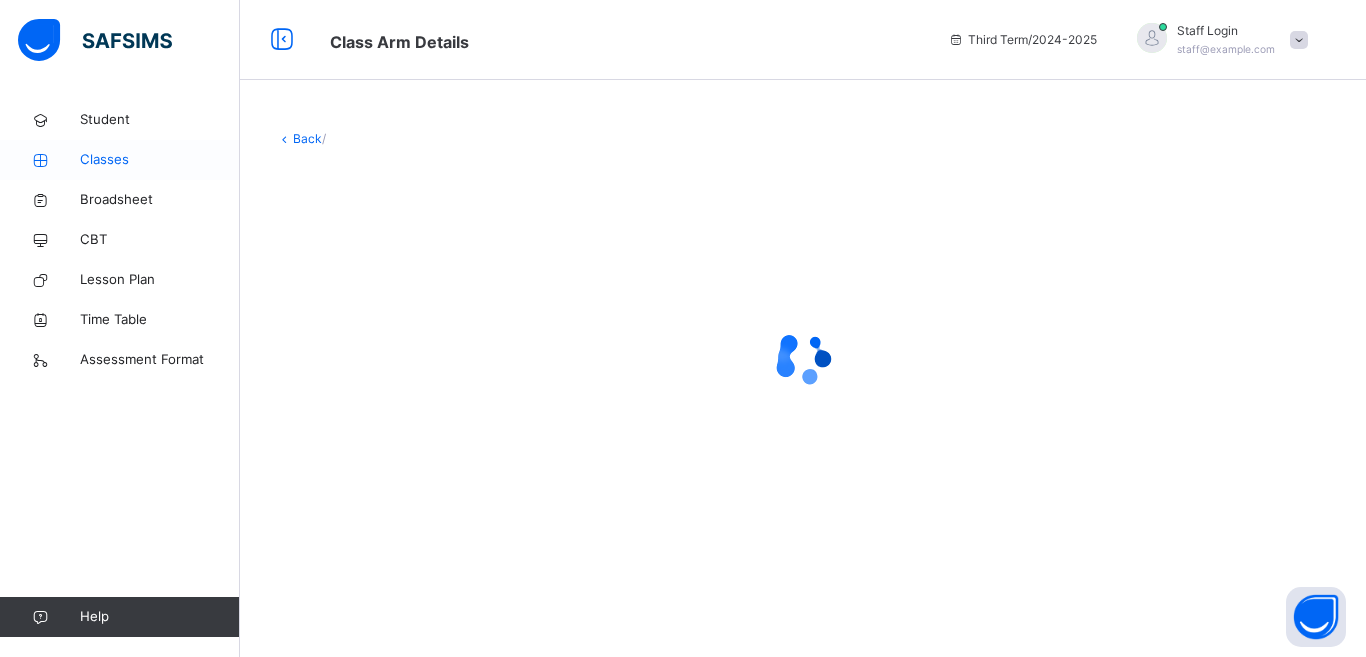 click on "Classes" at bounding box center [160, 160] 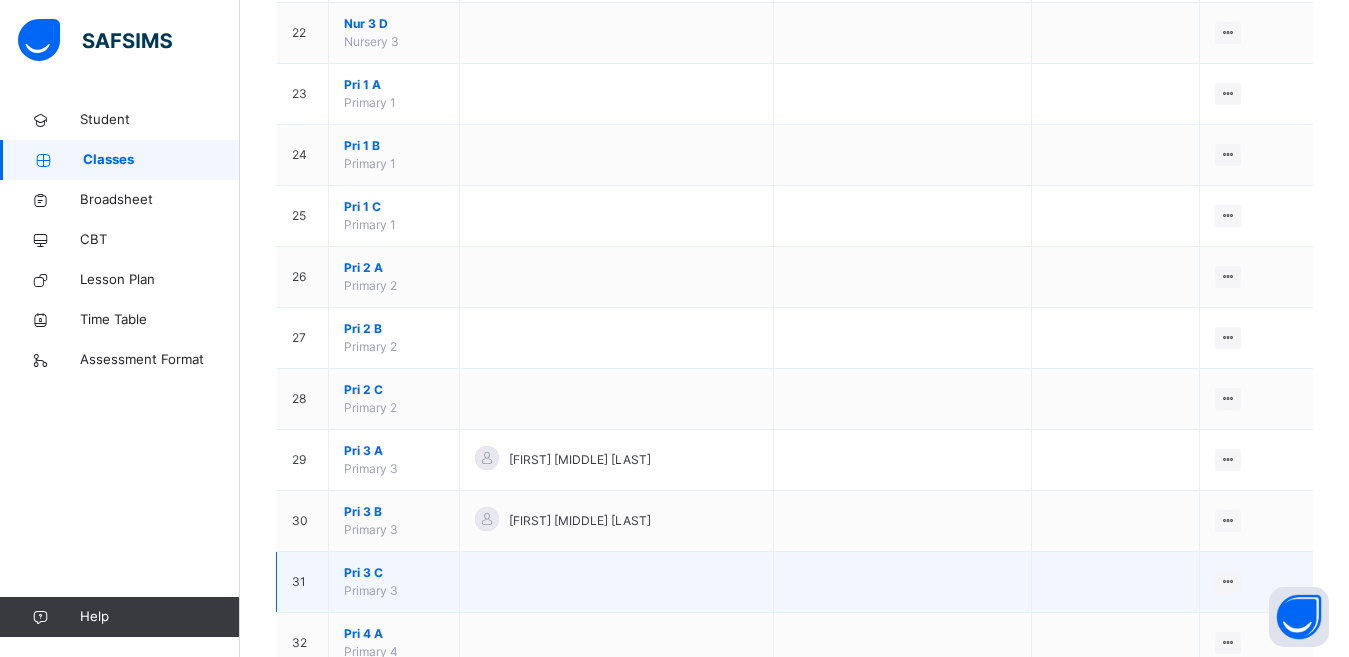 scroll, scrollTop: 1400, scrollLeft: 0, axis: vertical 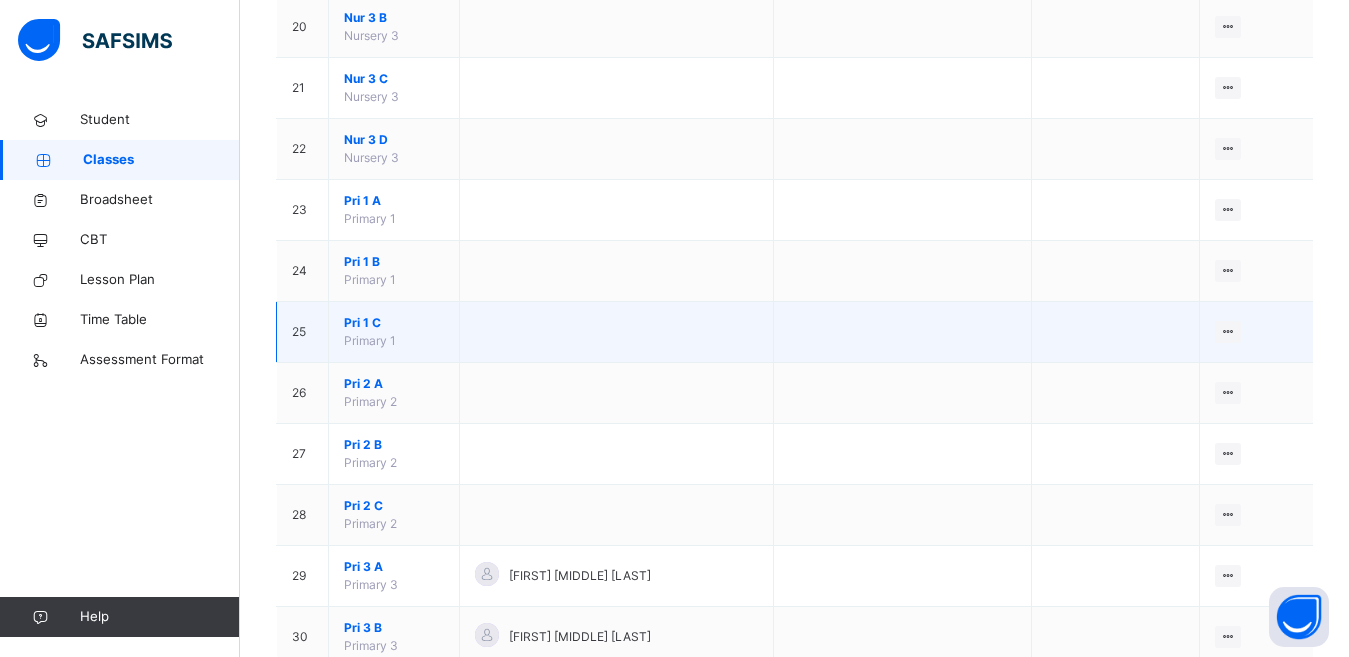 click at bounding box center (616, 332) 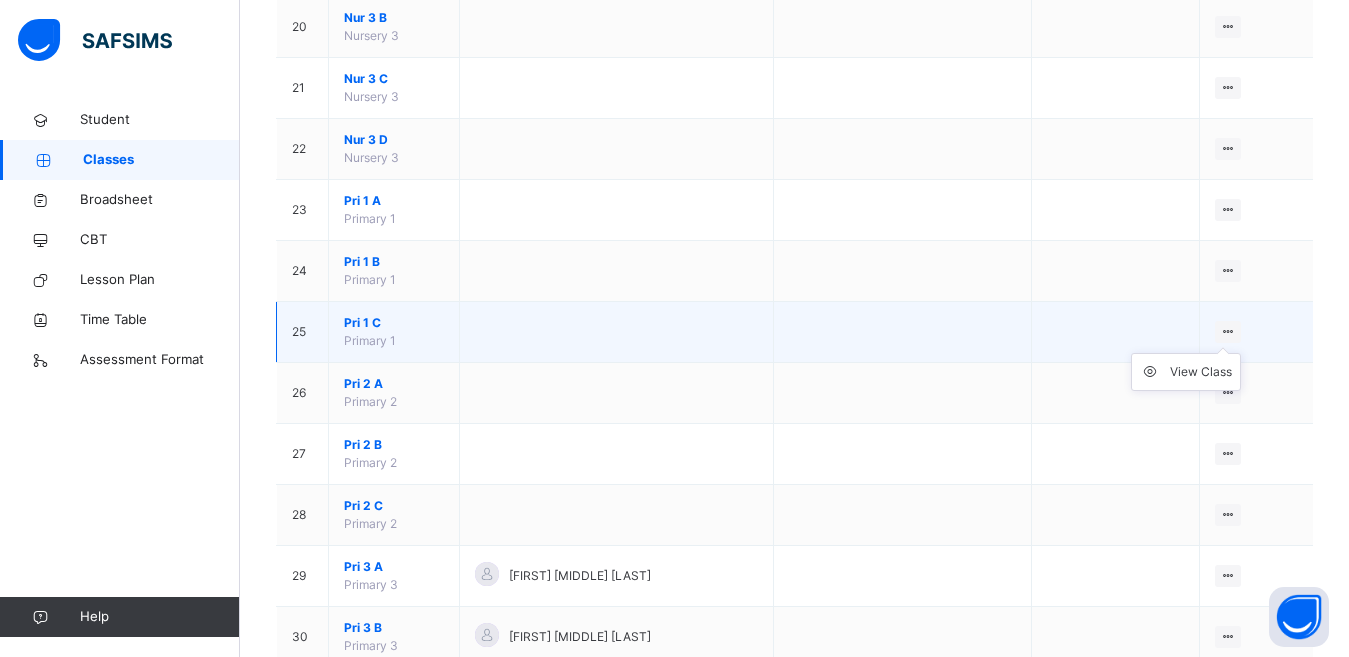 click on "View Class" at bounding box center (1186, 372) 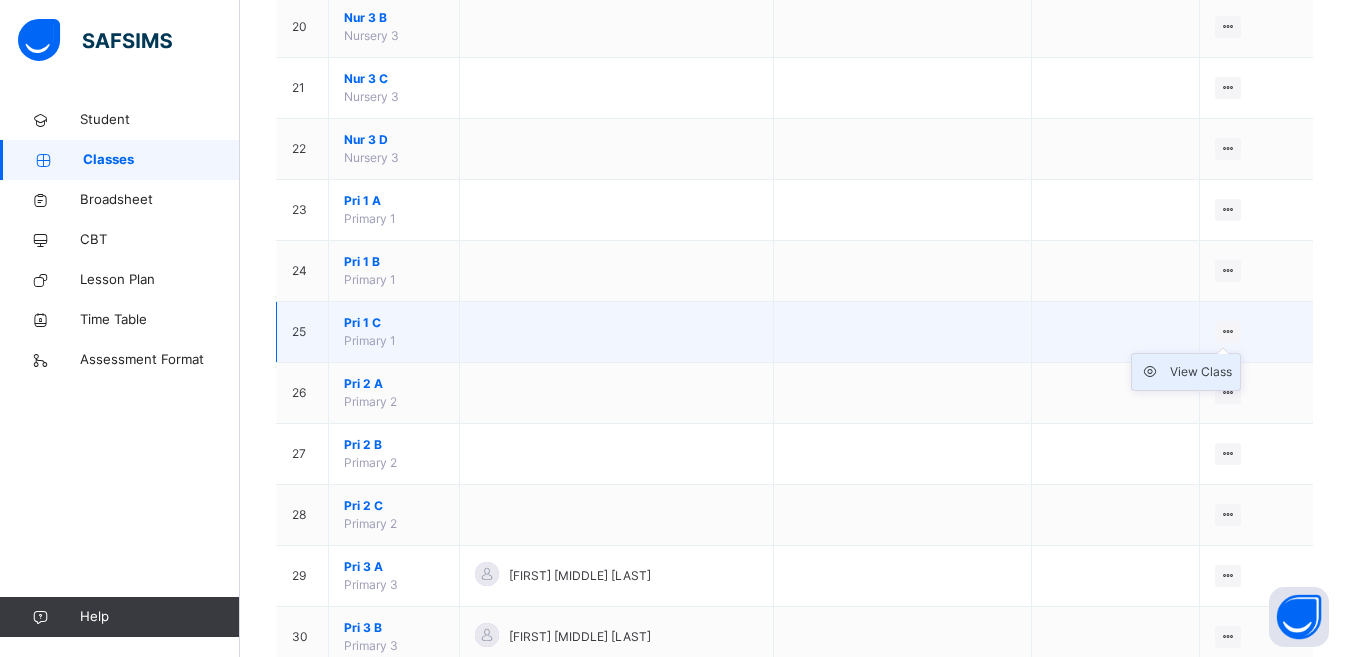 click on "View Class" at bounding box center [1201, 372] 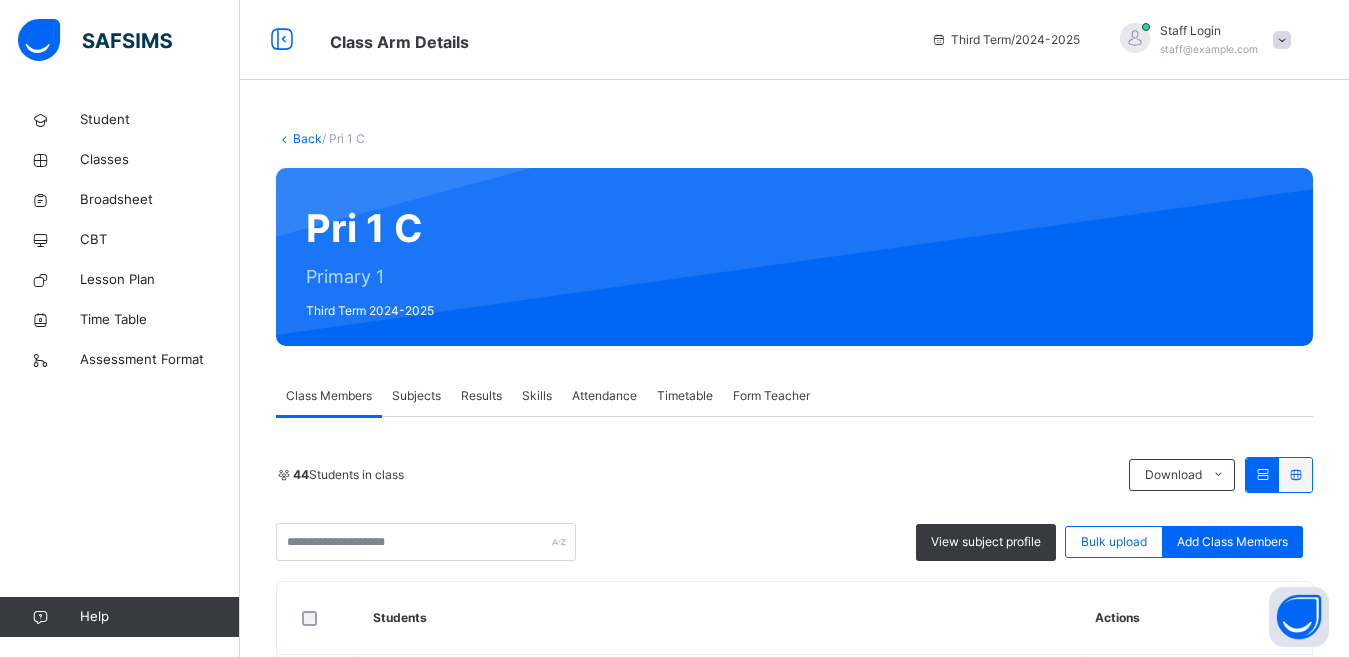 scroll, scrollTop: 200, scrollLeft: 0, axis: vertical 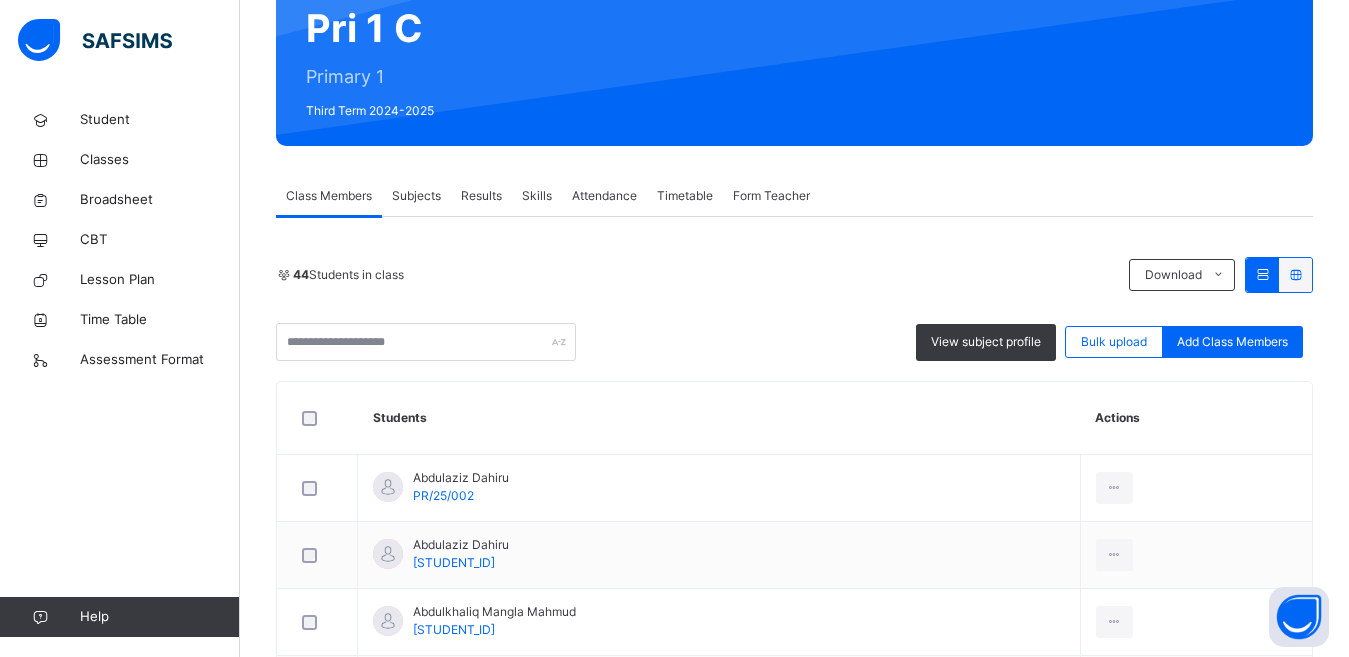 click on "Subjects" at bounding box center [416, 196] 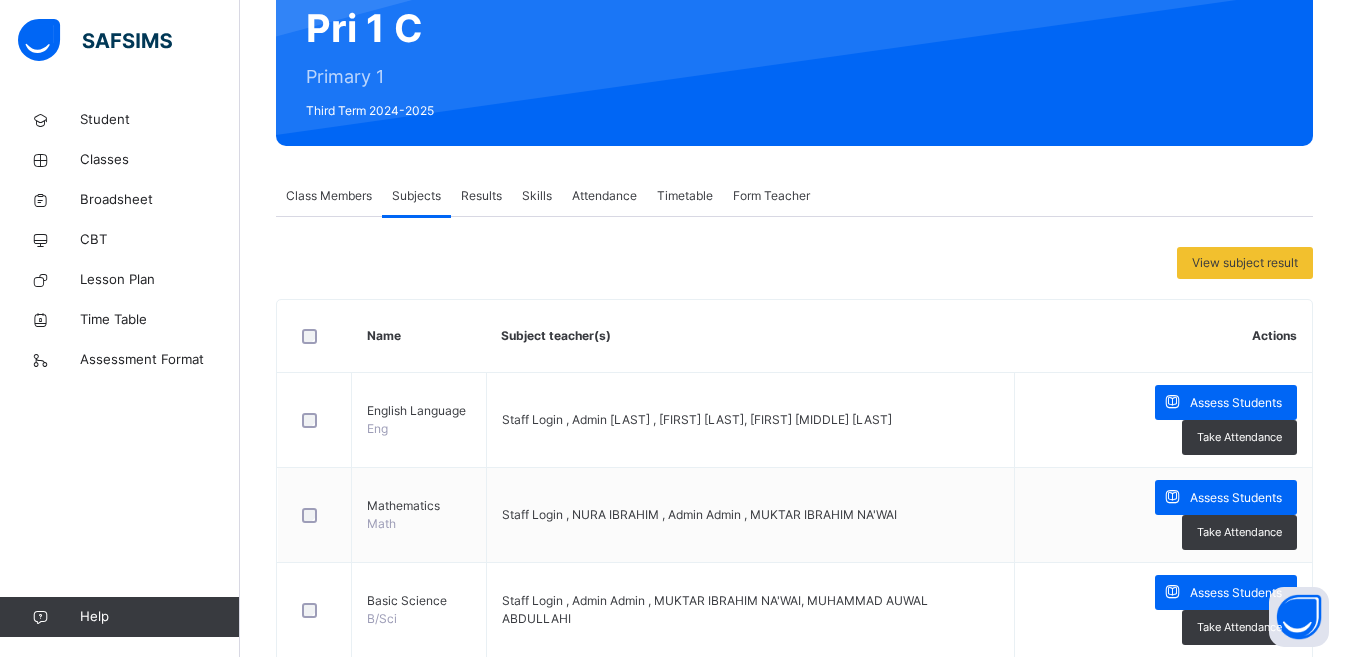 click on "Assess Students" at bounding box center (1236, 973) 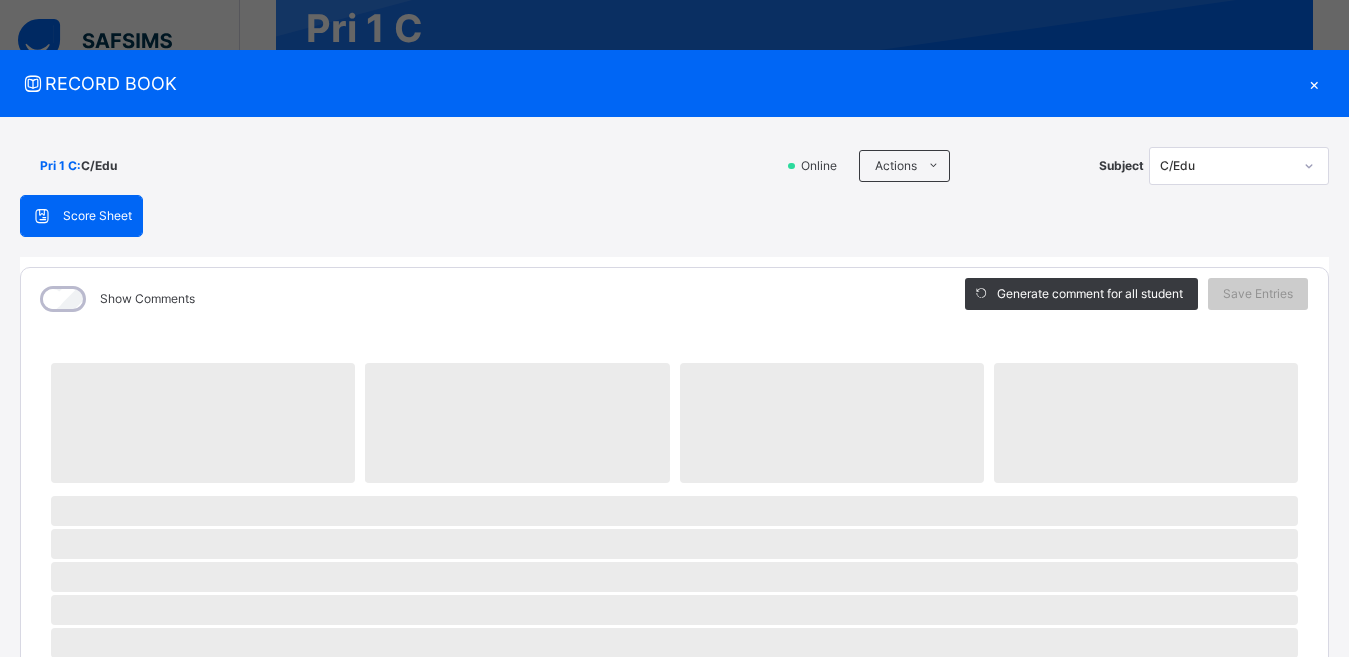 scroll, scrollTop: 1100, scrollLeft: 0, axis: vertical 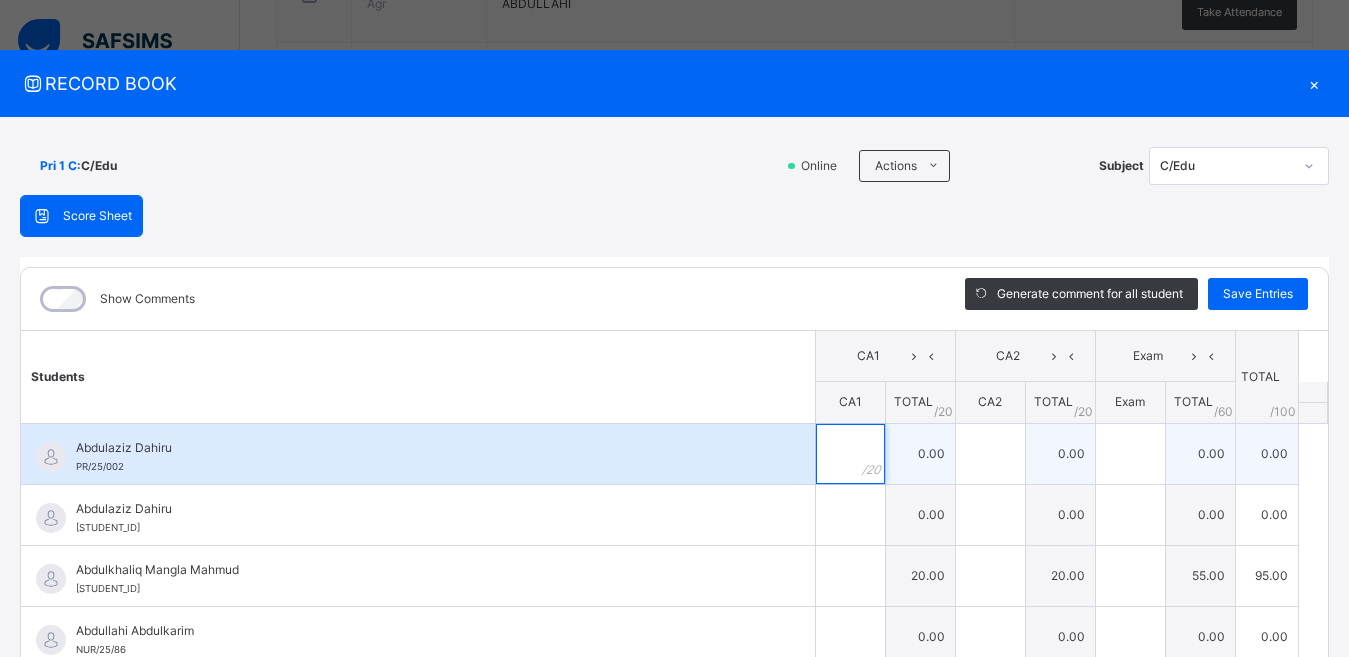 type on "**" 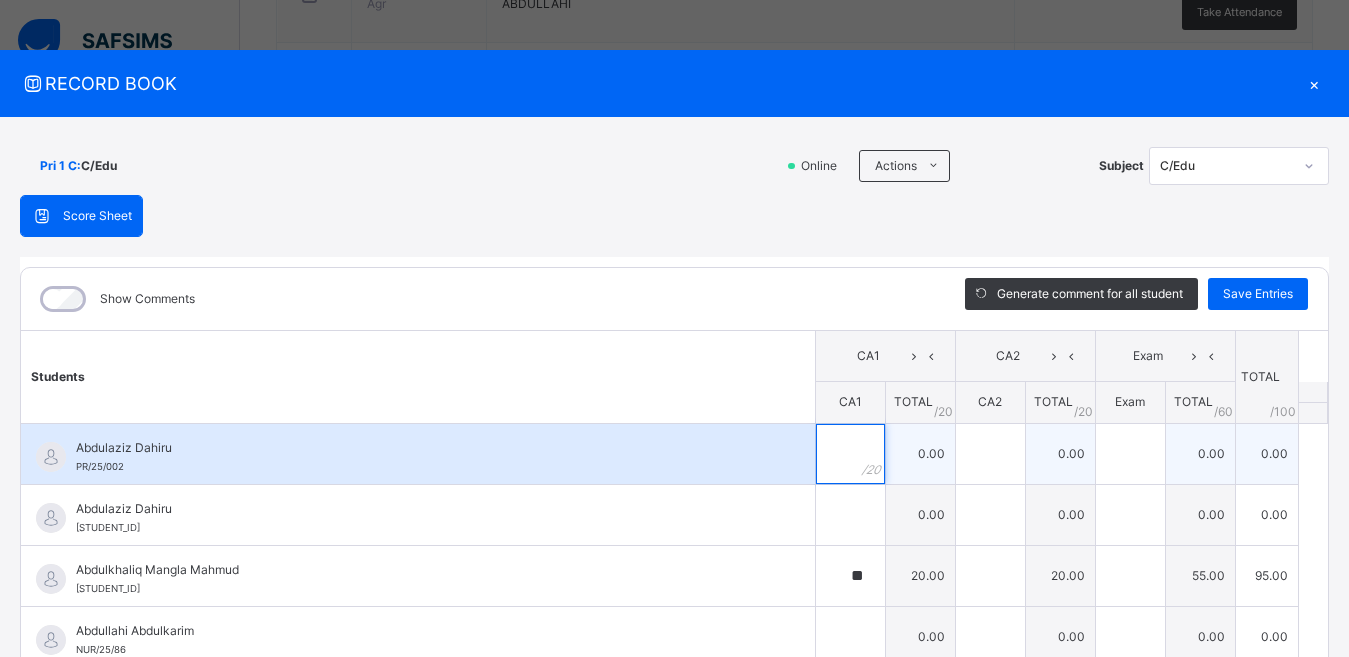 type on "**" 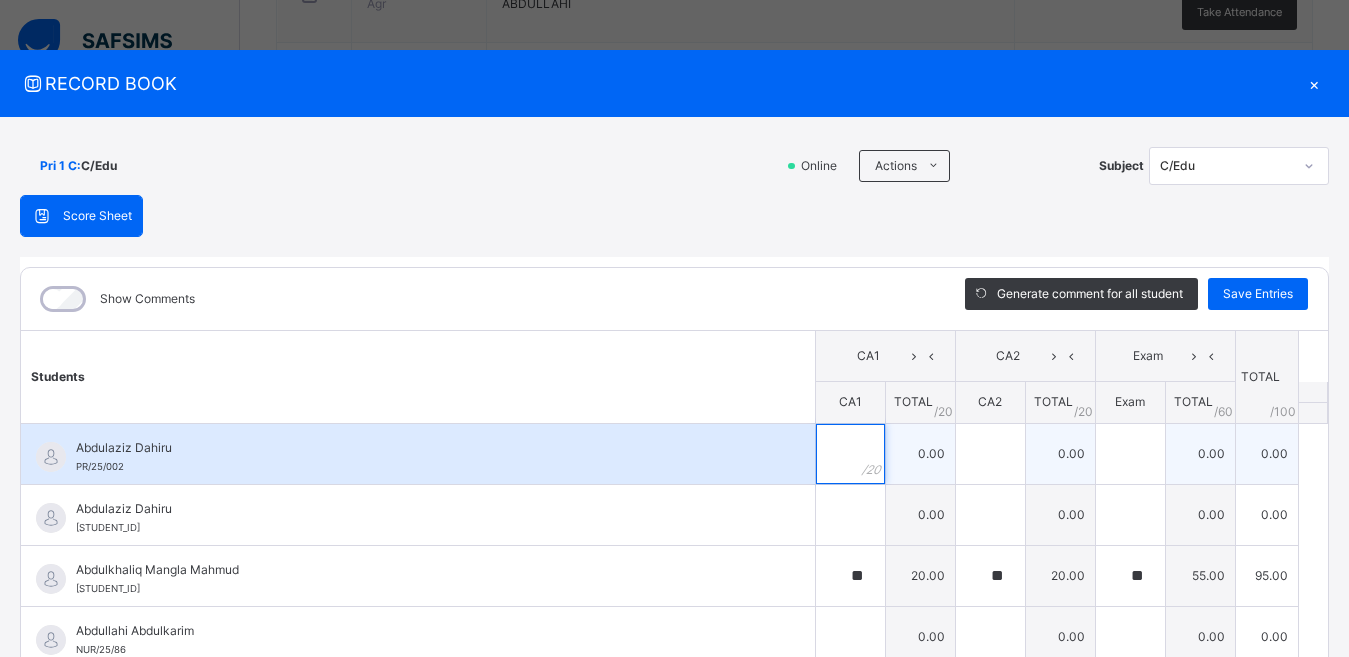 click at bounding box center (850, 454) 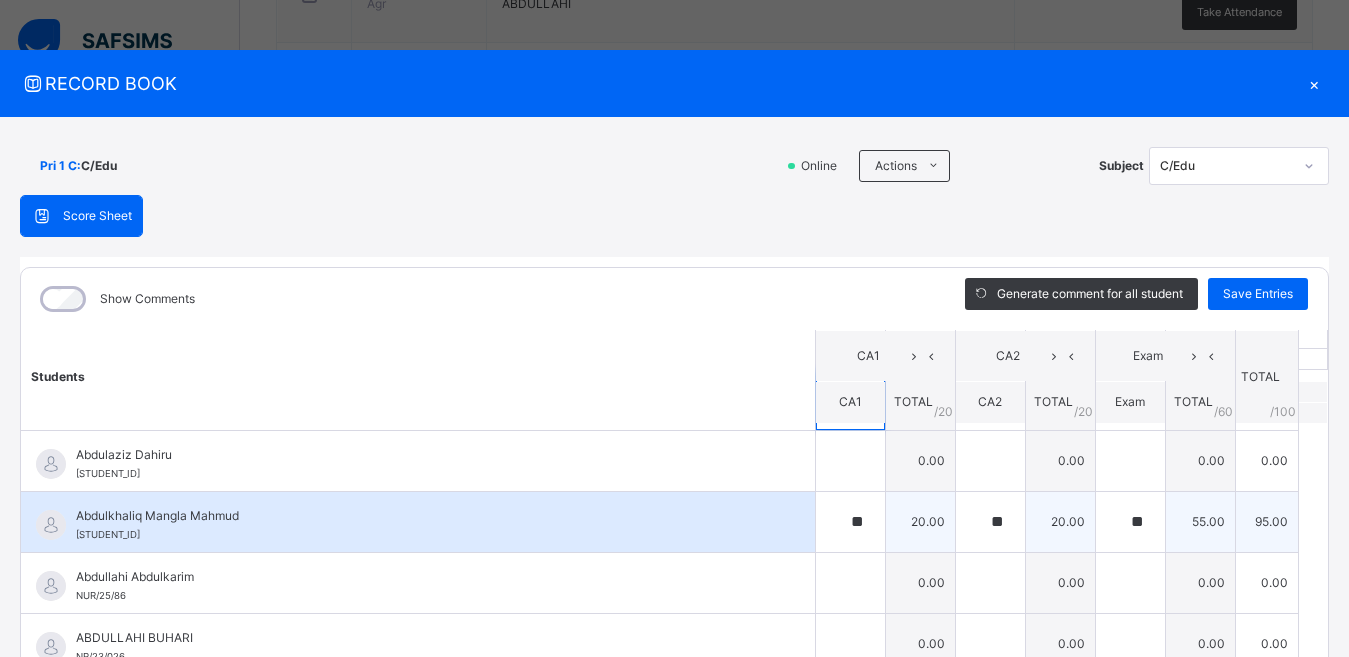 scroll, scrollTop: 100, scrollLeft: 0, axis: vertical 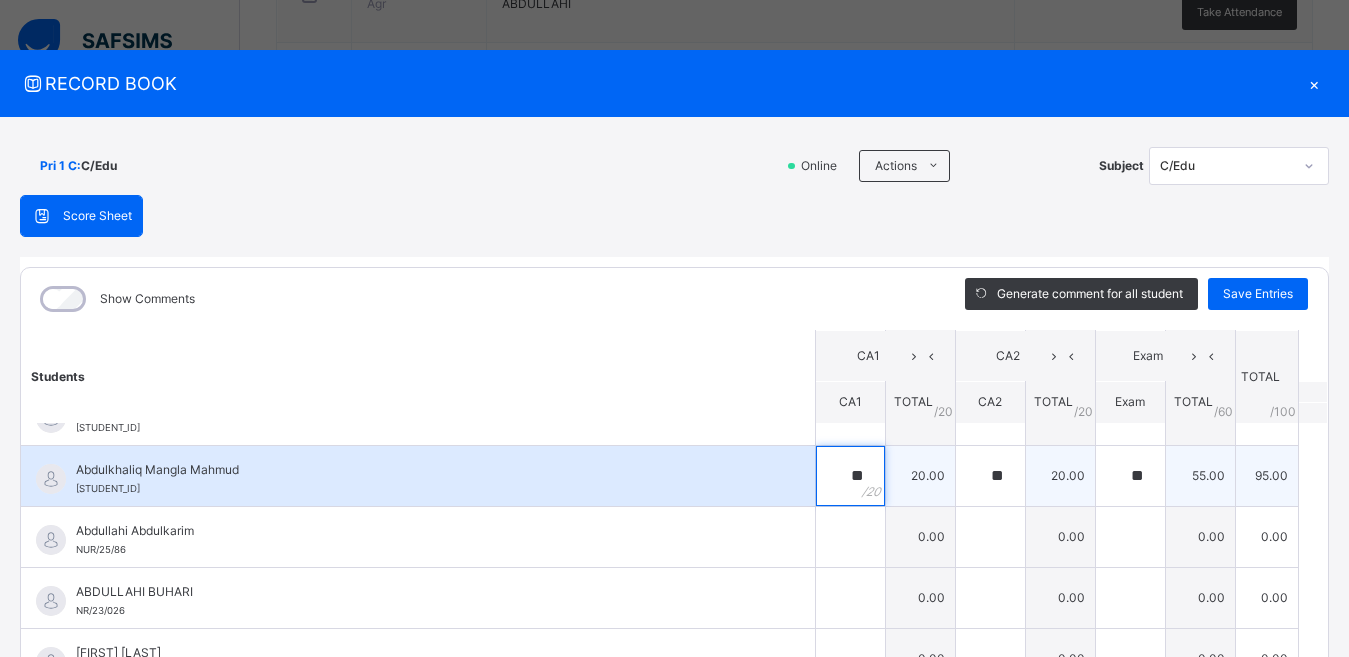 click on "**" at bounding box center [850, 476] 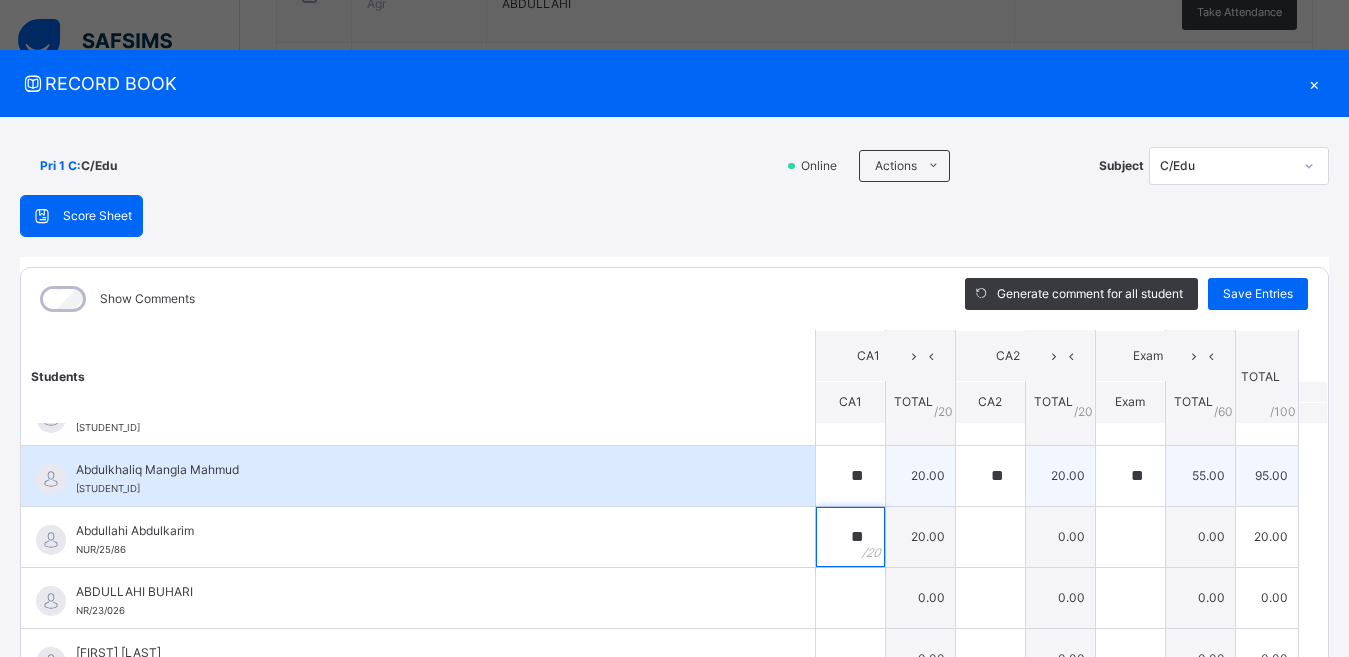 type on "**" 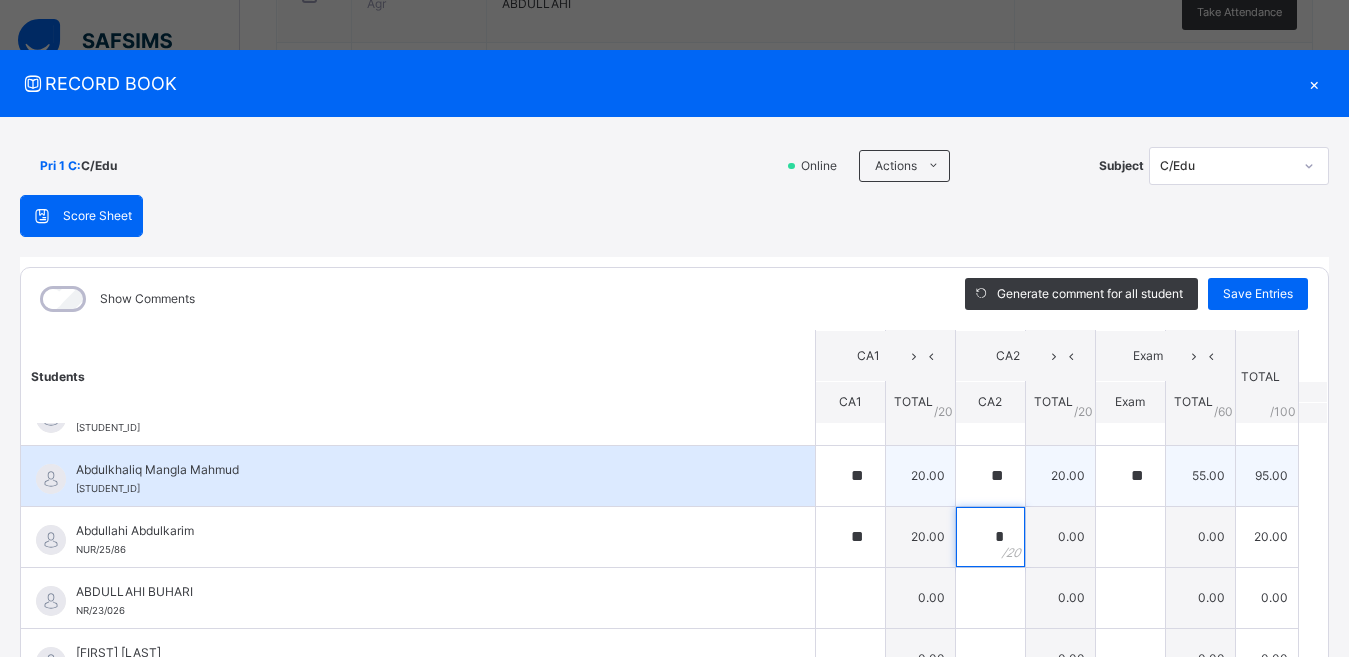 type on "*" 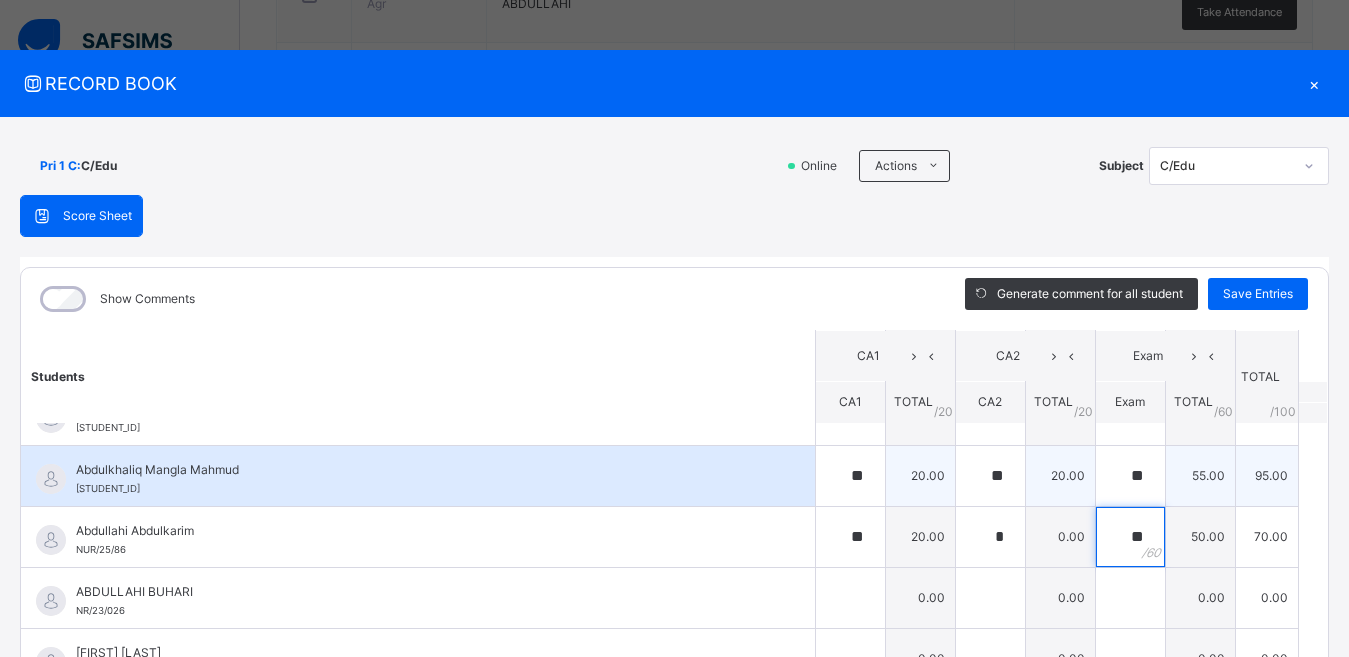 type on "**" 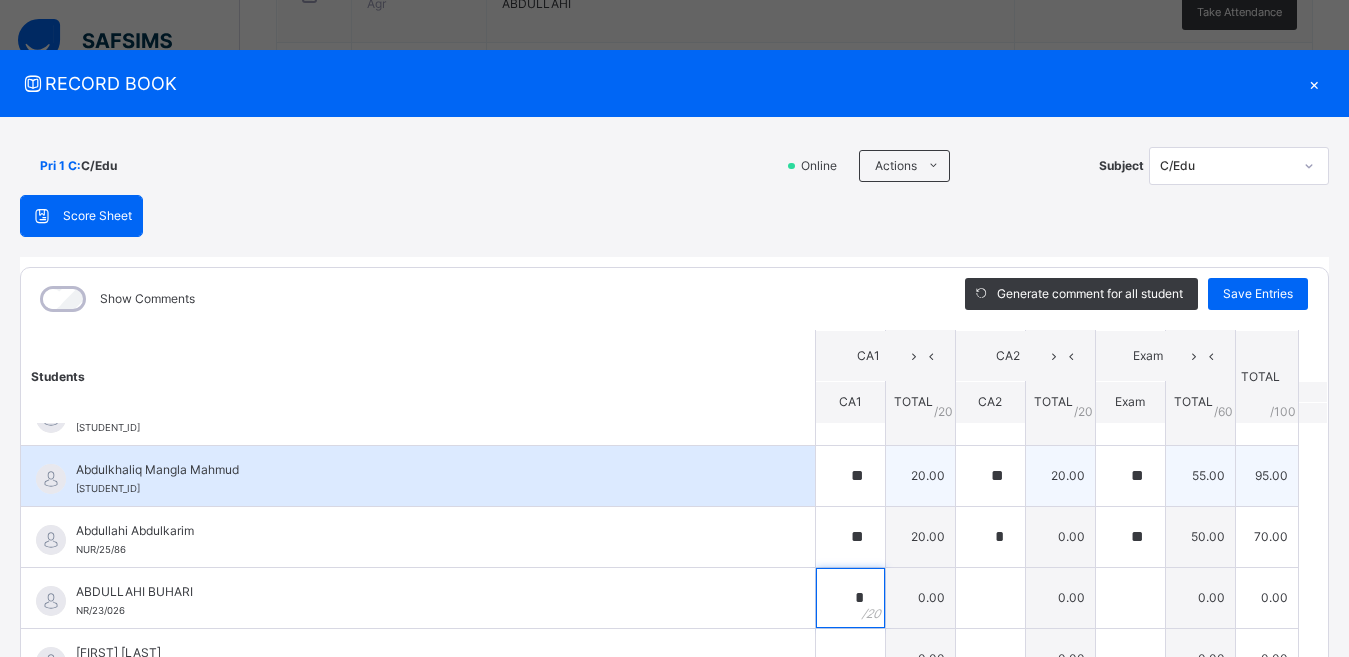 type on "*" 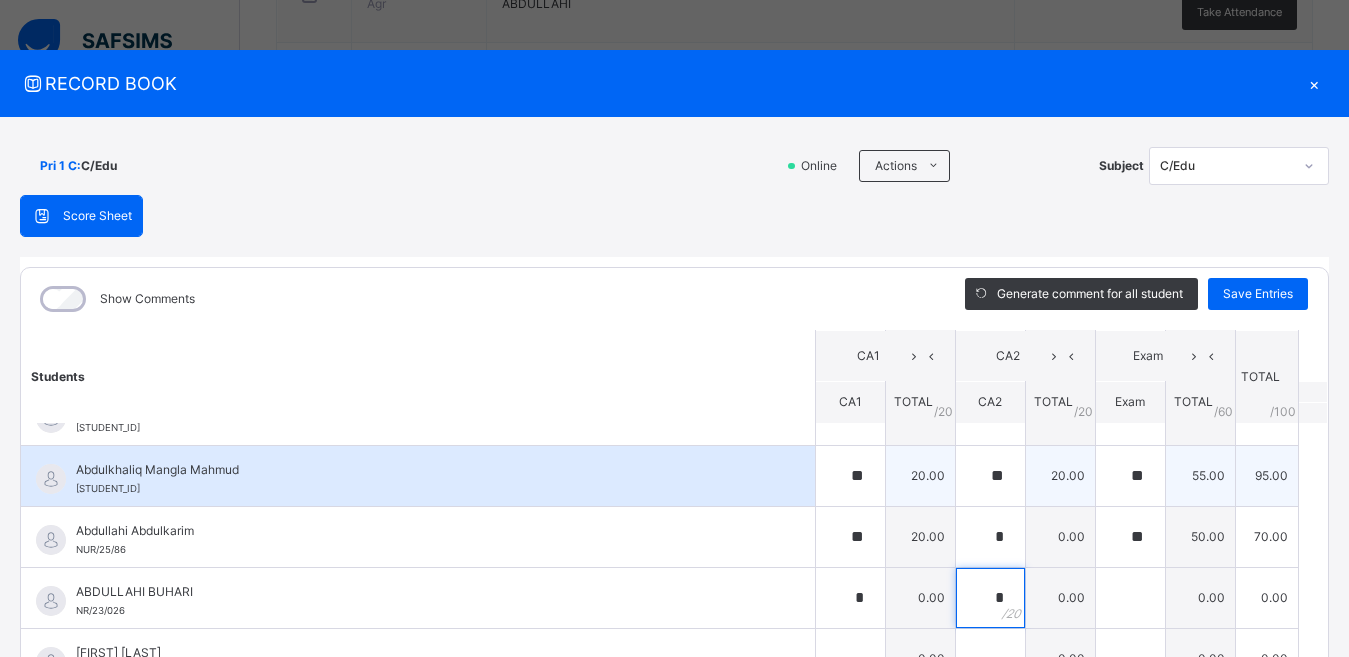 type on "*" 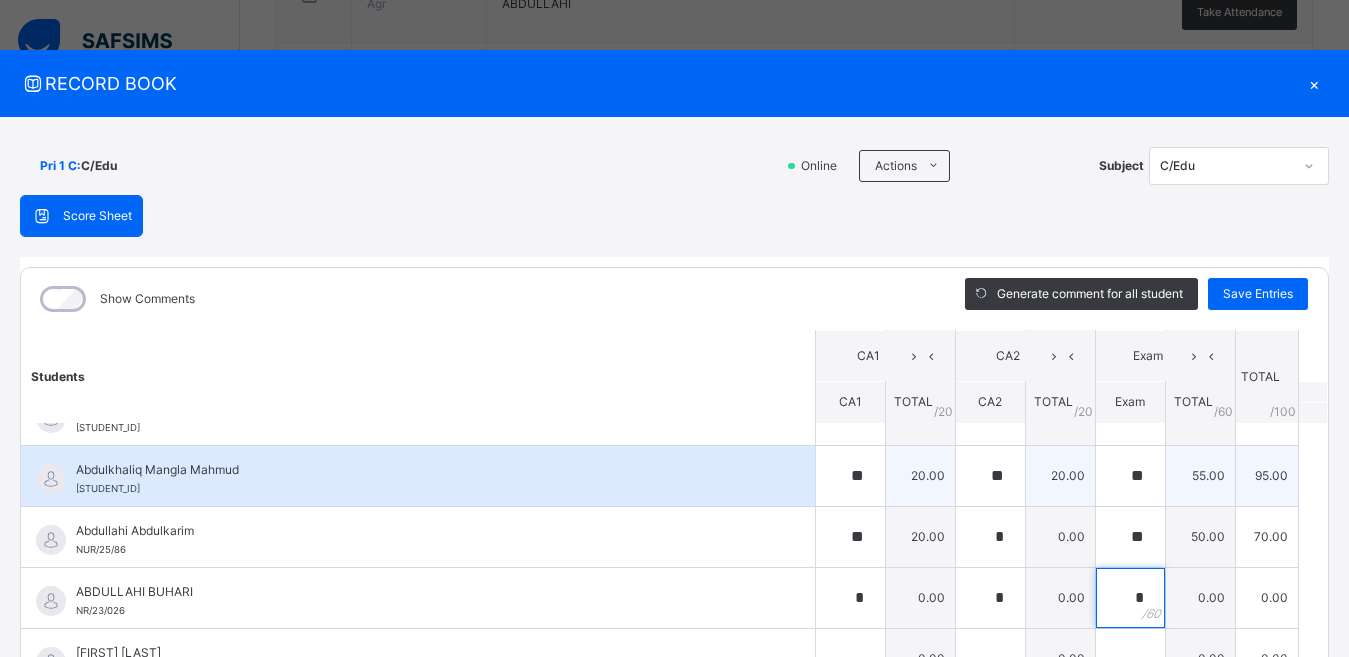 type on "*" 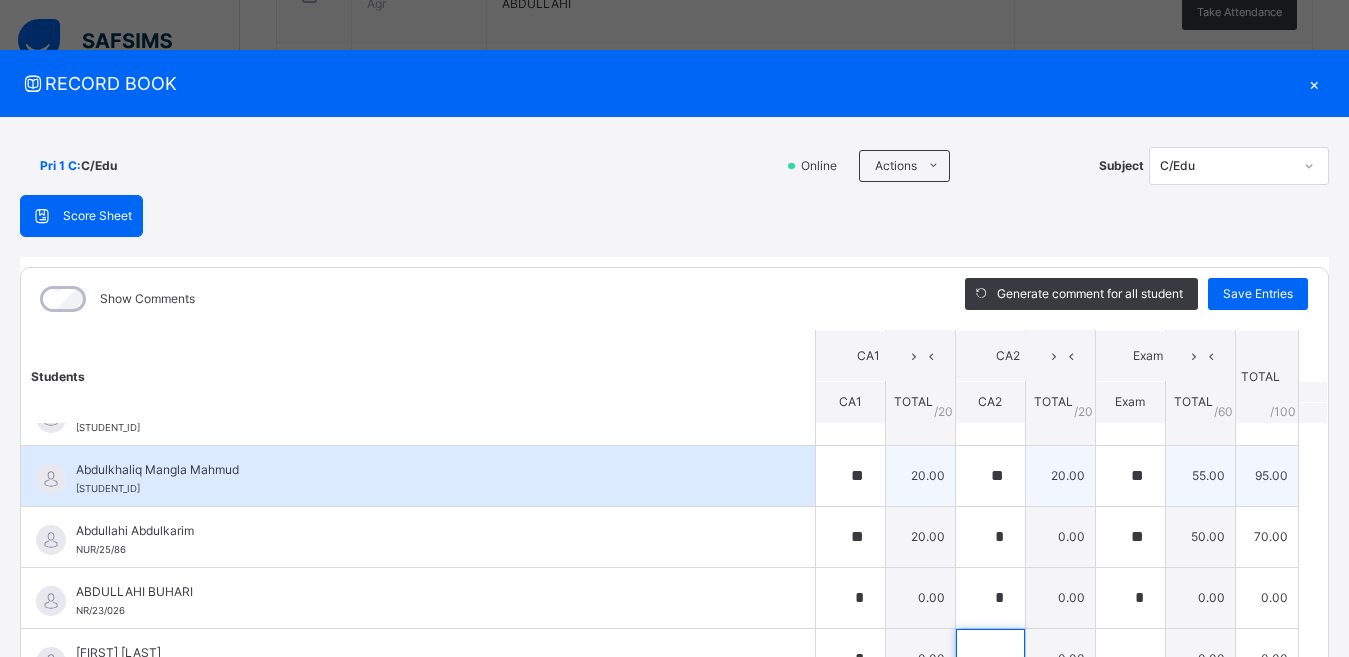 scroll, scrollTop: 32, scrollLeft: 0, axis: vertical 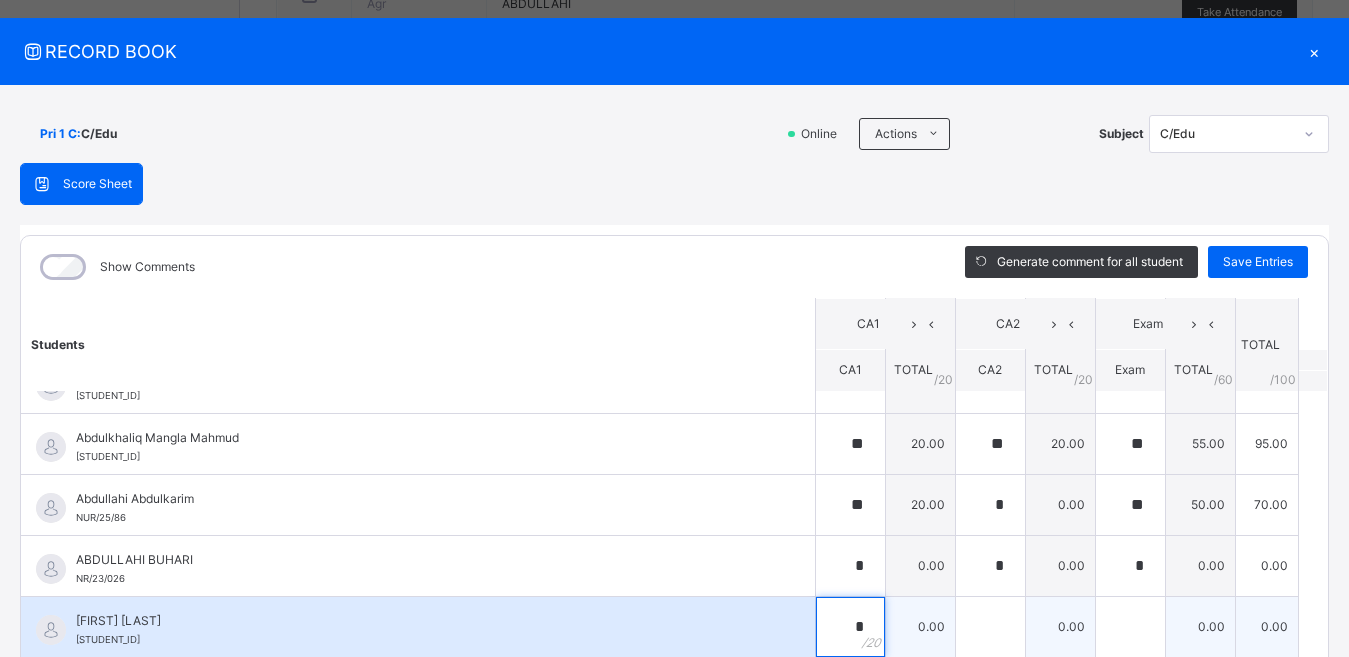 click on "*" at bounding box center (850, 627) 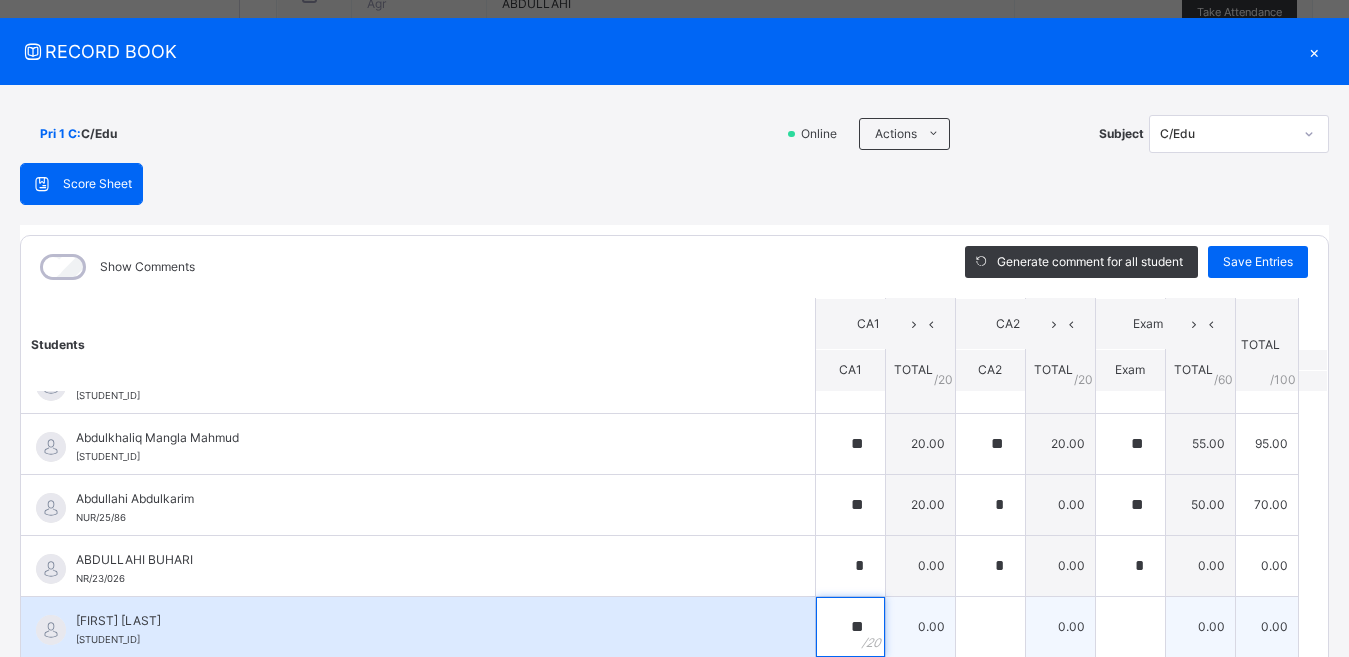 type on "**" 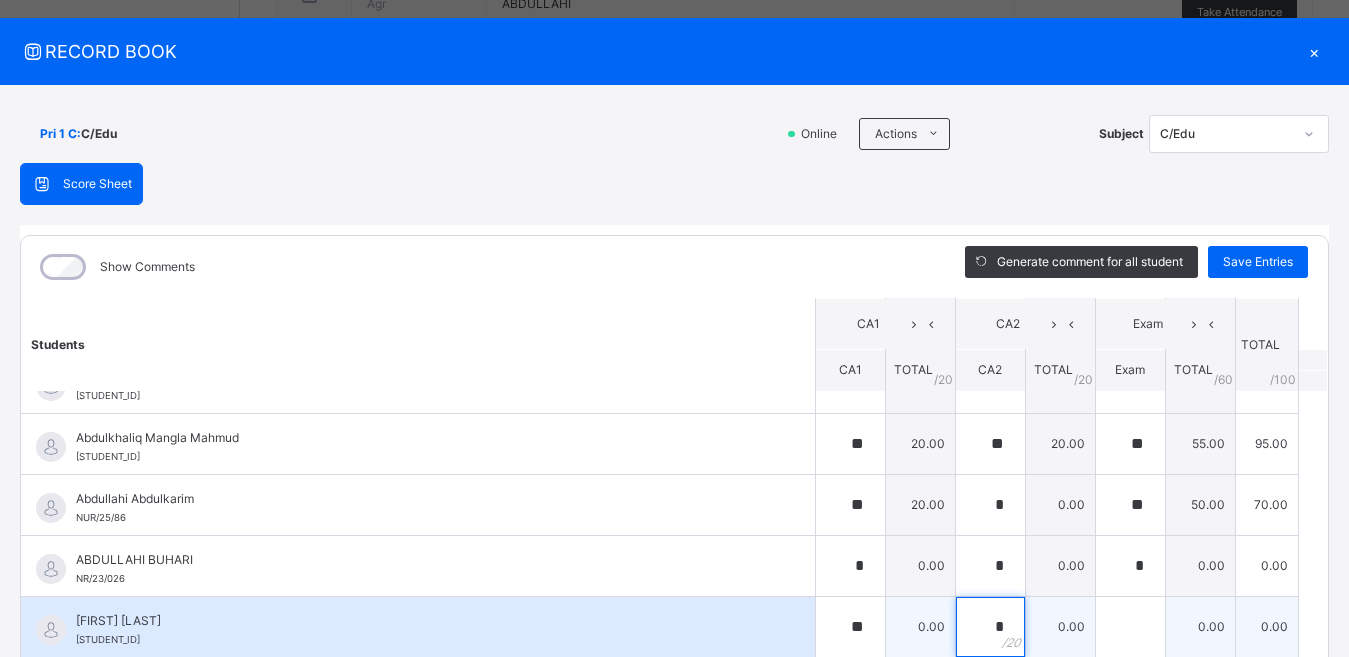 type on "*" 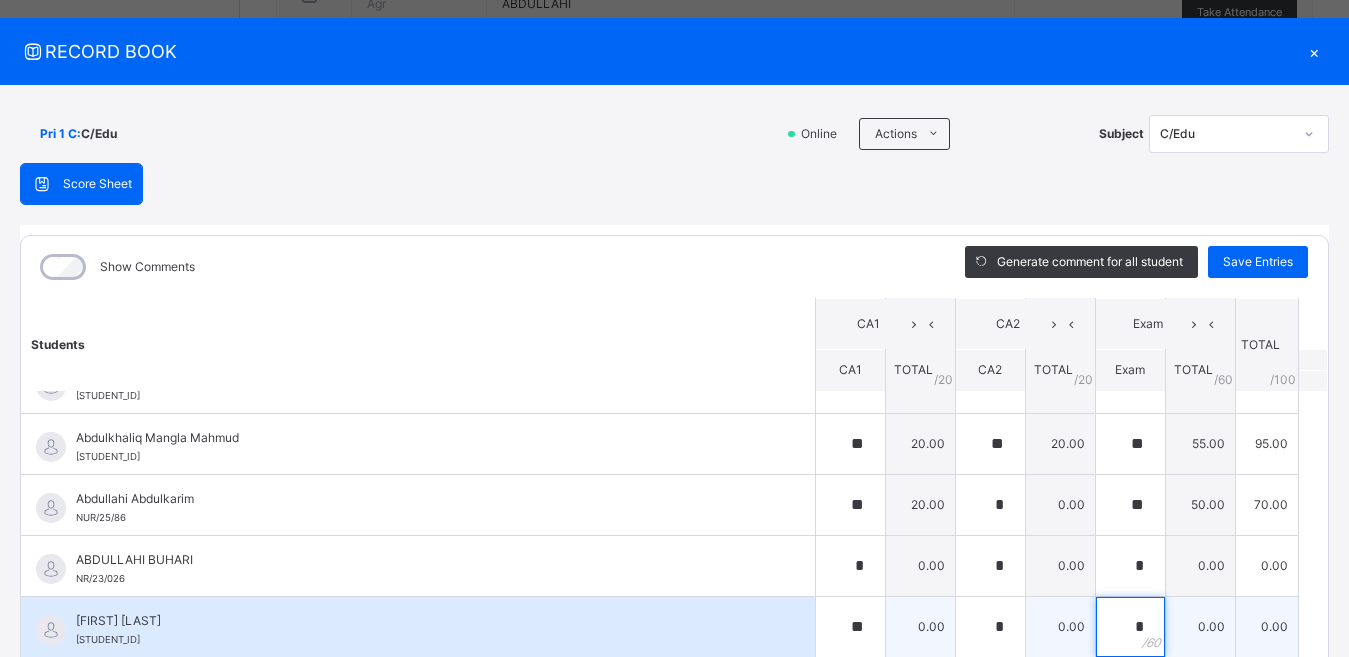 type on "*" 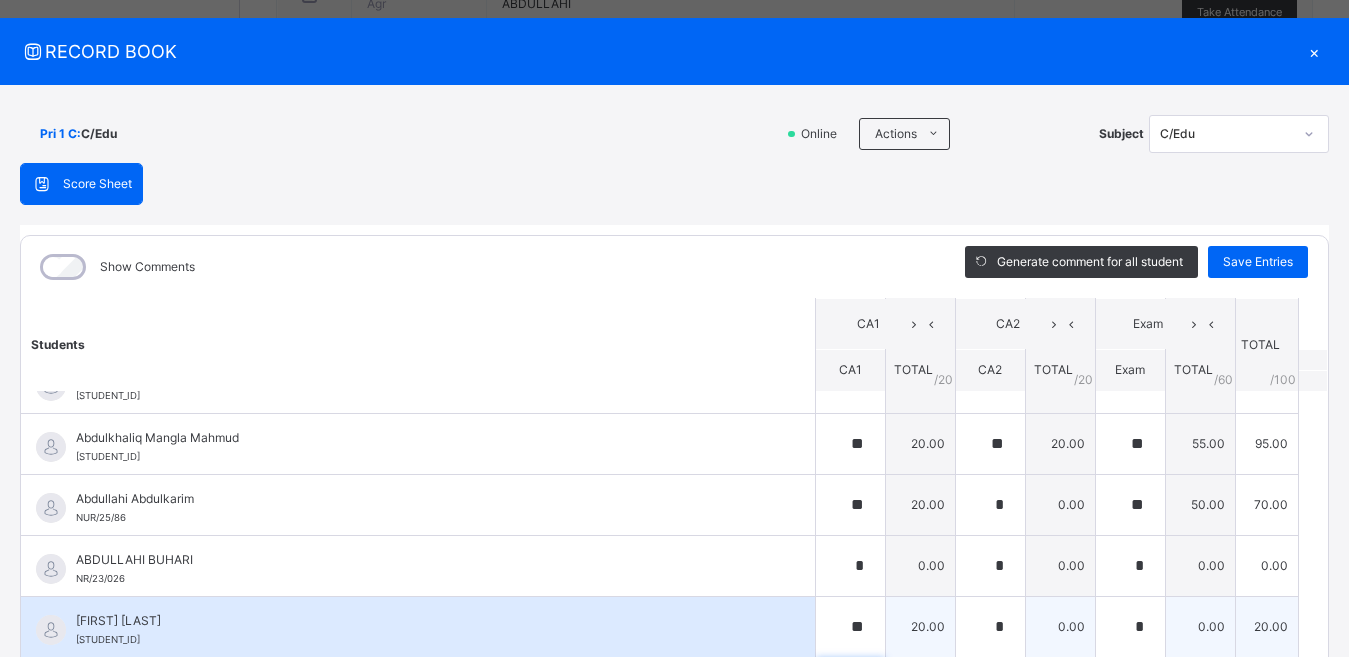 scroll, scrollTop: 254, scrollLeft: 0, axis: vertical 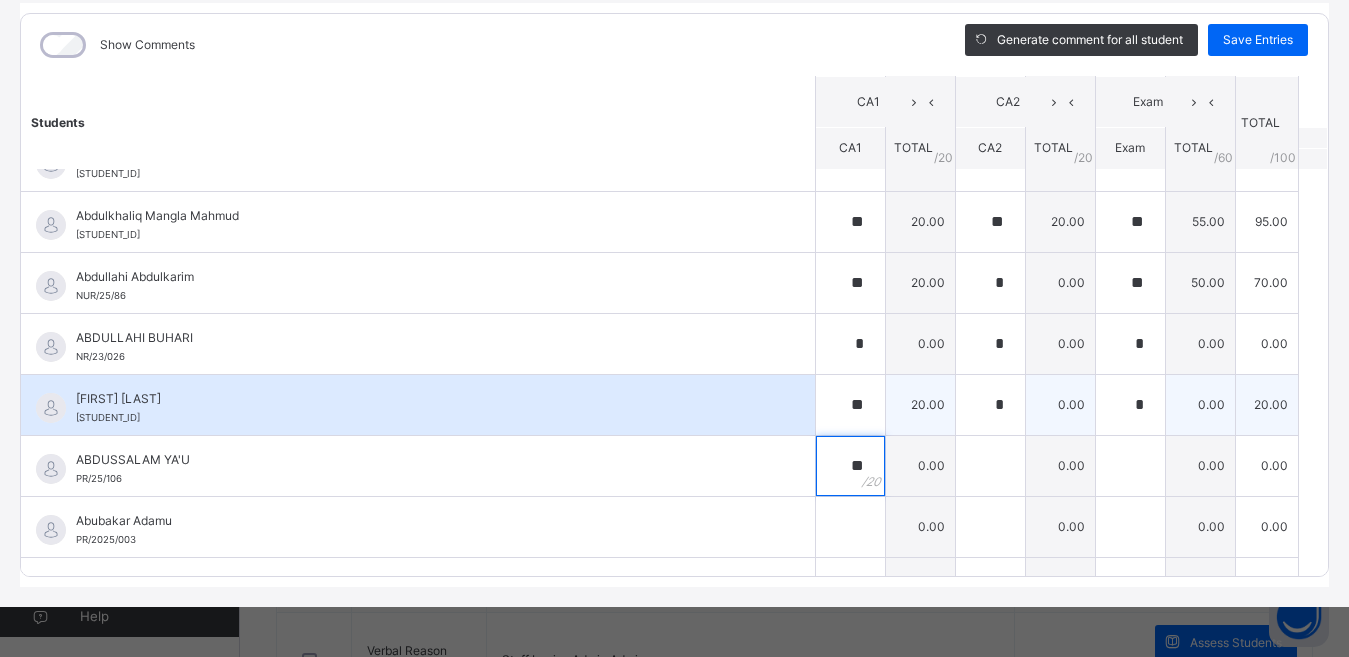 type on "**" 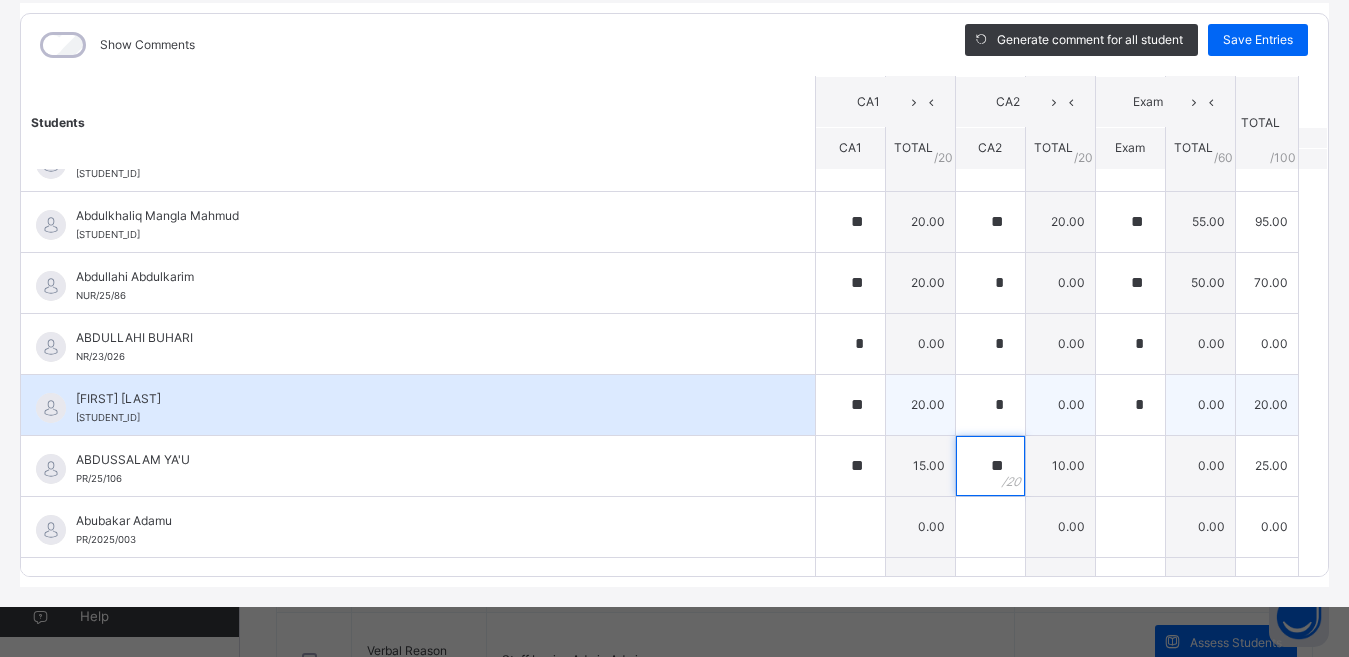 type on "**" 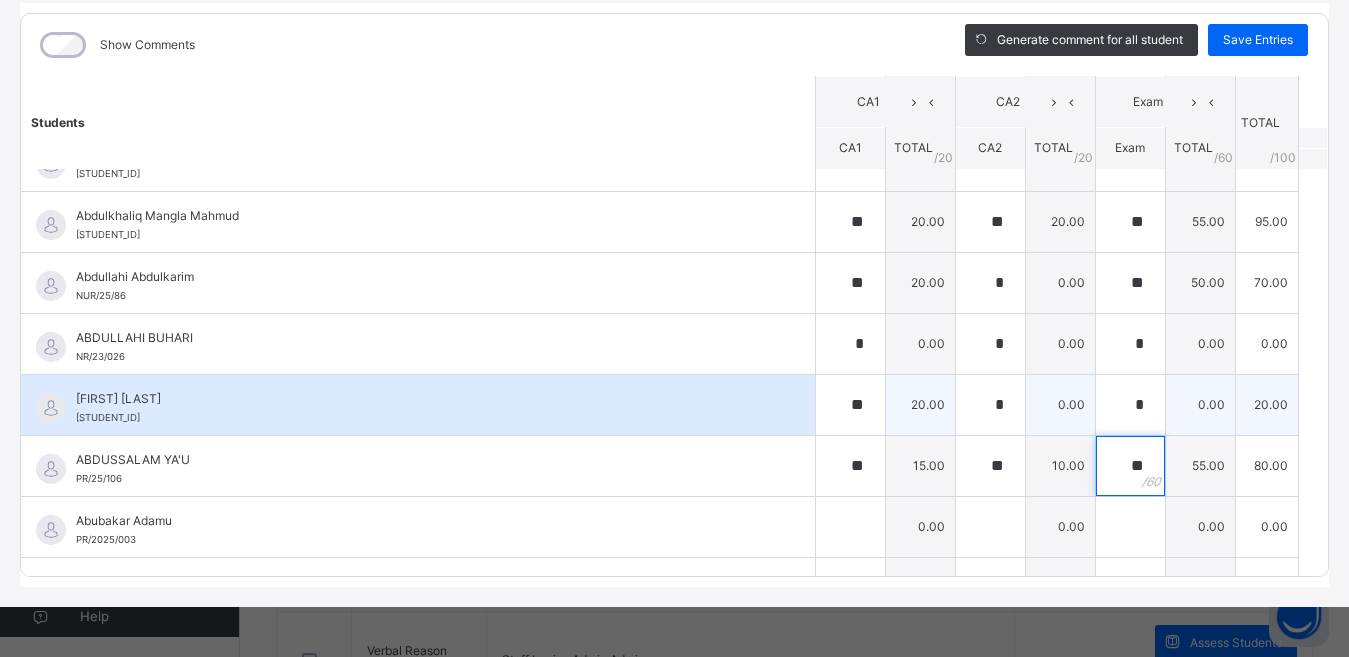 type on "**" 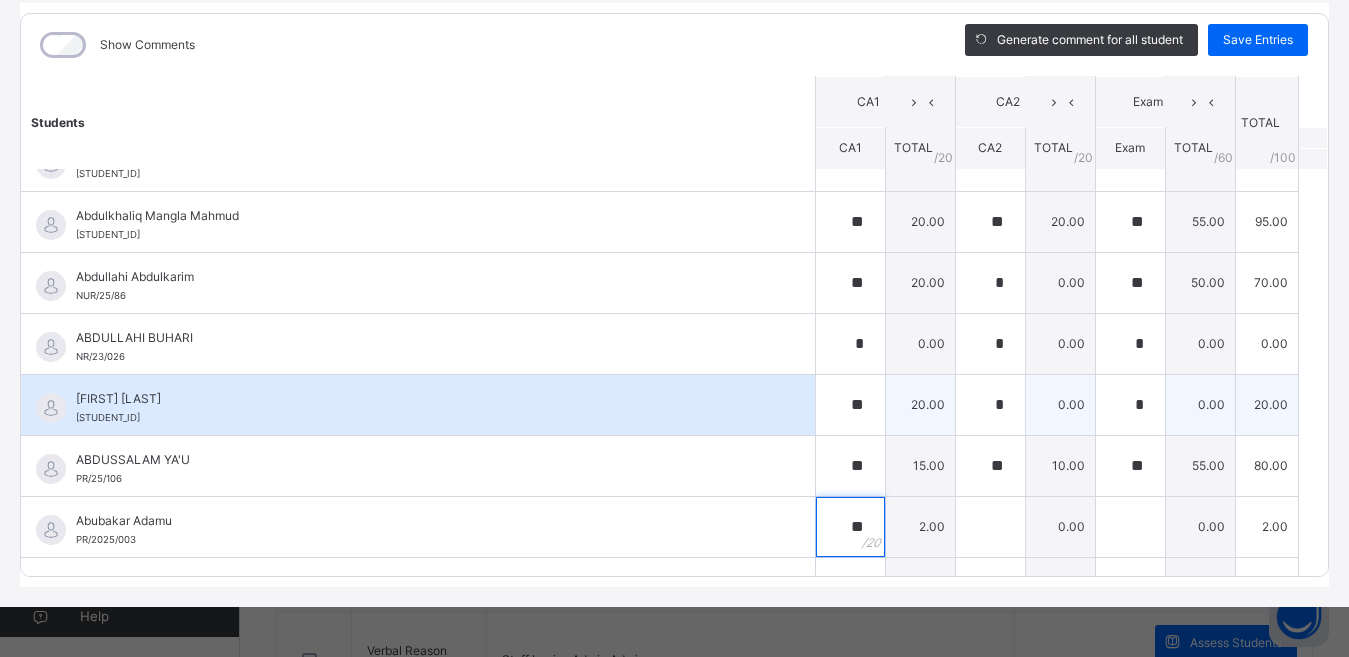 type on "**" 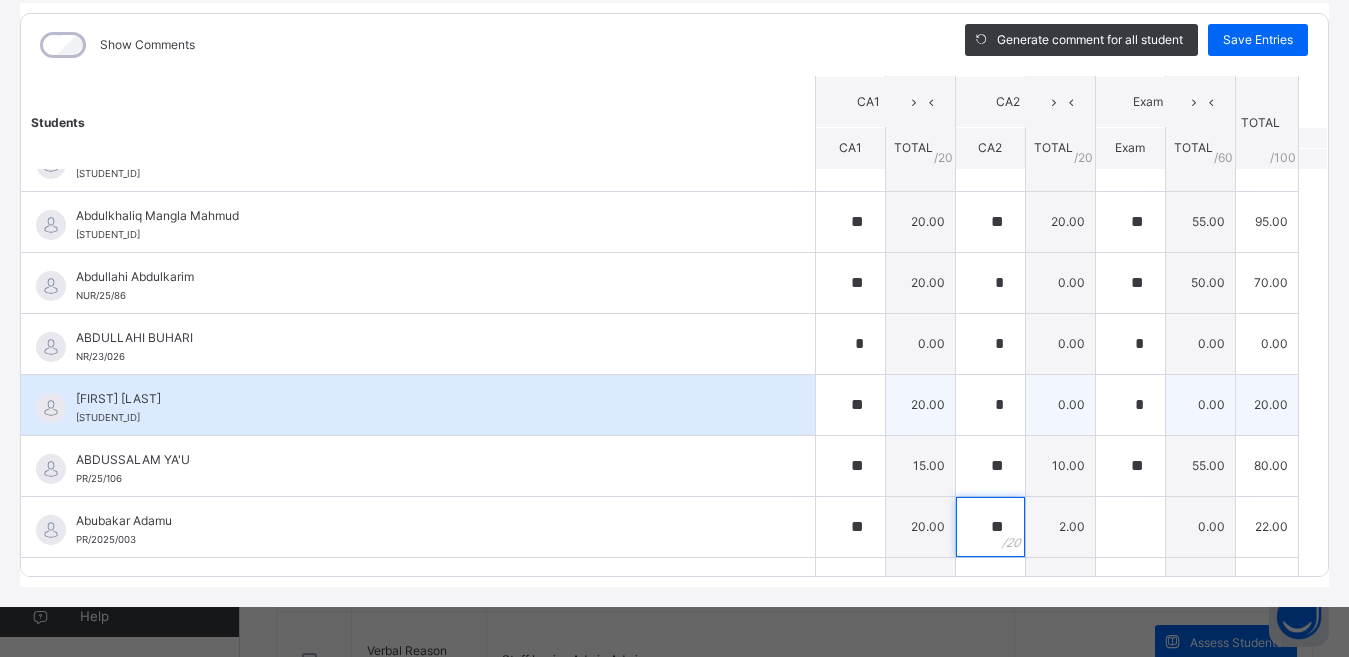 type on "**" 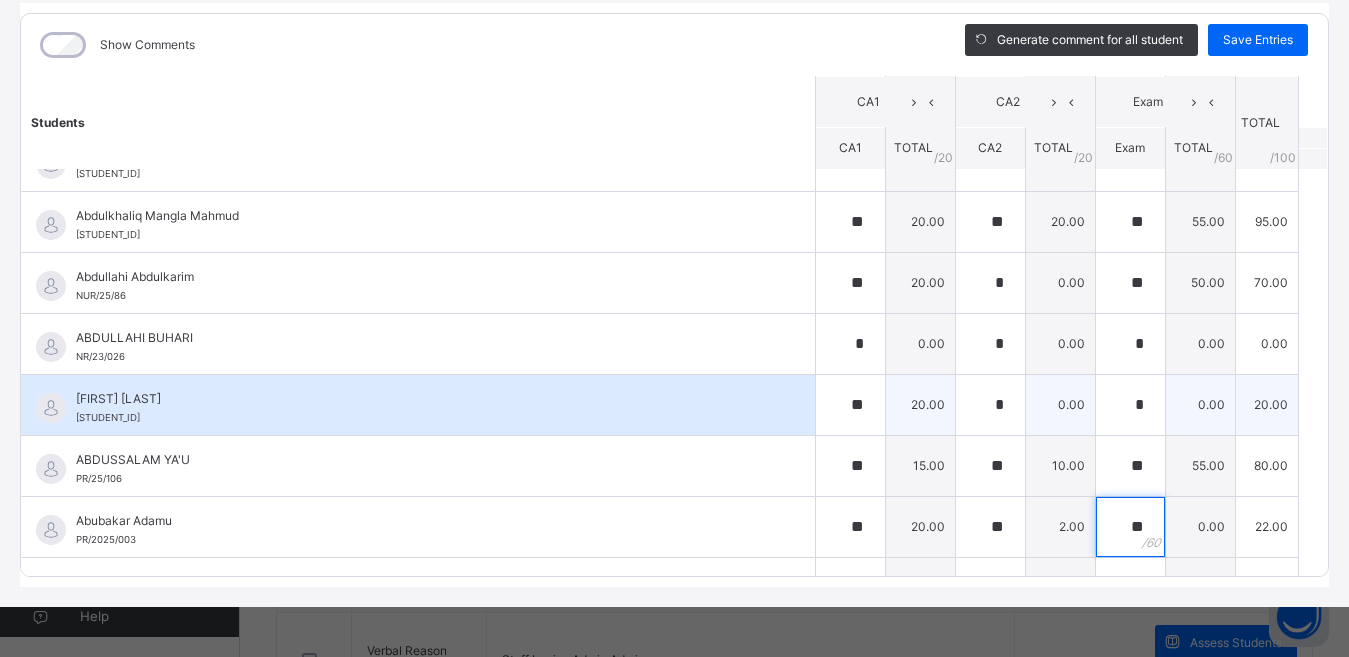 type on "**" 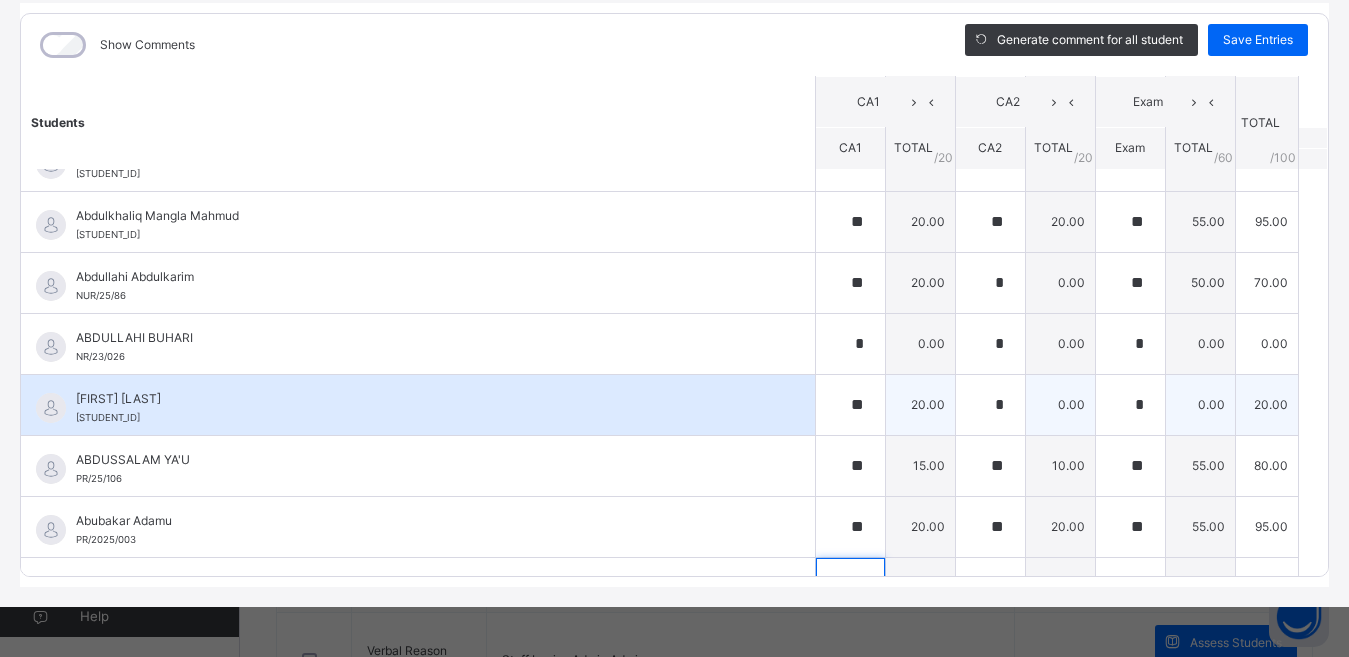 scroll, scrollTop: 159, scrollLeft: 0, axis: vertical 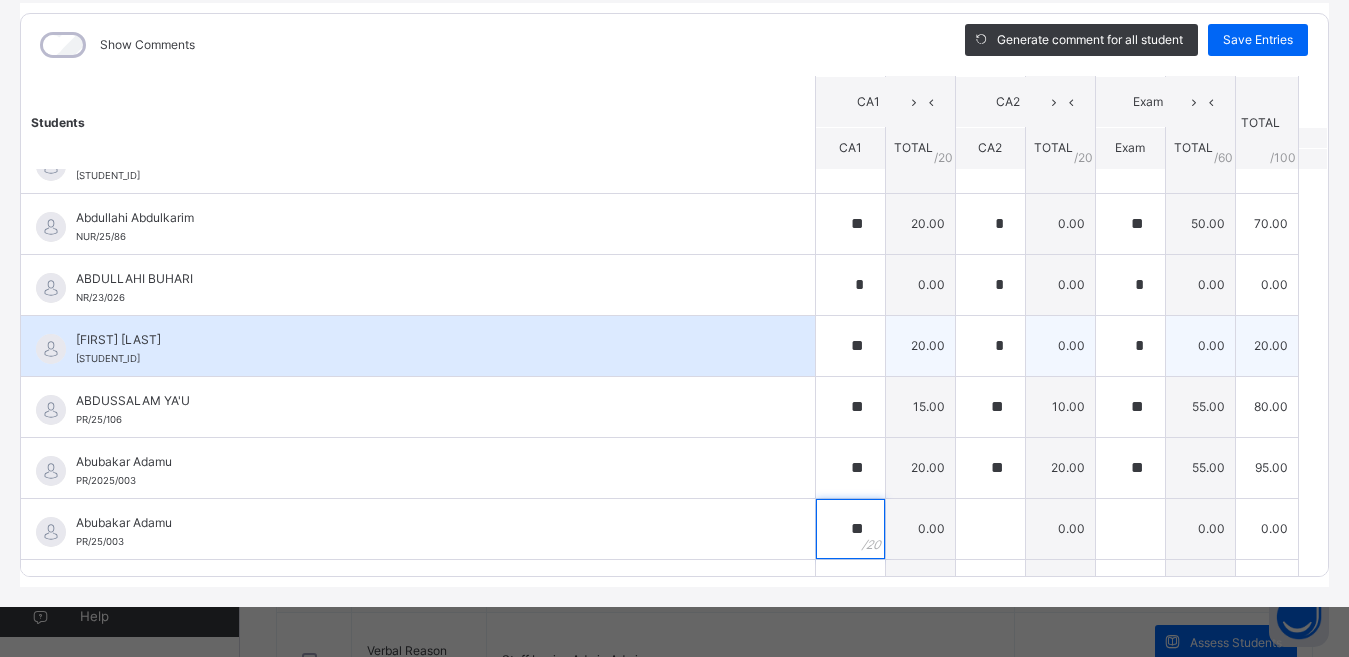 type on "**" 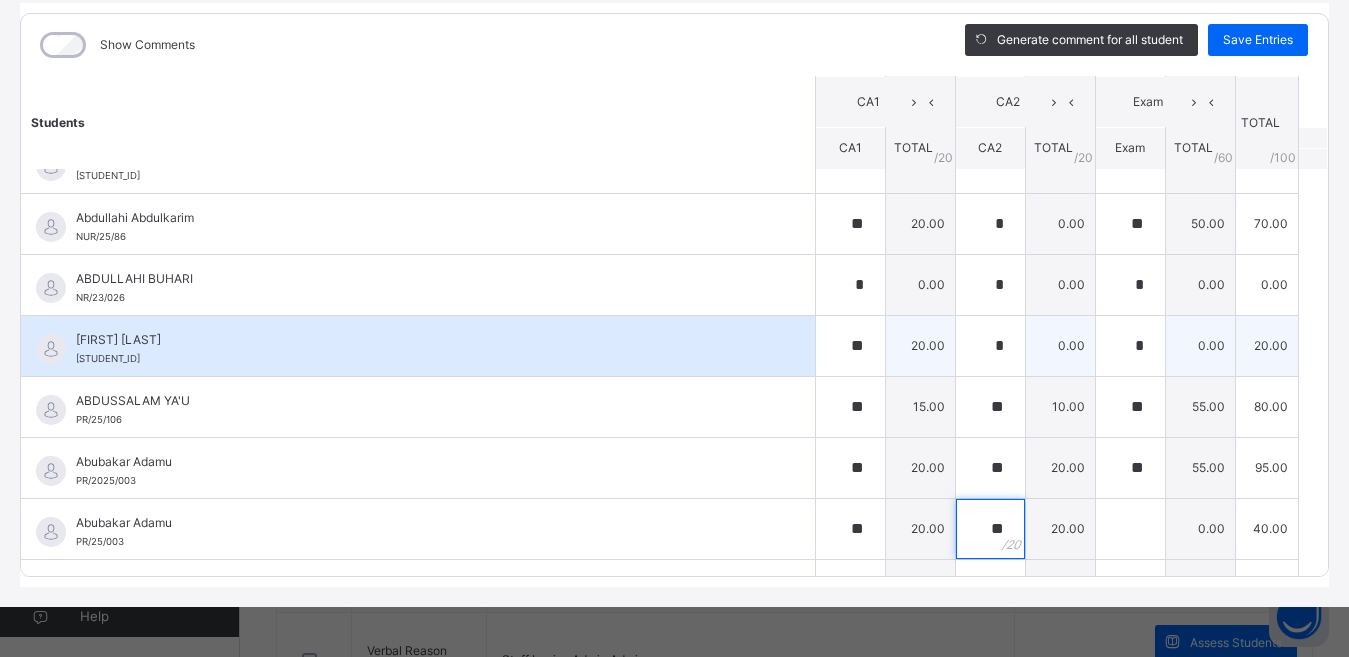 type on "**" 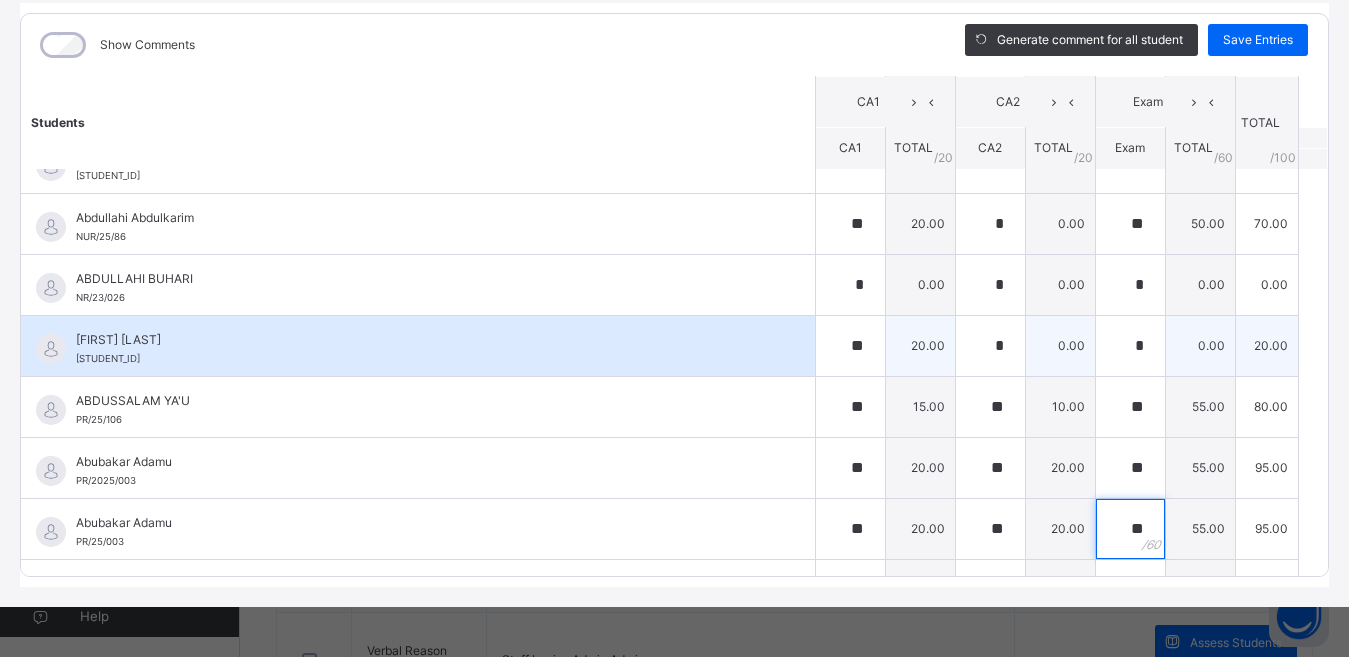 type on "**" 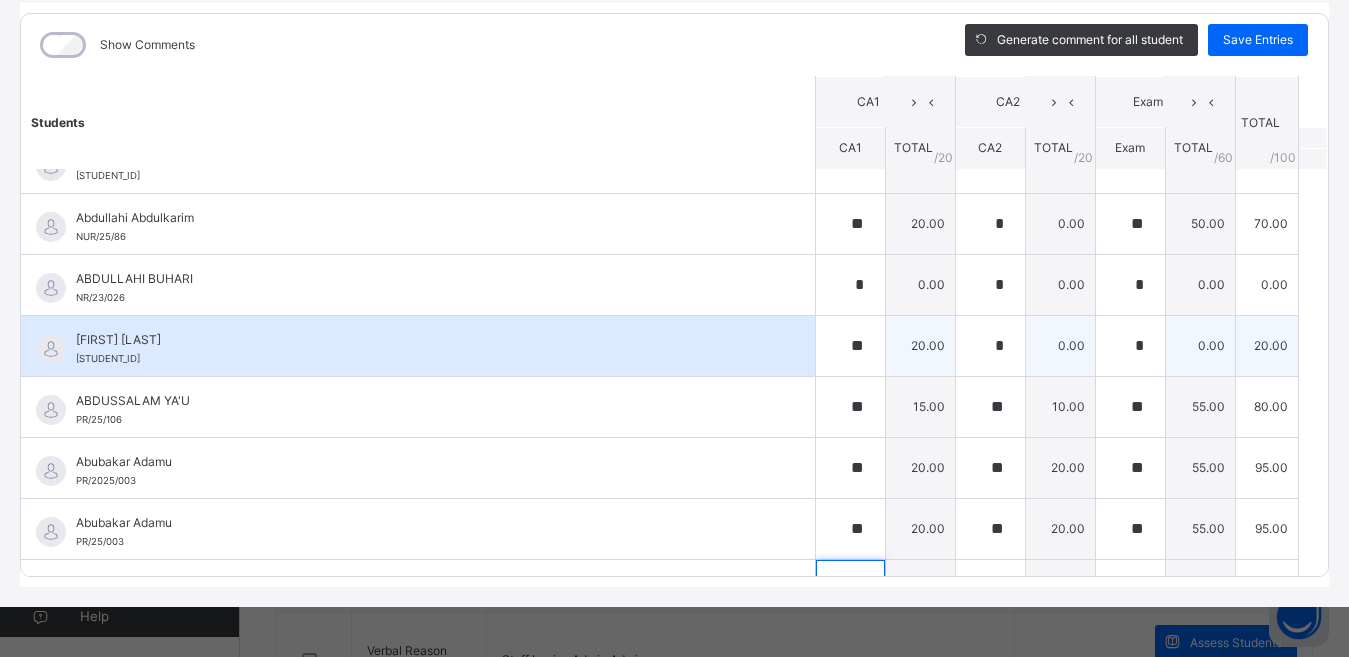 scroll, scrollTop: 431, scrollLeft: 0, axis: vertical 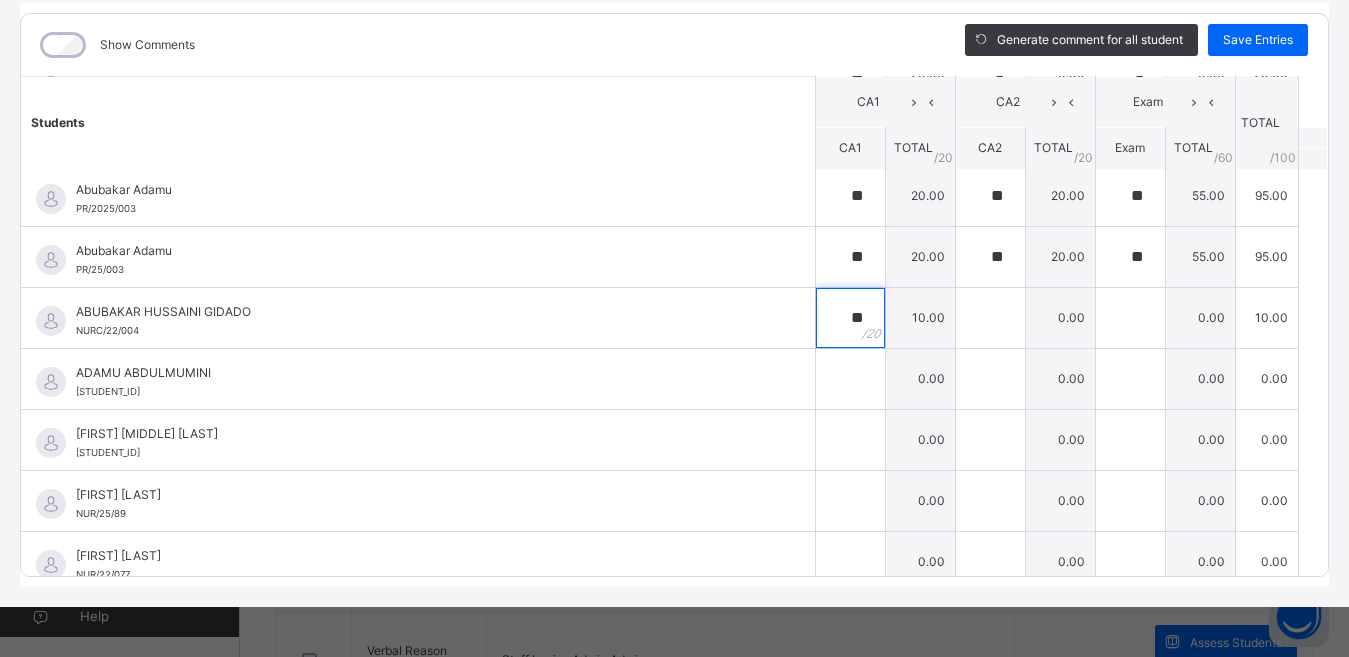 type on "**" 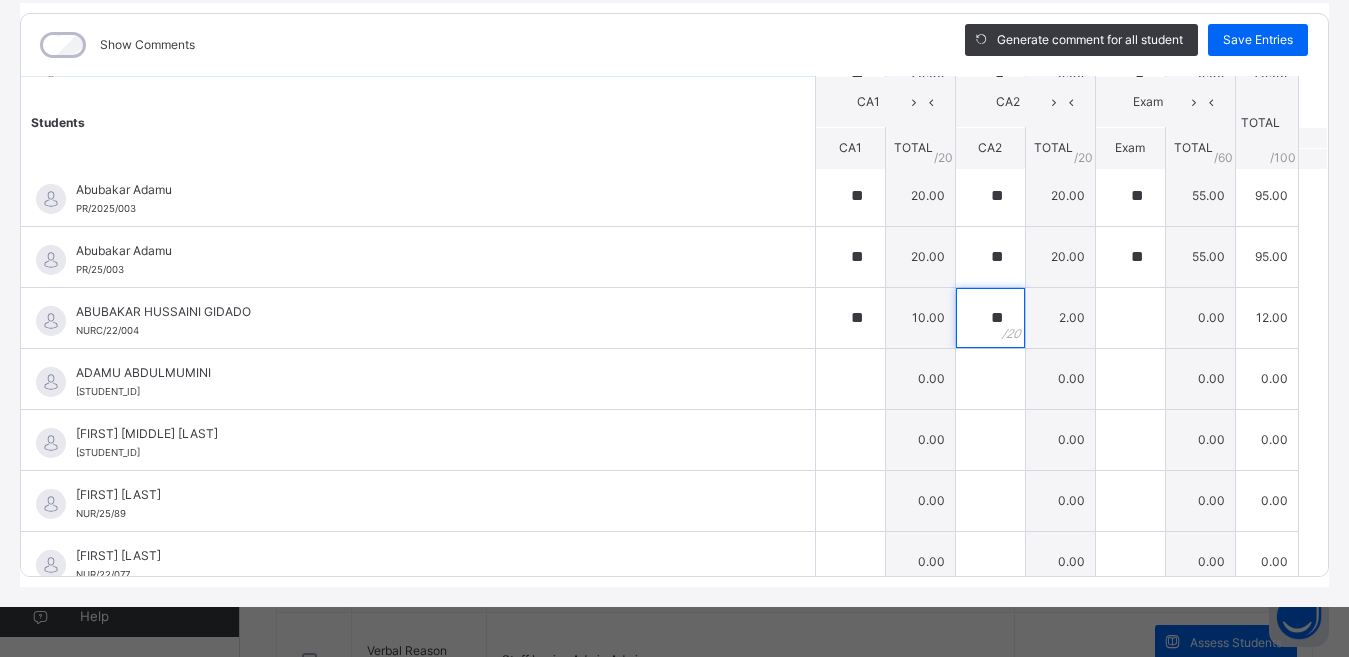 type on "**" 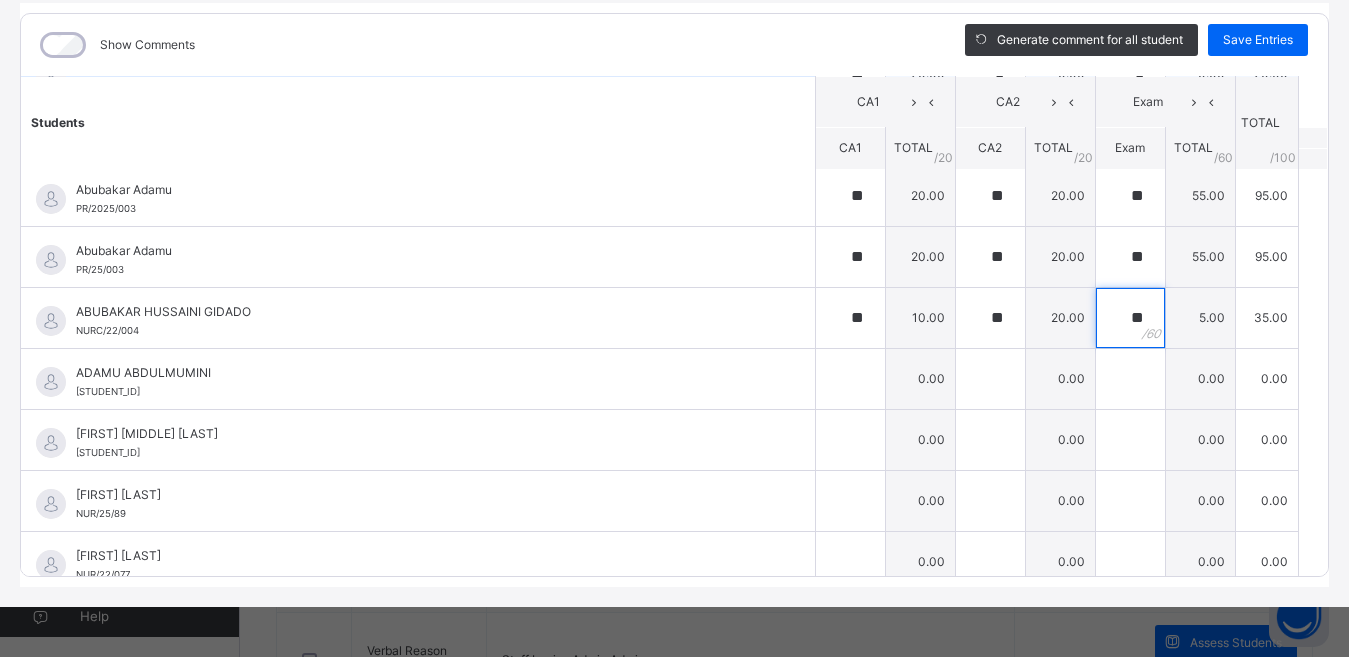 type on "**" 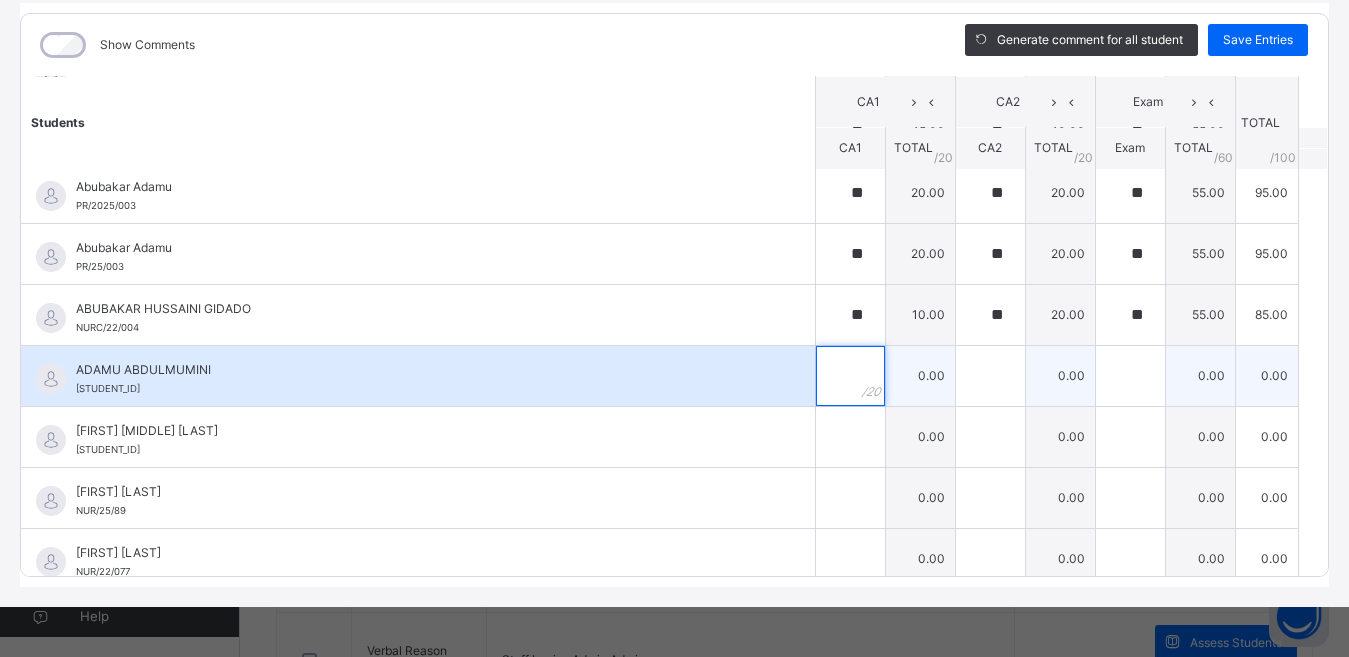 scroll, scrollTop: 331, scrollLeft: 0, axis: vertical 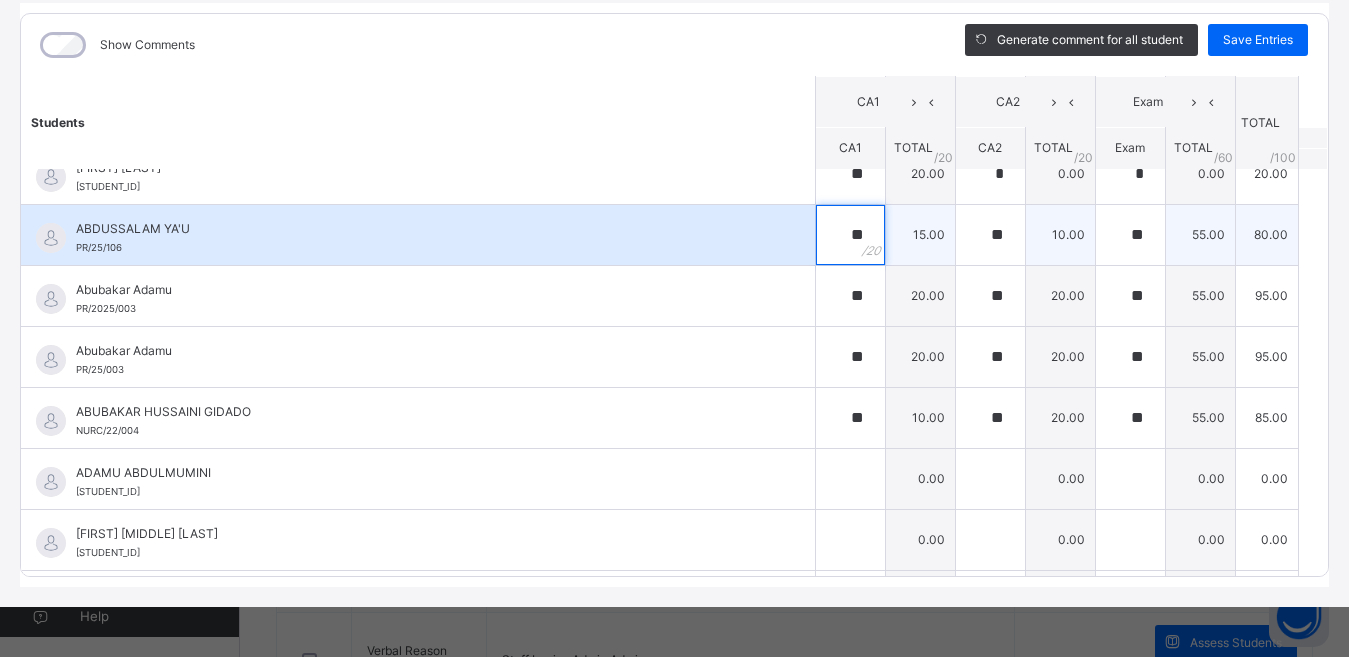 click on "**" at bounding box center [850, 235] 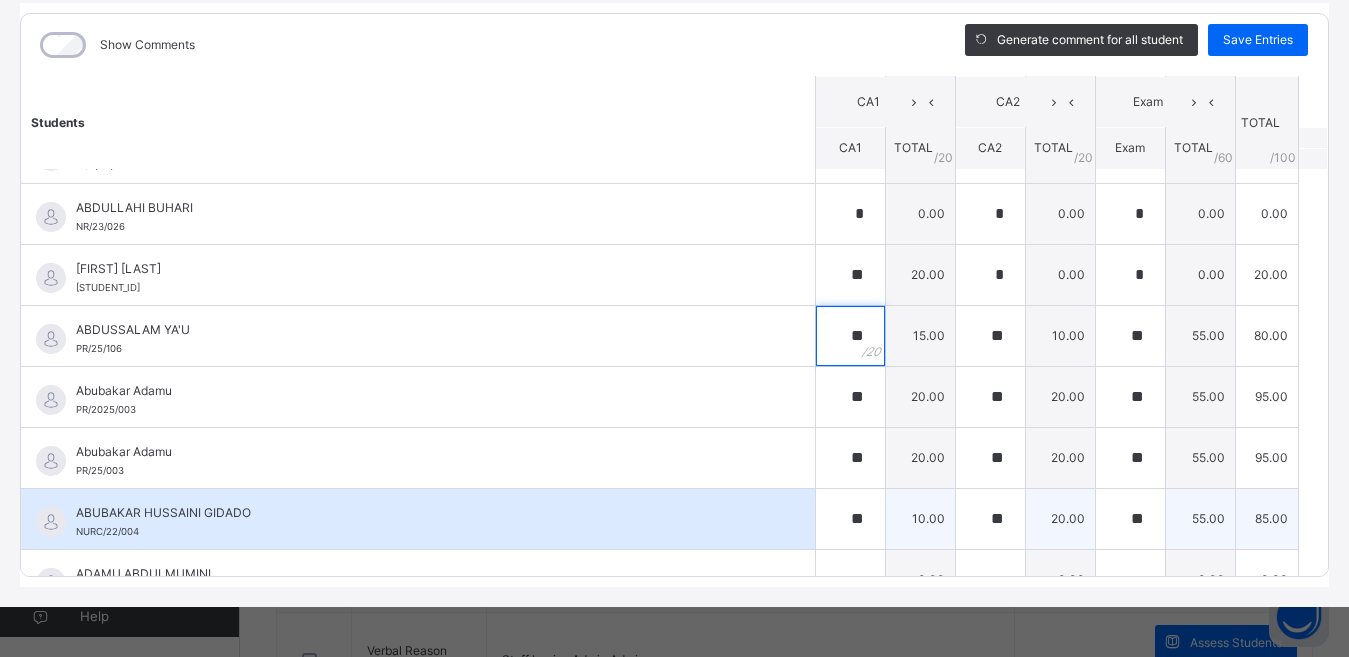 scroll, scrollTop: 131, scrollLeft: 0, axis: vertical 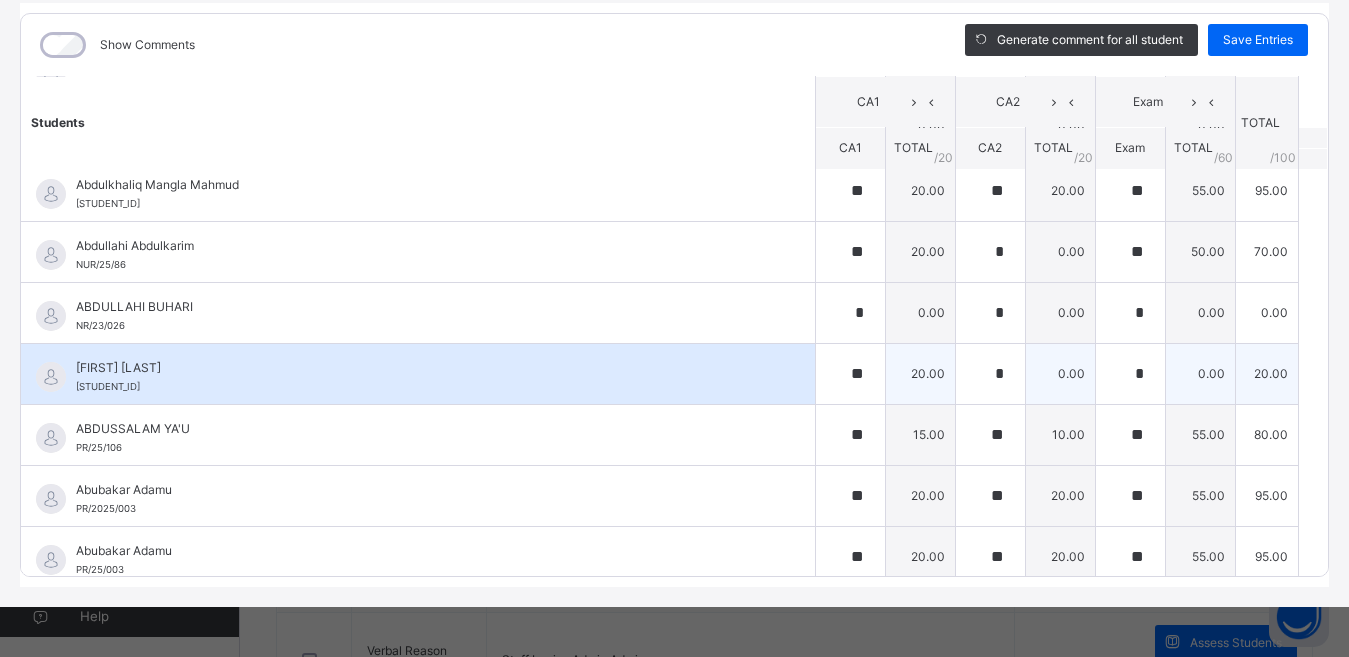 click on "20.00" at bounding box center (920, 373) 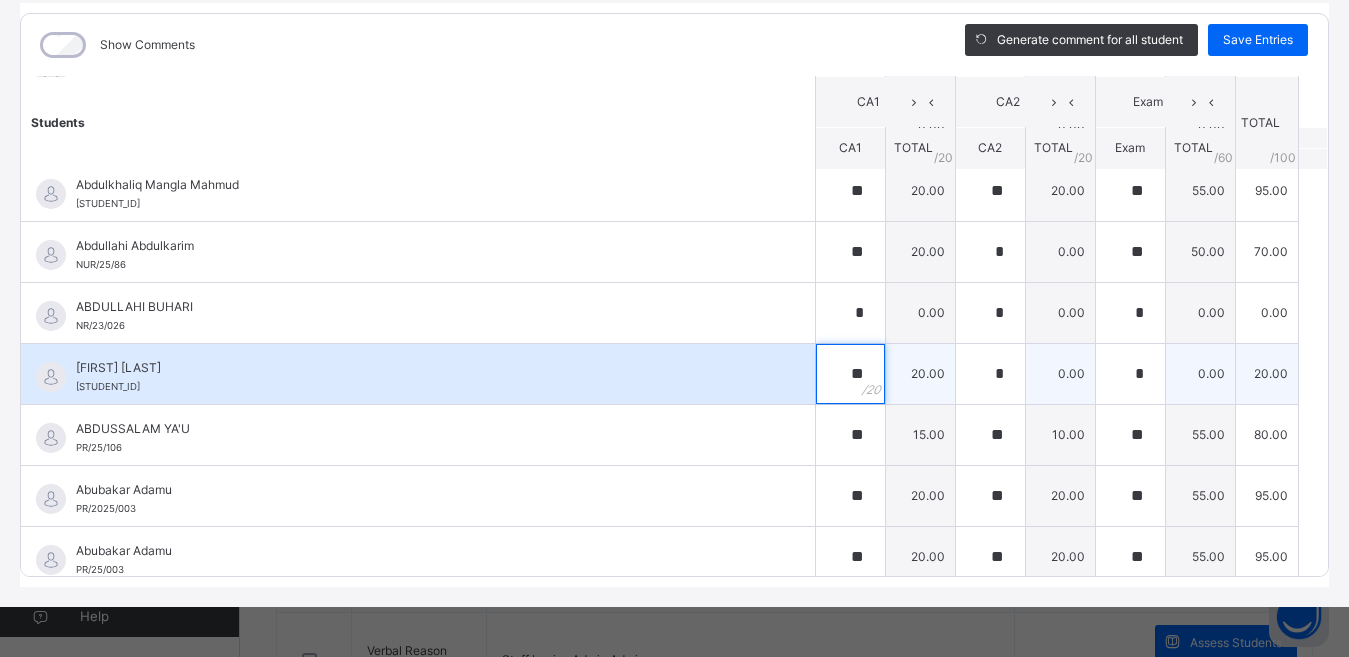 click on "**" at bounding box center (850, 374) 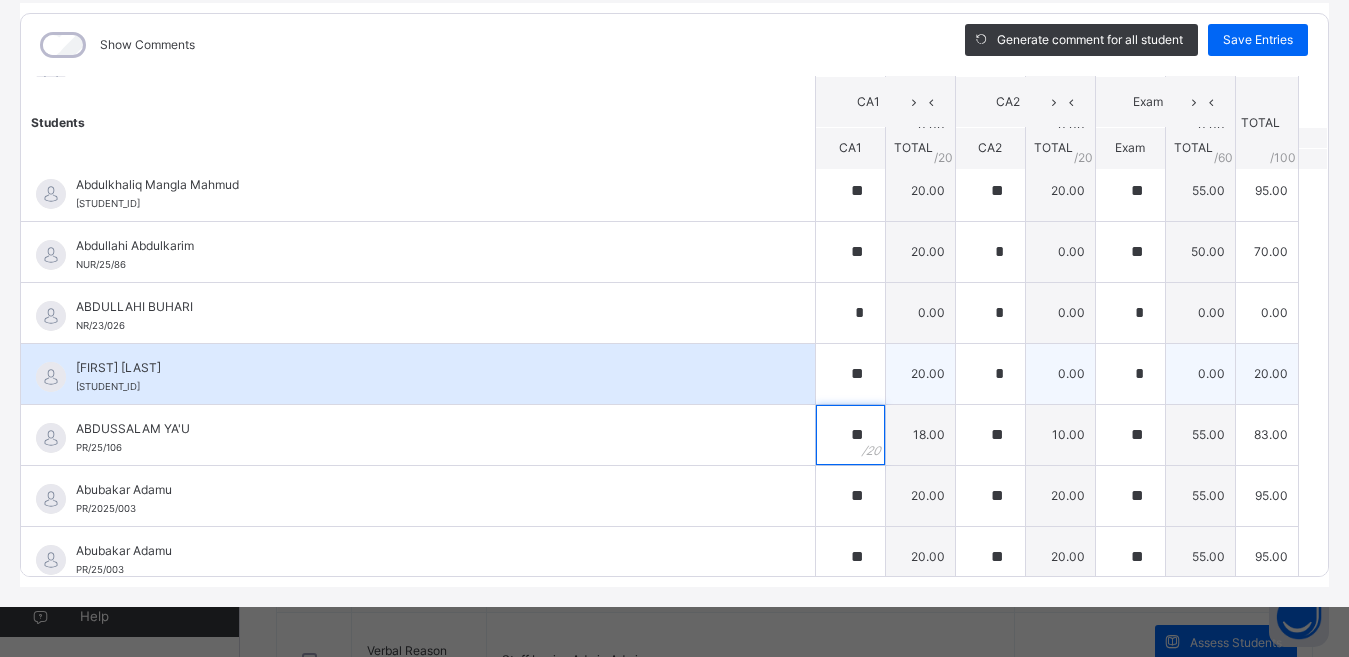 type on "**" 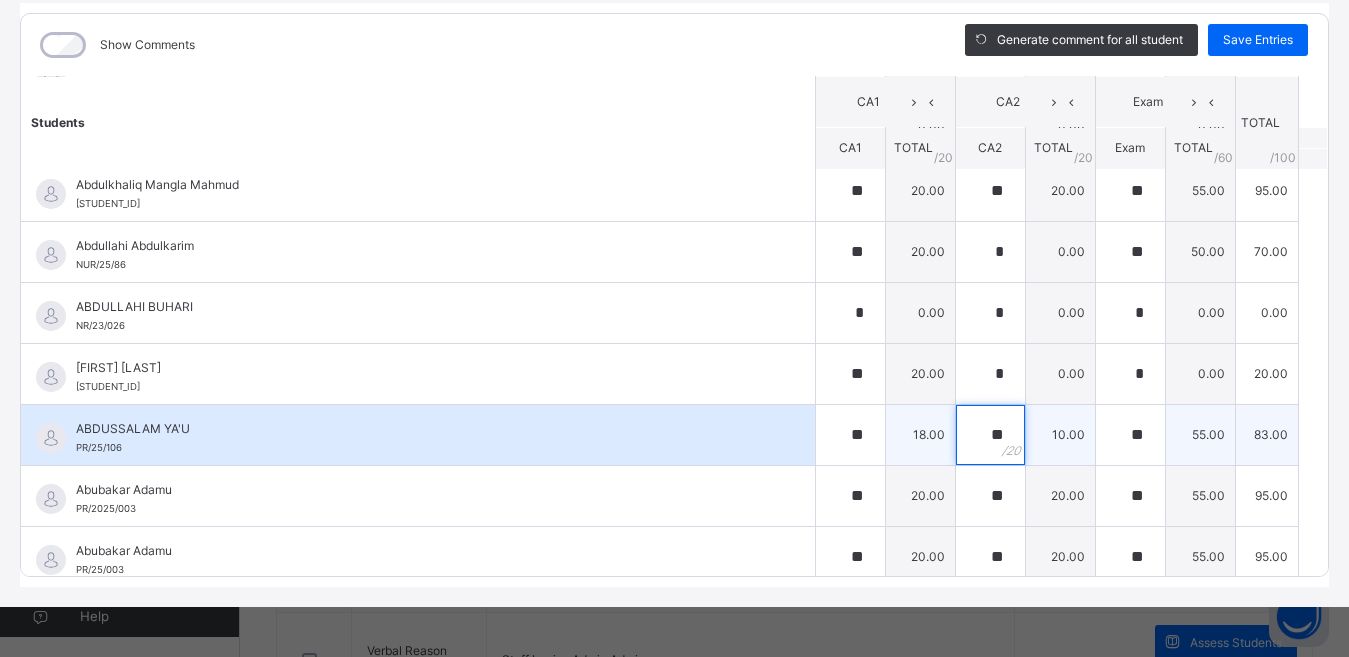 click on "**" at bounding box center [990, 435] 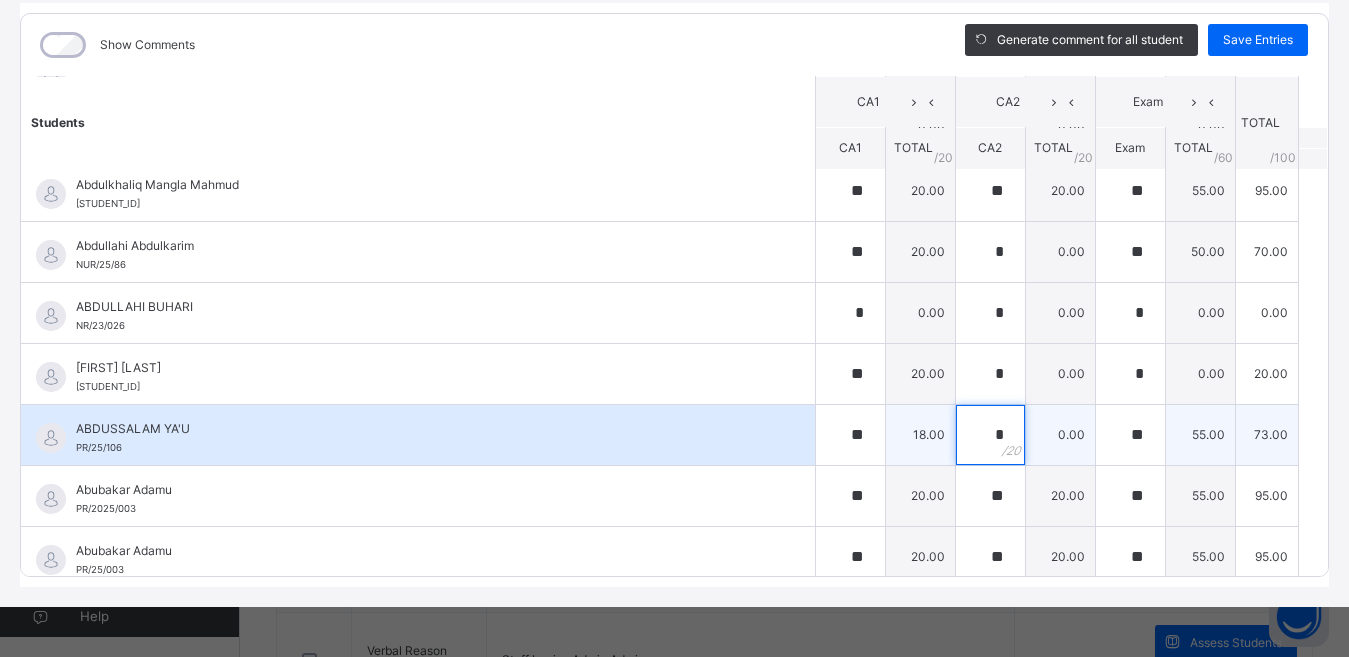 type on "*" 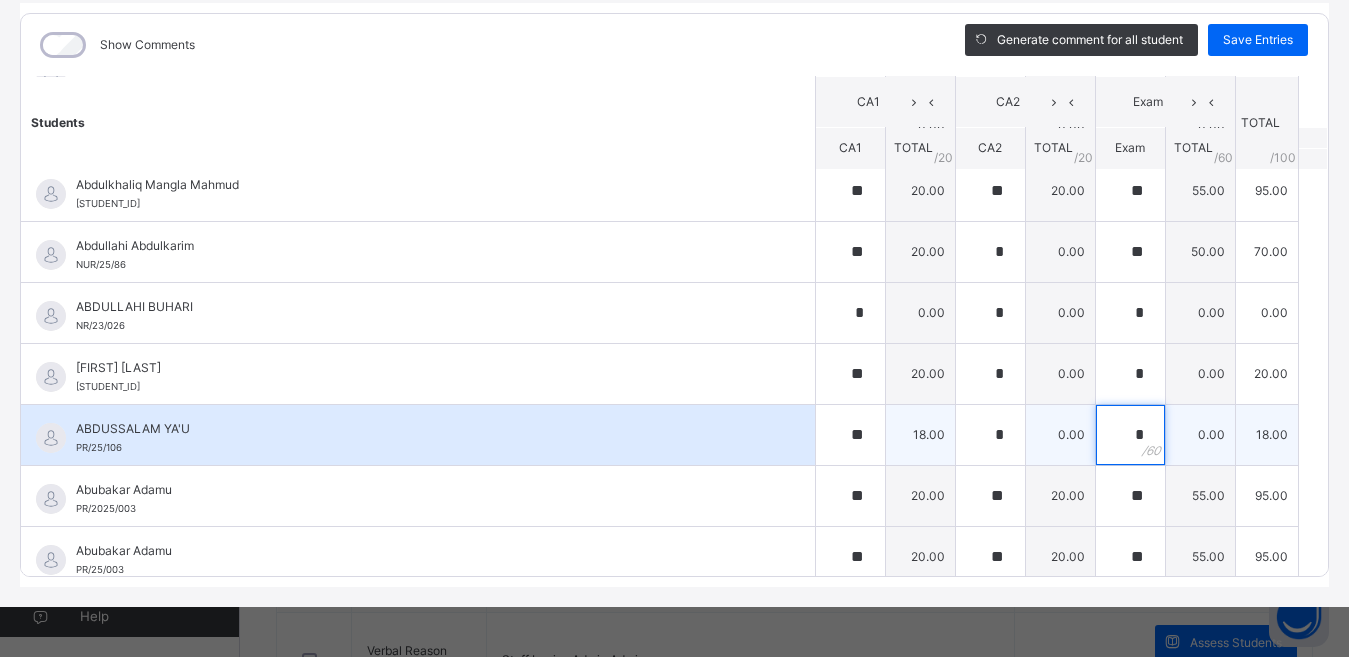 type on "*" 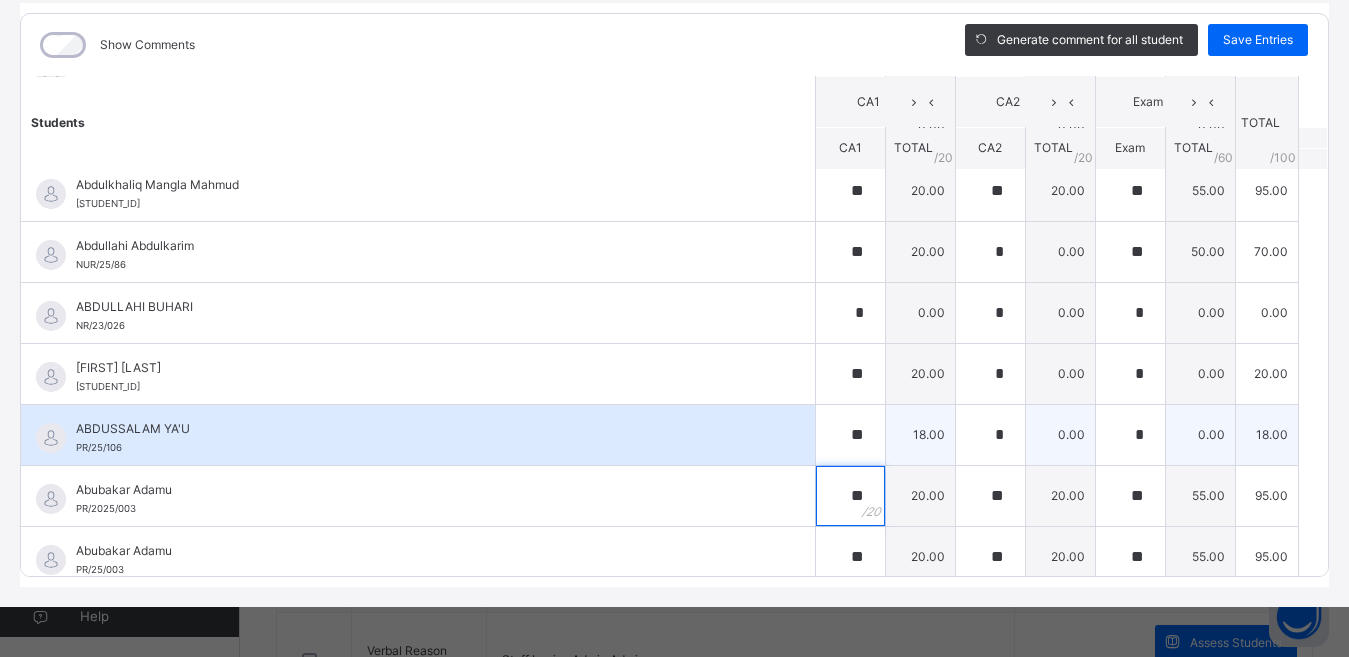 scroll, scrollTop: 231, scrollLeft: 0, axis: vertical 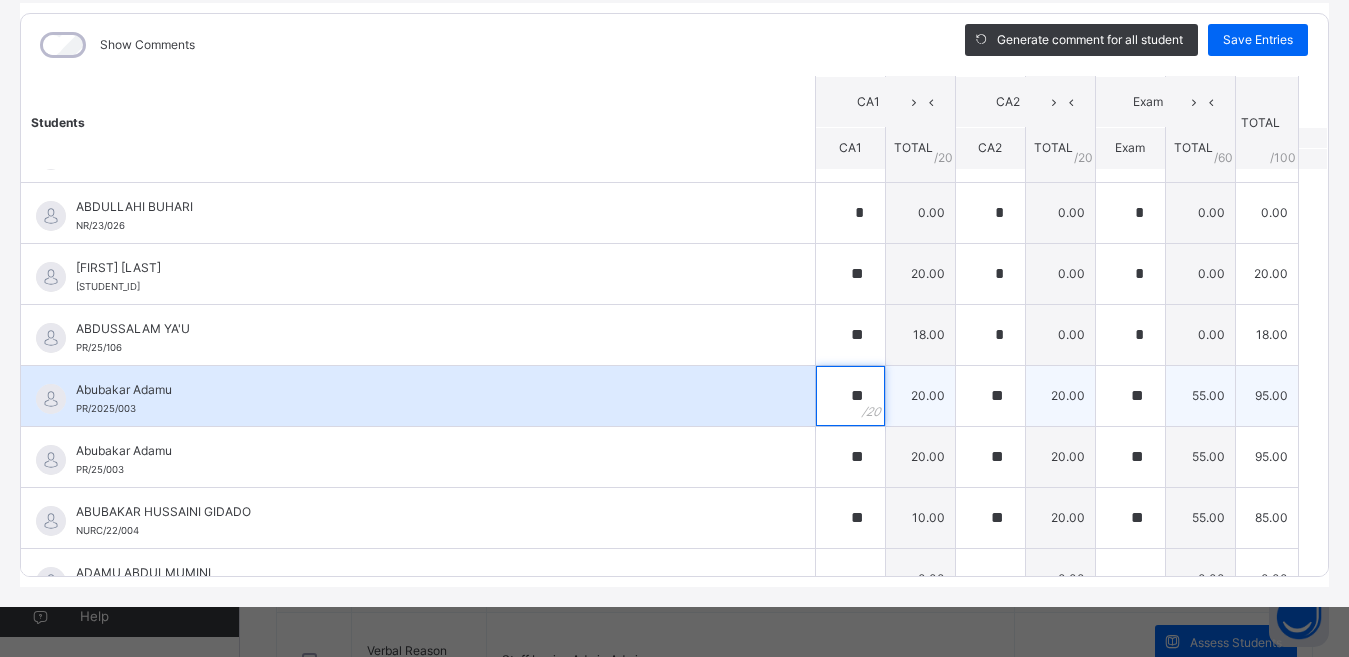 type on "**" 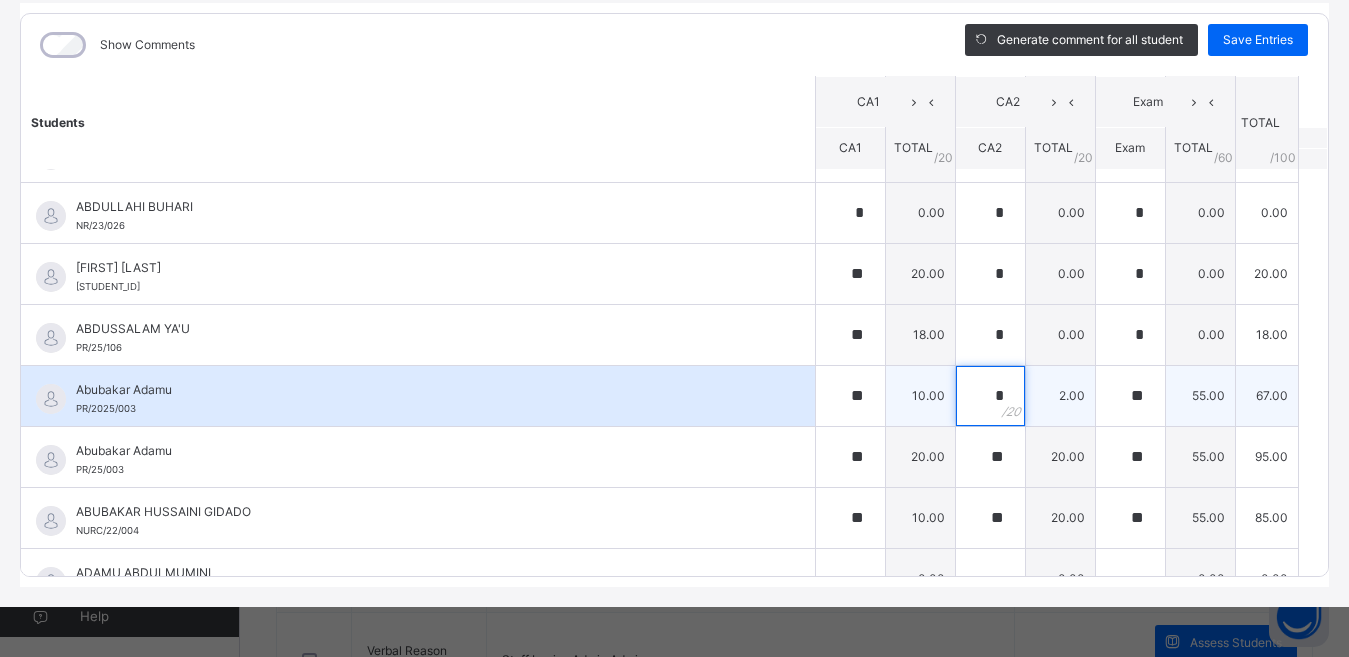 type on "**" 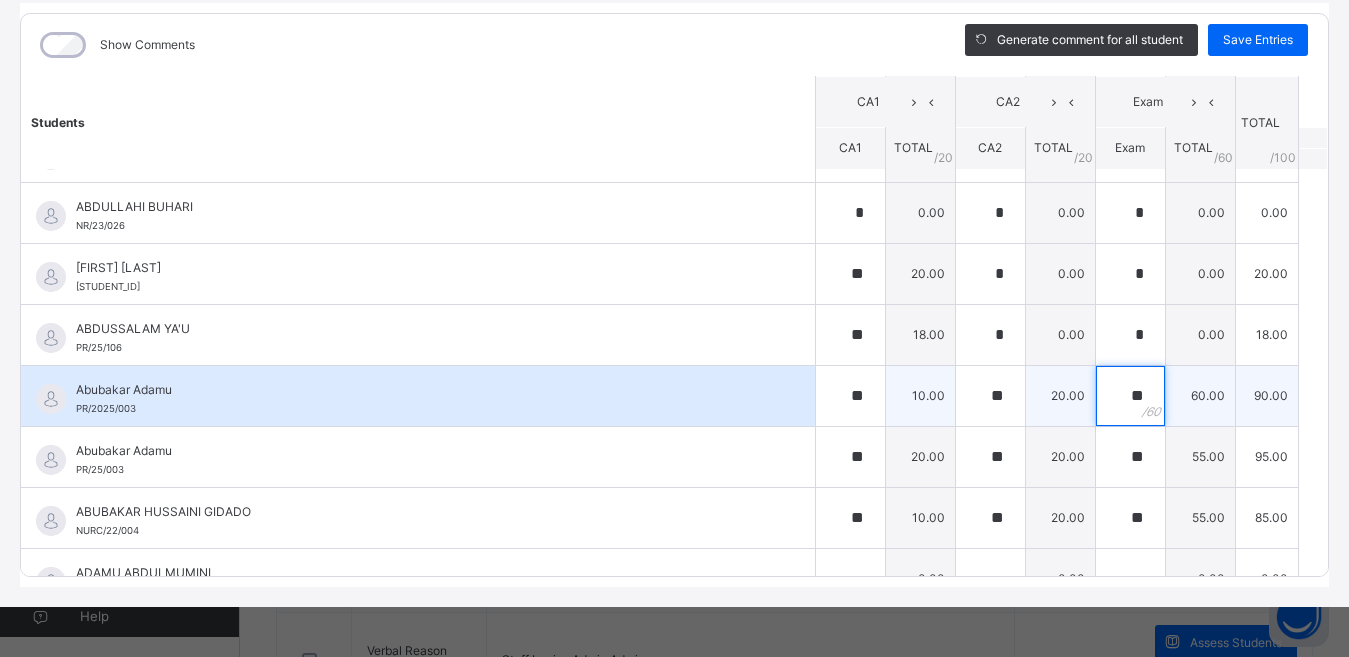 type on "**" 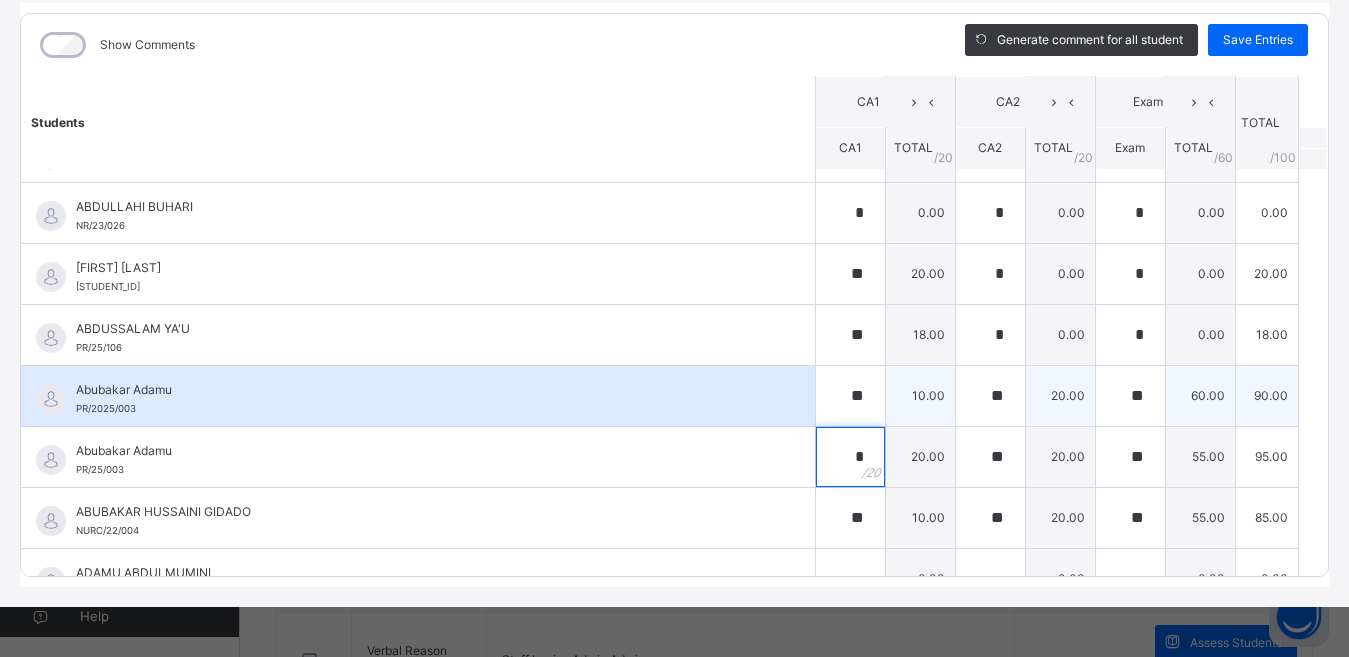 type on "*" 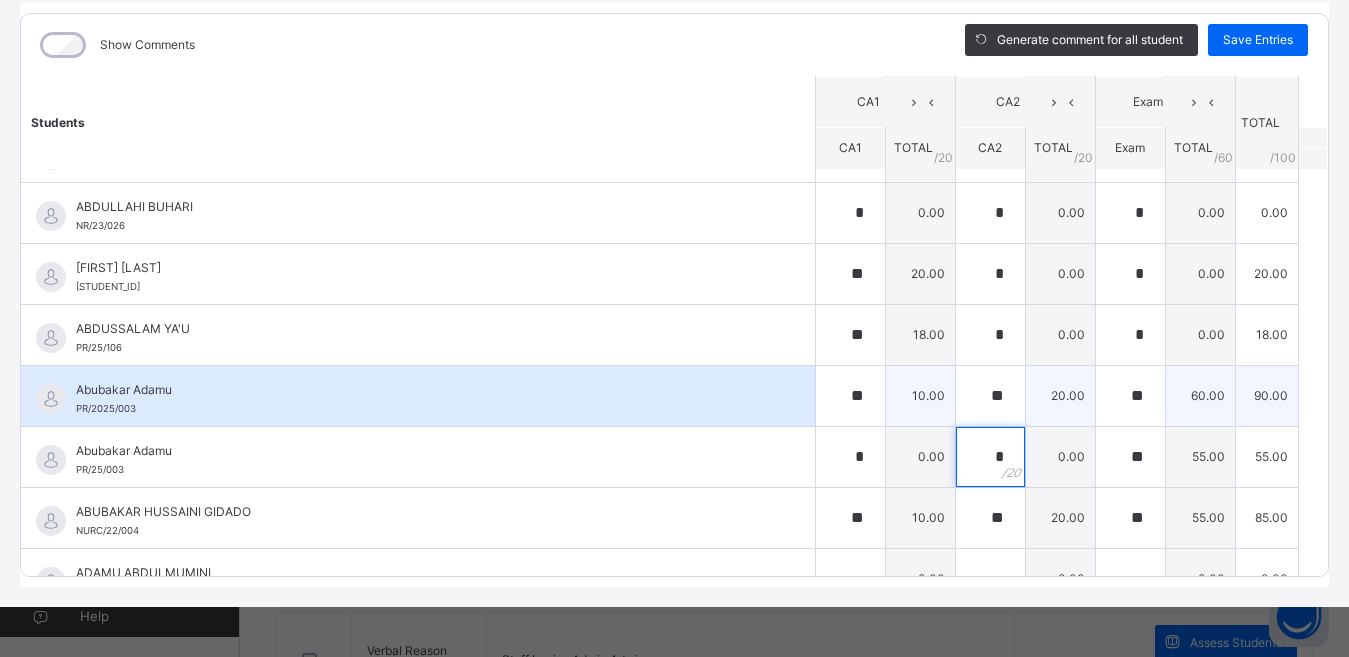 type on "*" 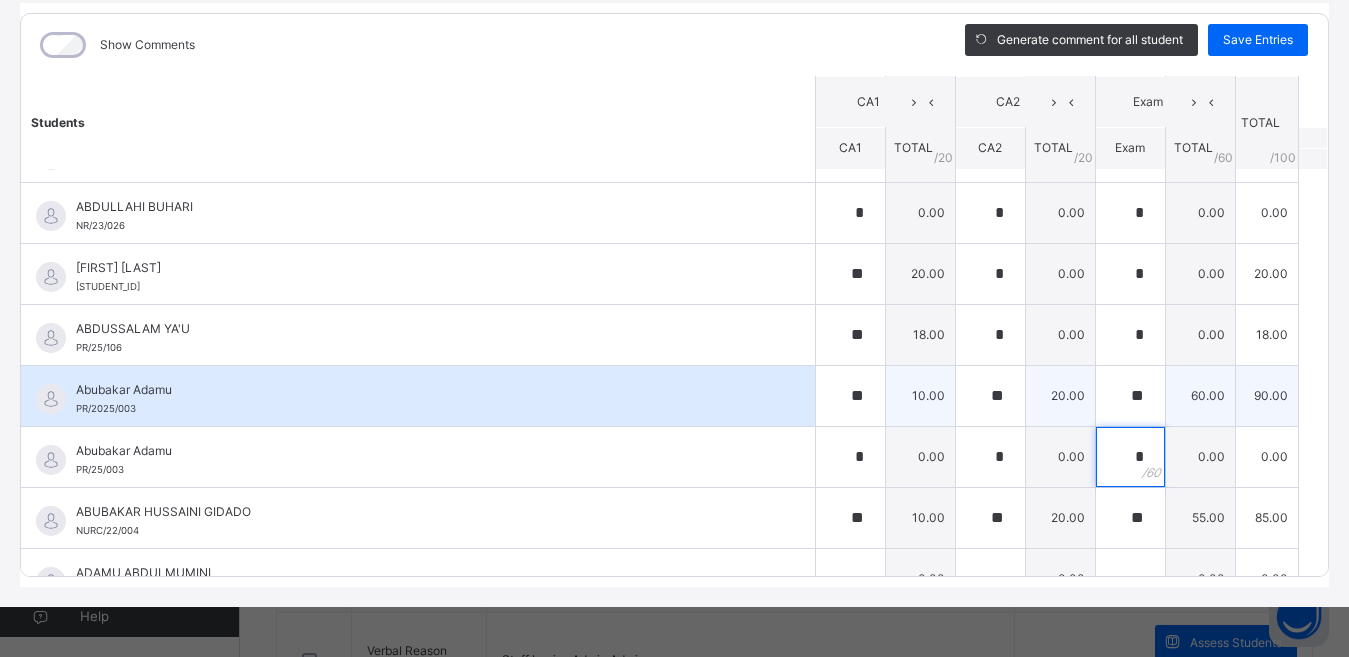 type on "*" 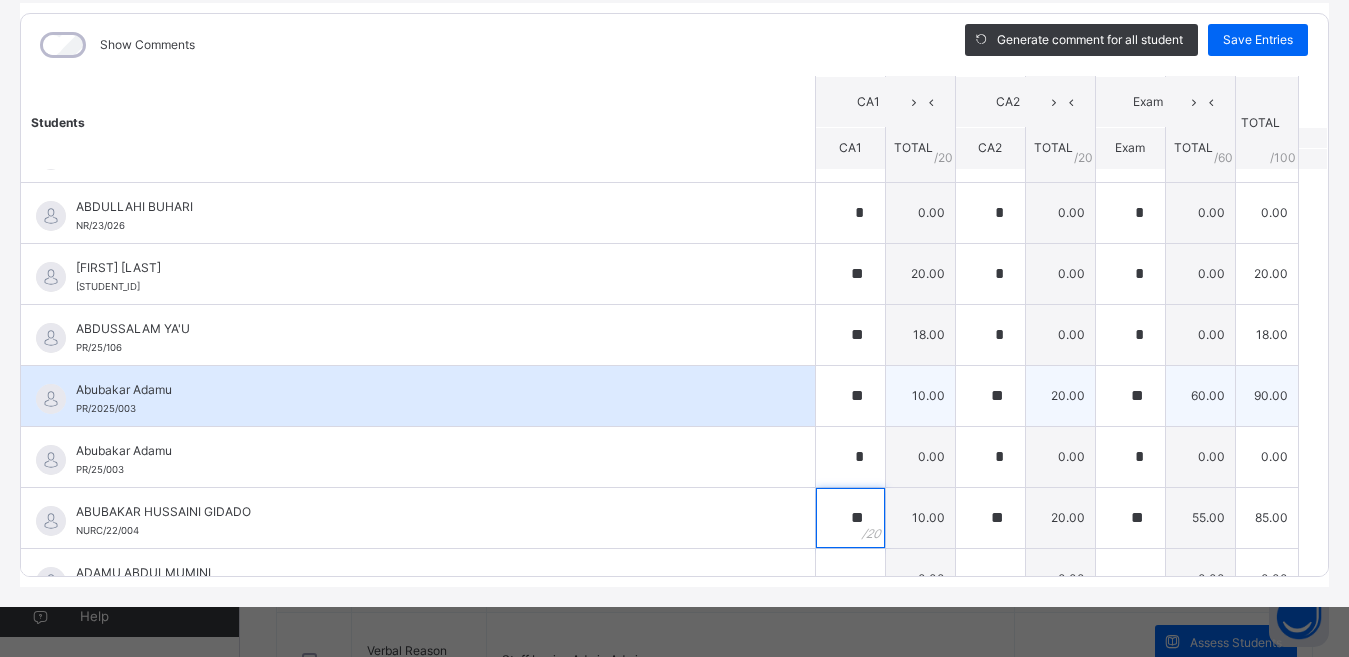 type on "**" 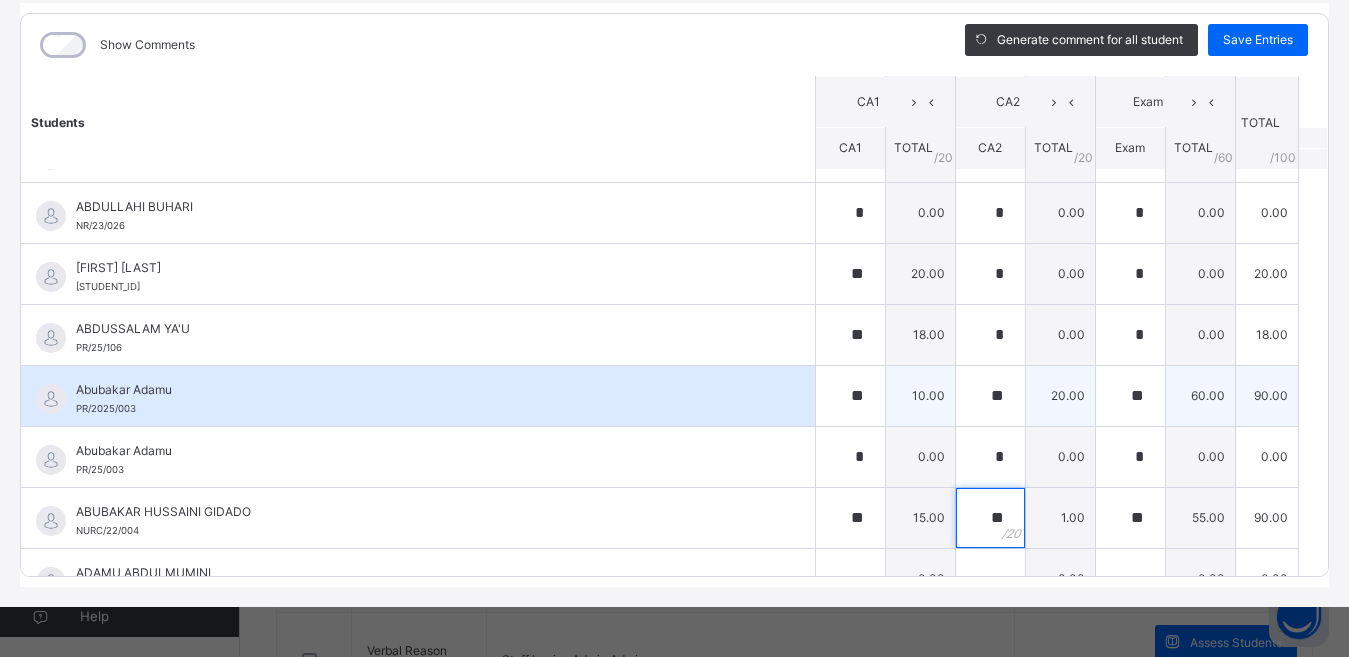 type on "**" 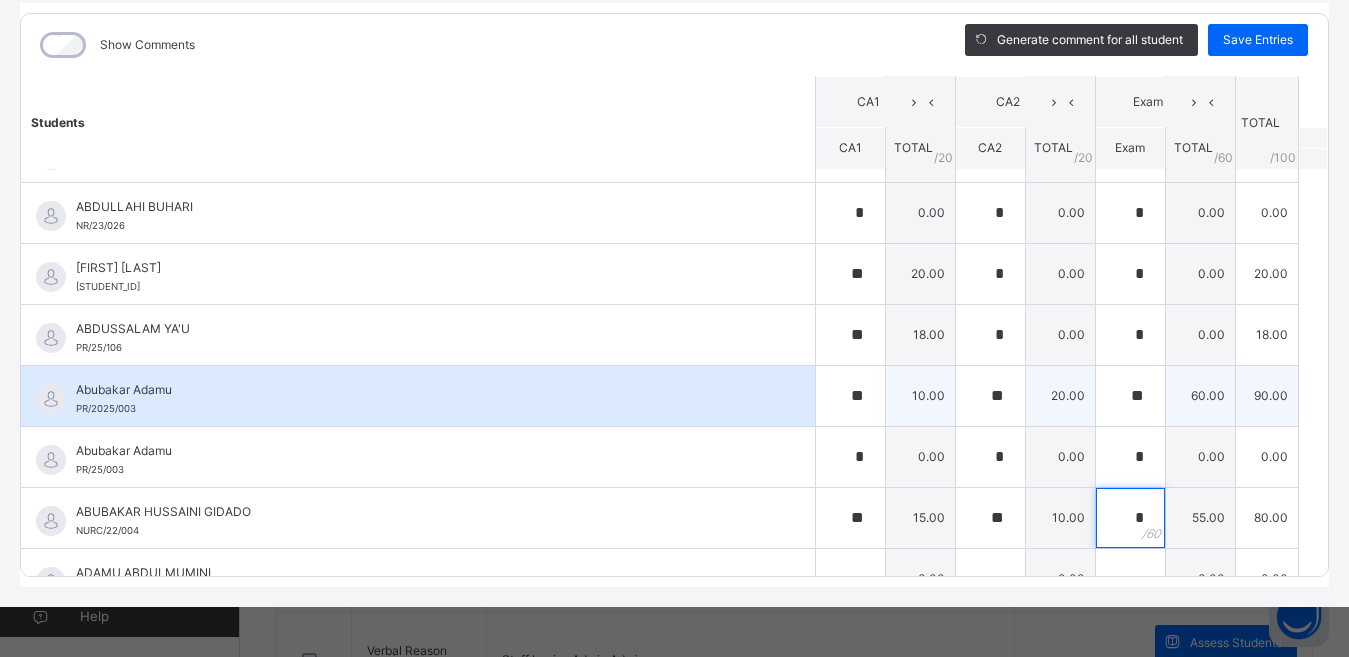 type on "**" 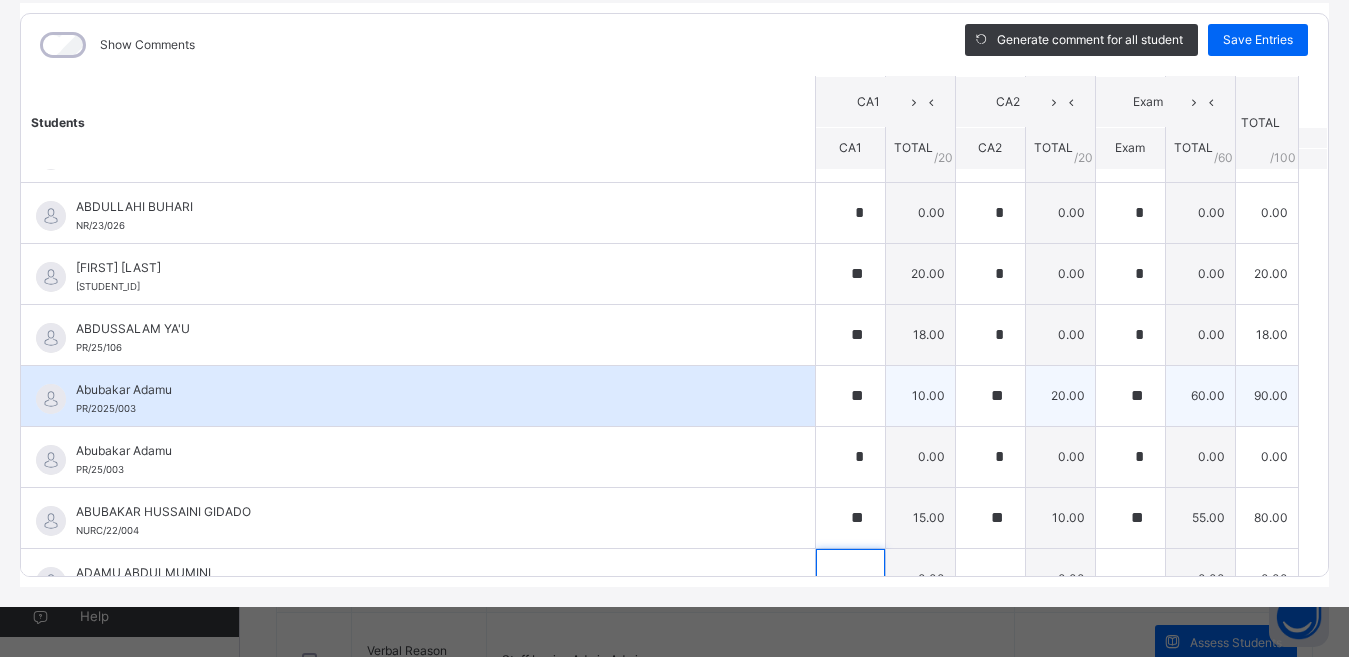scroll, scrollTop: 281, scrollLeft: 0, axis: vertical 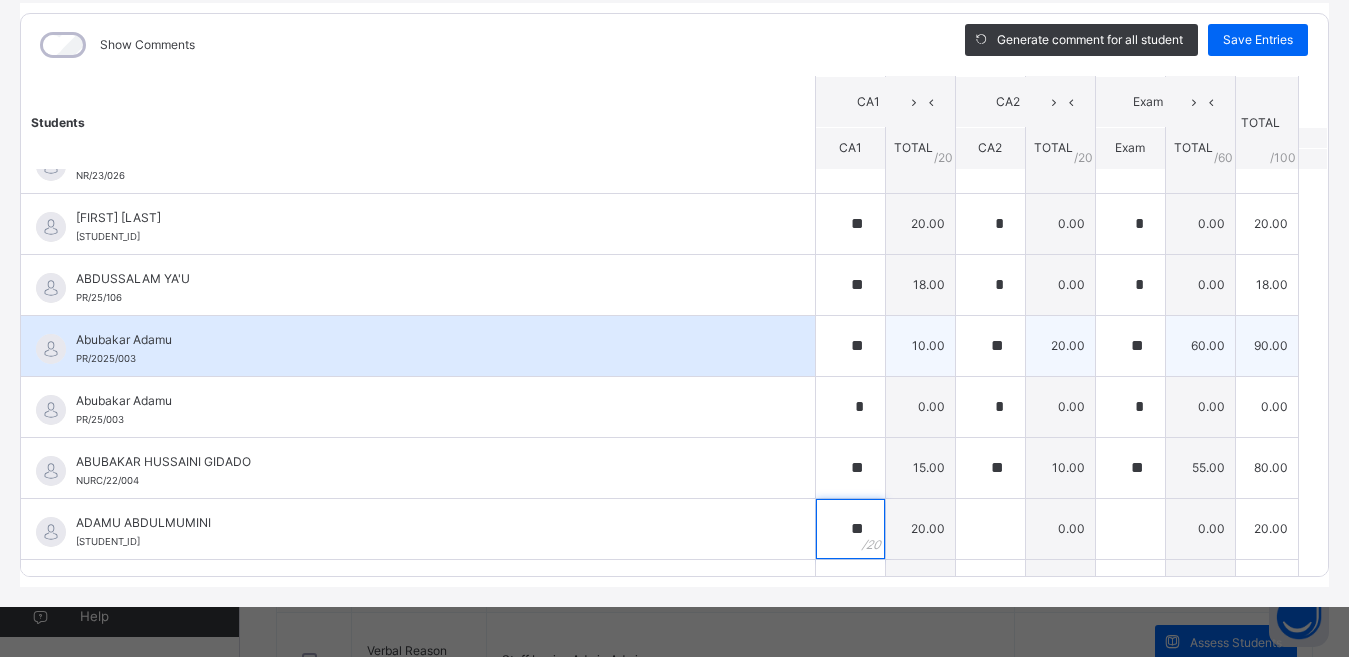 type on "**" 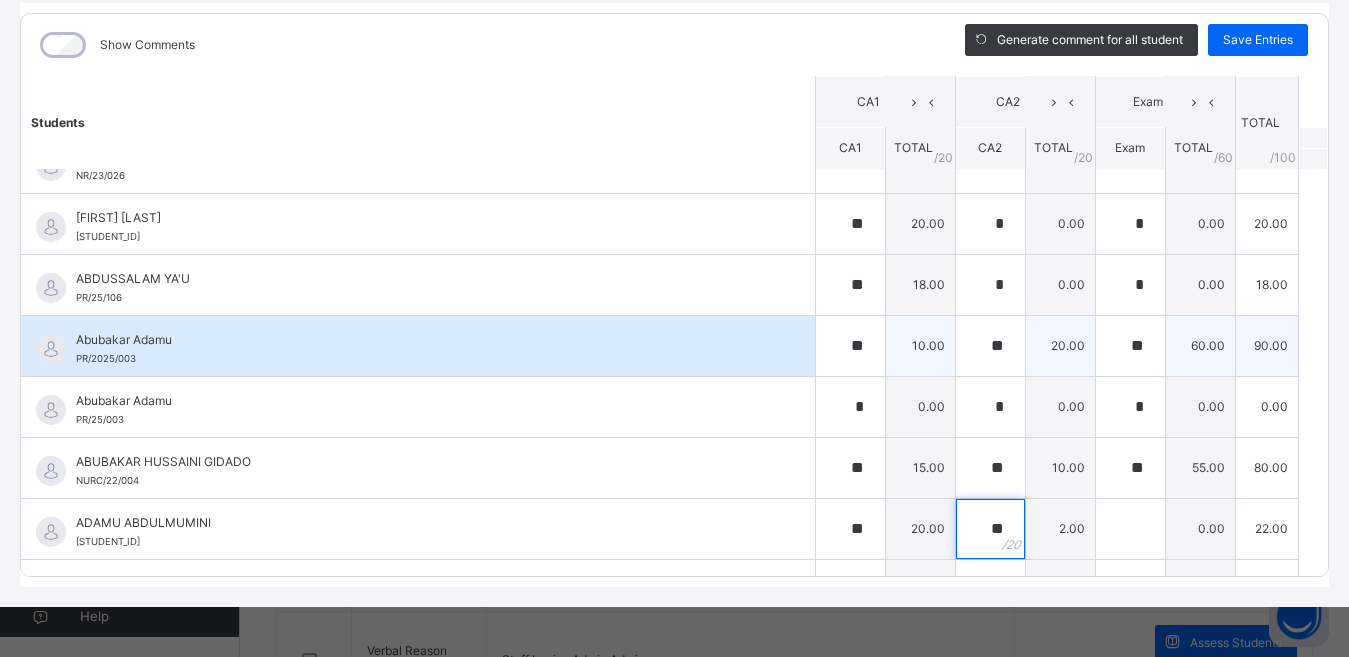 type on "**" 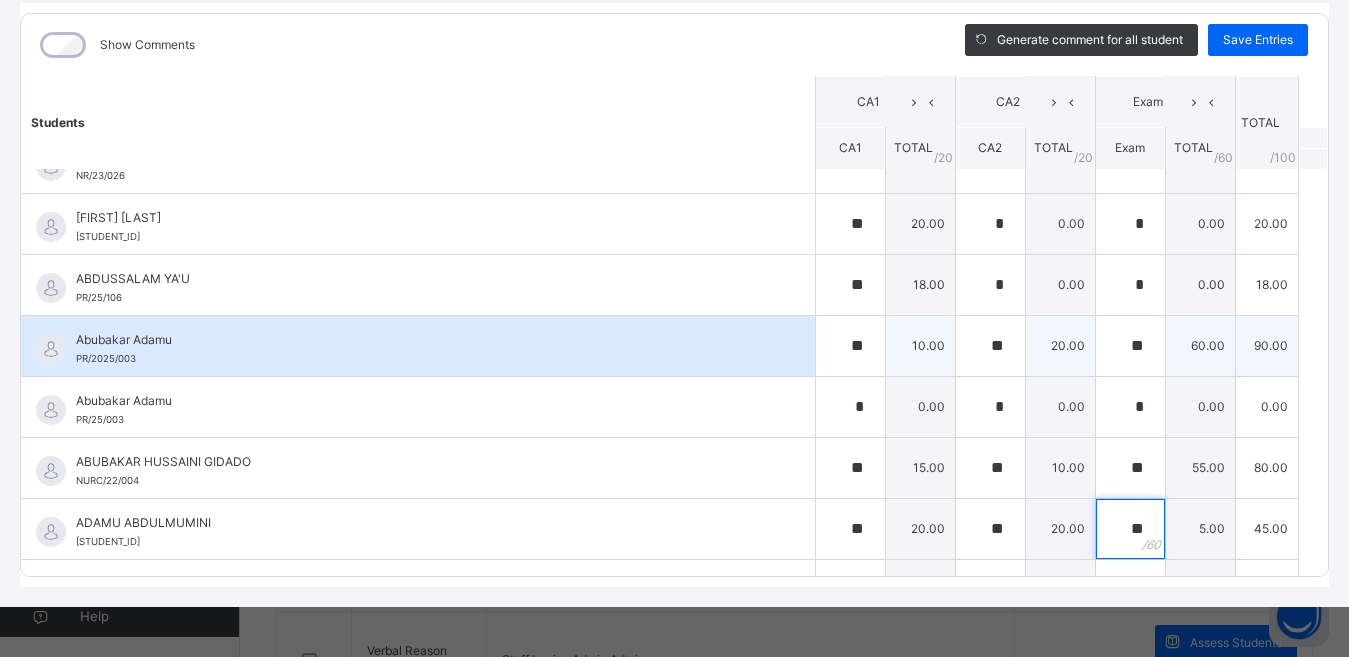 type on "**" 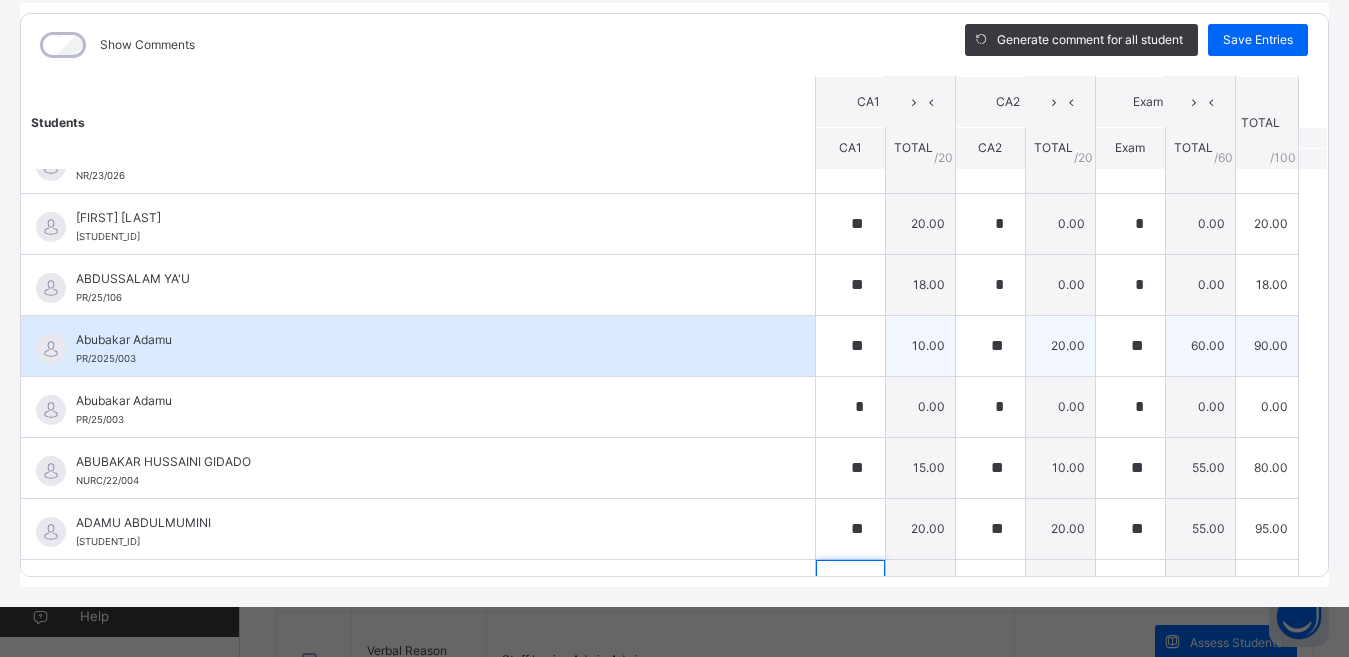 scroll, scrollTop: 553, scrollLeft: 0, axis: vertical 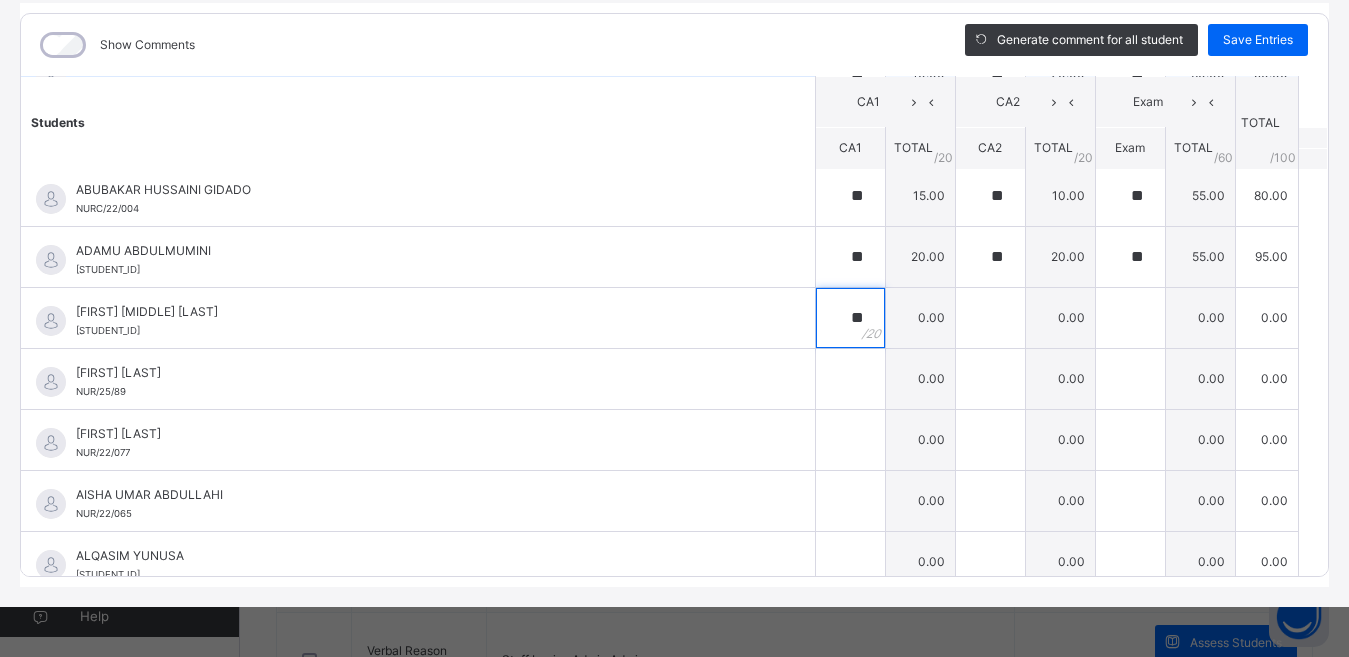 type on "**" 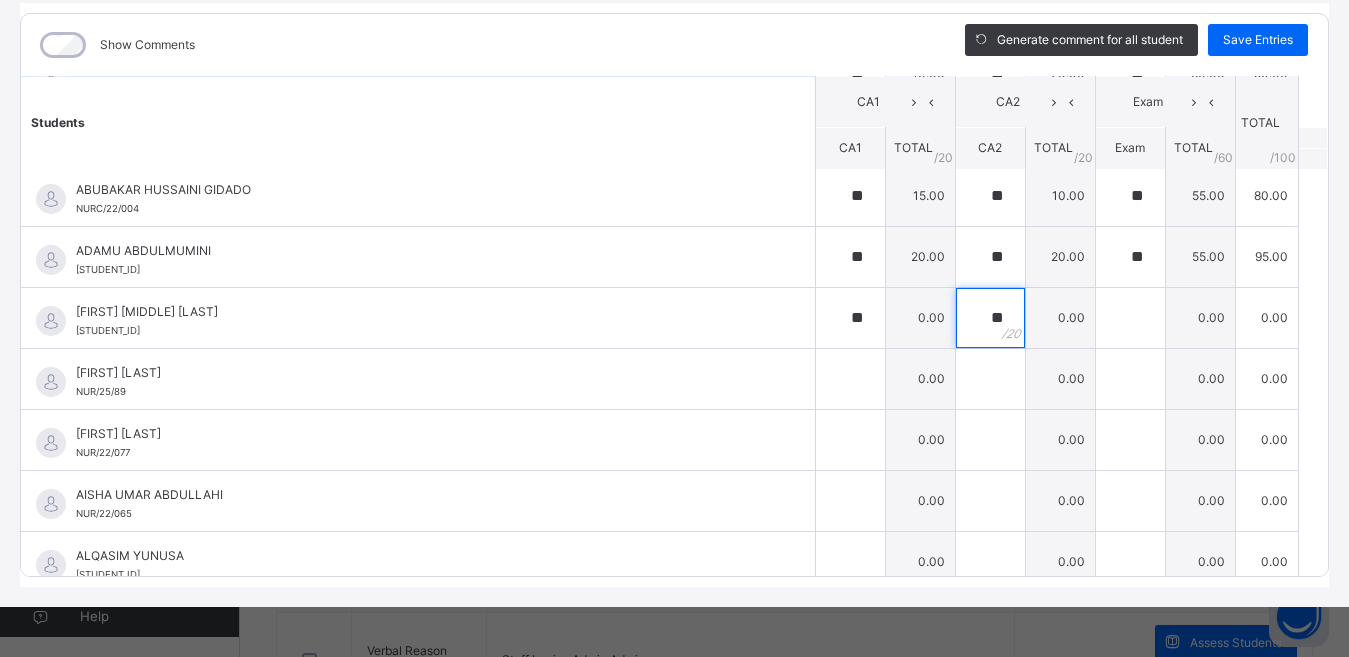 type on "**" 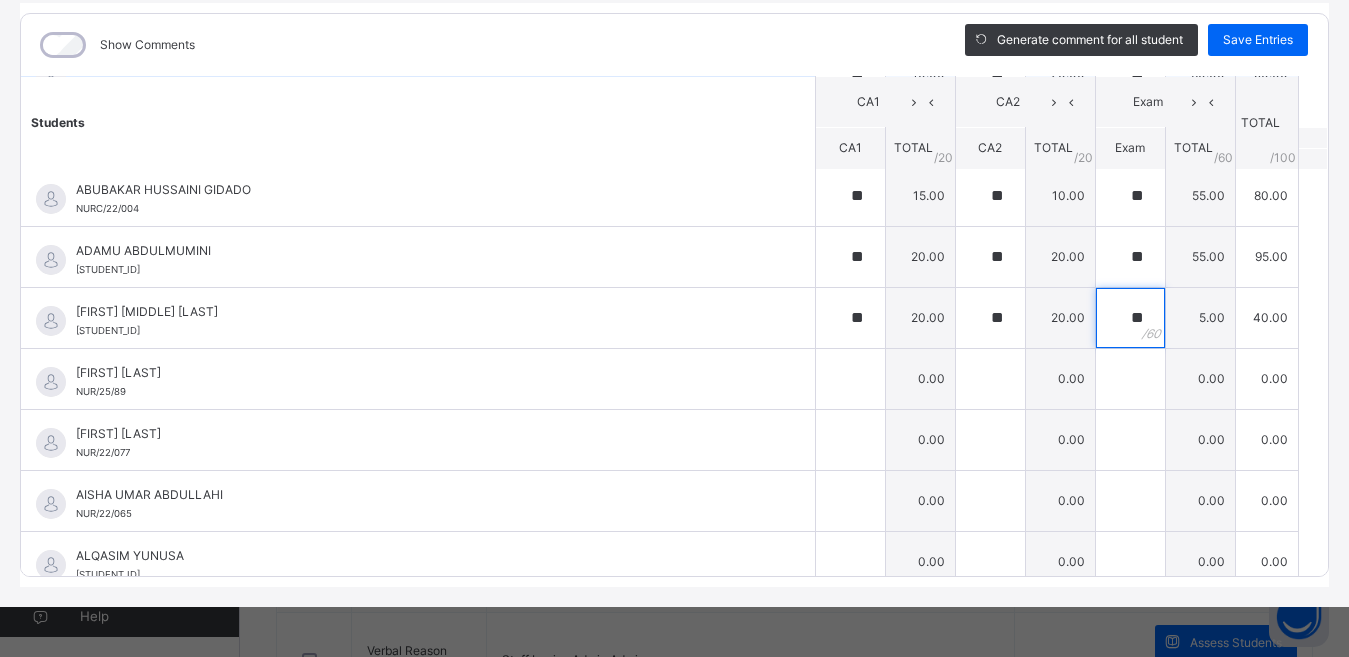 type on "**" 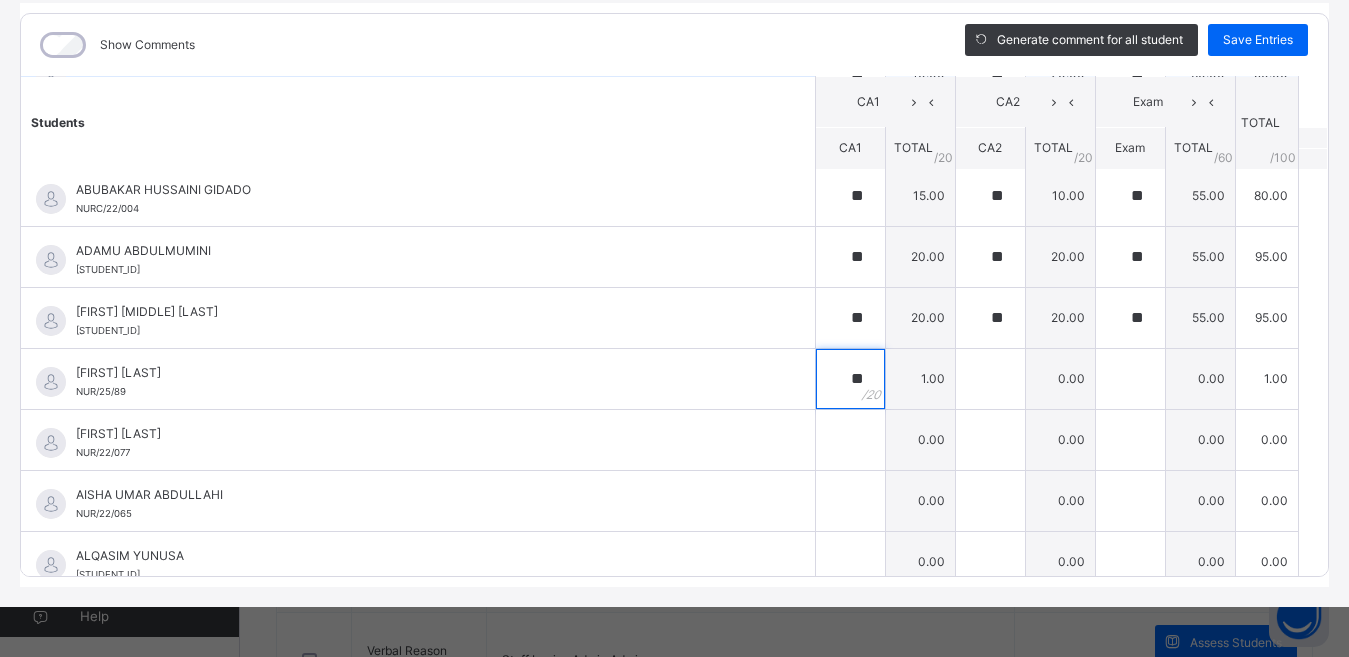 type on "**" 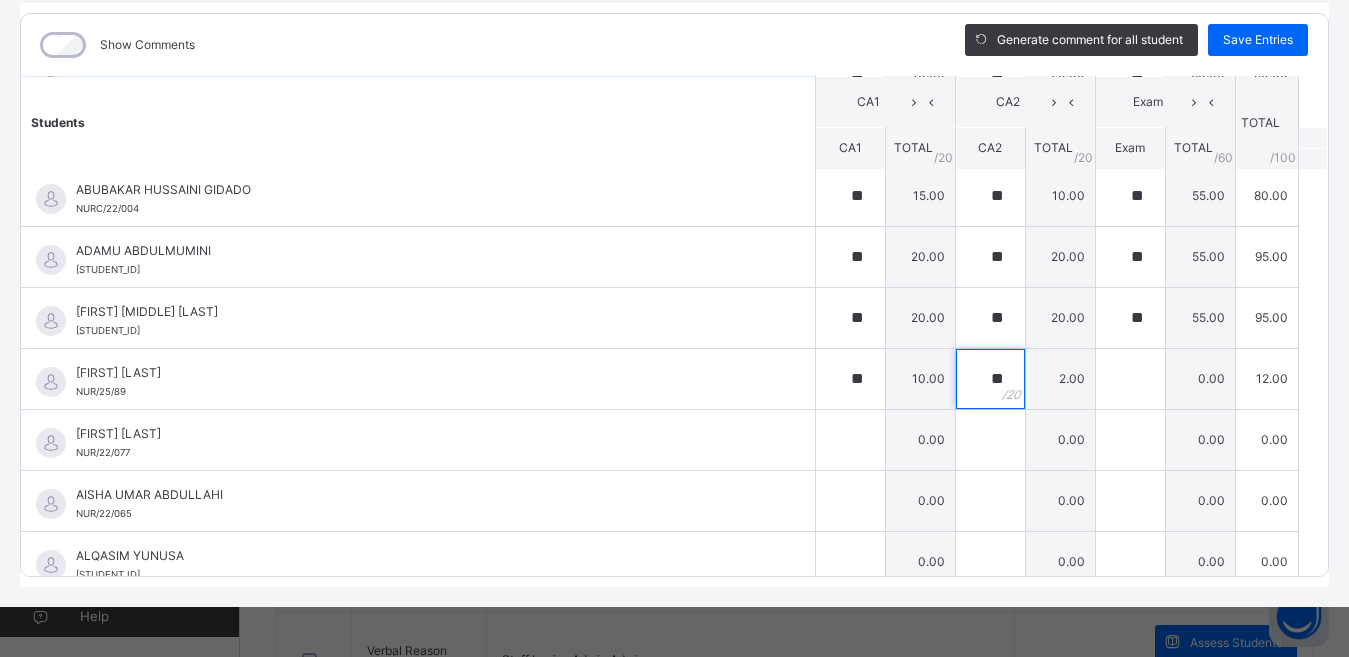 type on "**" 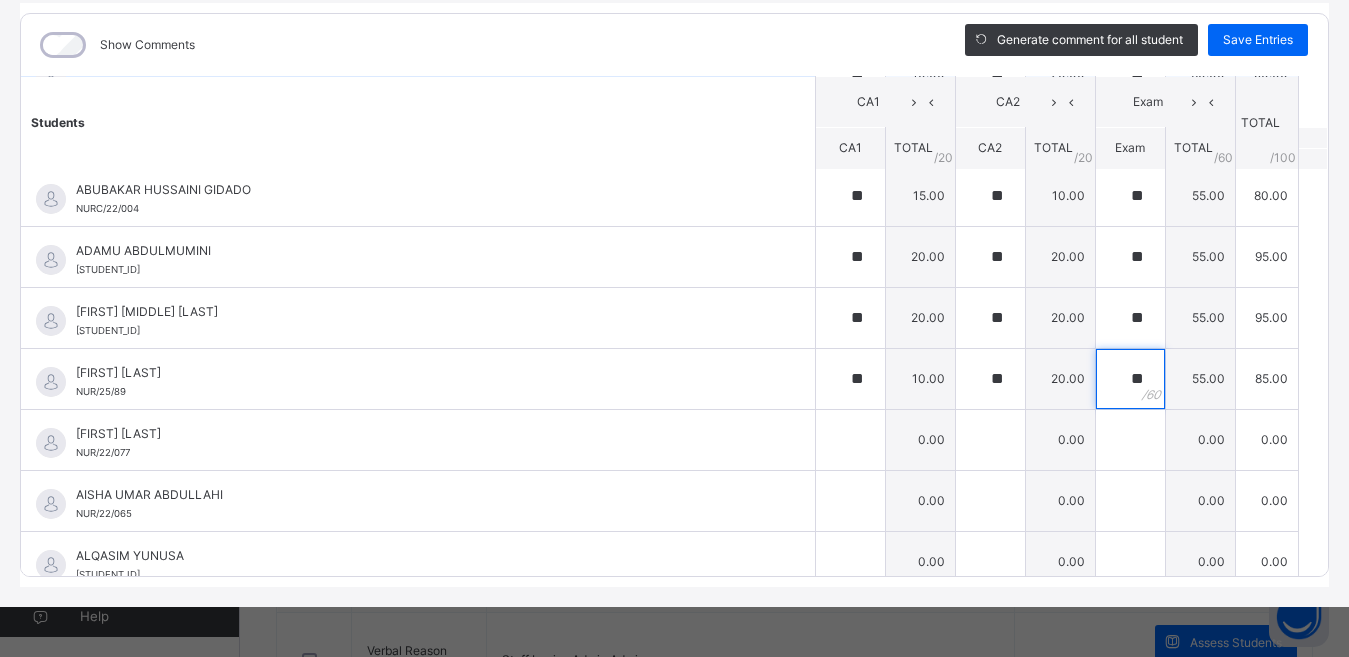 type on "**" 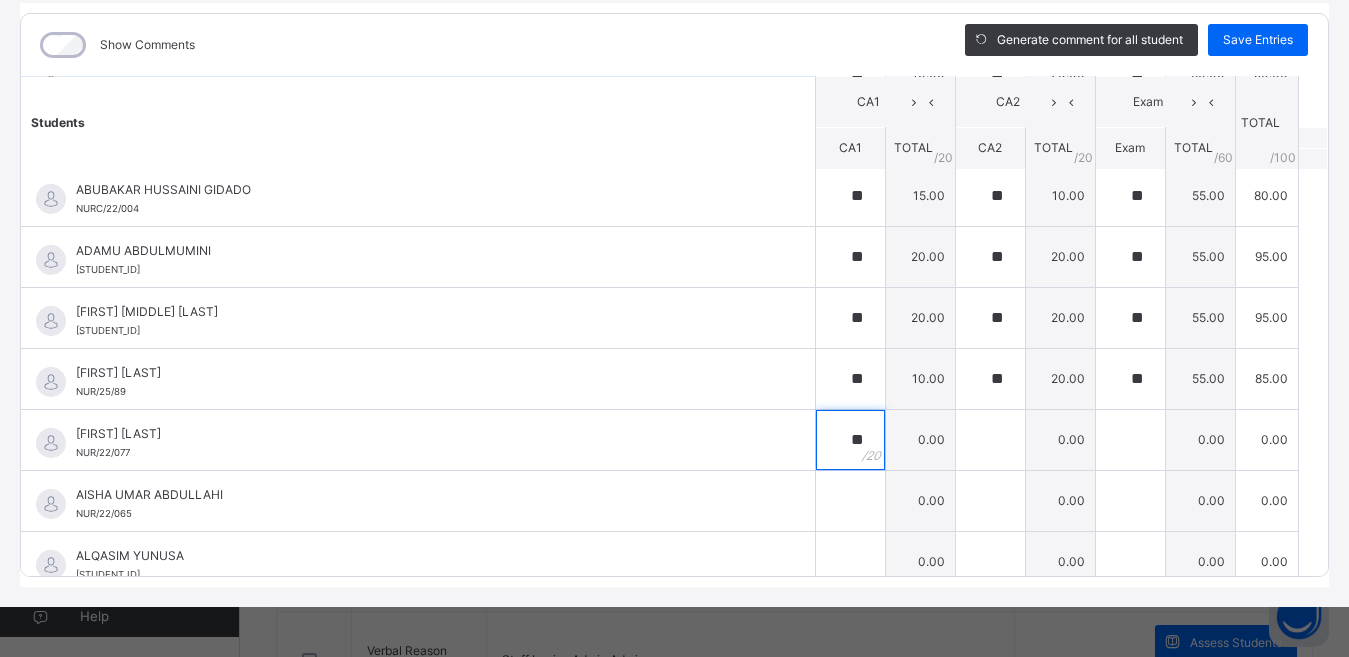 type on "**" 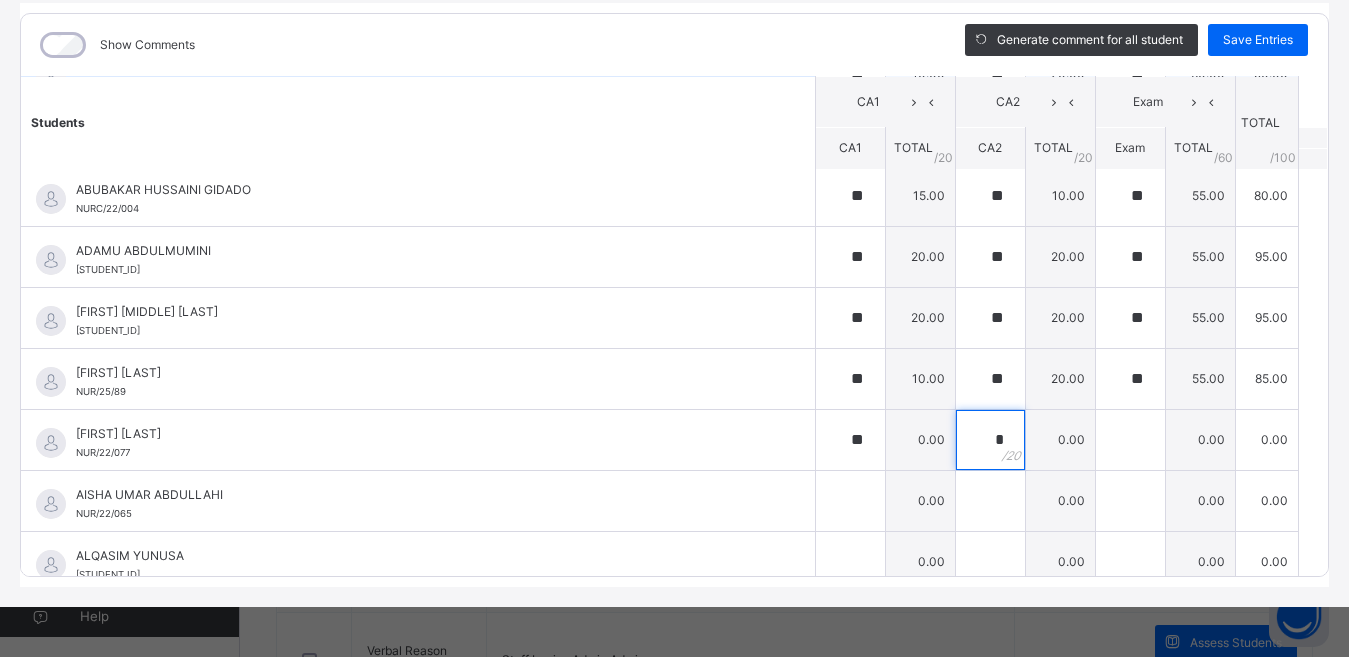 type on "*" 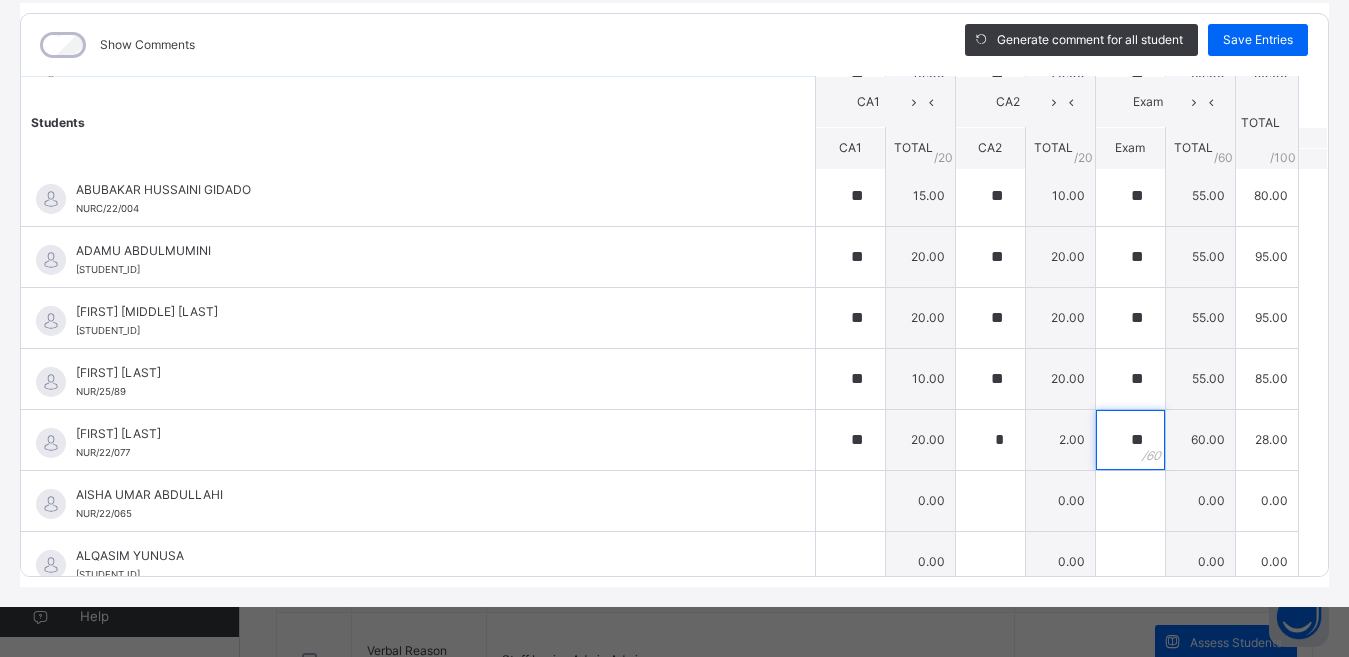 type on "**" 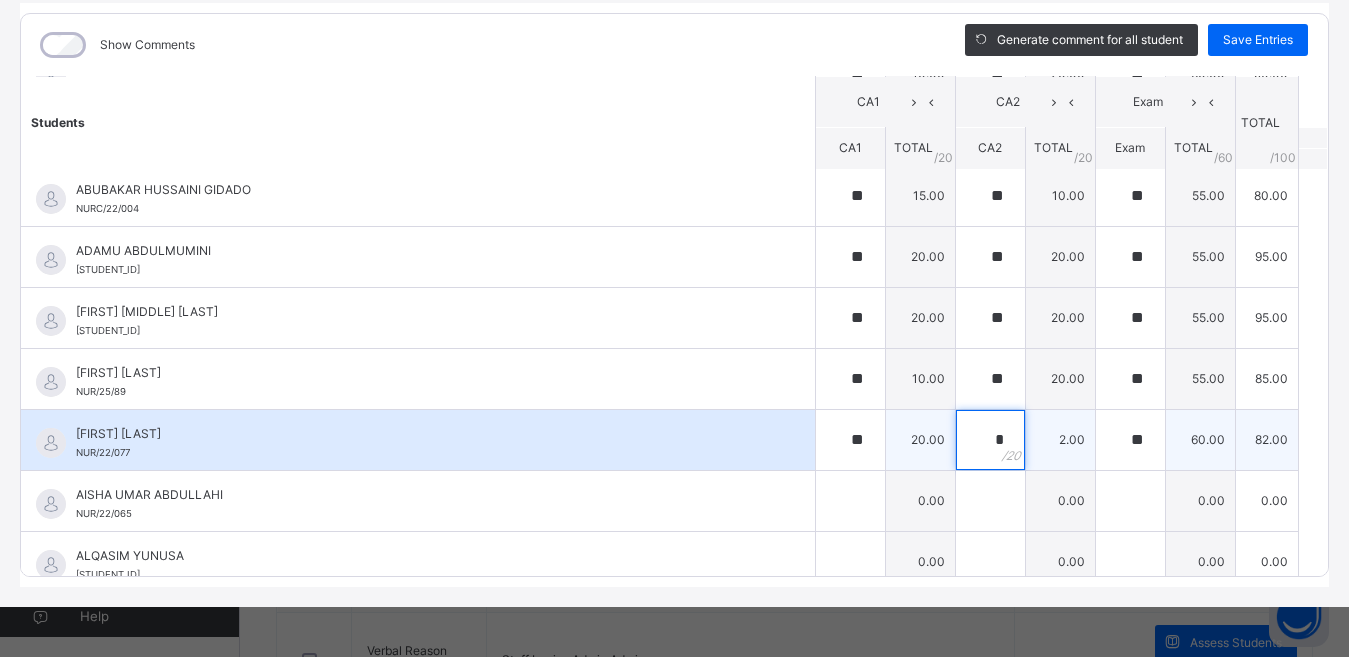 click on "*" at bounding box center (990, 440) 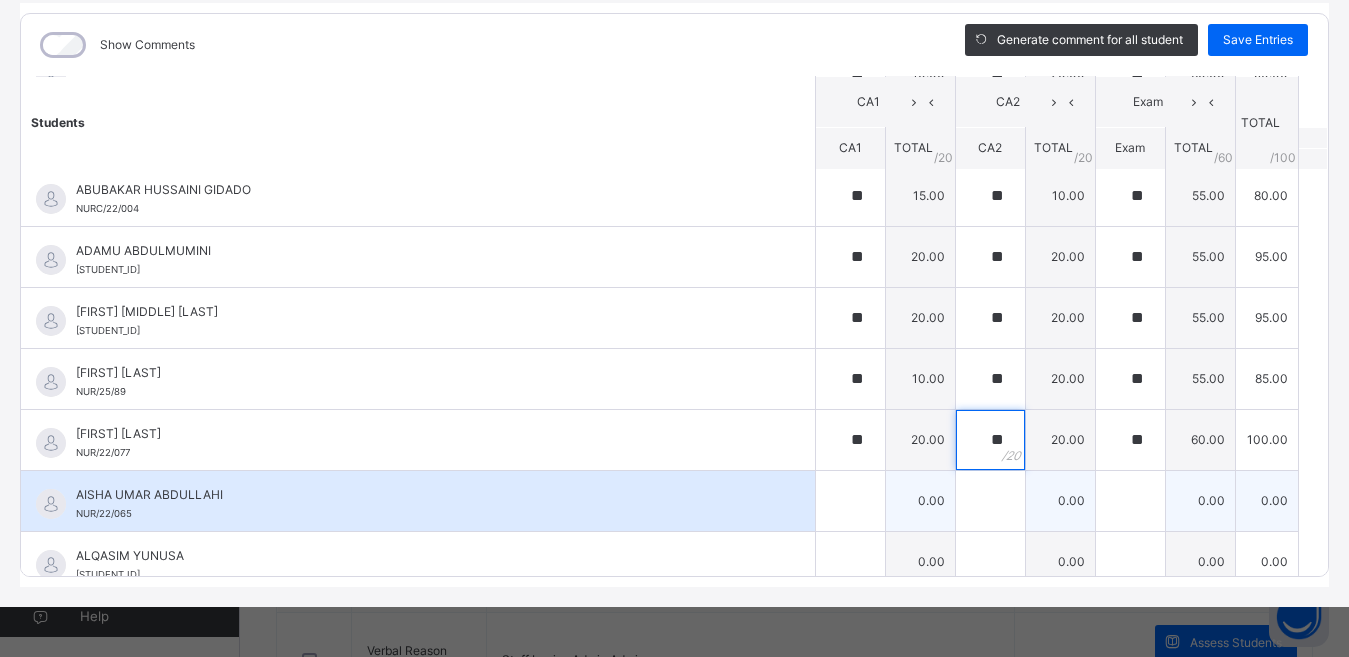type on "**" 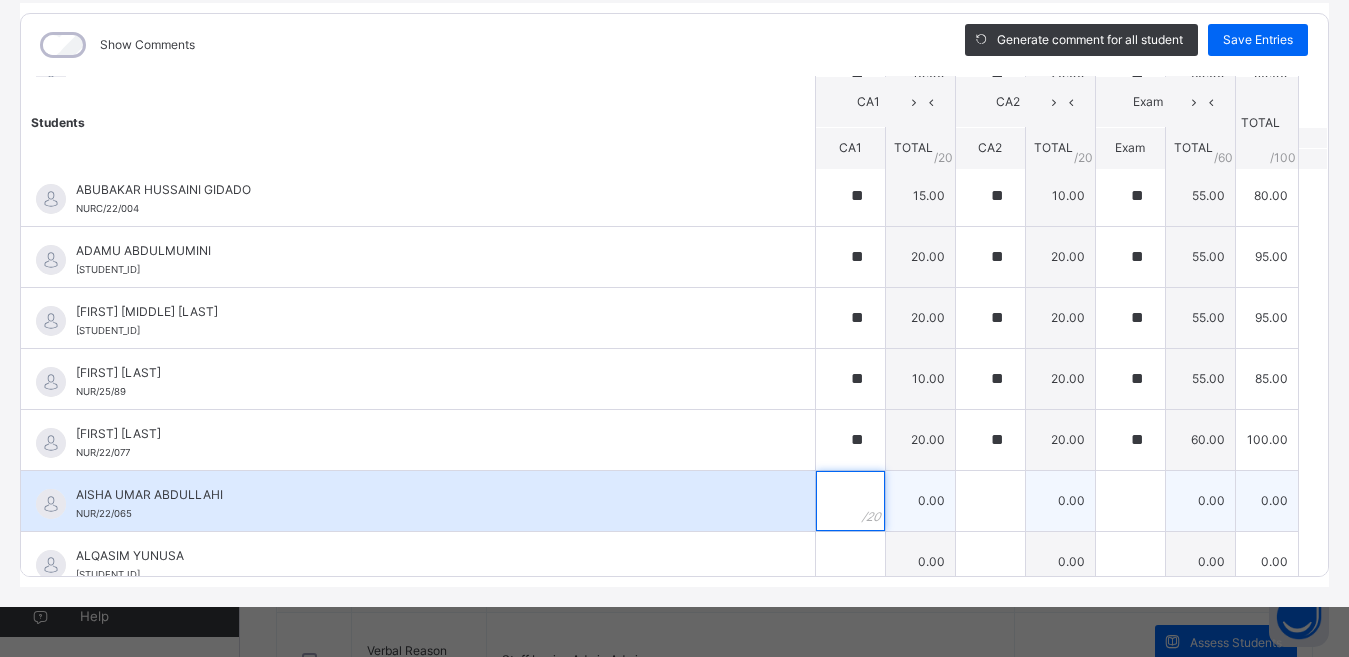 click at bounding box center [850, 501] 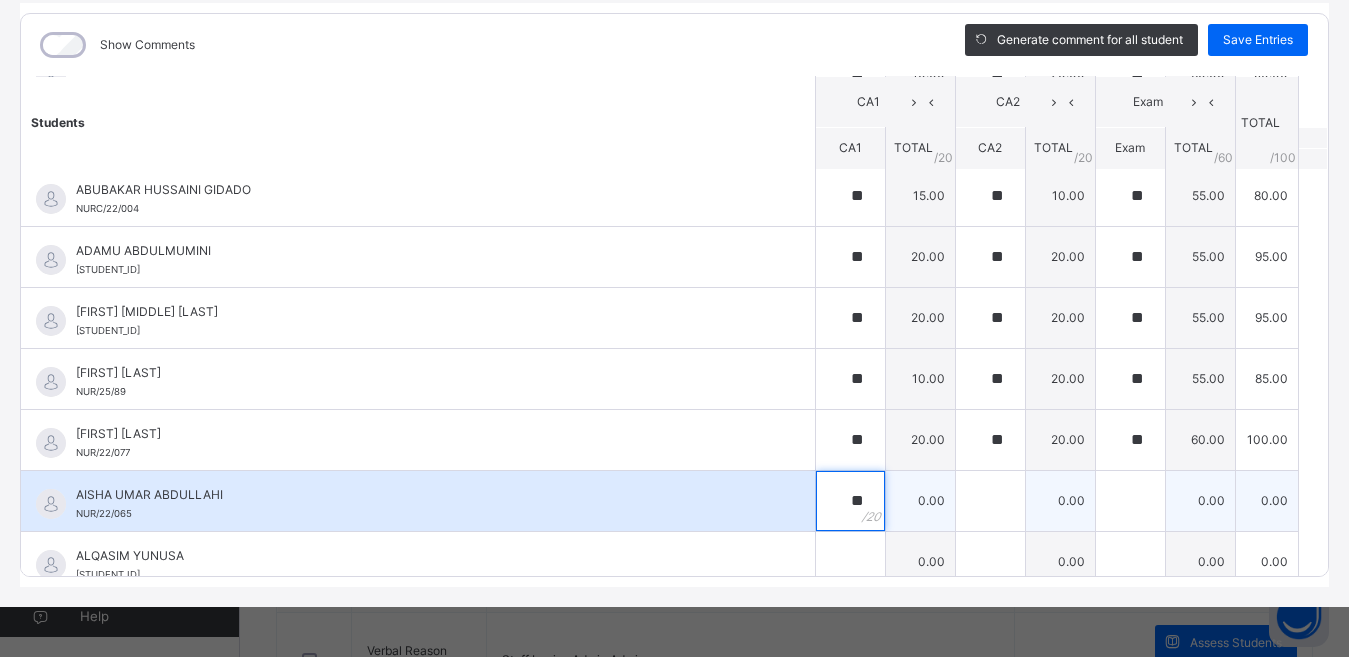 type on "**" 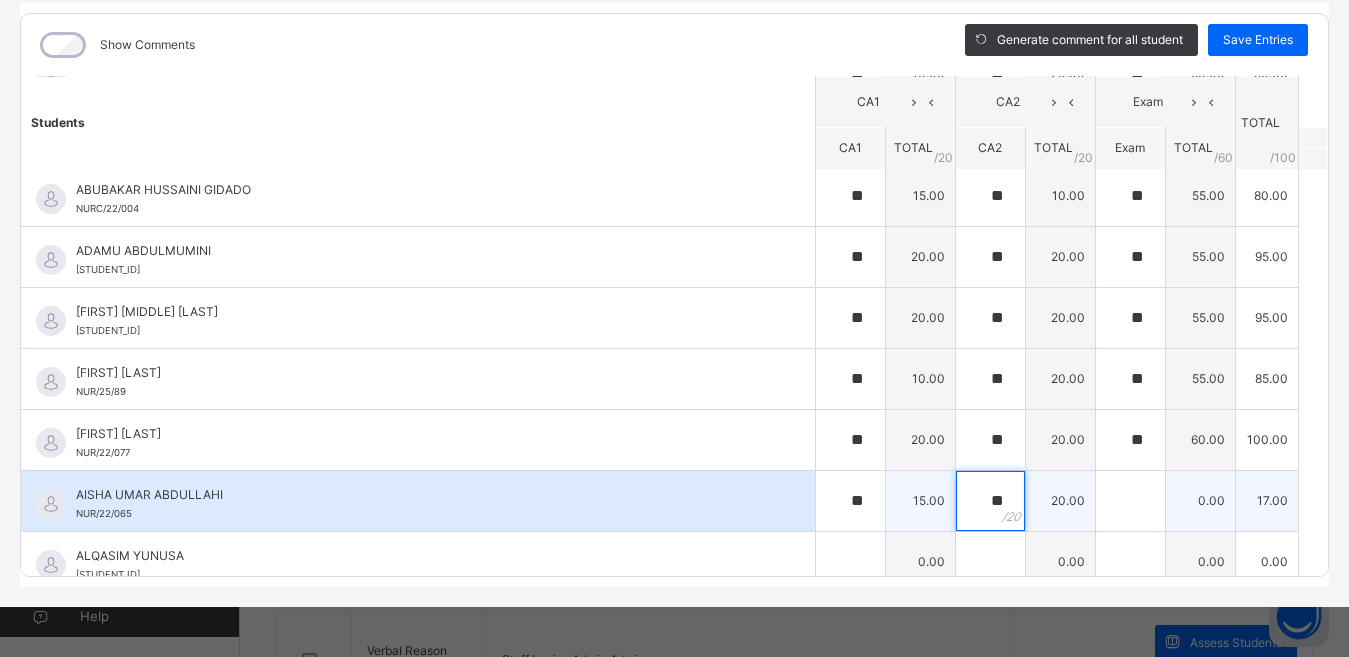 type on "**" 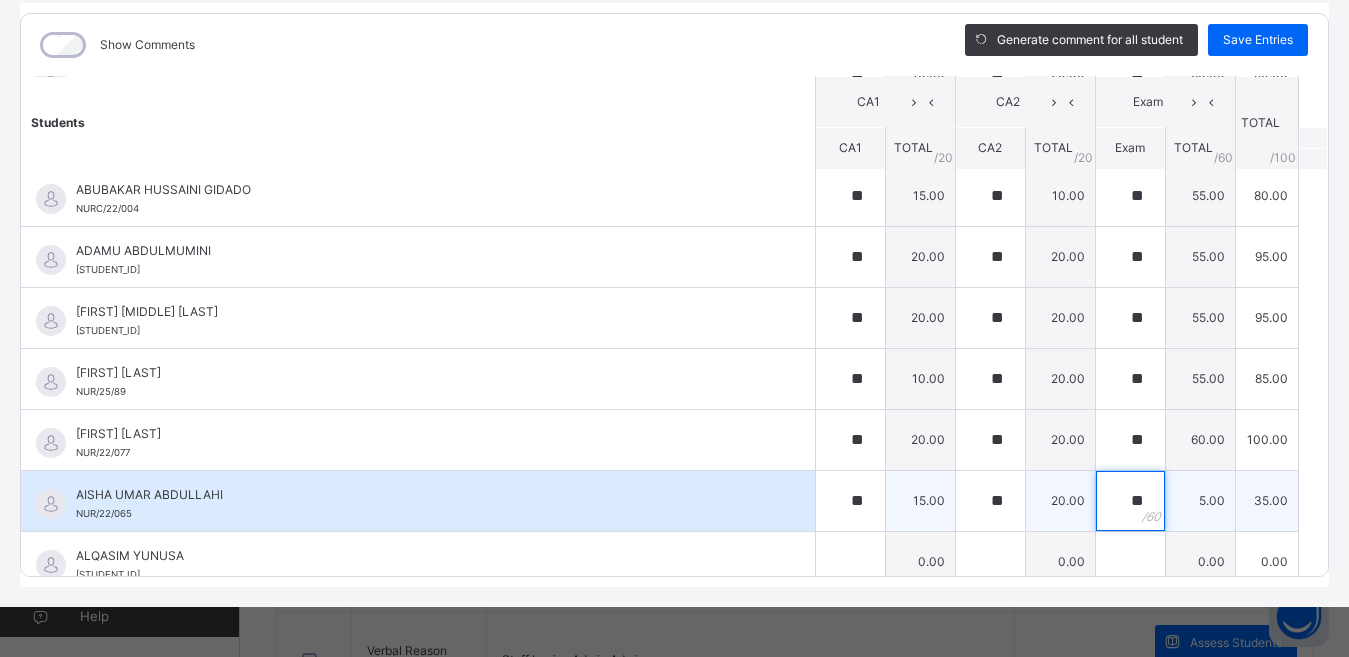 type on "**" 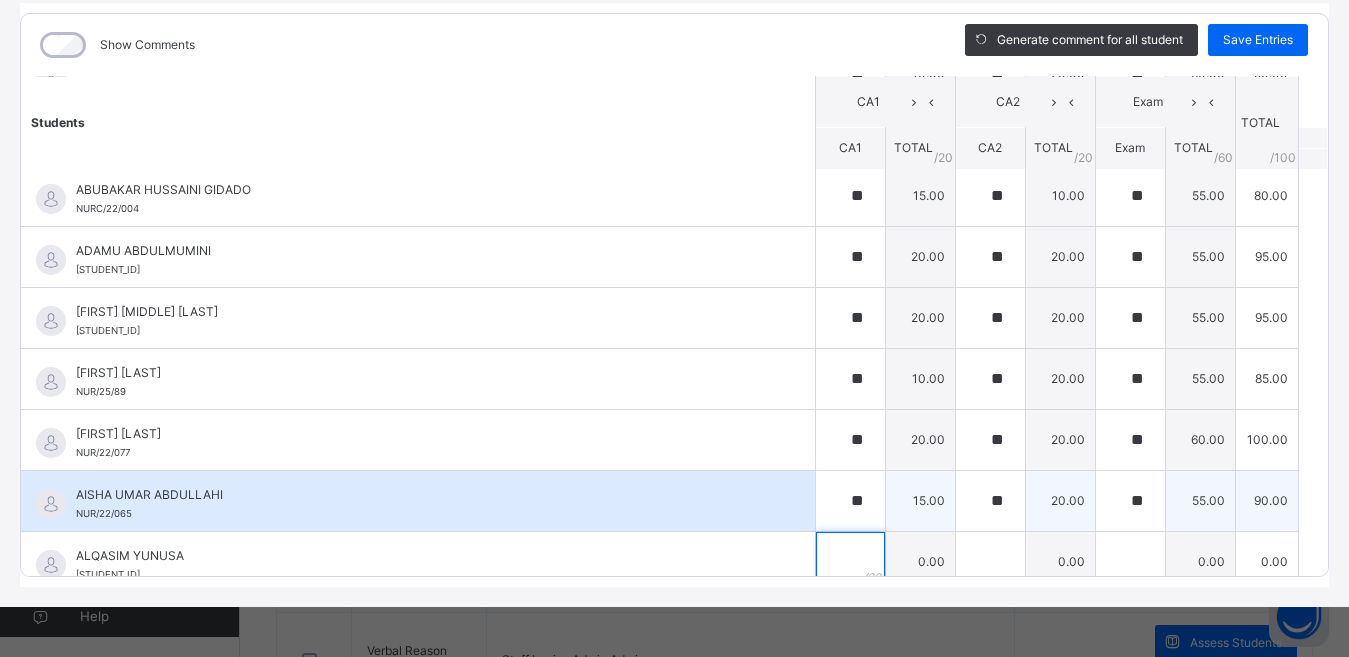scroll, scrollTop: 586, scrollLeft: 0, axis: vertical 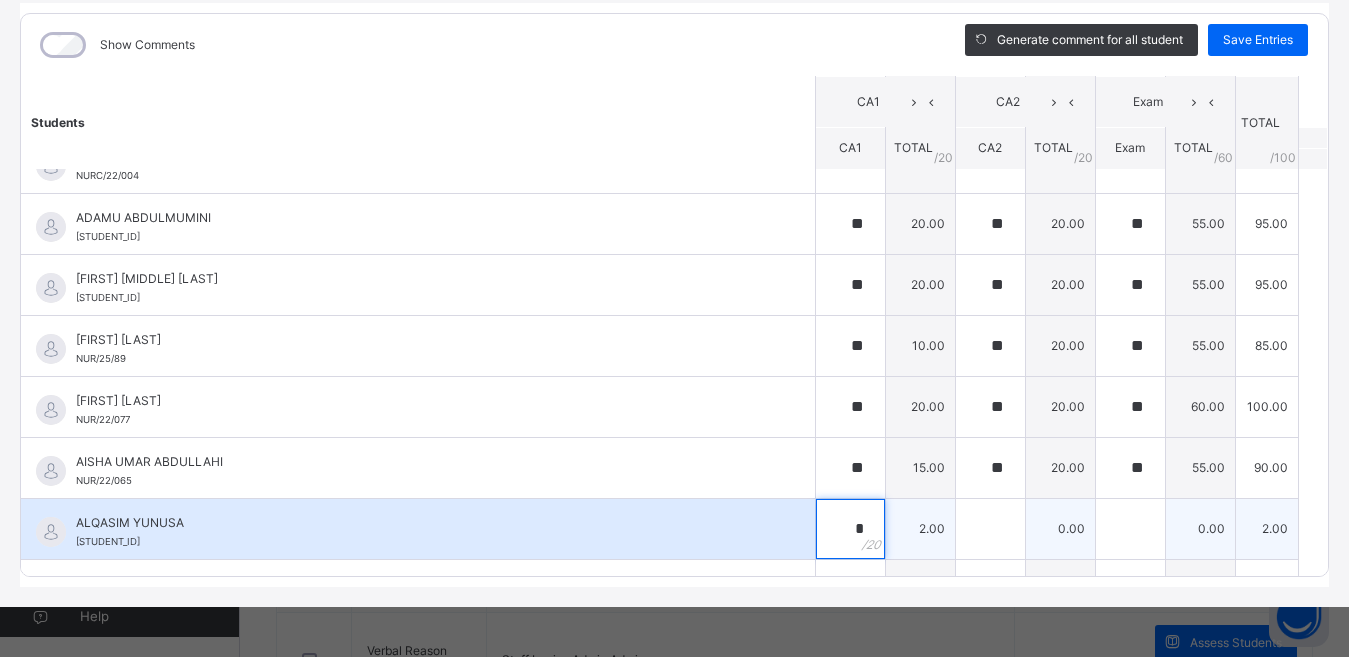 click on "*" at bounding box center [850, 529] 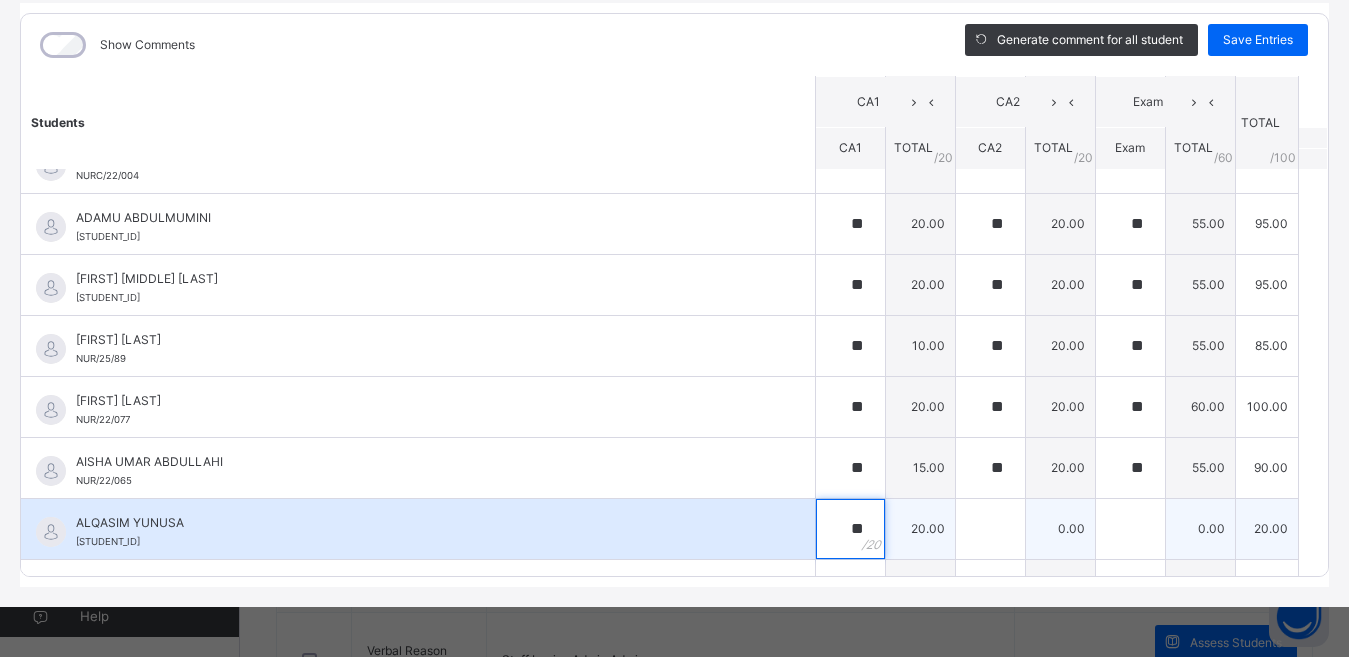 type on "**" 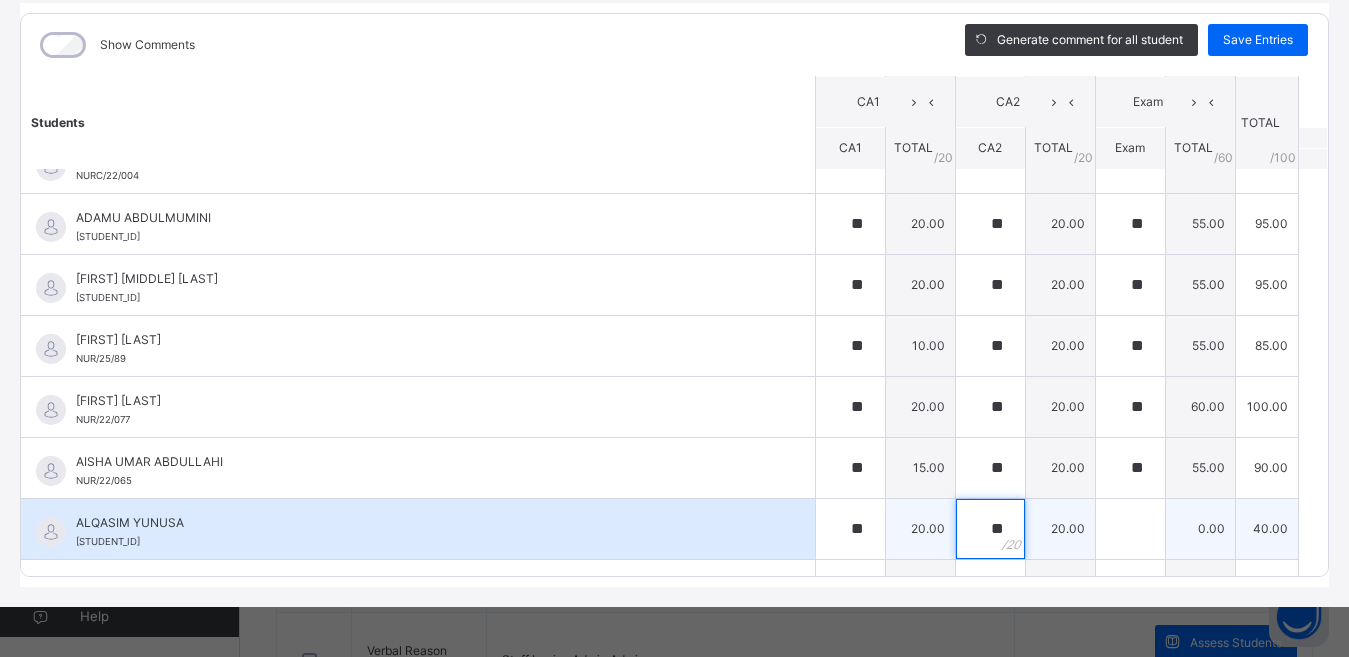 type on "**" 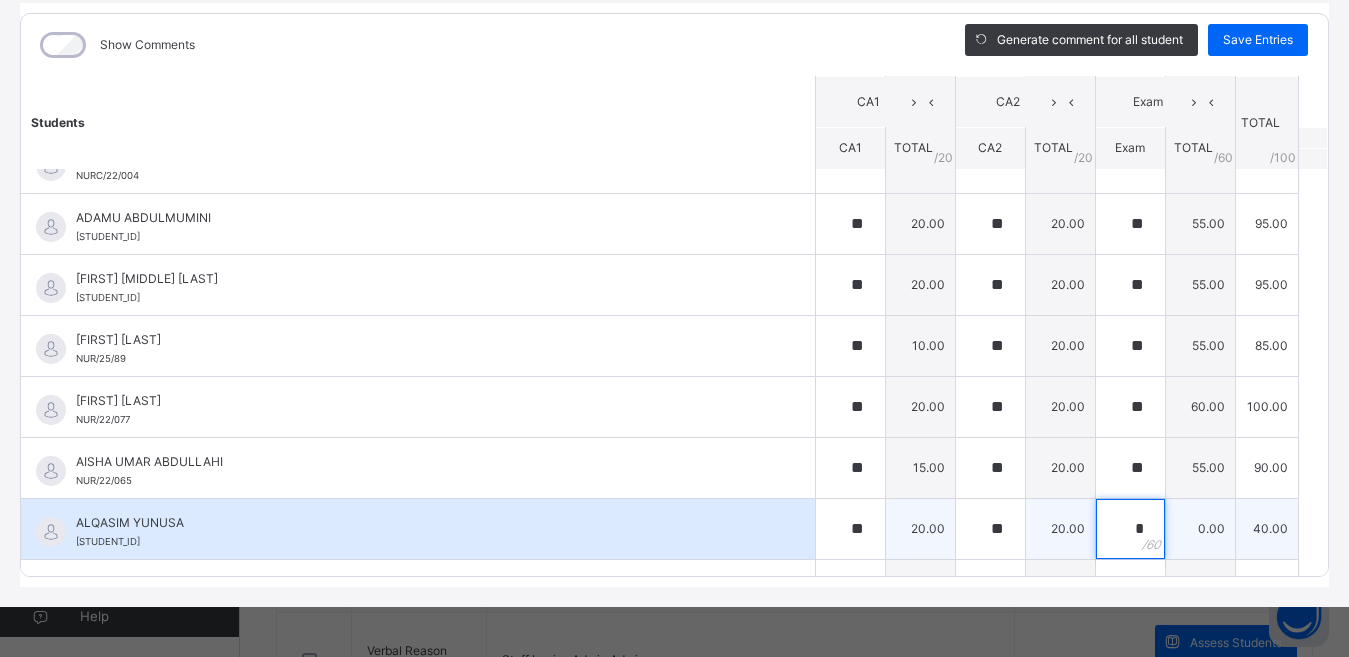 type on "*" 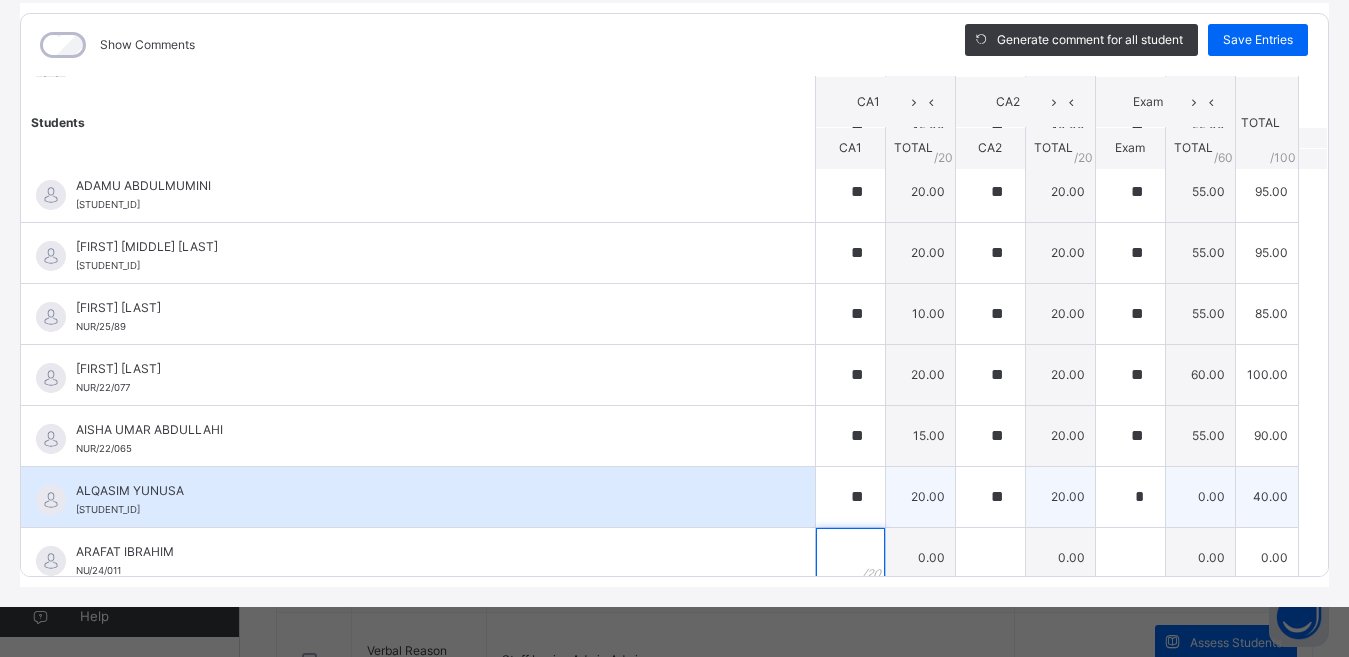 scroll, scrollTop: 658, scrollLeft: 0, axis: vertical 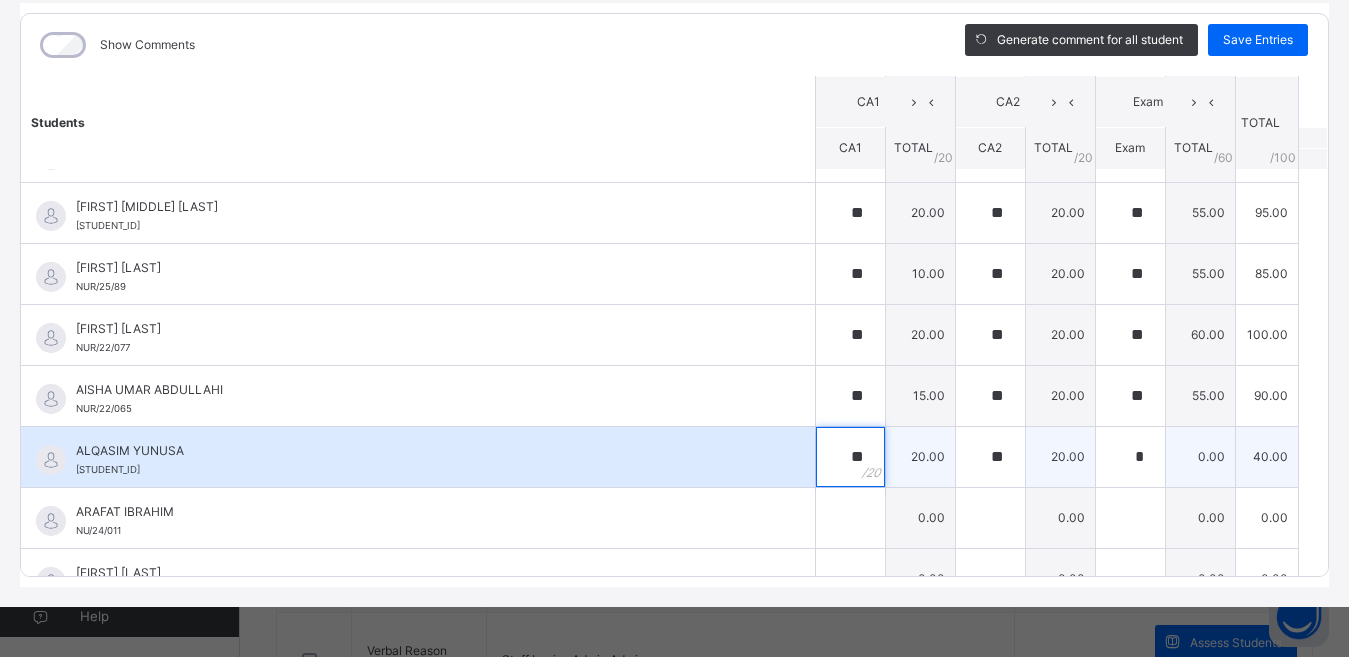 click on "**" at bounding box center [850, 457] 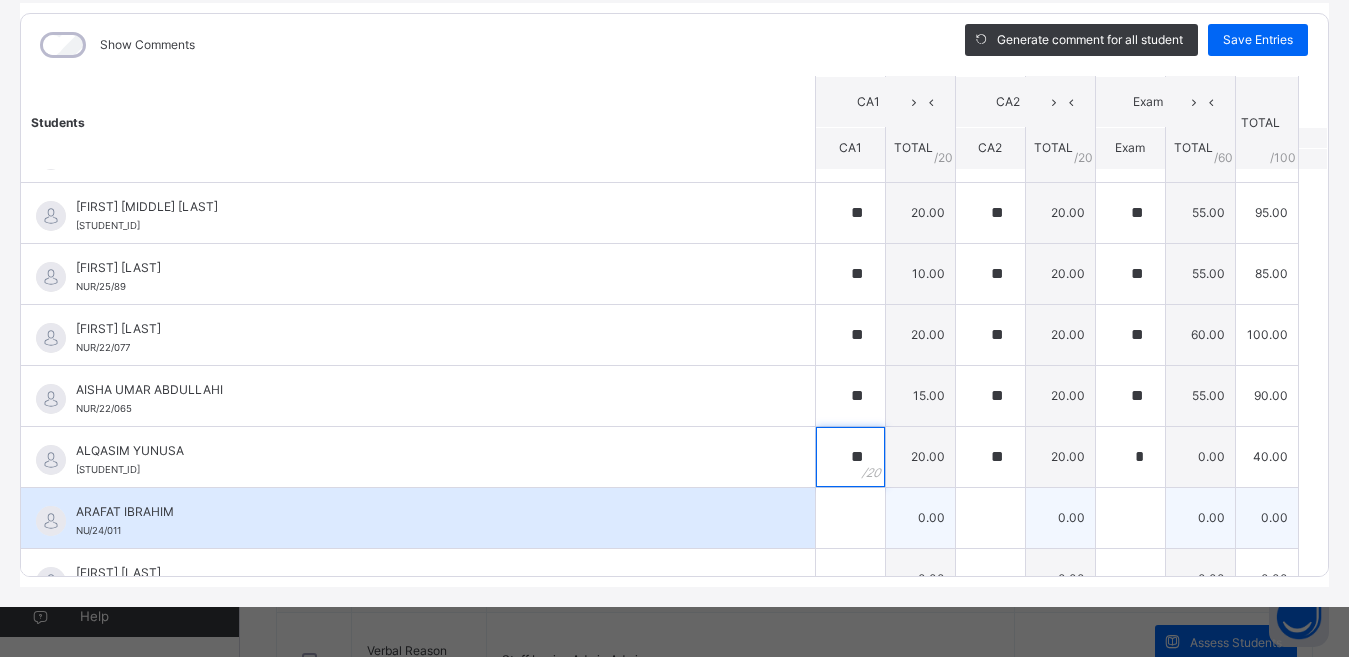 type on "*" 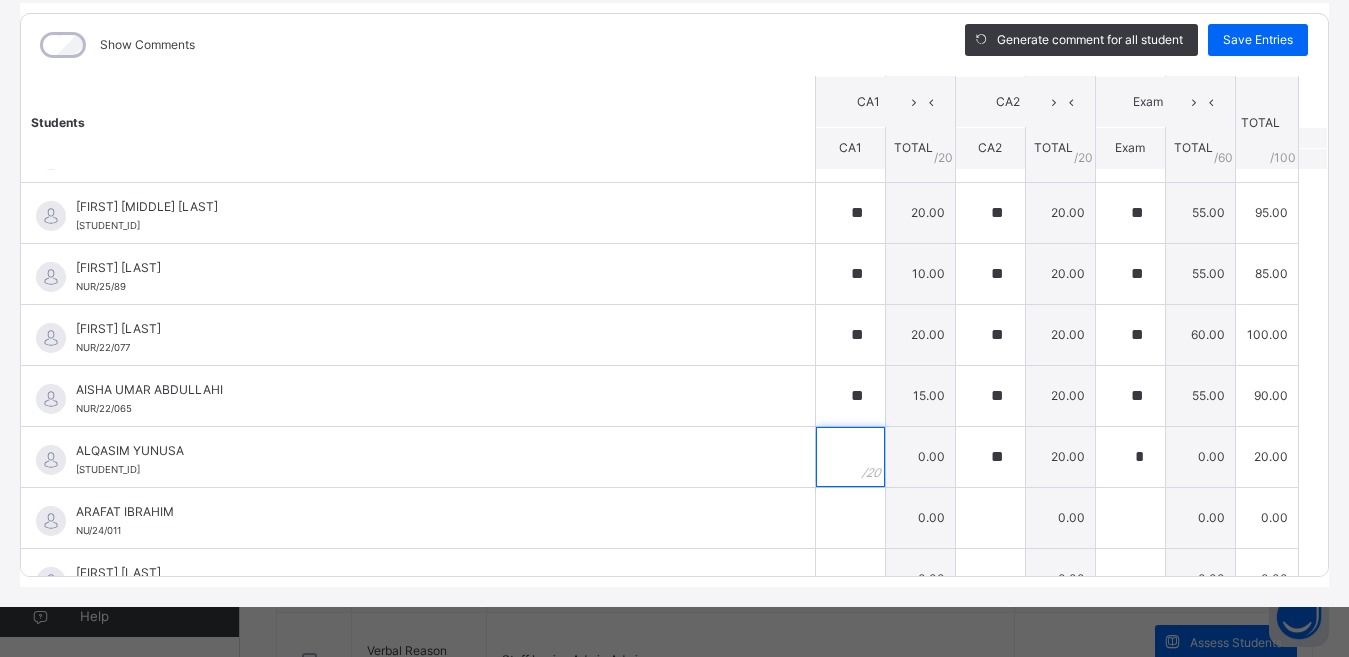 type 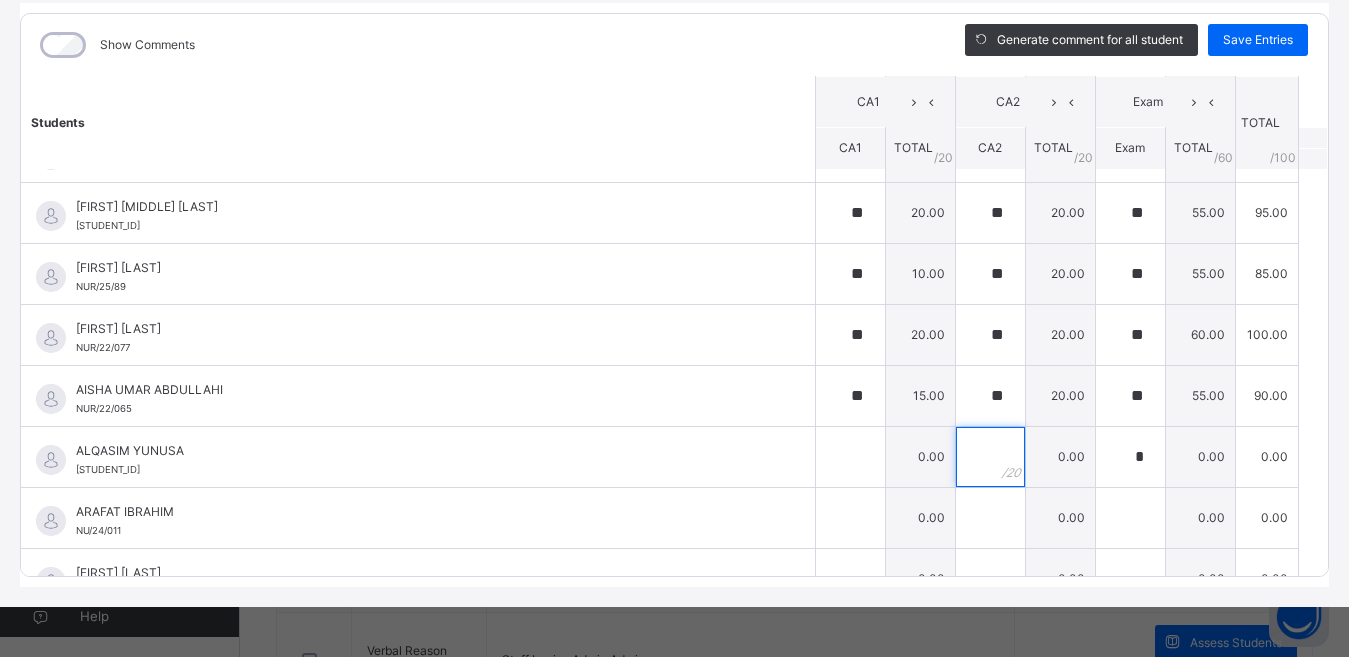 type 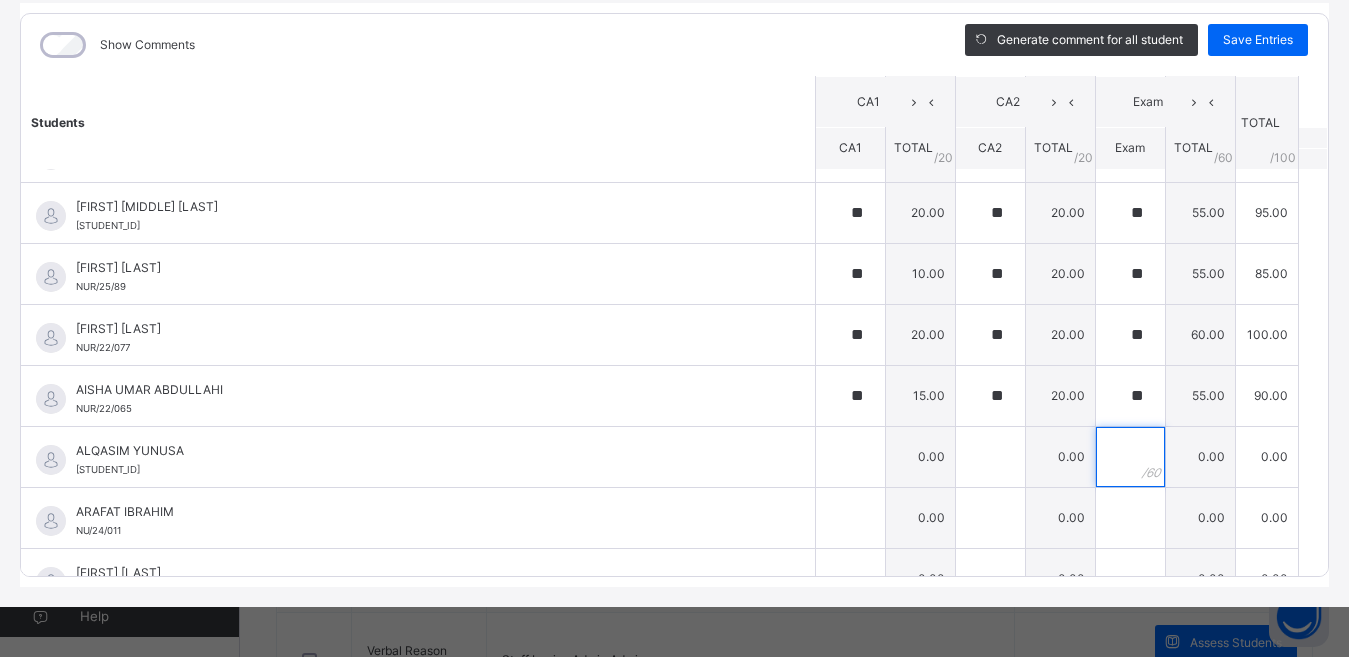 type 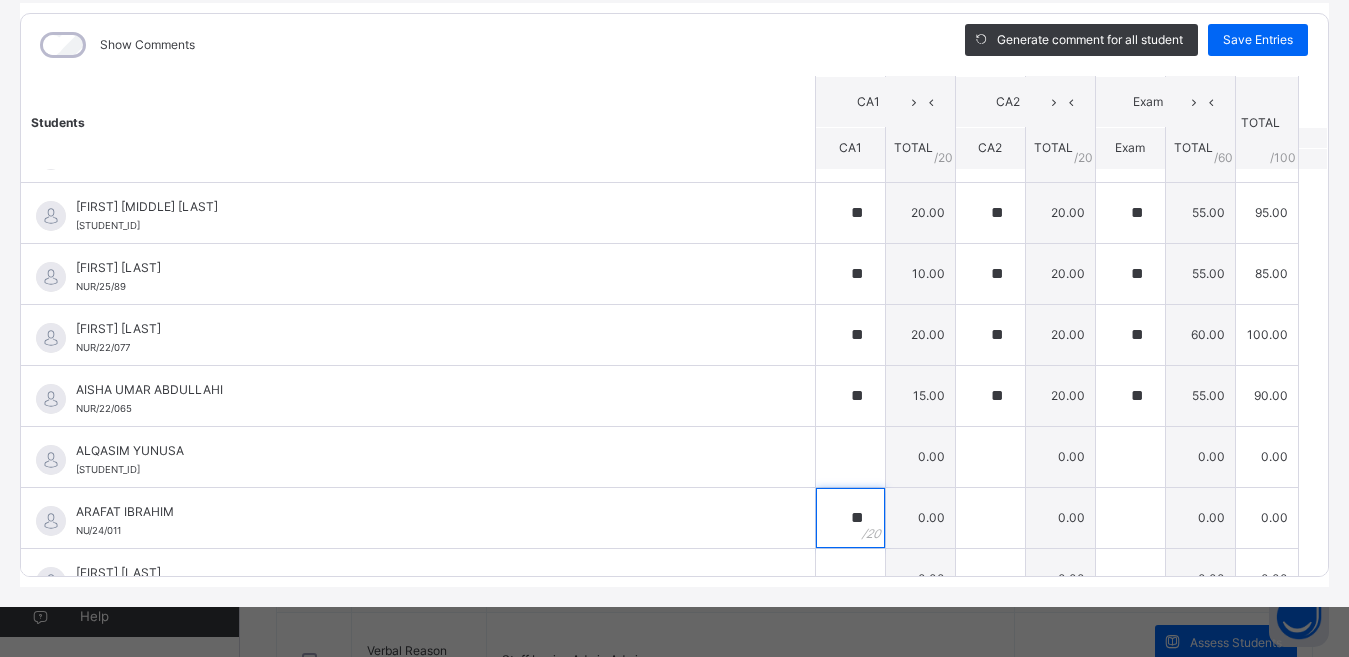 type on "**" 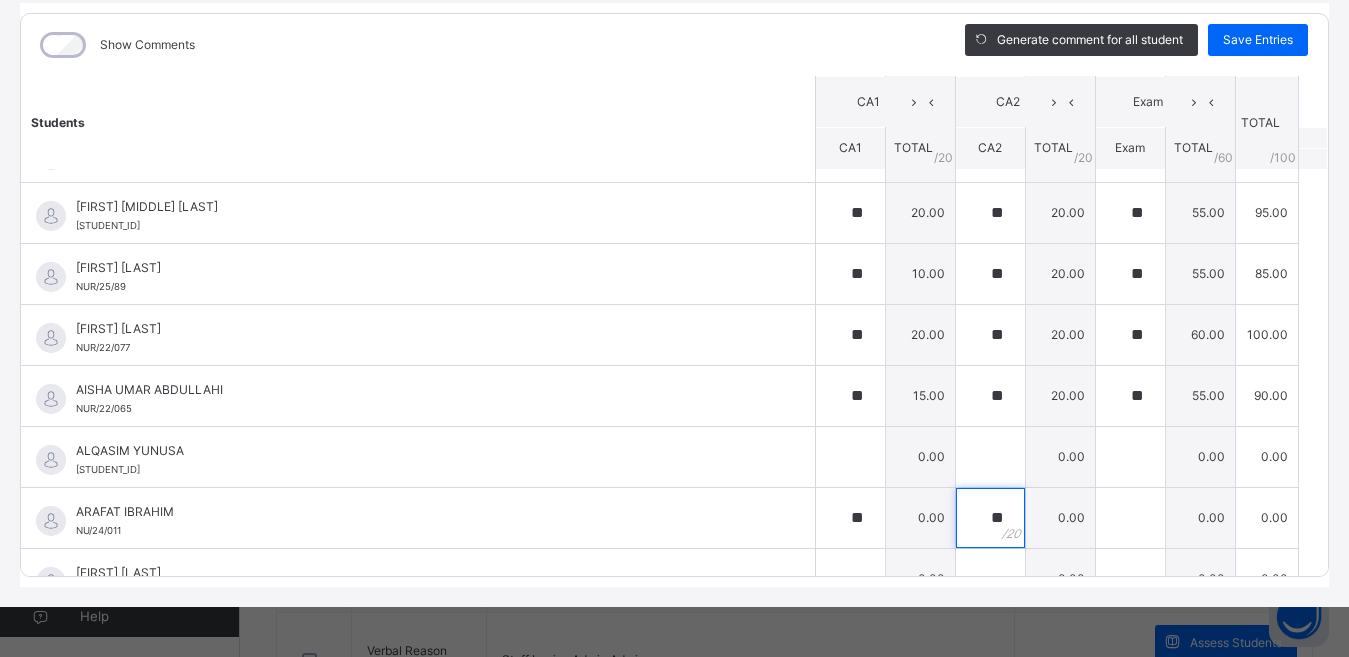 type on "**" 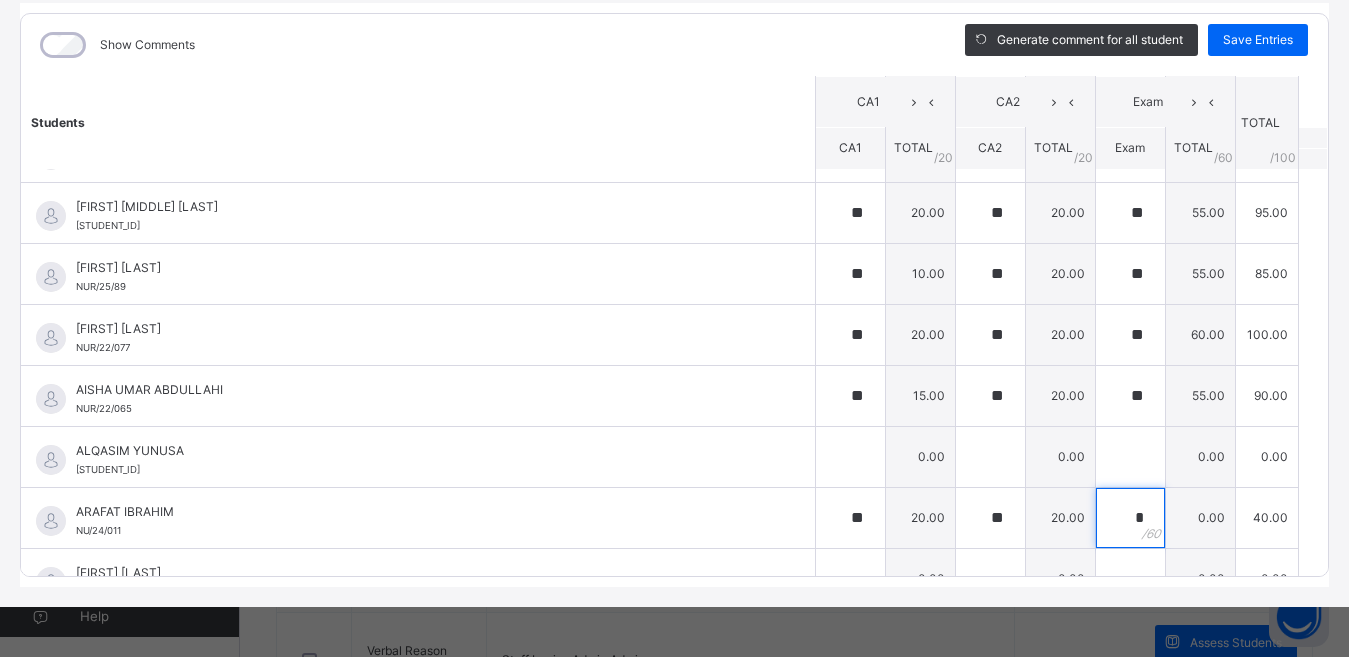 type on "*" 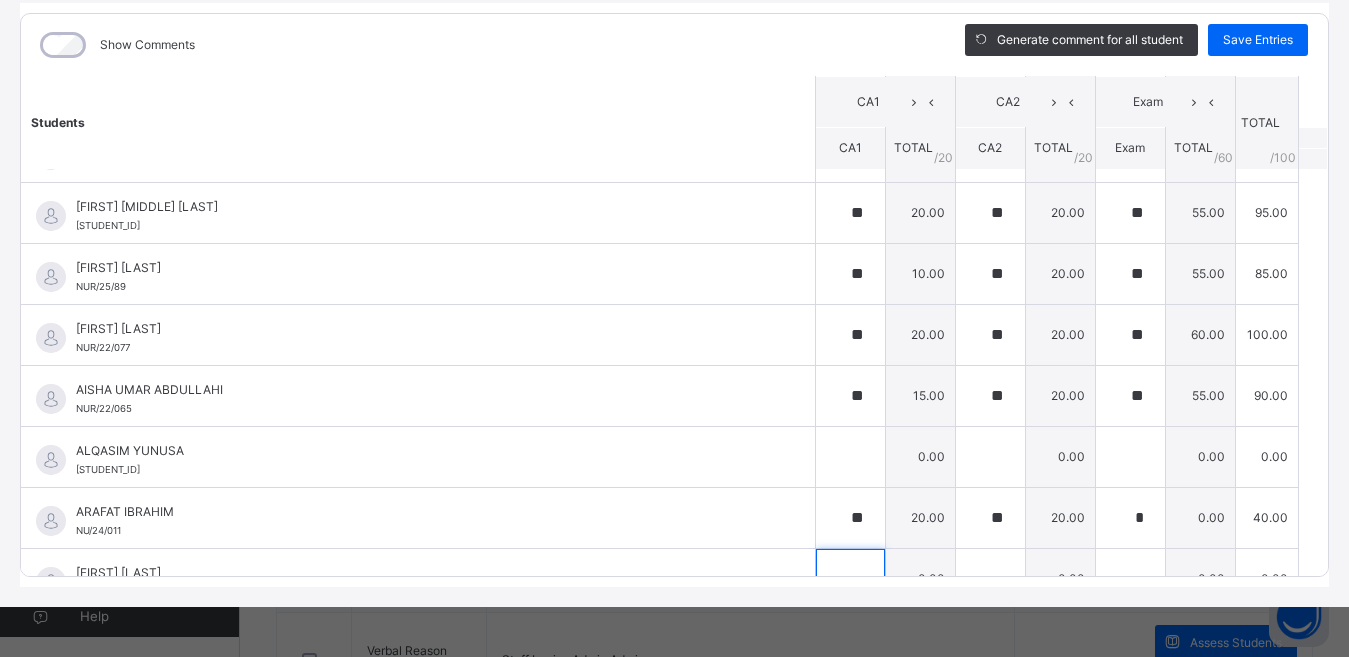 scroll, scrollTop: 708, scrollLeft: 0, axis: vertical 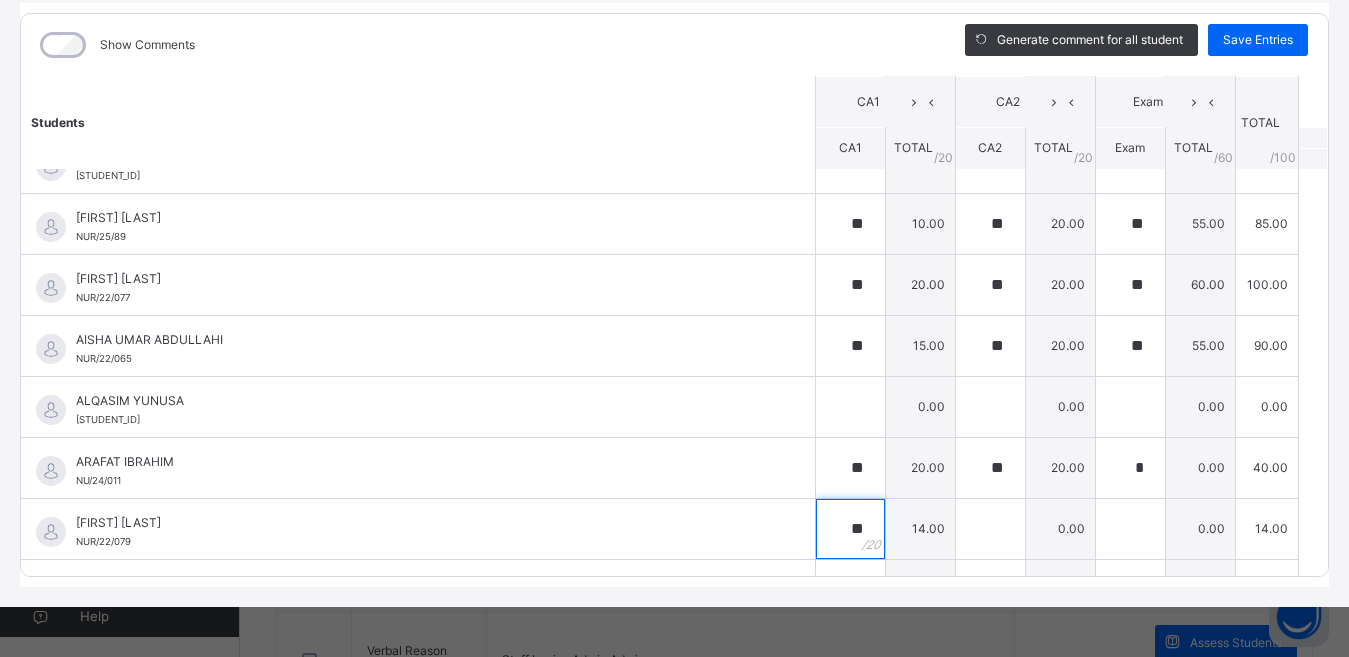 type on "**" 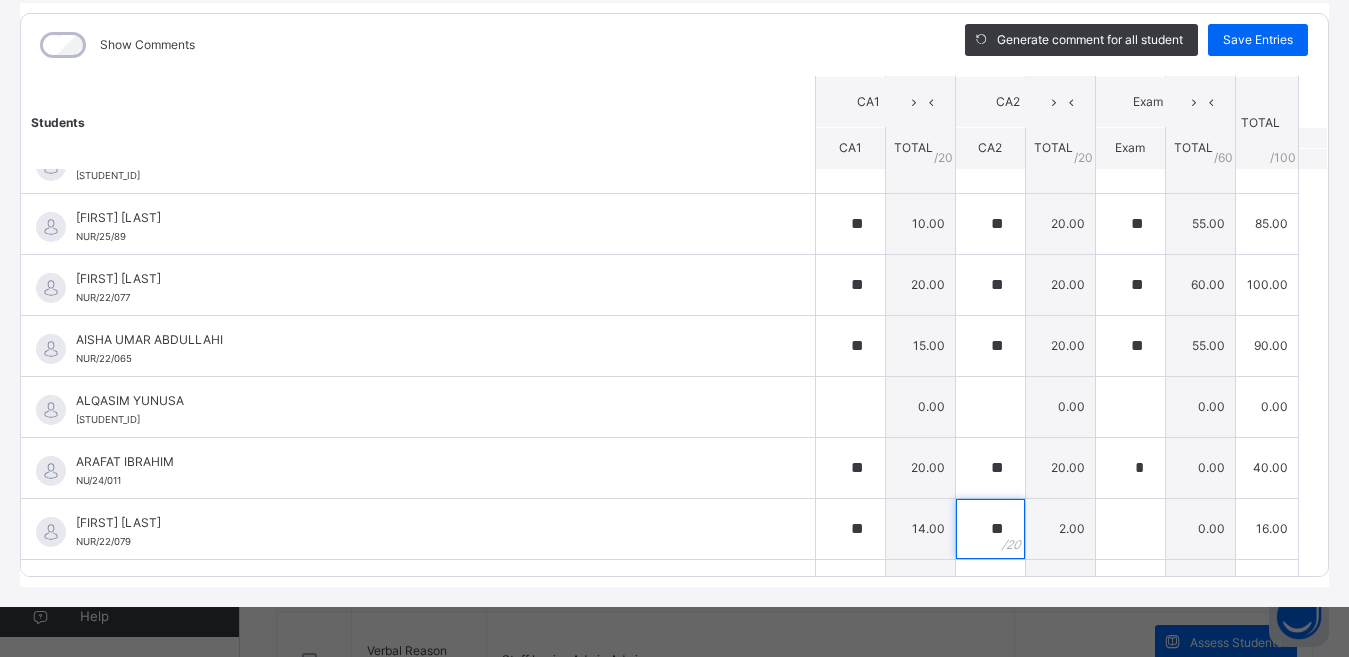 type on "**" 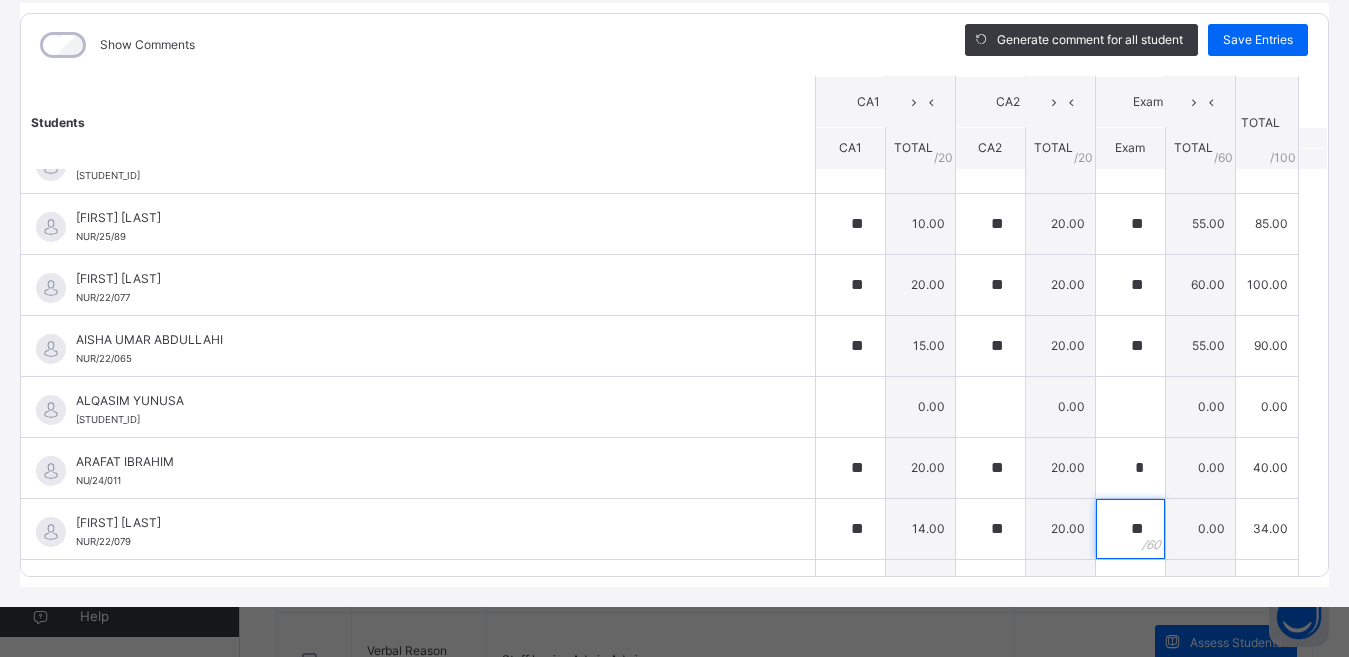 type on "**" 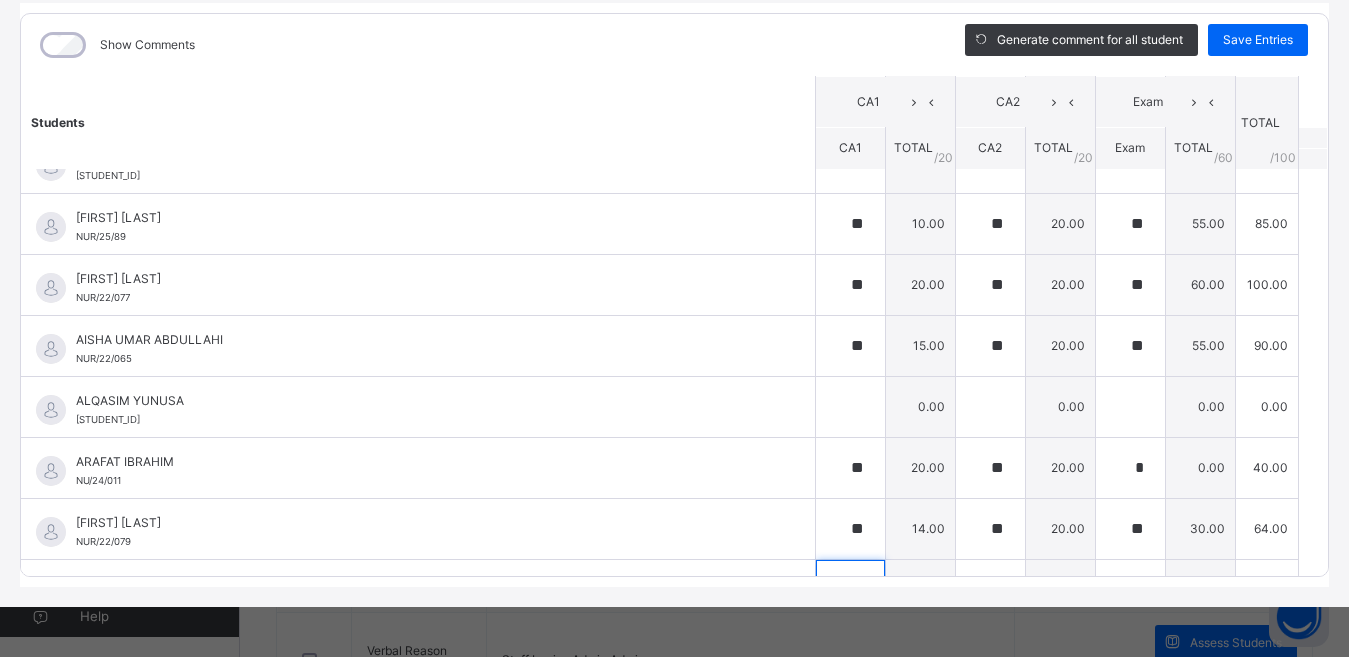 scroll, scrollTop: 980, scrollLeft: 0, axis: vertical 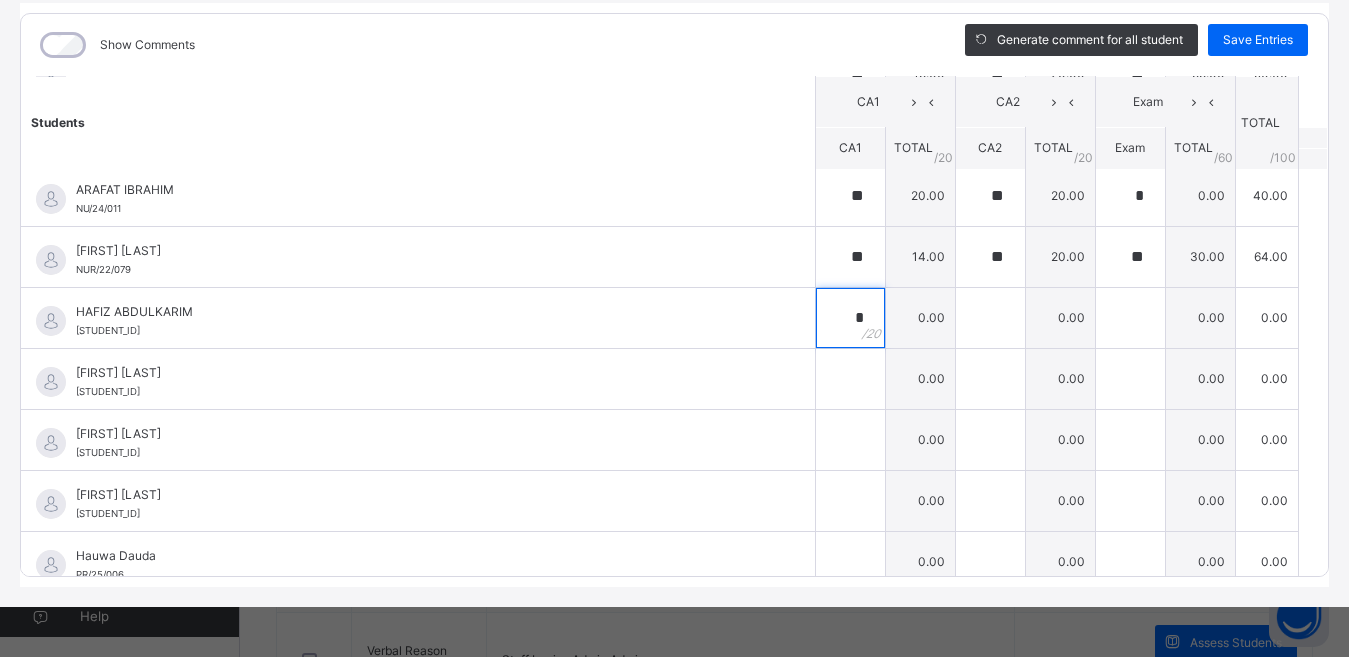 type on "*" 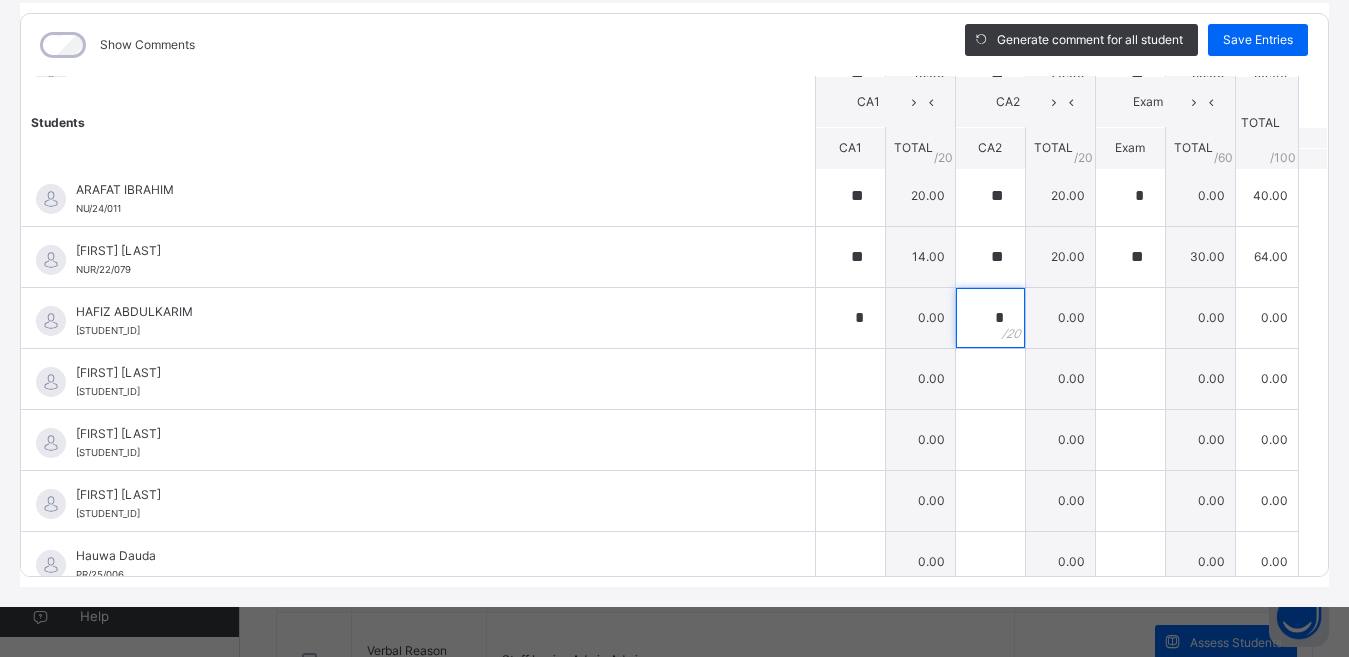 type on "*" 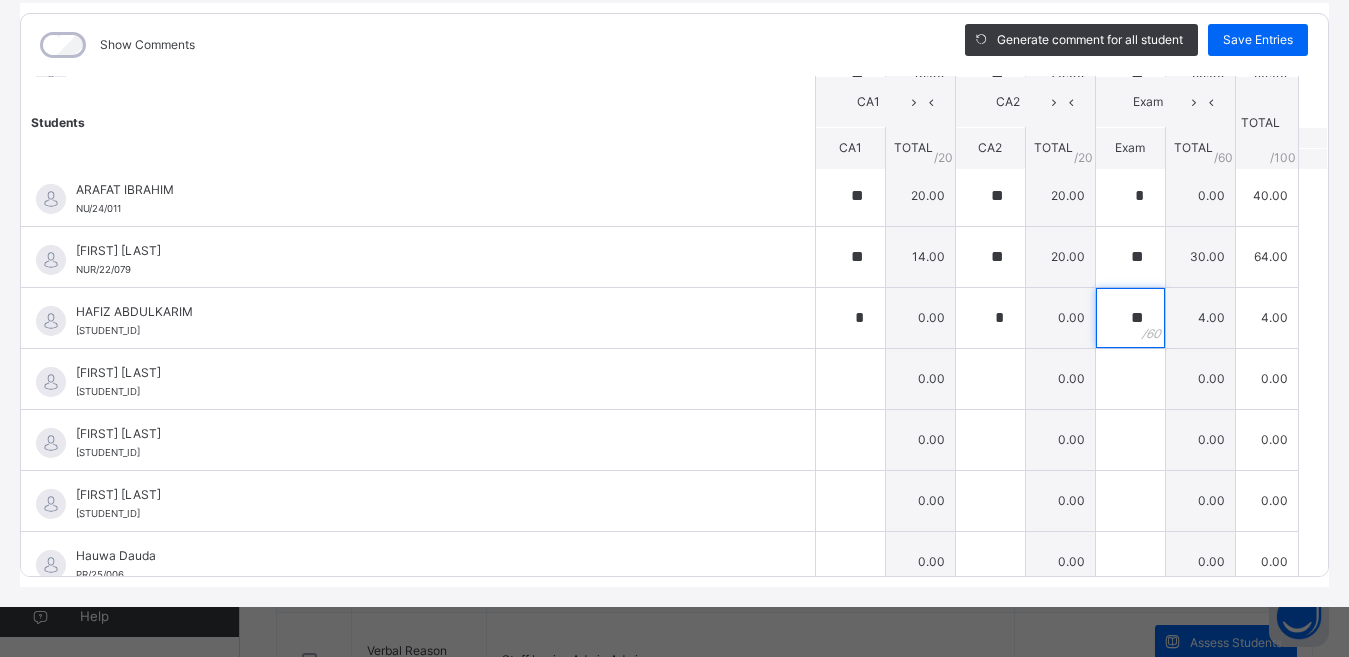 type on "**" 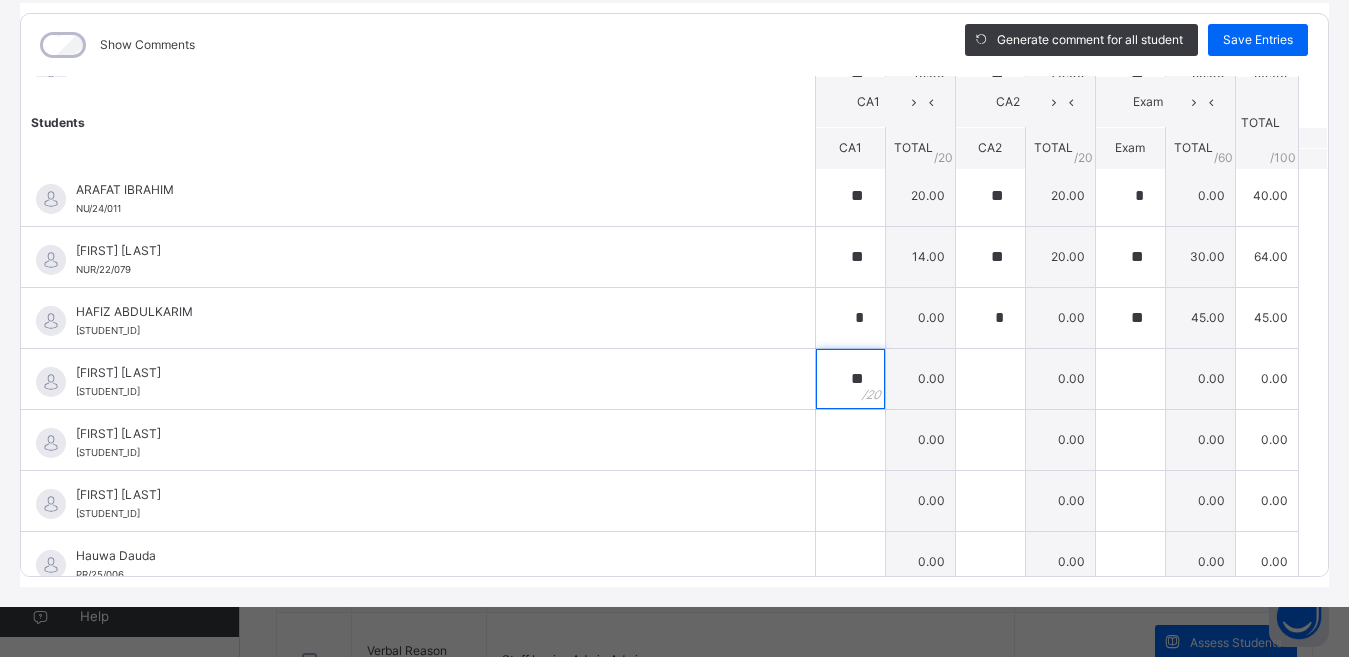 type on "**" 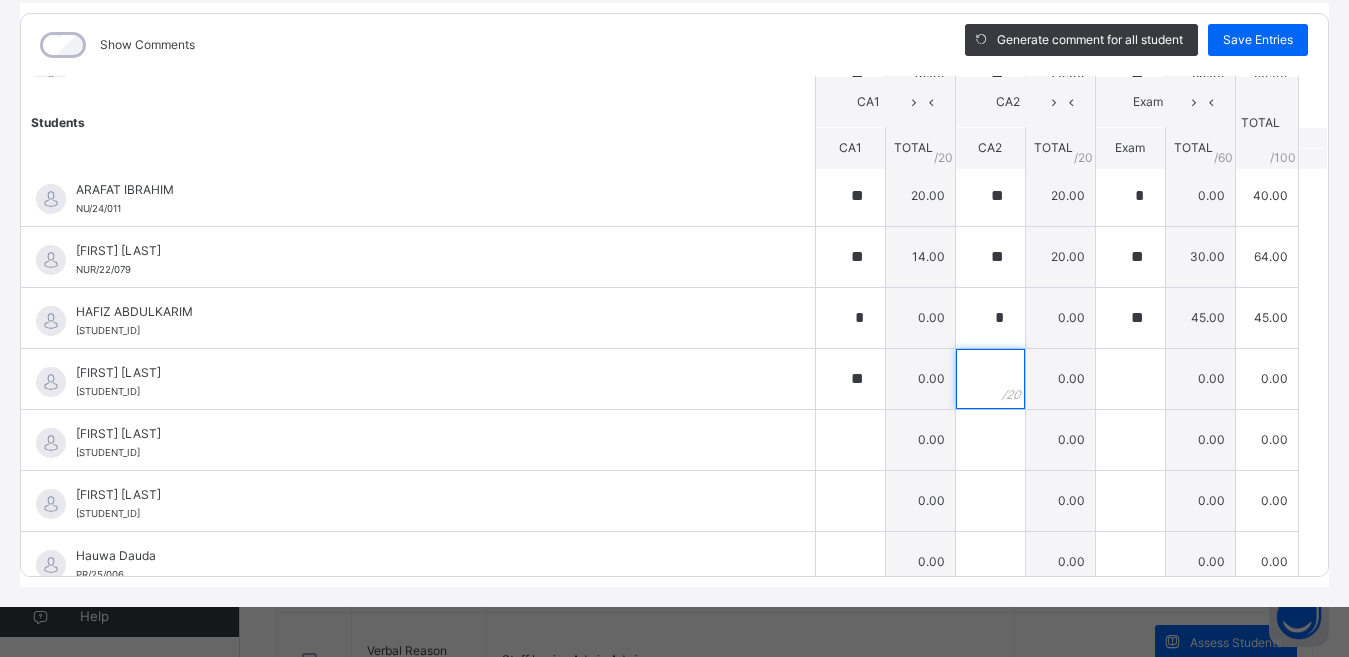 type on "*" 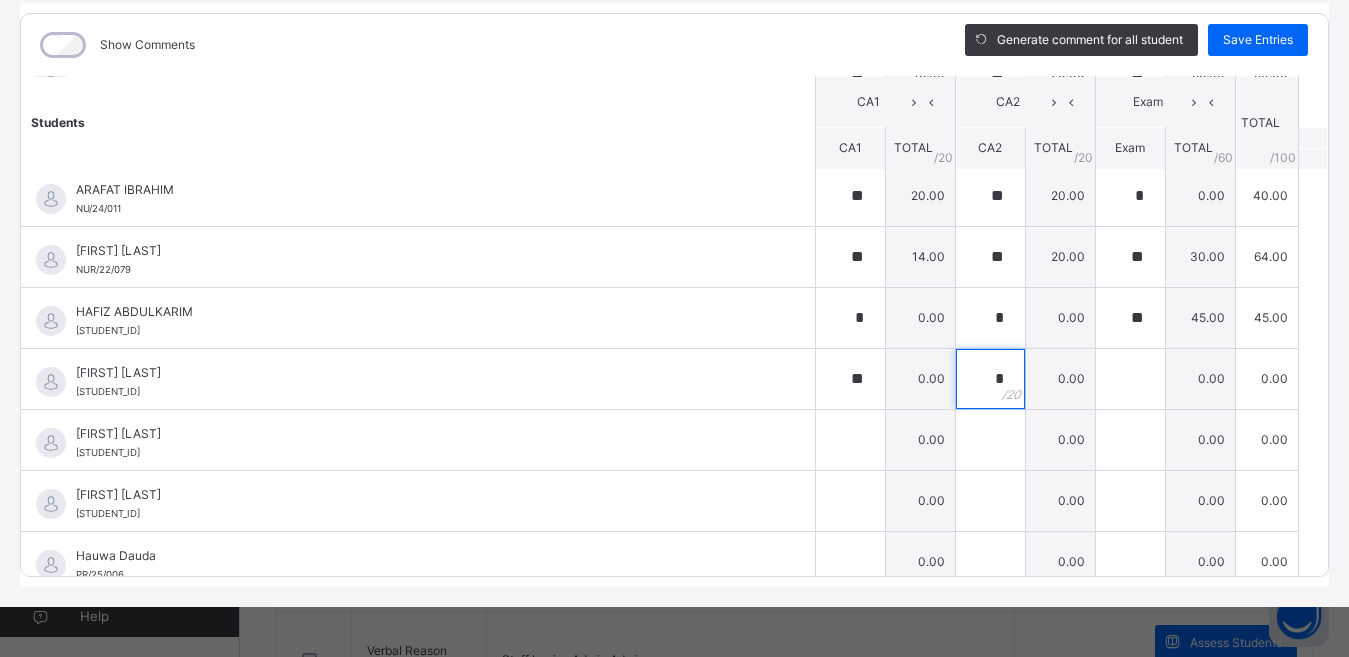 type on "*" 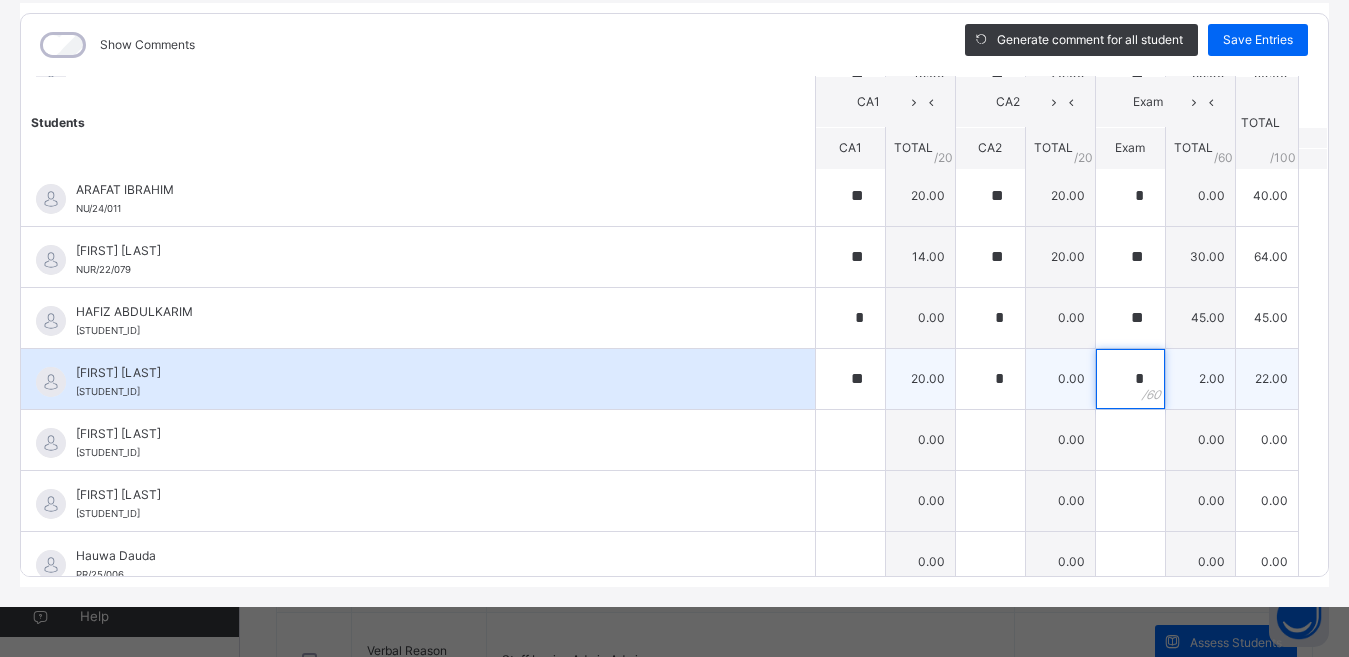 type on "*" 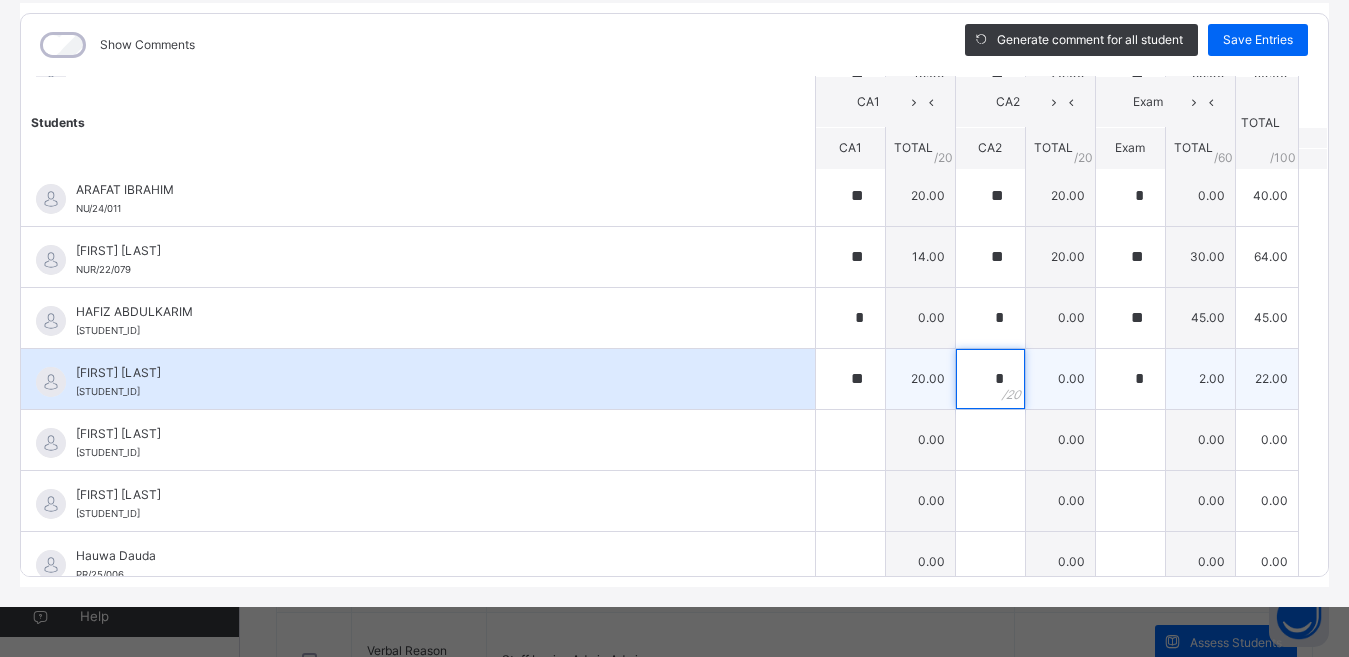 click on "*" at bounding box center [990, 379] 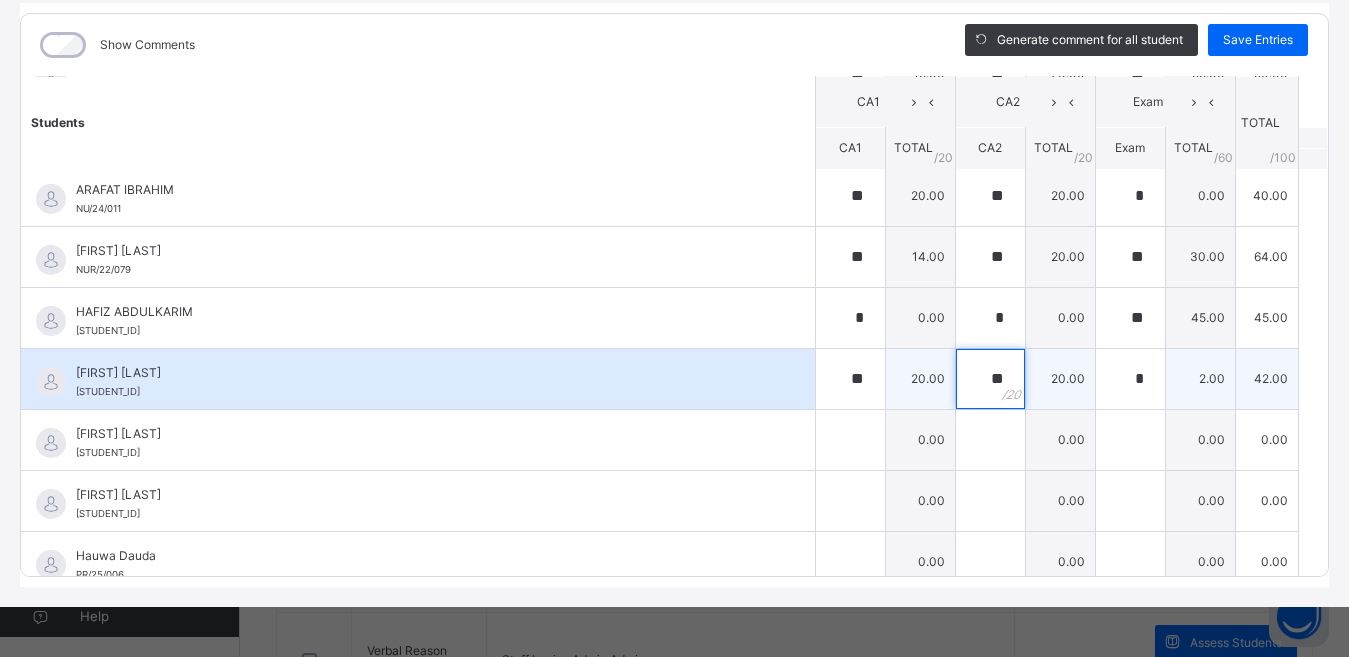type on "**" 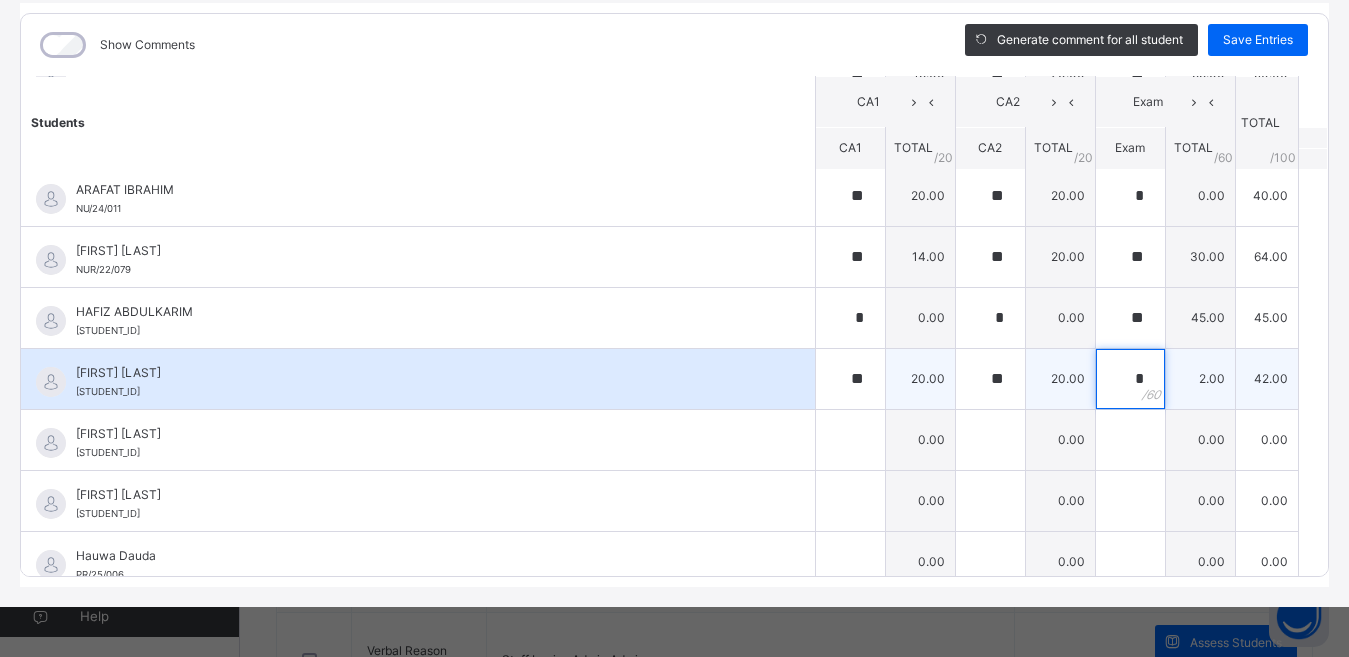 type on "*" 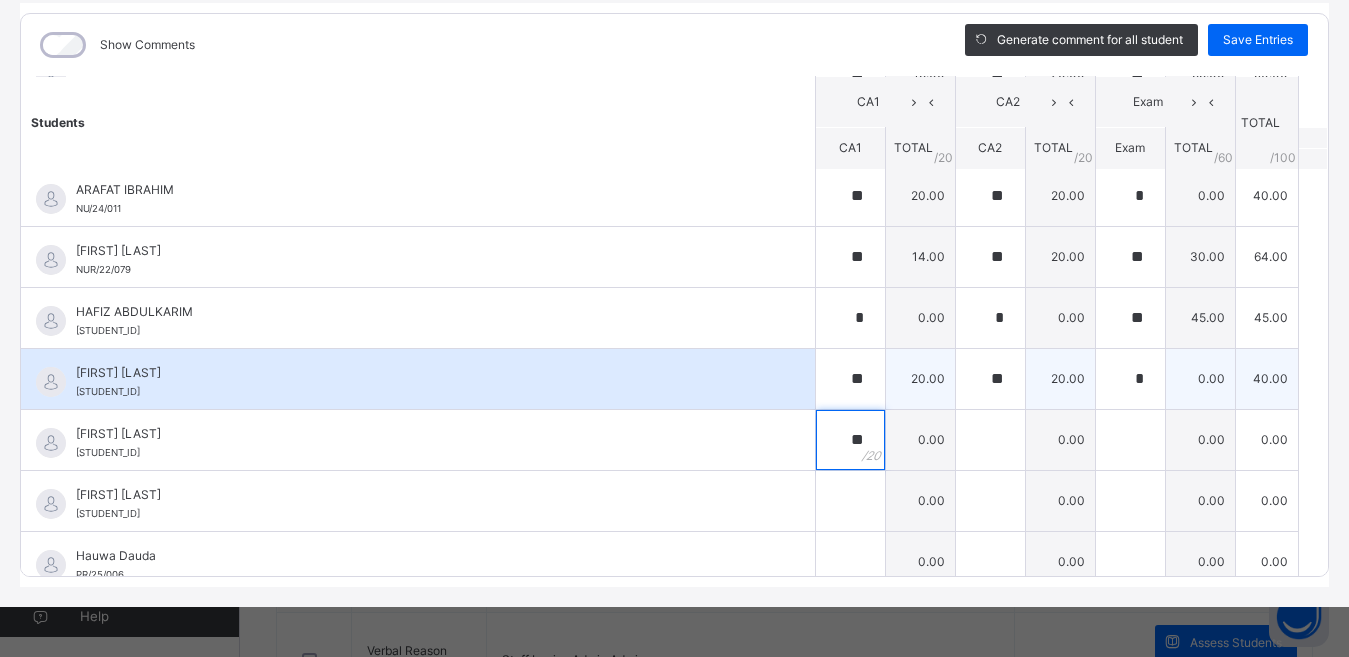 type on "**" 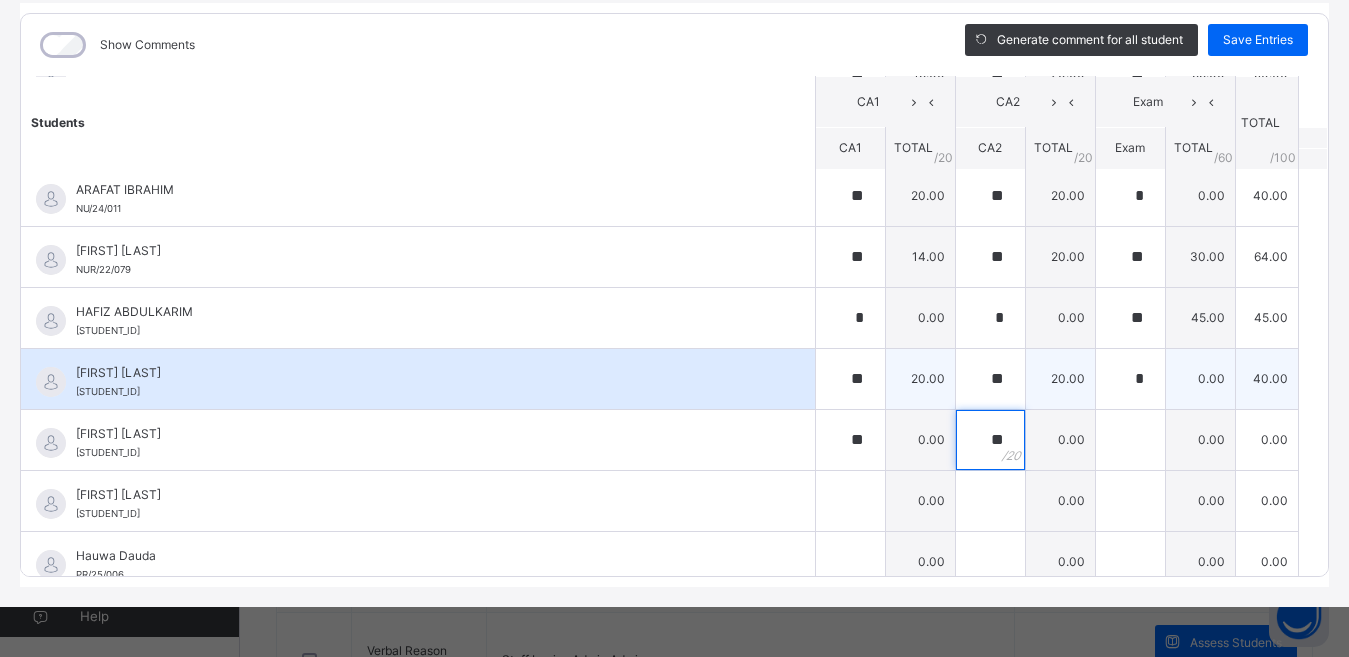 type on "**" 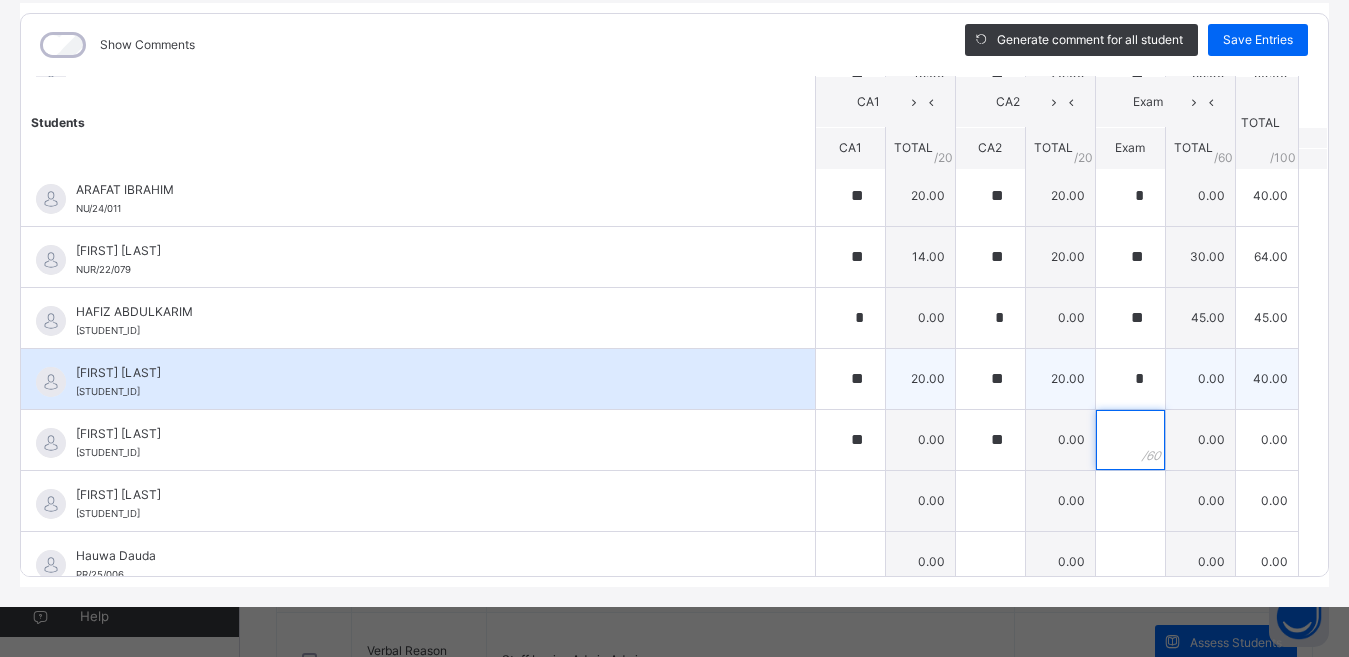 type on "*" 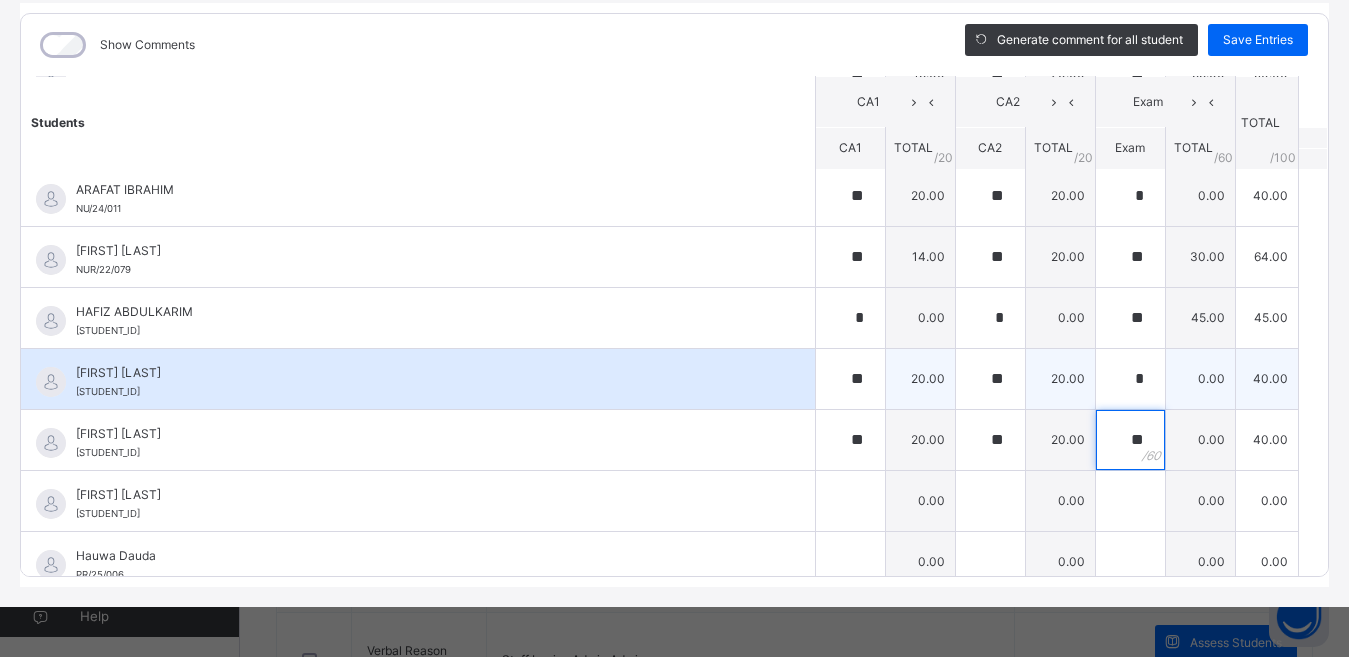 type on "**" 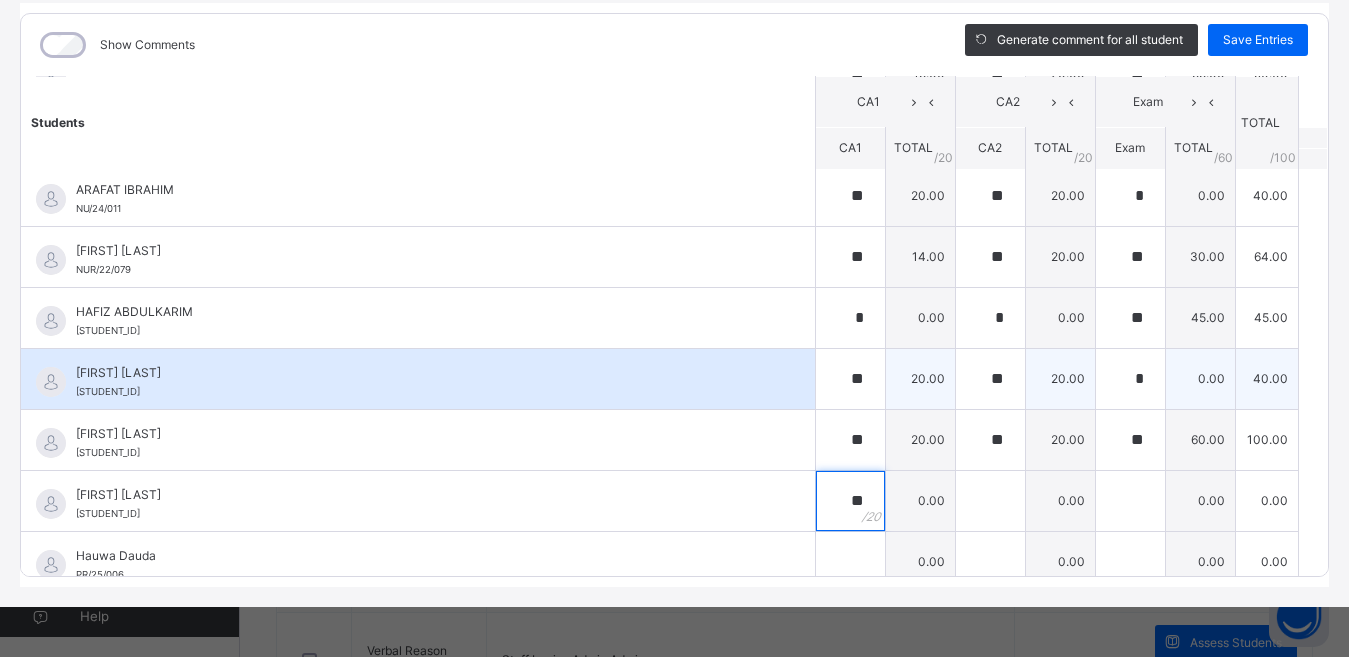 type on "**" 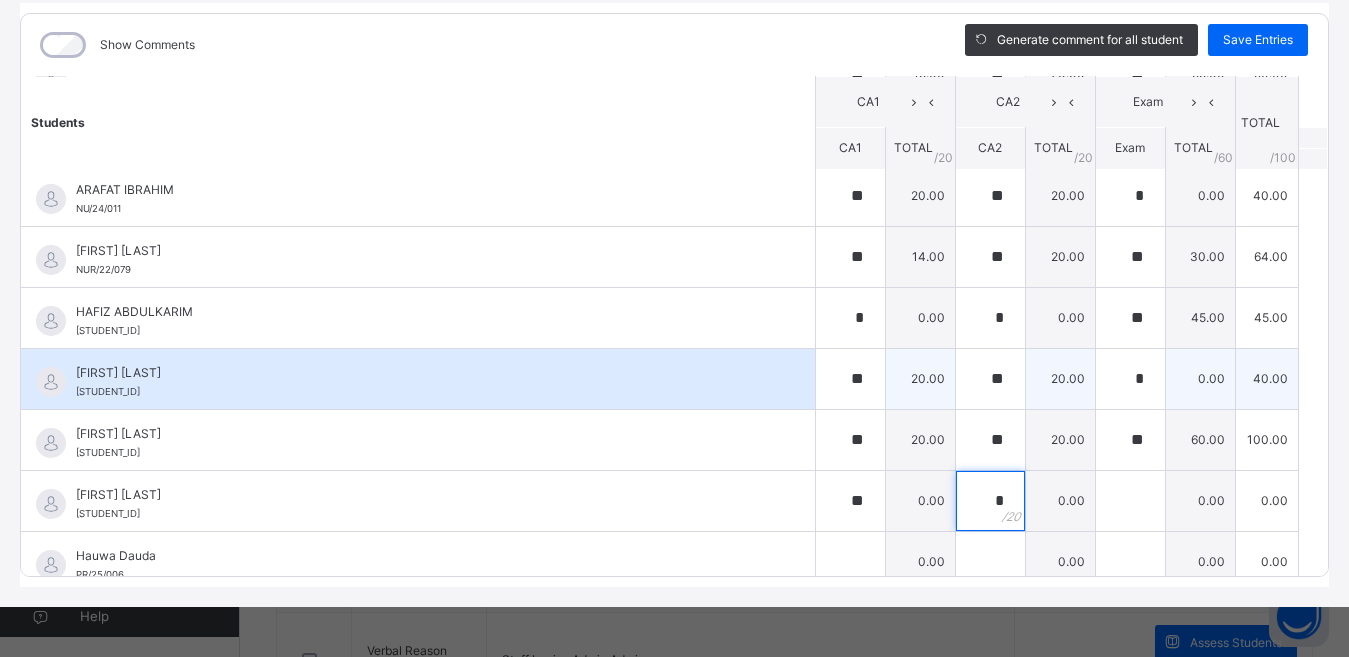 type on "*" 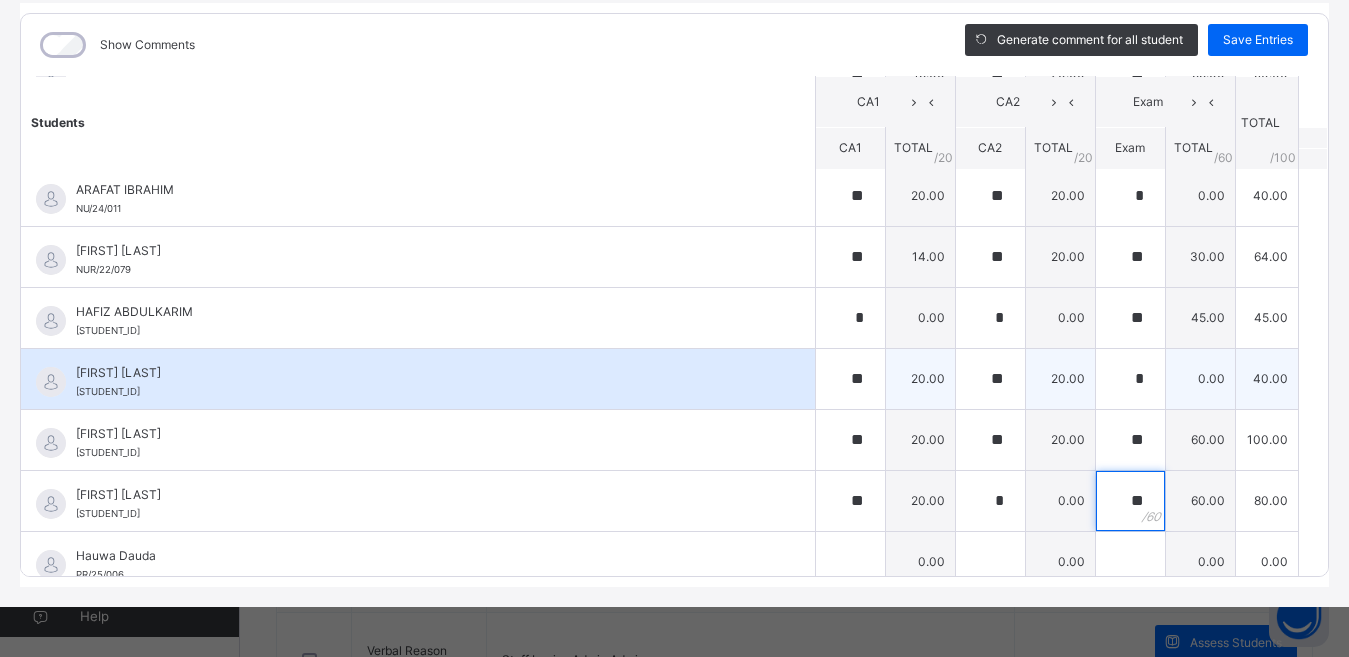 type on "**" 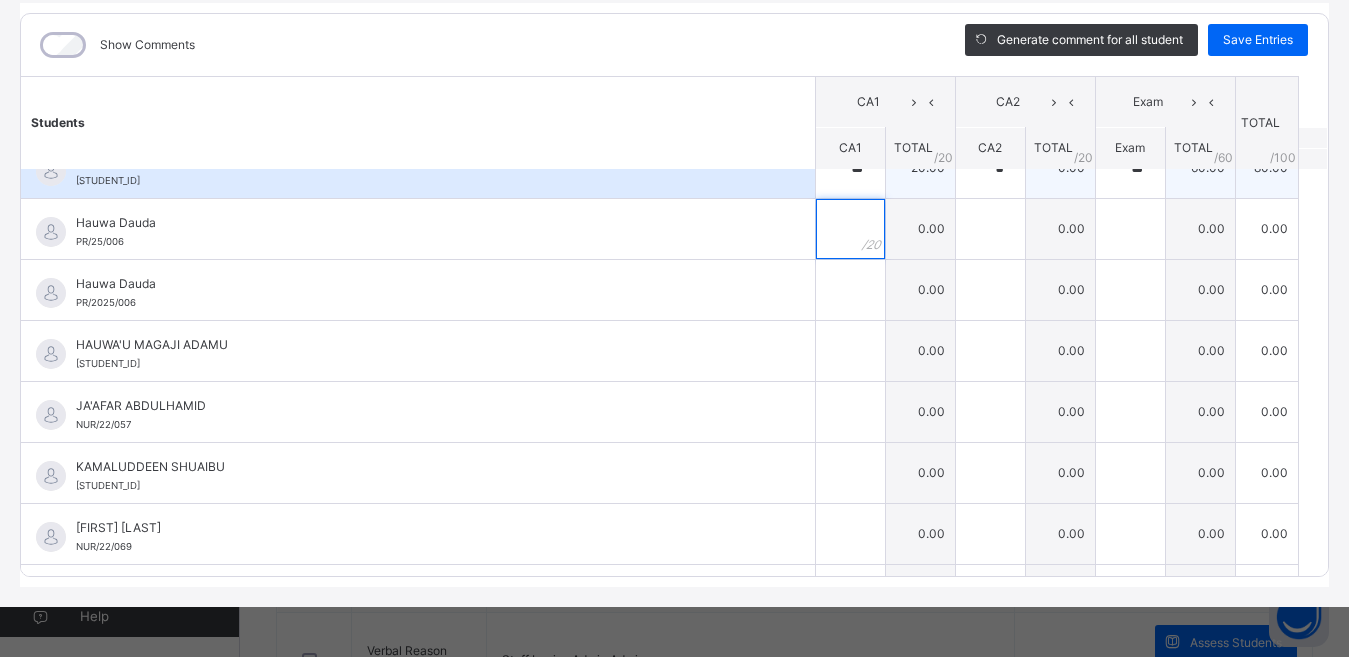 scroll, scrollTop: 1213, scrollLeft: 0, axis: vertical 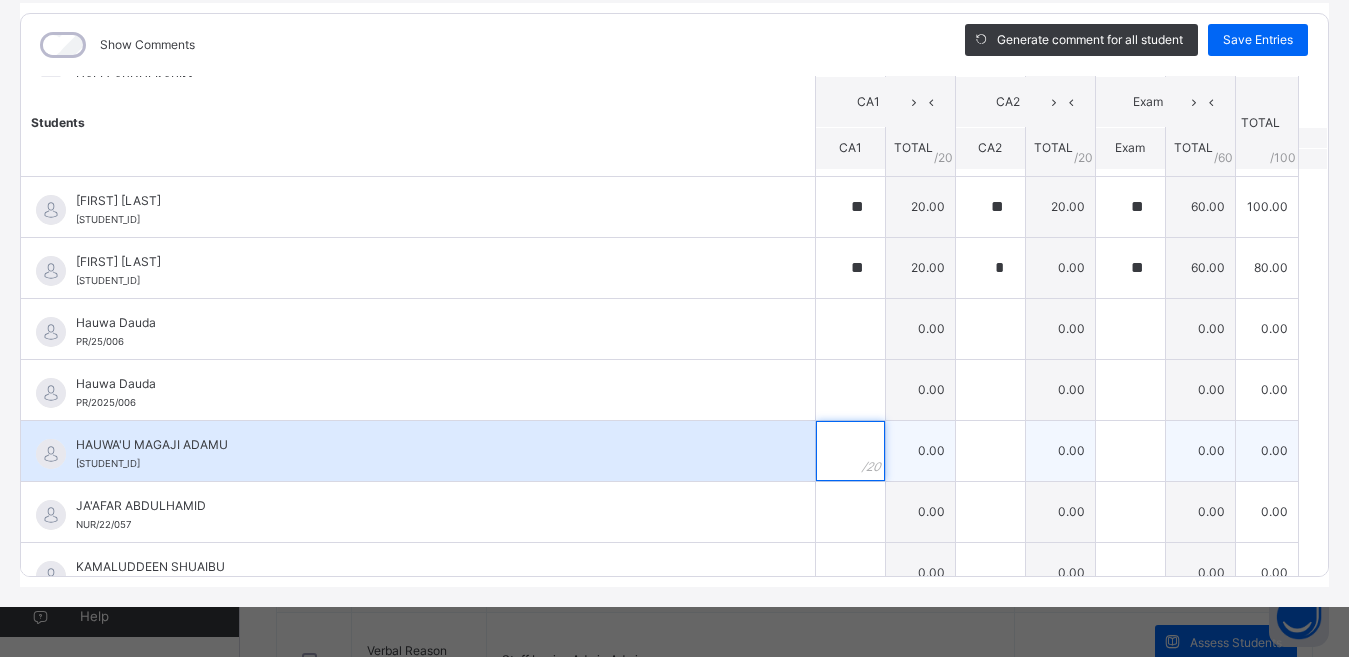 click at bounding box center (850, 451) 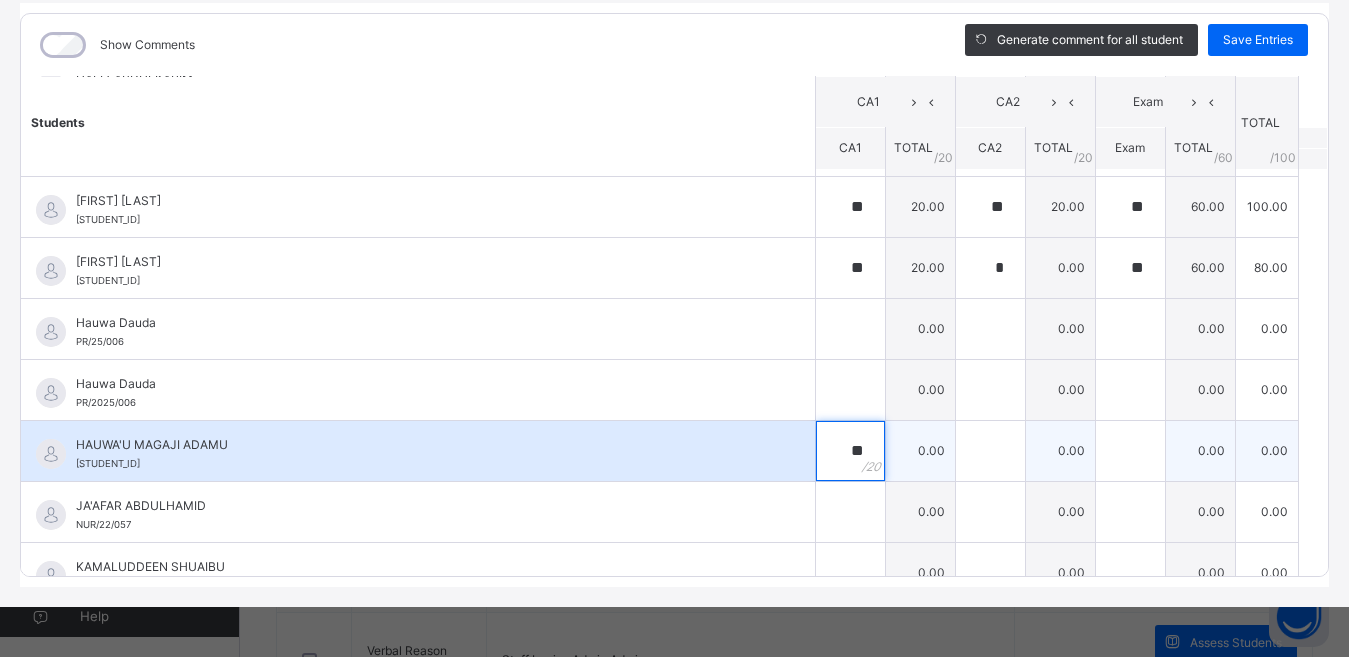 type on "**" 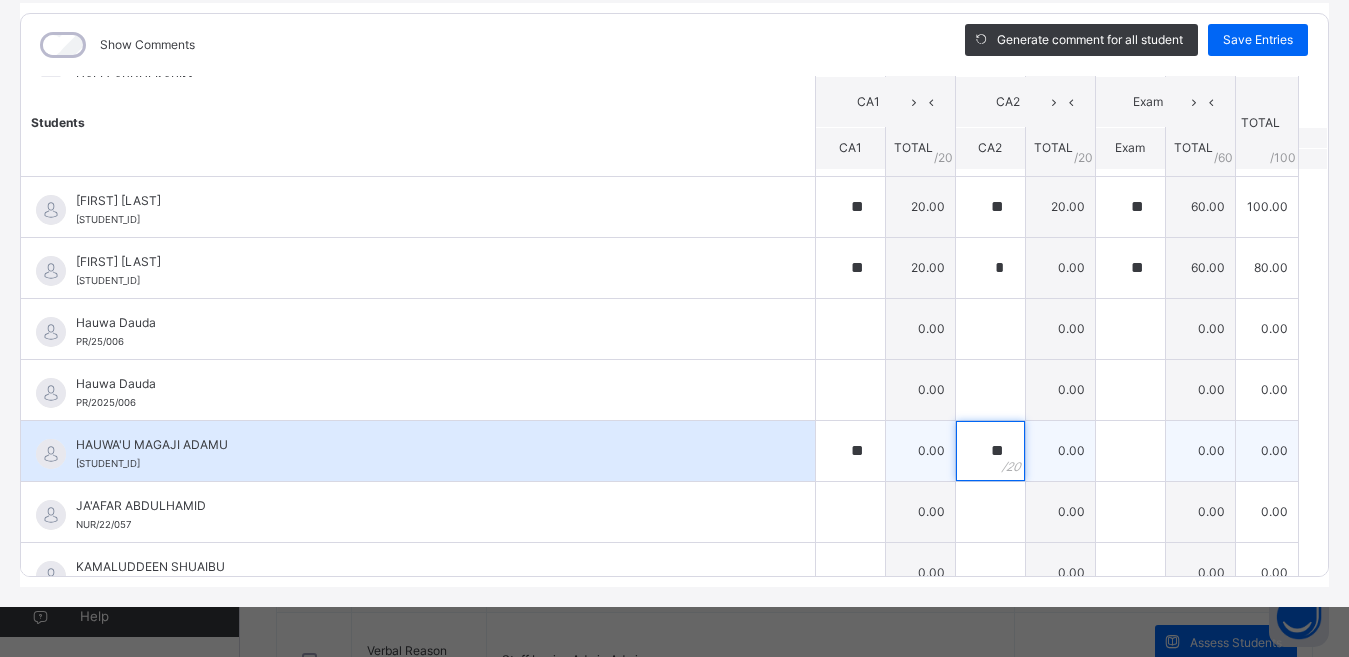 type on "**" 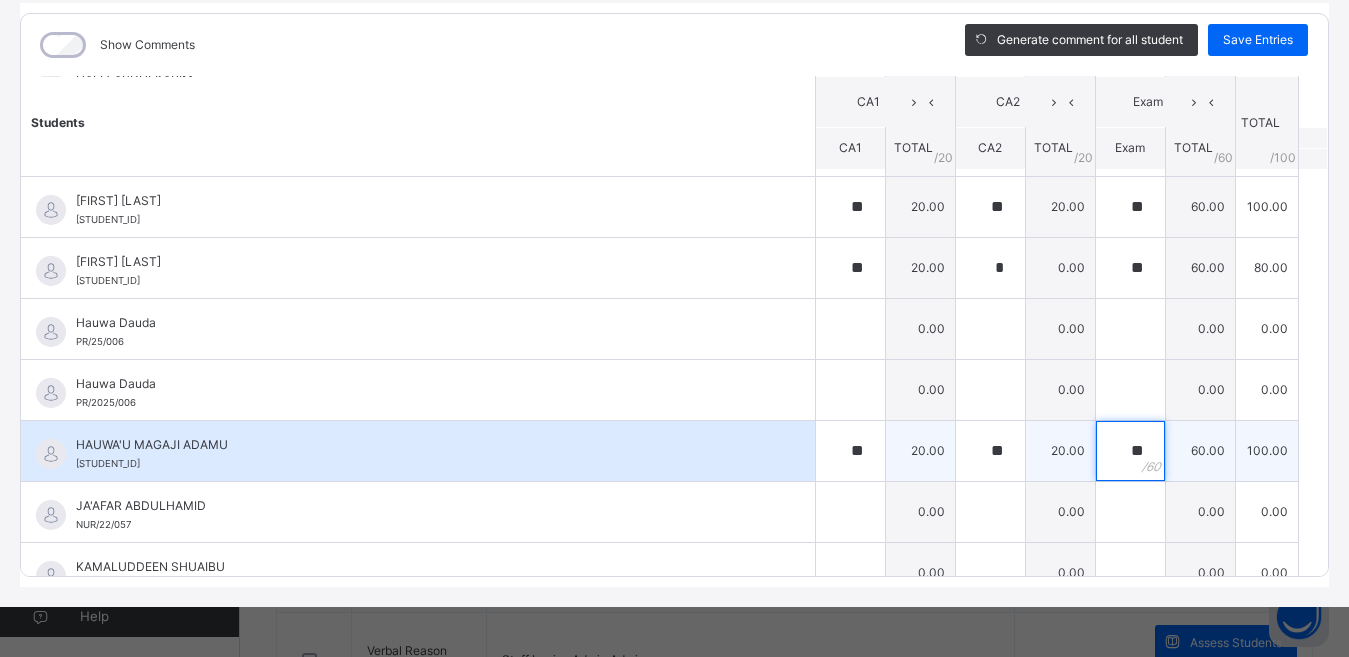 type on "**" 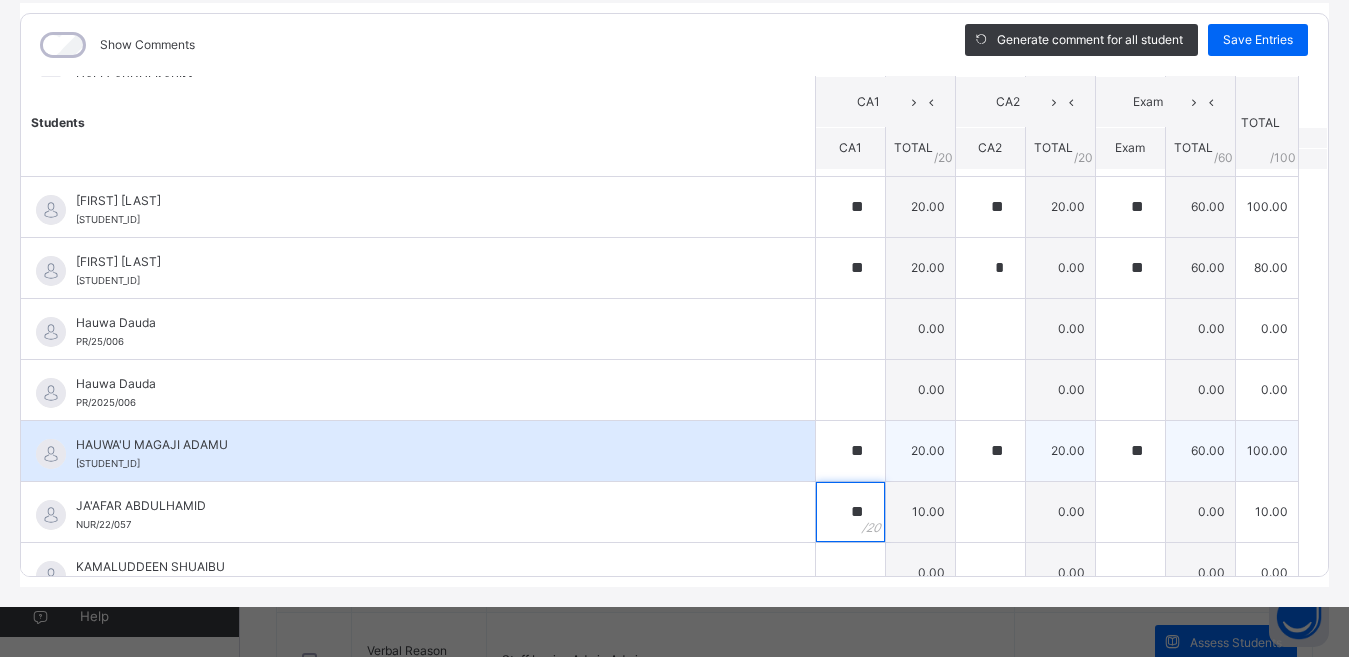 type on "**" 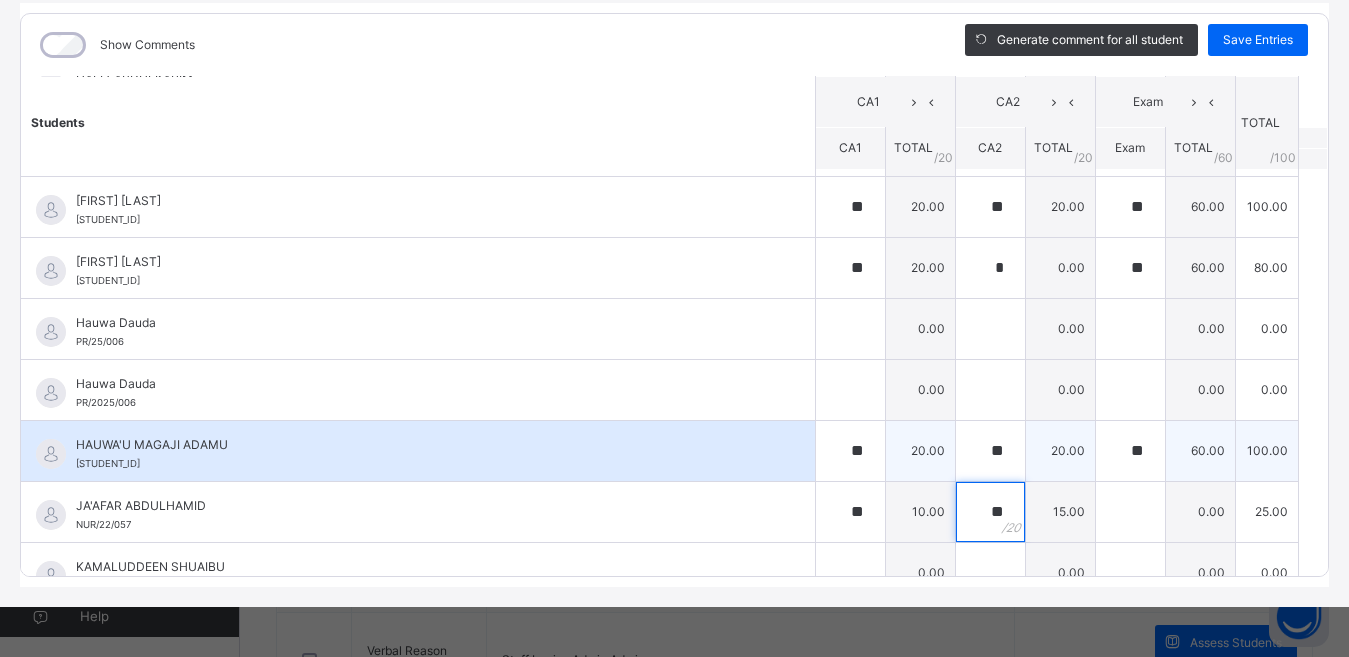 type on "**" 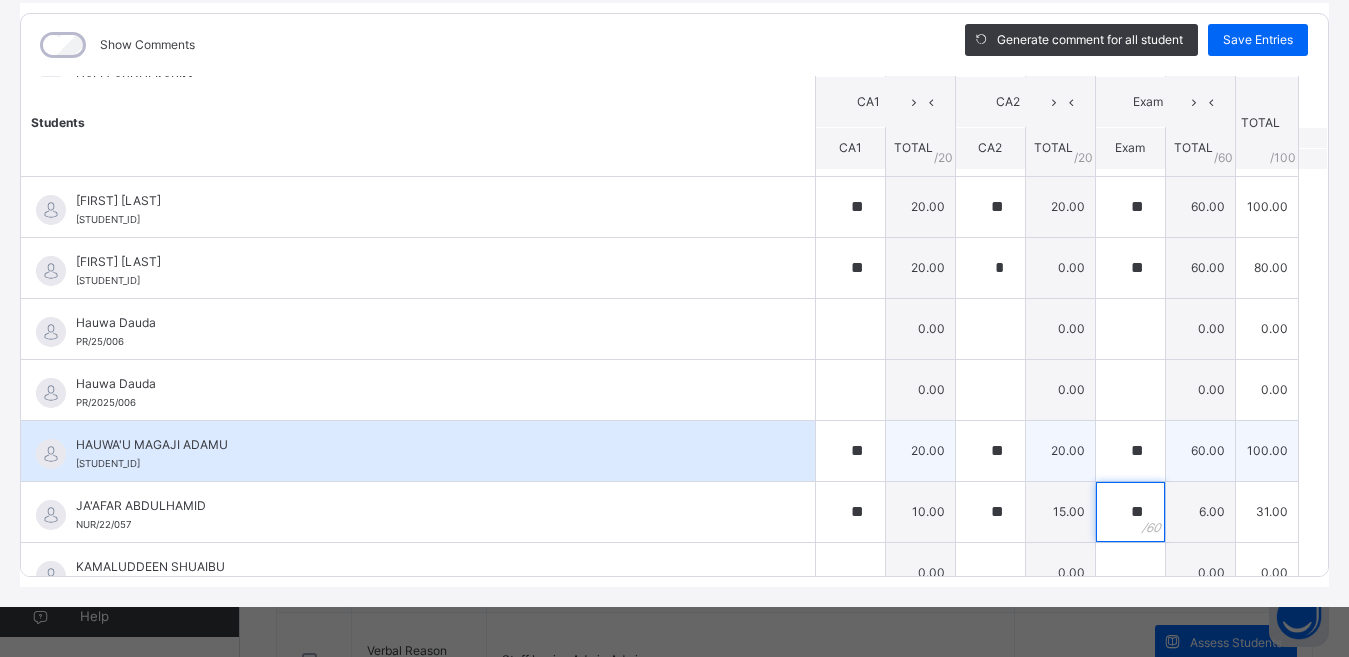 type on "**" 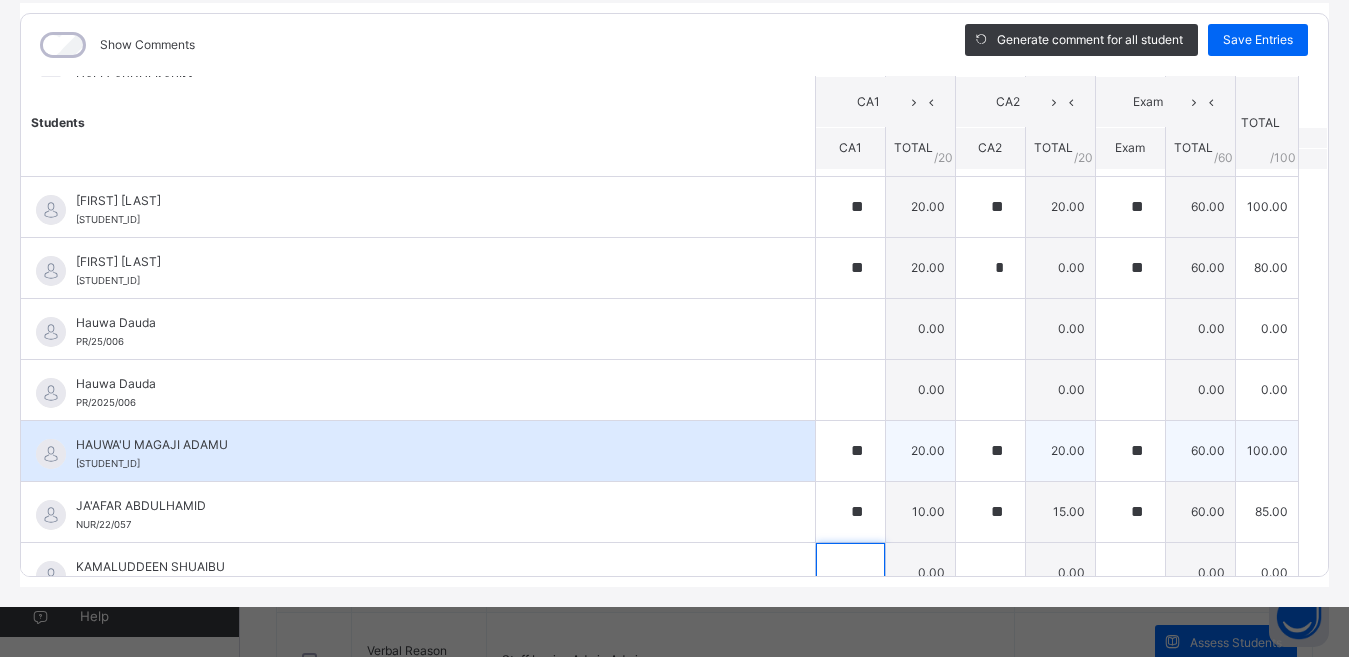 scroll, scrollTop: 1257, scrollLeft: 0, axis: vertical 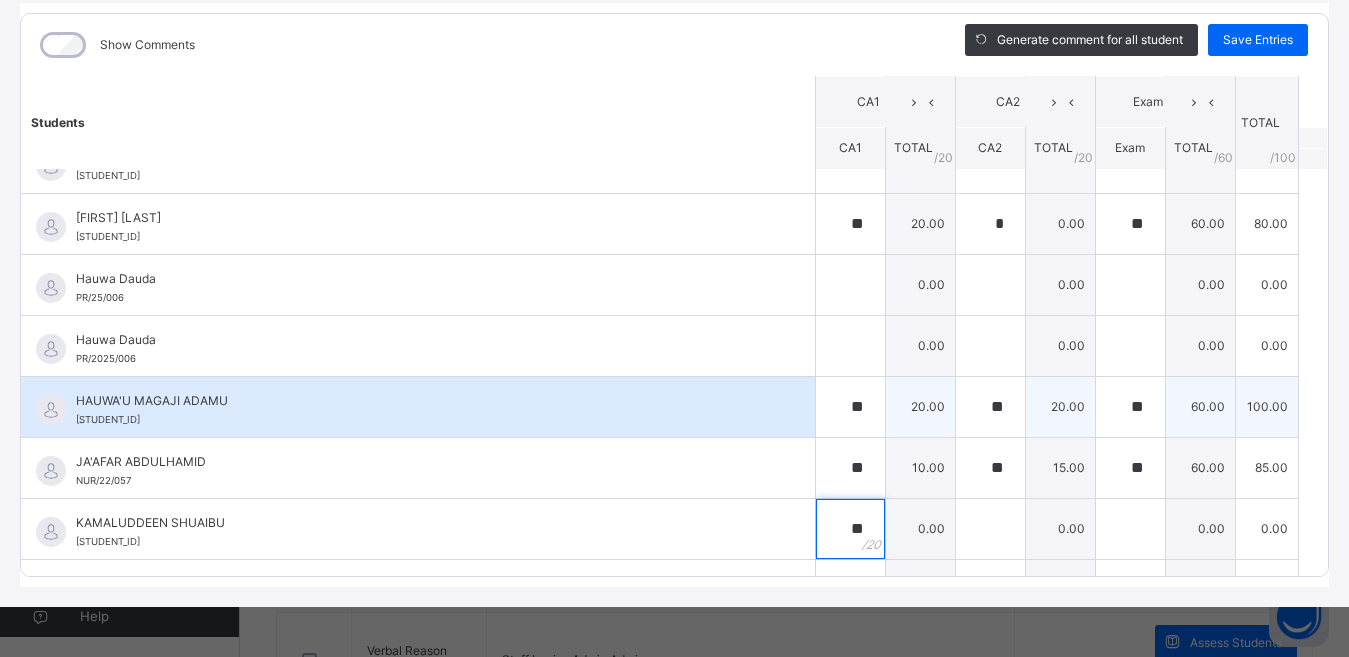 type on "**" 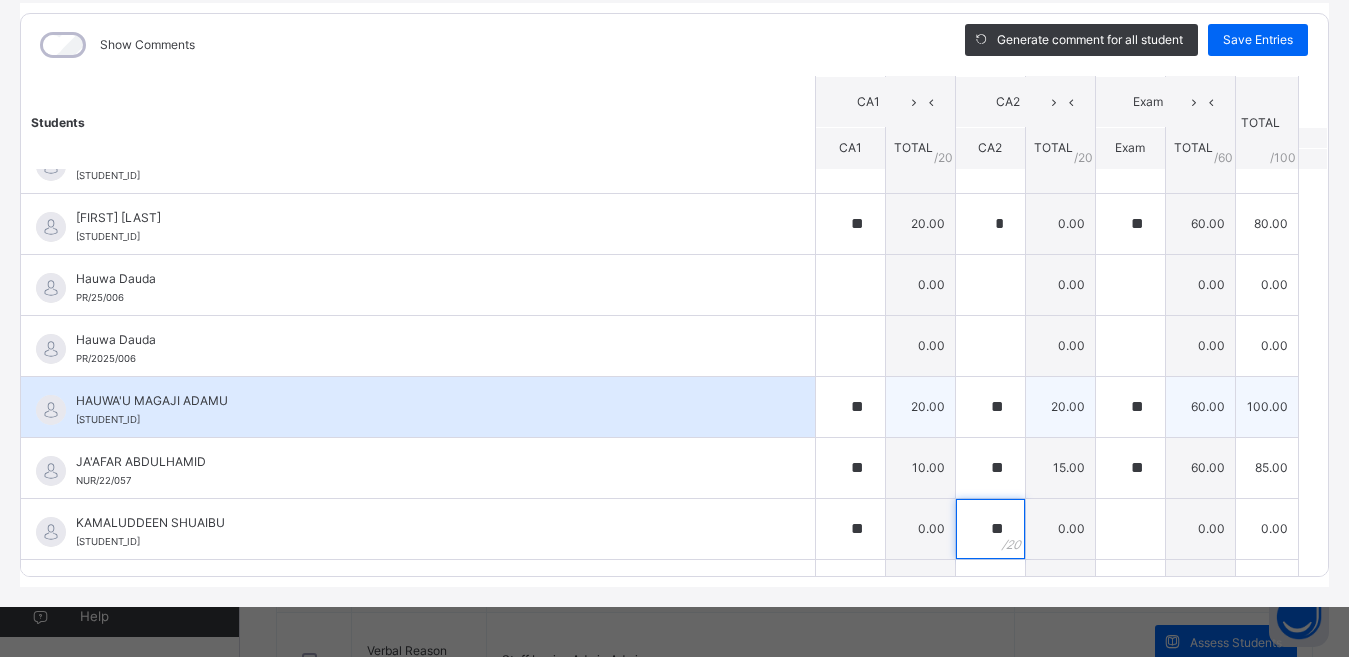 type on "**" 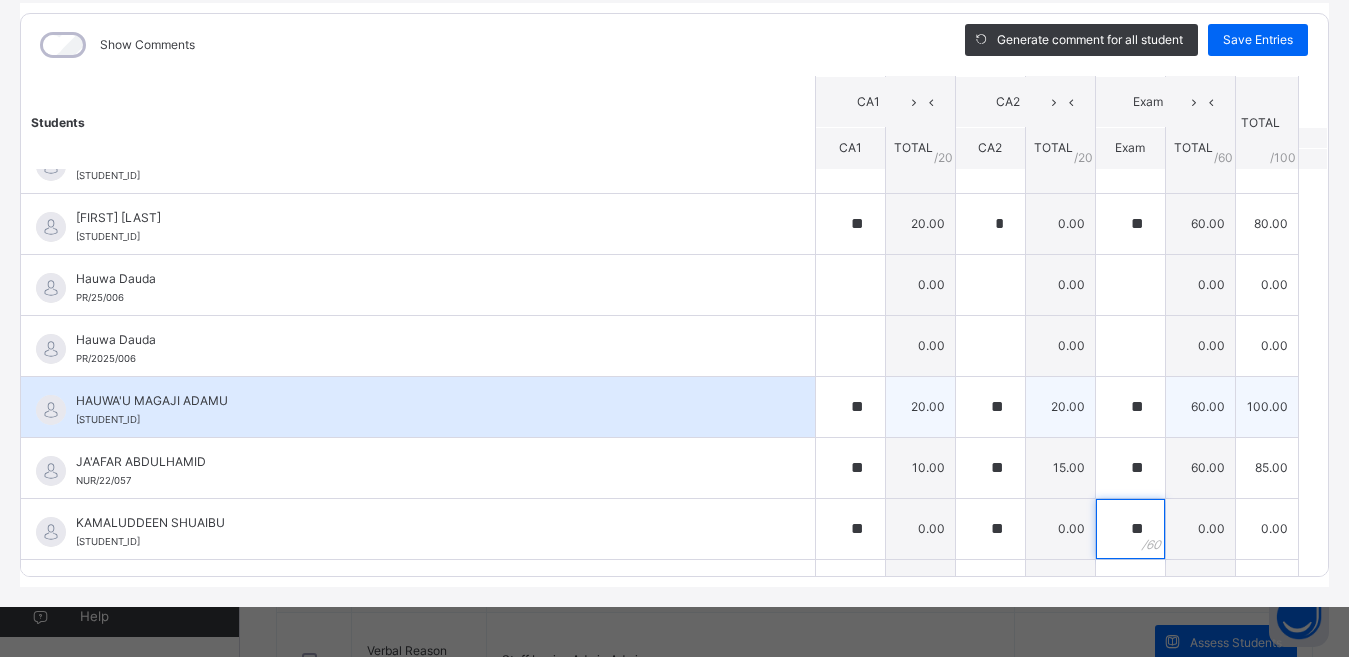 type on "**" 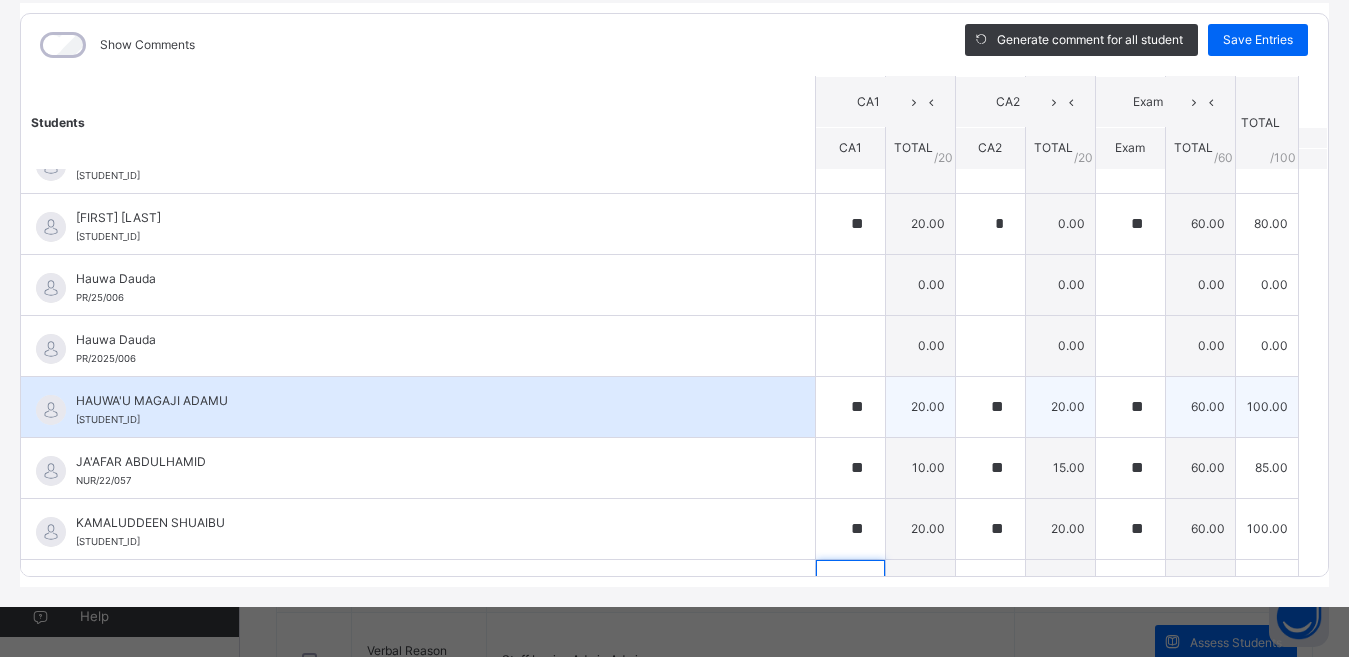 scroll, scrollTop: 1529, scrollLeft: 0, axis: vertical 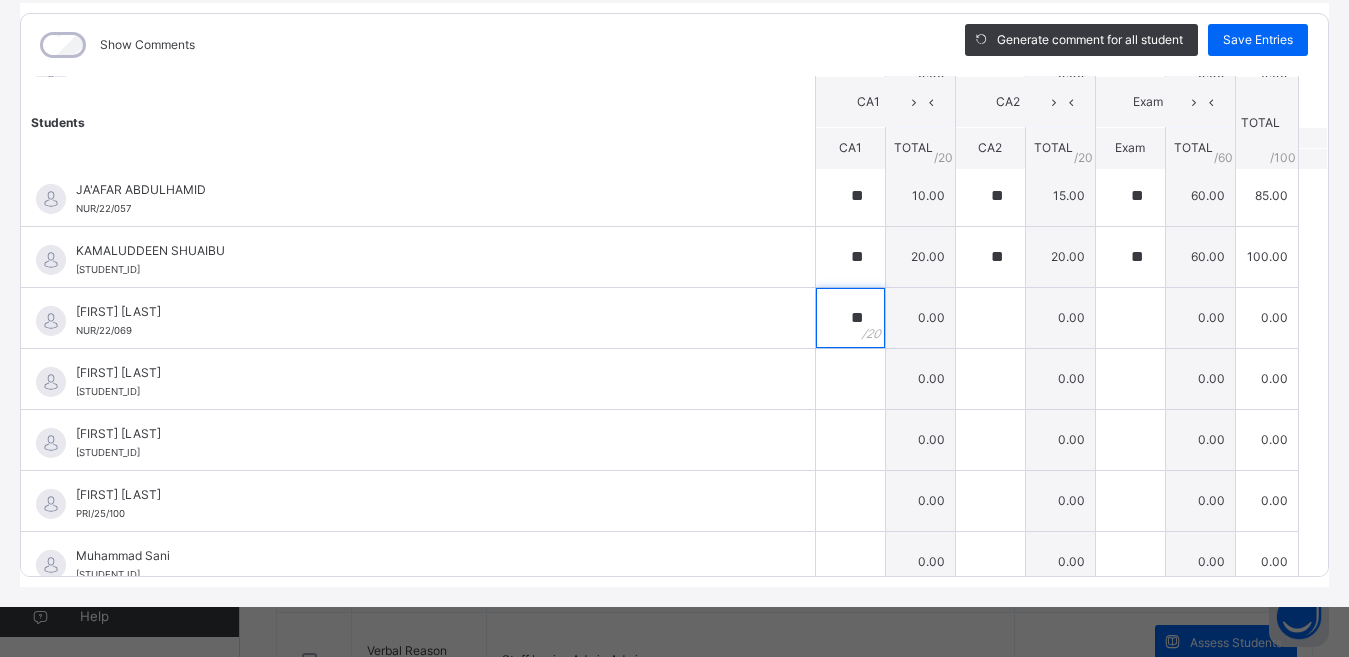 type on "**" 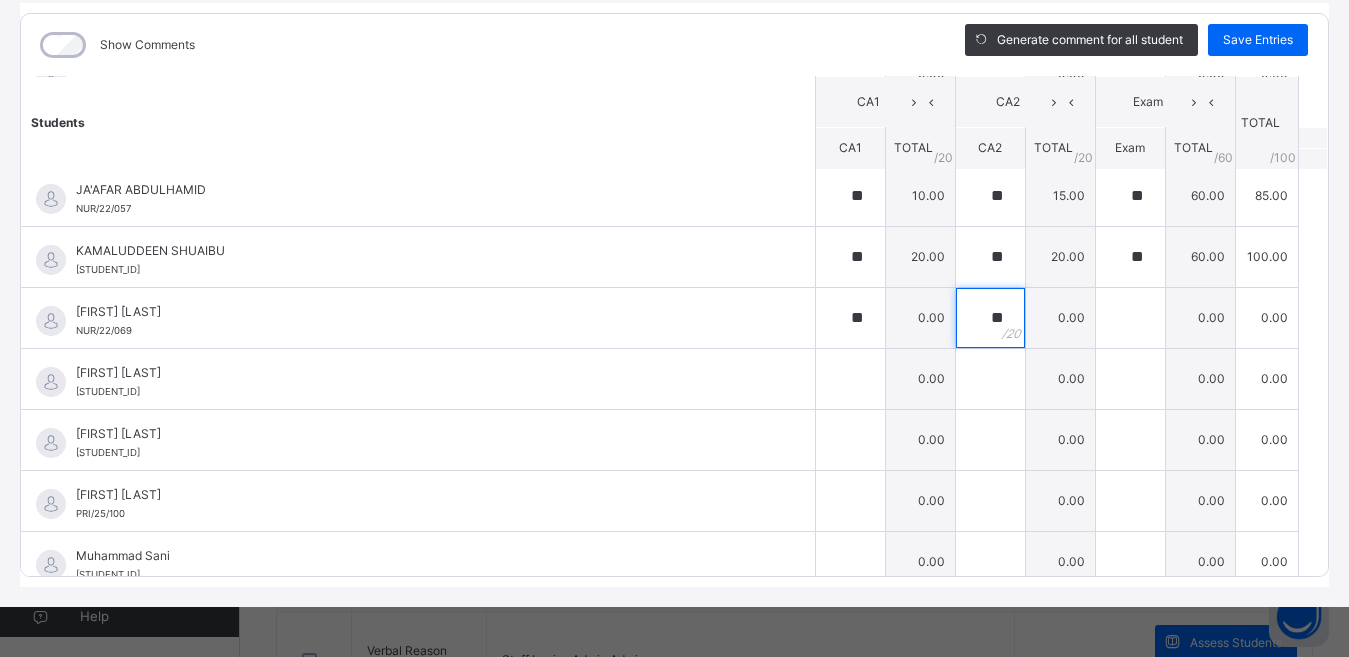type on "**" 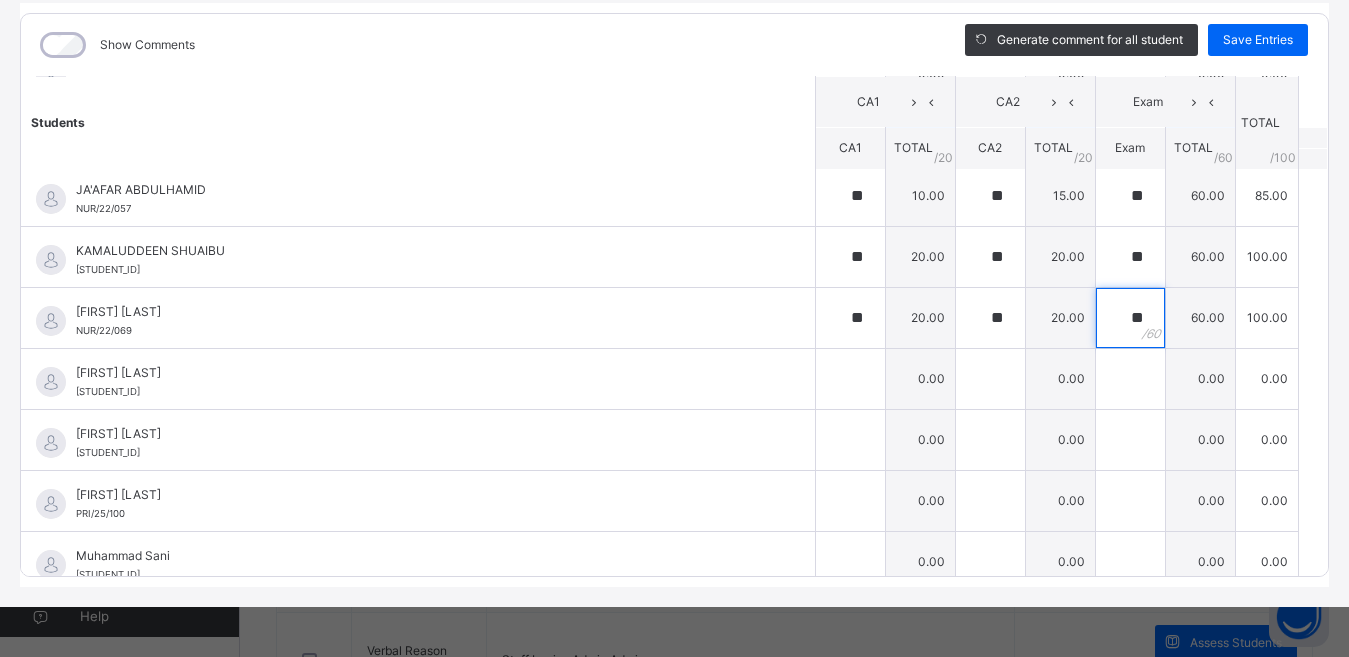 type on "**" 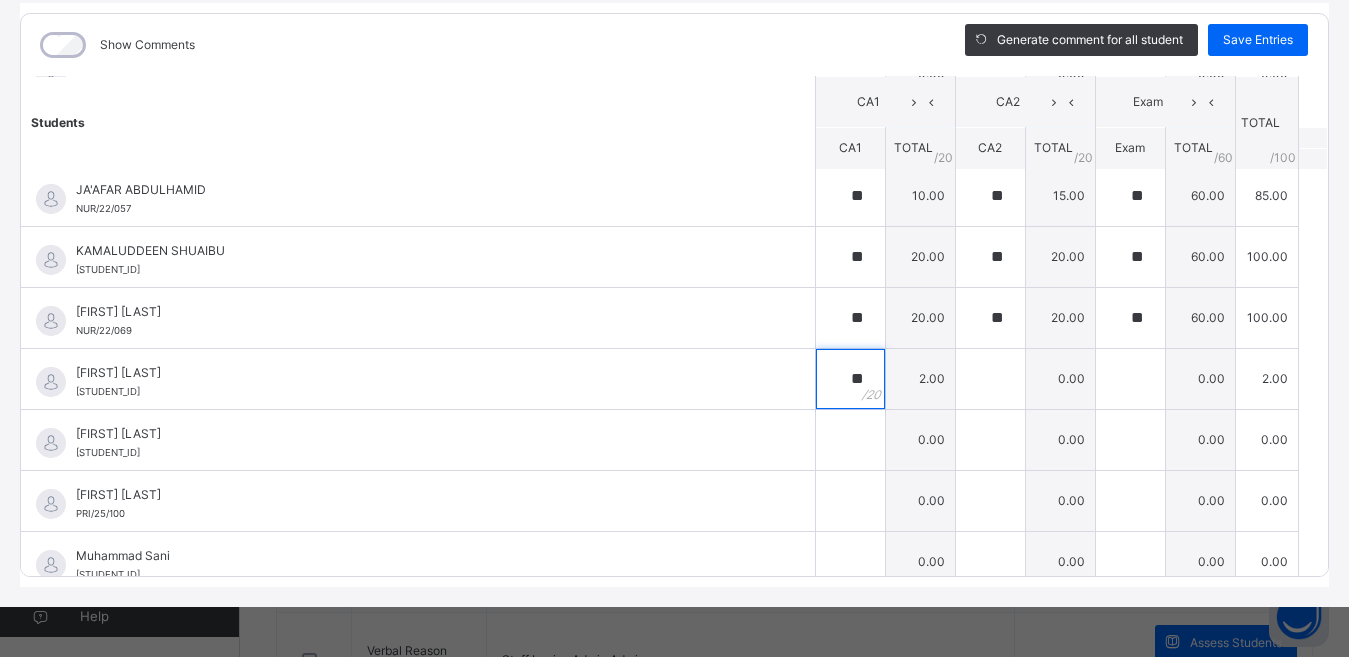 type on "**" 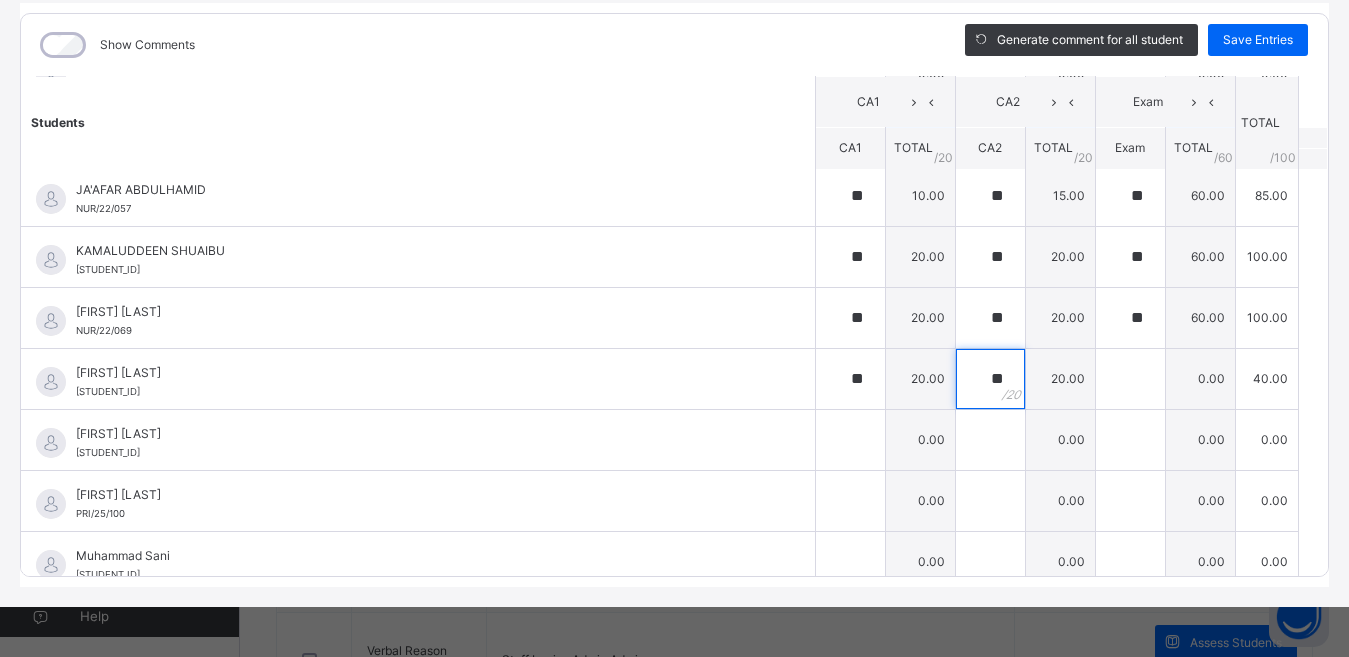 type on "**" 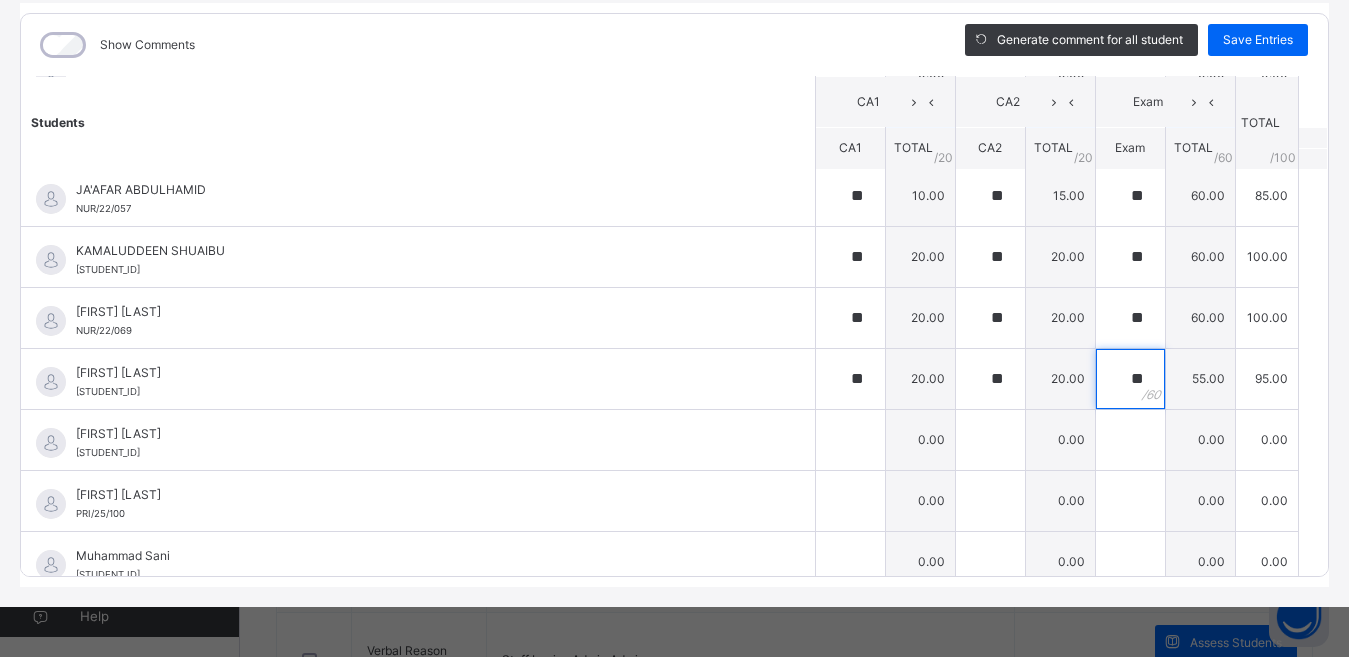 type on "**" 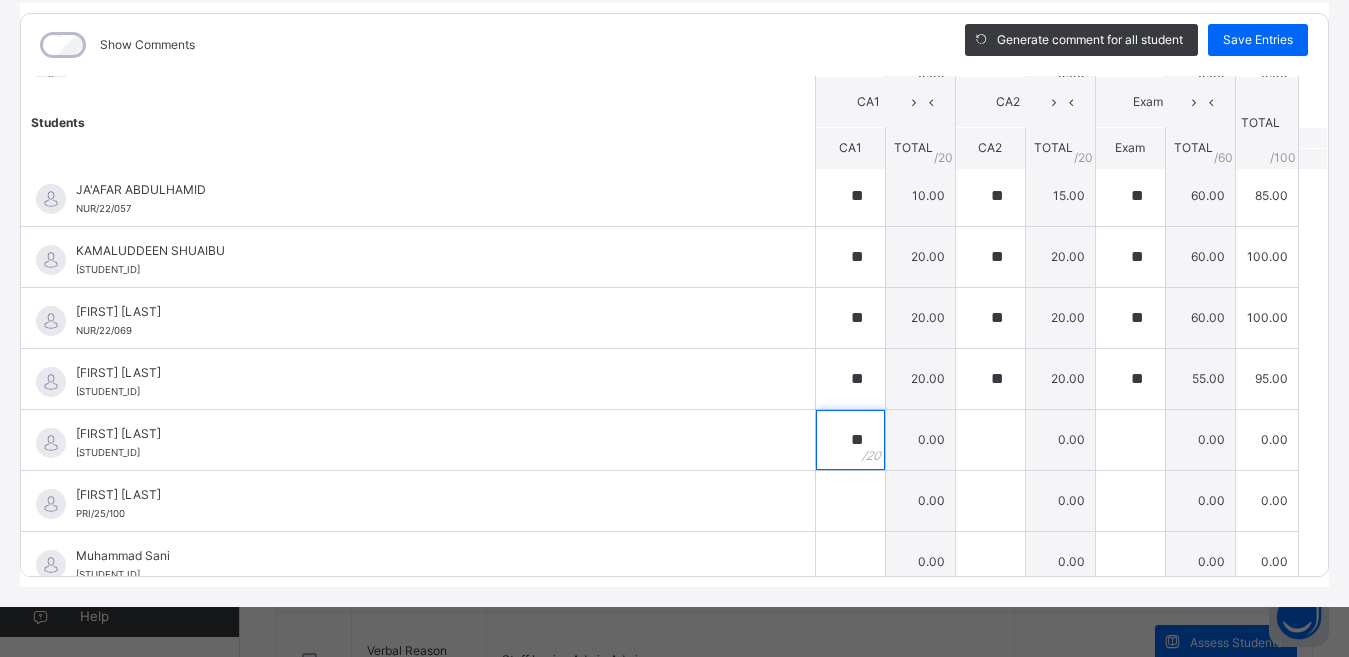 type on "**" 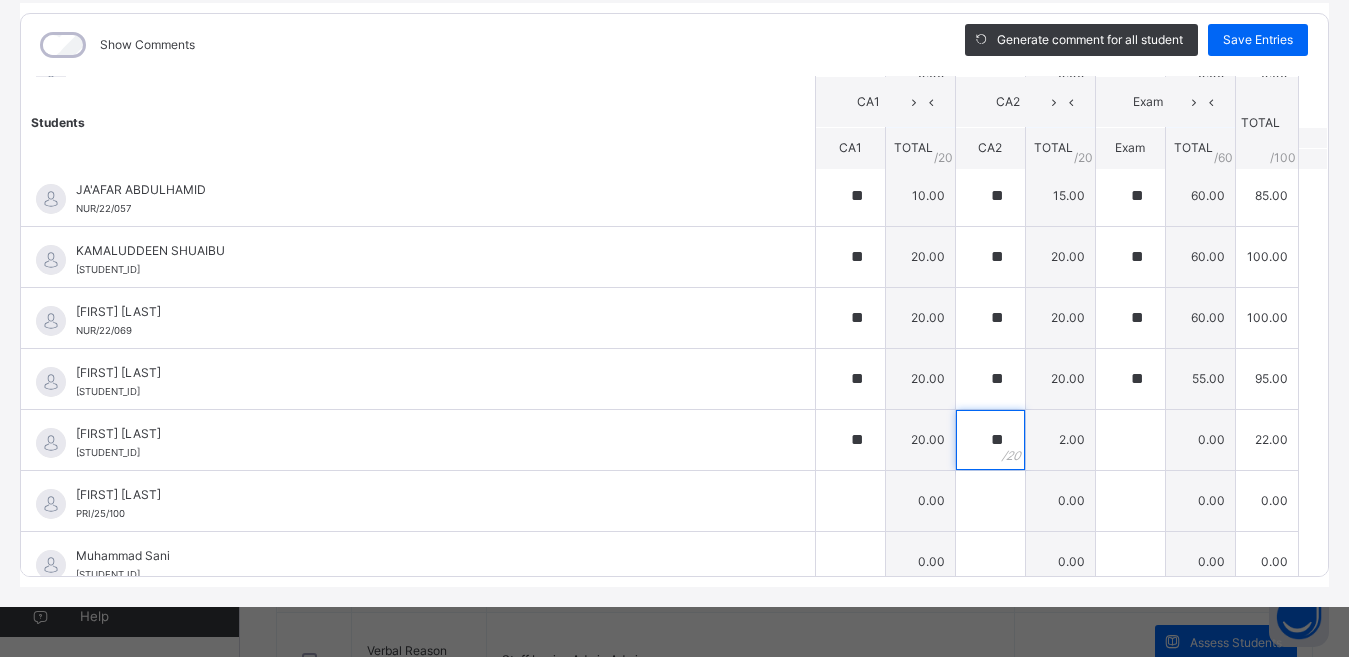 type on "**" 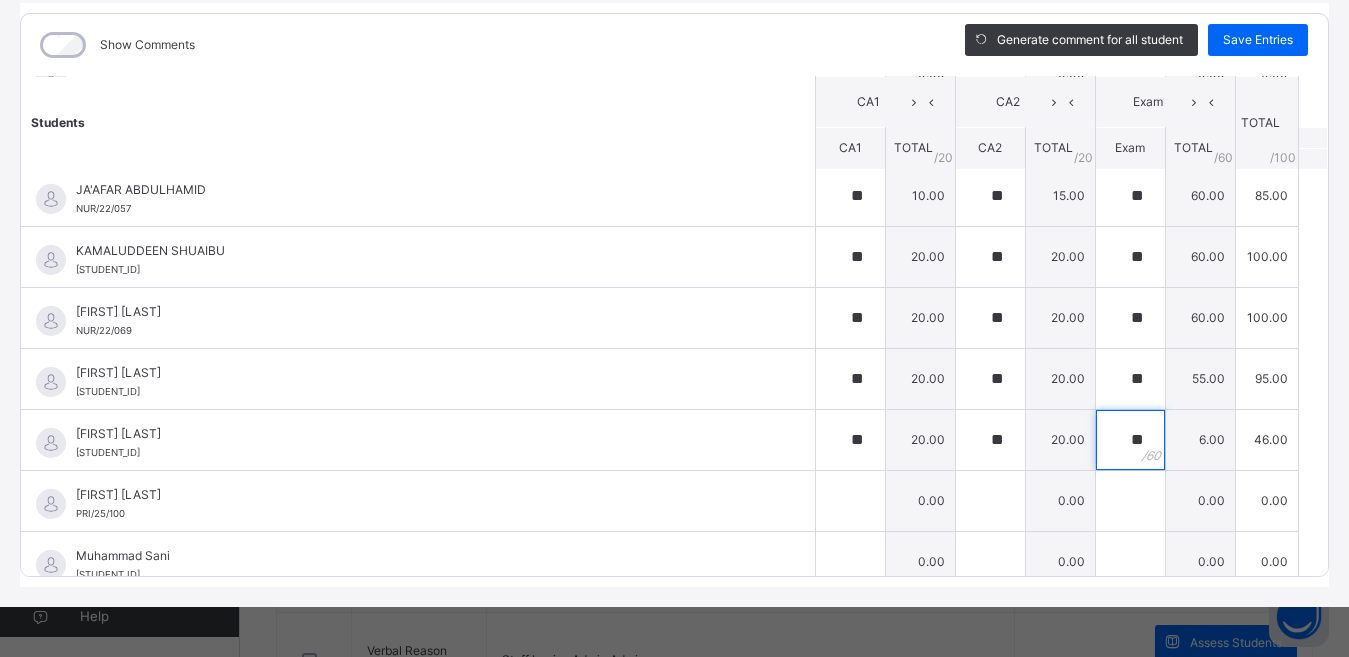 type on "**" 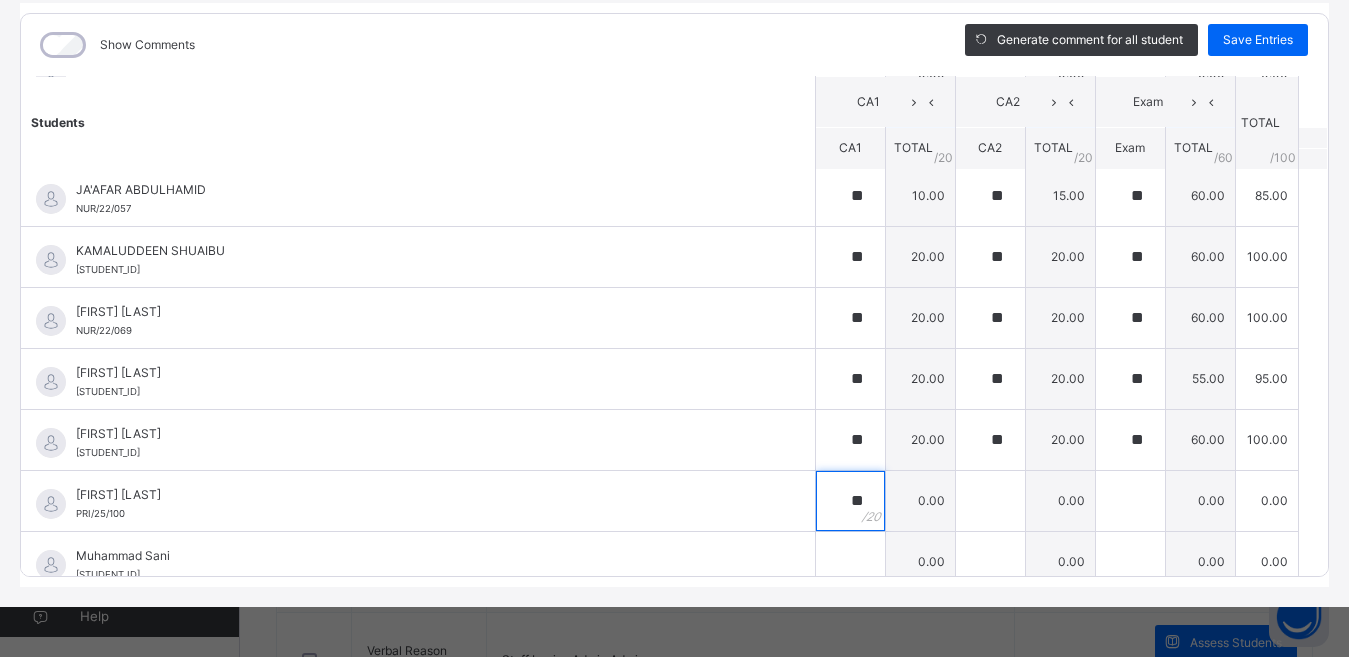 type on "**" 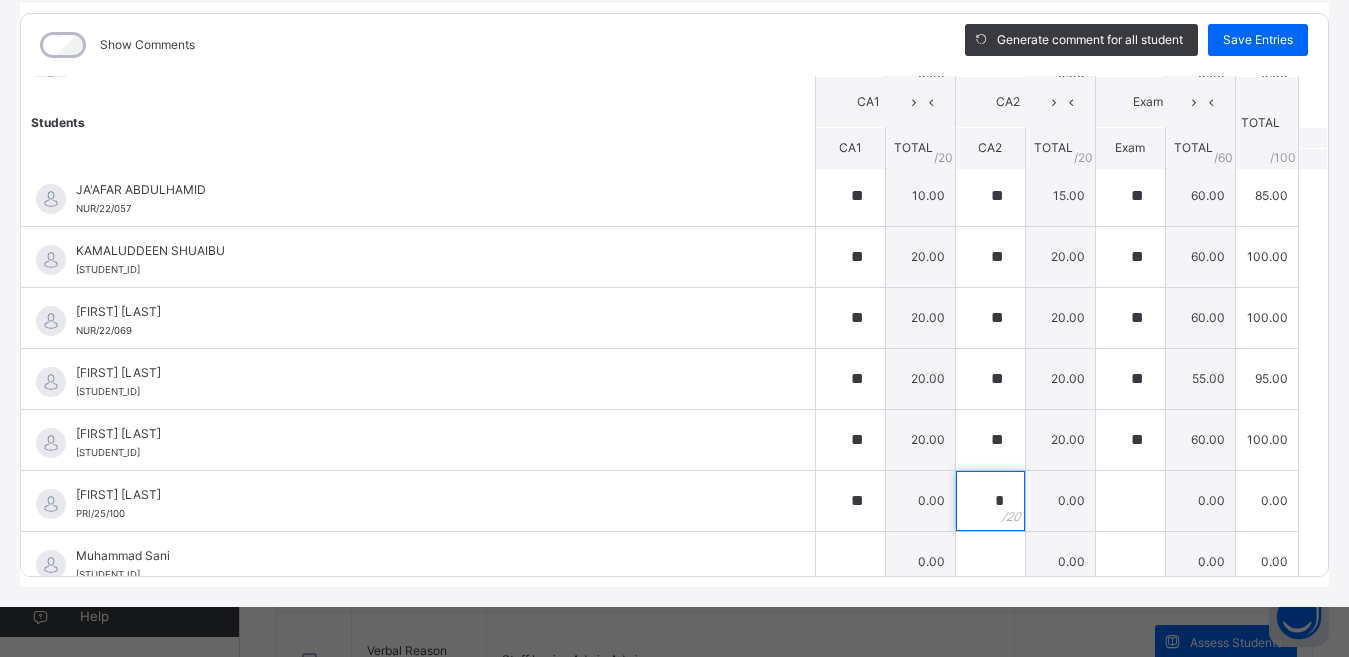 type on "*" 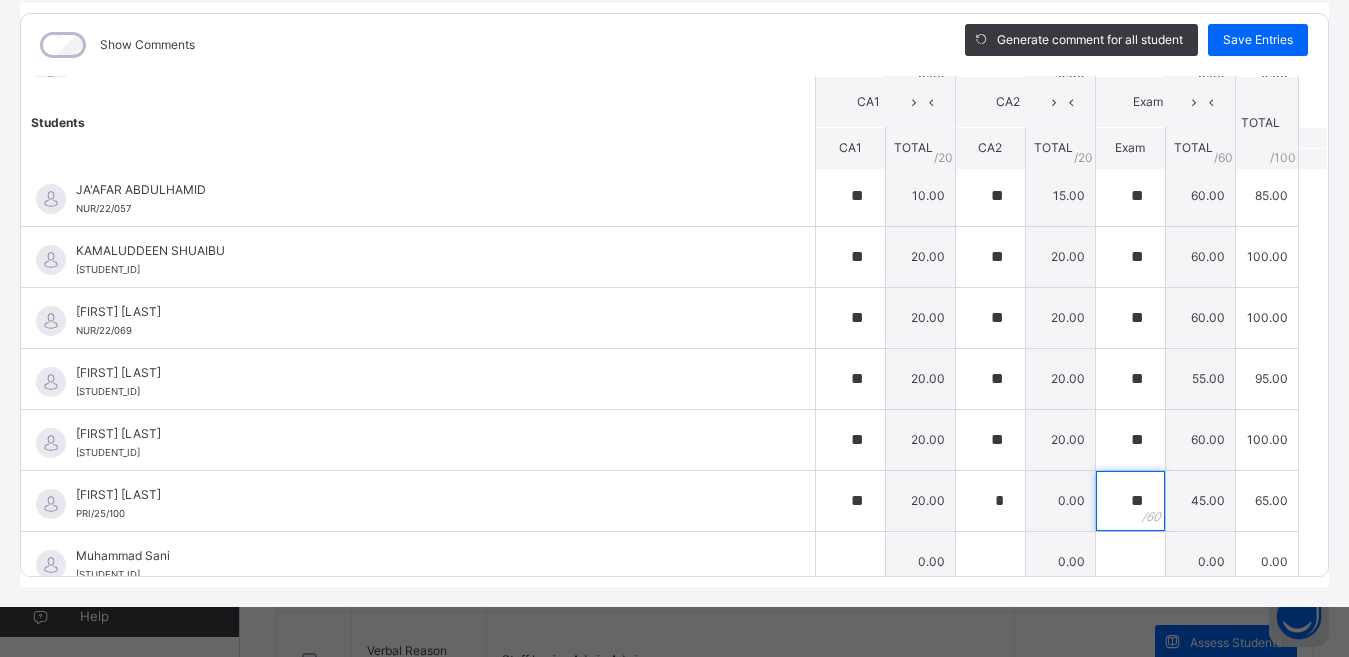 type on "**" 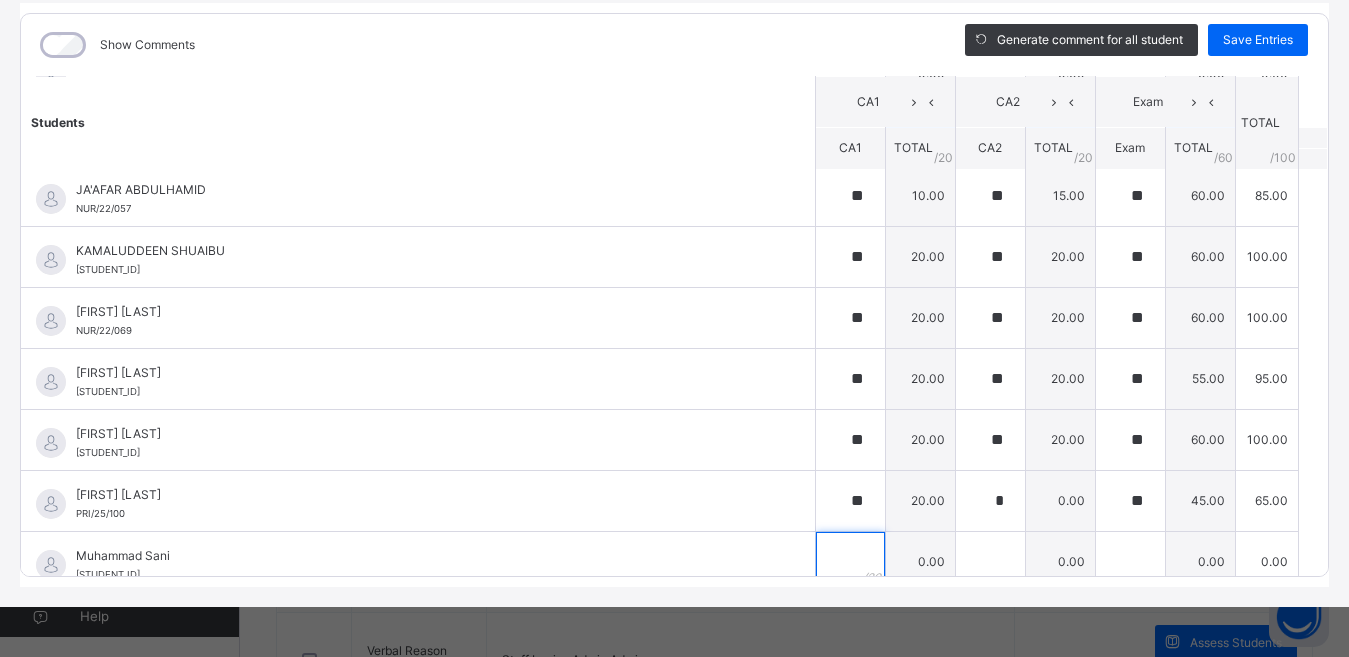 scroll, scrollTop: 1562, scrollLeft: 0, axis: vertical 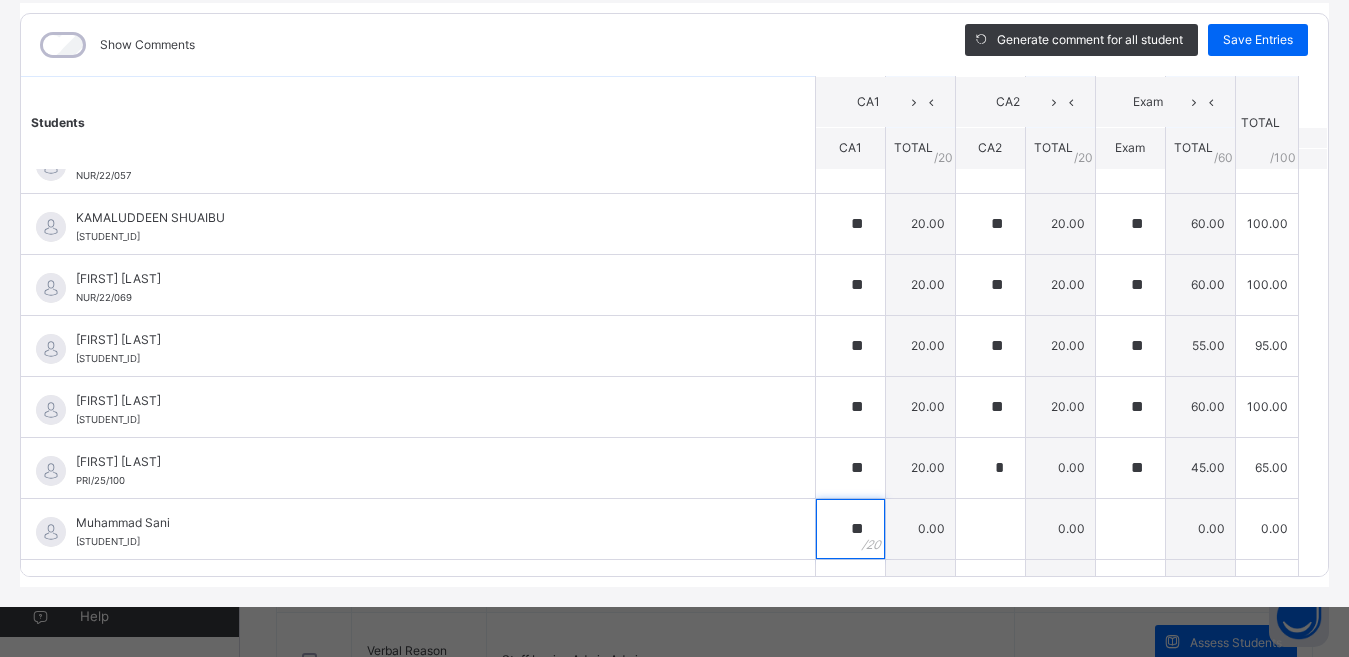 type on "**" 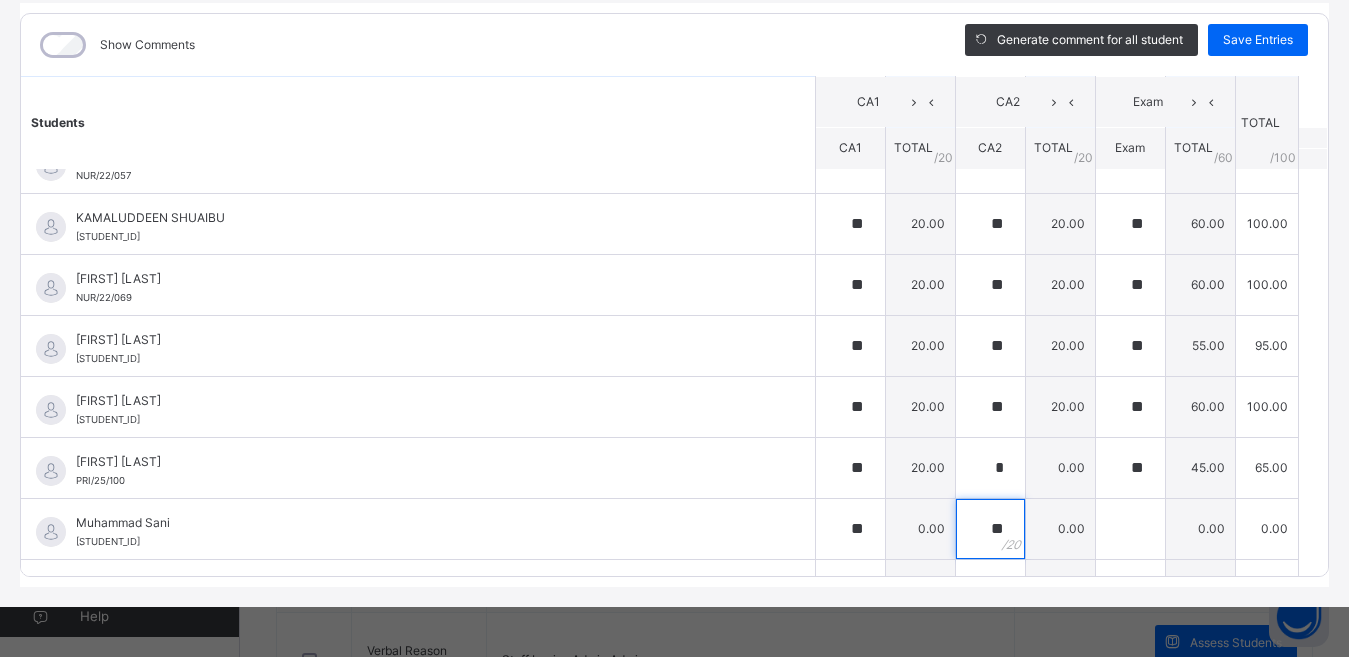 type on "**" 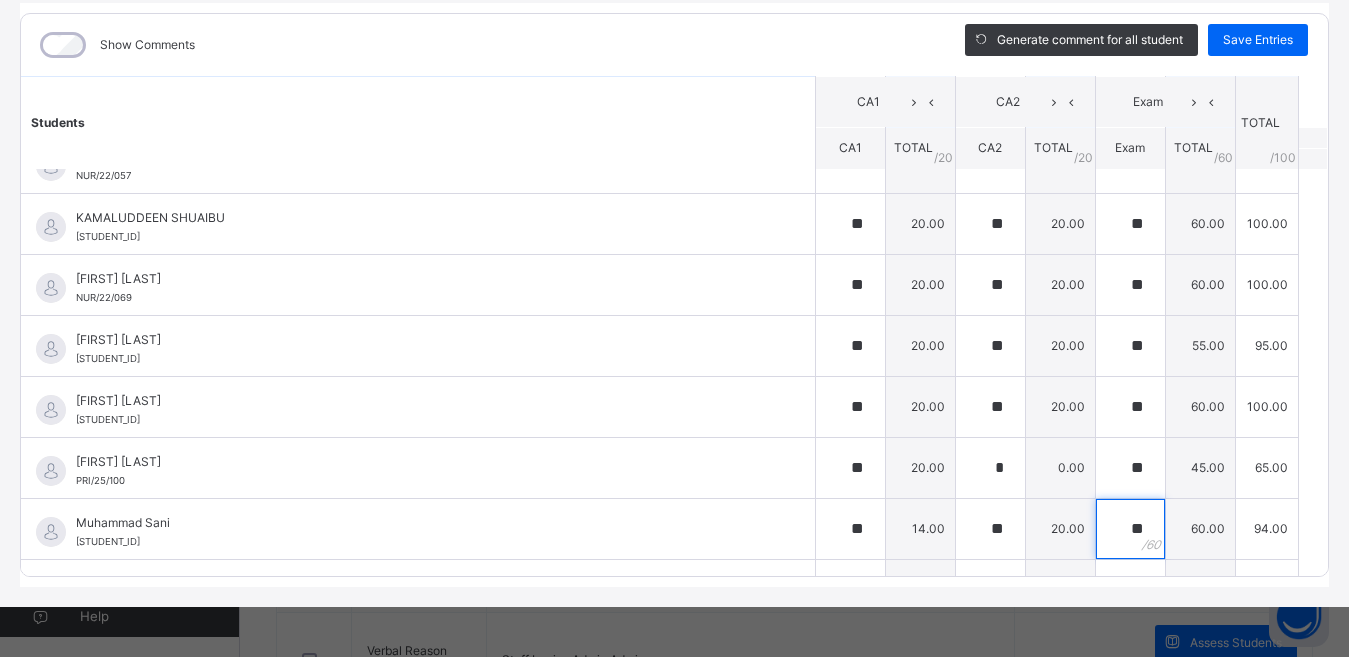 type on "**" 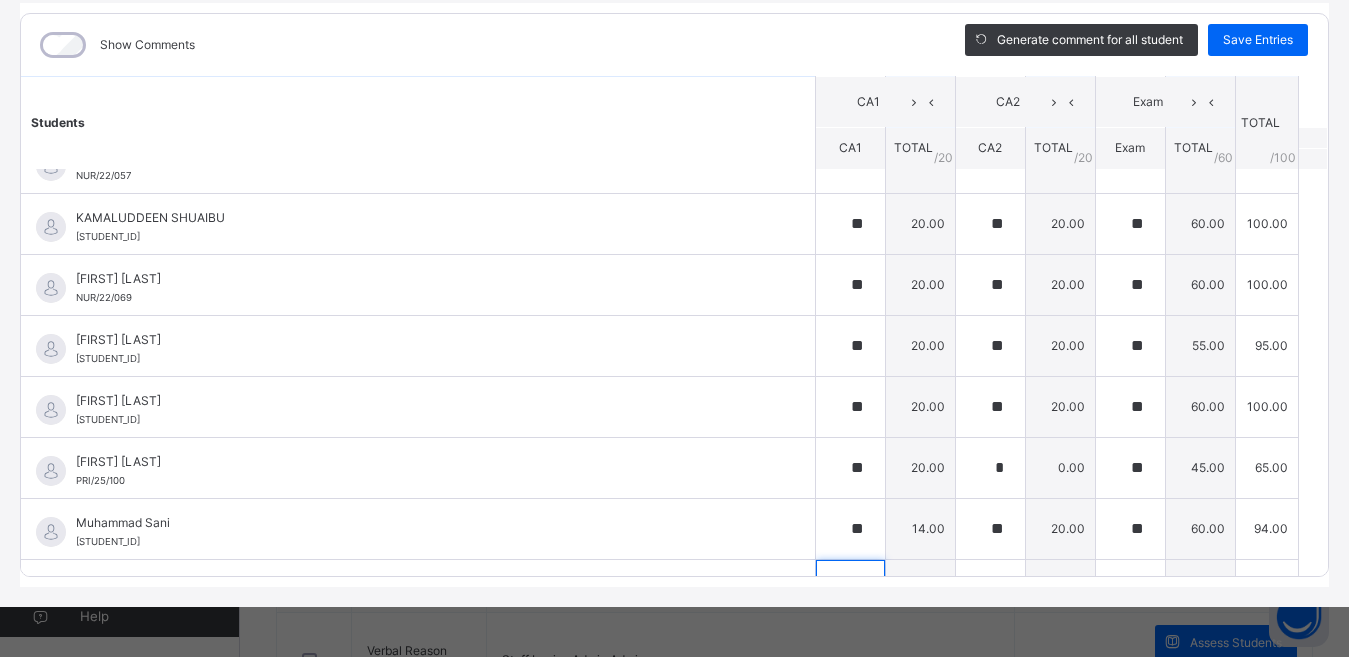 scroll, scrollTop: 1834, scrollLeft: 0, axis: vertical 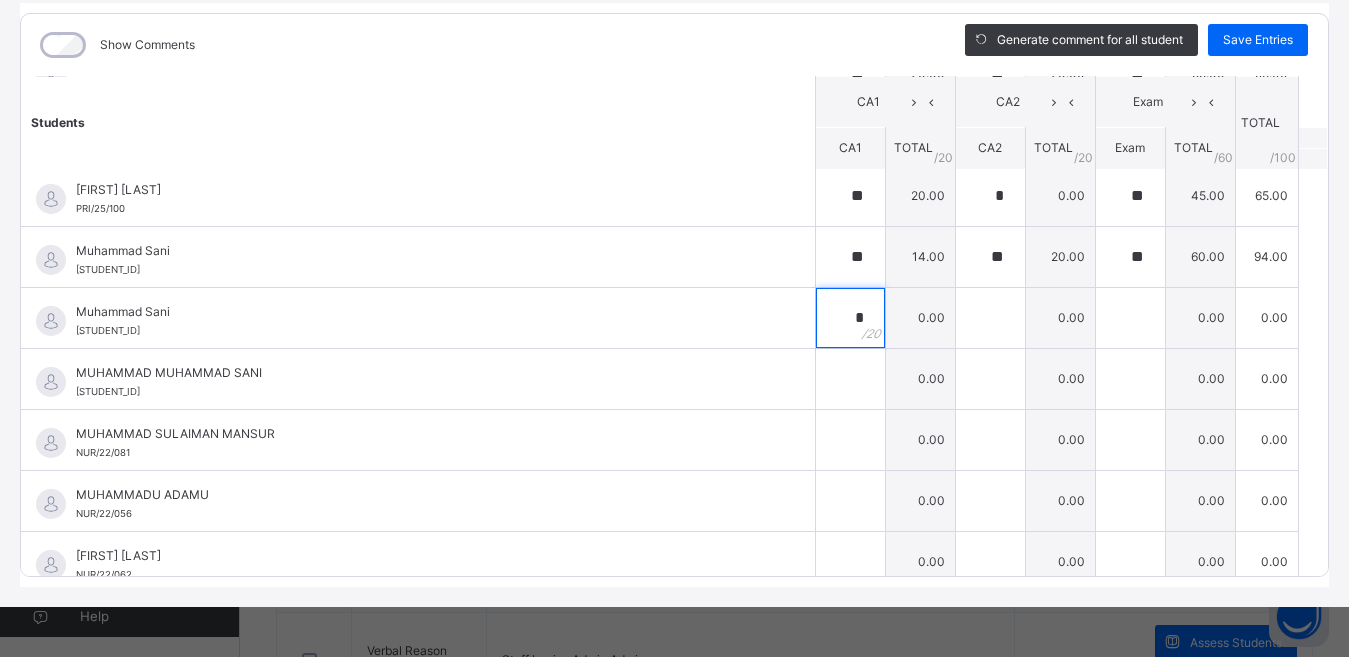 type on "**" 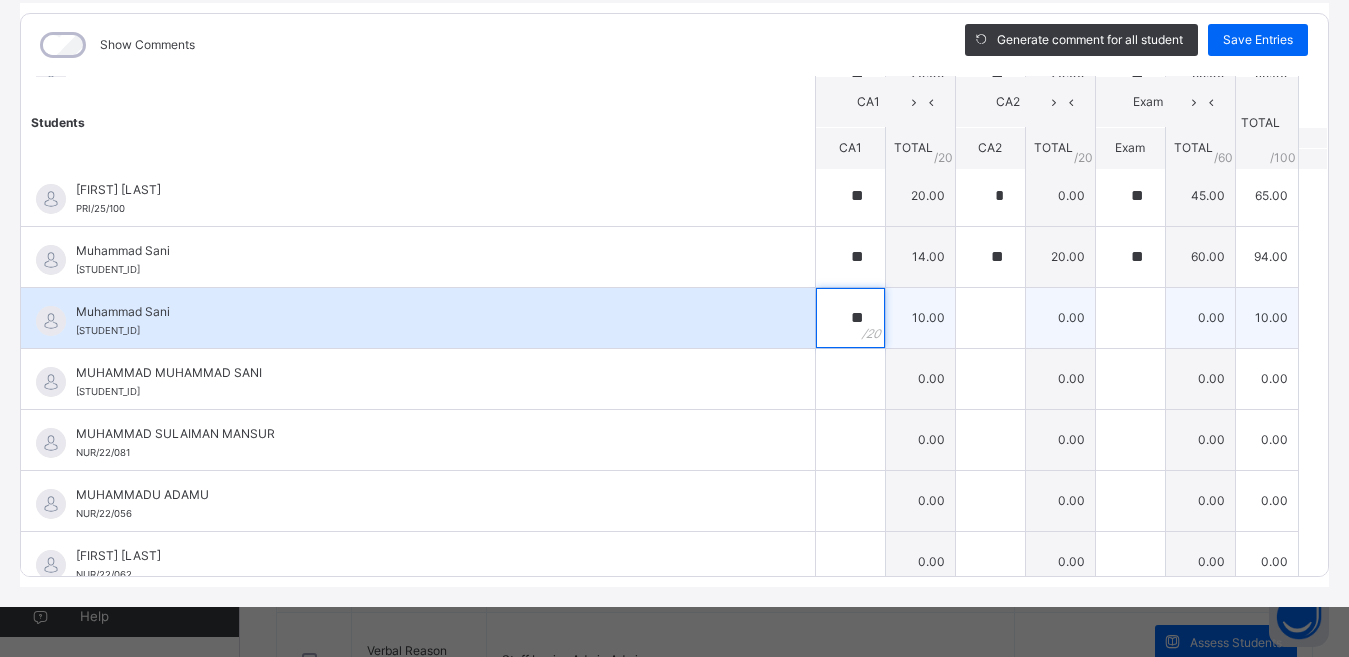 type on "**" 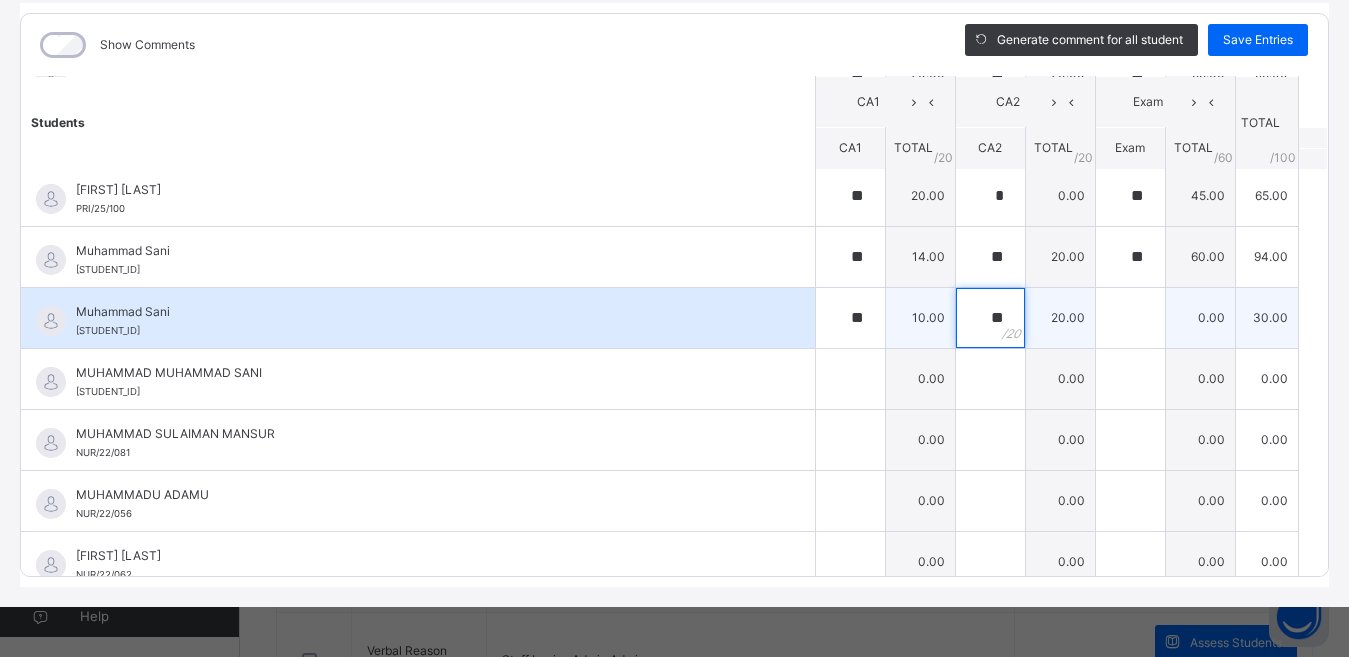 type on "**" 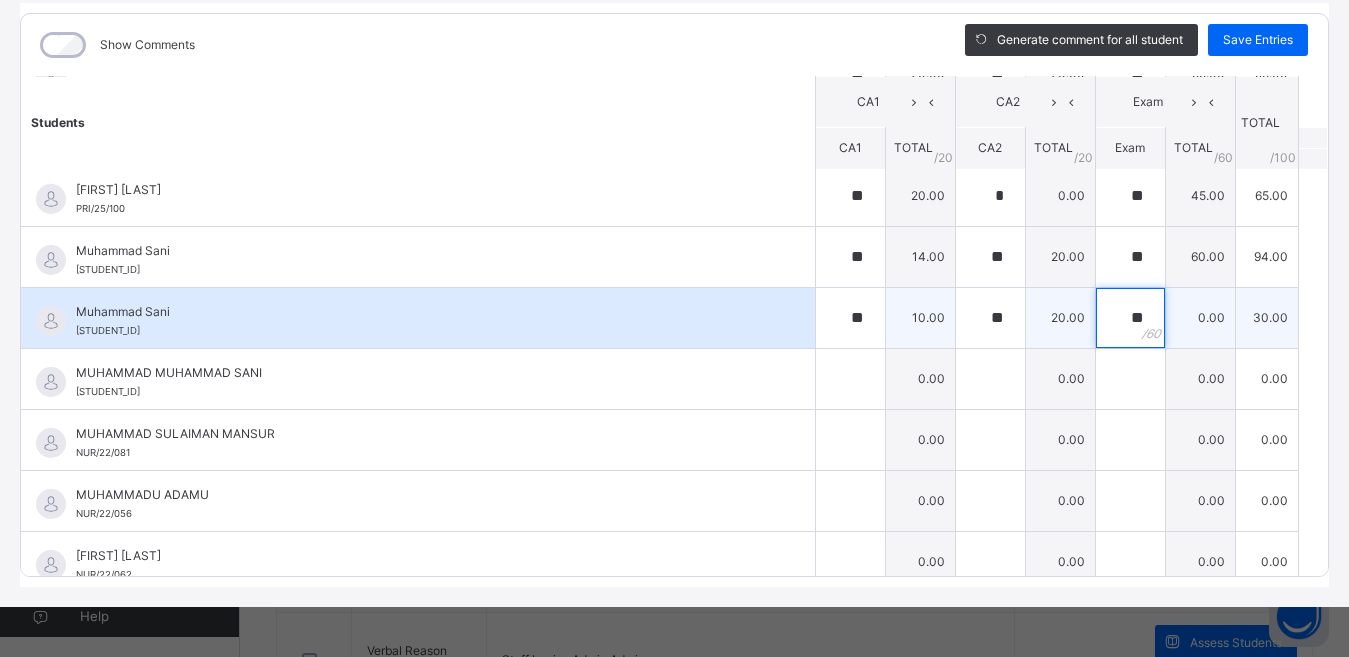type on "**" 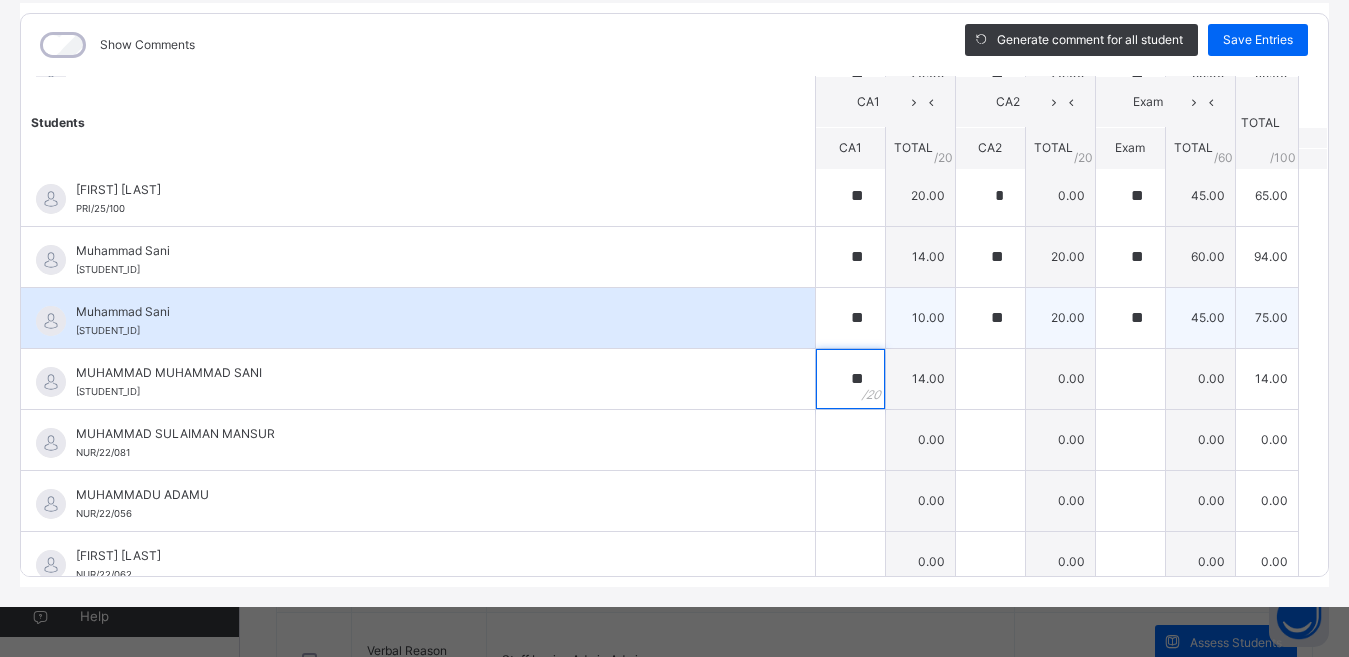 type on "**" 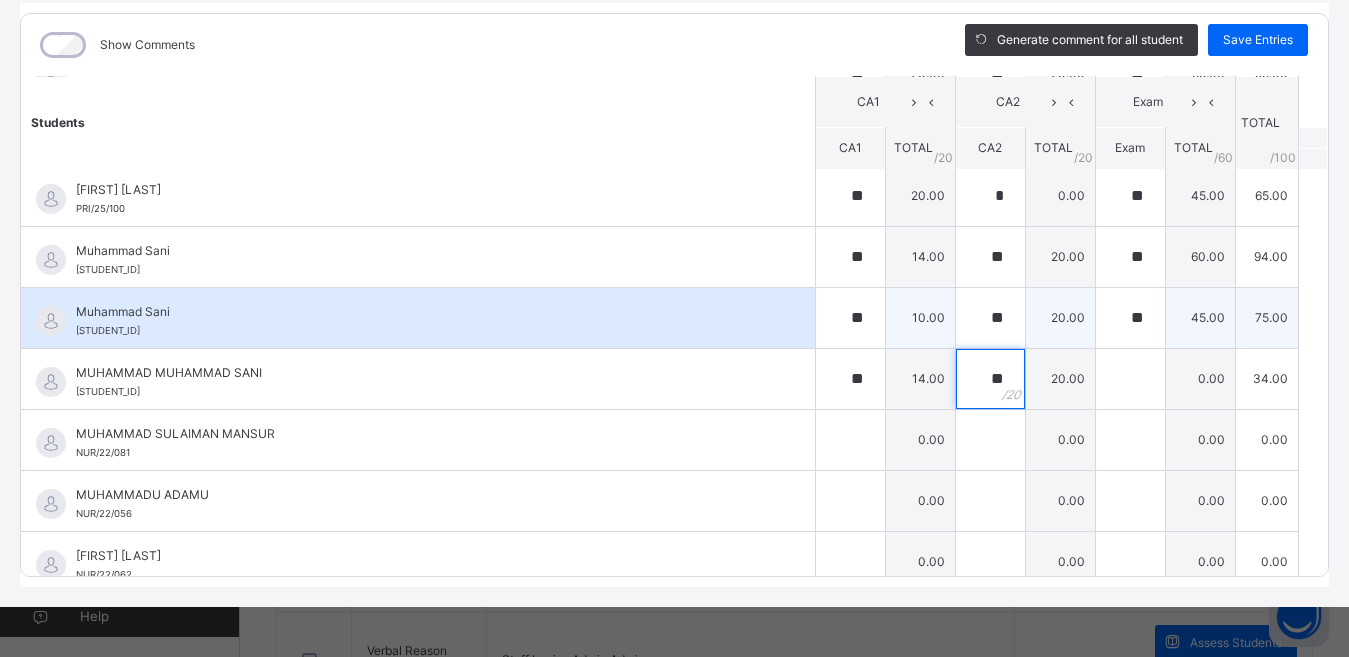 type on "**" 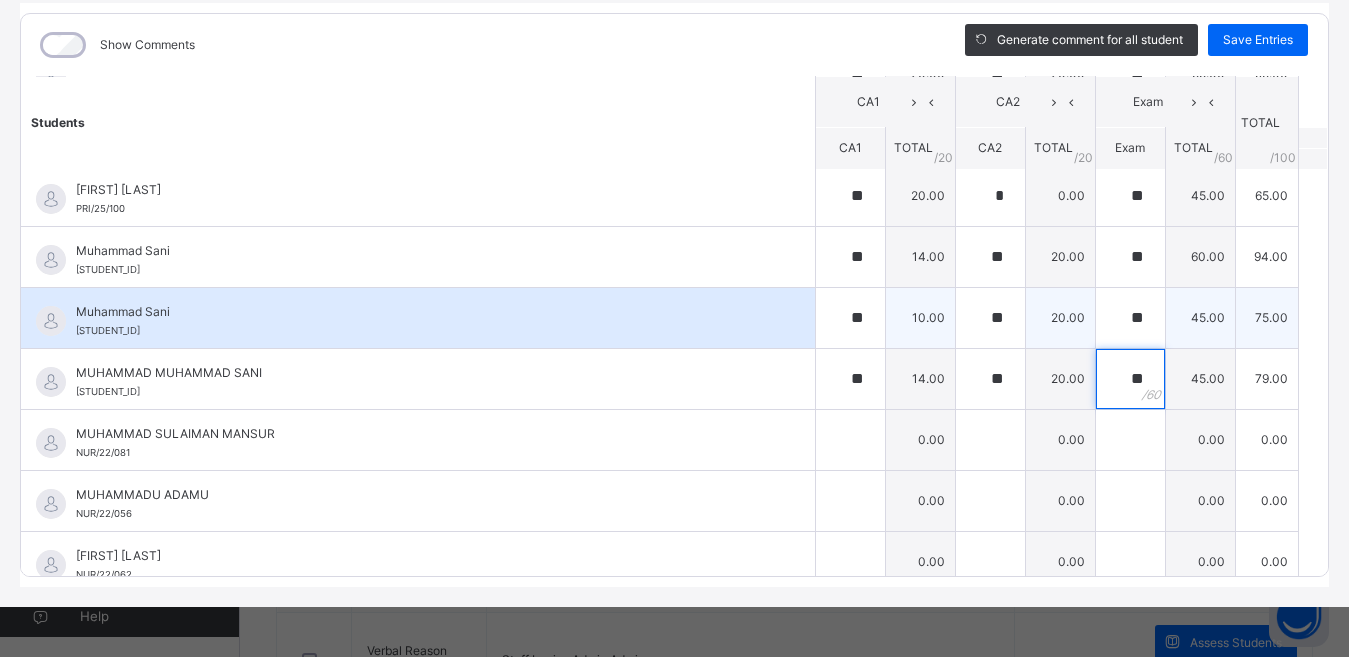 type on "**" 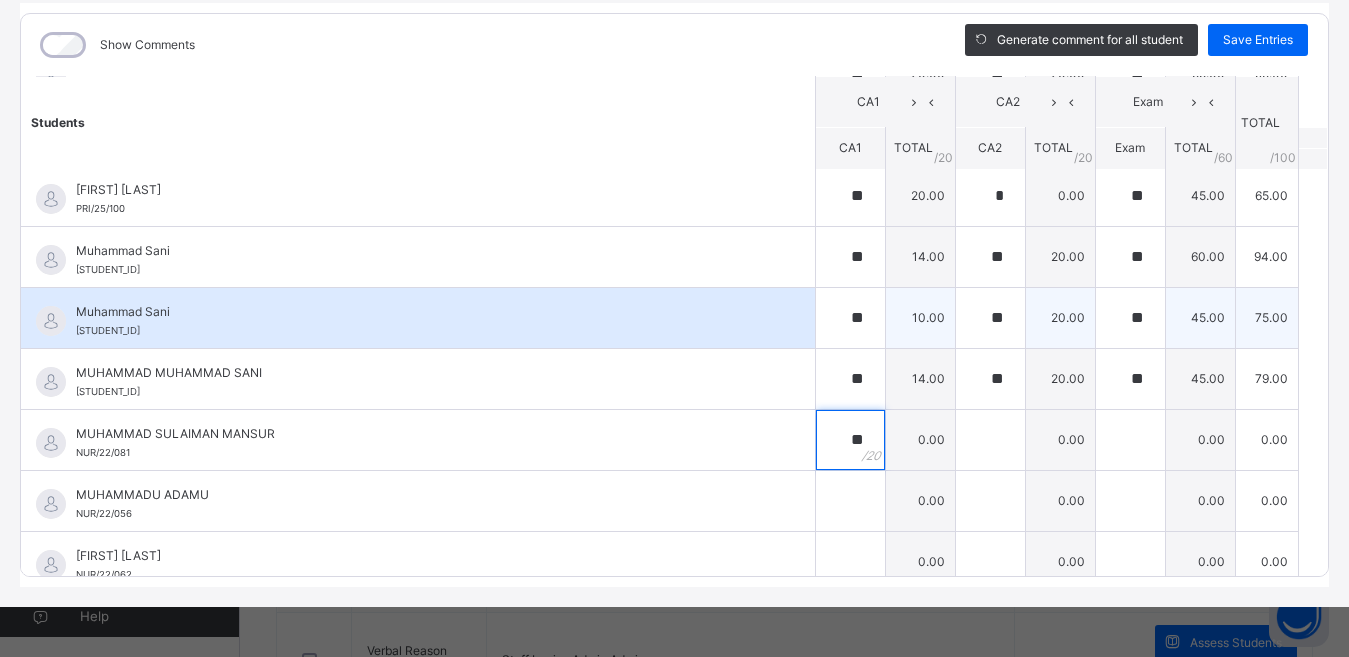 type on "**" 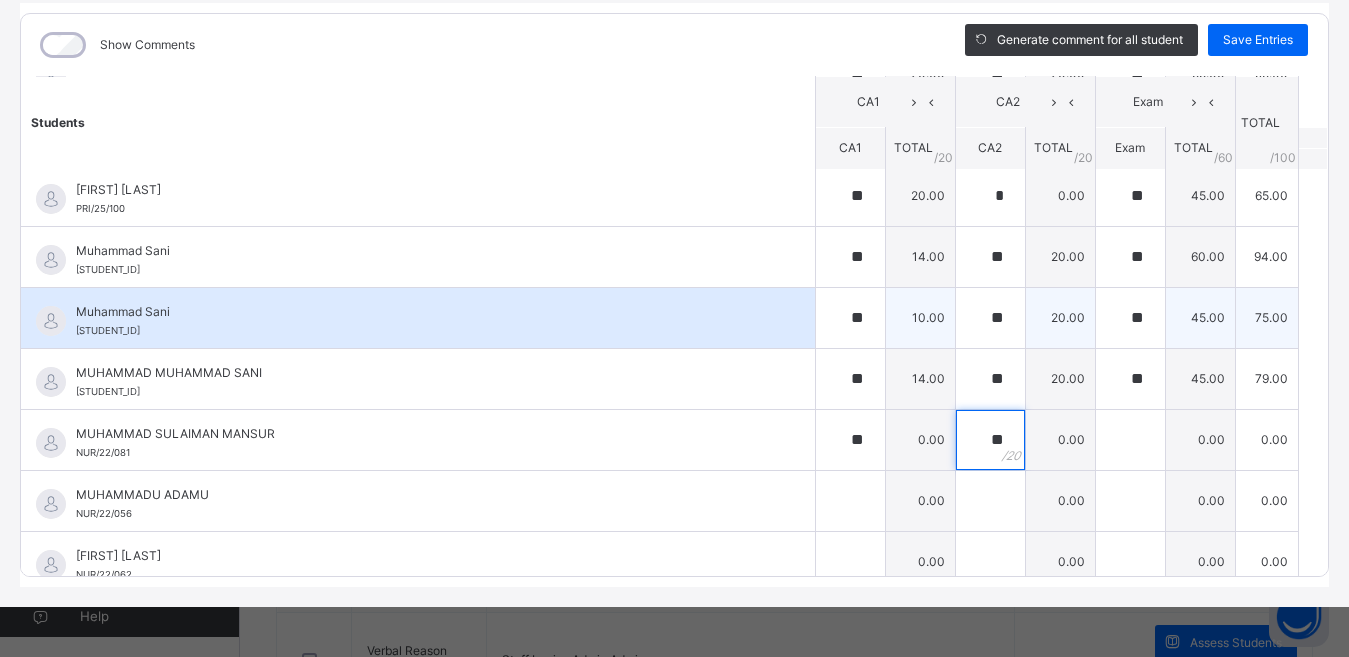 type on "**" 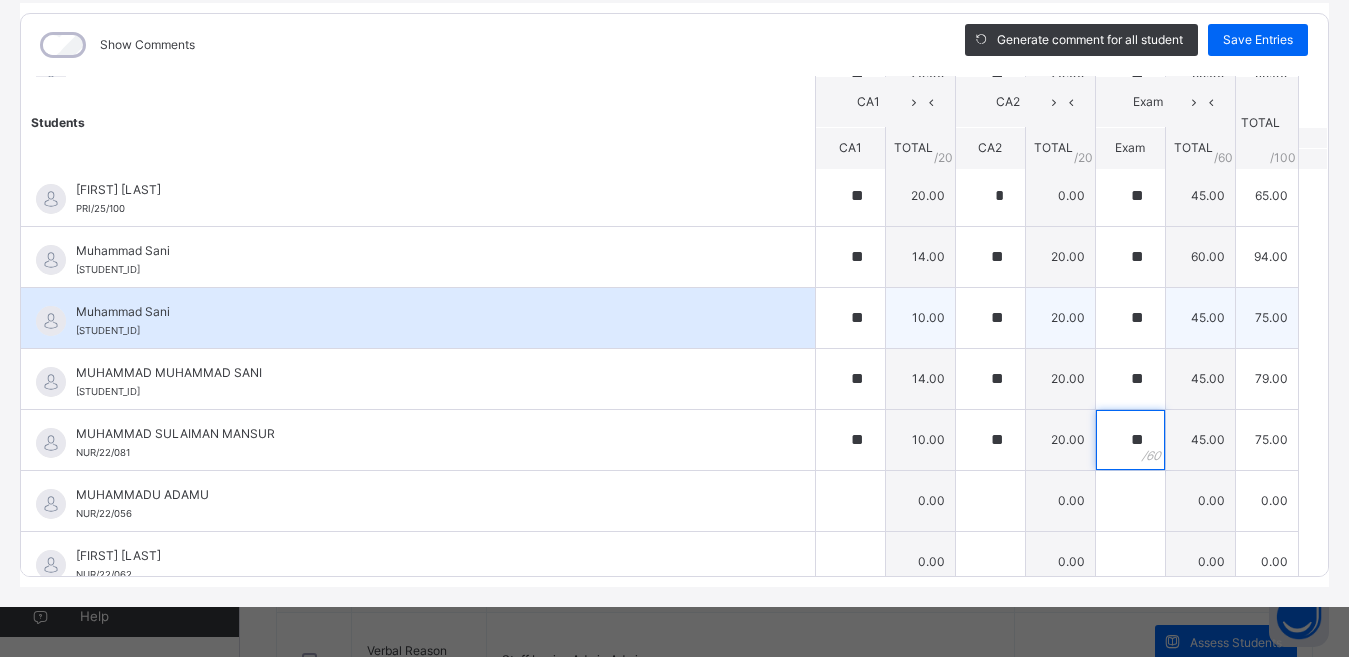 type on "**" 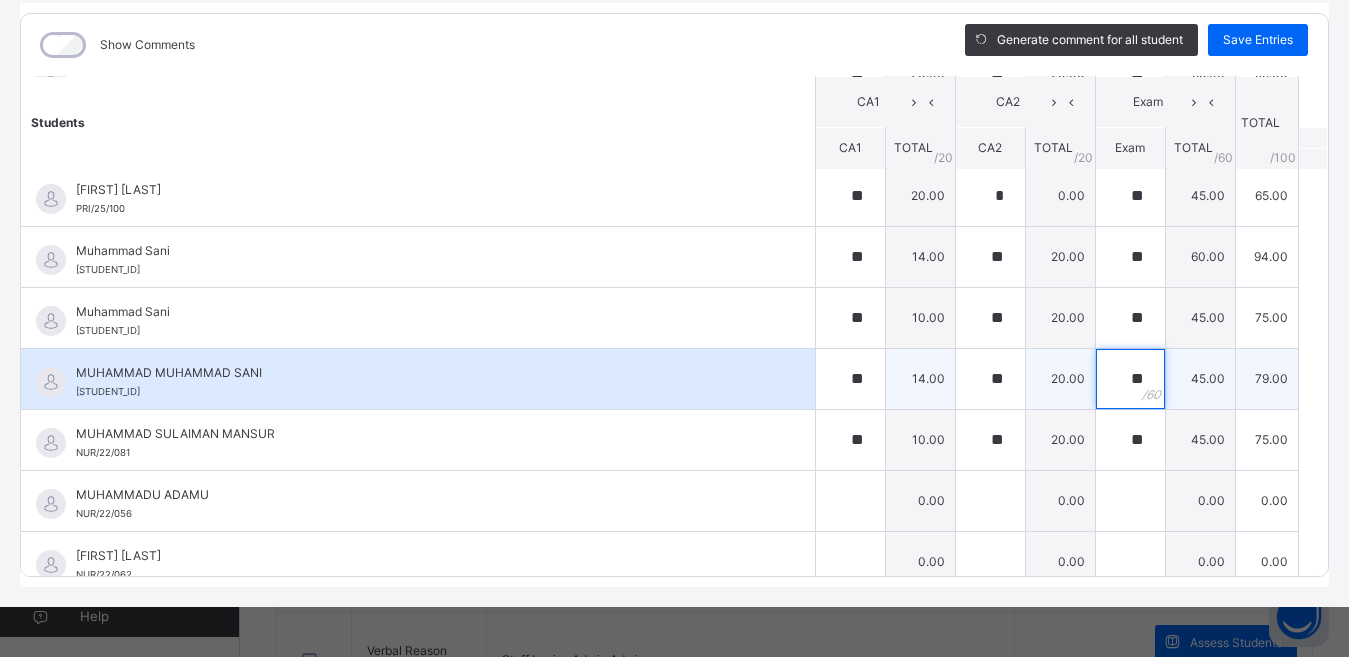 click on "**" at bounding box center (1130, 379) 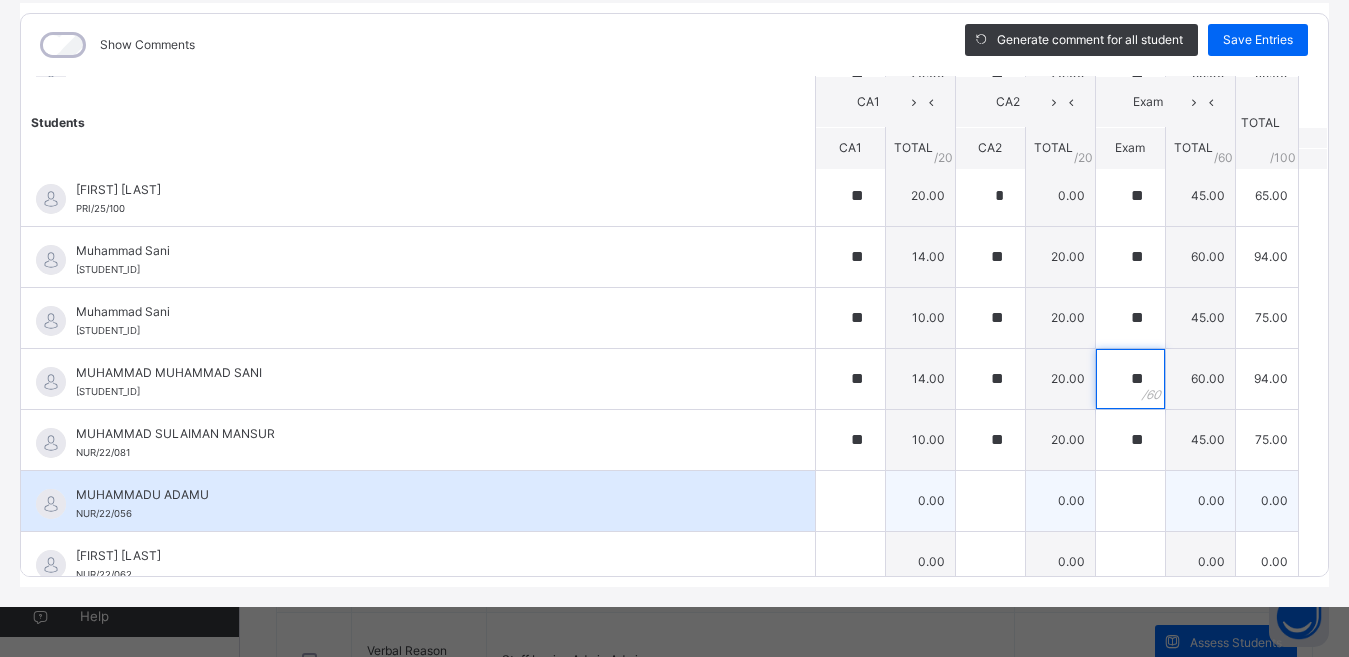 type on "**" 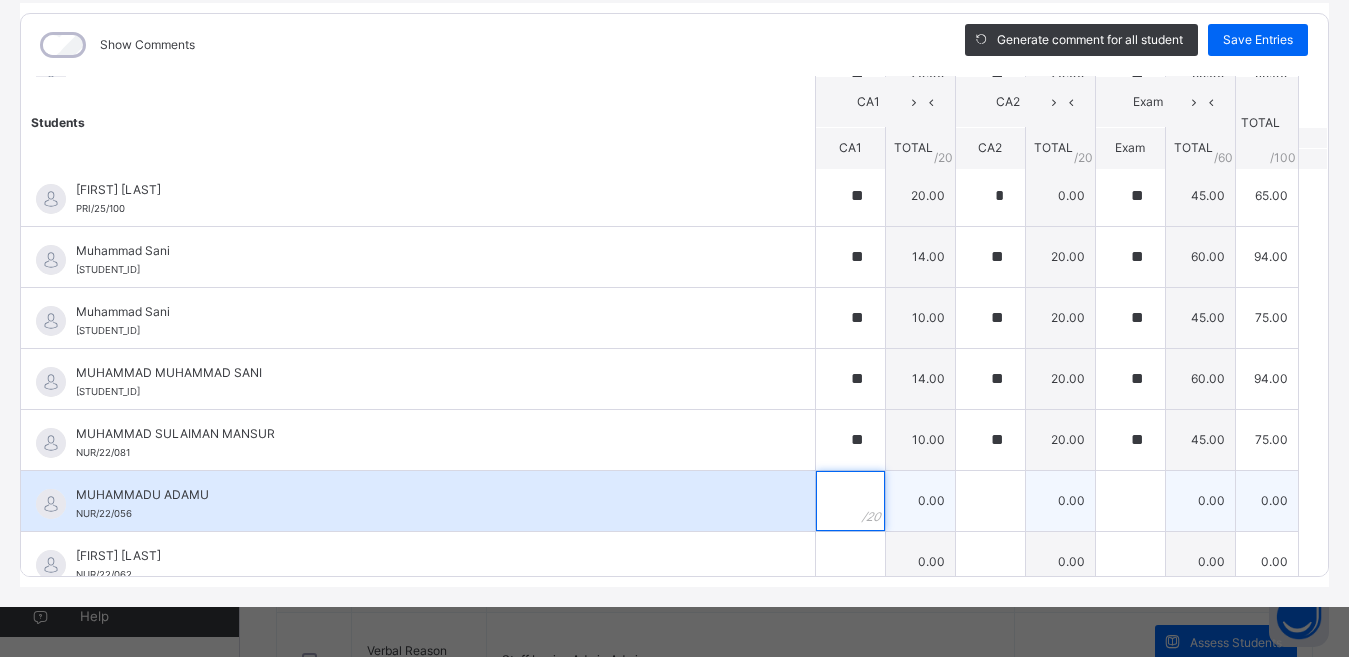 click at bounding box center [850, 501] 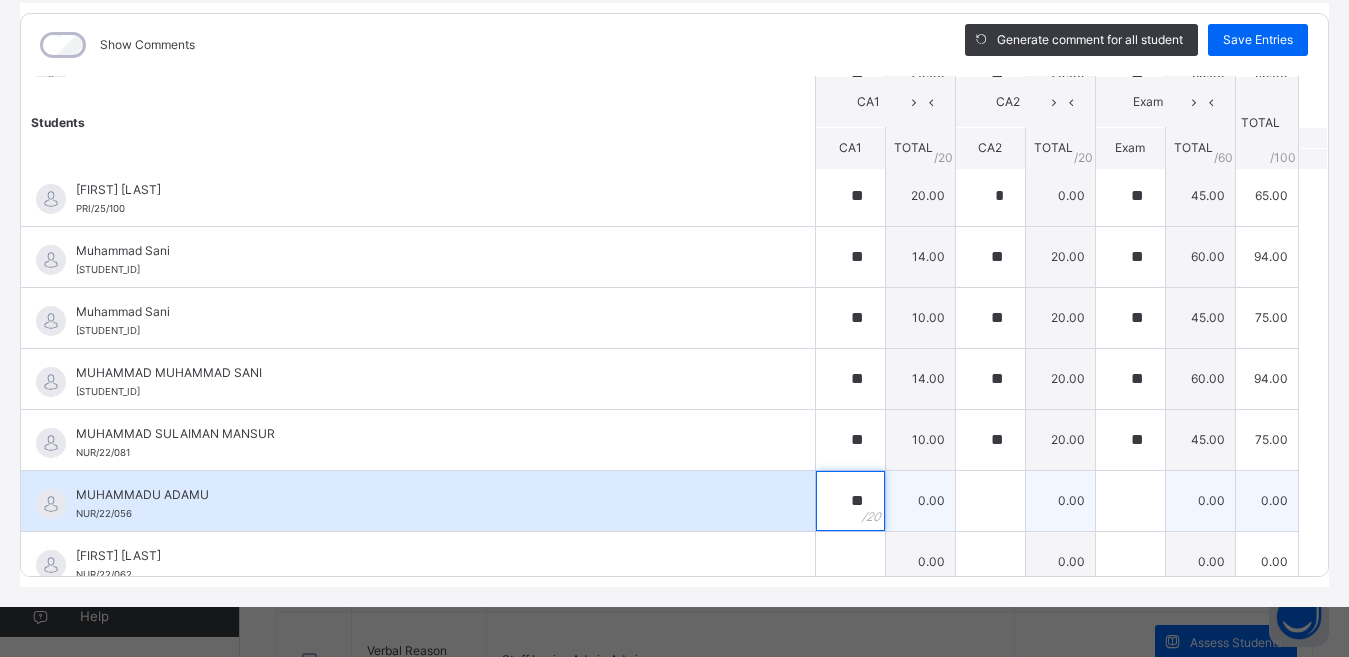 type on "**" 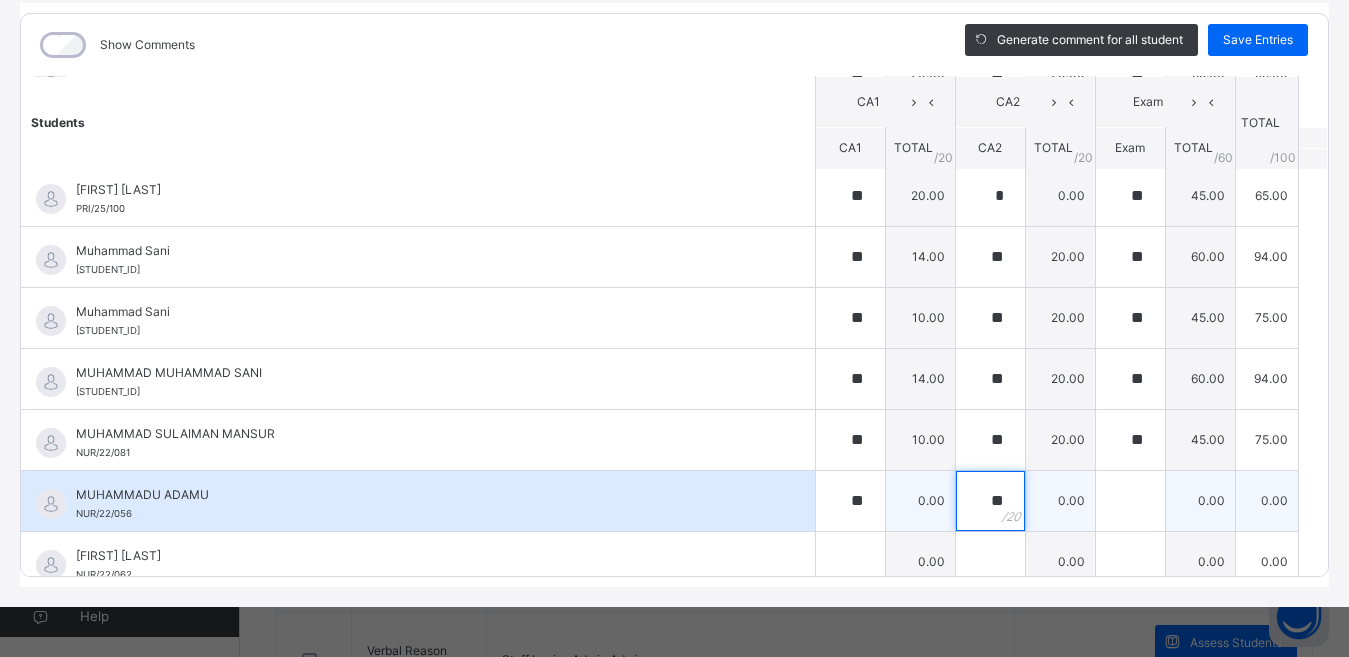 type on "**" 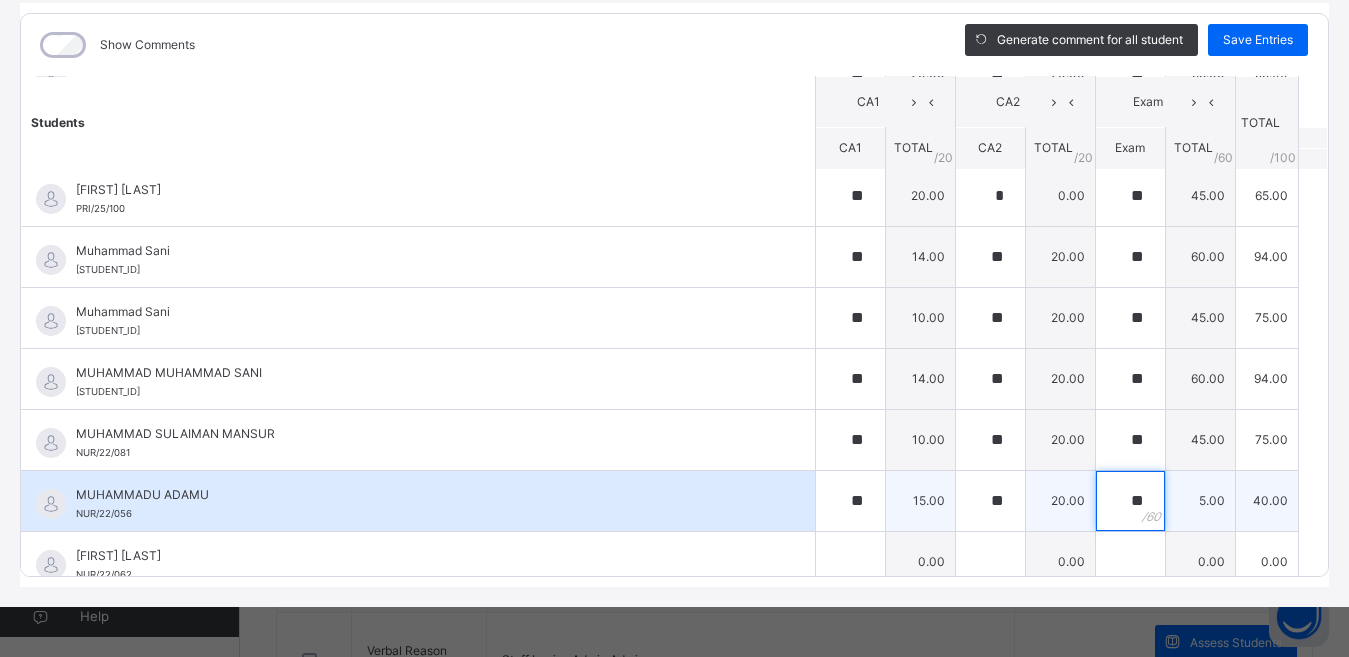 type on "**" 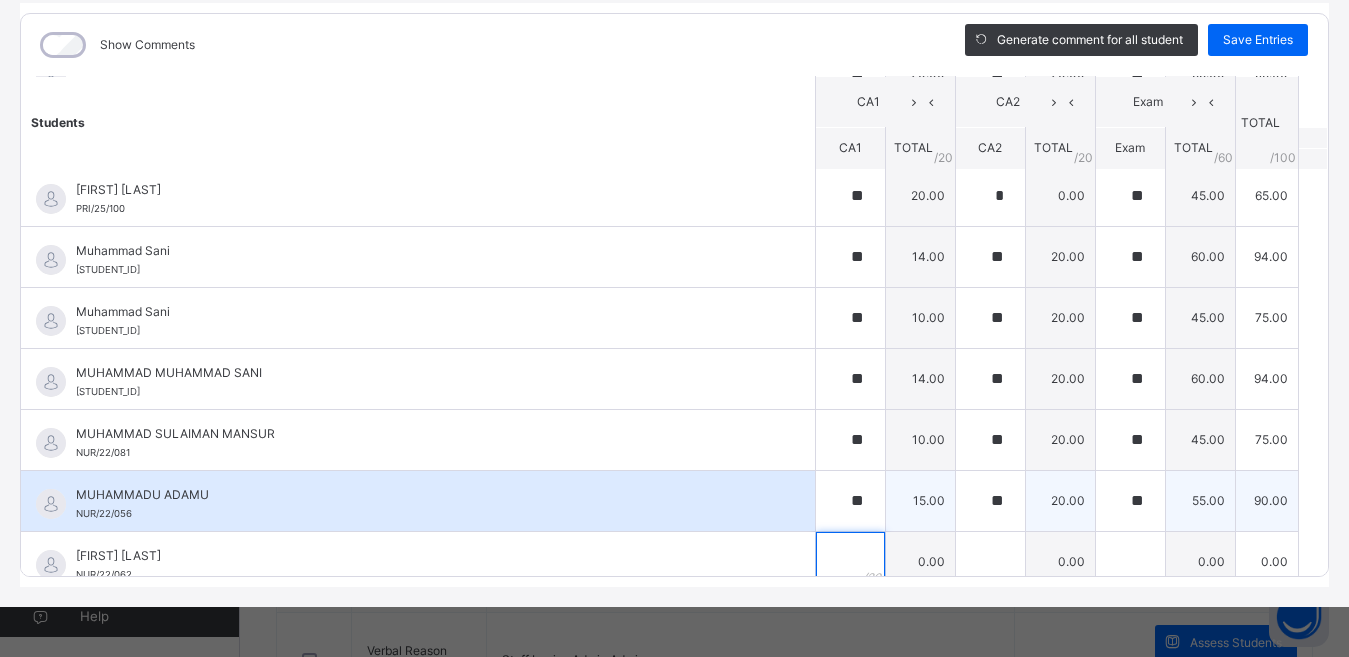 scroll, scrollTop: 1867, scrollLeft: 0, axis: vertical 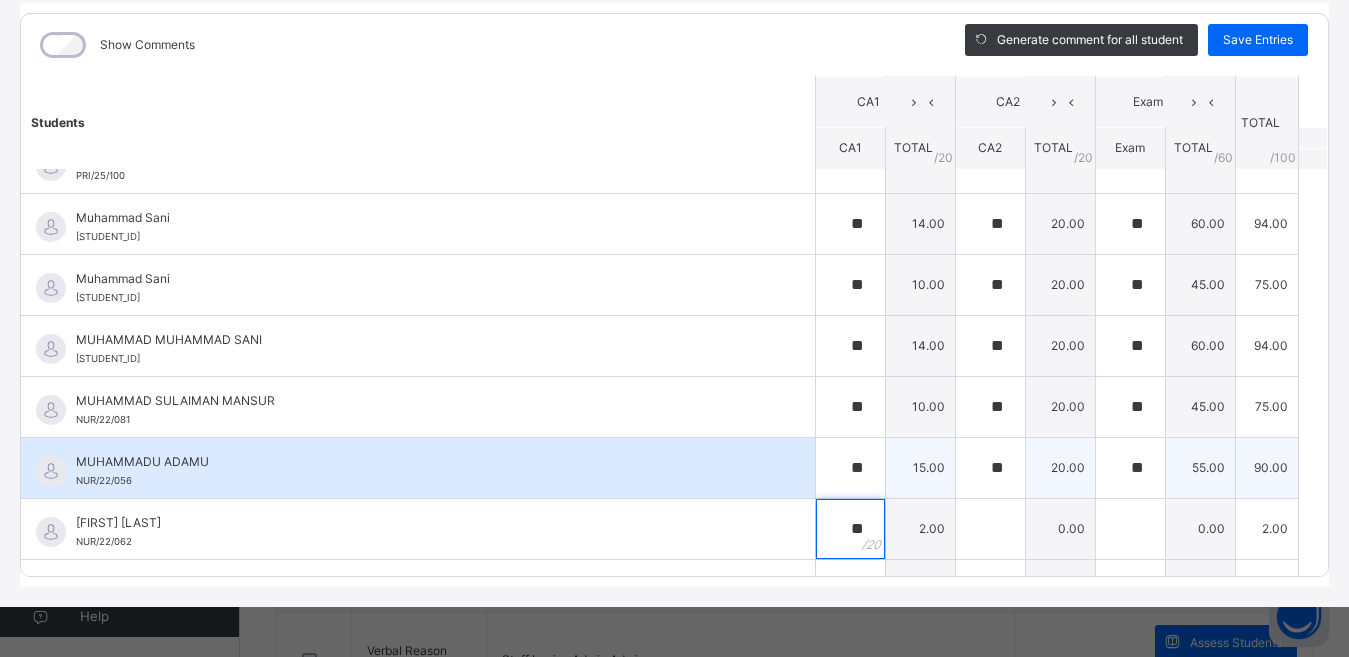 type on "**" 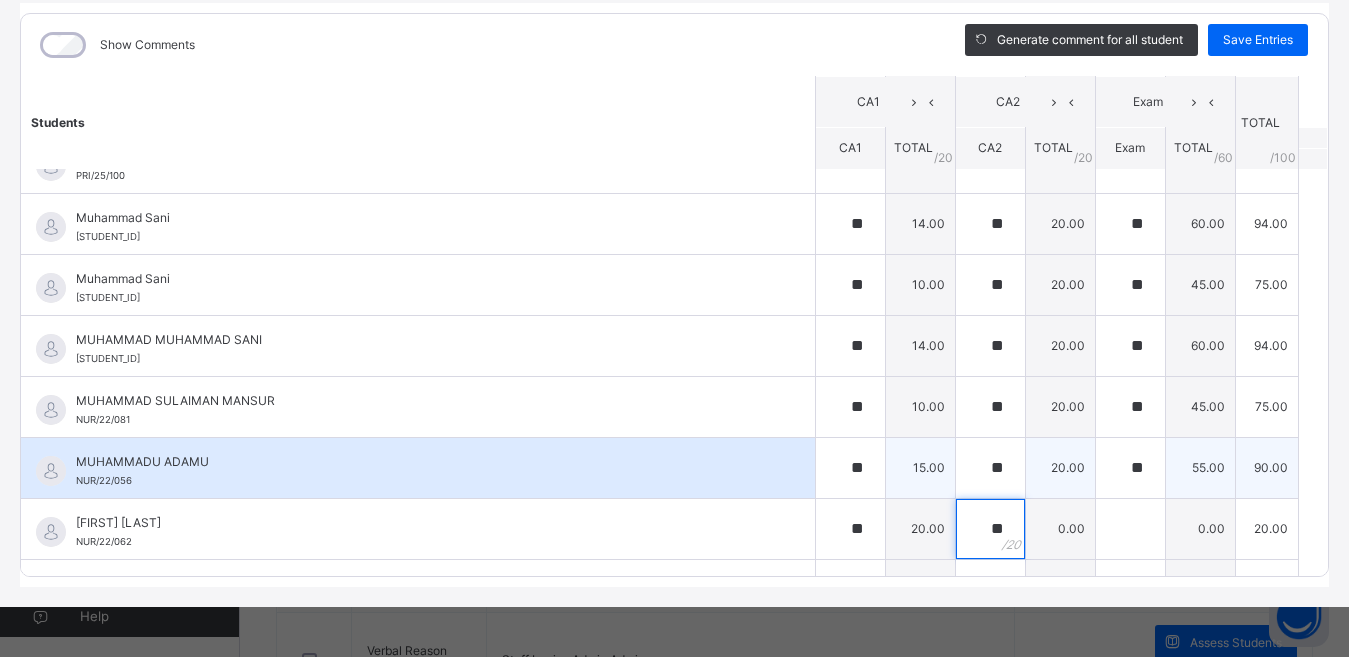 type on "**" 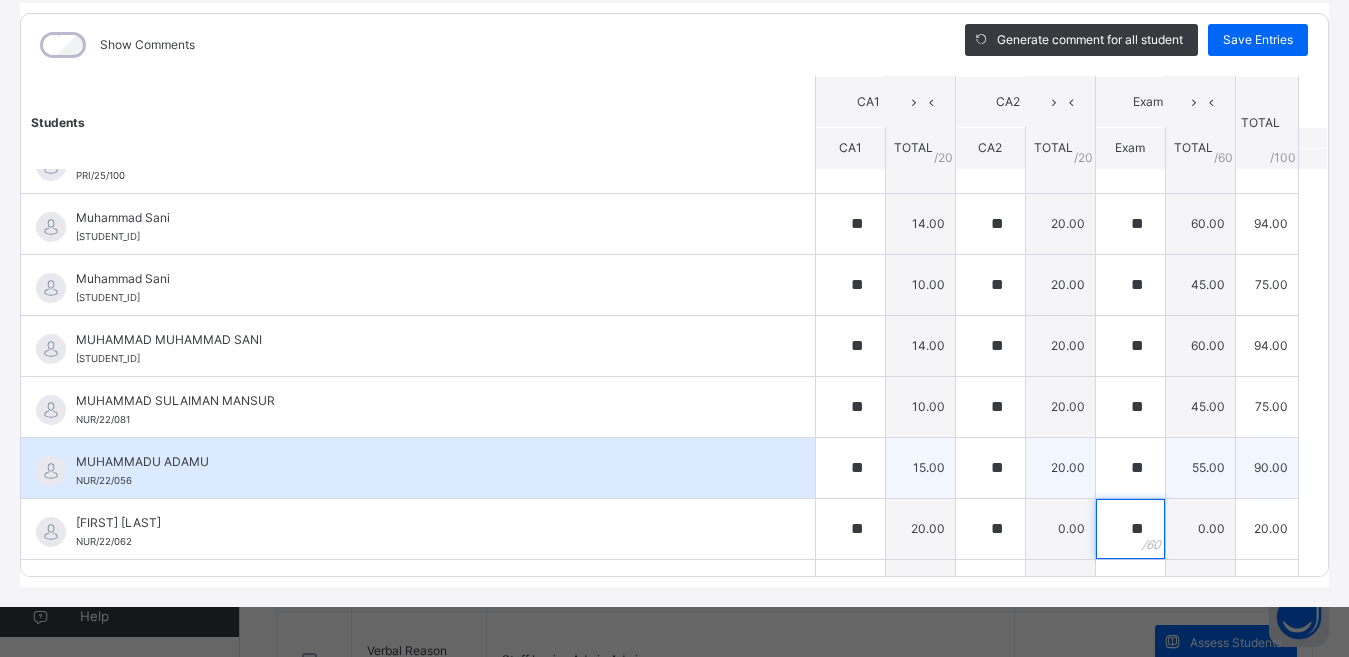 type on "**" 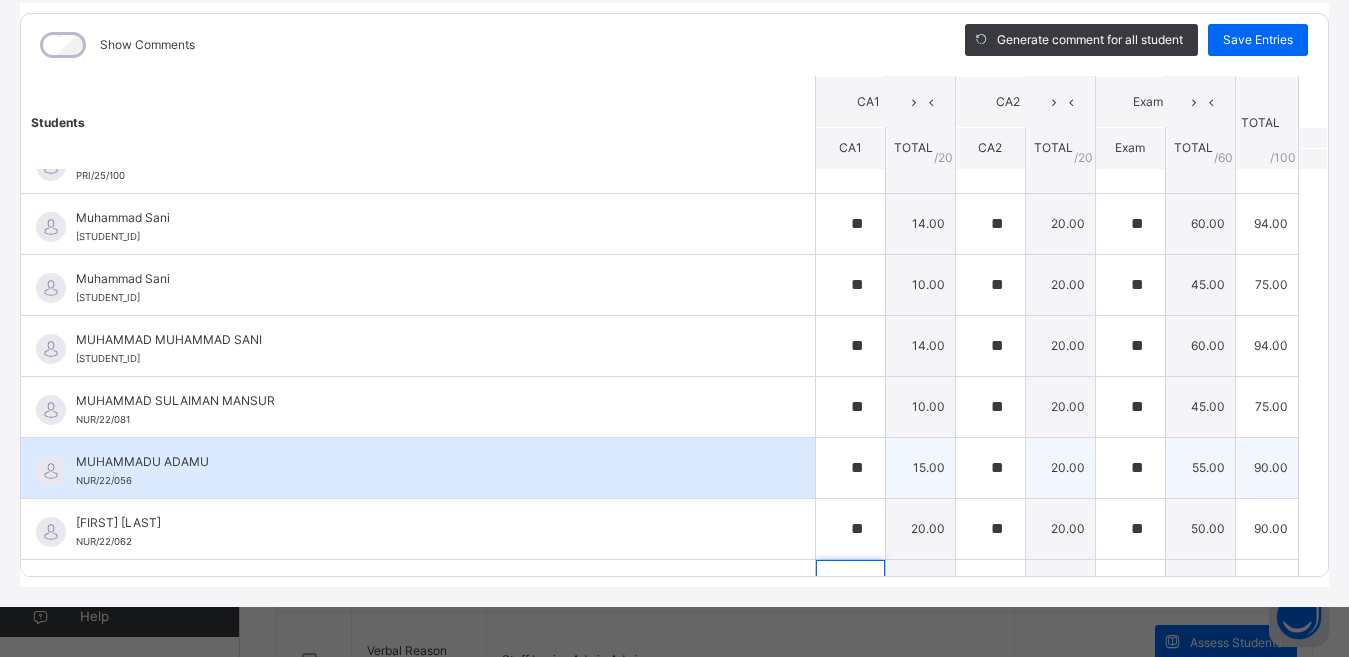 scroll, scrollTop: 2139, scrollLeft: 0, axis: vertical 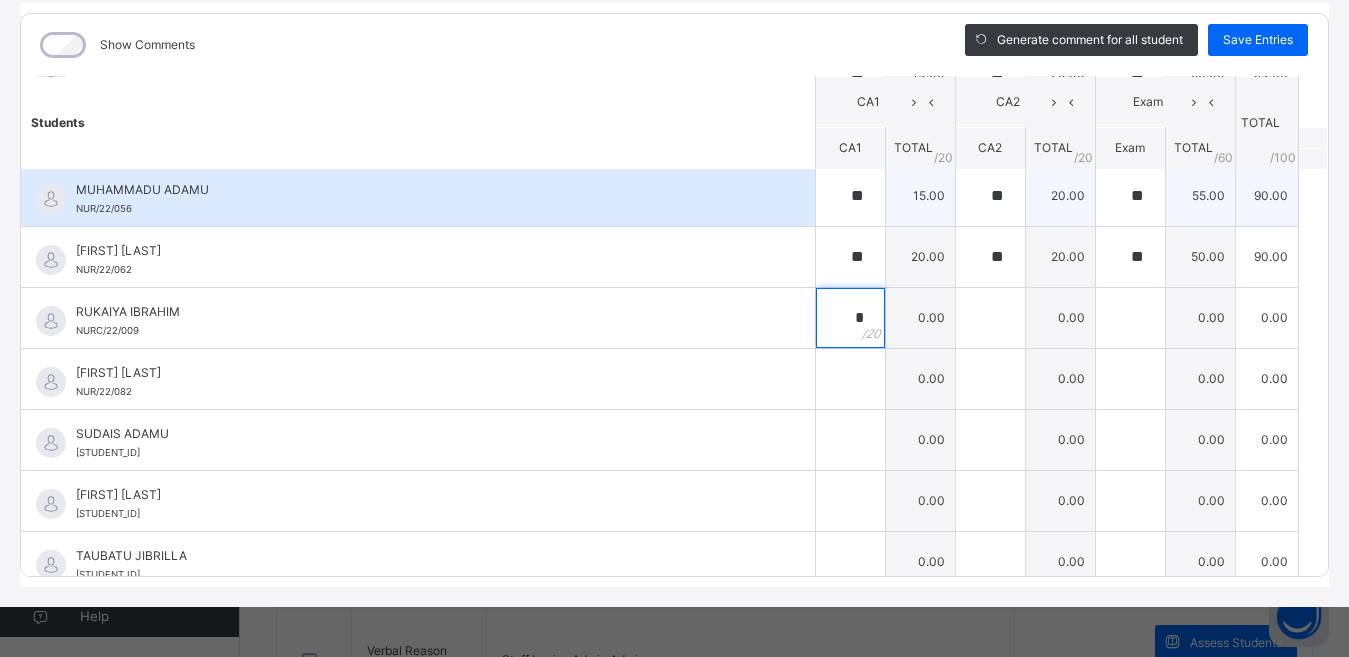 type on "*" 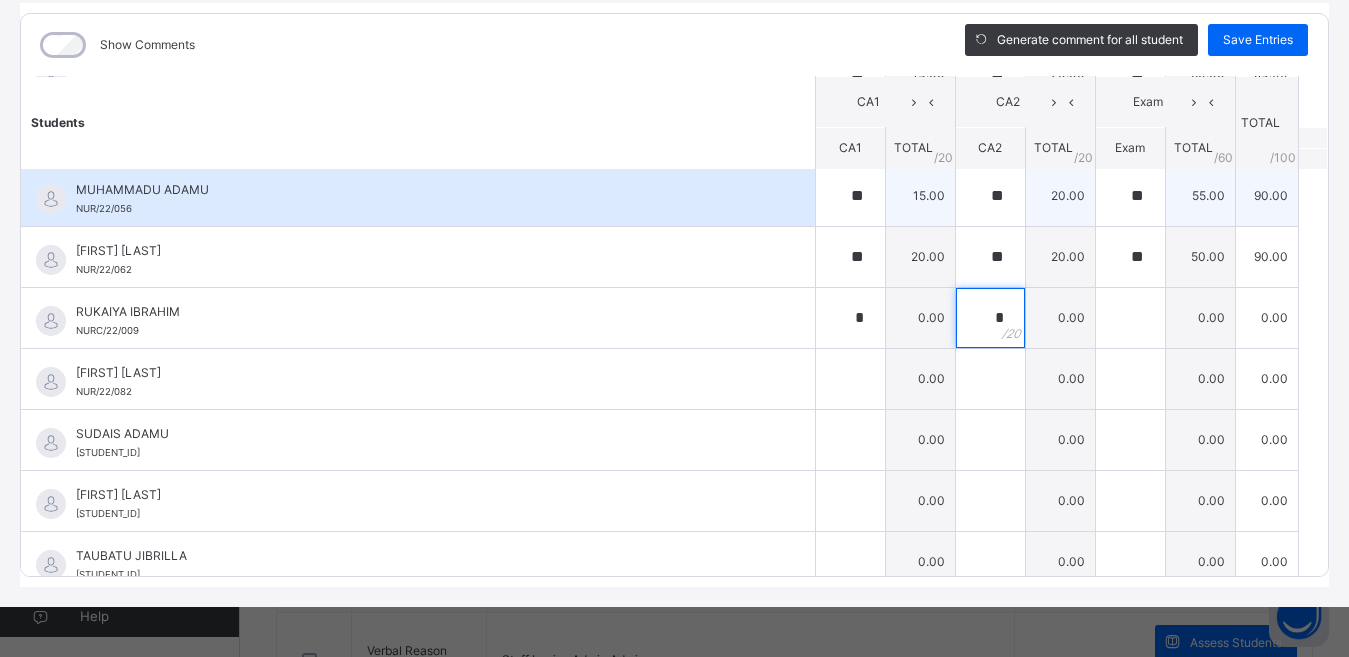 type on "*" 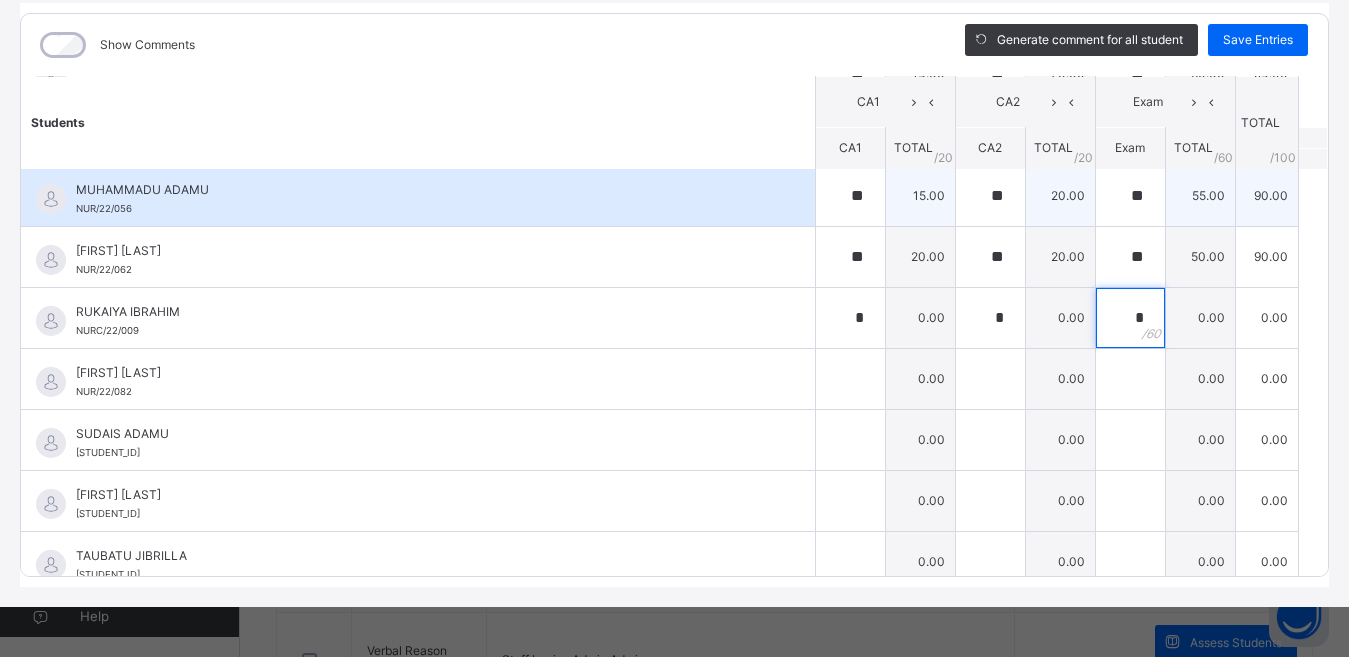type on "*" 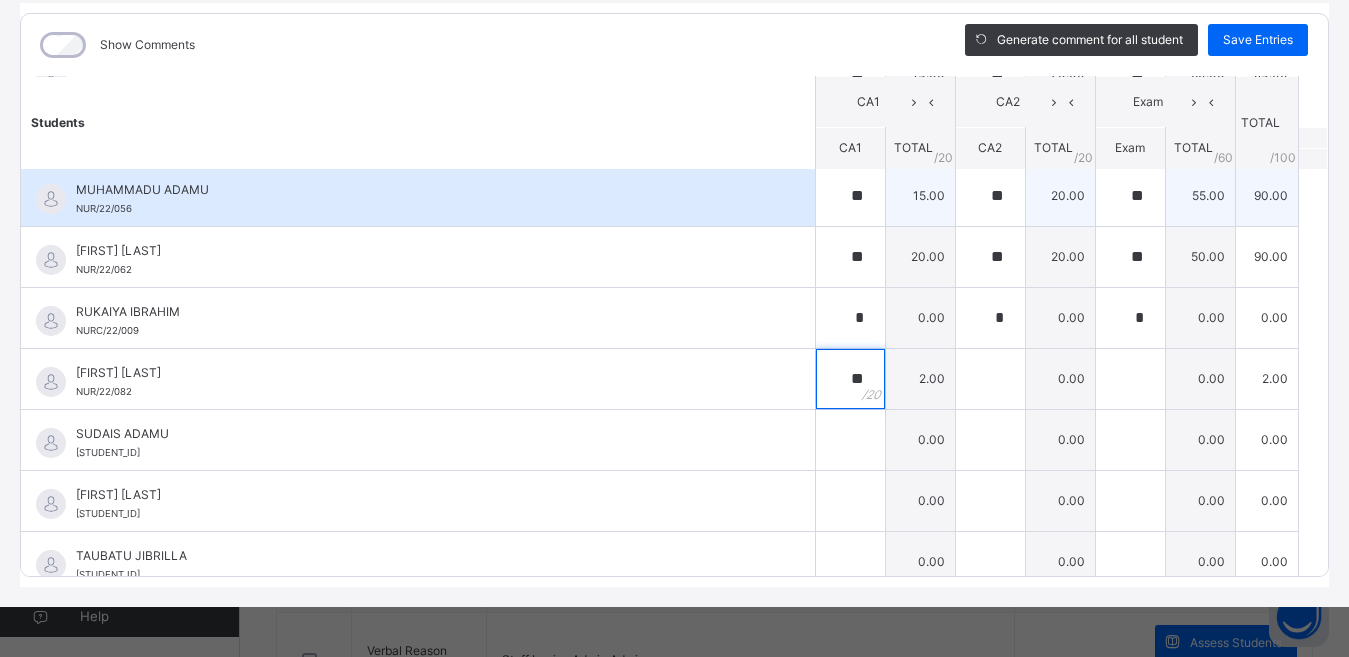 type on "**" 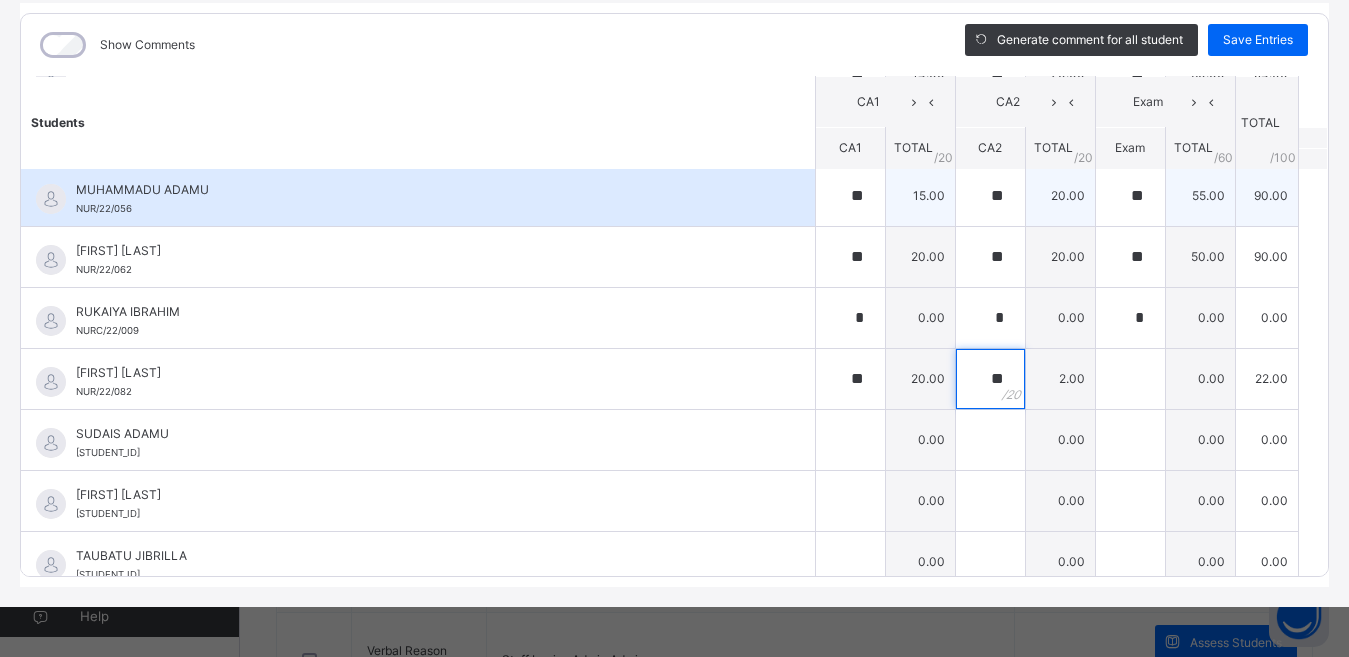 type on "**" 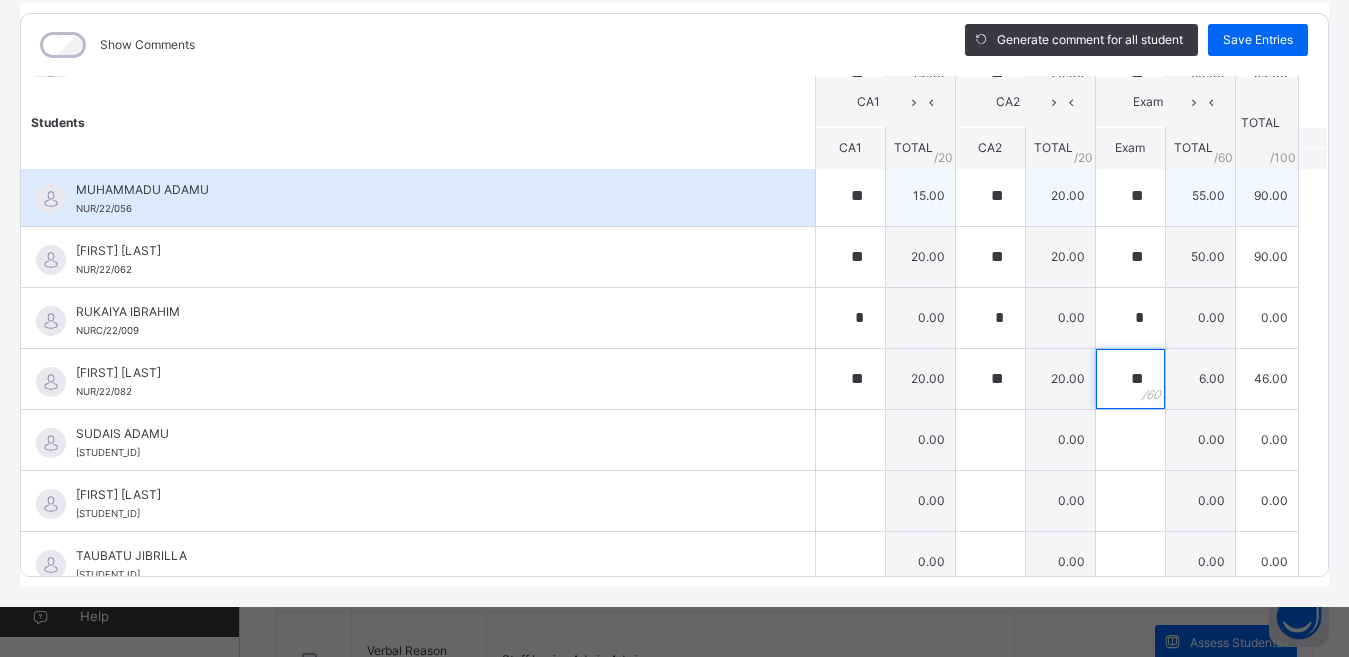type on "**" 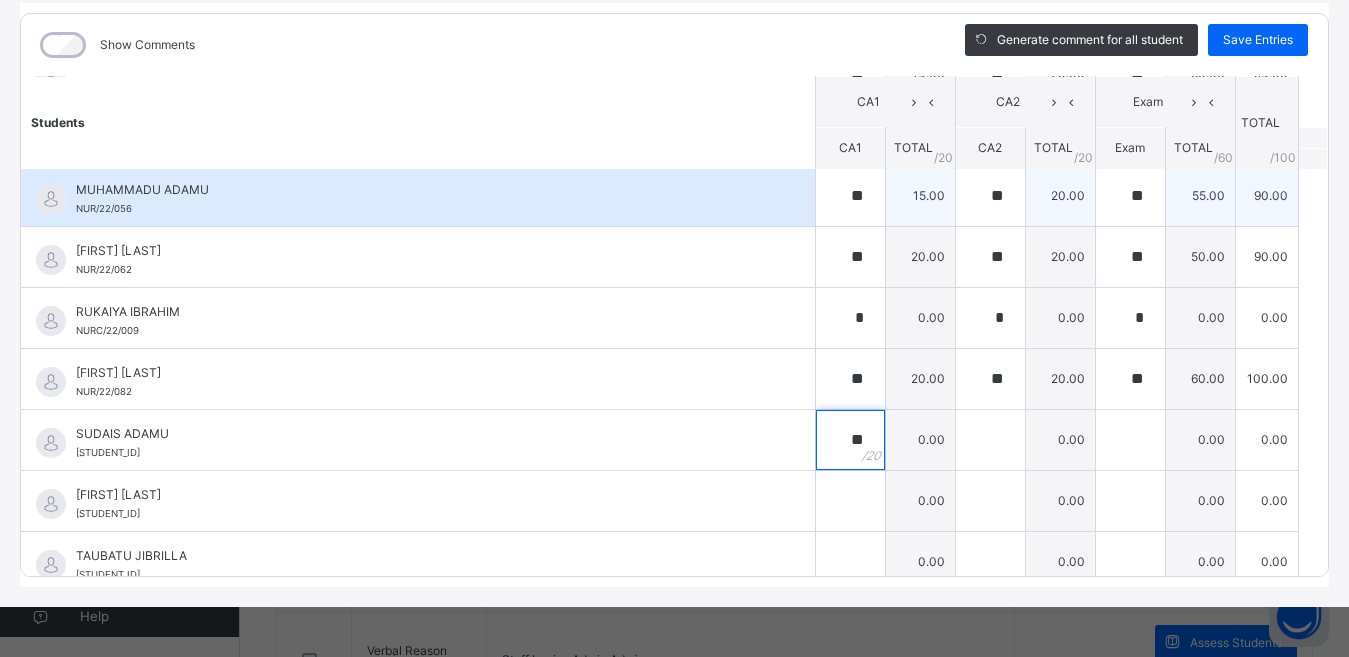 type on "**" 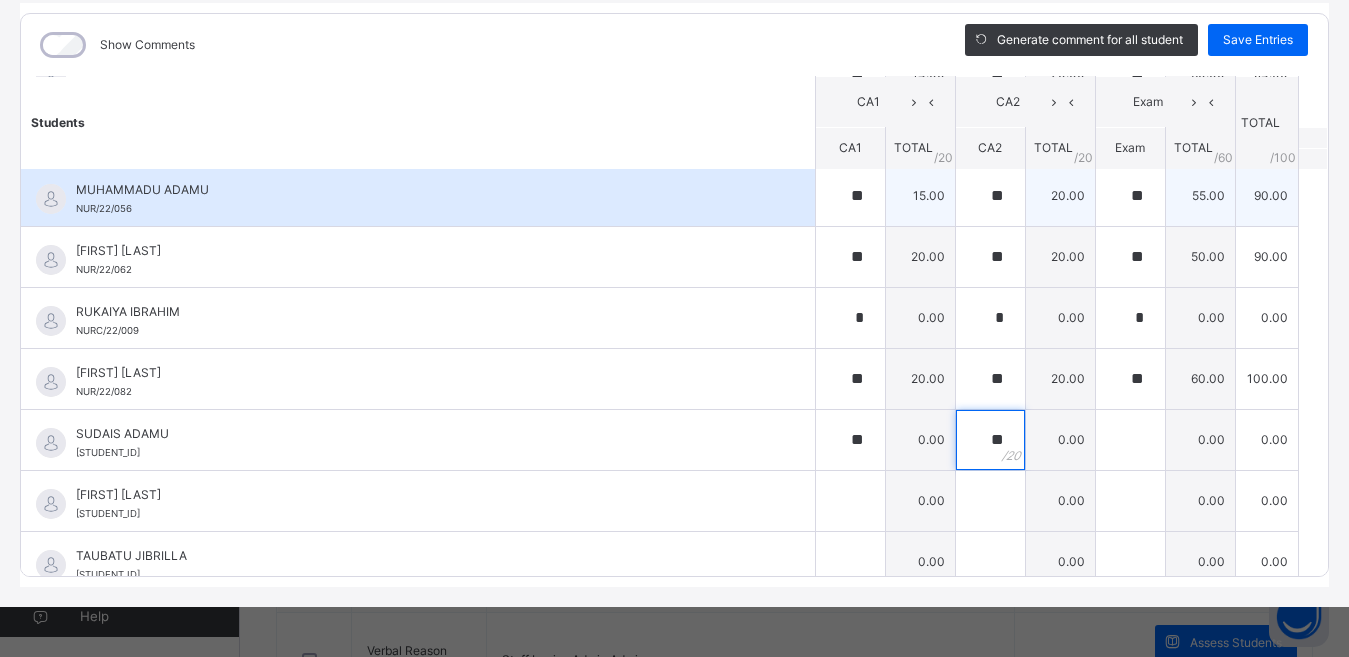 type on "**" 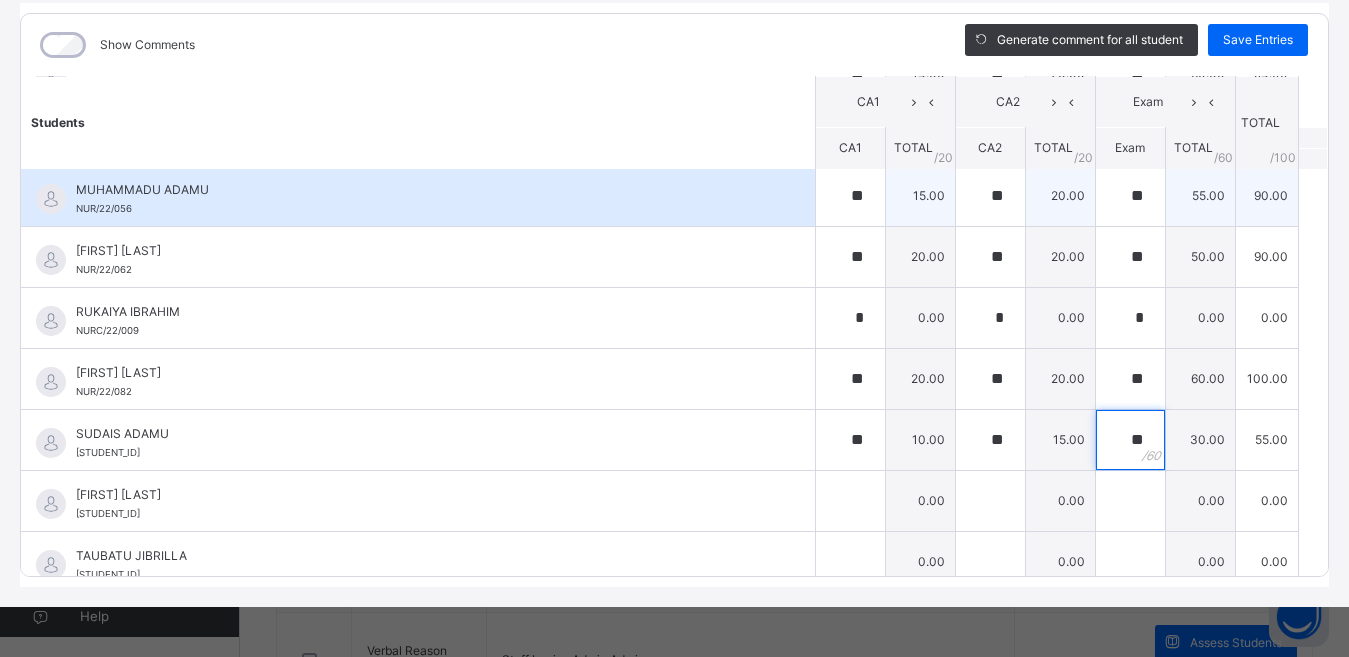 type on "**" 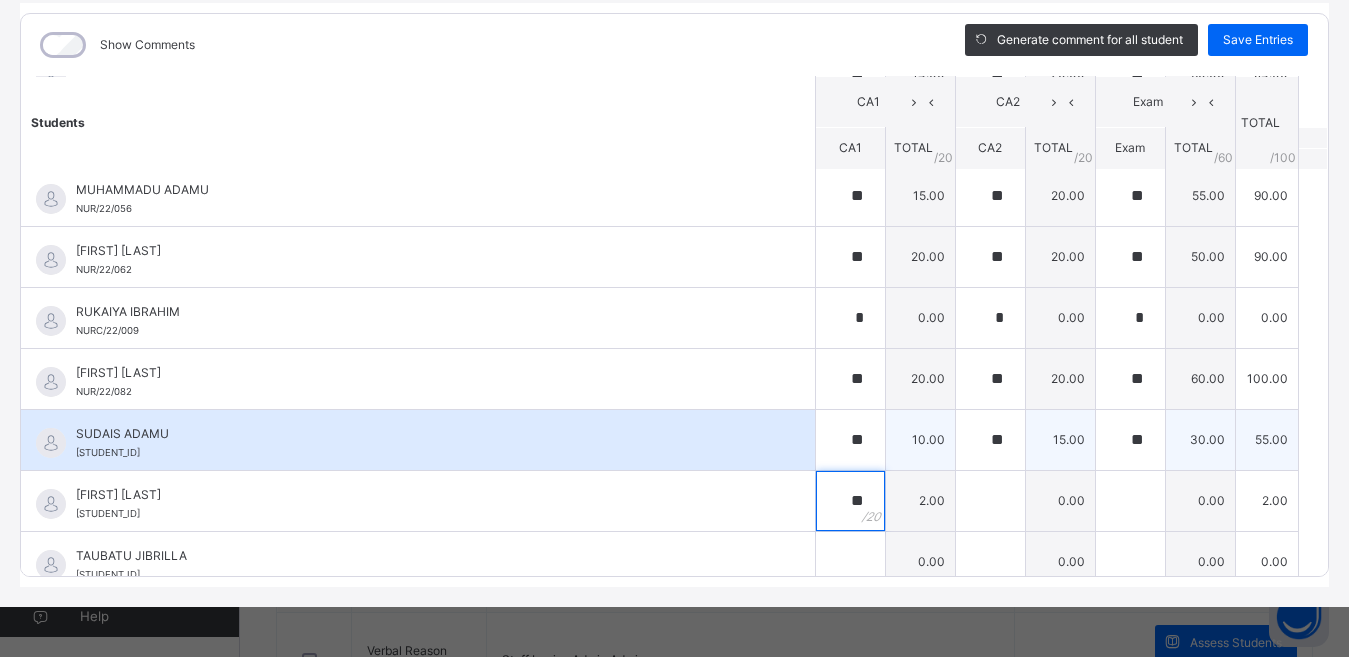 type on "**" 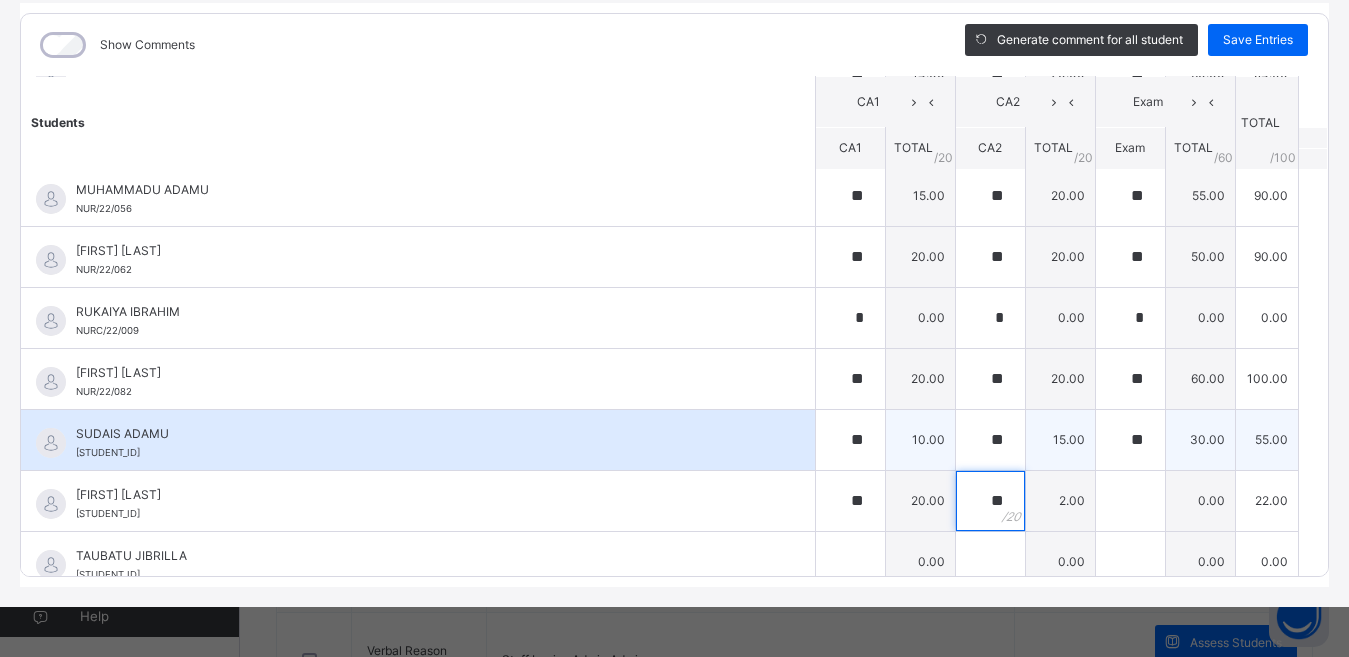 type on "**" 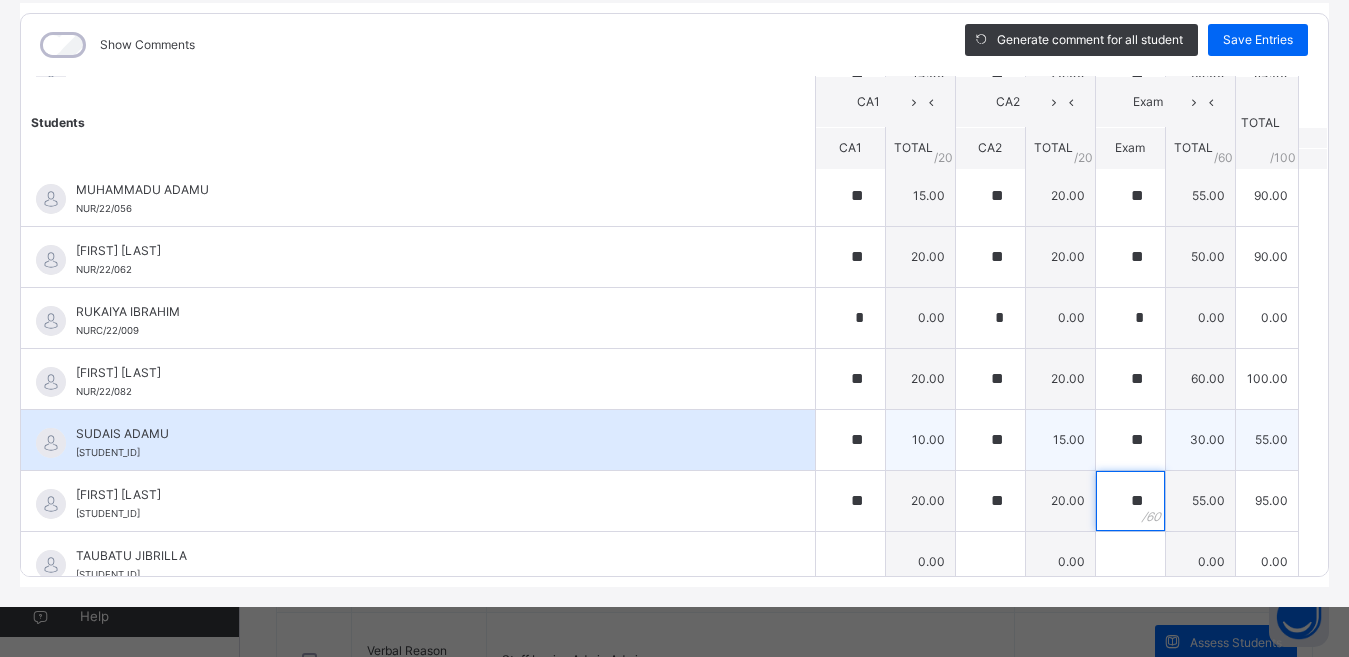type on "**" 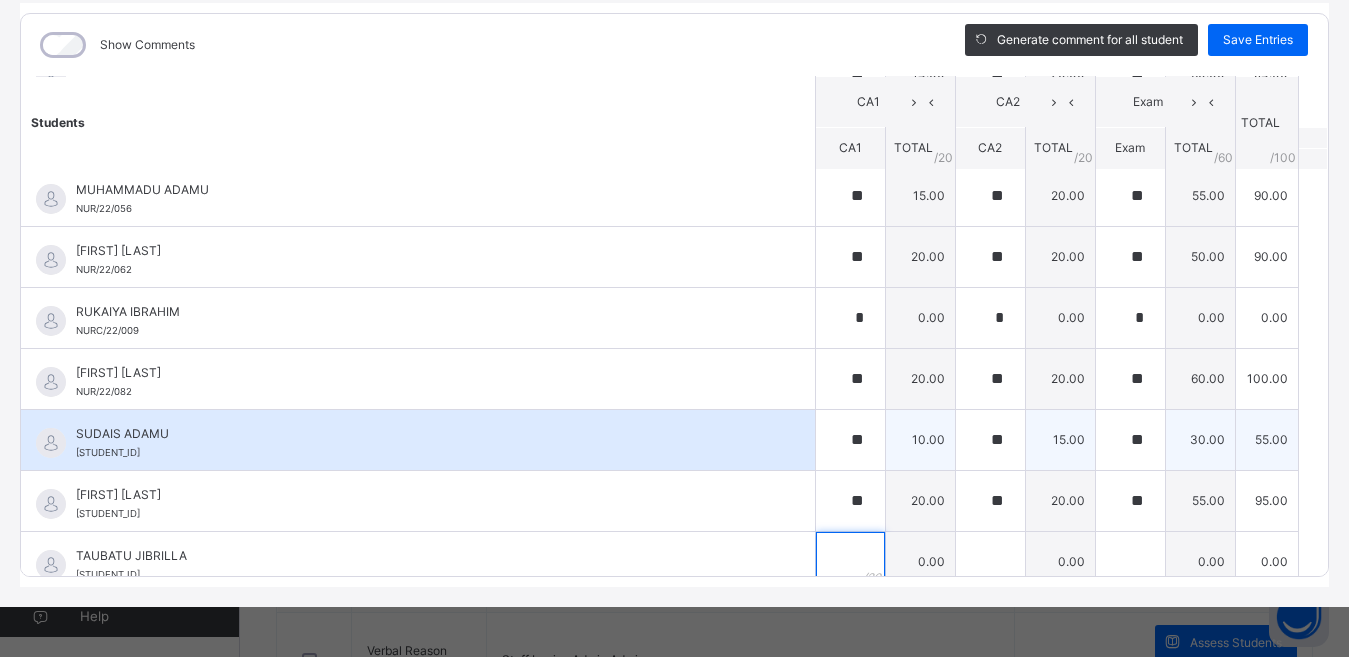 scroll, scrollTop: 2172, scrollLeft: 0, axis: vertical 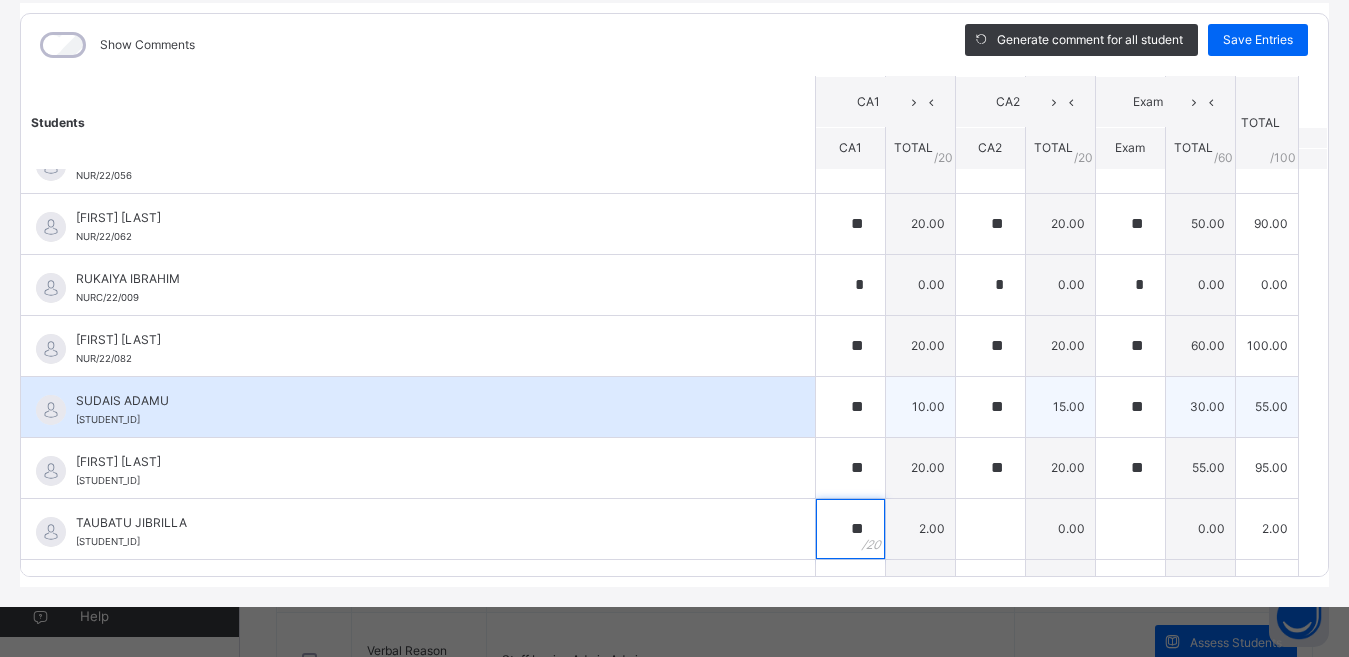 type on "**" 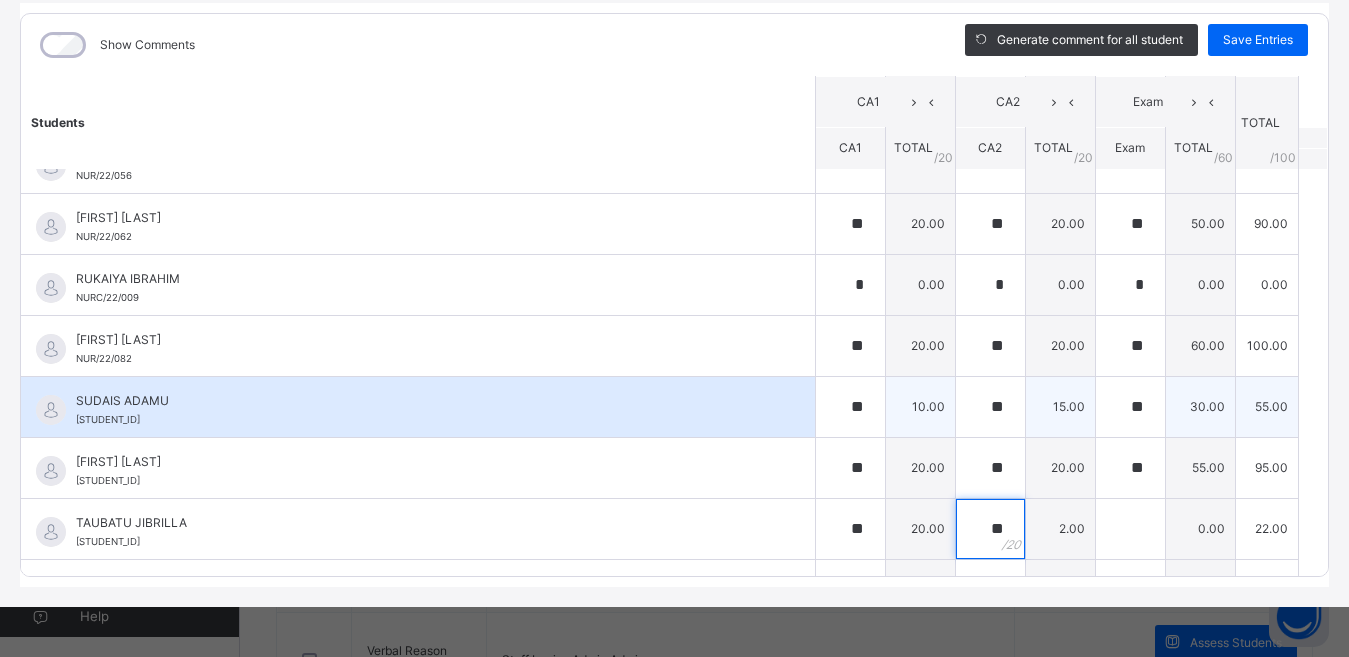 type on "**" 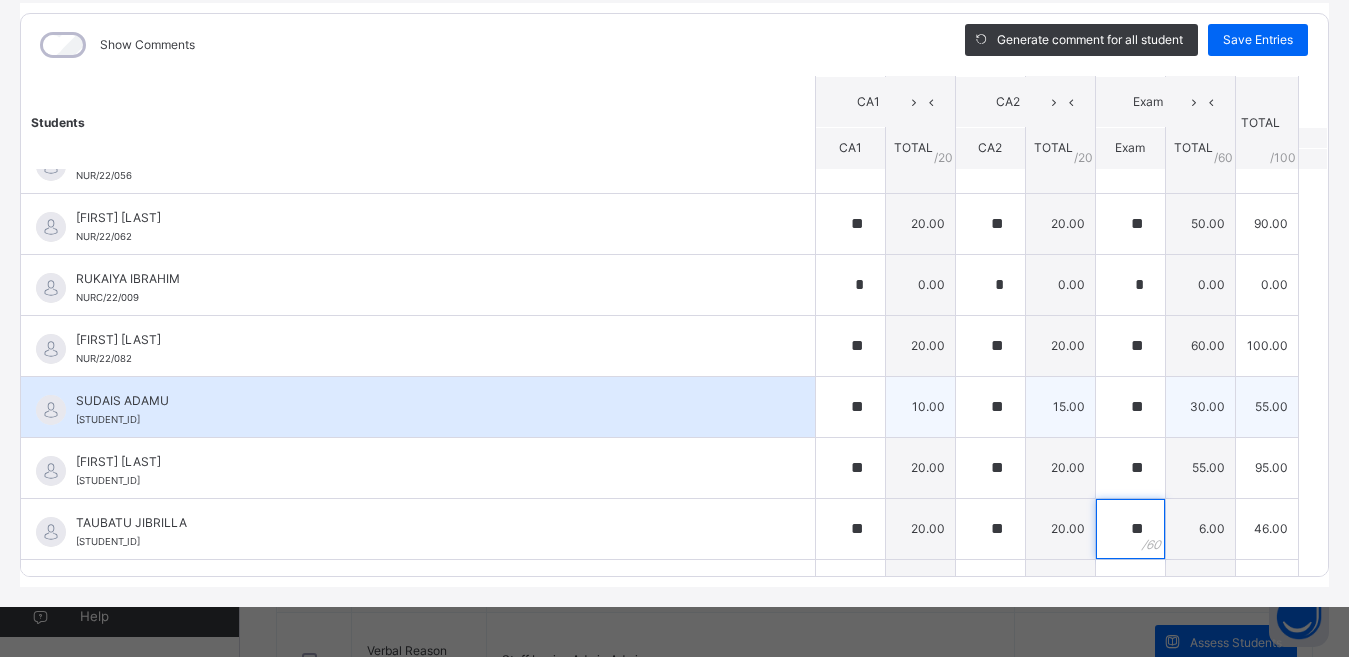 type on "**" 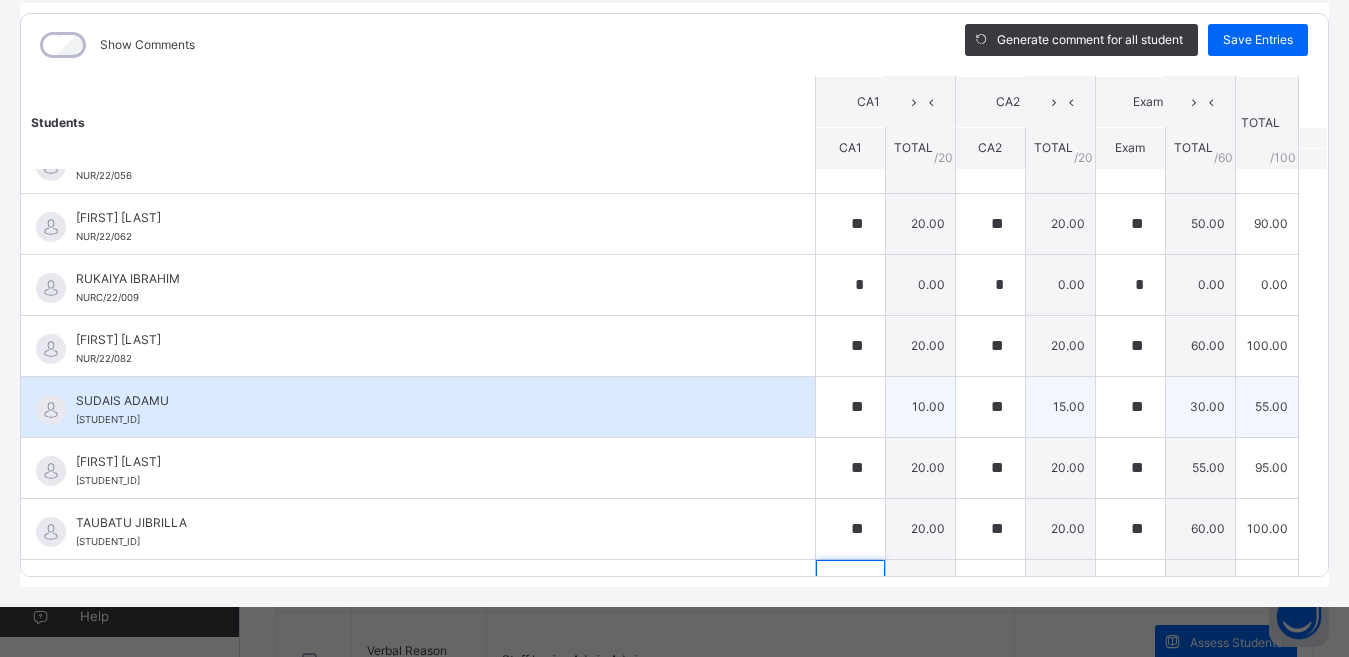 scroll, scrollTop: 2295, scrollLeft: 0, axis: vertical 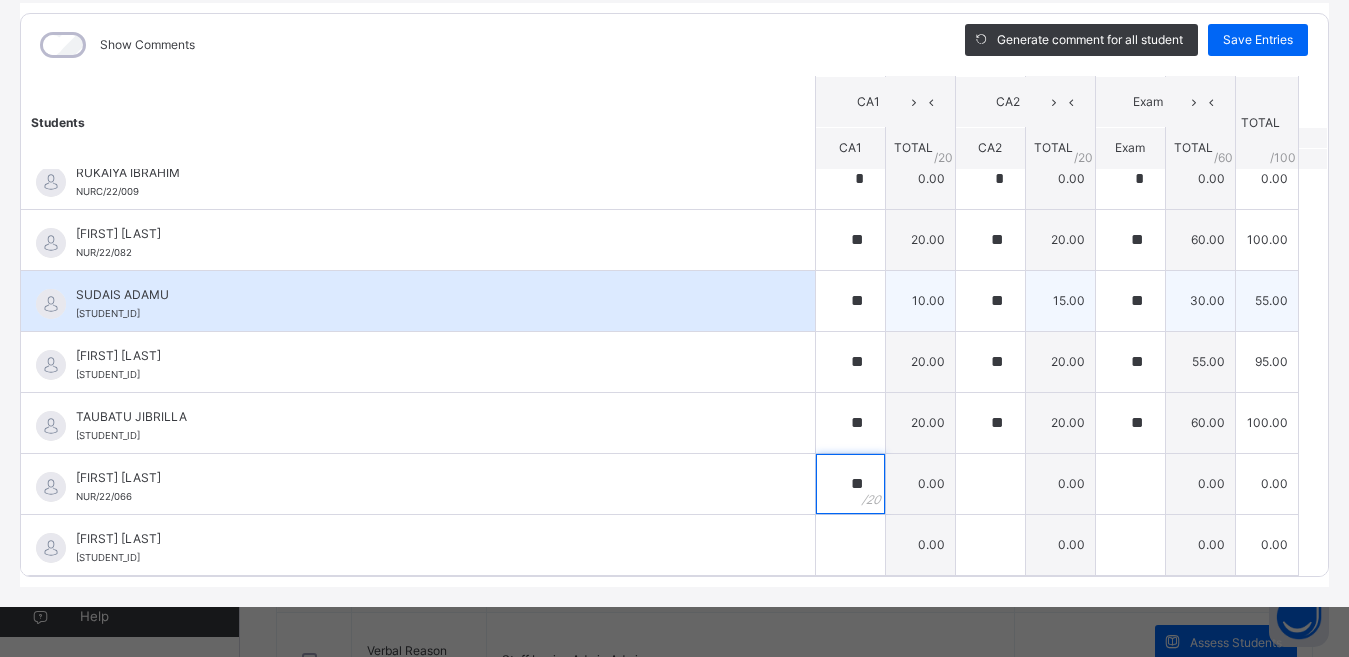 type on "**" 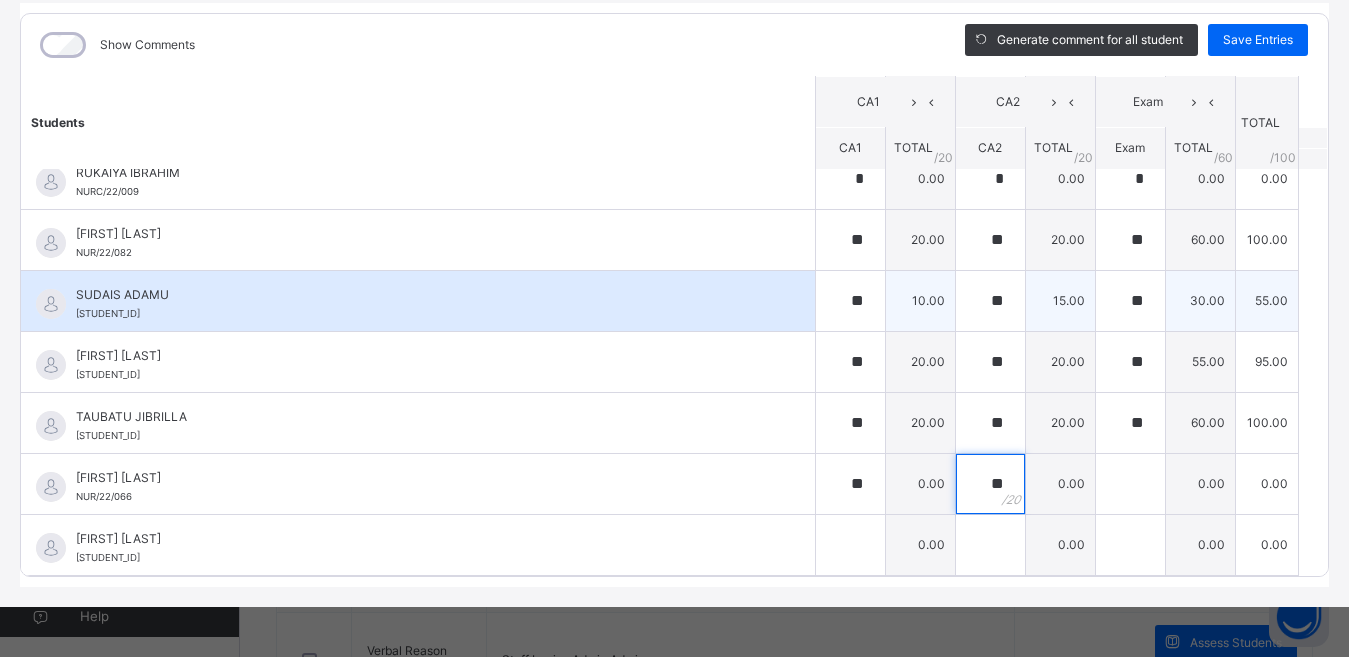 type on "**" 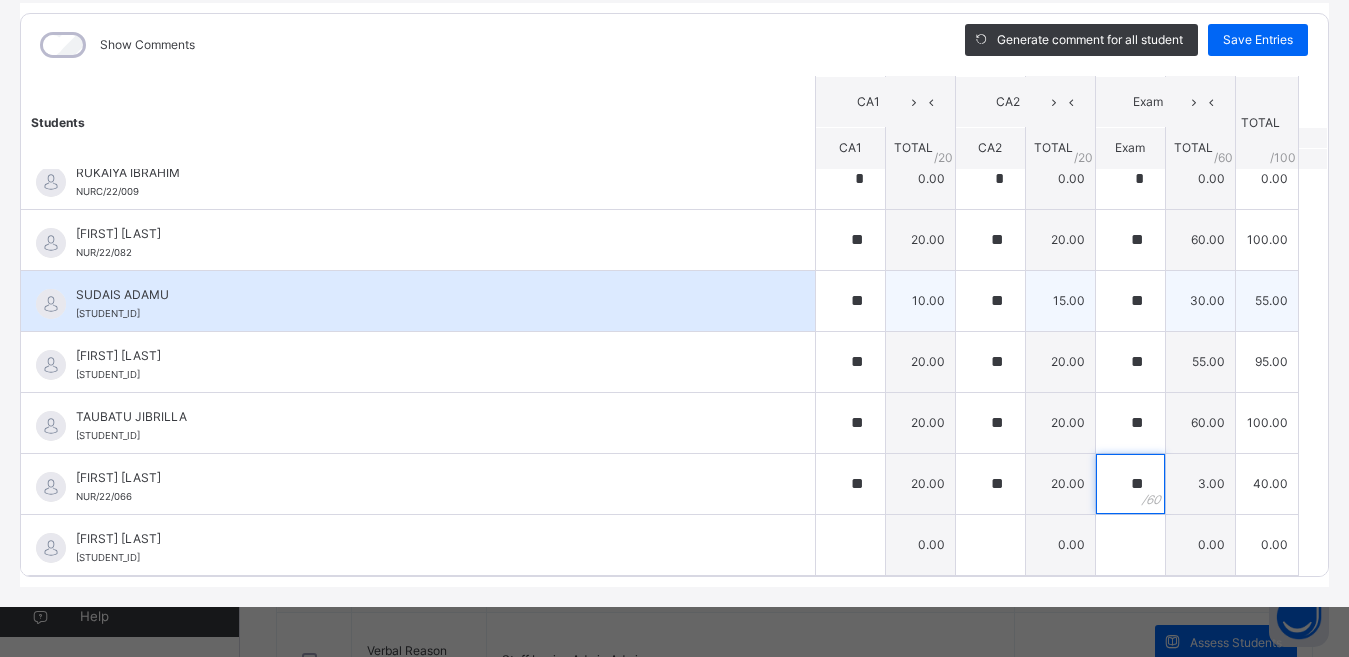 type on "**" 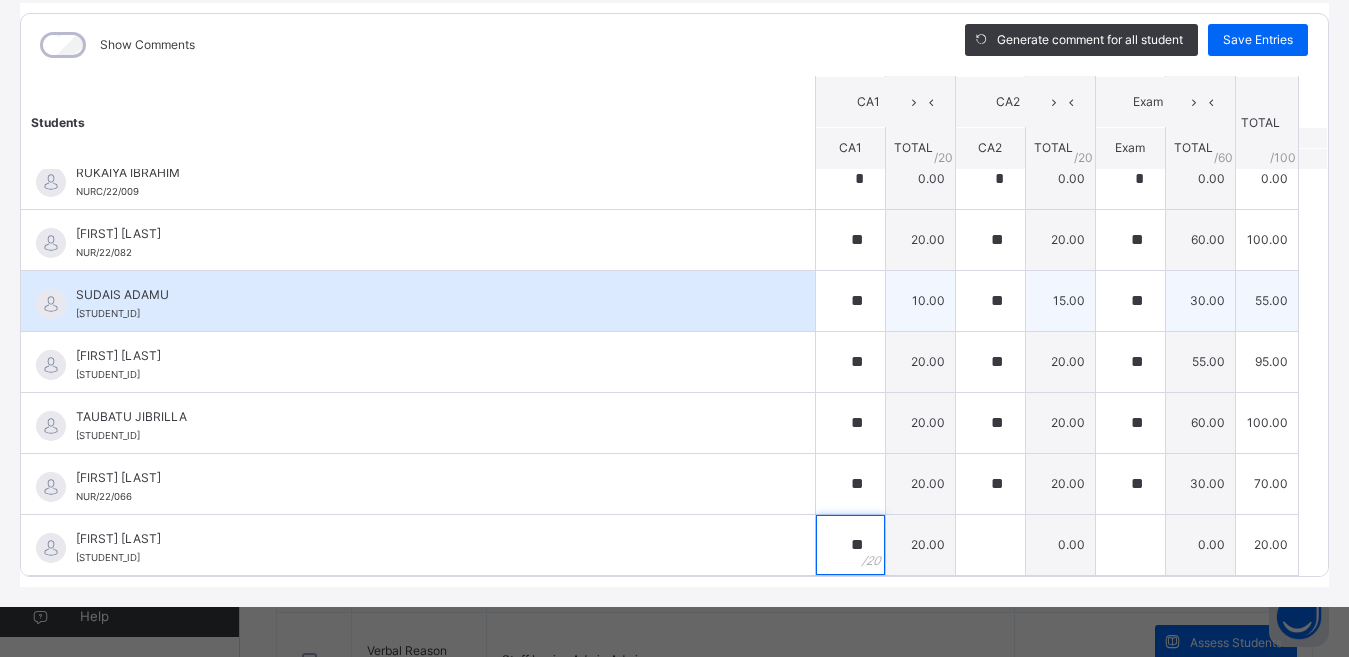 type on "**" 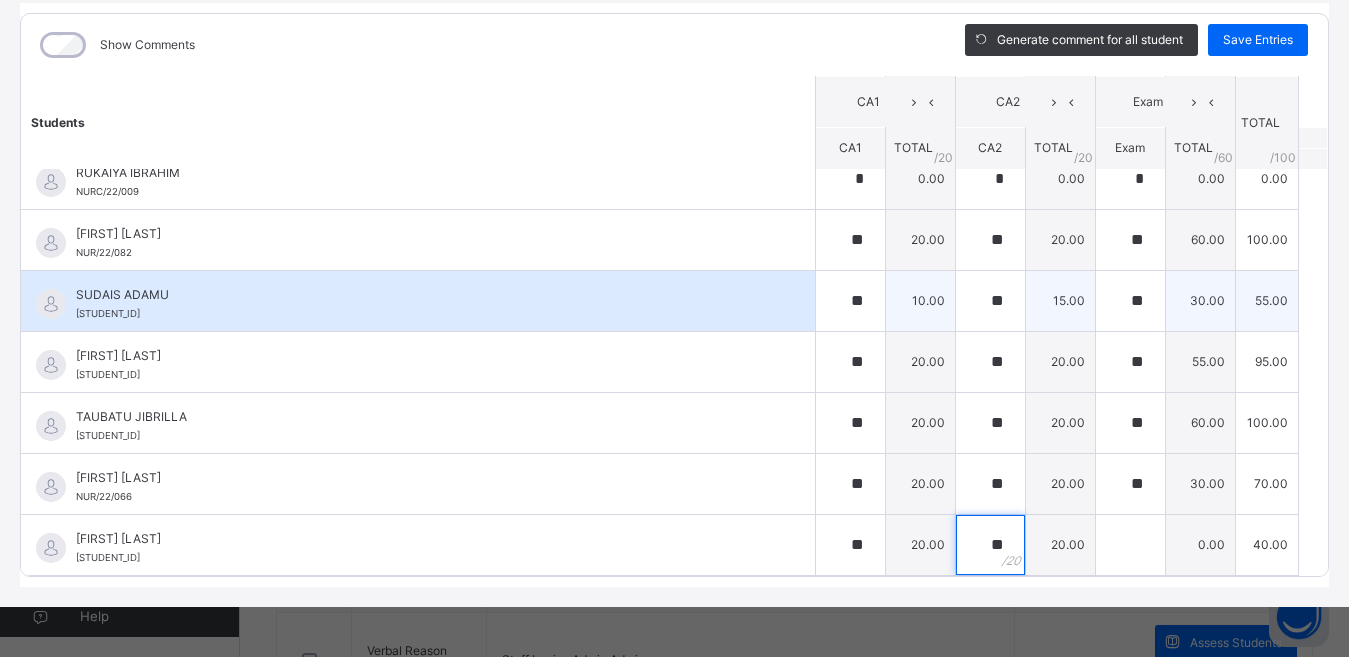 type on "**" 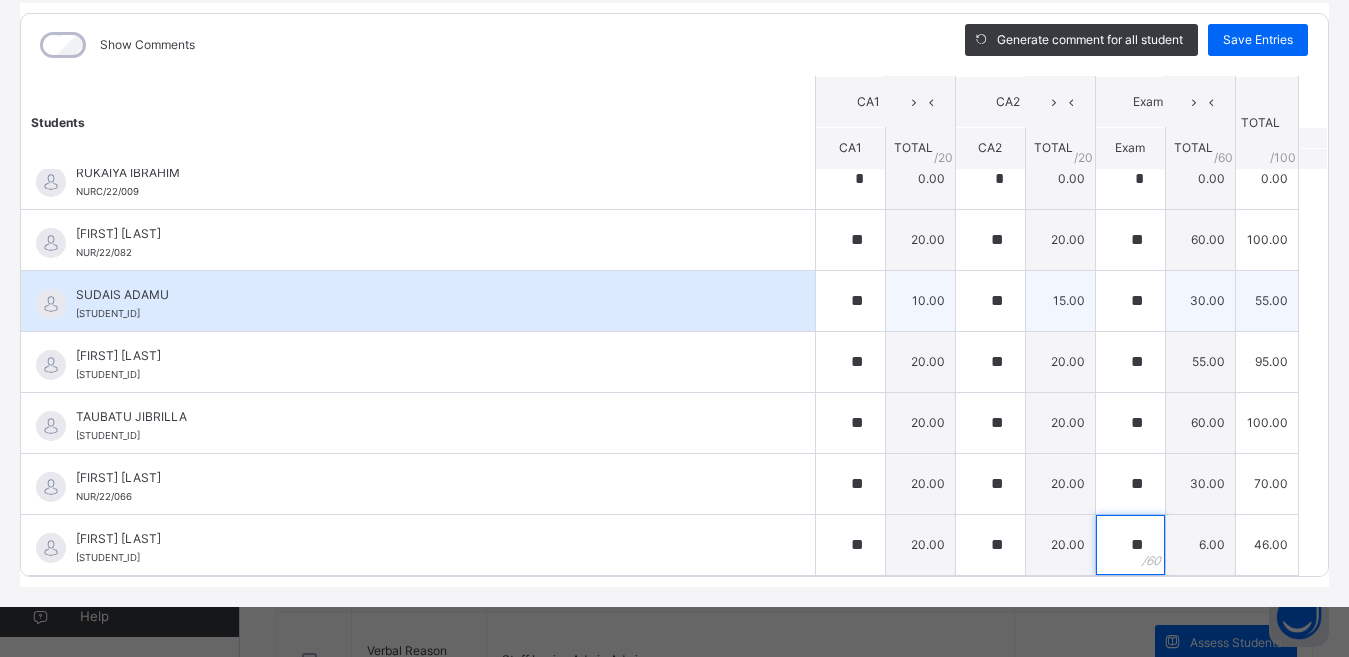 type on "**" 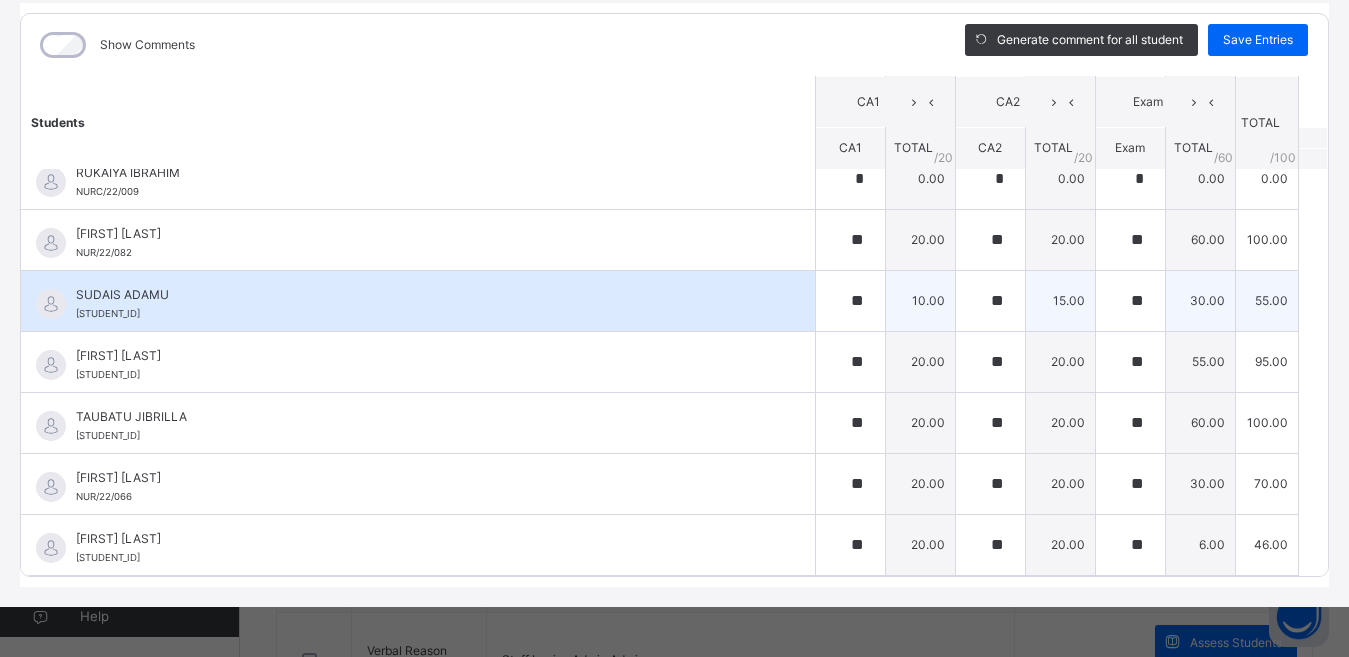 scroll, scrollTop: 1676, scrollLeft: 0, axis: vertical 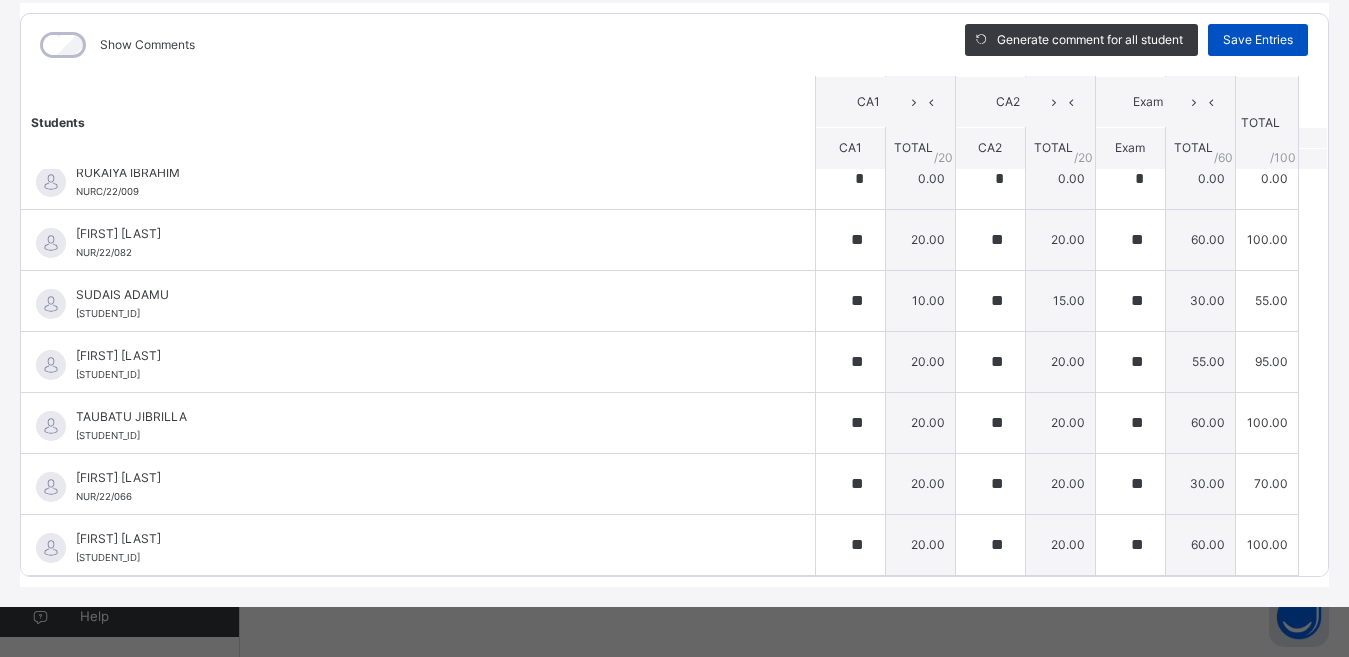 click on "Save Entries" at bounding box center [1258, 40] 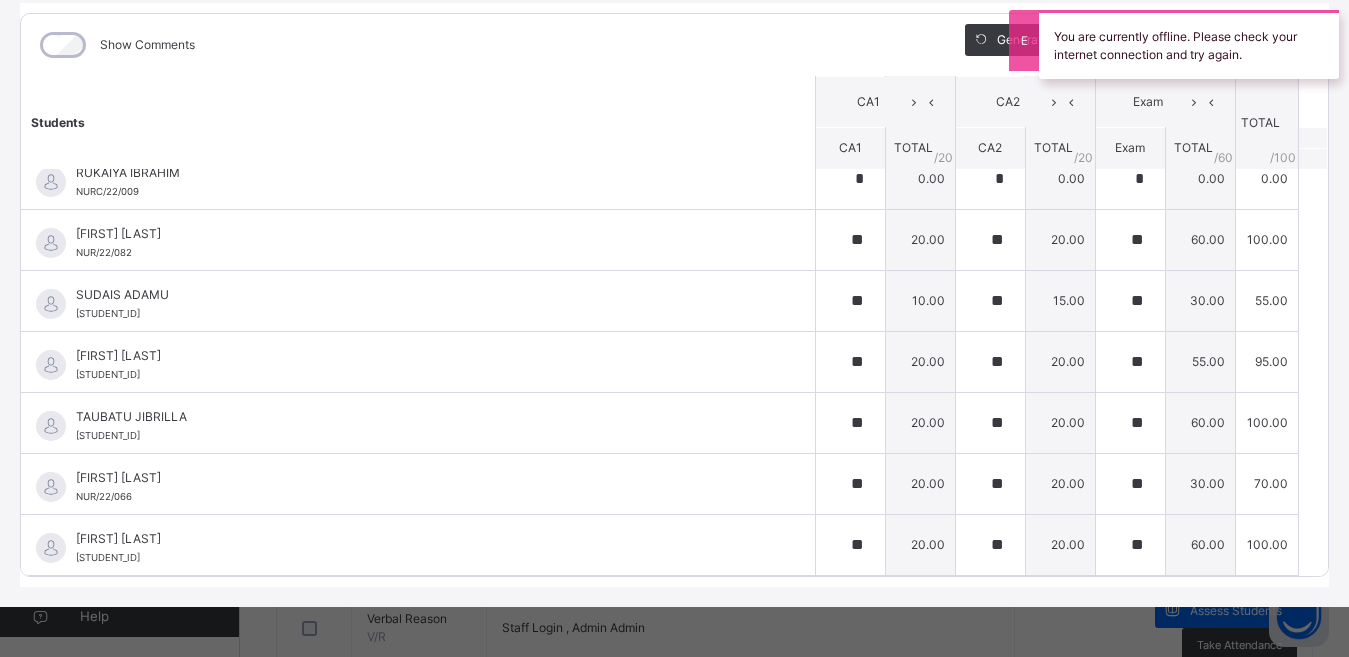 scroll, scrollTop: 976, scrollLeft: 0, axis: vertical 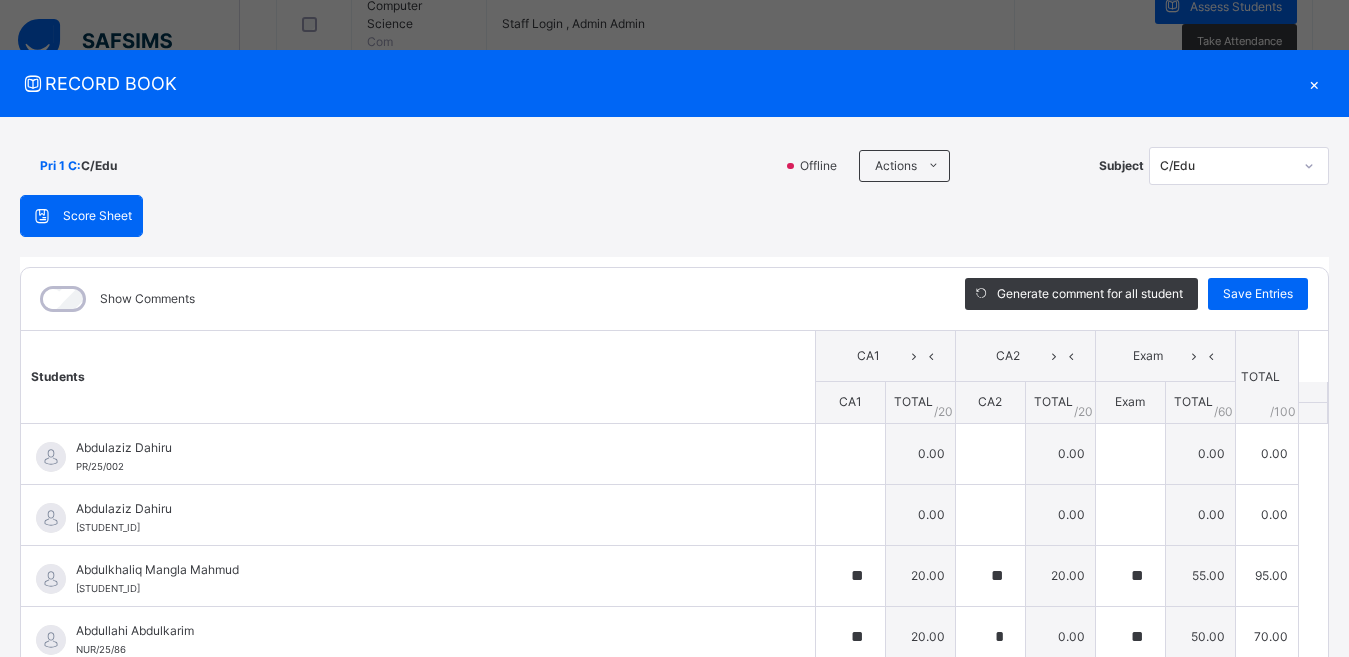 click on "Pri 1   C :   C/Edu Offline Actions  Download Empty Score Sheet  Upload/map score sheet Subject  C/Edu" at bounding box center (674, 166) 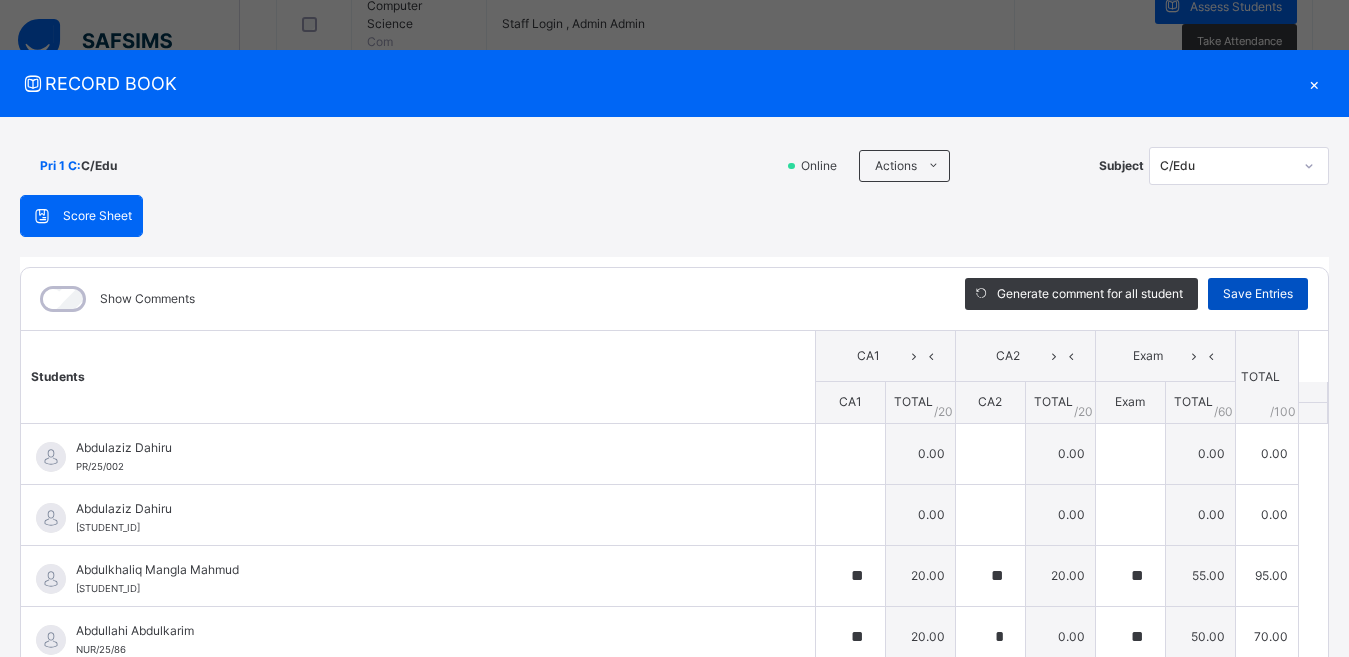click on "Save Entries" at bounding box center [1258, 294] 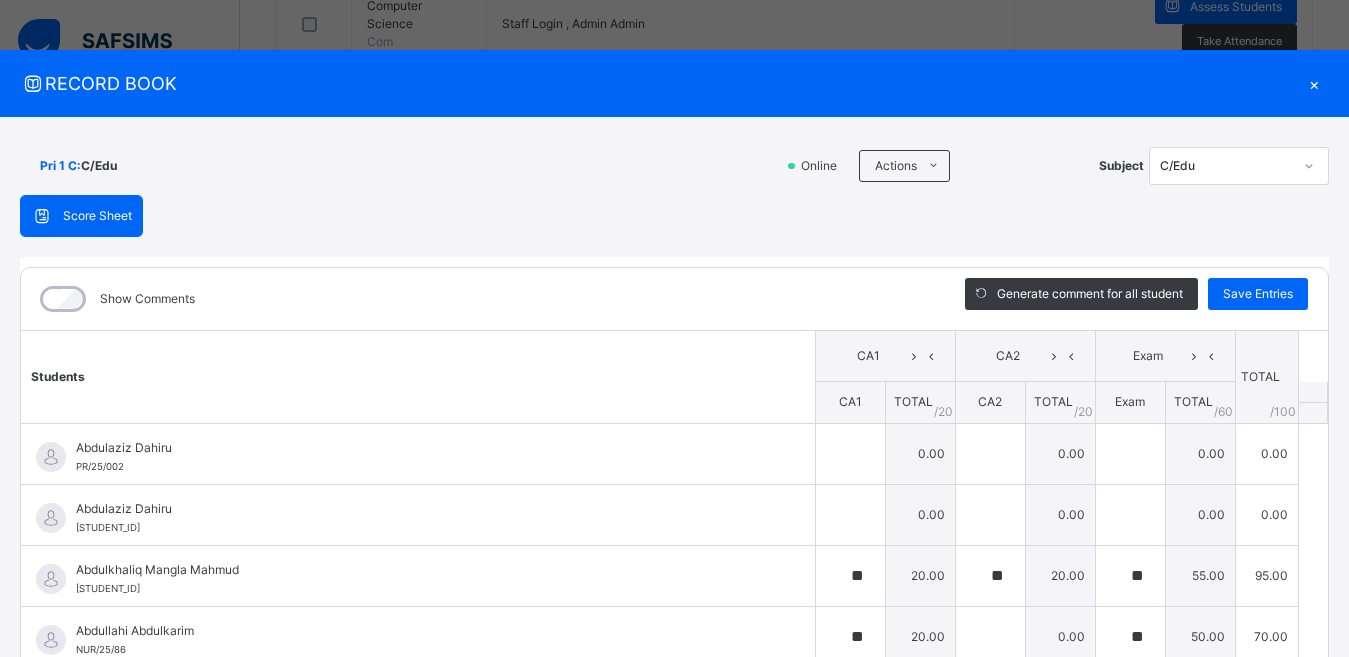 type on "**" 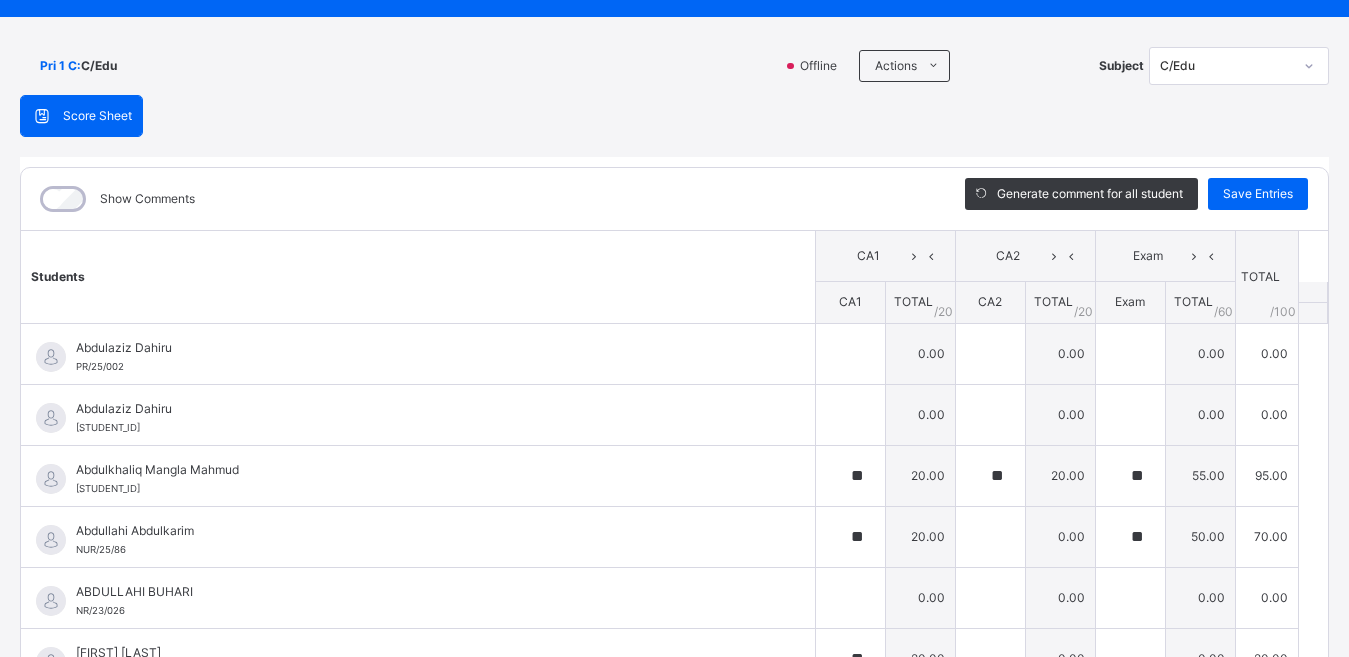 scroll, scrollTop: 0, scrollLeft: 0, axis: both 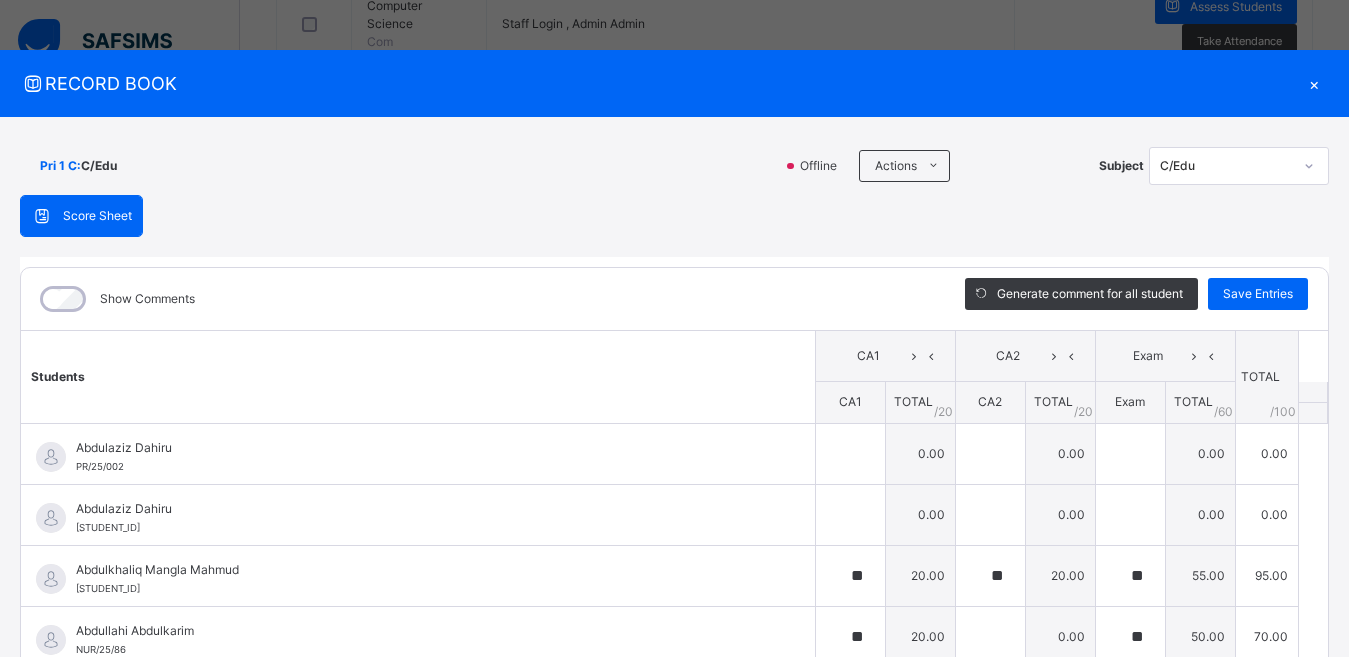 click on "×" at bounding box center [1314, 83] 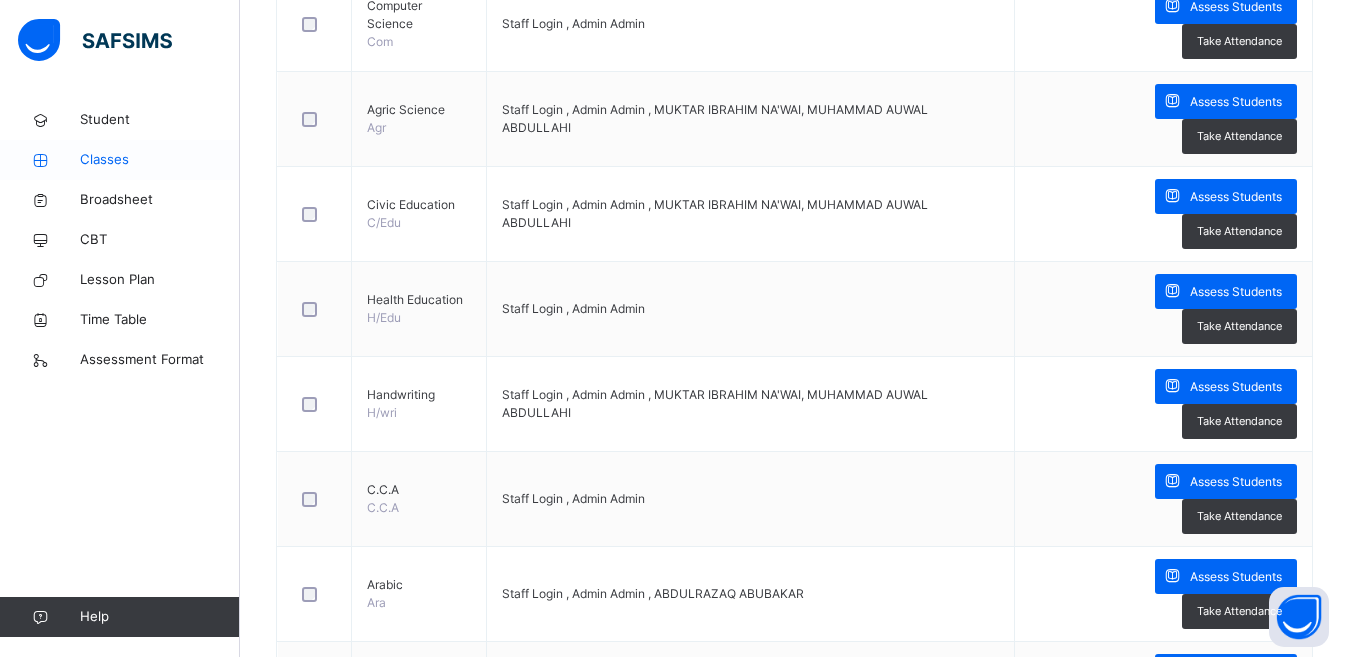 click on "Classes" at bounding box center (160, 160) 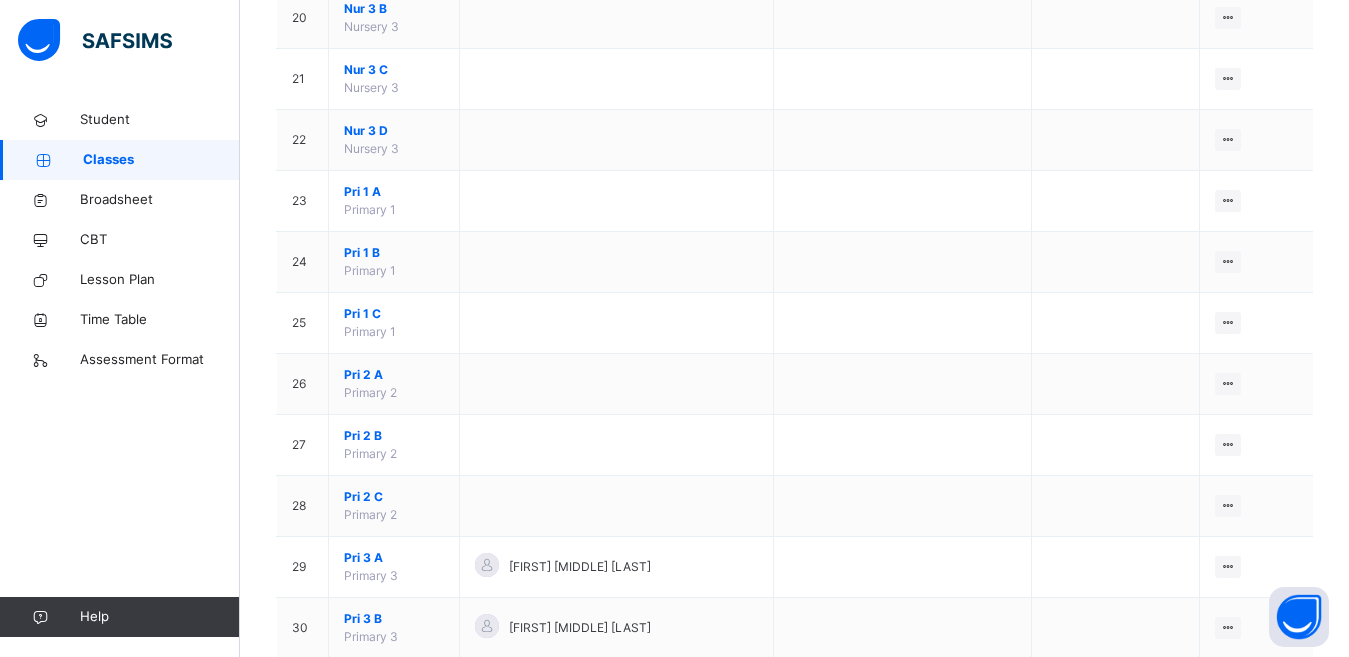scroll, scrollTop: 1500, scrollLeft: 0, axis: vertical 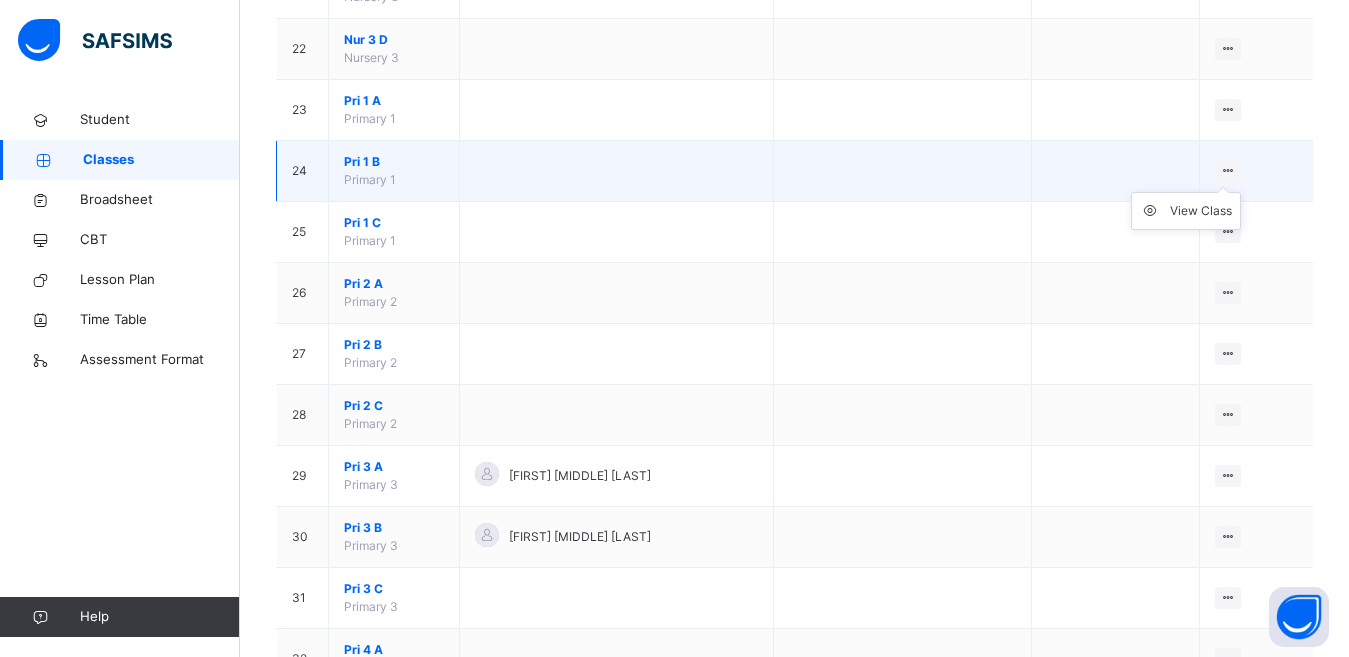 click at bounding box center (1228, 170) 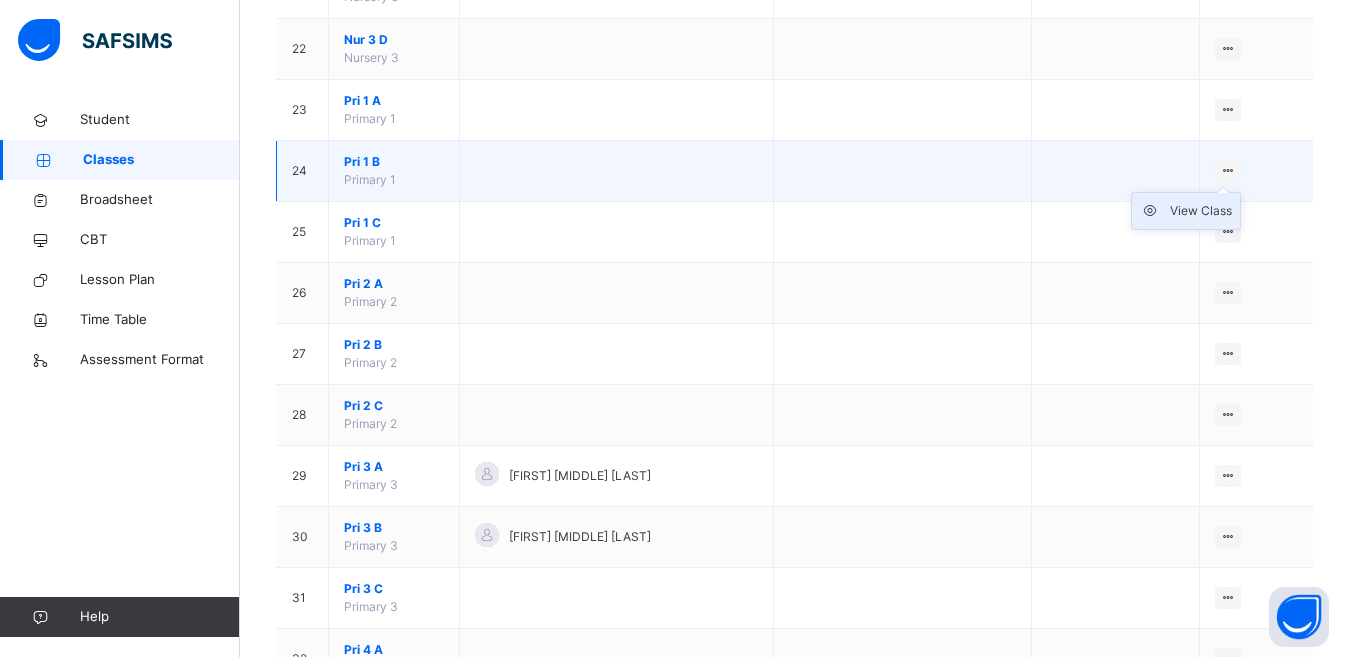 click on "View Class" at bounding box center (1201, 211) 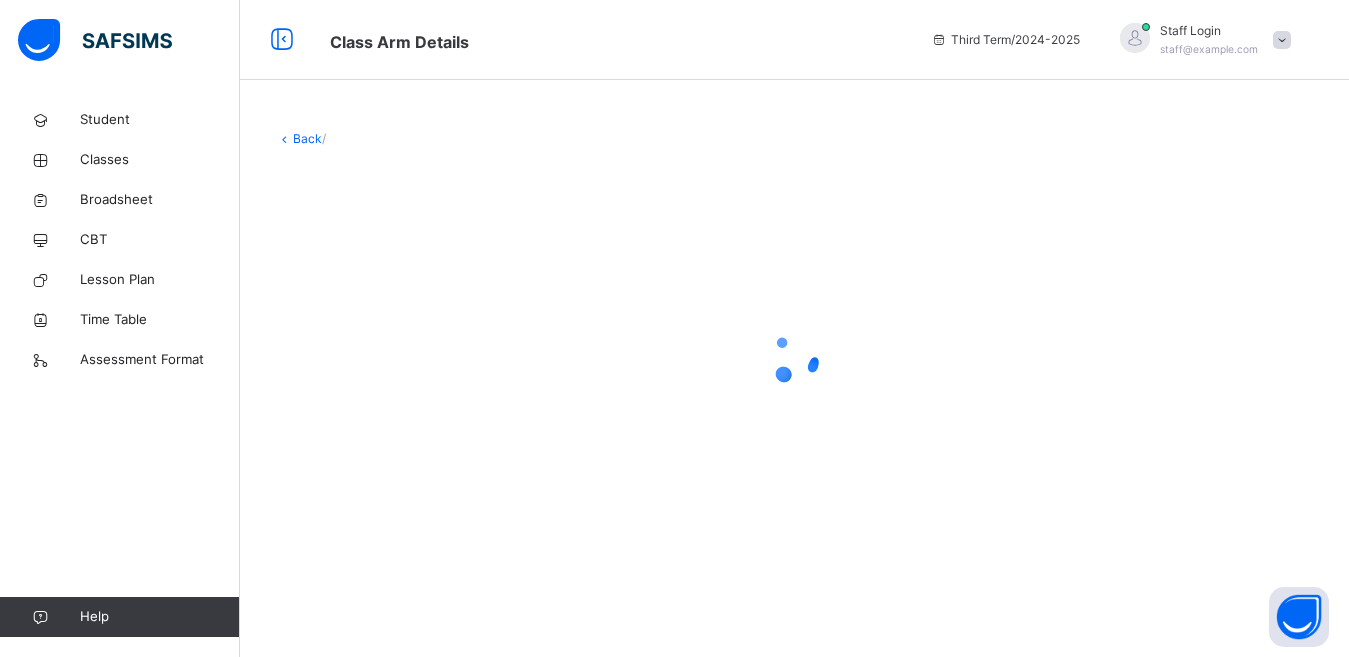 scroll, scrollTop: 0, scrollLeft: 0, axis: both 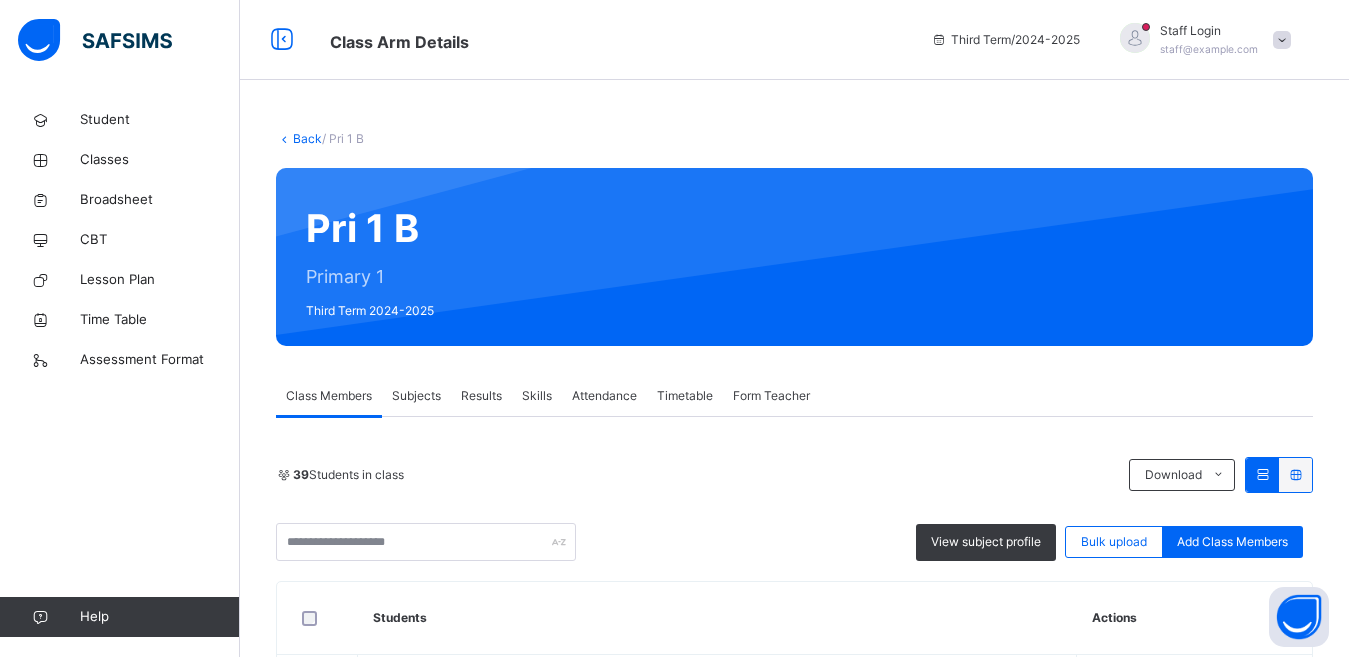 click on "Subjects" at bounding box center (416, 396) 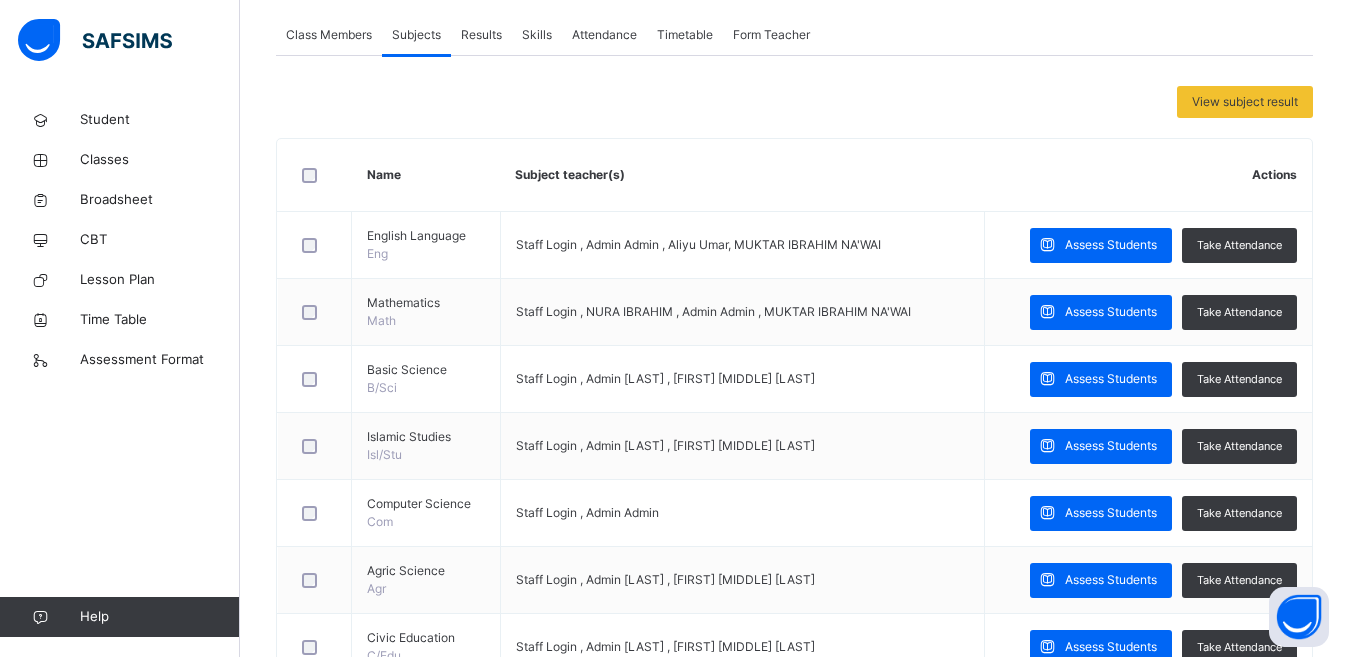 scroll, scrollTop: 400, scrollLeft: 0, axis: vertical 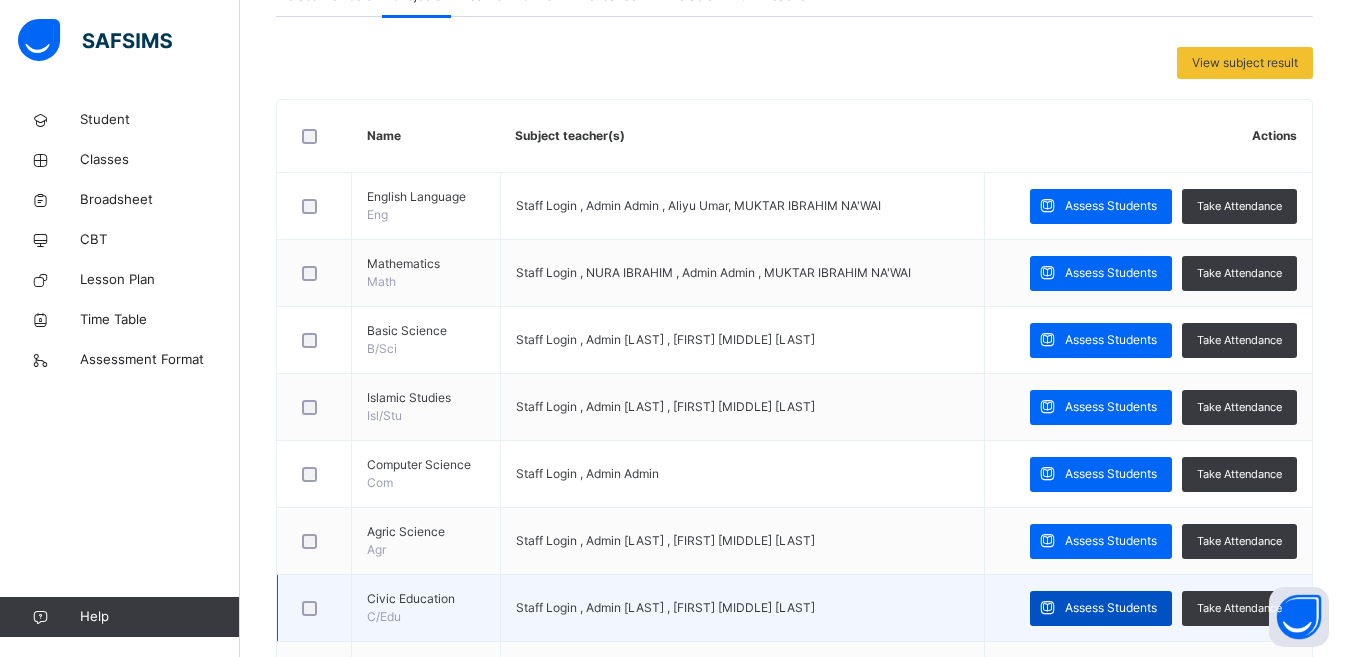 click on "Assess Students" at bounding box center (1111, 608) 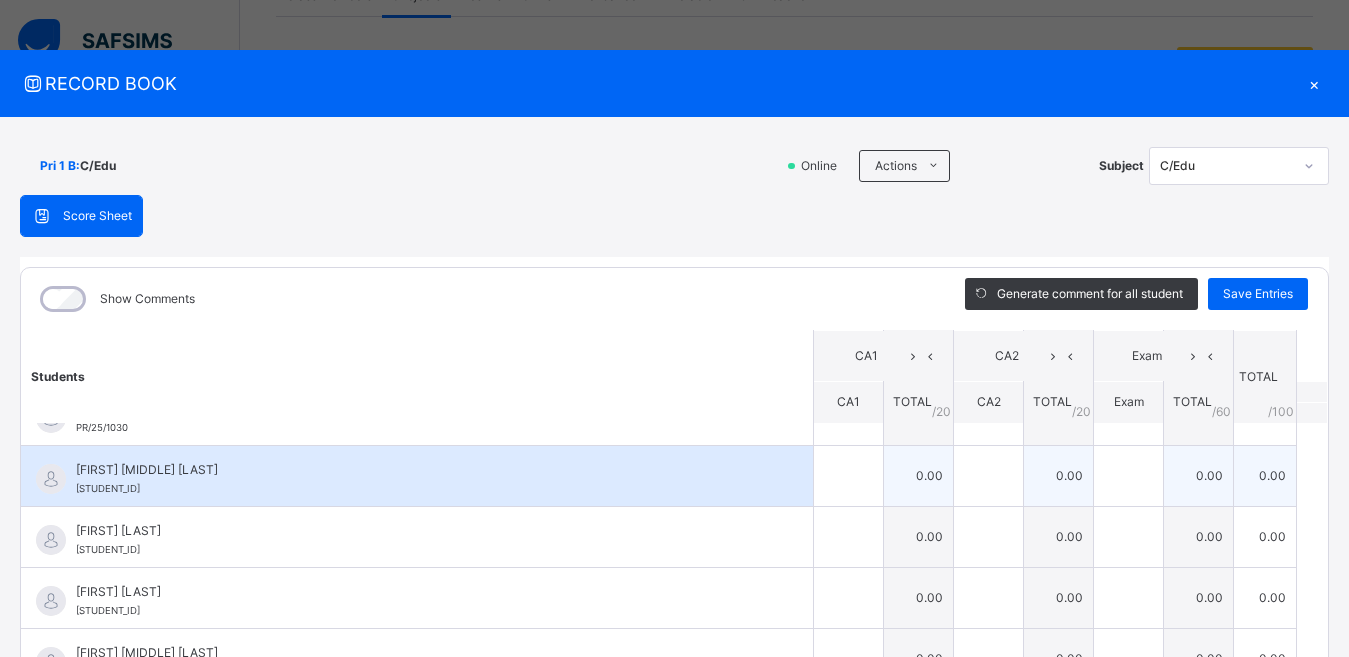scroll, scrollTop: 0, scrollLeft: 0, axis: both 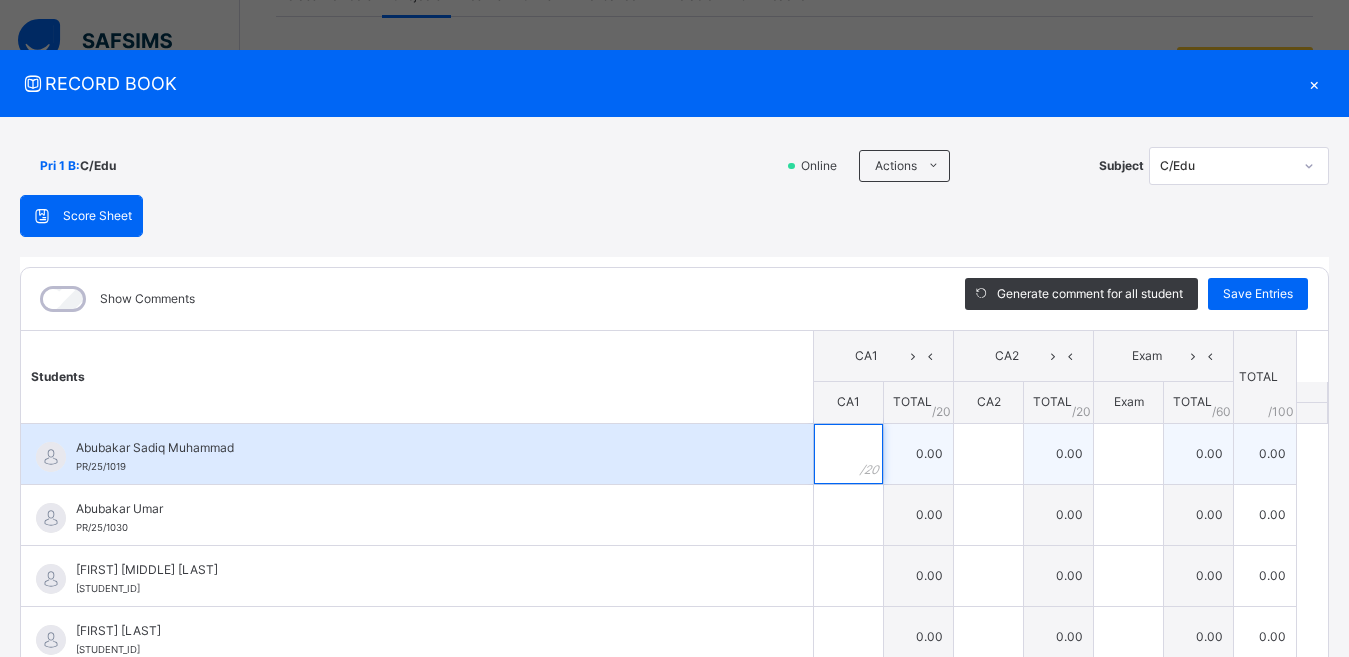 click at bounding box center [848, 454] 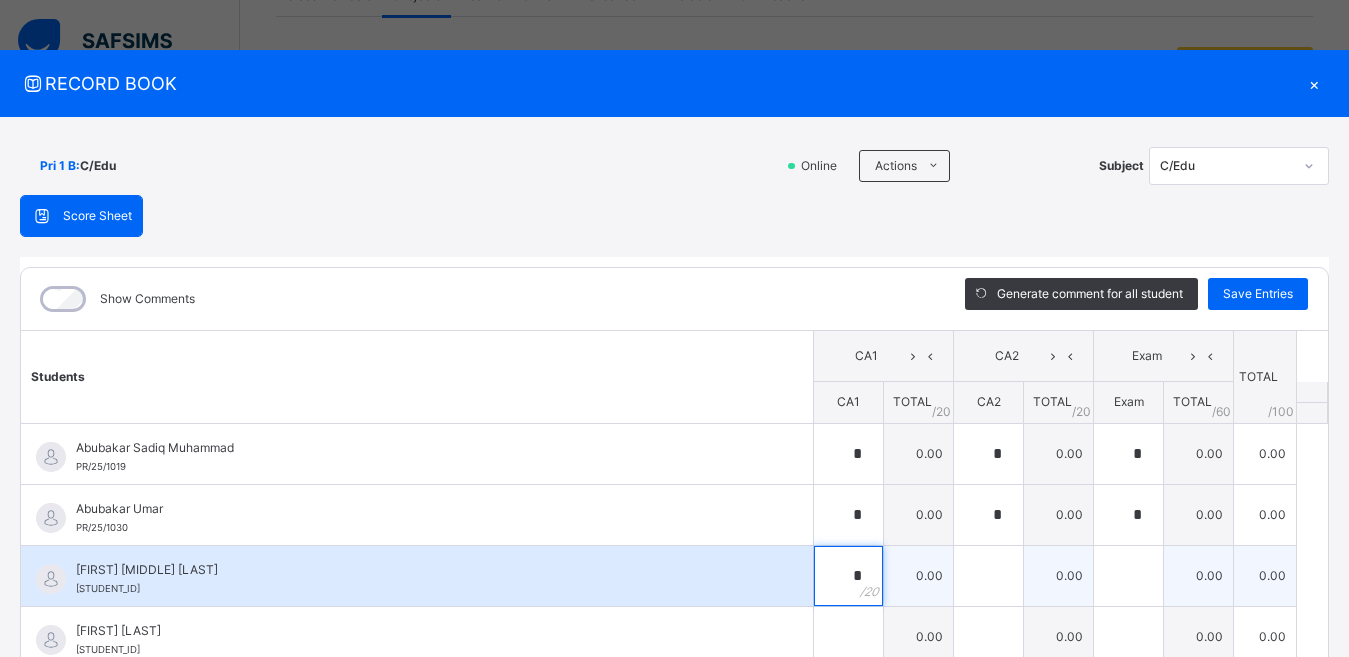 click on "*" at bounding box center [848, 576] 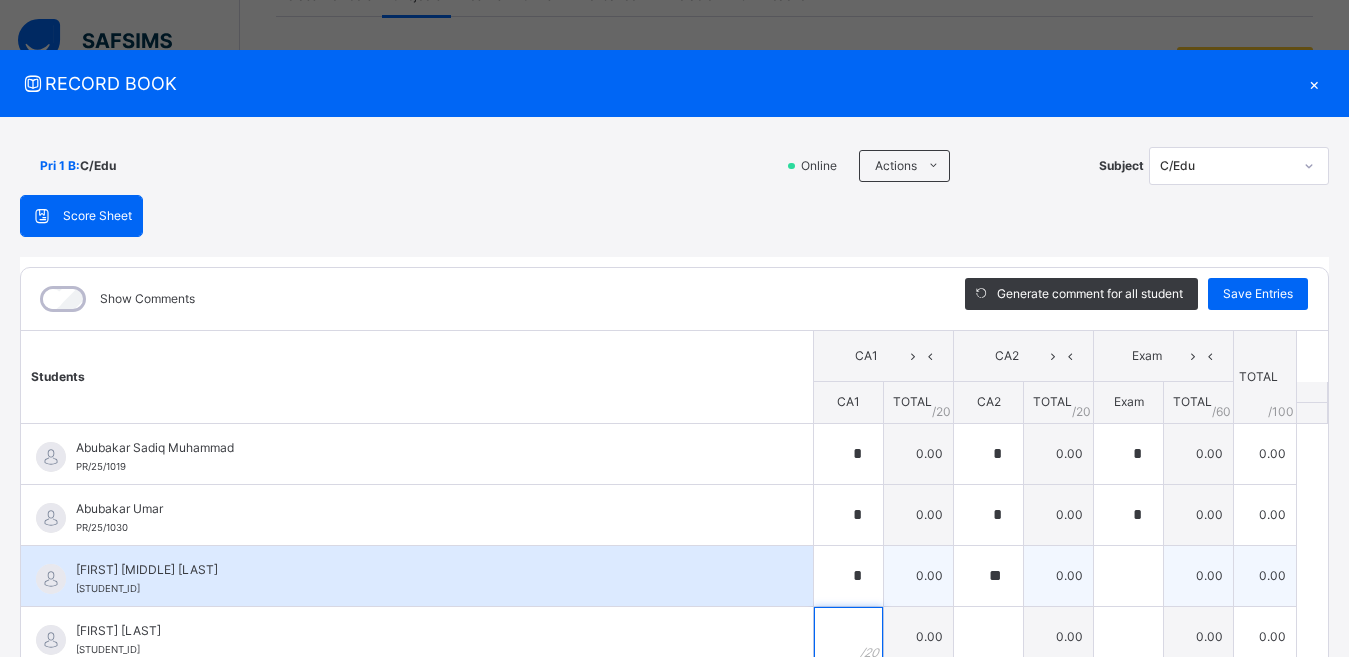scroll, scrollTop: 10, scrollLeft: 0, axis: vertical 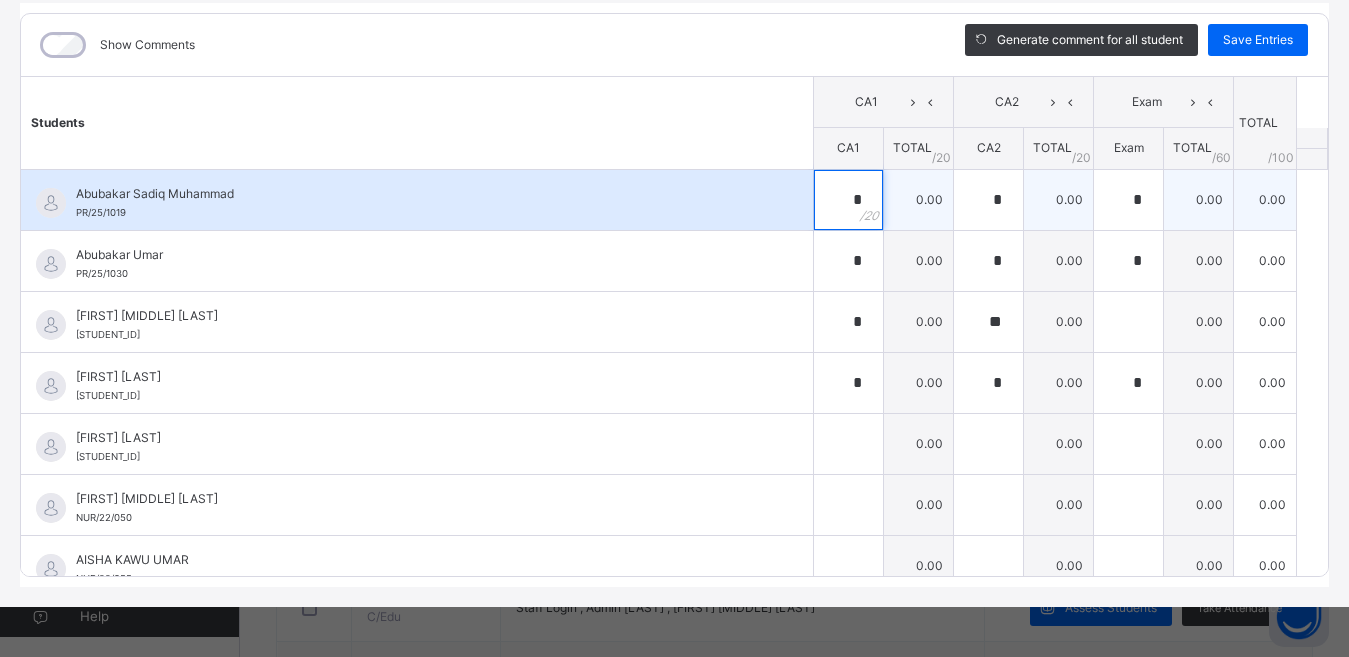 click on "*" at bounding box center [848, 200] 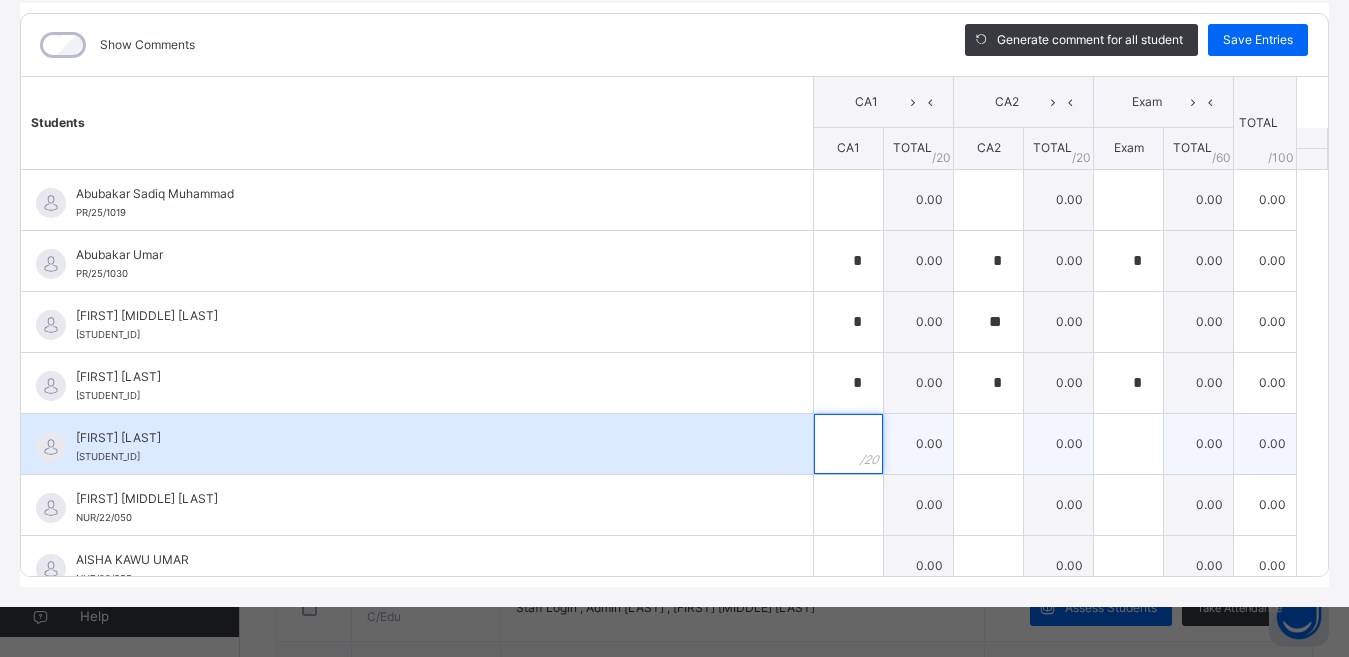 click at bounding box center (848, 444) 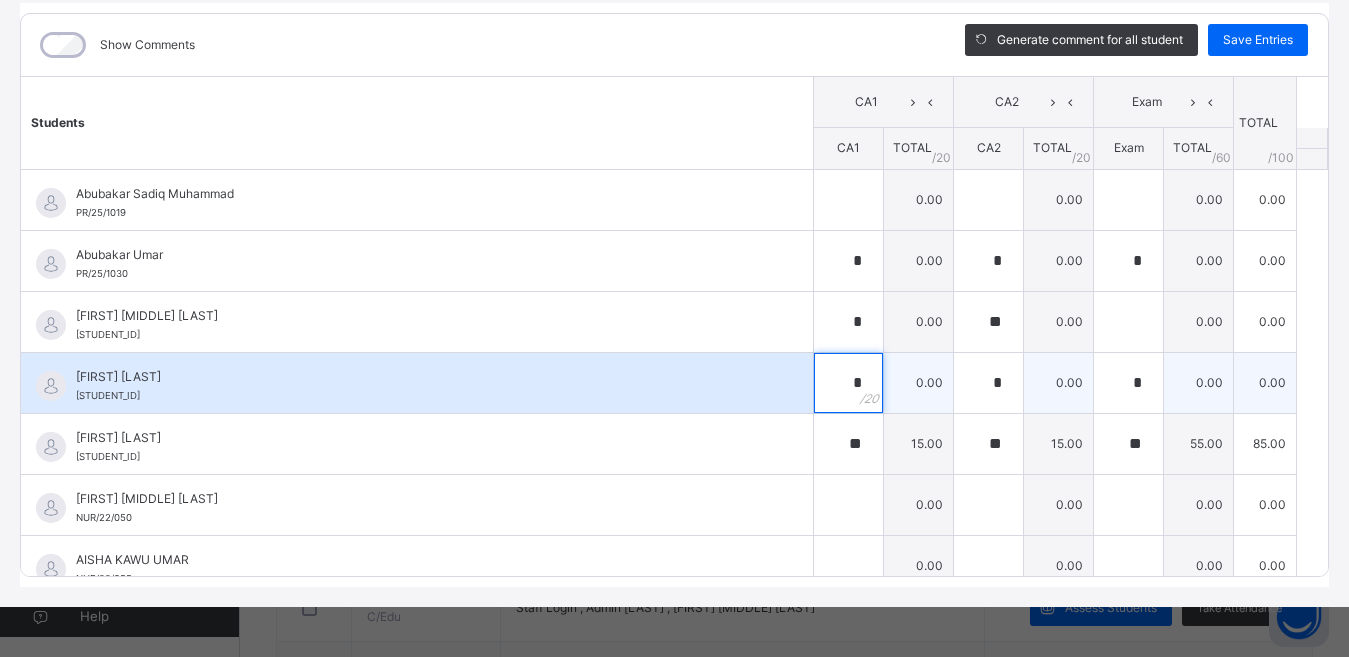 click on "*" at bounding box center [848, 383] 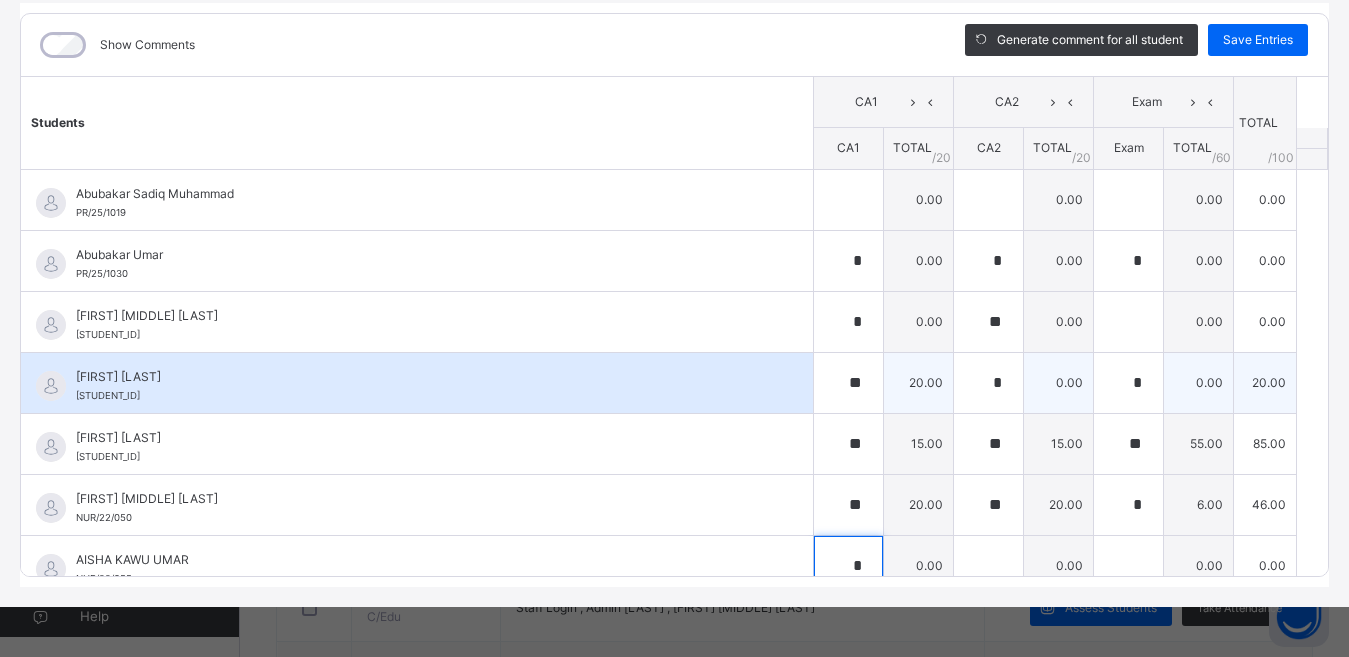 scroll, scrollTop: 37, scrollLeft: 0, axis: vertical 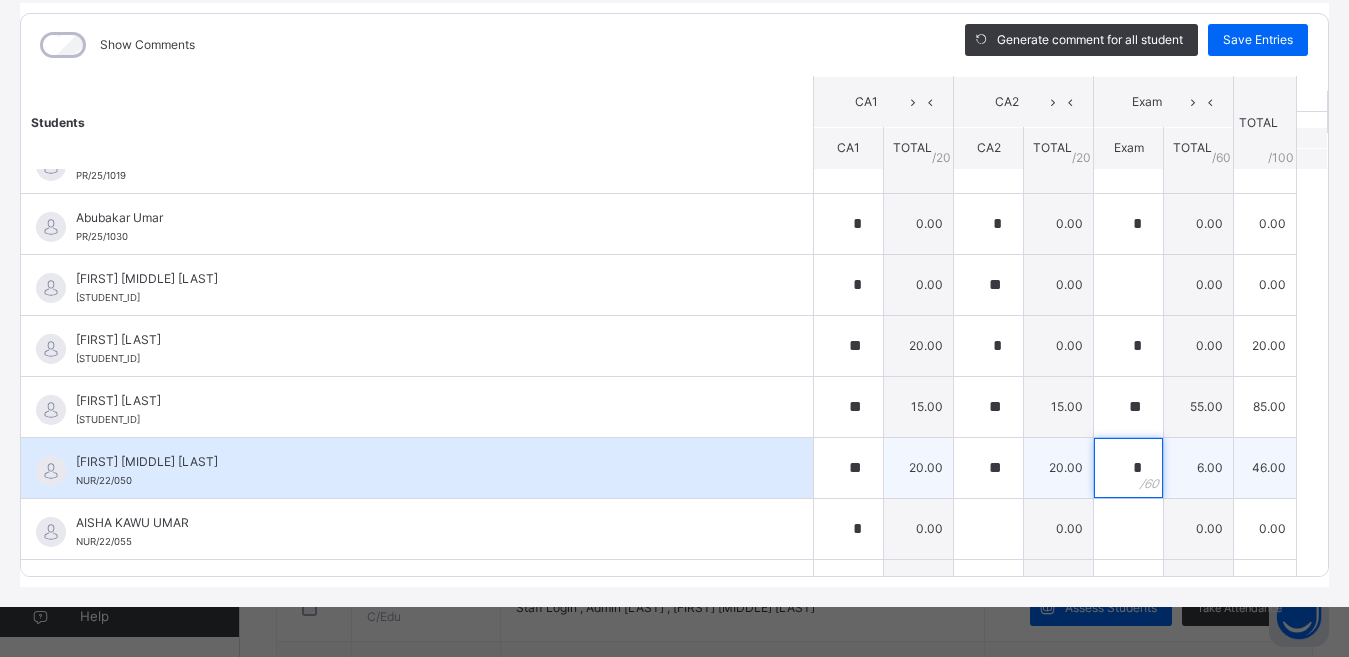 drag, startPoint x: 1110, startPoint y: 487, endPoint x: 1120, endPoint y: 482, distance: 11.18034 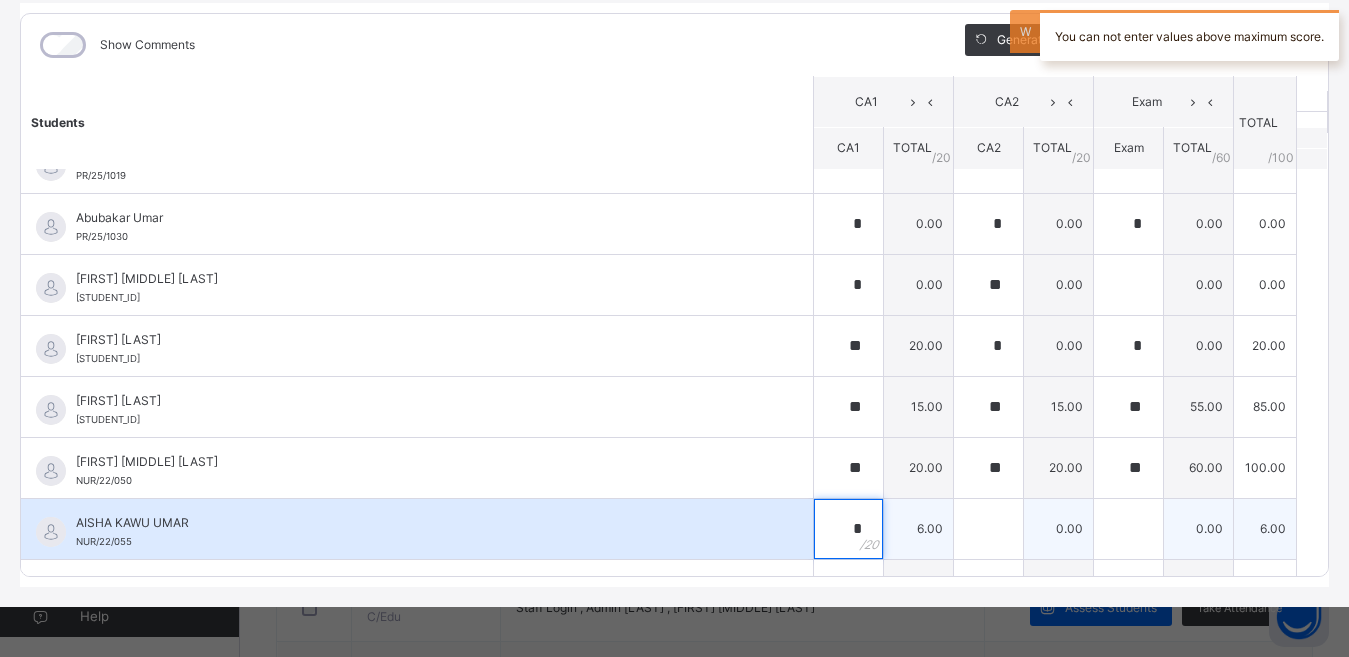 click on "*" at bounding box center (848, 529) 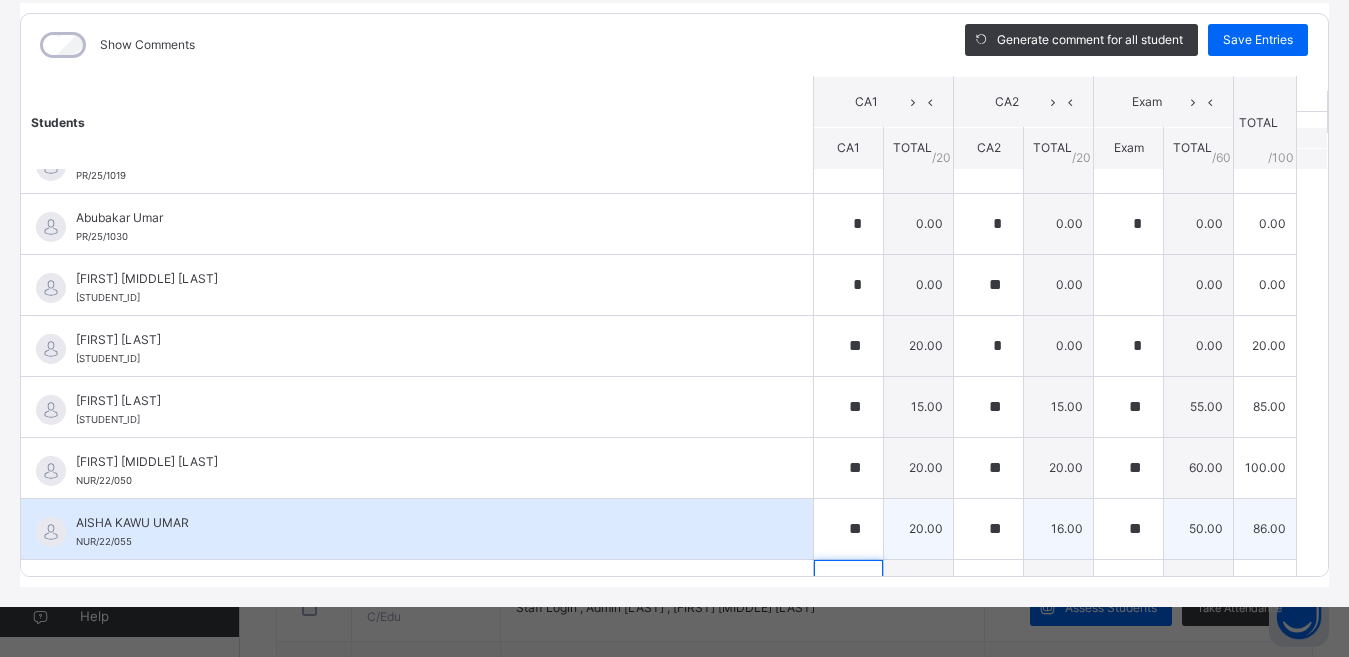 scroll, scrollTop: 309, scrollLeft: 0, axis: vertical 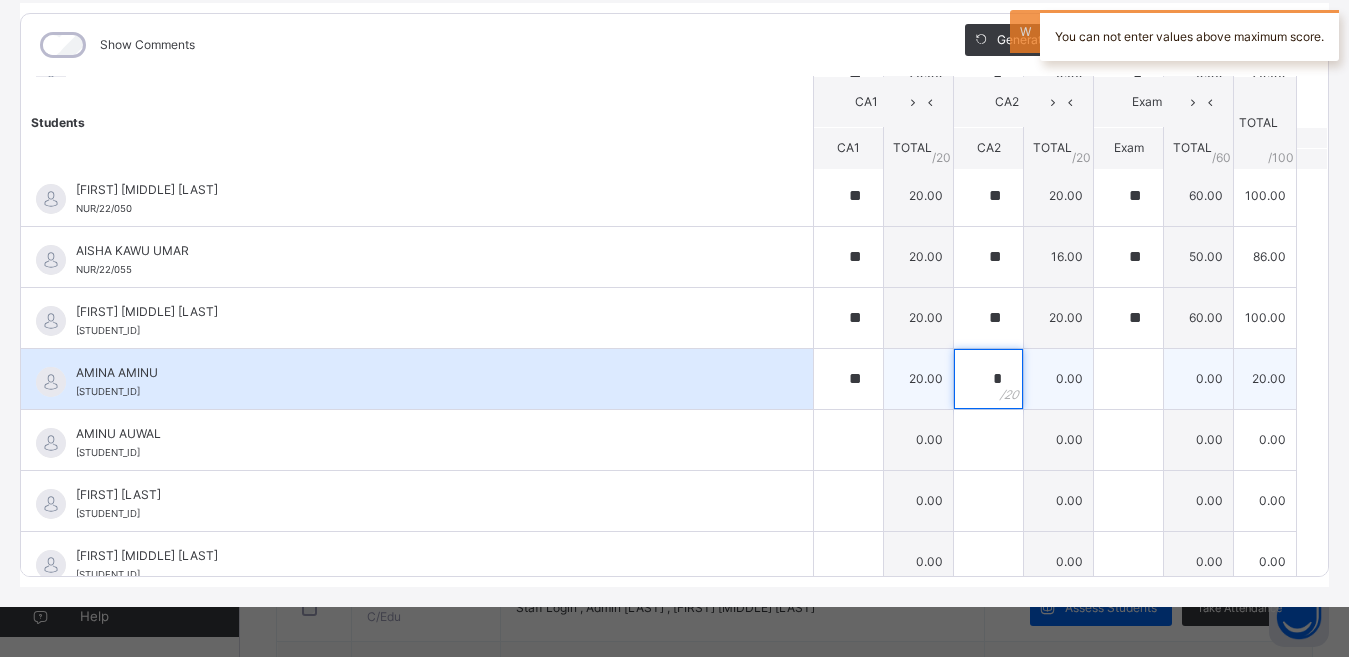 click on "*" at bounding box center (988, 379) 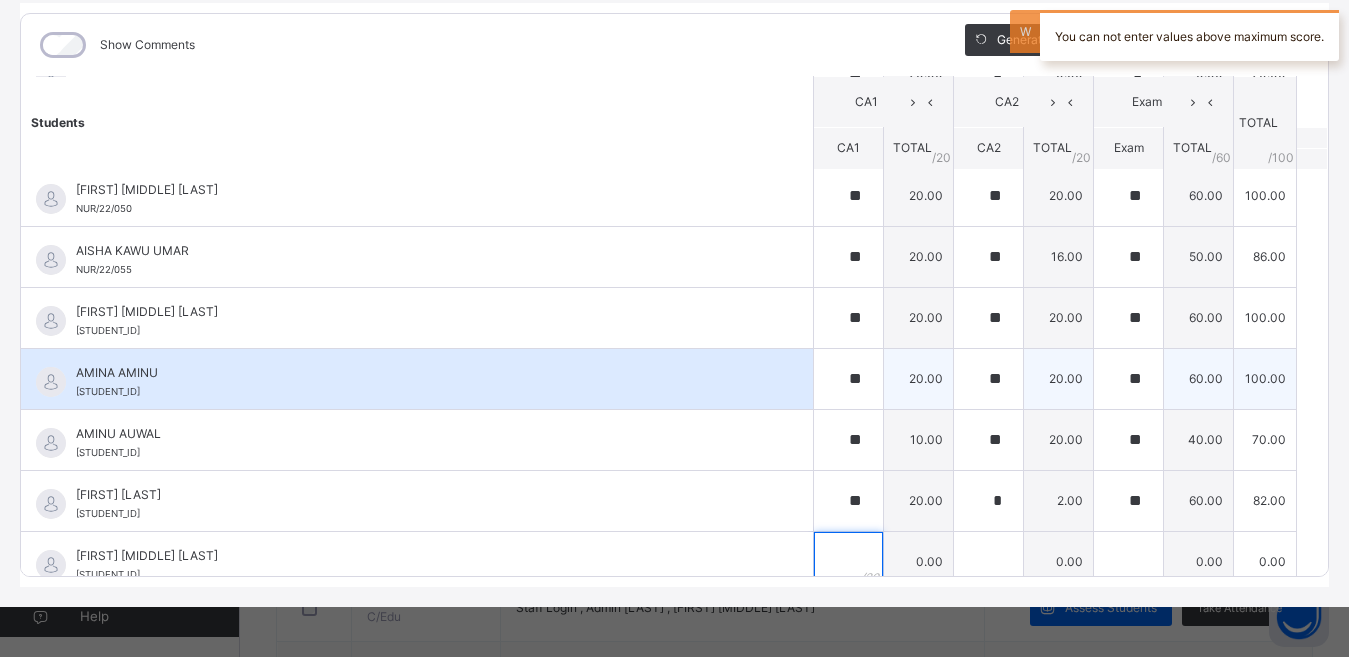 scroll, scrollTop: 342, scrollLeft: 0, axis: vertical 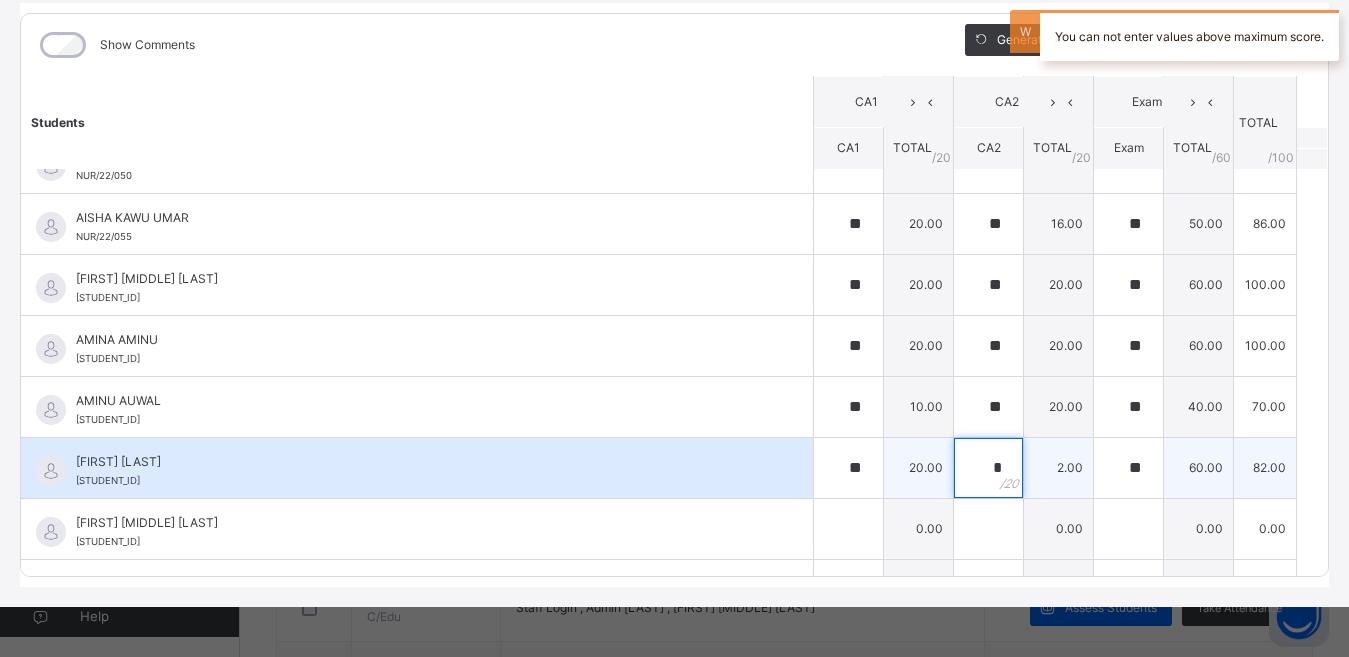 click on "*" at bounding box center (988, 468) 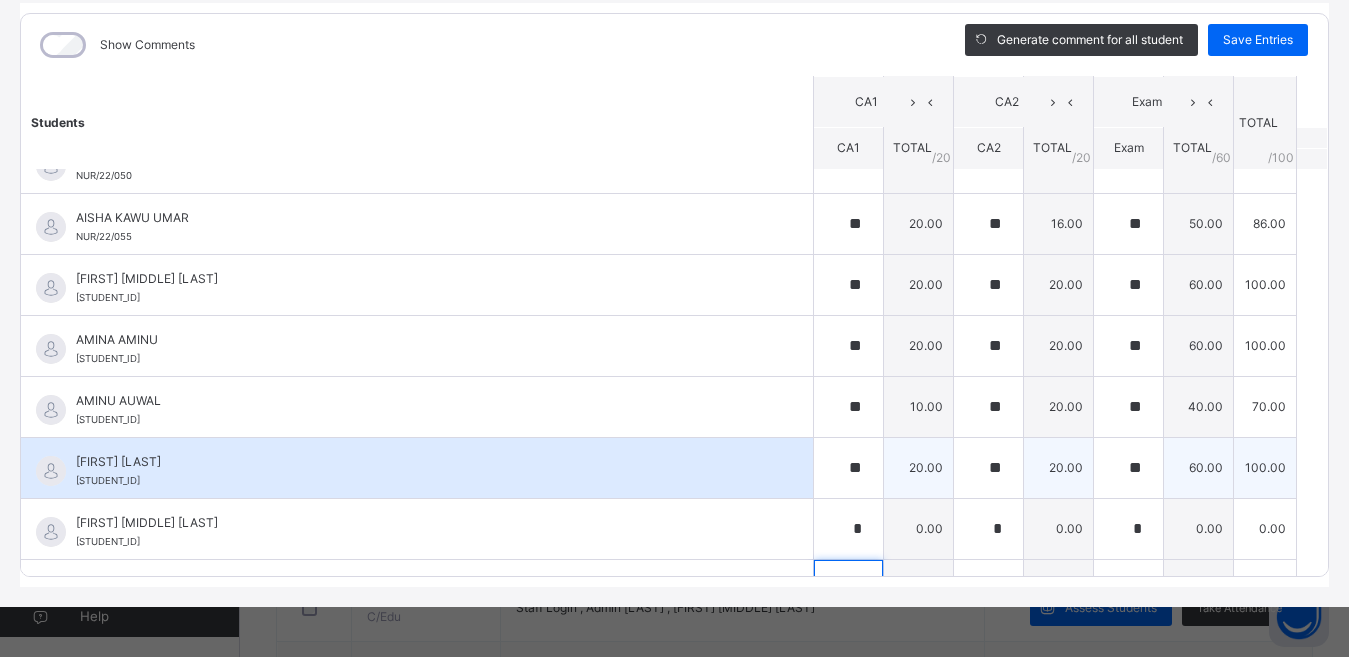 scroll, scrollTop: 614, scrollLeft: 0, axis: vertical 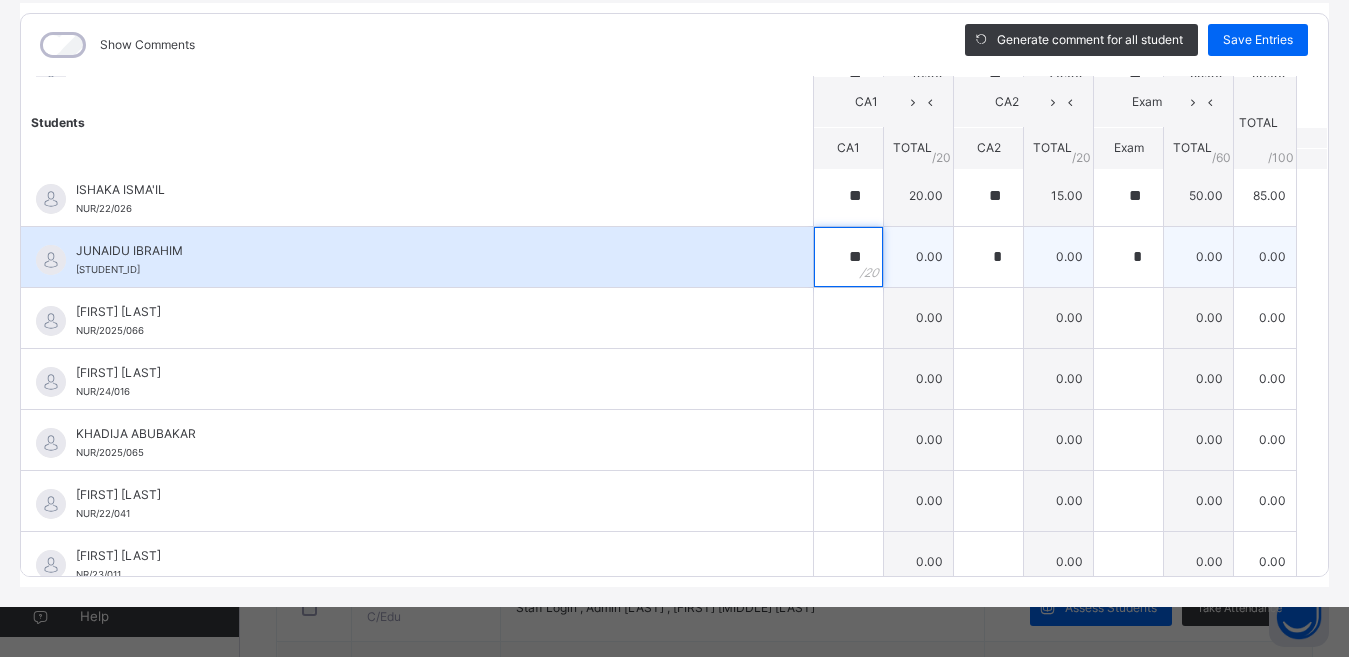 click on "**" at bounding box center [848, 257] 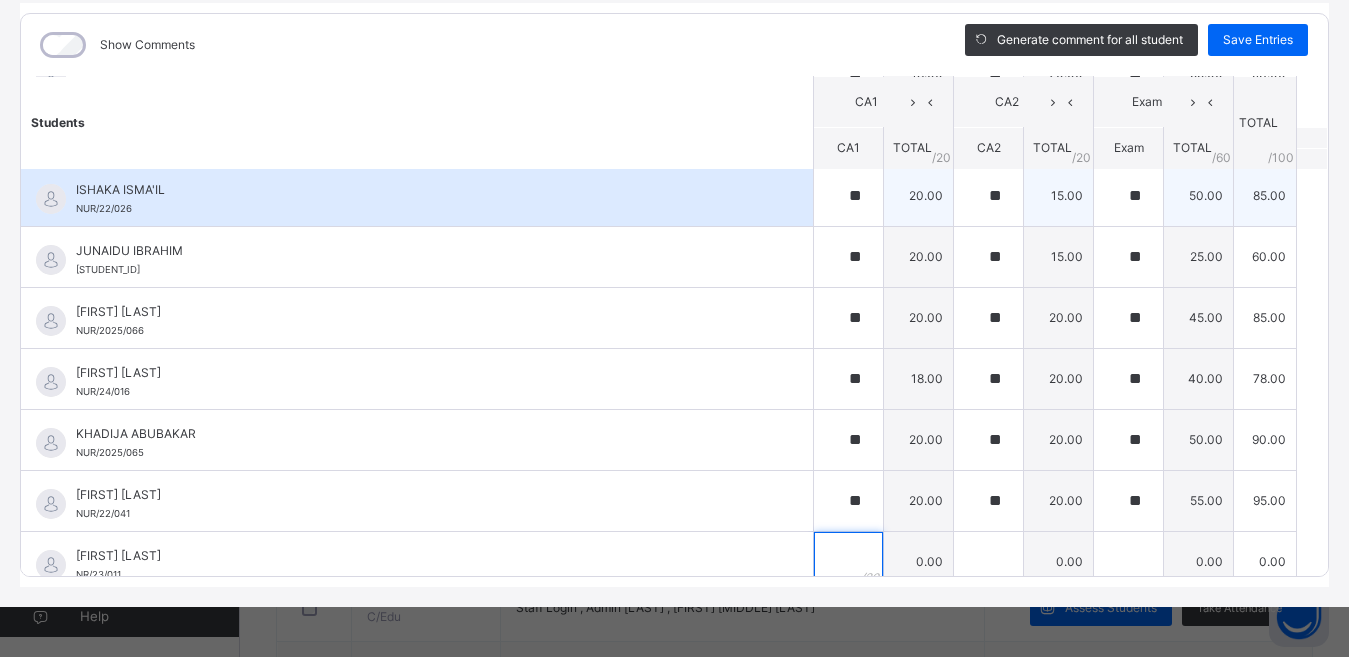 scroll, scrollTop: 1257, scrollLeft: 0, axis: vertical 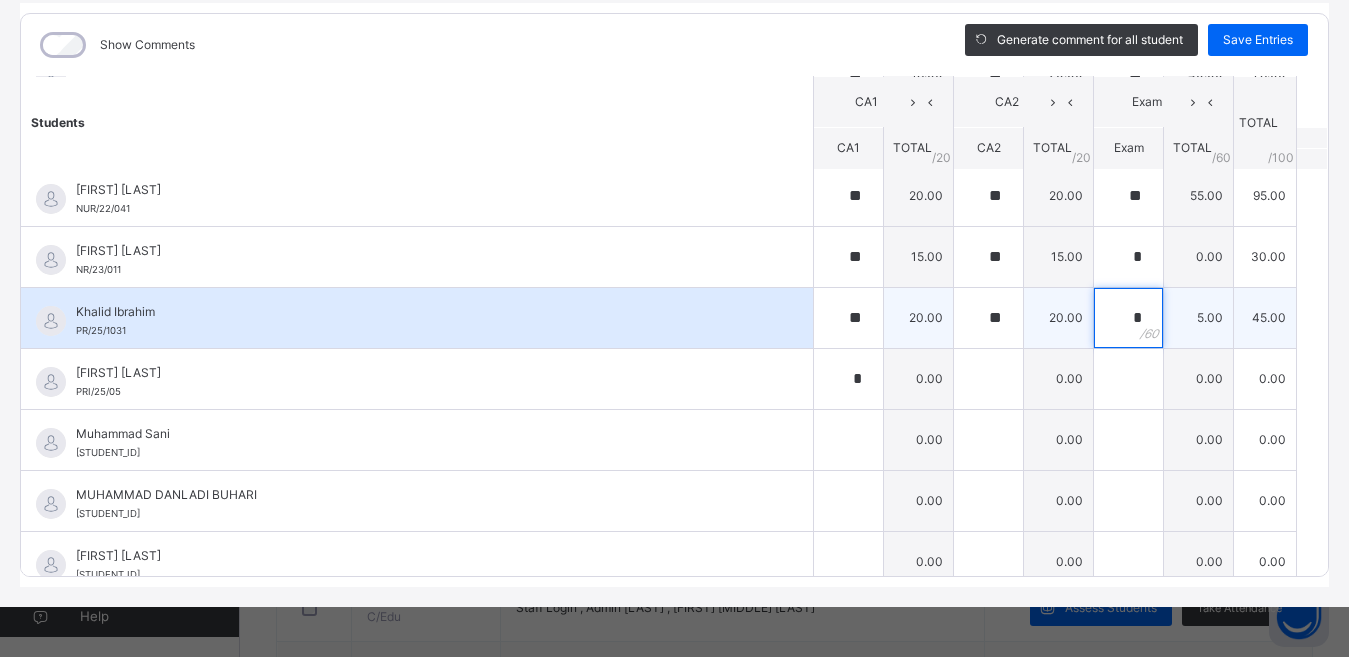 click on "*" at bounding box center (1128, 318) 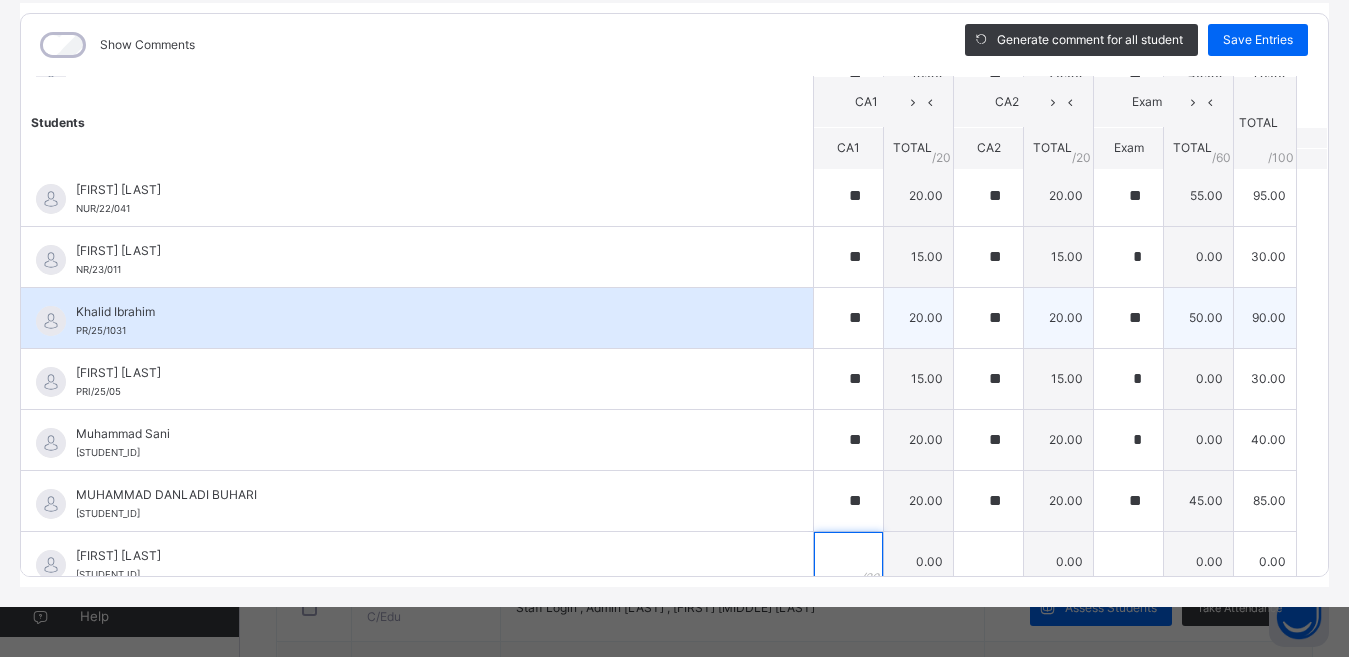 scroll, scrollTop: 1562, scrollLeft: 0, axis: vertical 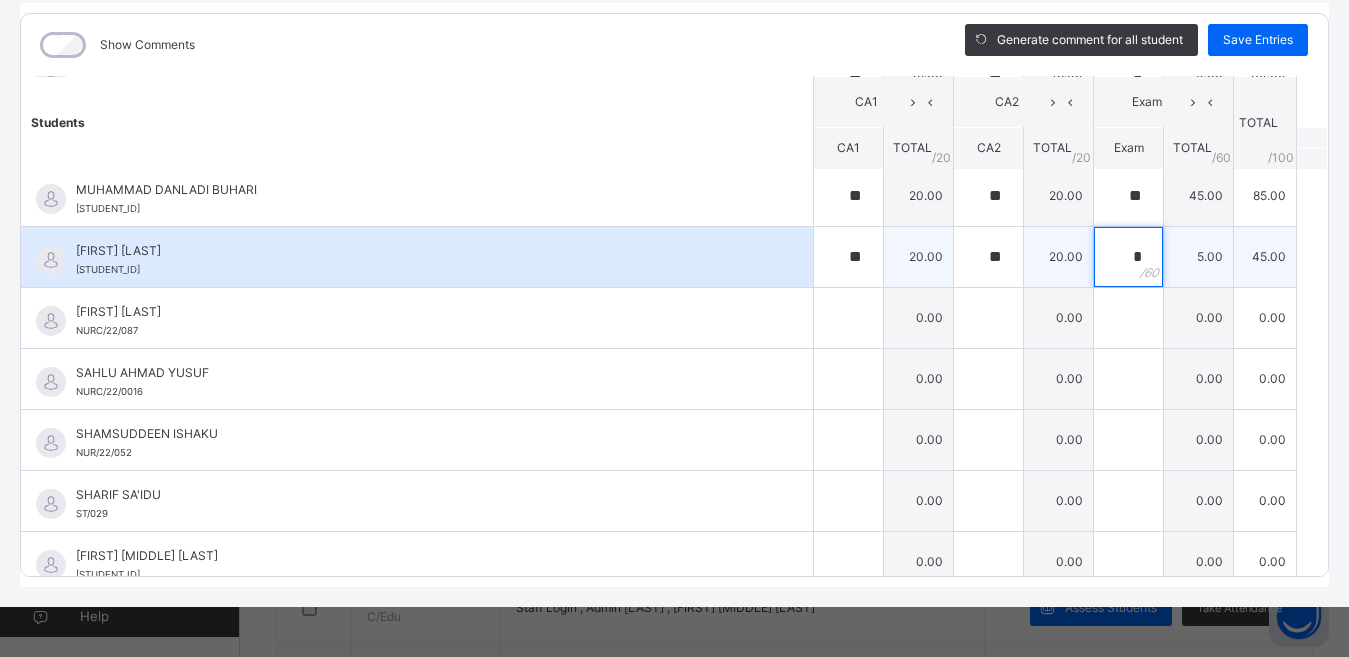 click on "*" at bounding box center (1128, 257) 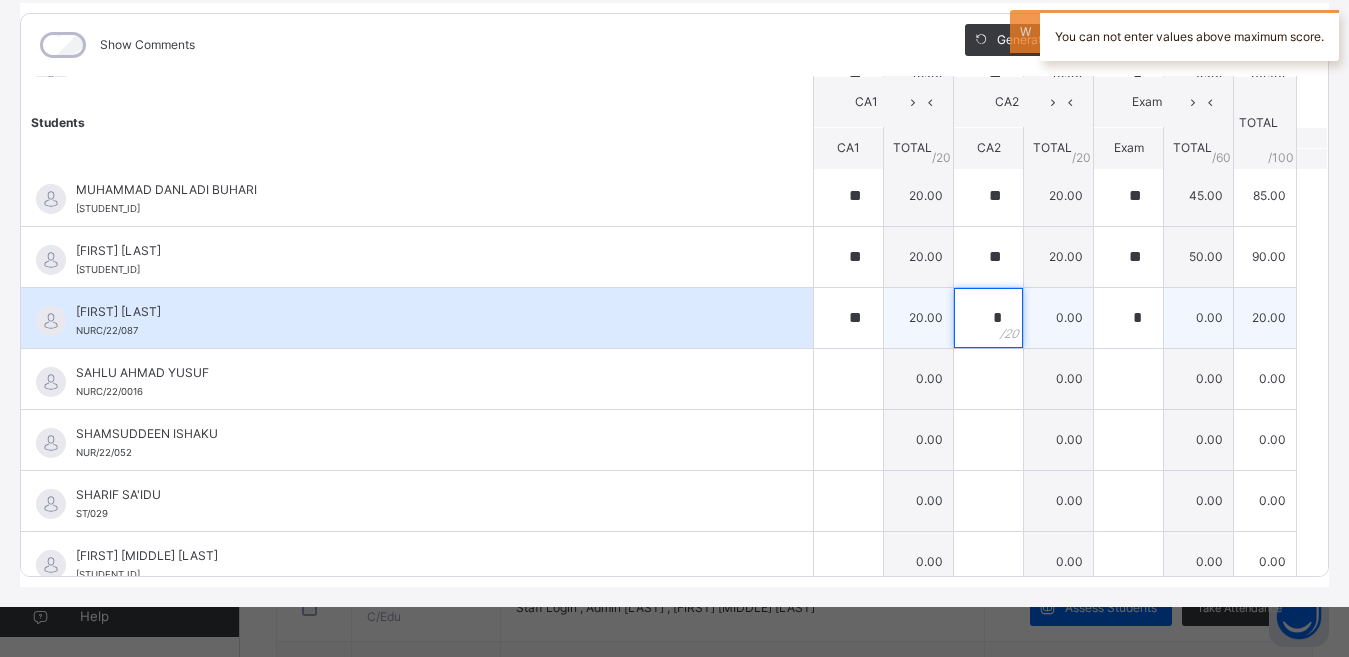 click on "*" at bounding box center (988, 318) 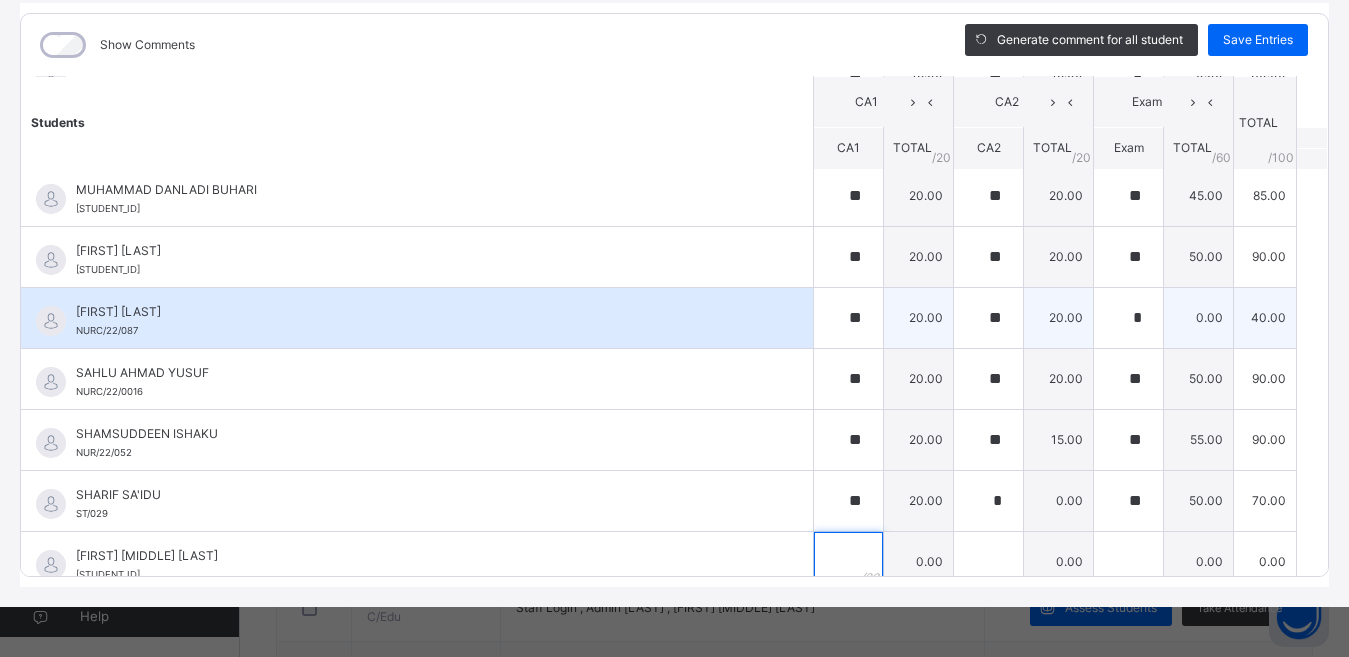 scroll, scrollTop: 1867, scrollLeft: 0, axis: vertical 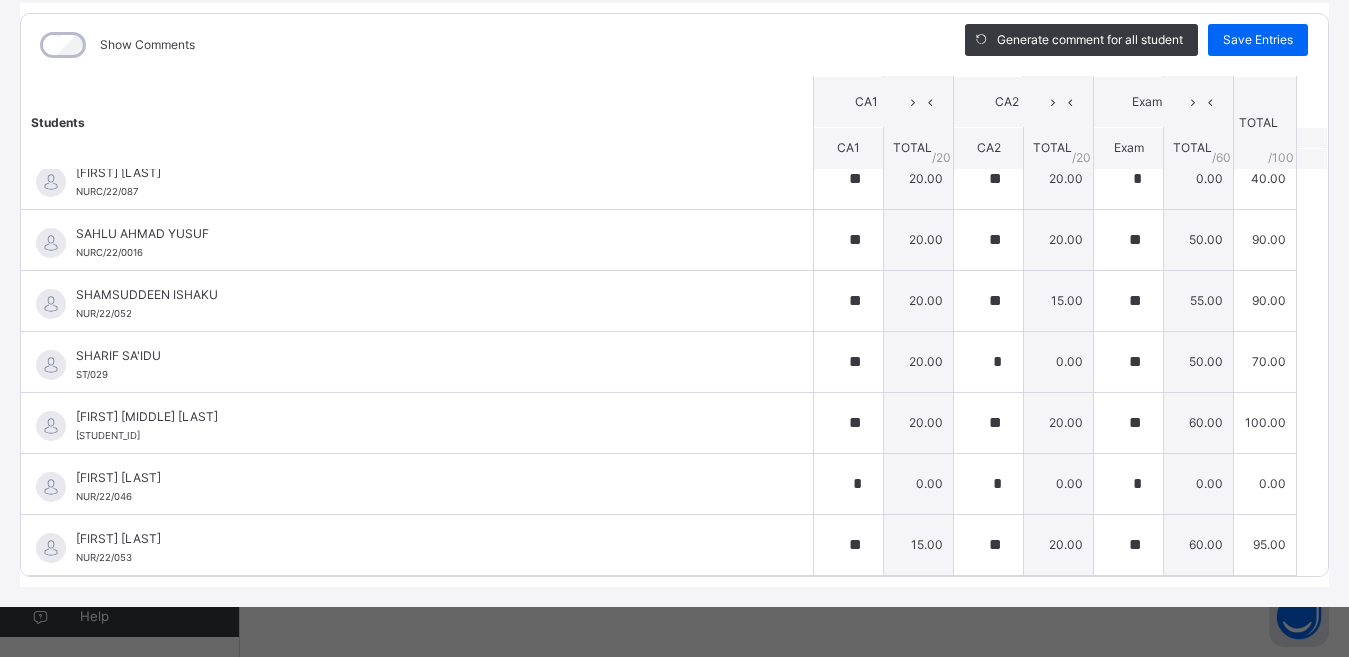 click on "Pri 1   B :   C/Edu Online Actions  Download Empty Score Sheet  Upload/map score sheet Subject  C/Edu AL-IKHLAS EXCELLENT ACADEMY, GANYE. NUR, PRI, & SEC SCHOOL Date: 6th Aug 2025, 8:35:05 am Score Sheet Score Sheet Show Comments   Generate comment for all student   Save Entries Class Level:  Pri 1   B Subject:  C/Edu Session:  2024/2025 Session Session:  Third Term Students CA1 CA2 Exam TOTAL /100 Comment CA1 TOTAL / 20 CA2 TOTAL / 20 Exam TOTAL / 60 Abubakar  Sadiq Muhammad PR/25/1019 Abubakar  Sadiq Muhammad PR/25/1019 0.00 0.00 0.00 0.00 Generate comment 0 / 250   ×   Subject Teacher’s Comment Generate and see in full the comment developed by the AI with an option to regenerate the comment JS Abubakar  Sadiq Muhammad   PR/25/1019   Total 0.00  / 100.00 Sims Bot   Regenerate     Use this comment   Abubakar  Umar PR/25/1030 Abubakar  Umar PR/25/1030 * 0.00 * 0.00 * 0.00 0.00 Generate comment 0 / 250   ×   Subject Teacher’s Comment JS Abubakar  Umar   PR/25/1030   Total 0.00  / 100.00 Sims Bot" at bounding box center (674, 235) 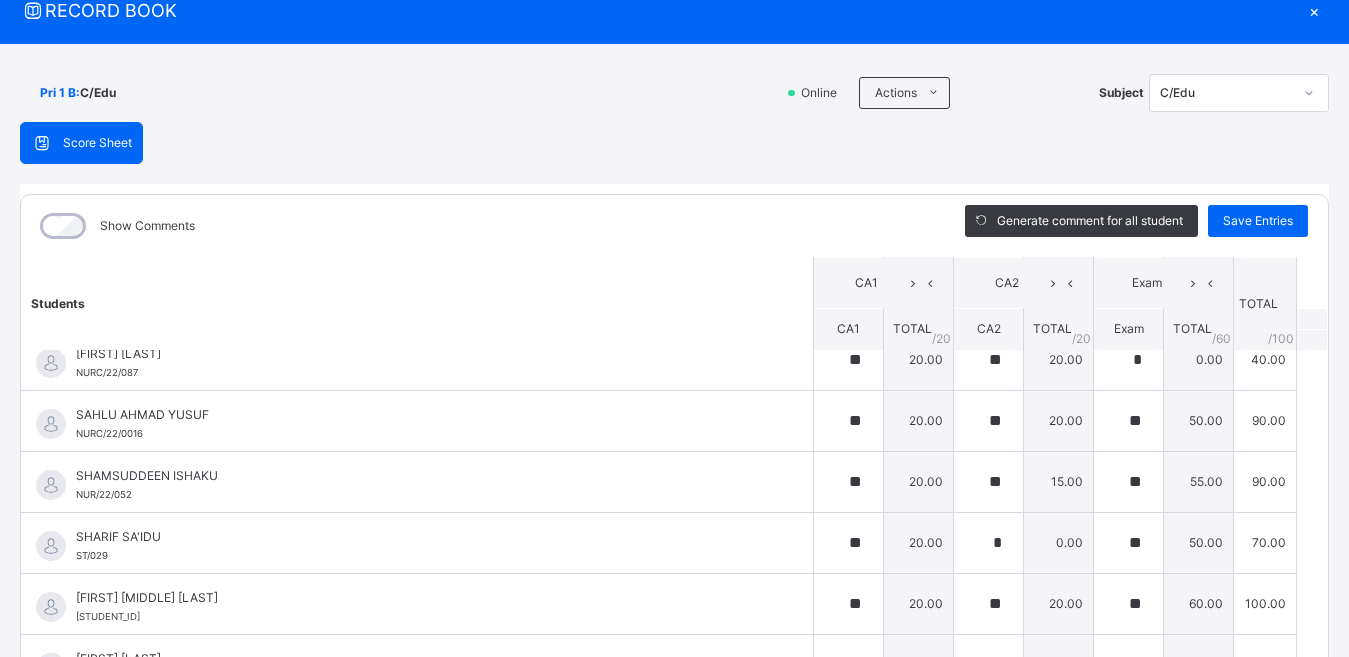 scroll, scrollTop: 41, scrollLeft: 0, axis: vertical 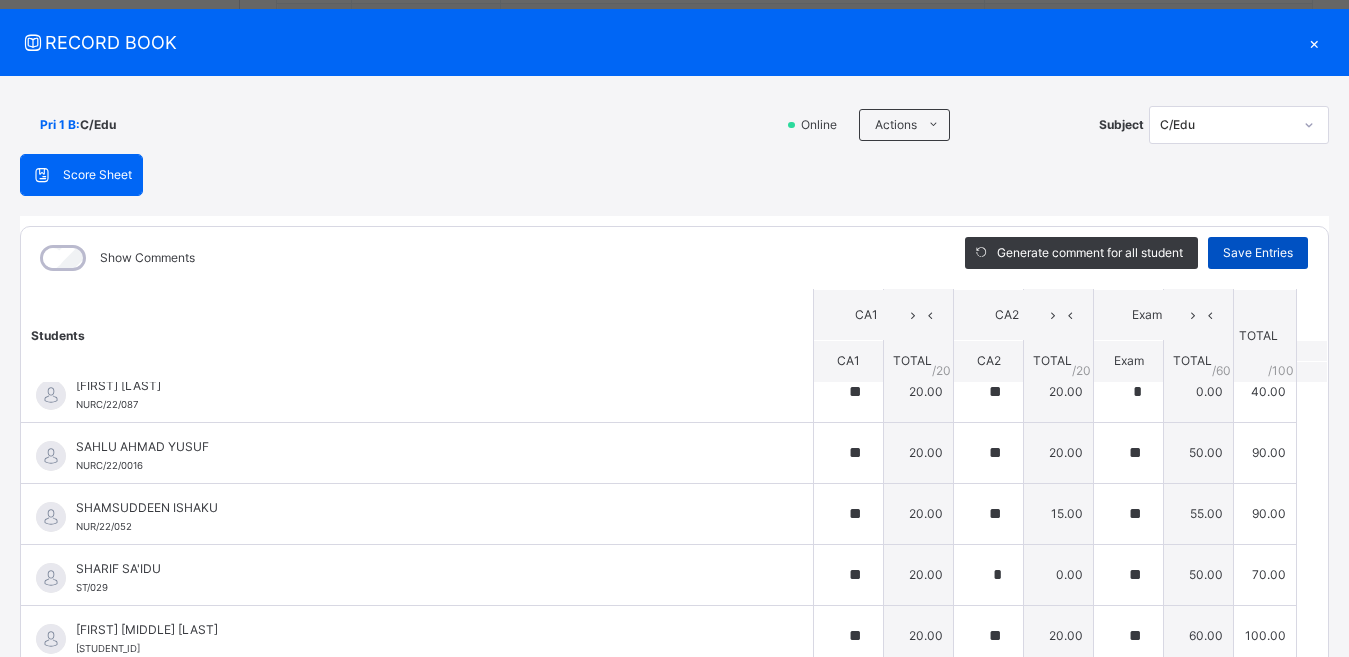 click on "Save Entries" at bounding box center [1258, 253] 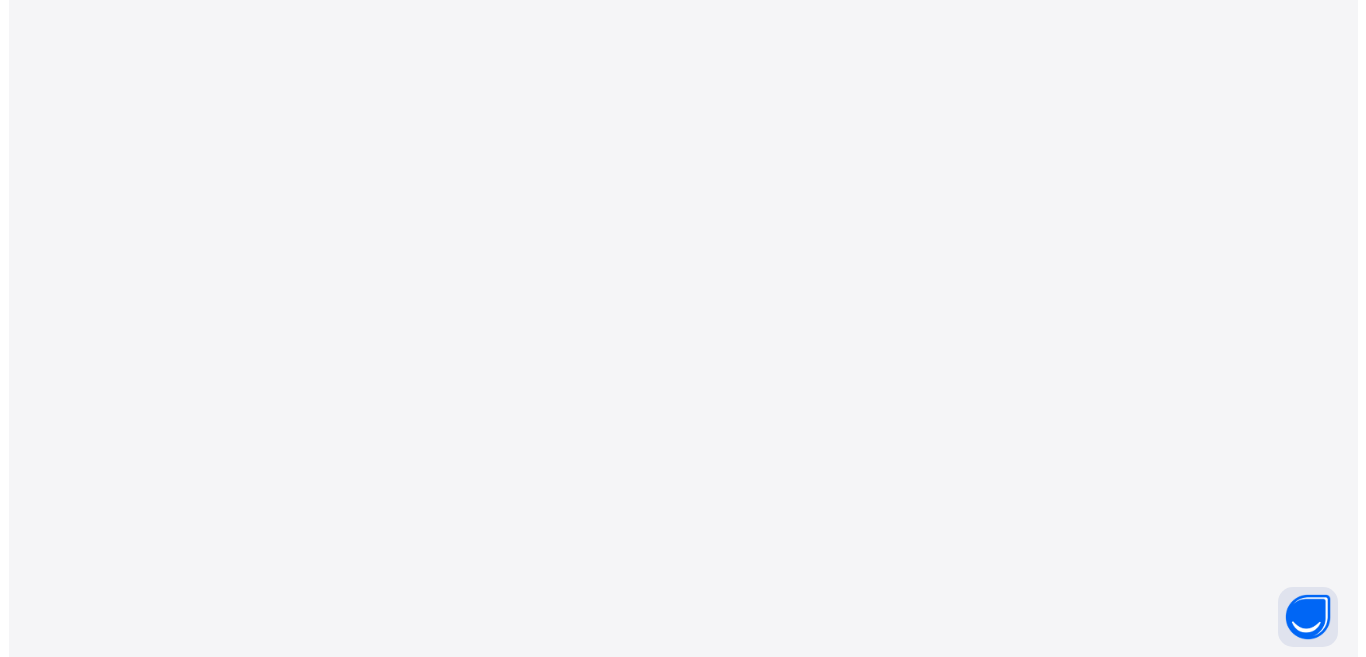 scroll, scrollTop: 0, scrollLeft: 0, axis: both 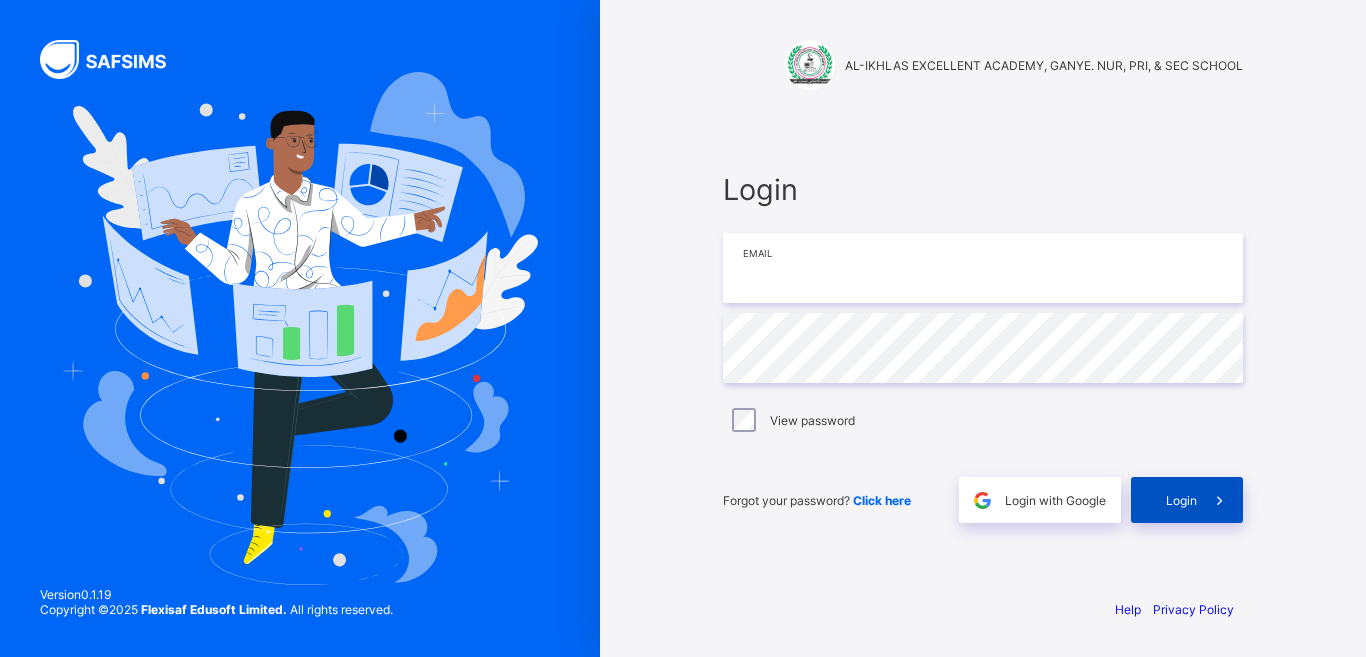 type on "**********" 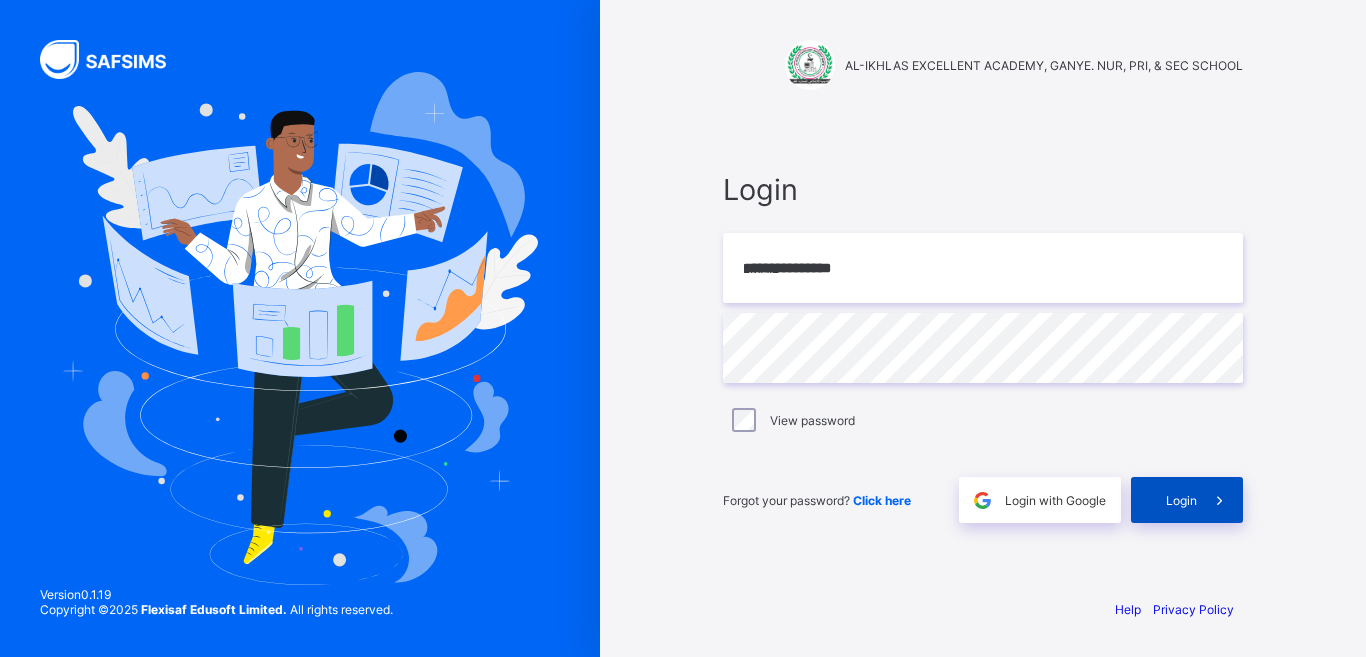 click on "Login" at bounding box center [1187, 500] 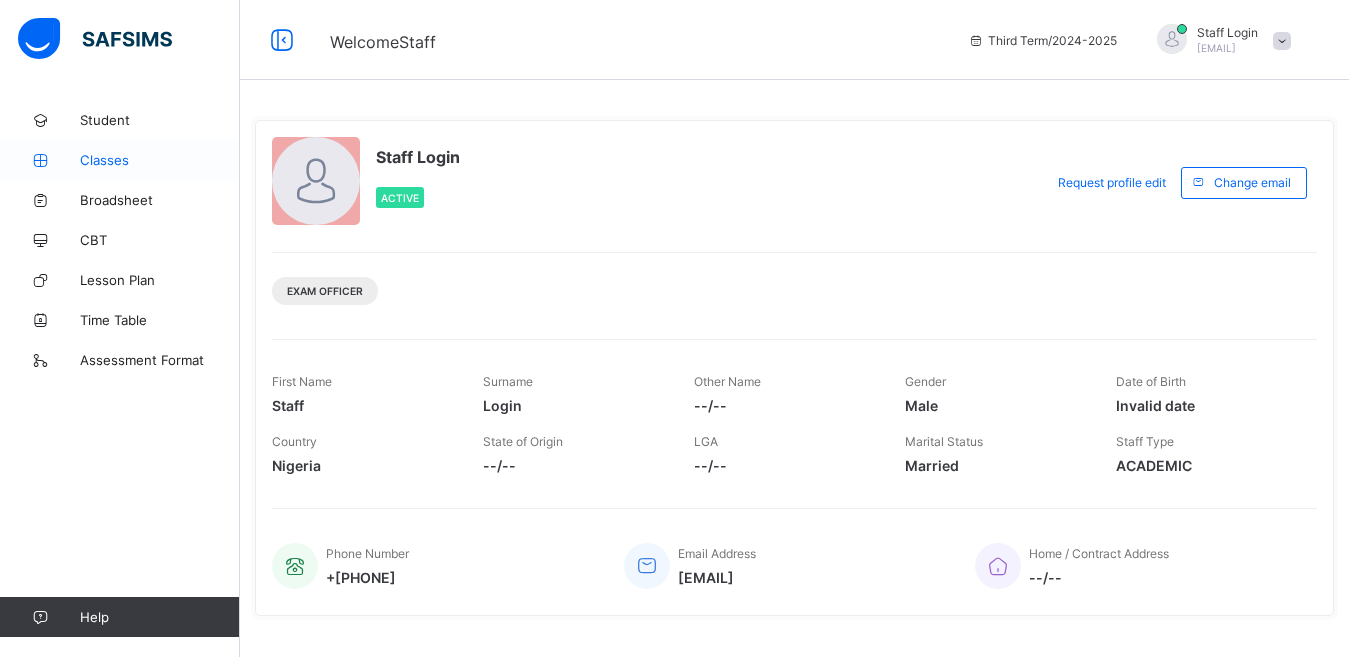 click on "Classes" at bounding box center [160, 160] 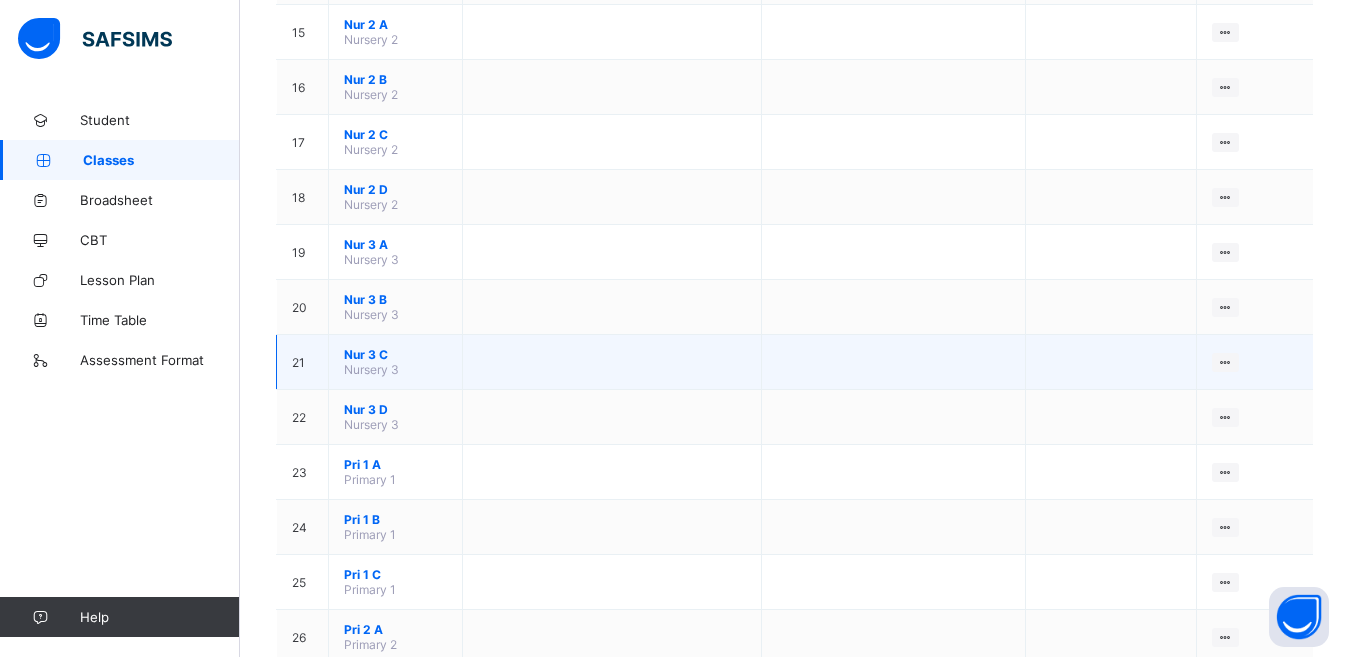scroll, scrollTop: 1200, scrollLeft: 0, axis: vertical 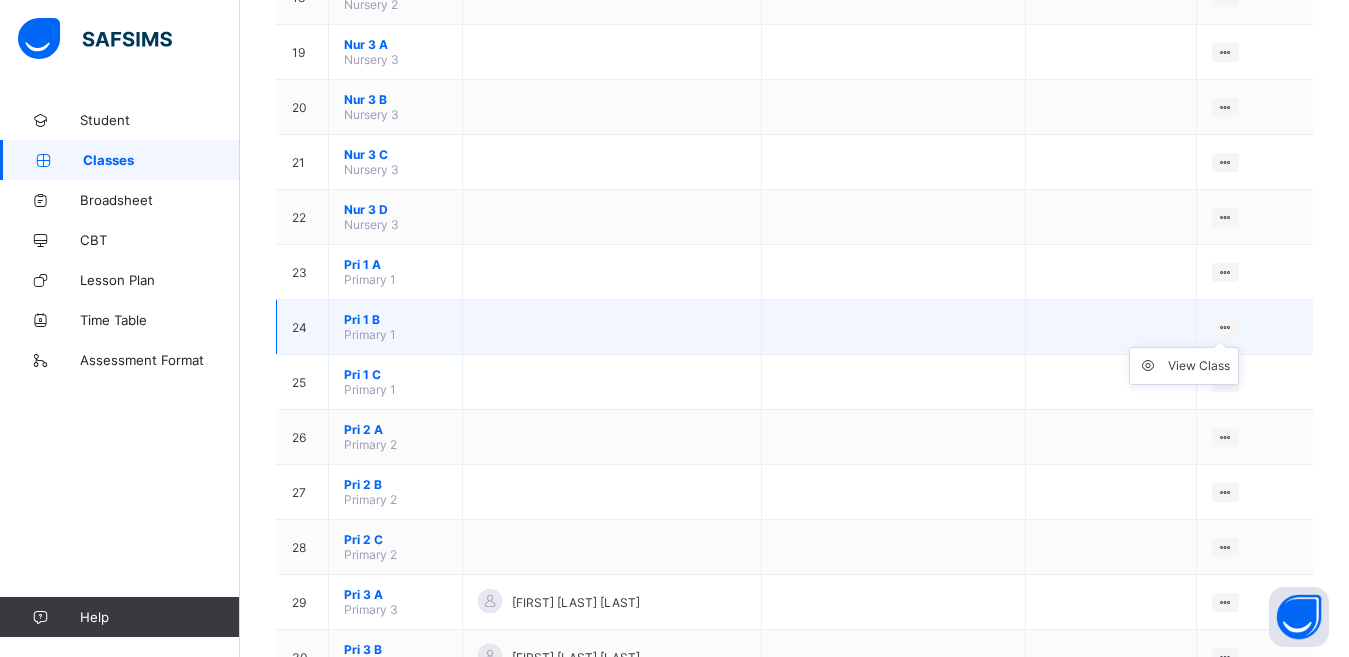 click on "View Class" at bounding box center (1184, 366) 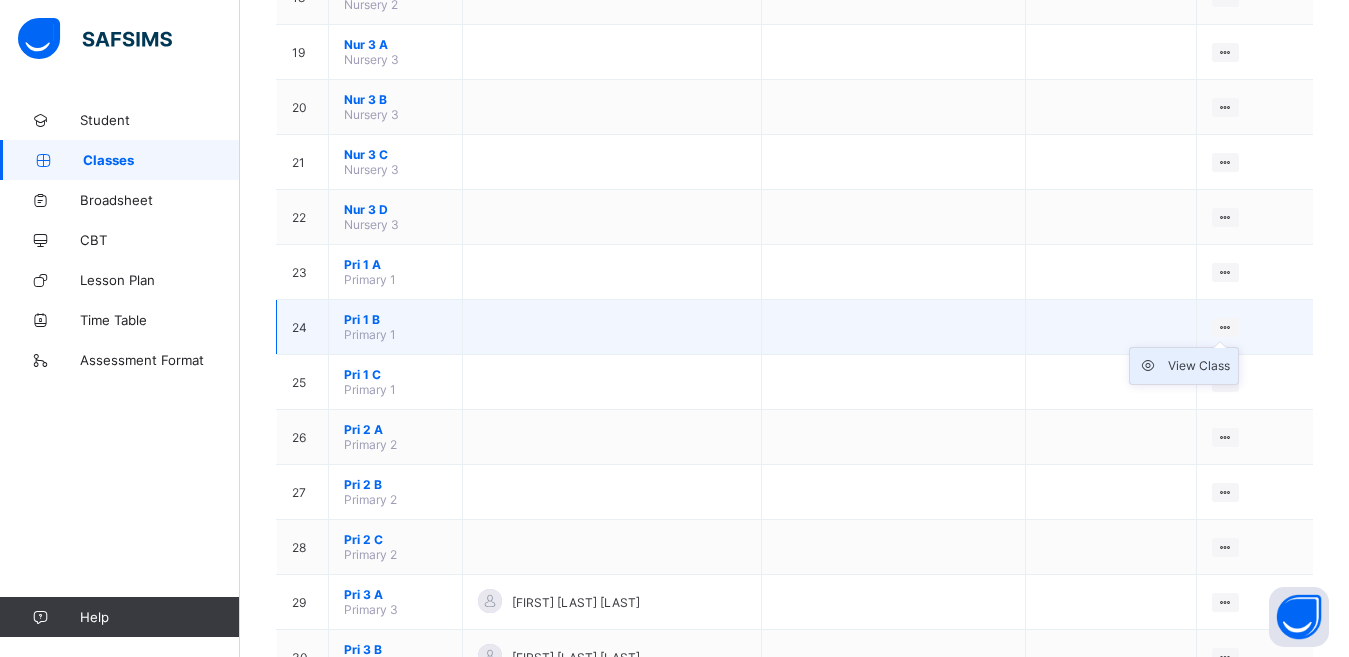 click on "View Class" at bounding box center [1199, 366] 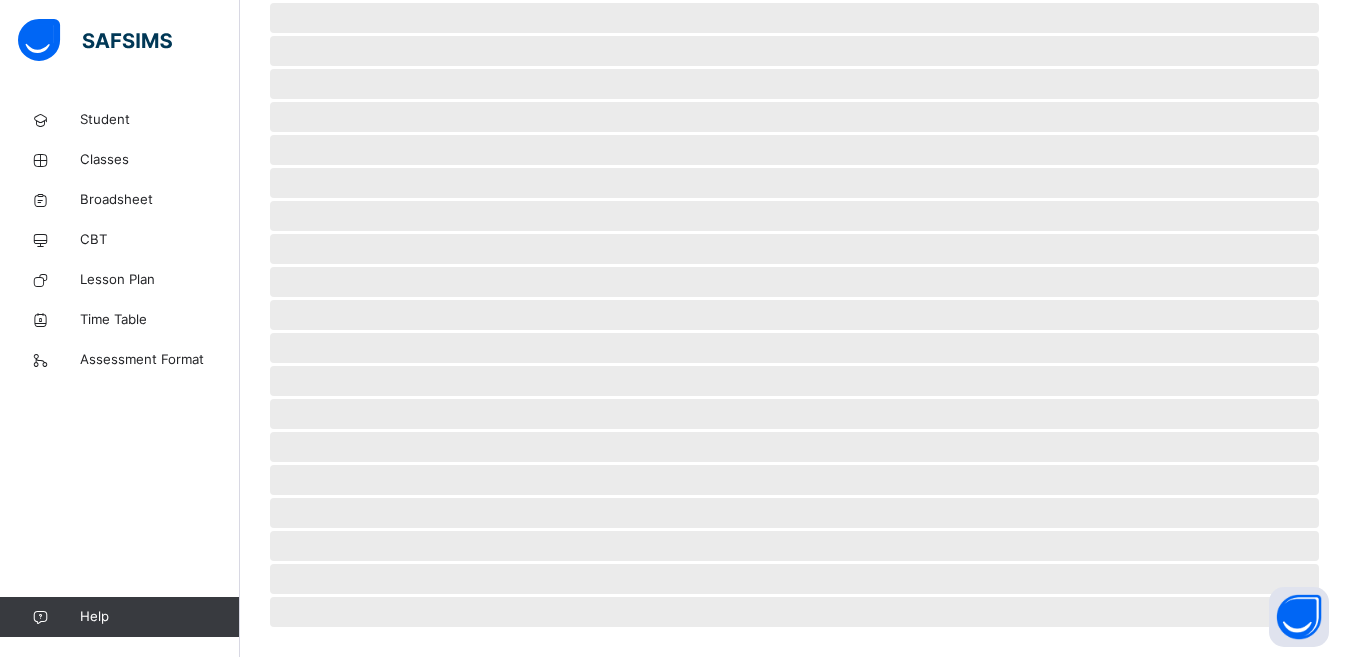 scroll, scrollTop: 0, scrollLeft: 0, axis: both 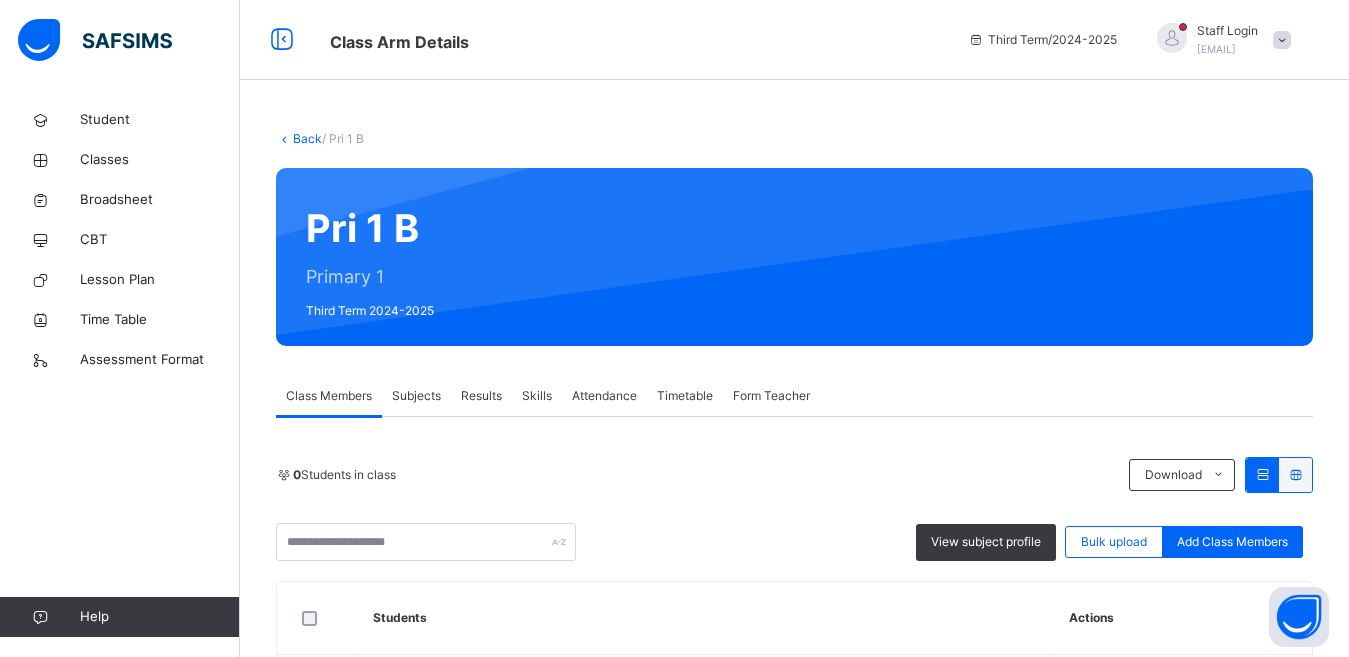 click on "Abubakar  Sadiq Muhammad PR/25/1019" at bounding box center (457, 687) 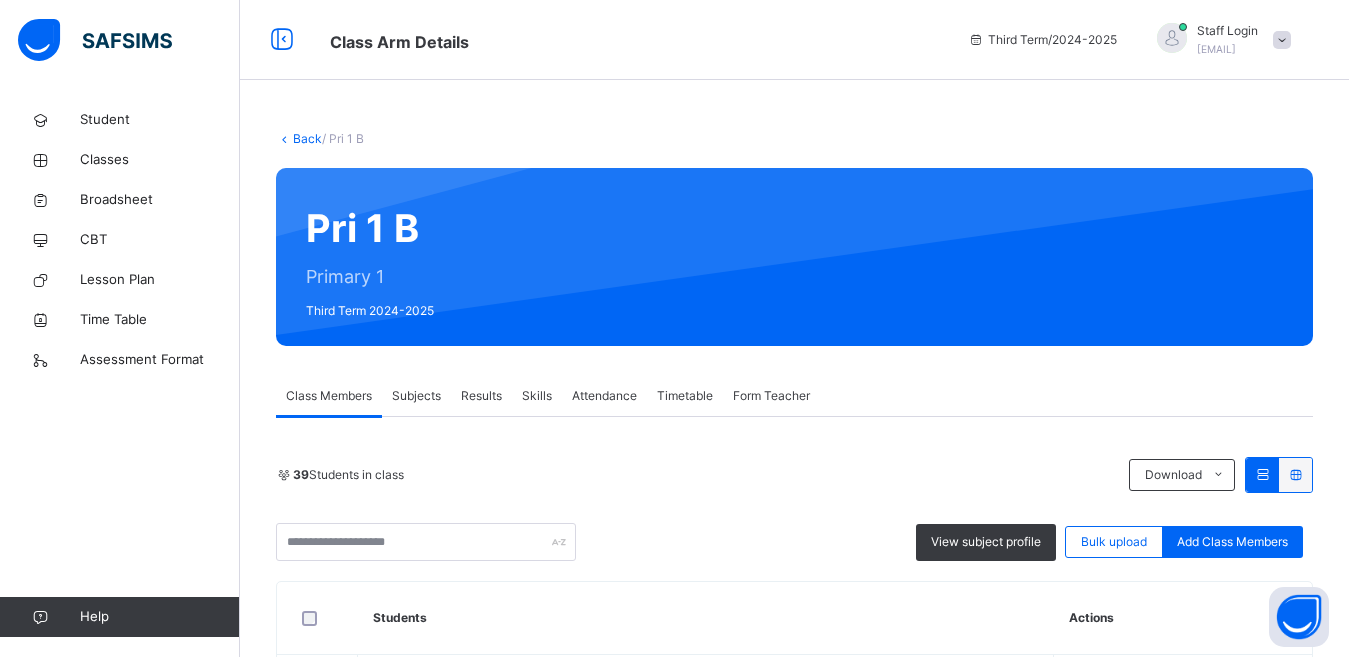 click on "Subjects" at bounding box center [416, 396] 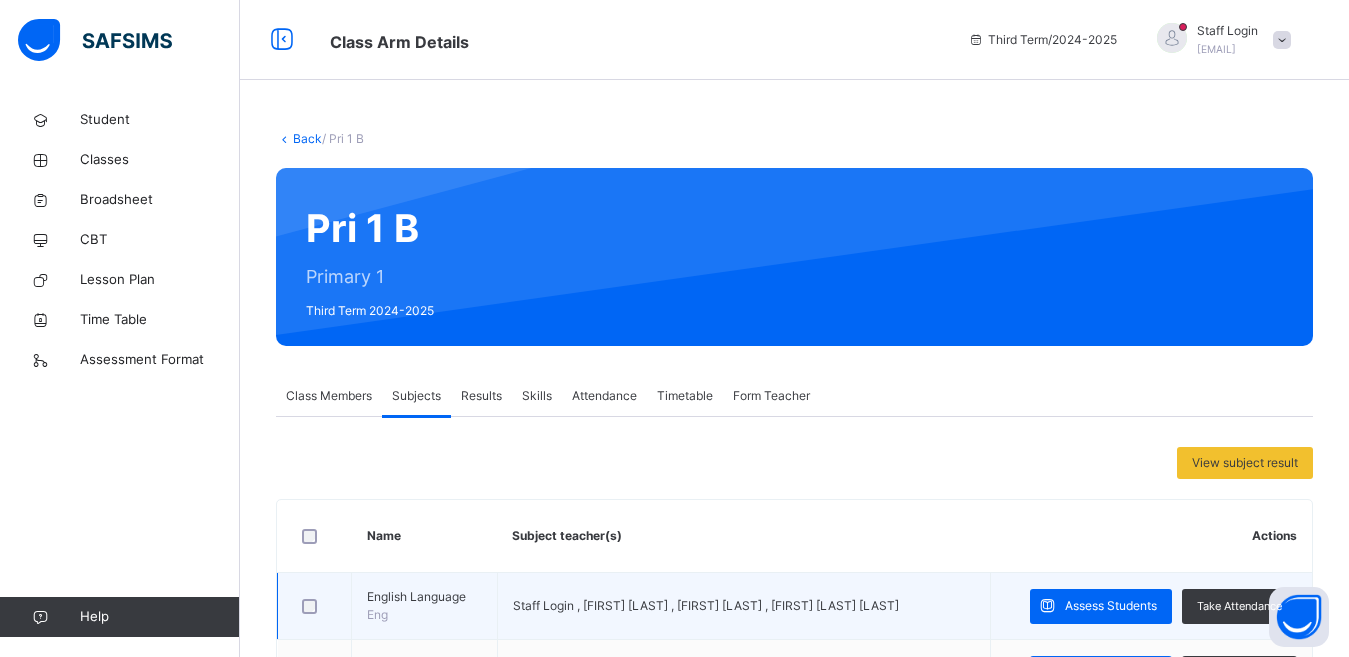 scroll, scrollTop: 400, scrollLeft: 0, axis: vertical 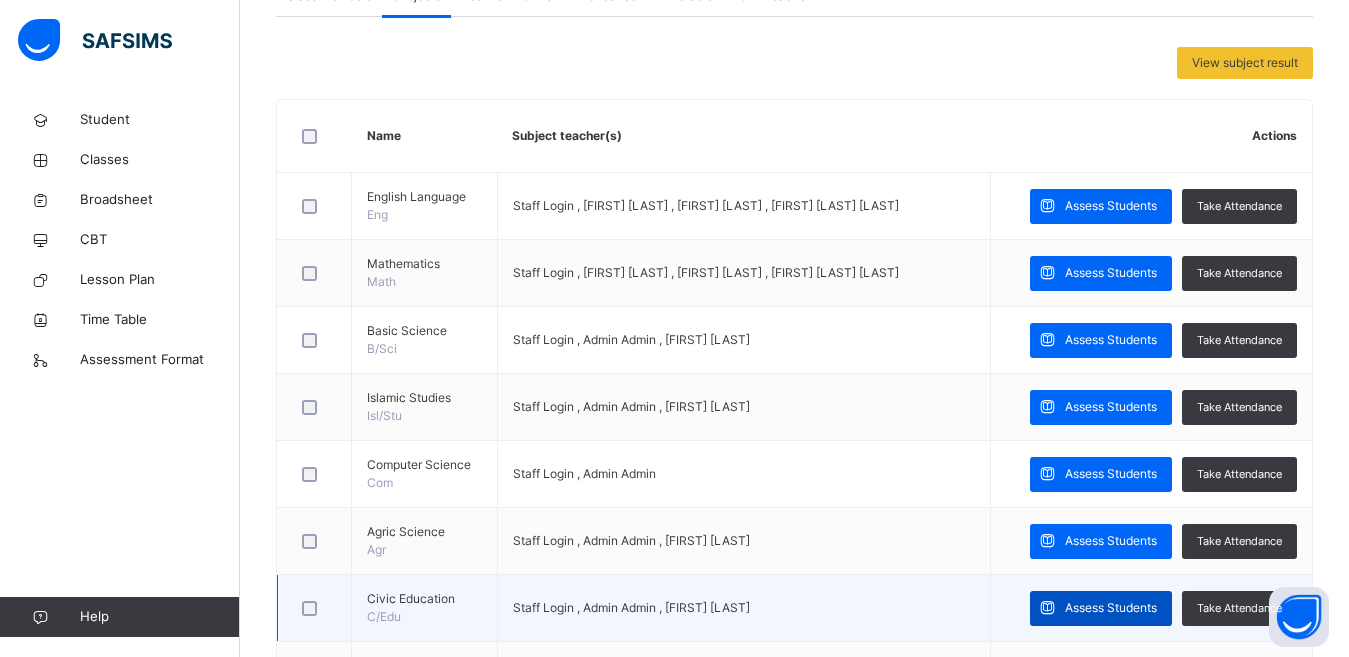 click on "Assess Students" at bounding box center (1101, 608) 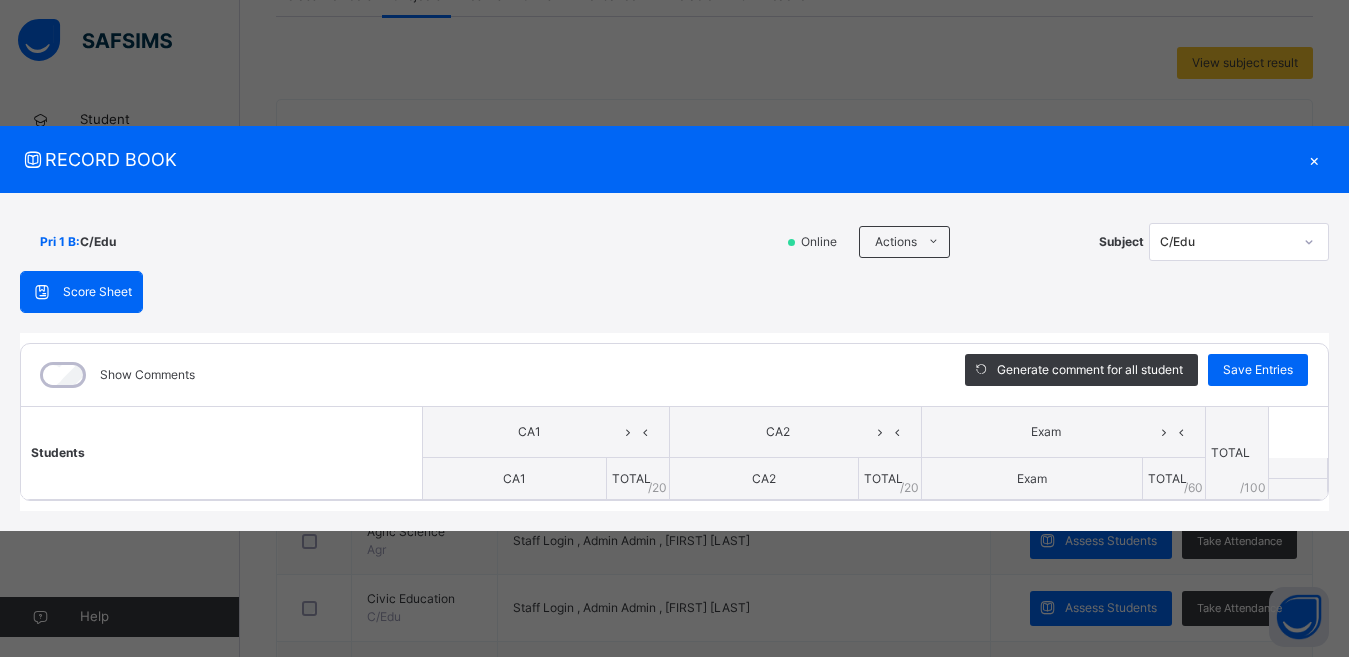 scroll, scrollTop: 0, scrollLeft: 0, axis: both 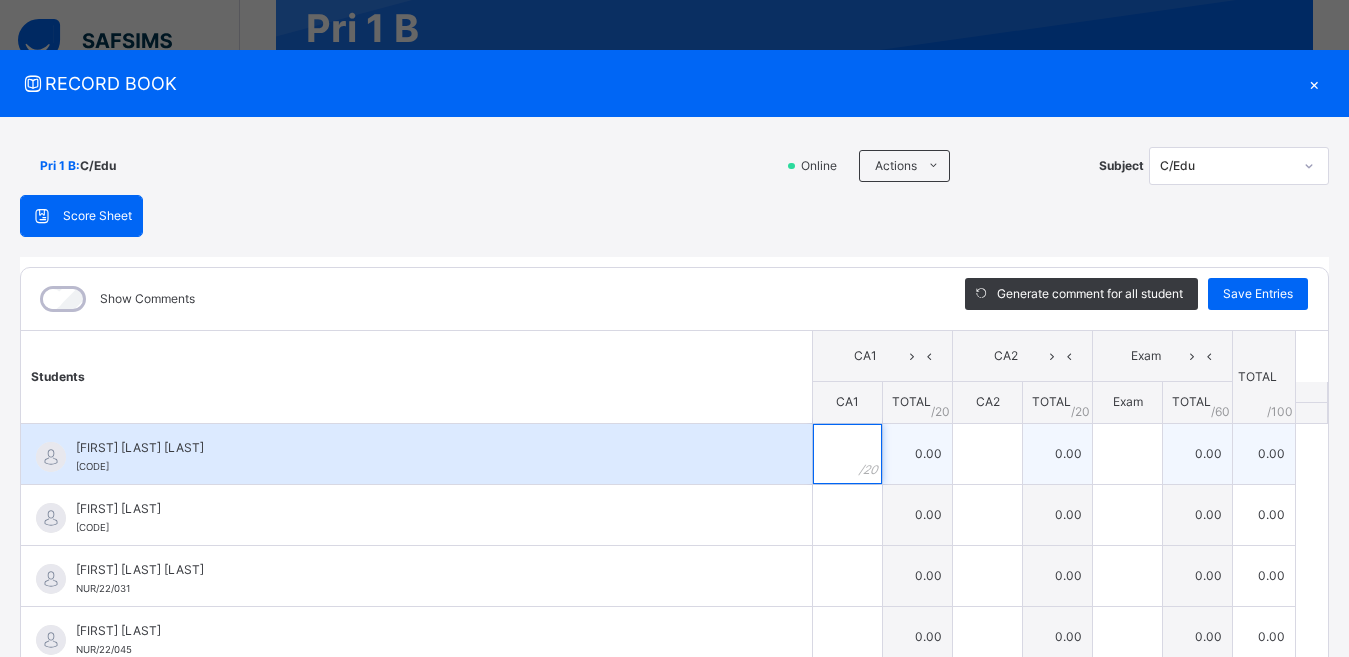 click at bounding box center (847, 454) 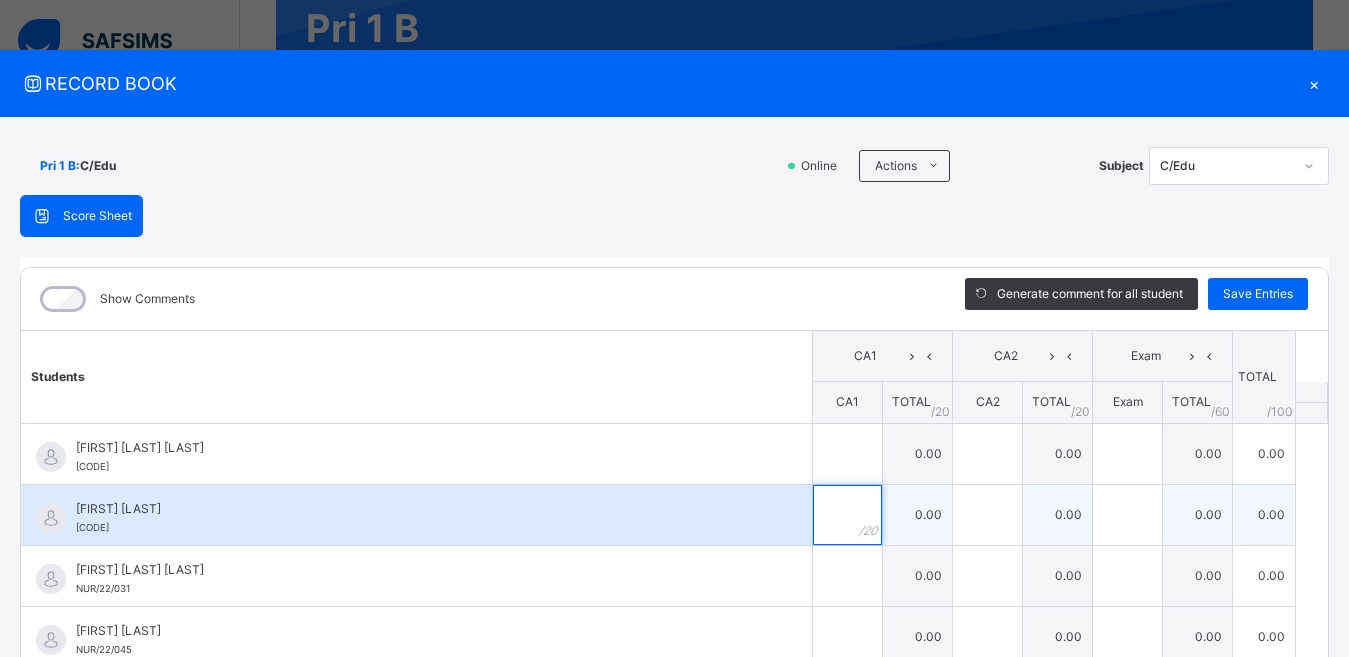click at bounding box center (847, 515) 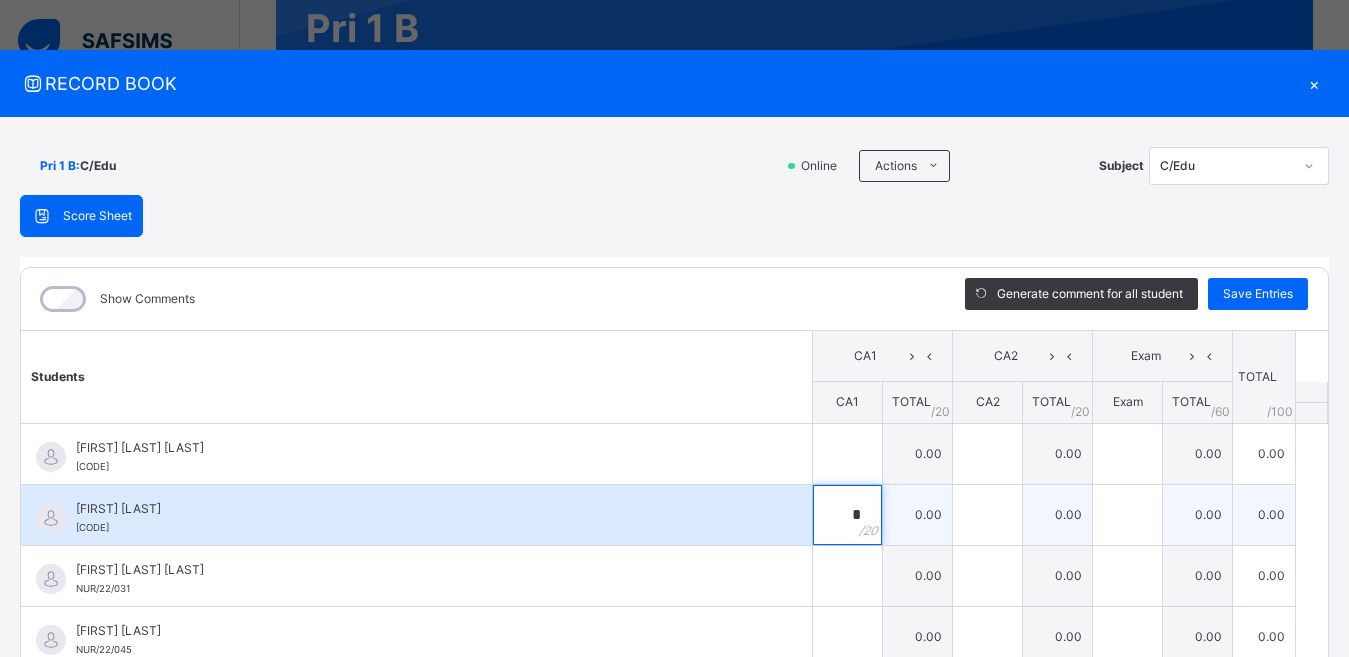 type on "*" 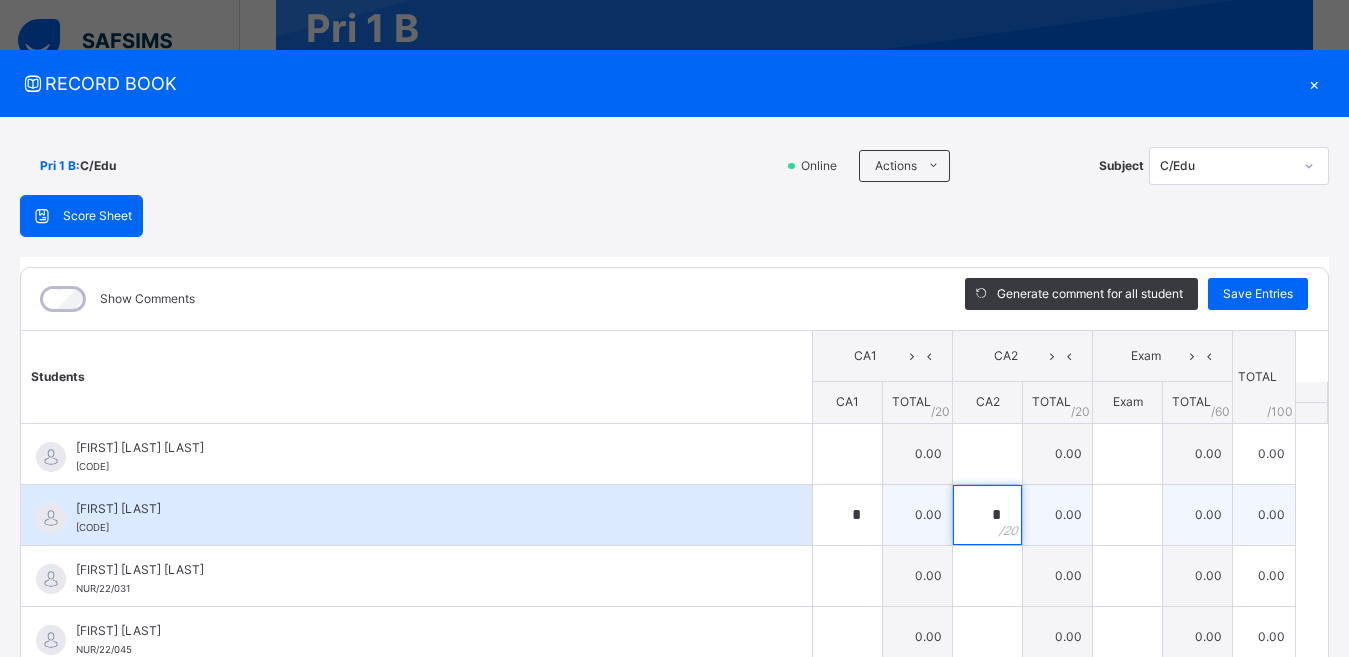 type on "*" 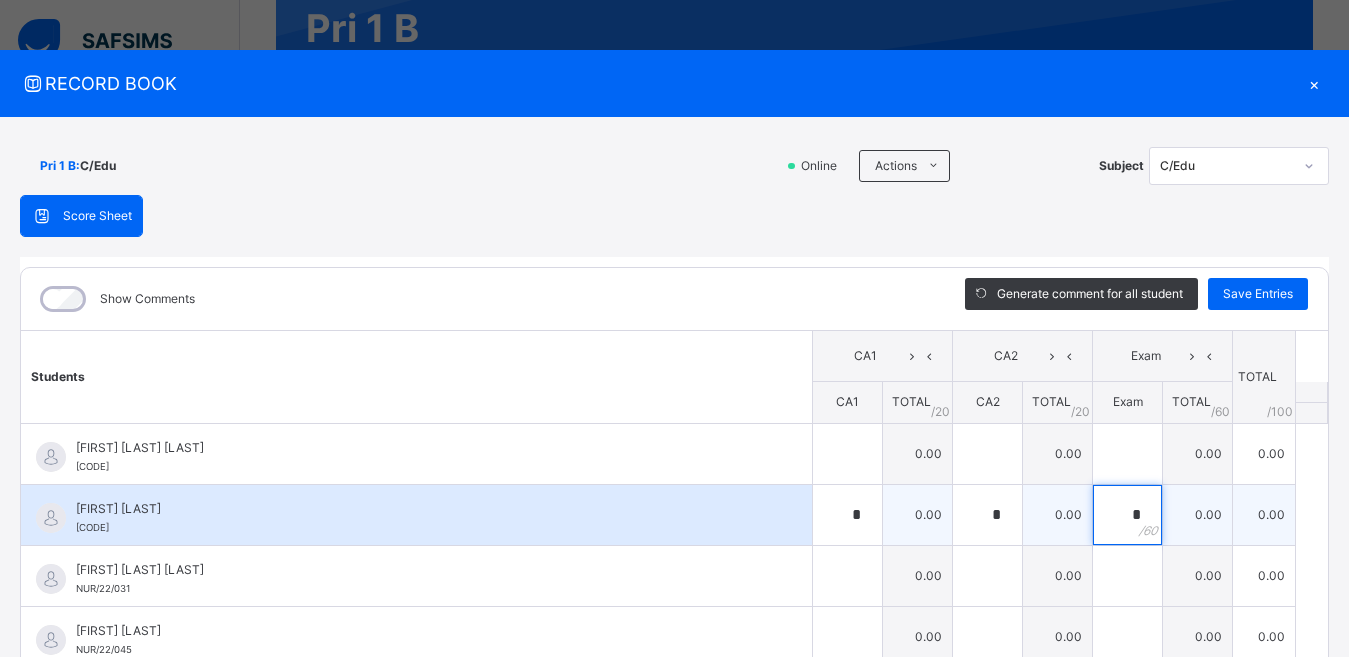 type on "*" 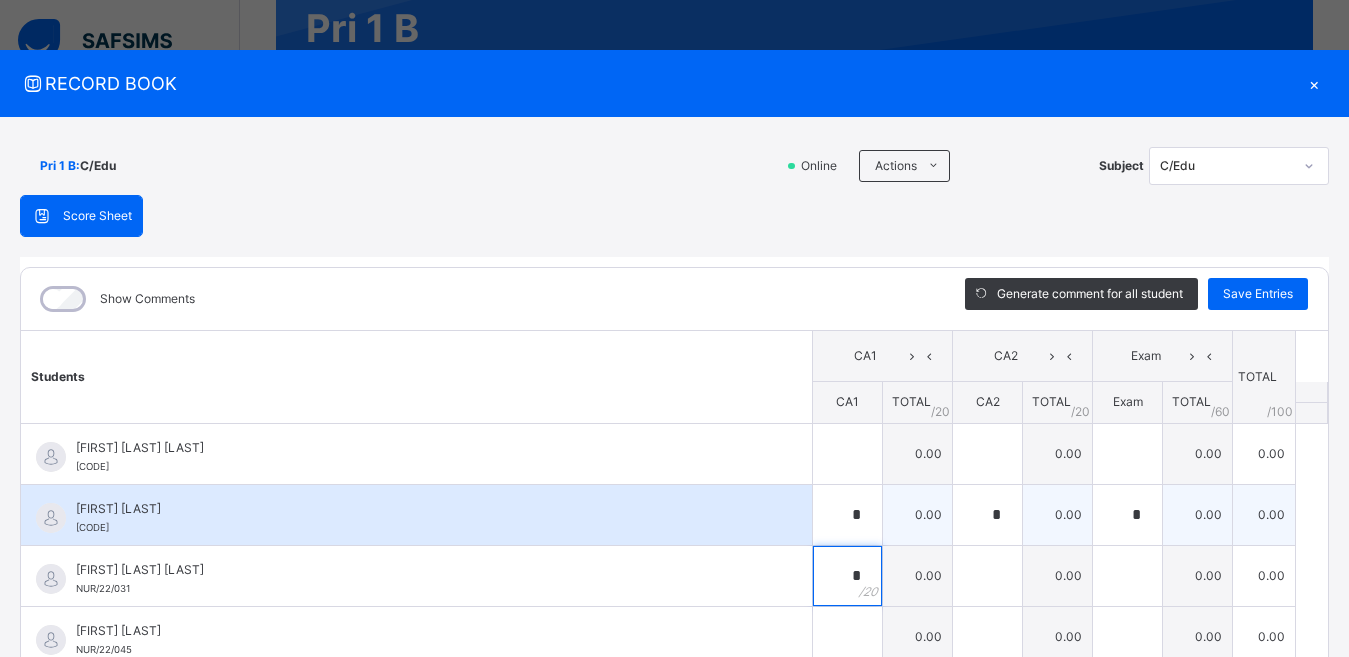 type on "*" 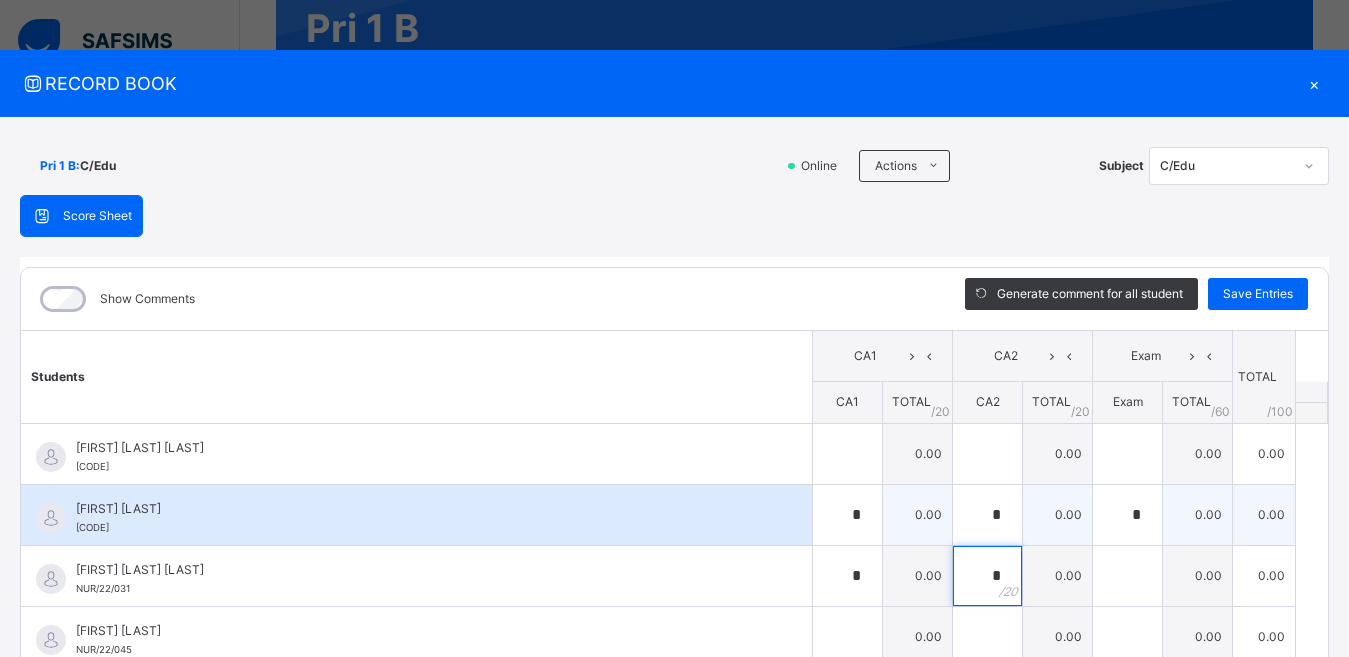 type on "*" 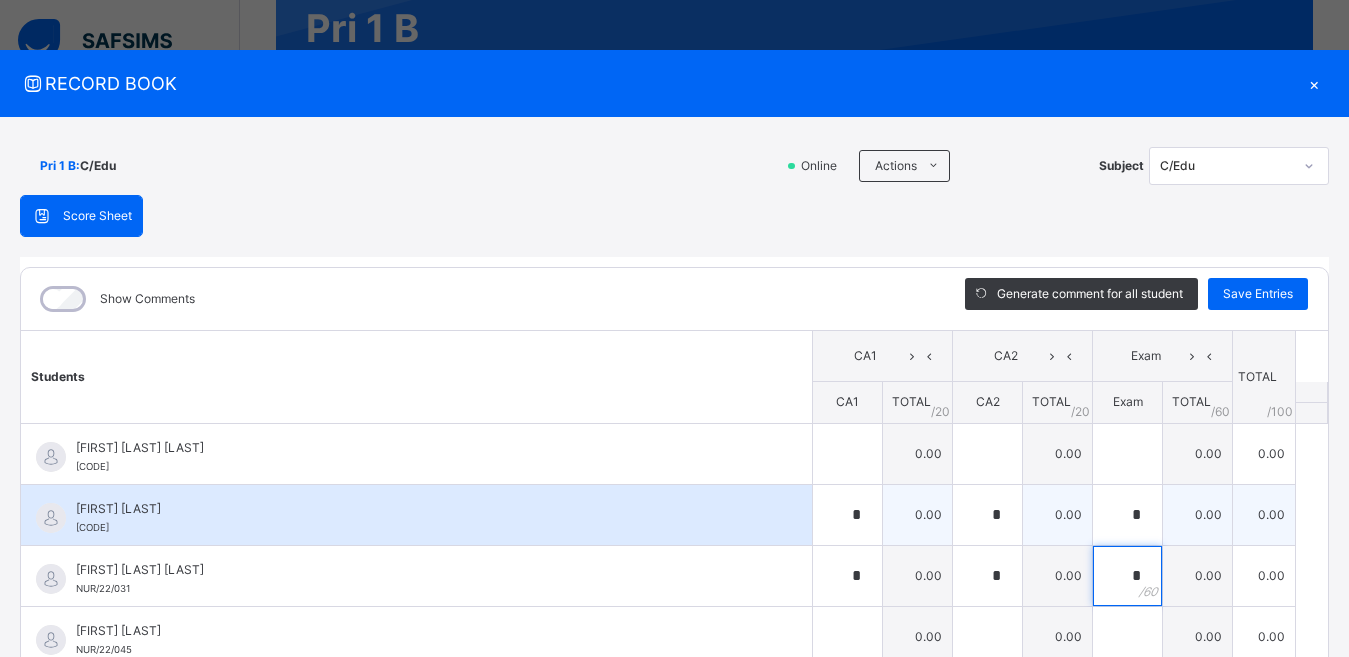 type on "*" 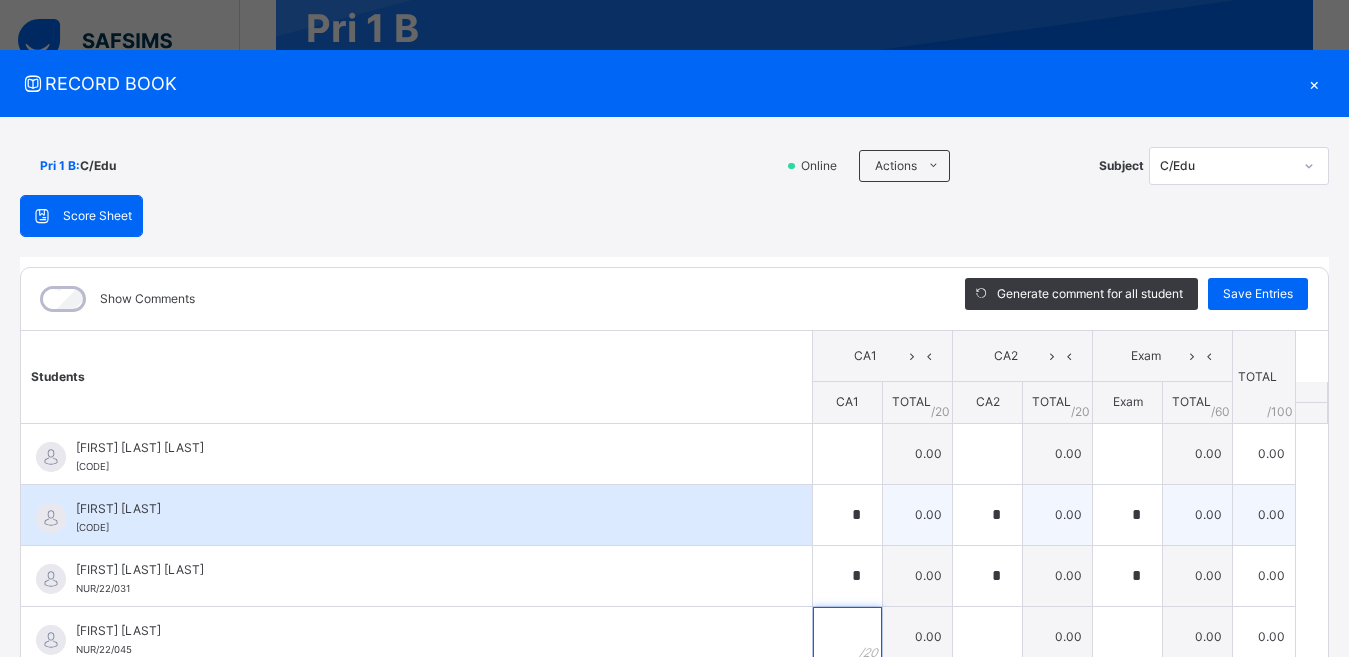 scroll, scrollTop: 10, scrollLeft: 0, axis: vertical 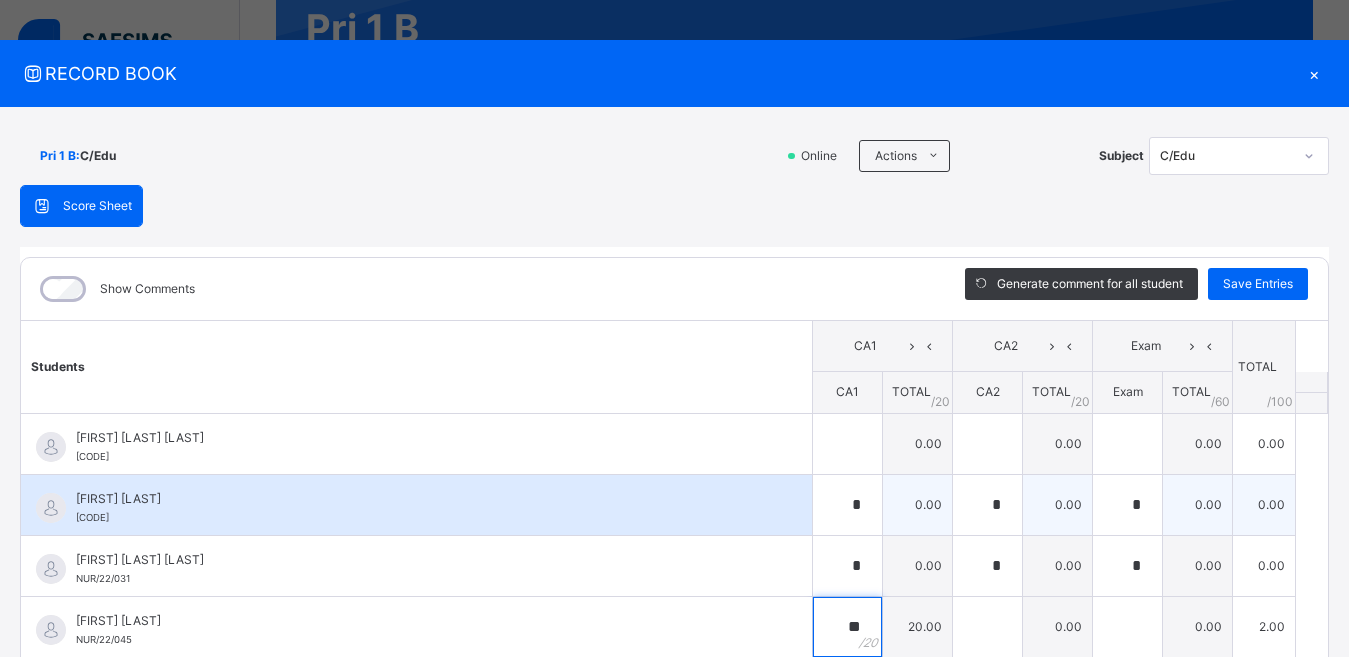 type on "**" 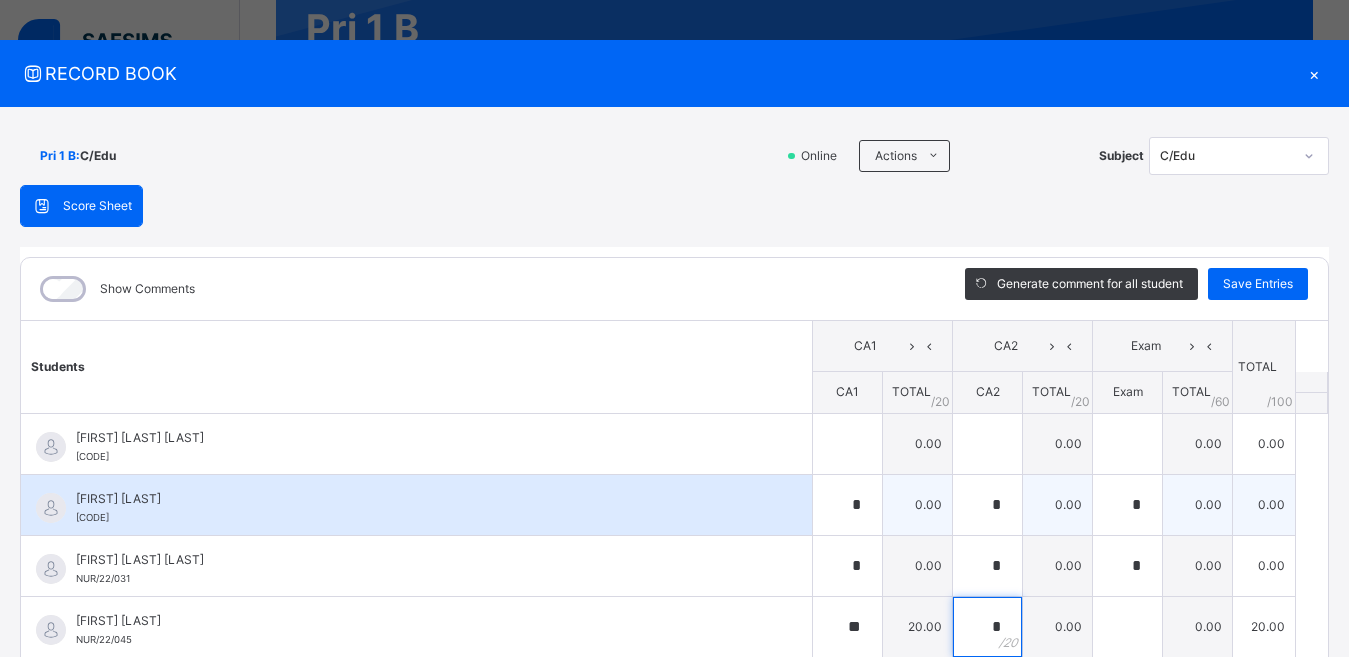 type on "*" 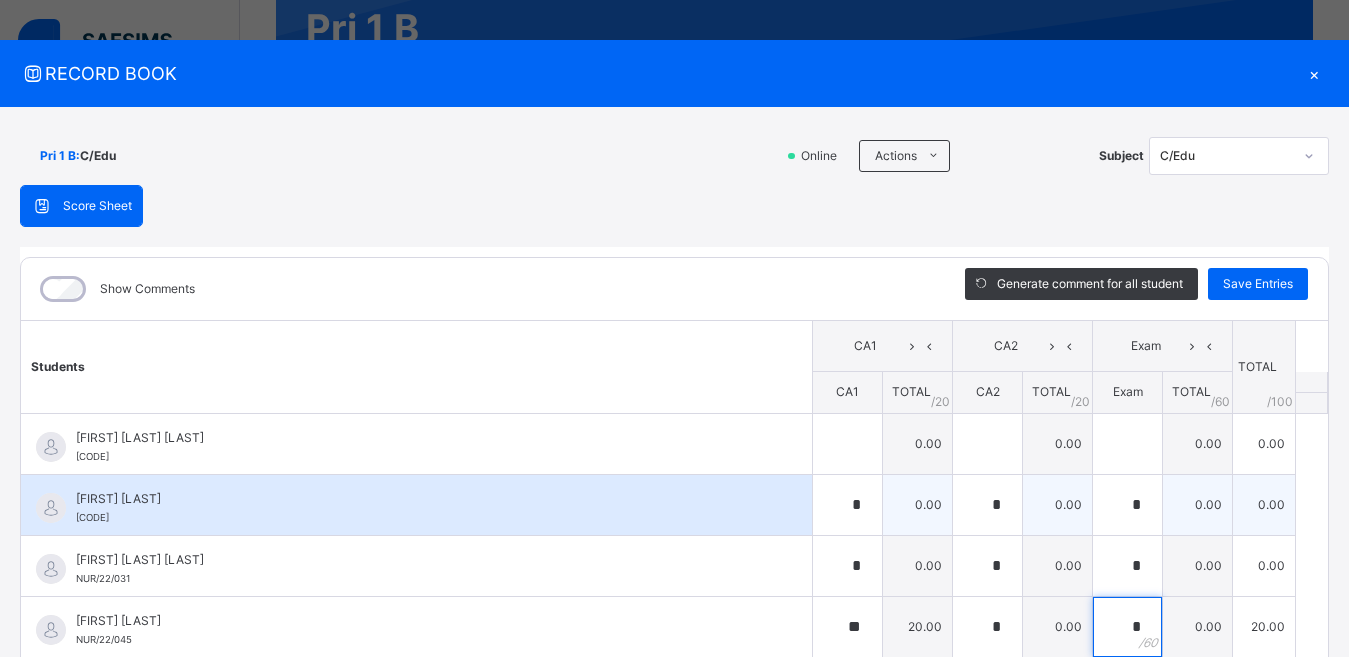 type on "*" 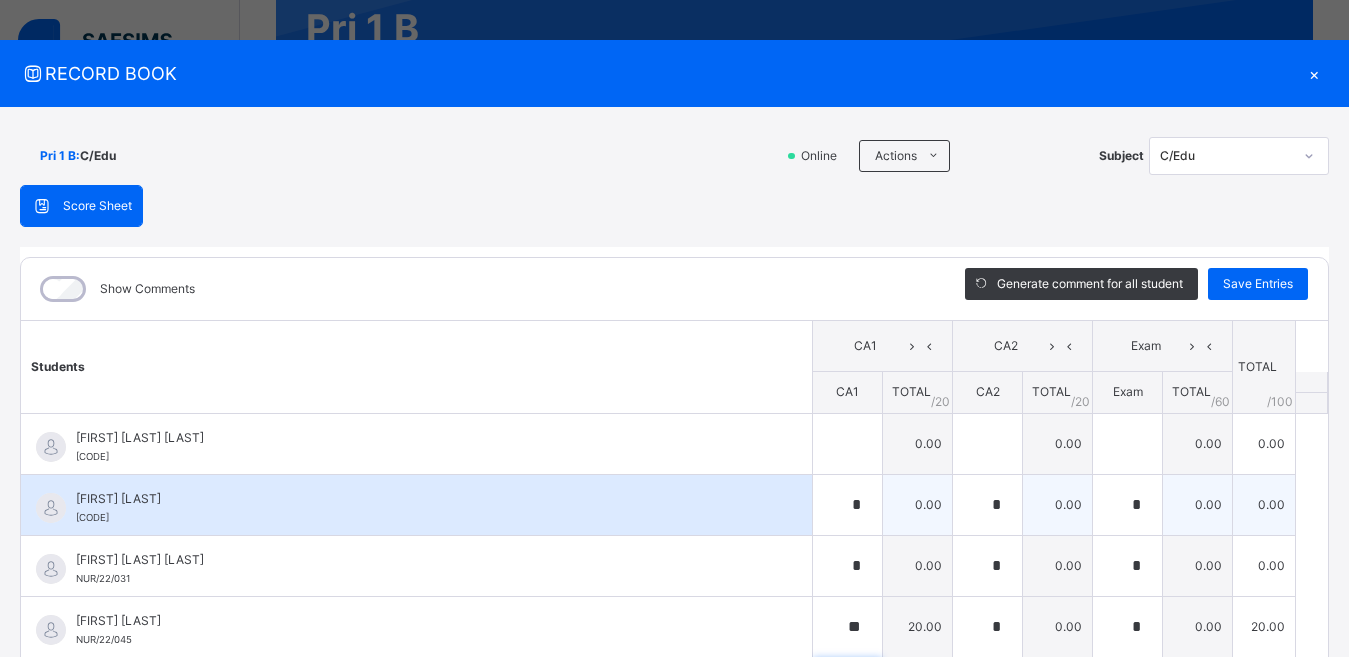 scroll, scrollTop: 254, scrollLeft: 0, axis: vertical 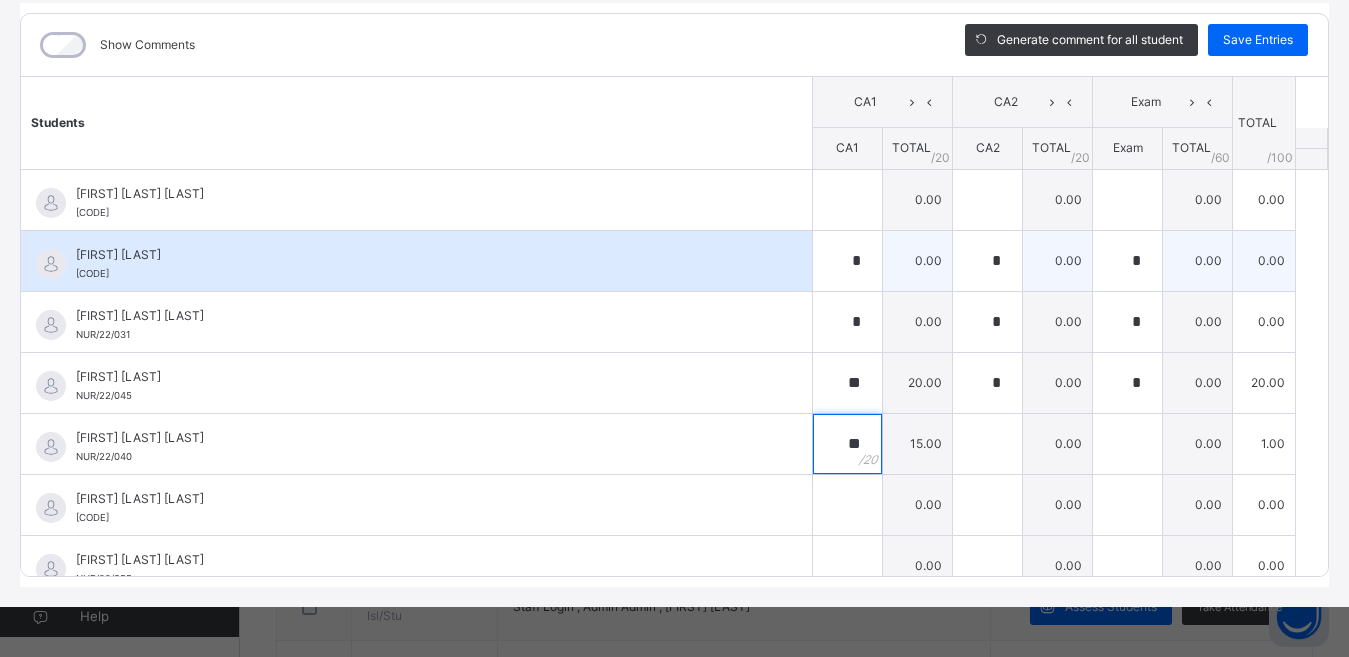 type on "**" 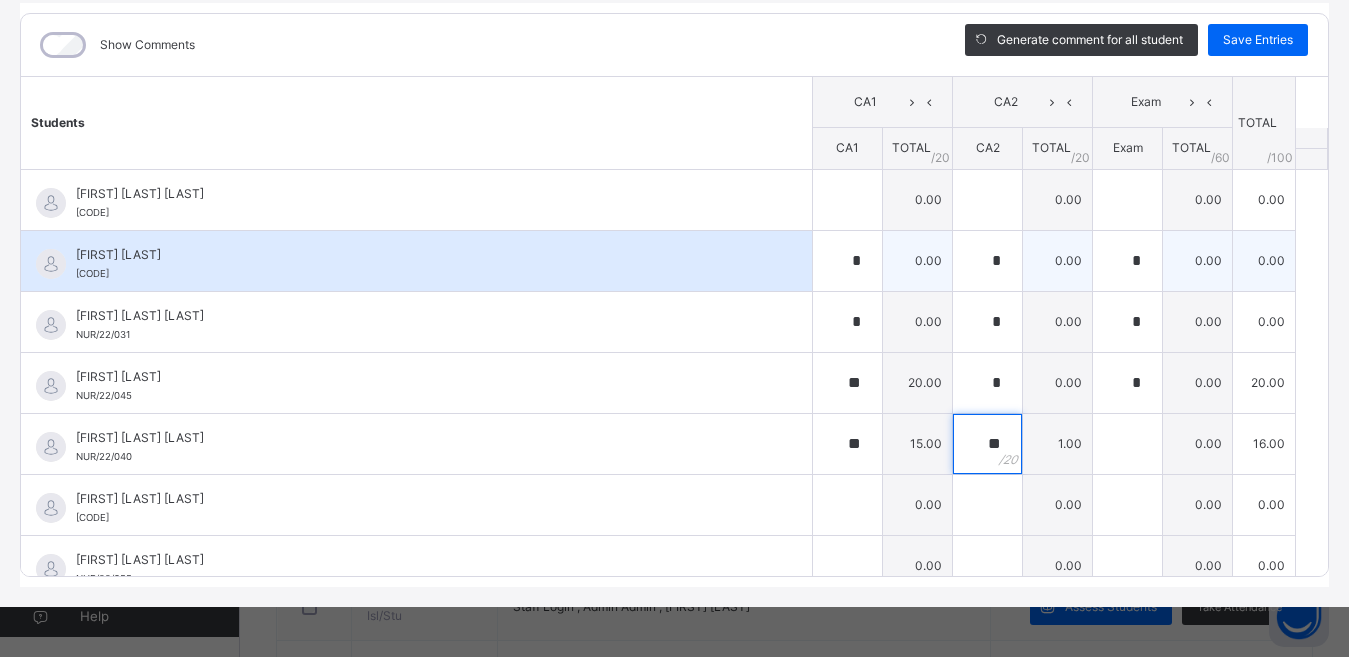 type on "**" 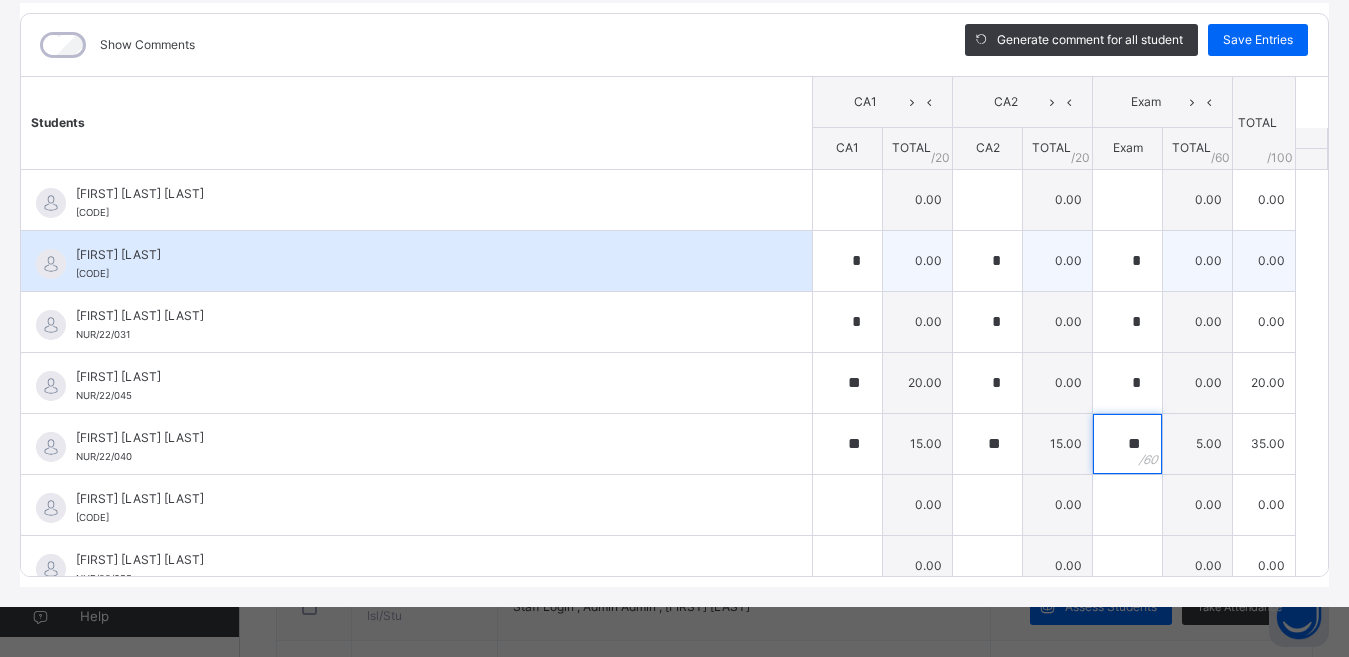 type on "**" 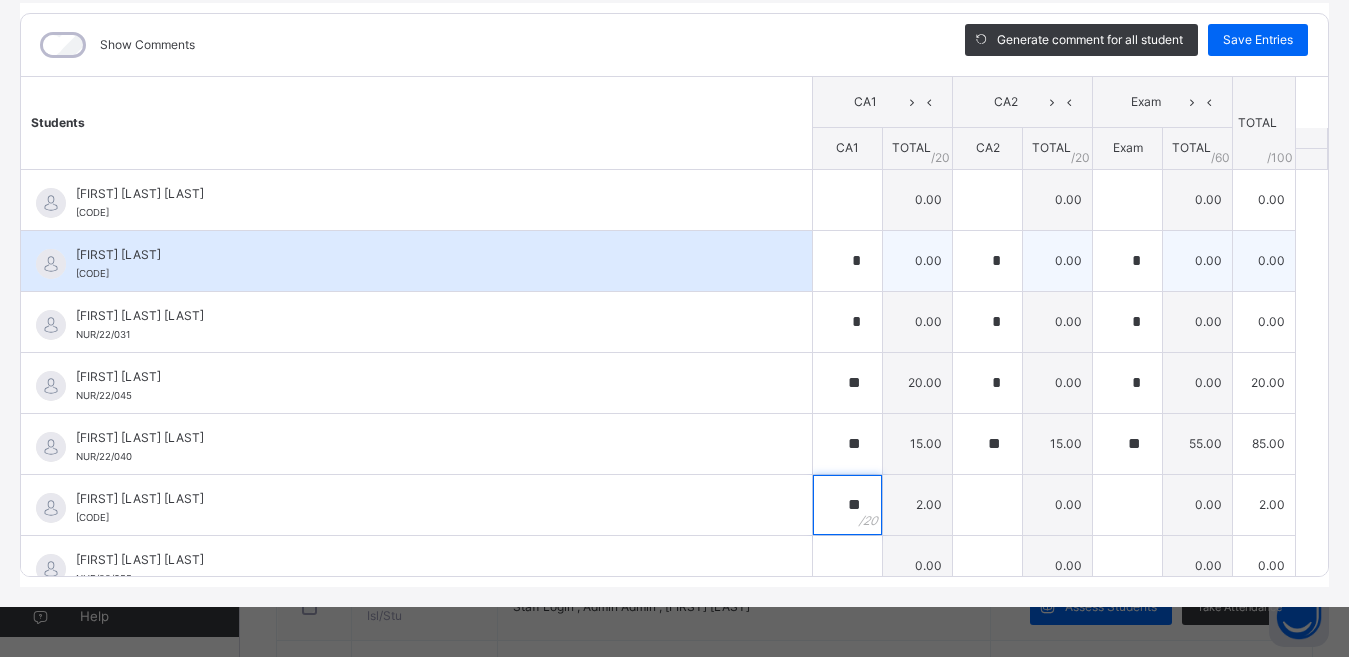 type on "**" 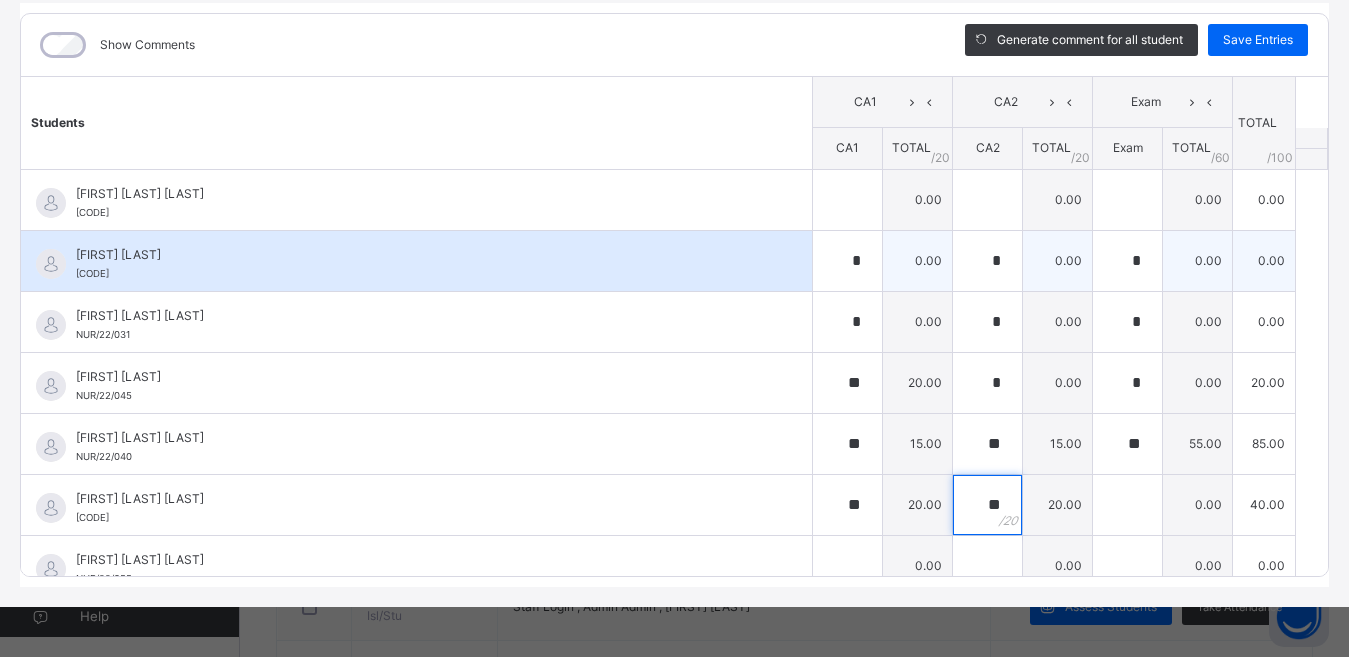 type on "**" 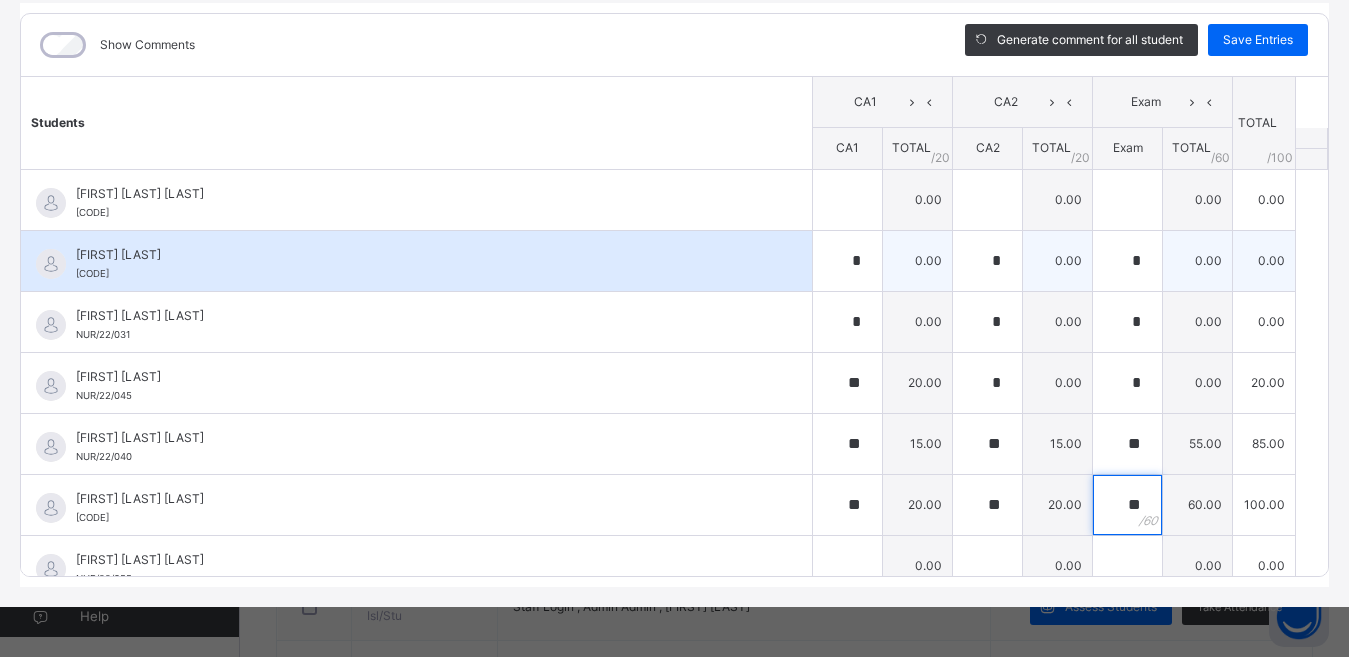 type on "**" 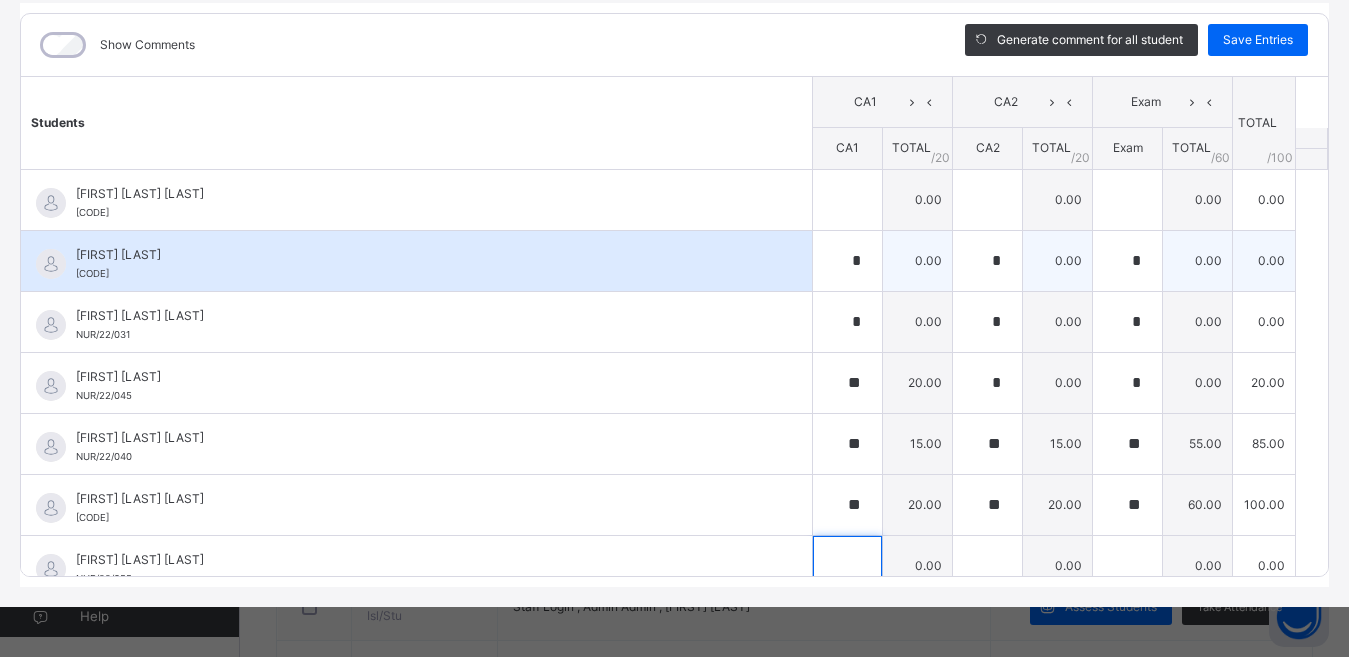 scroll, scrollTop: 37, scrollLeft: 0, axis: vertical 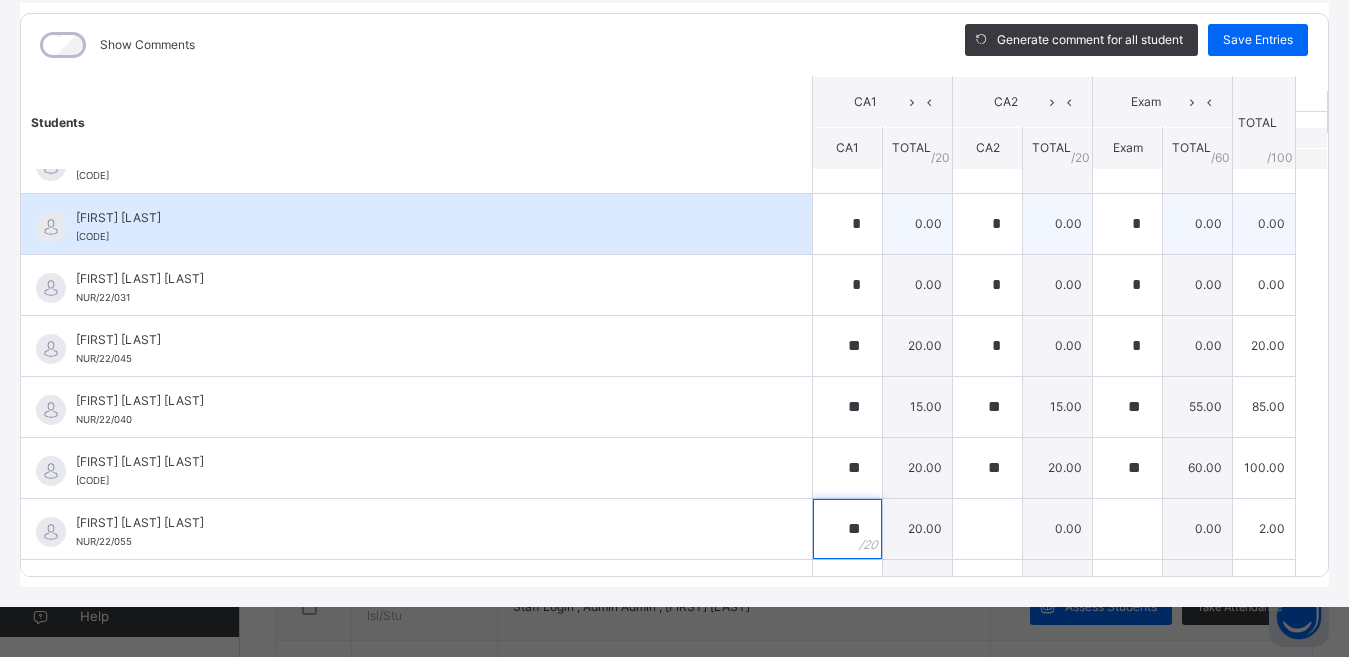 type on "**" 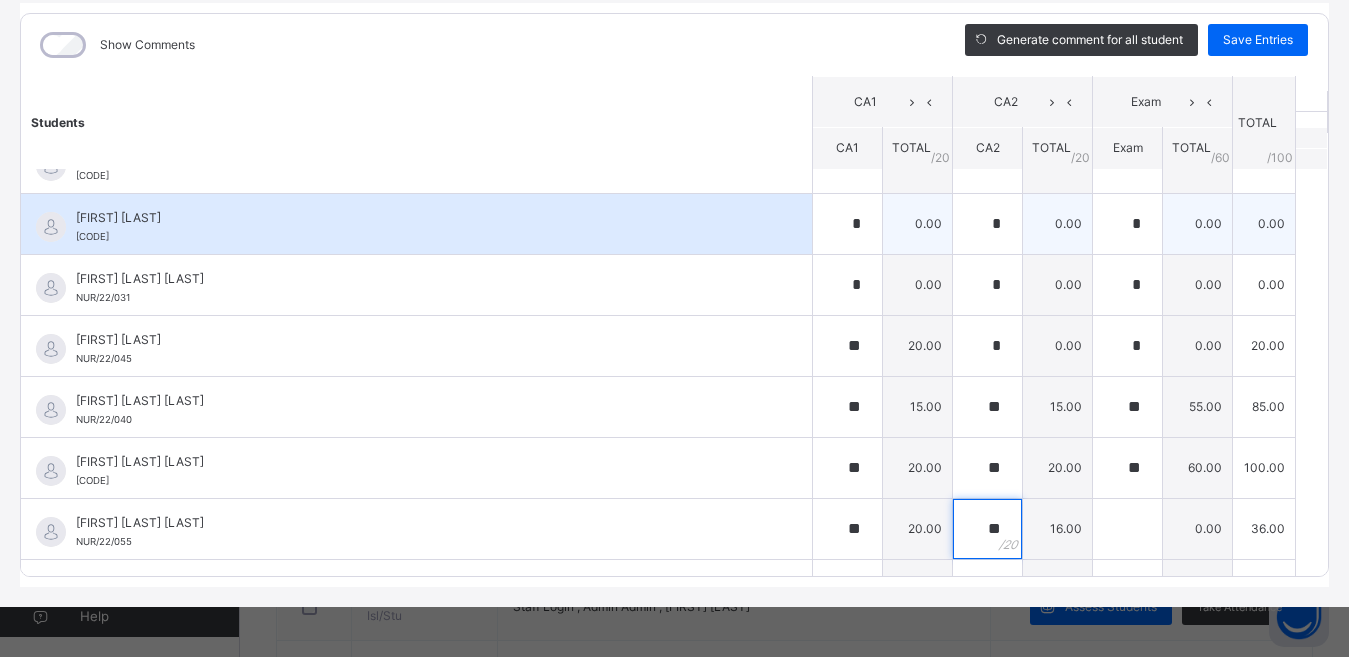 type on "**" 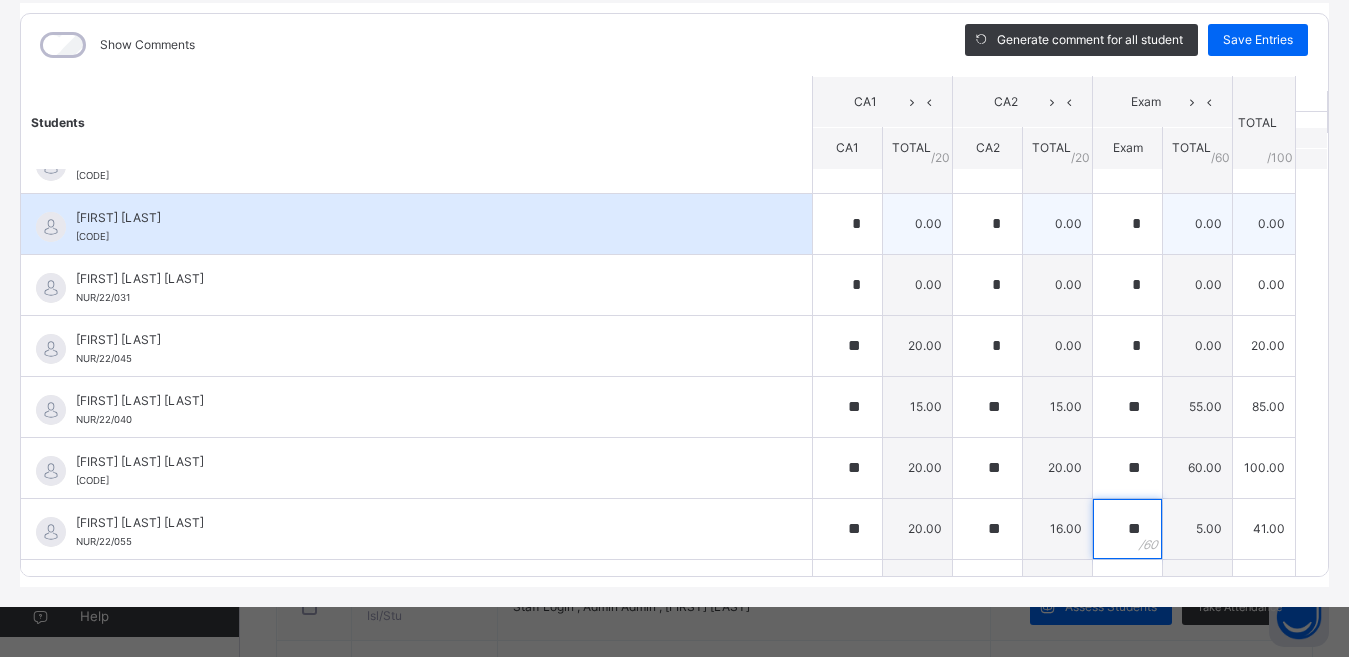 type on "**" 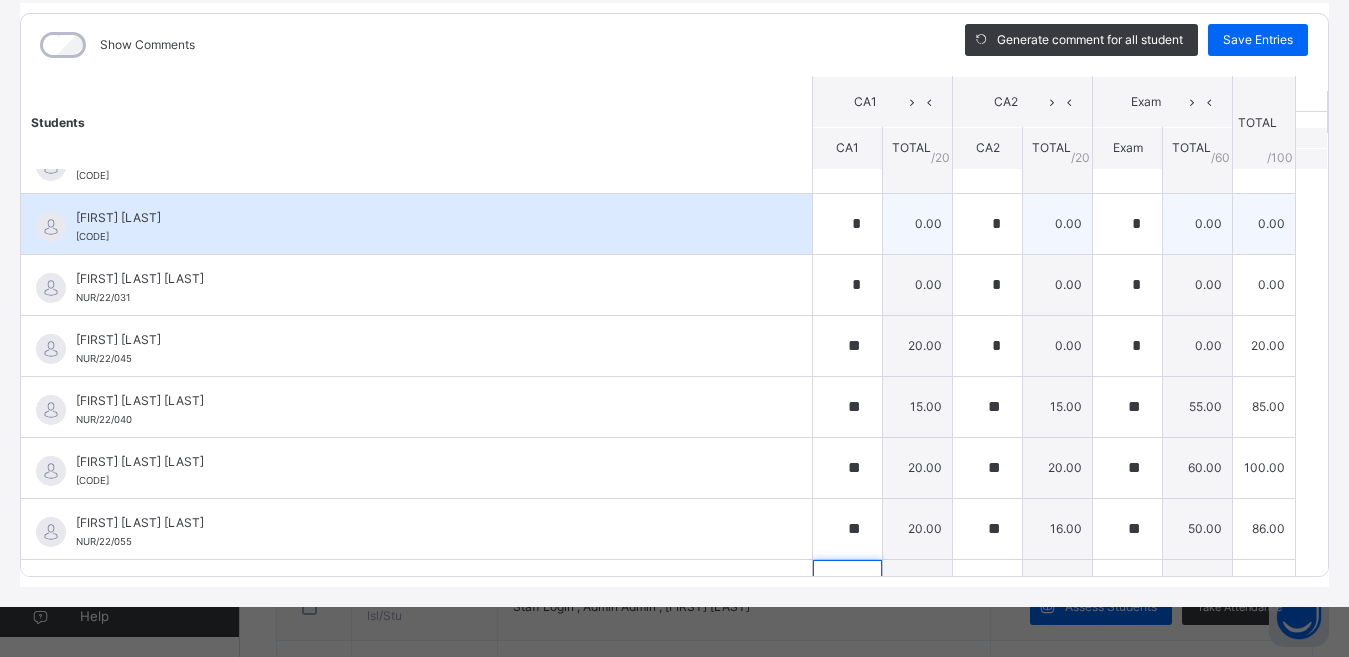scroll, scrollTop: 309, scrollLeft: 0, axis: vertical 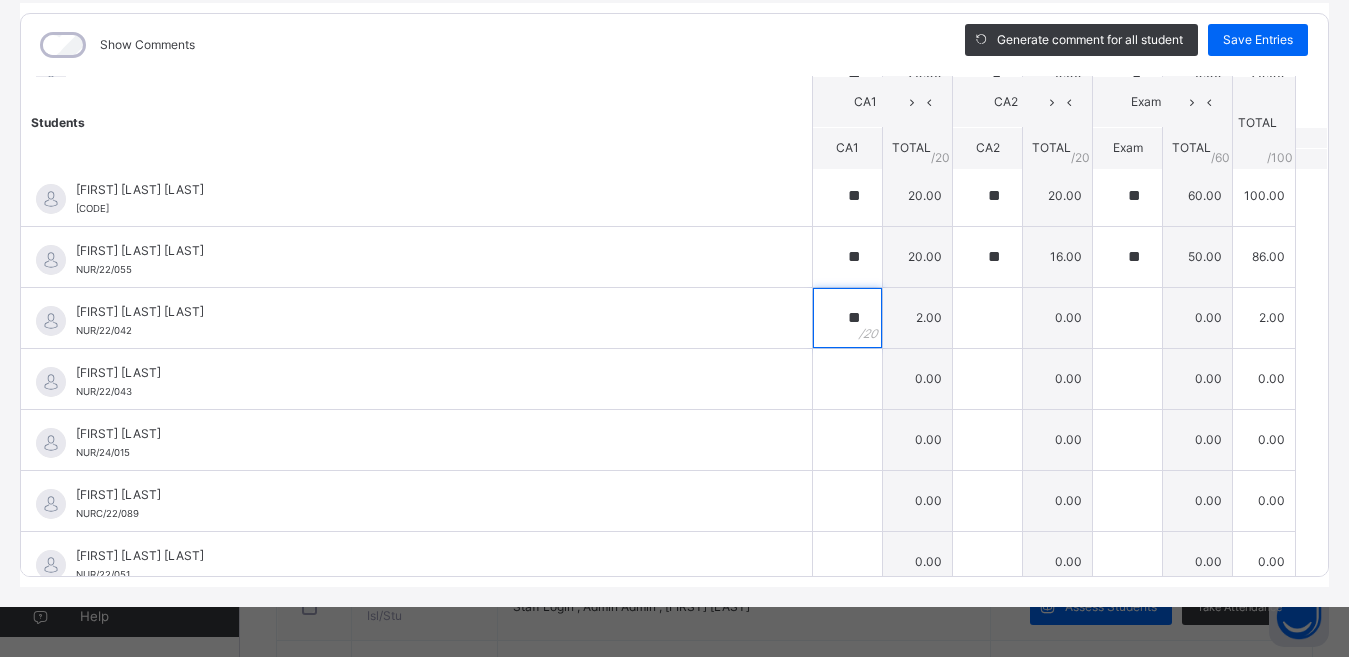 type on "**" 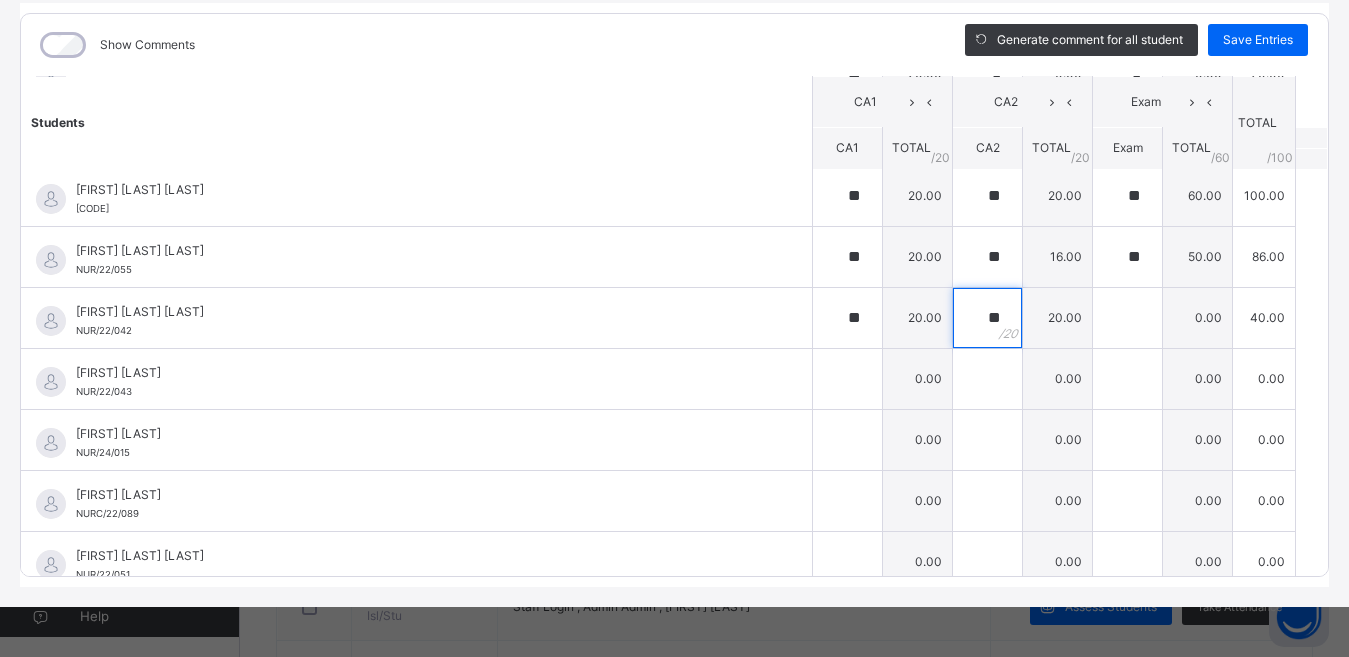 type on "**" 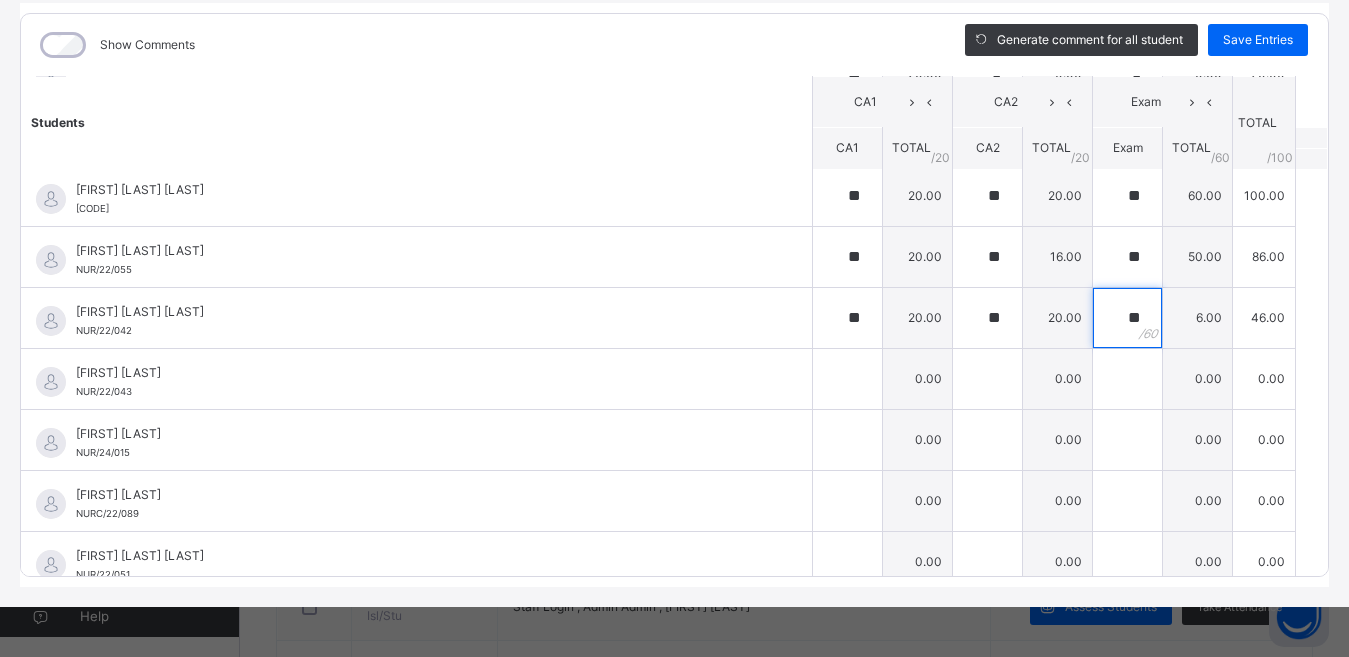 type on "**" 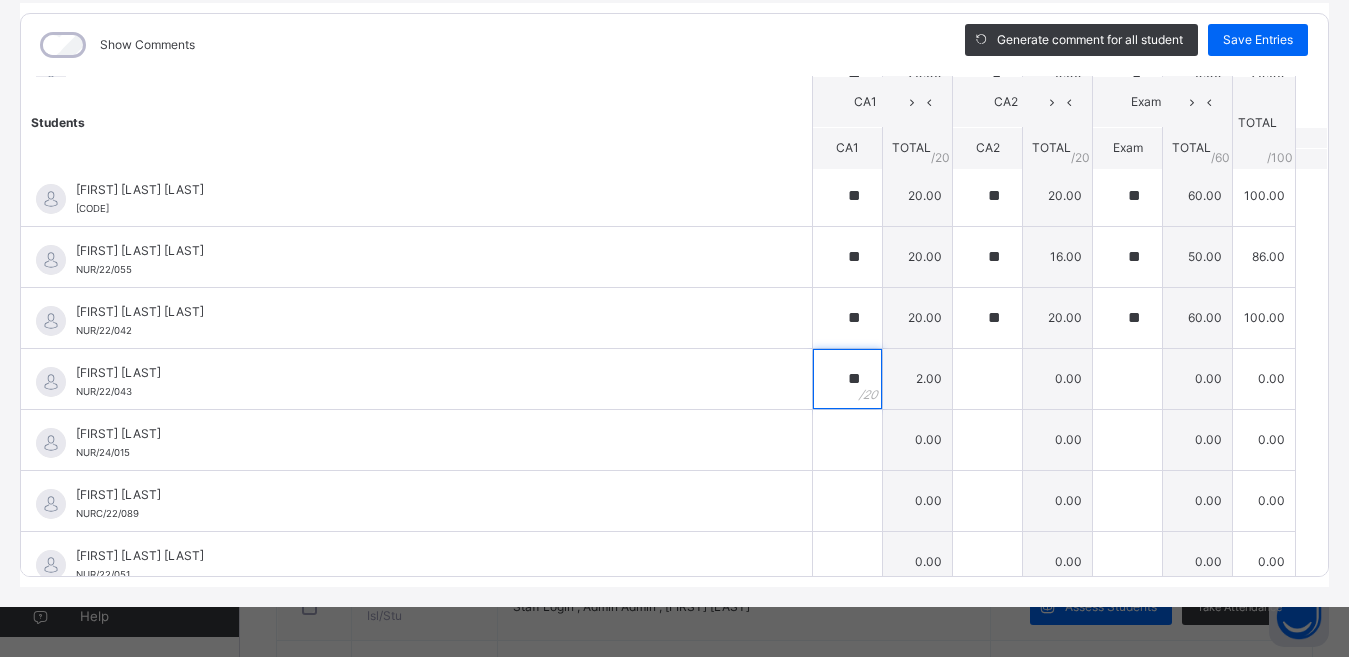 type on "**" 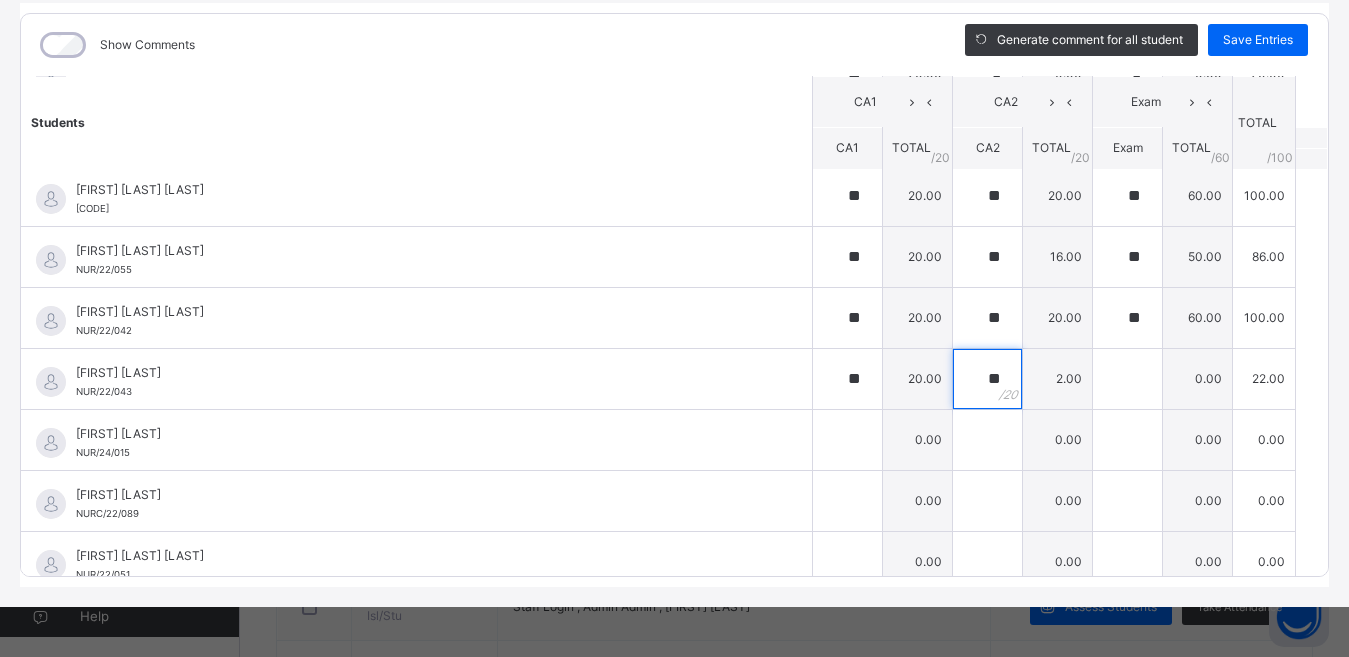 type on "**" 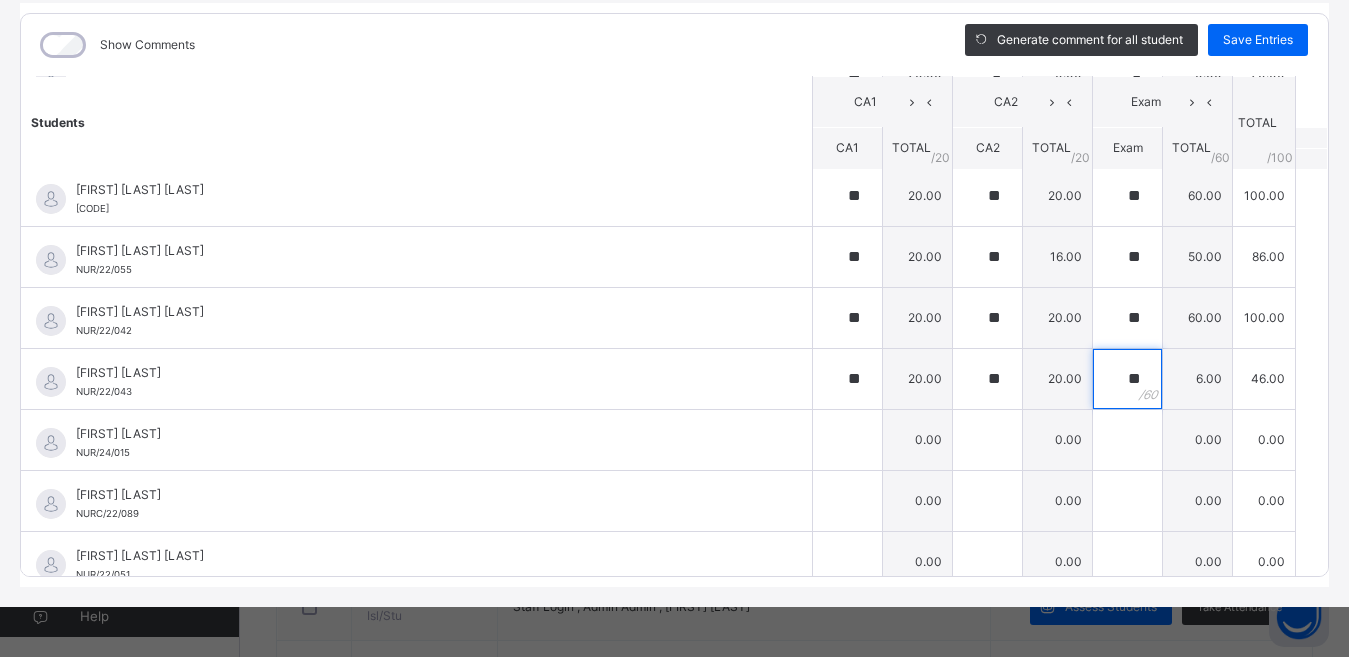 type on "**" 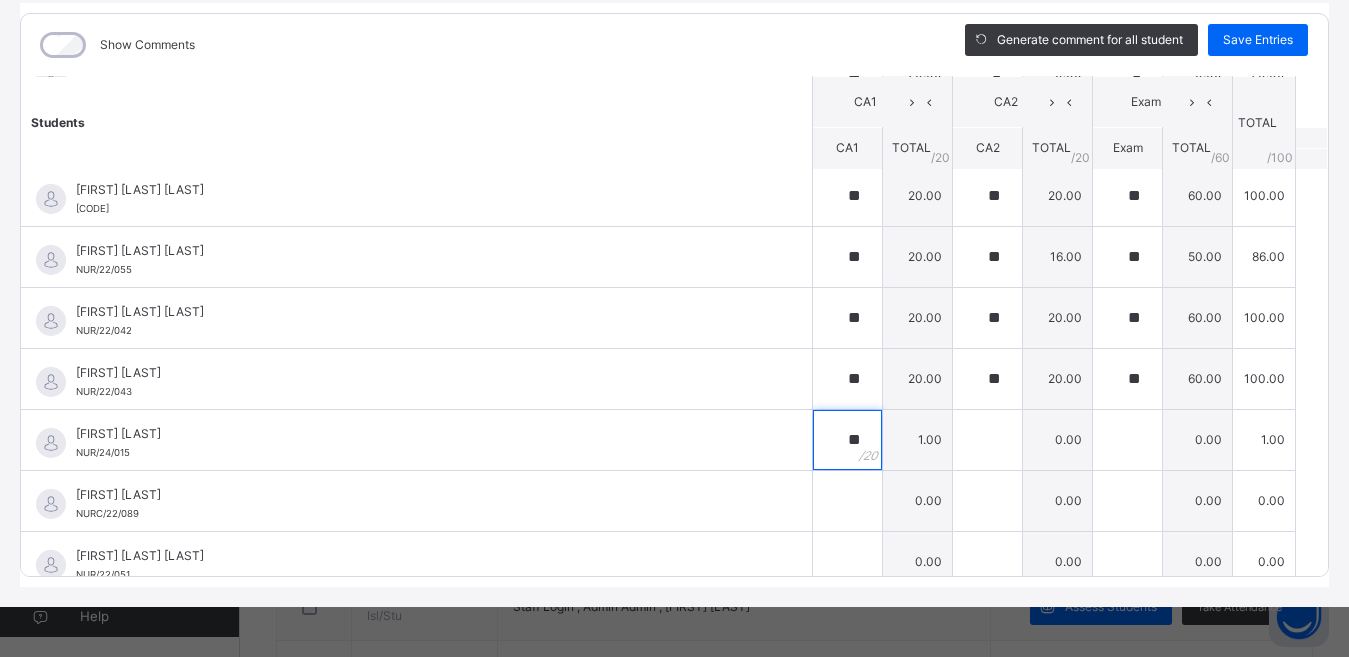 type on "**" 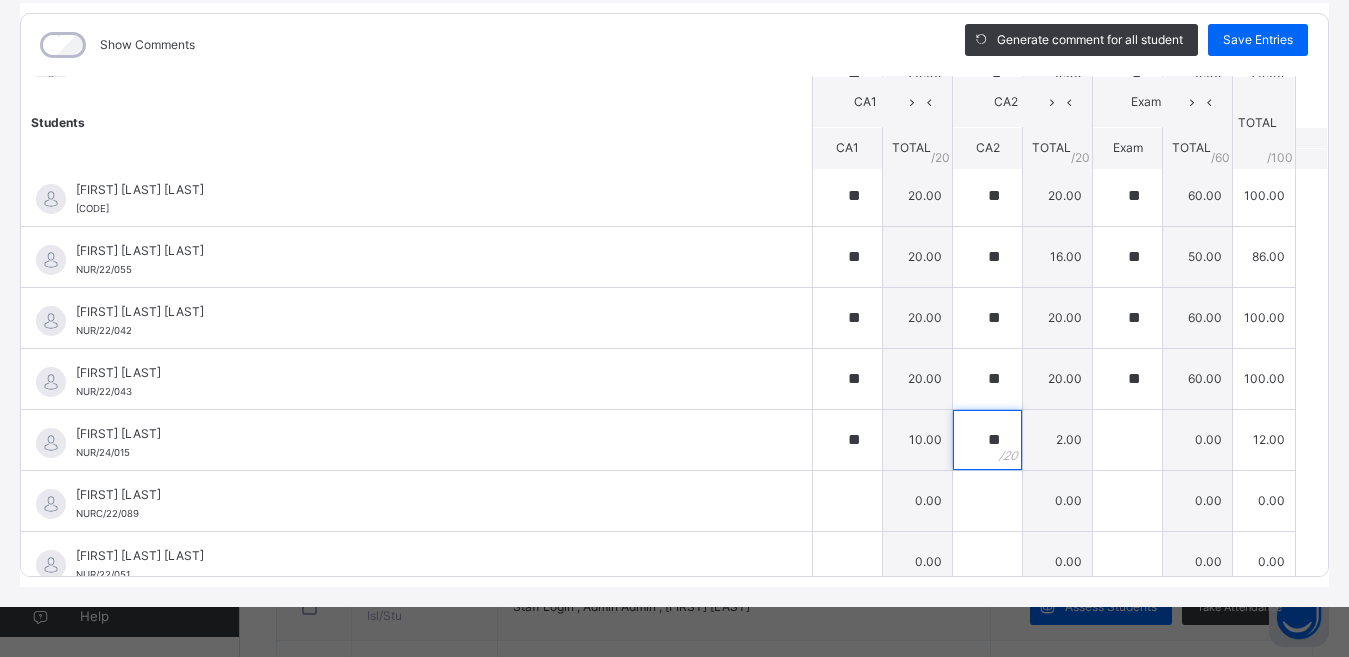 type on "**" 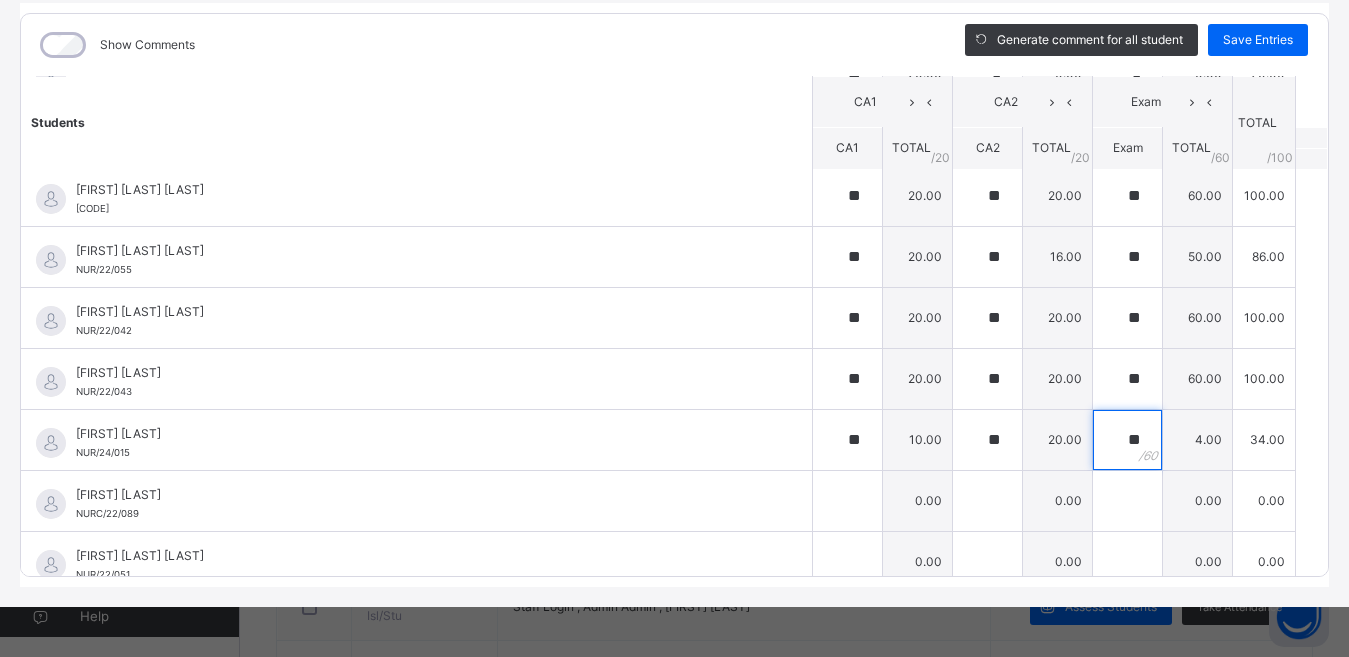 type on "**" 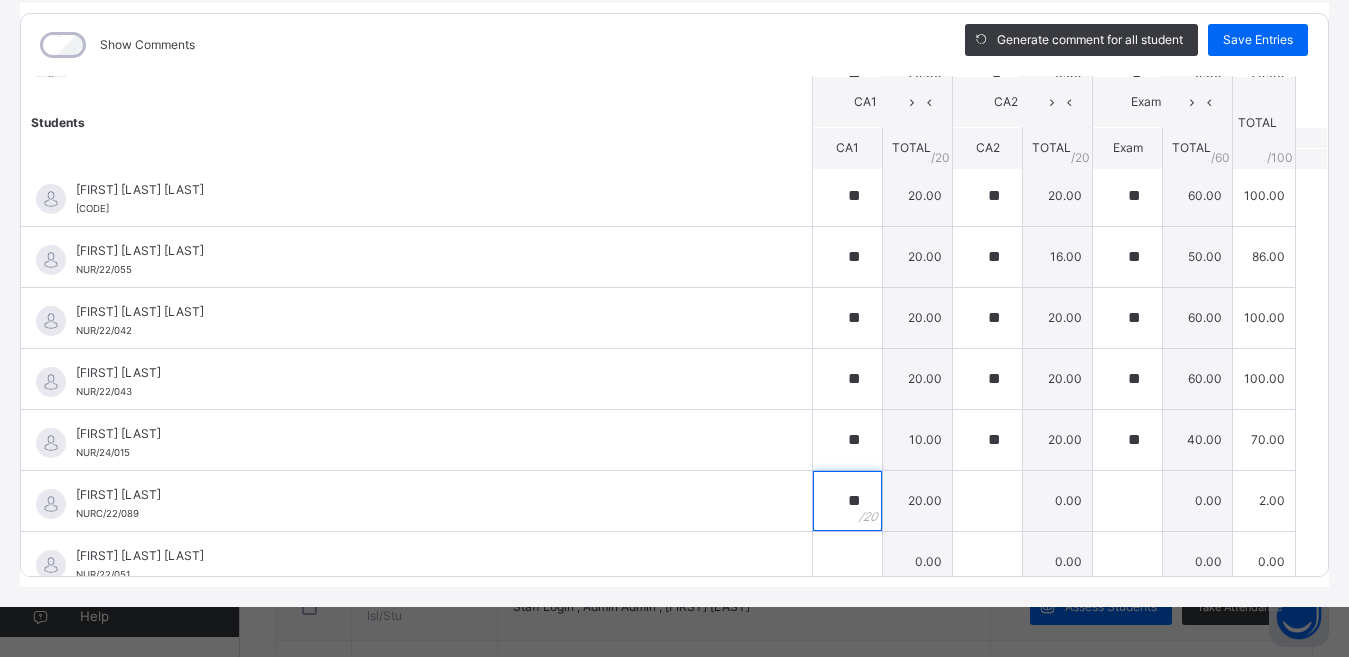 type on "**" 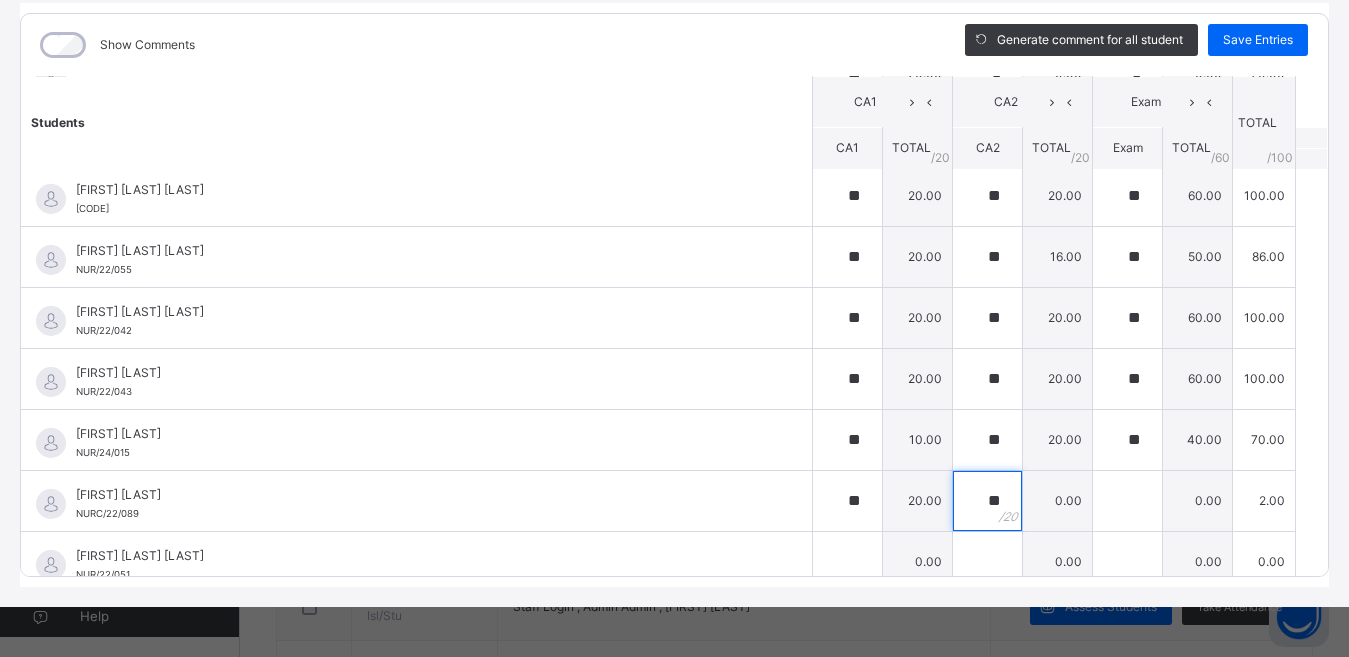 type on "**" 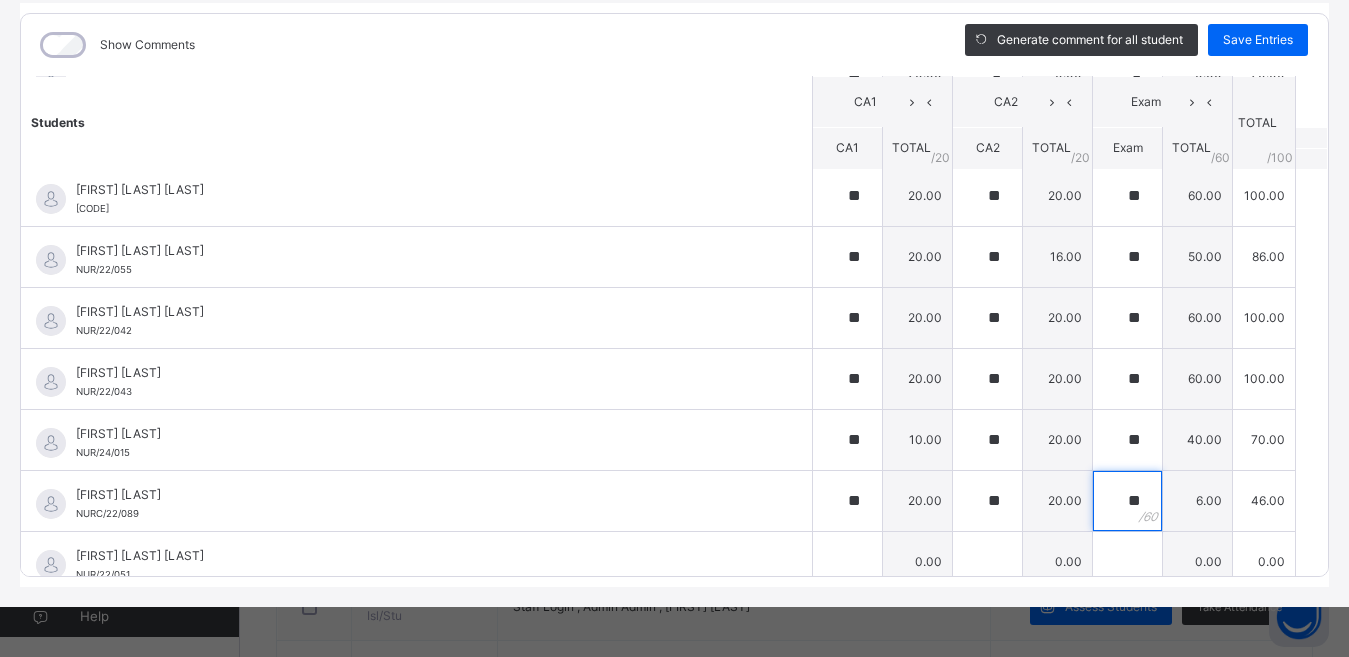 type on "**" 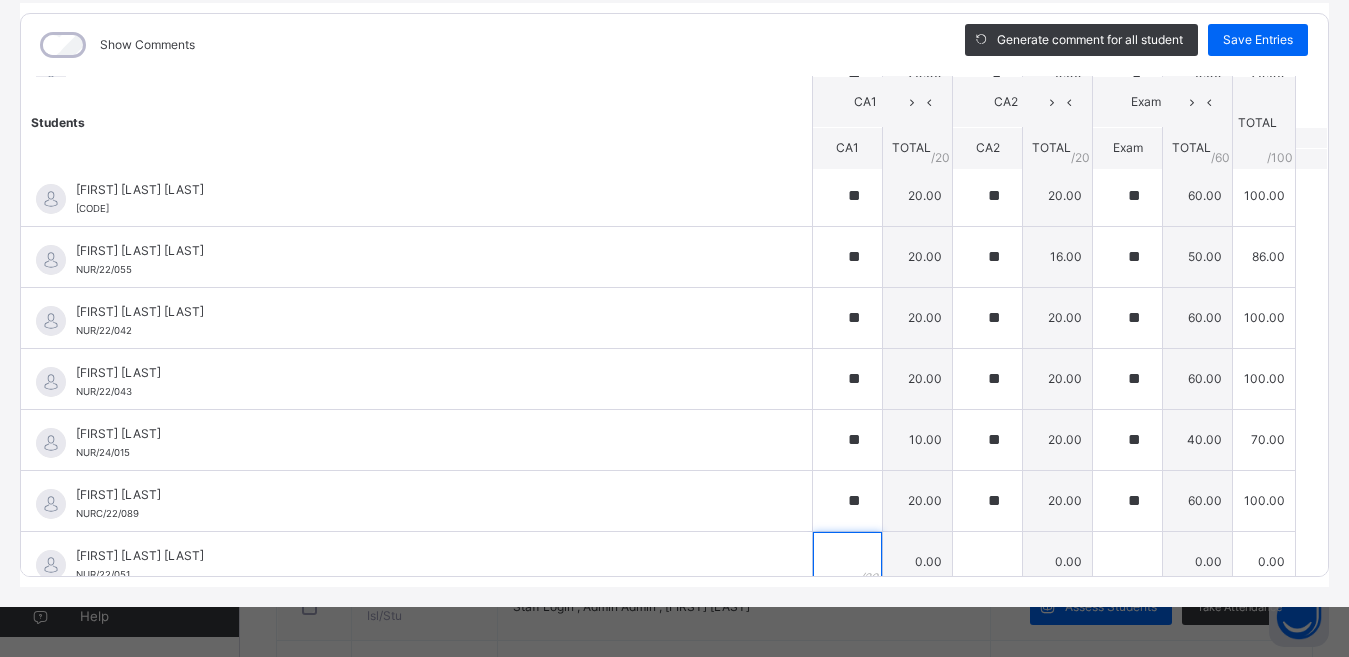 scroll, scrollTop: 342, scrollLeft: 0, axis: vertical 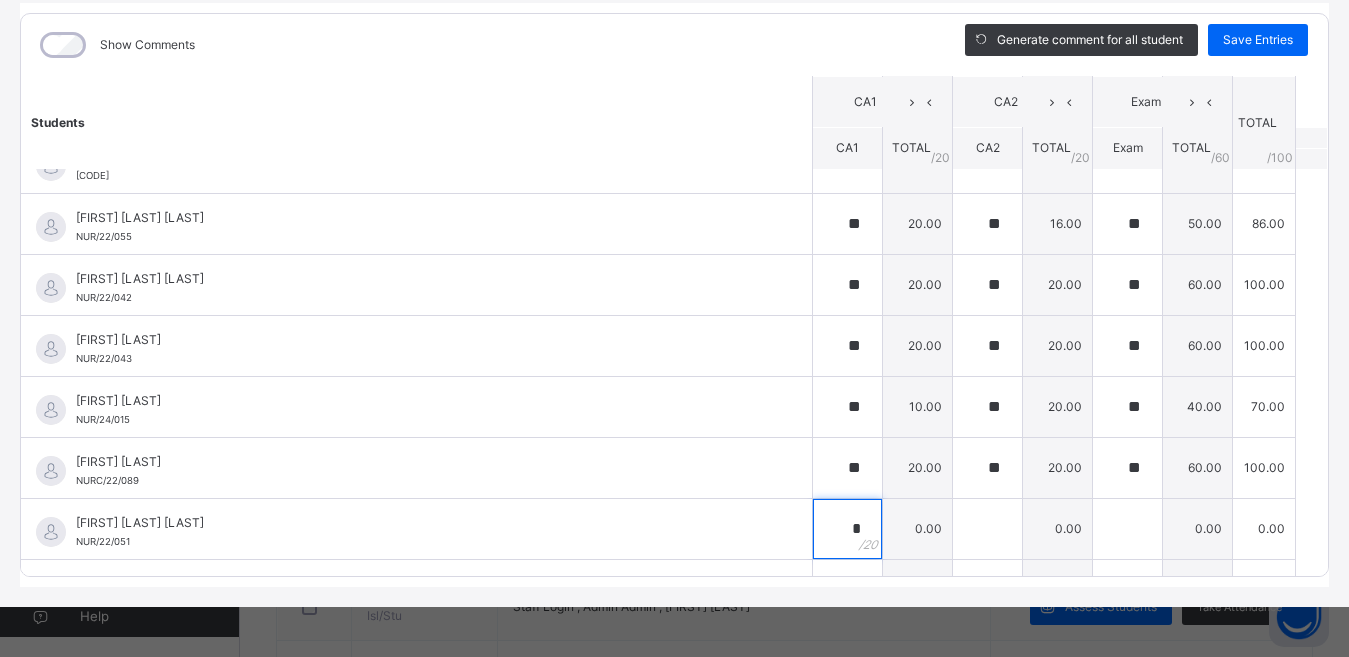 type on "*" 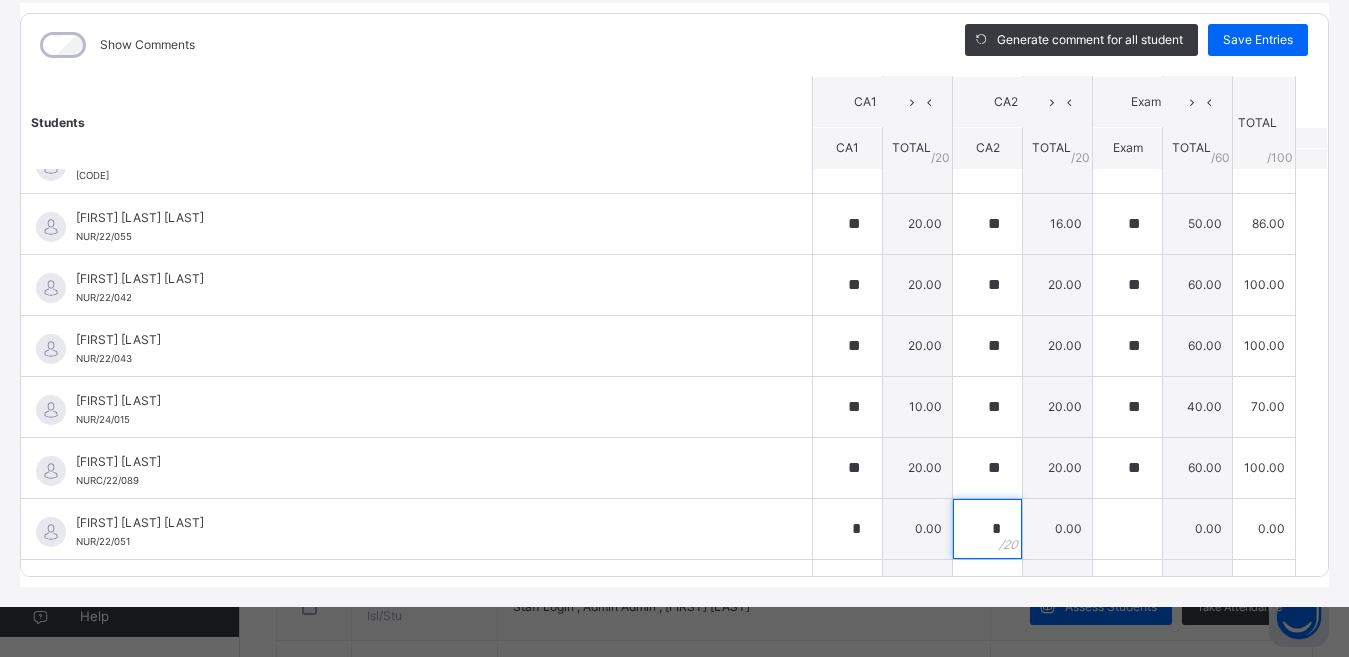 type on "*" 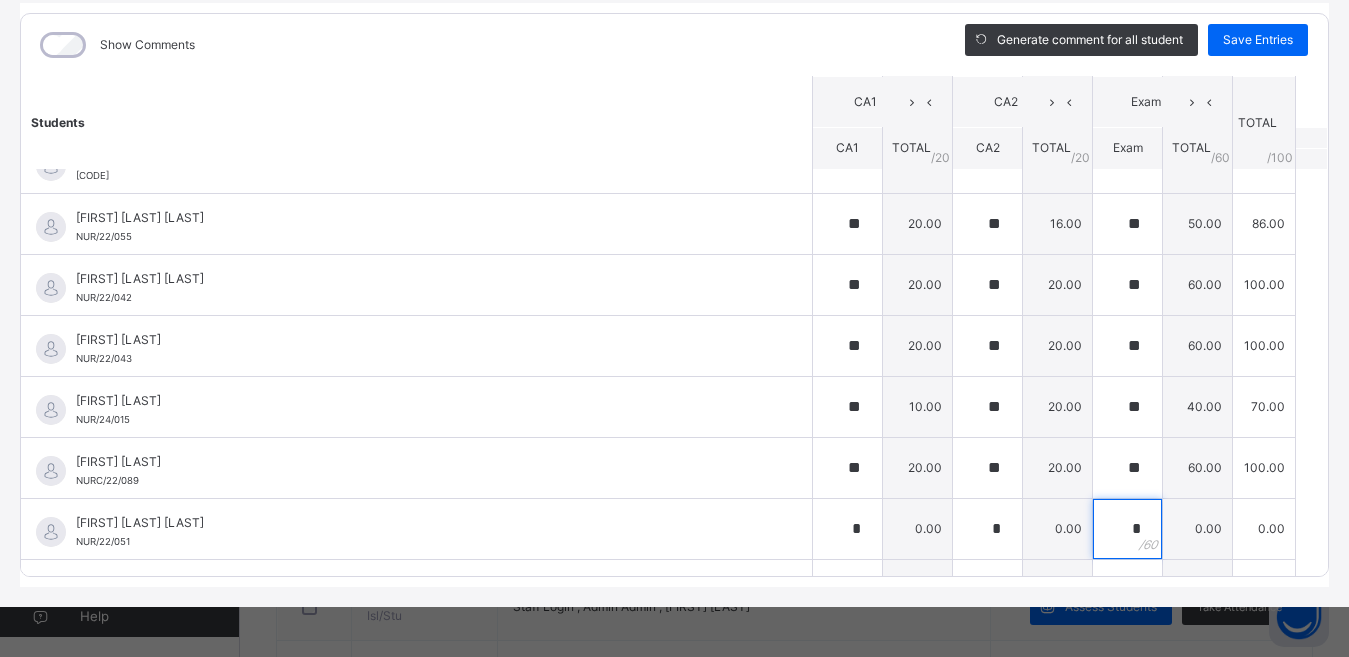 type on "*" 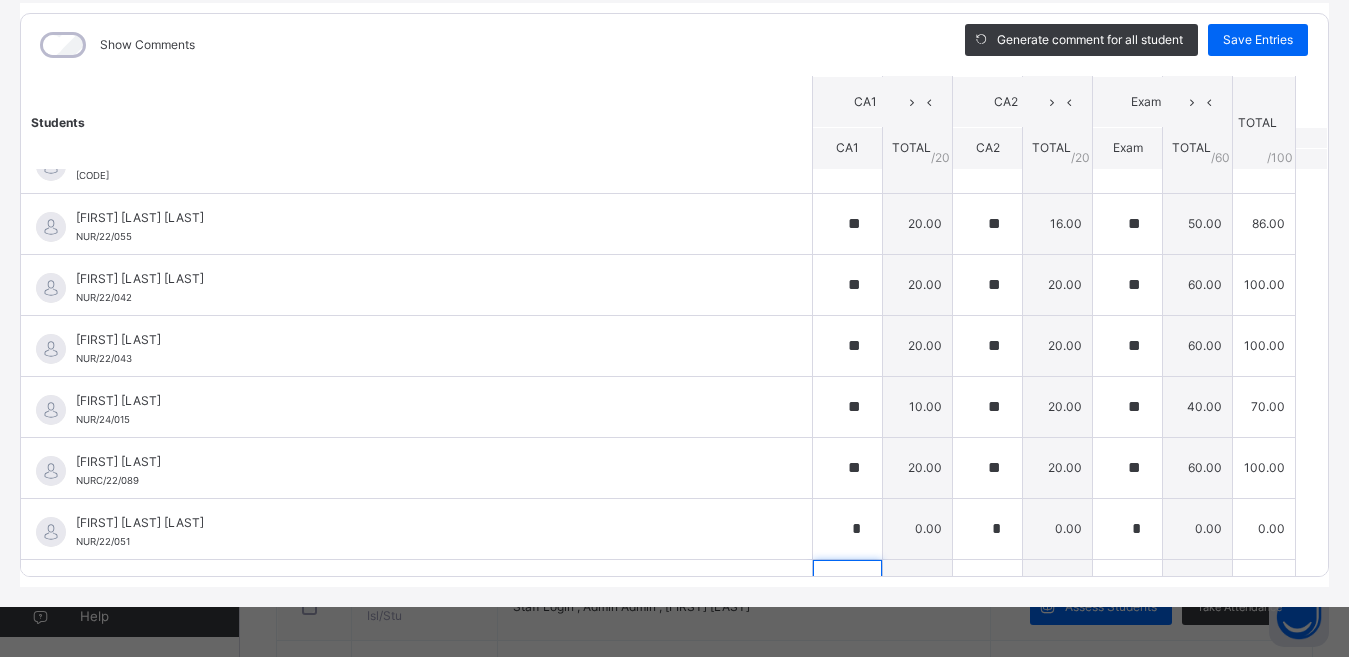 scroll, scrollTop: 614, scrollLeft: 0, axis: vertical 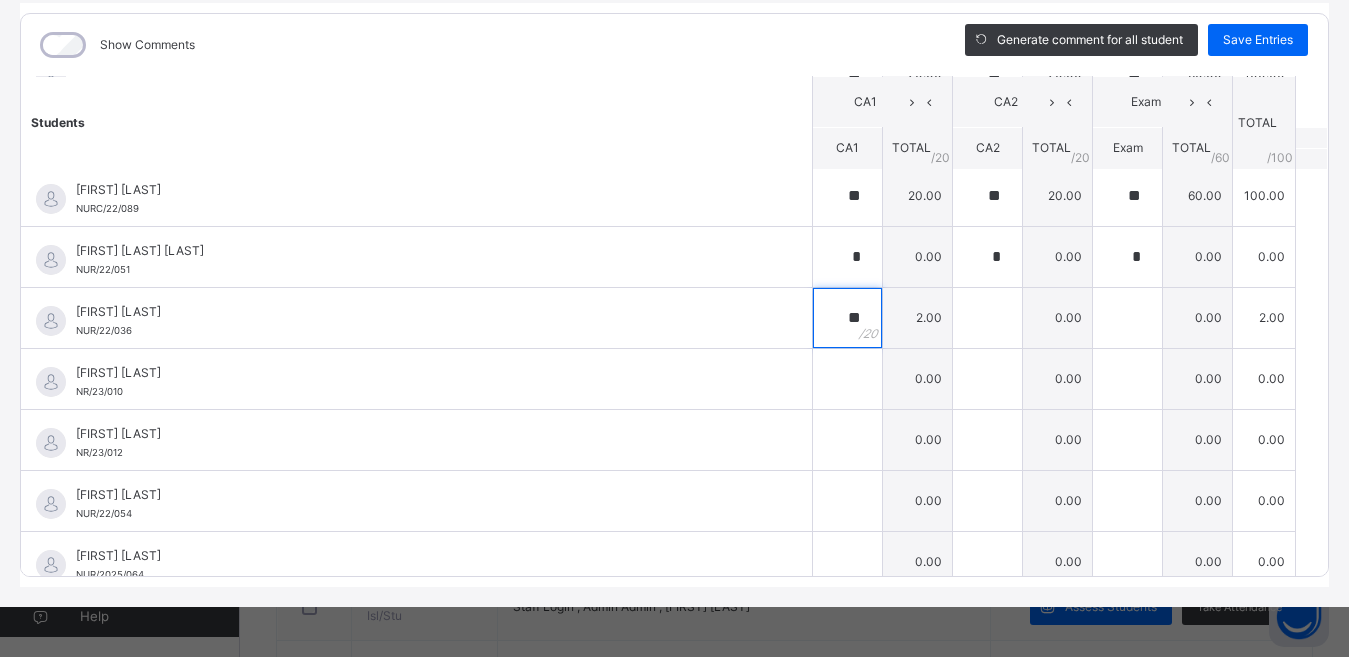type on "**" 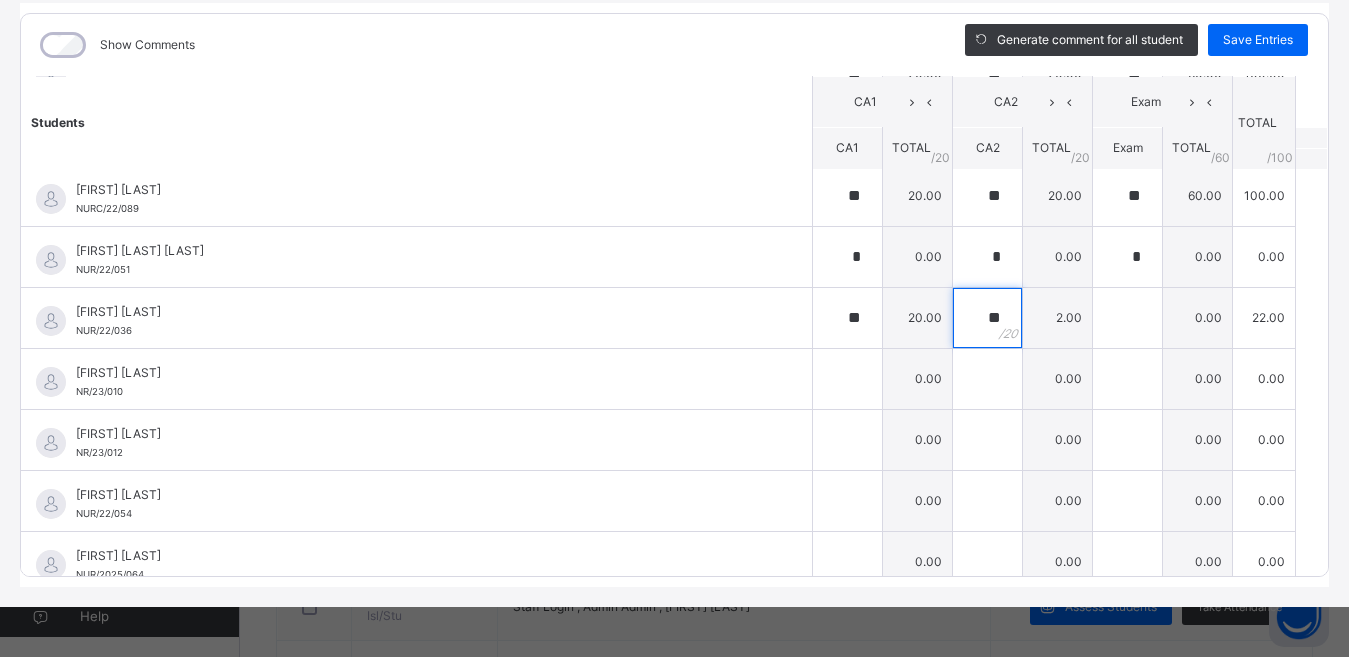 type on "**" 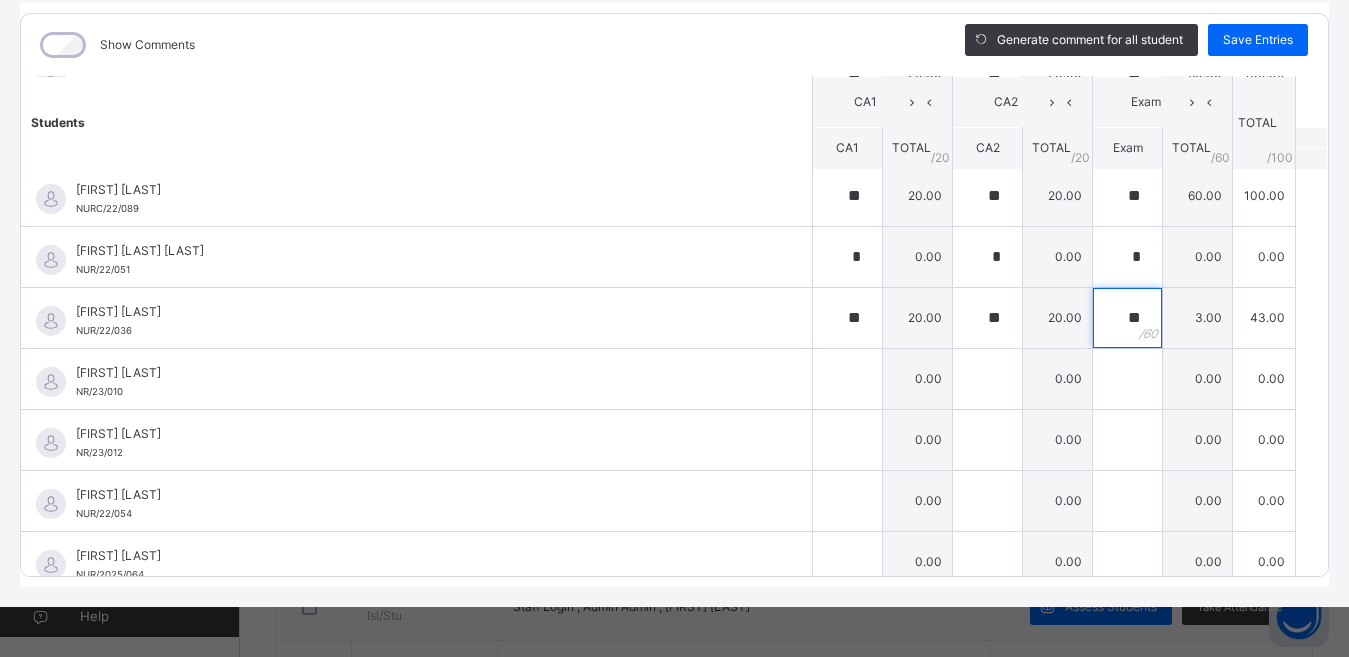 type on "**" 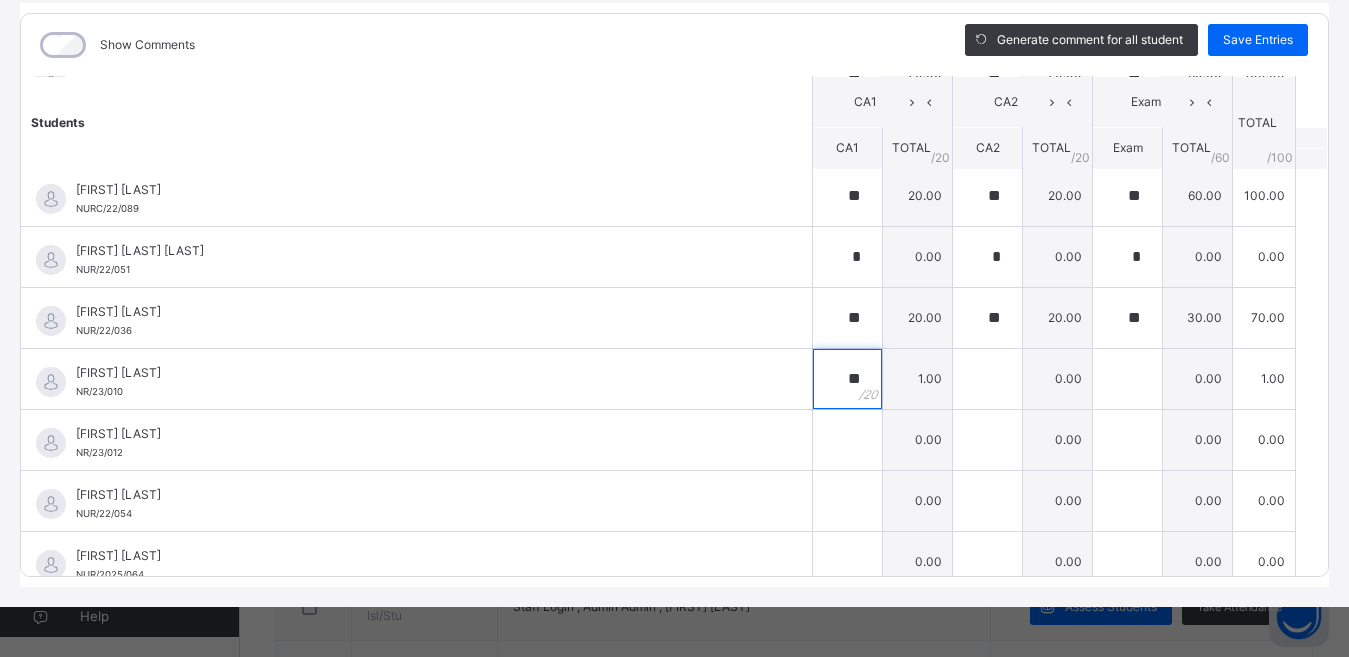 type on "**" 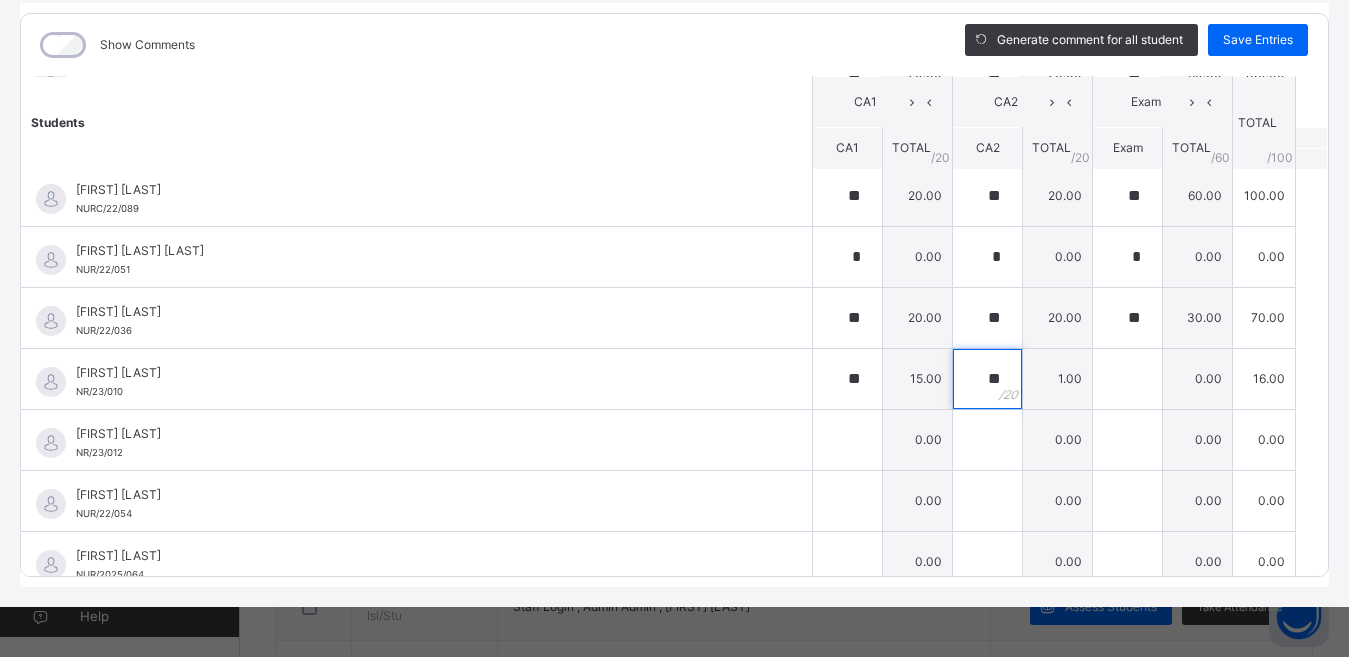 type on "**" 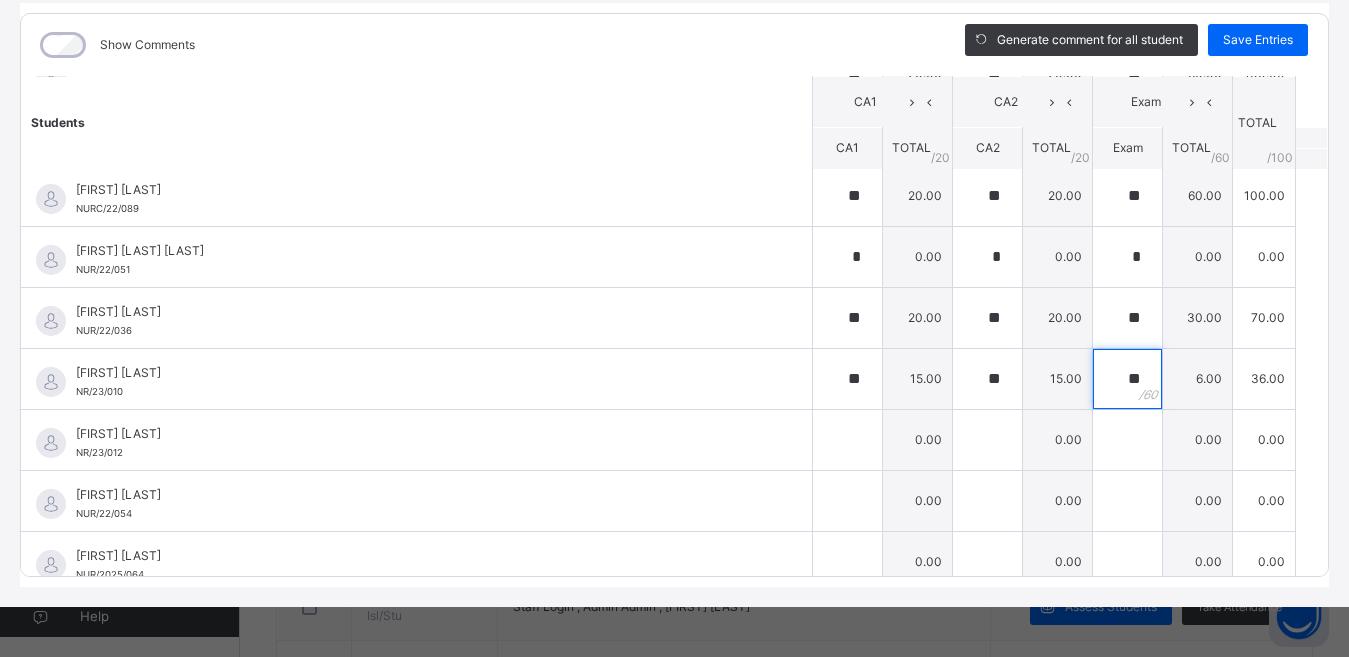 type on "**" 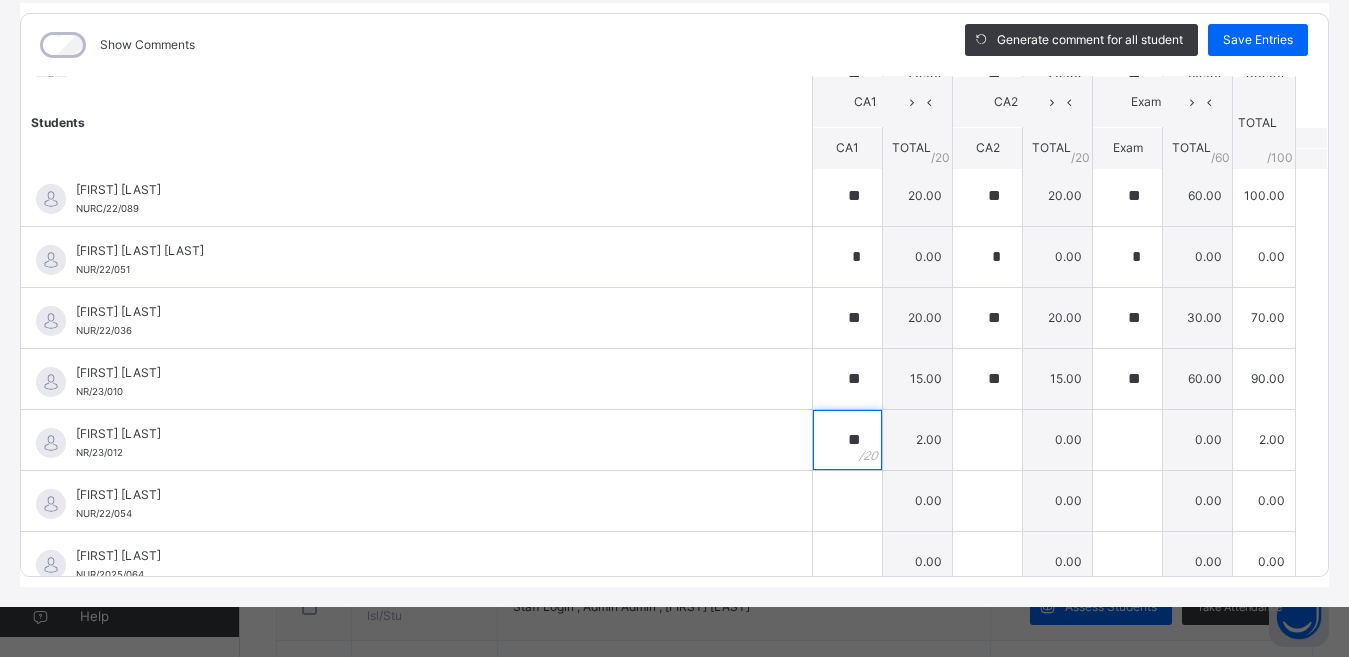 type on "**" 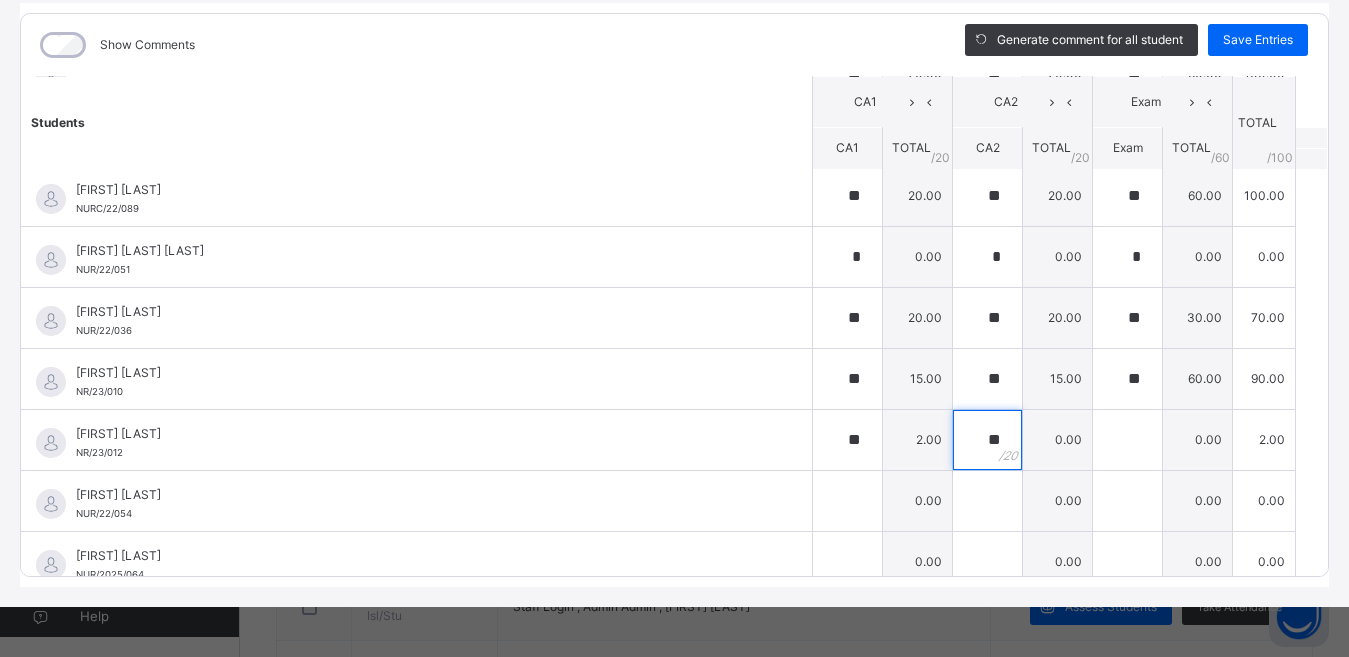 type on "**" 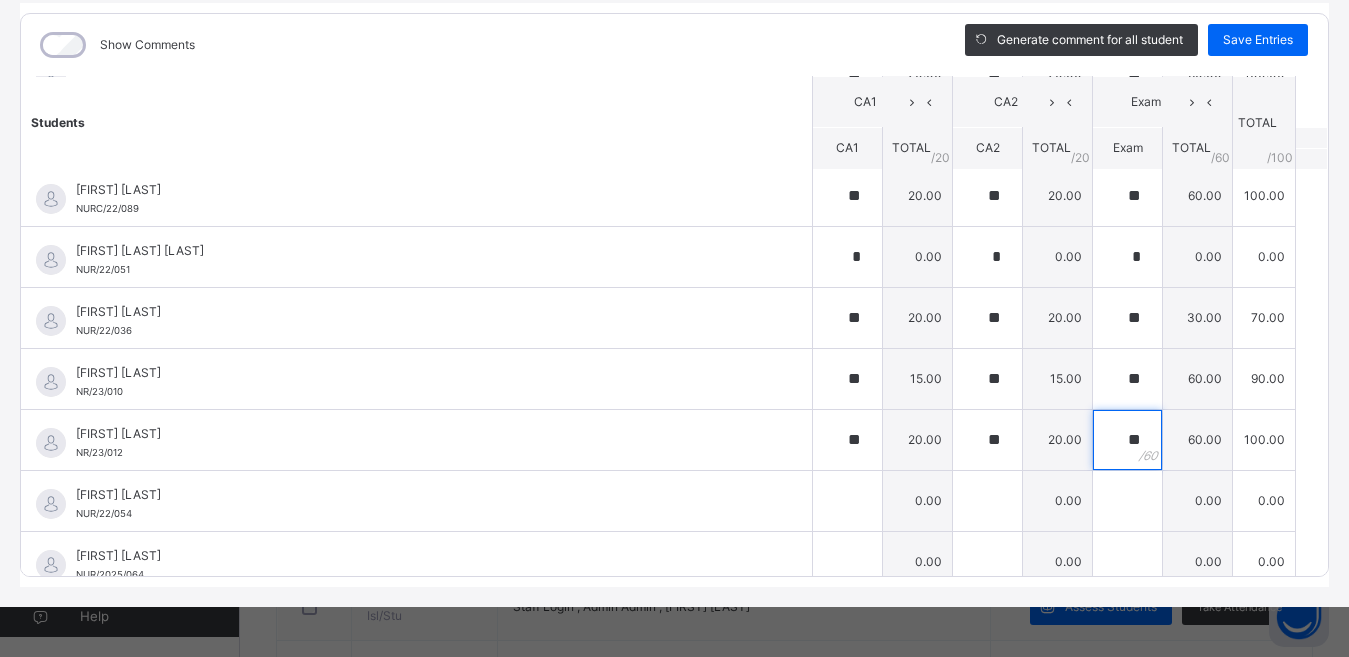 type on "**" 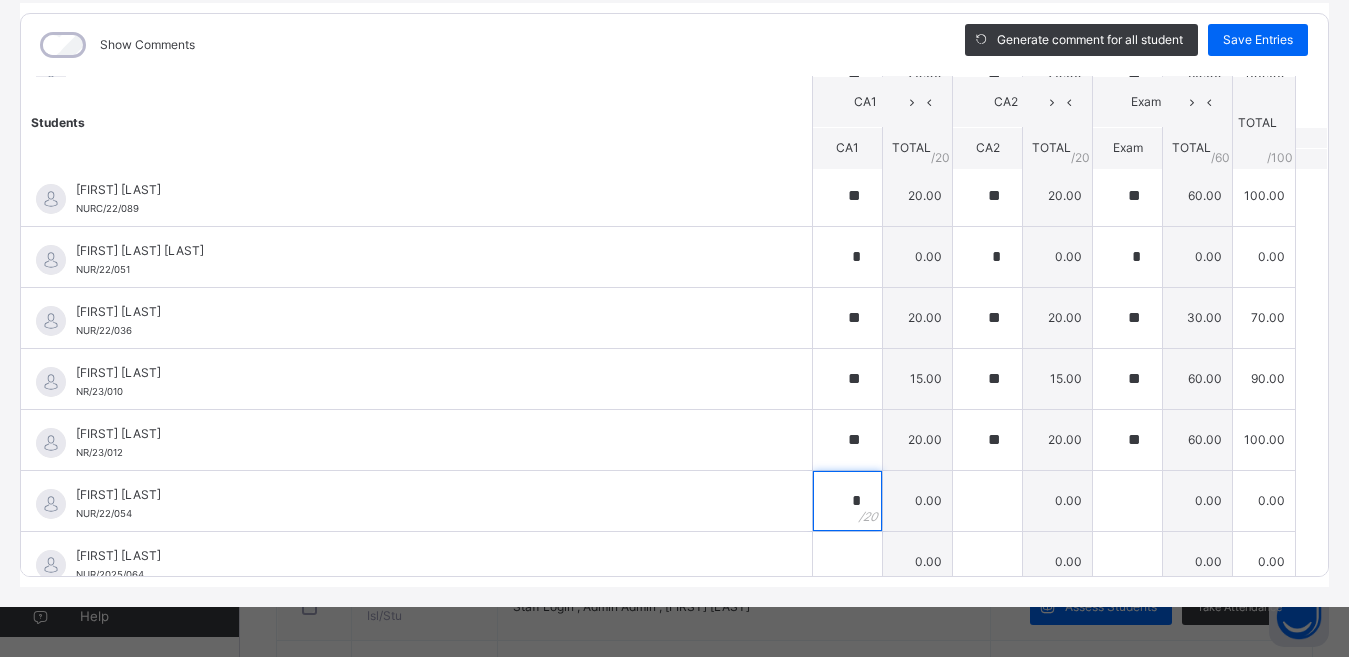 type on "*" 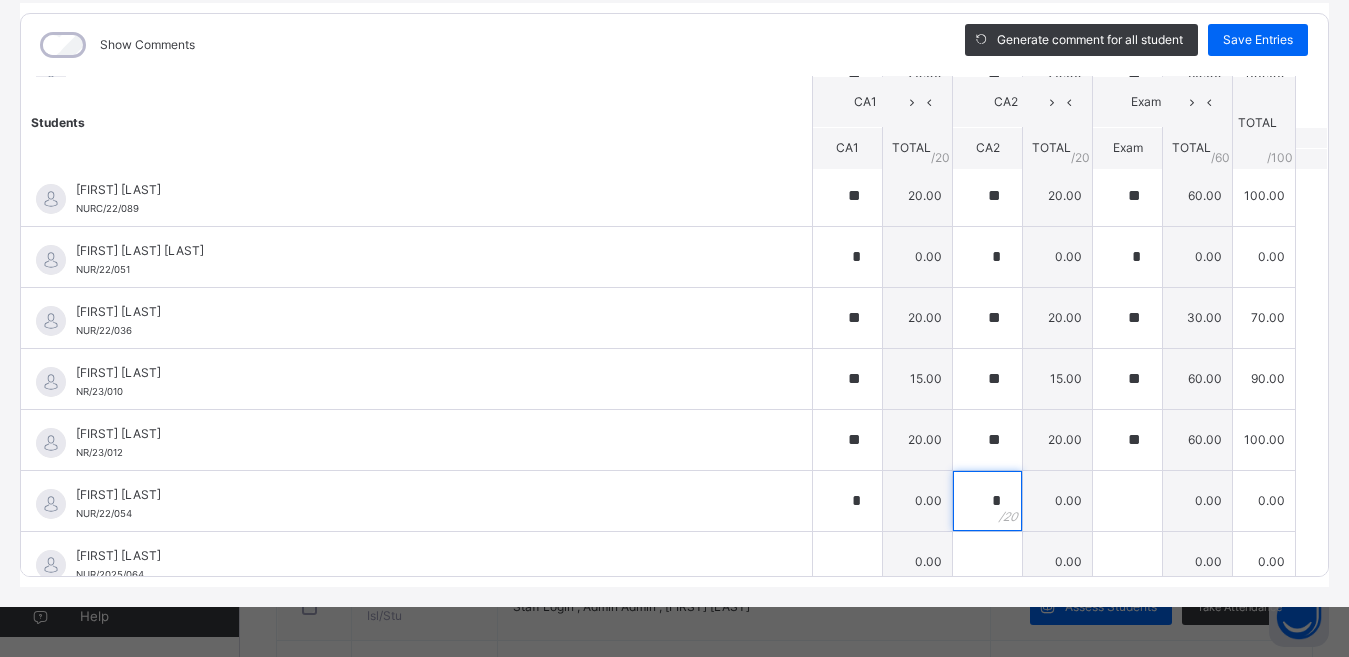 type on "*" 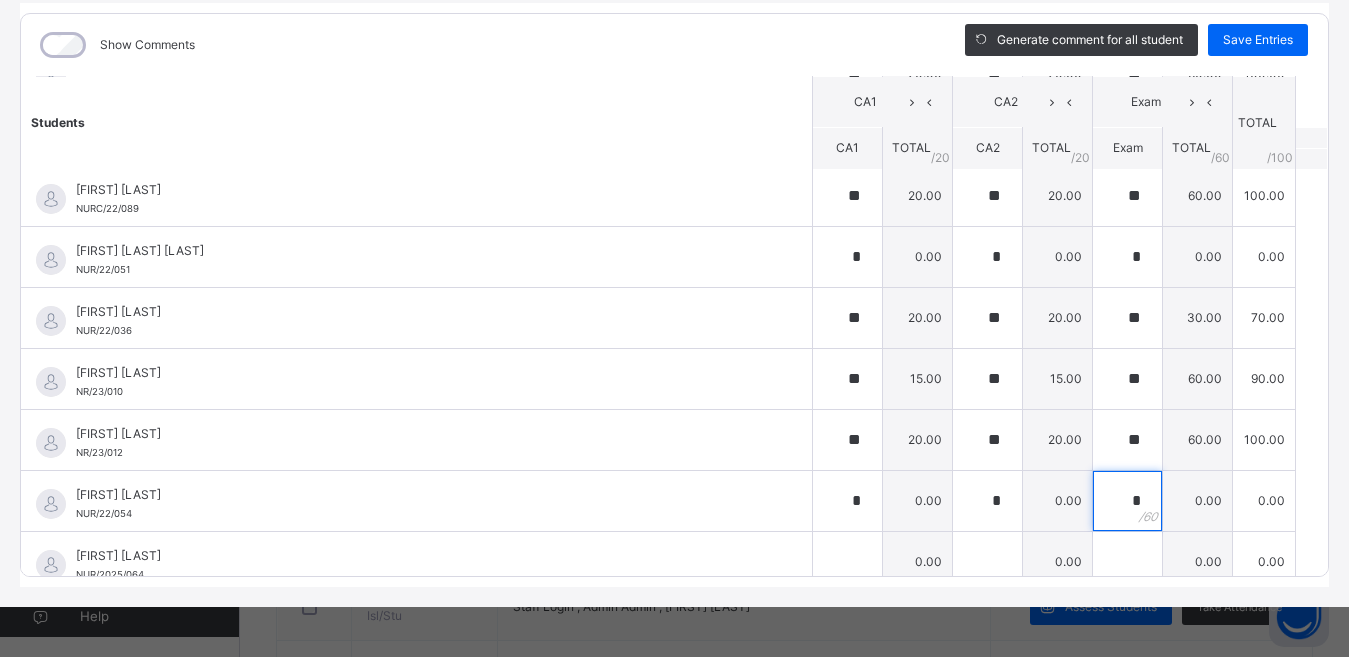 type on "*" 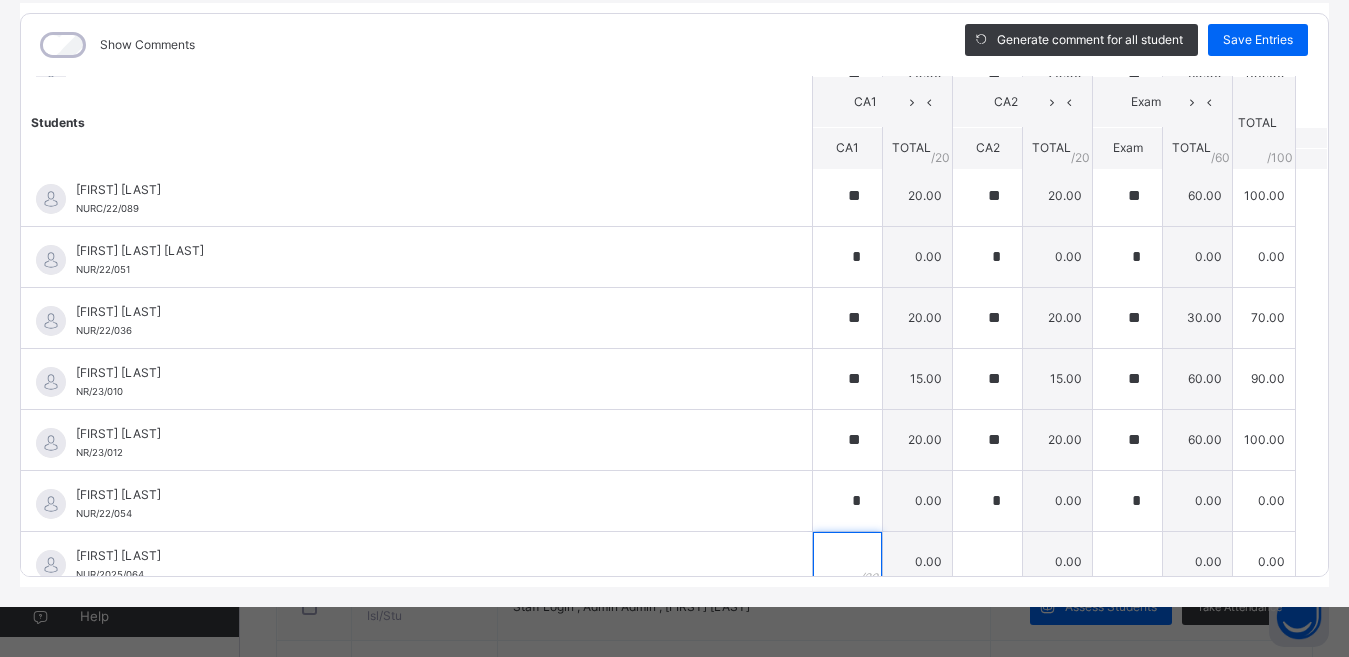 scroll, scrollTop: 647, scrollLeft: 0, axis: vertical 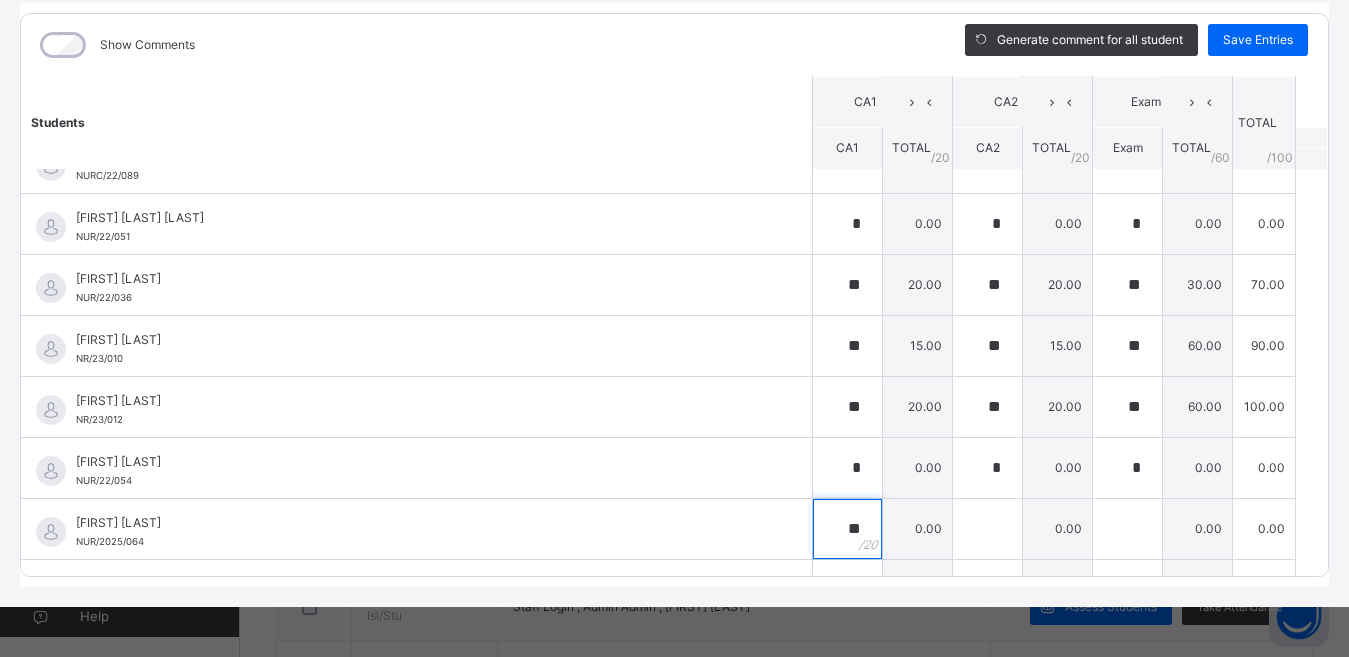 type on "**" 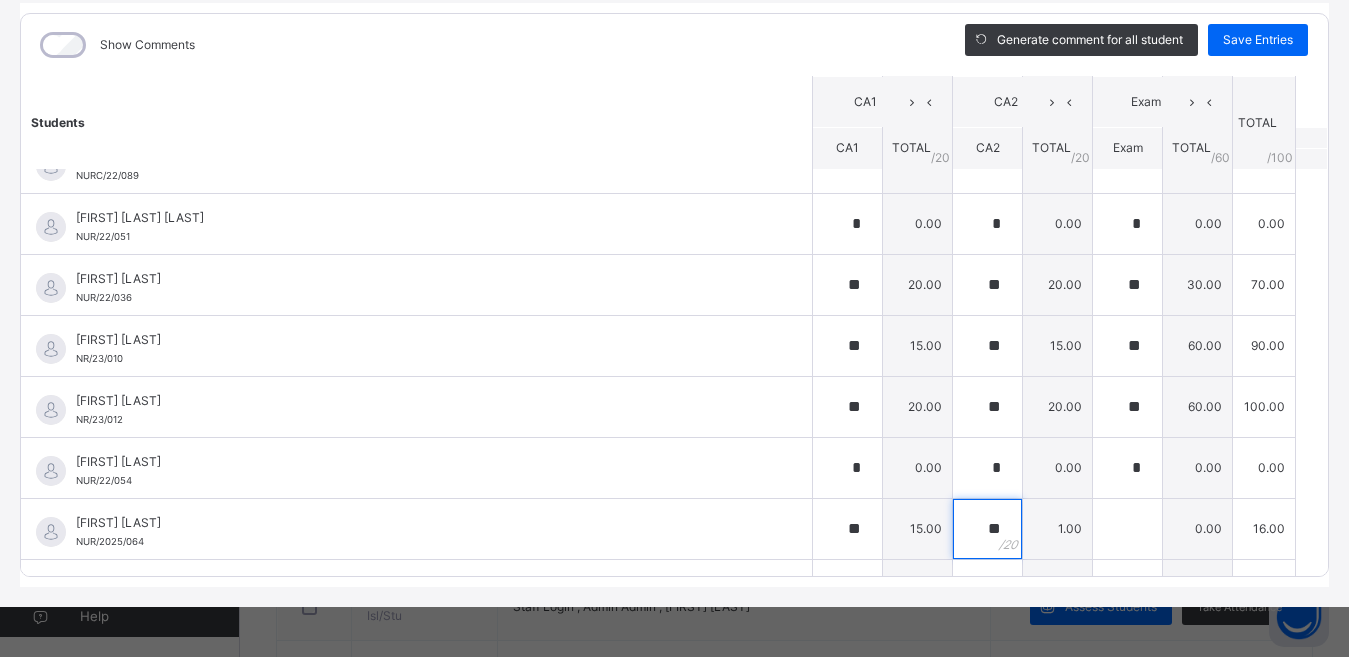 type on "**" 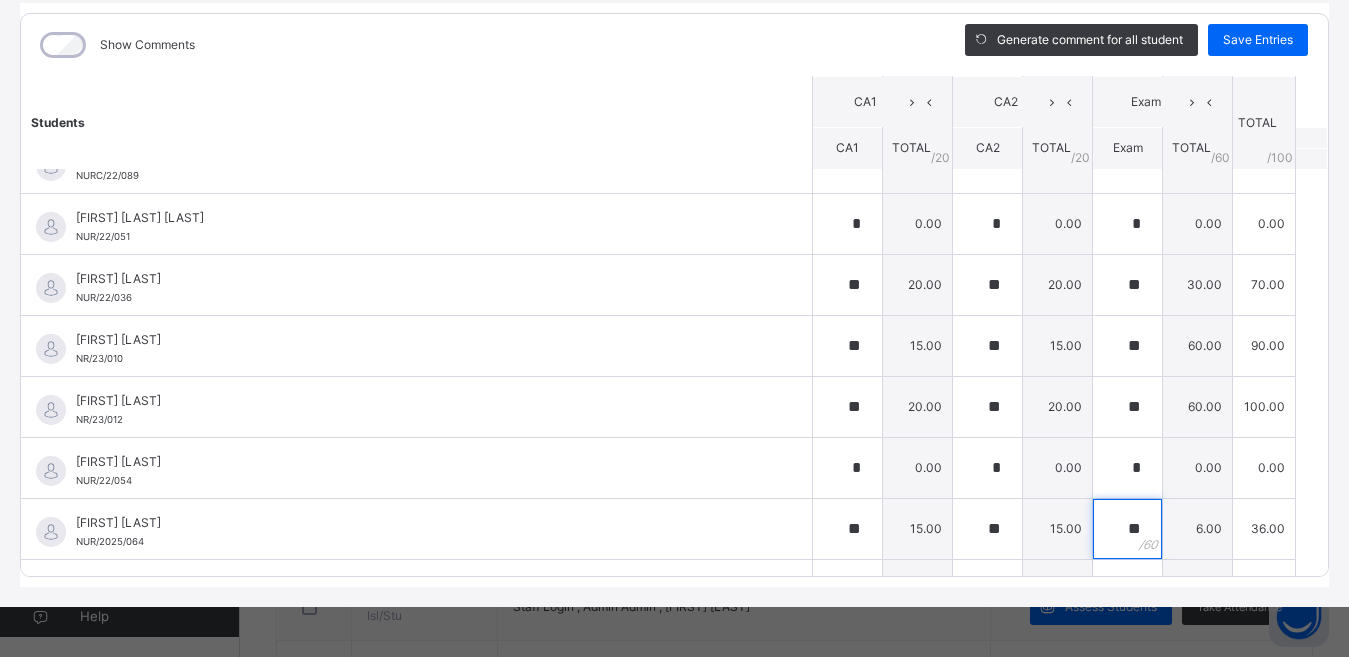 type on "**" 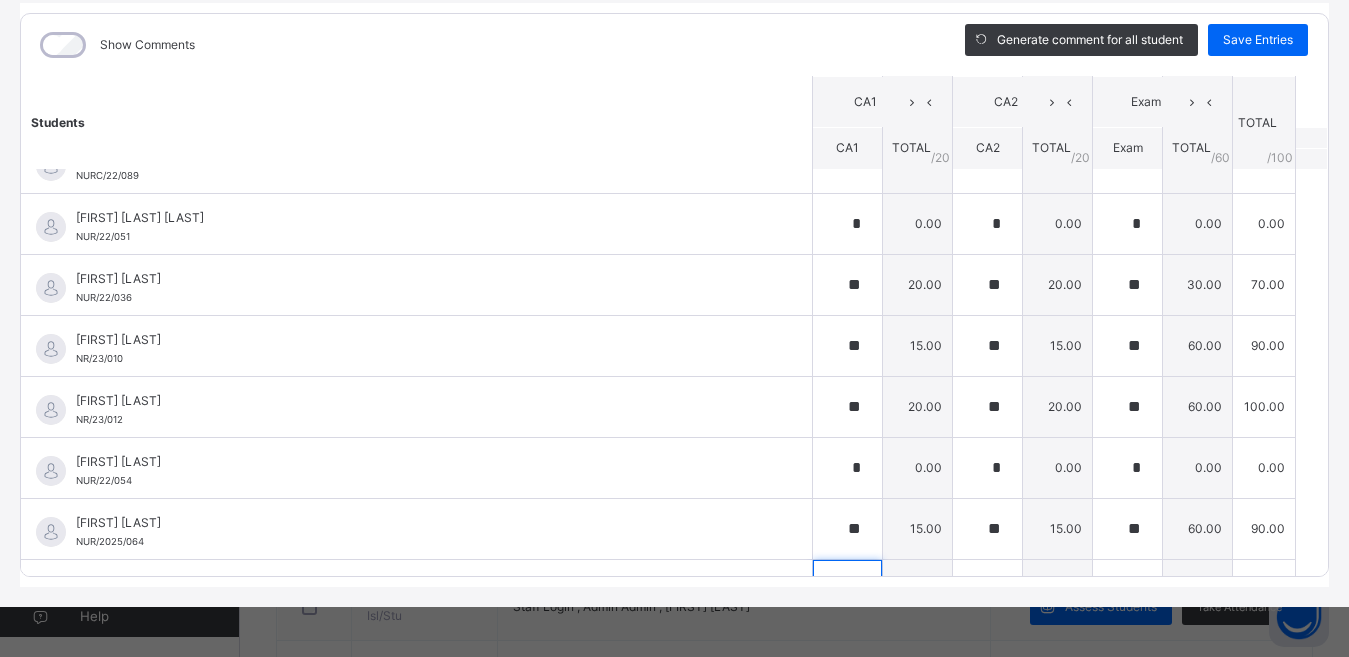 scroll, scrollTop: 919, scrollLeft: 0, axis: vertical 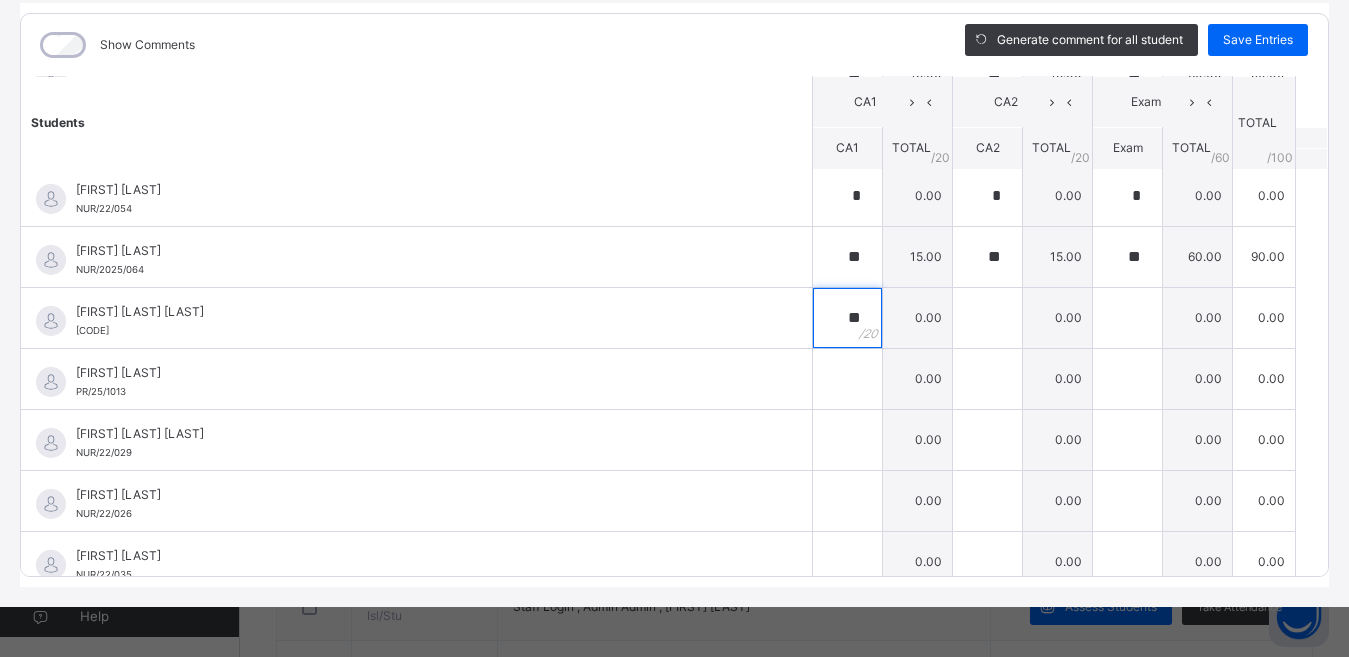 type on "**" 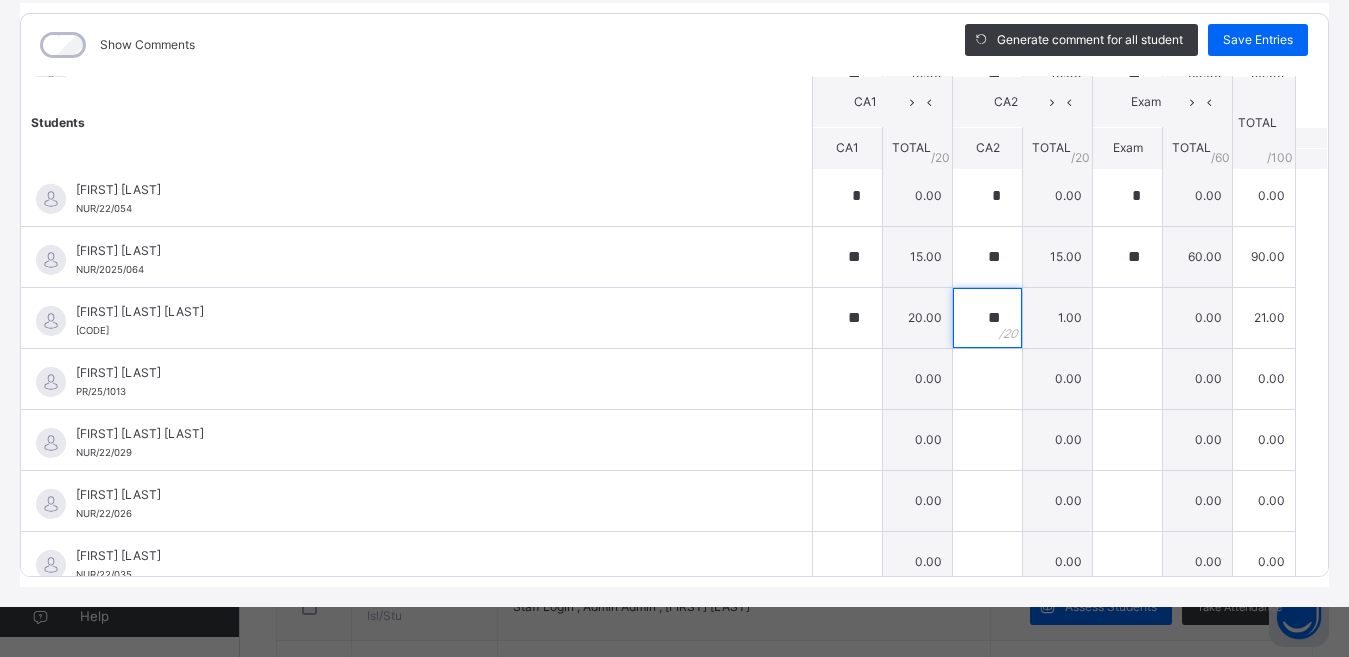 type on "**" 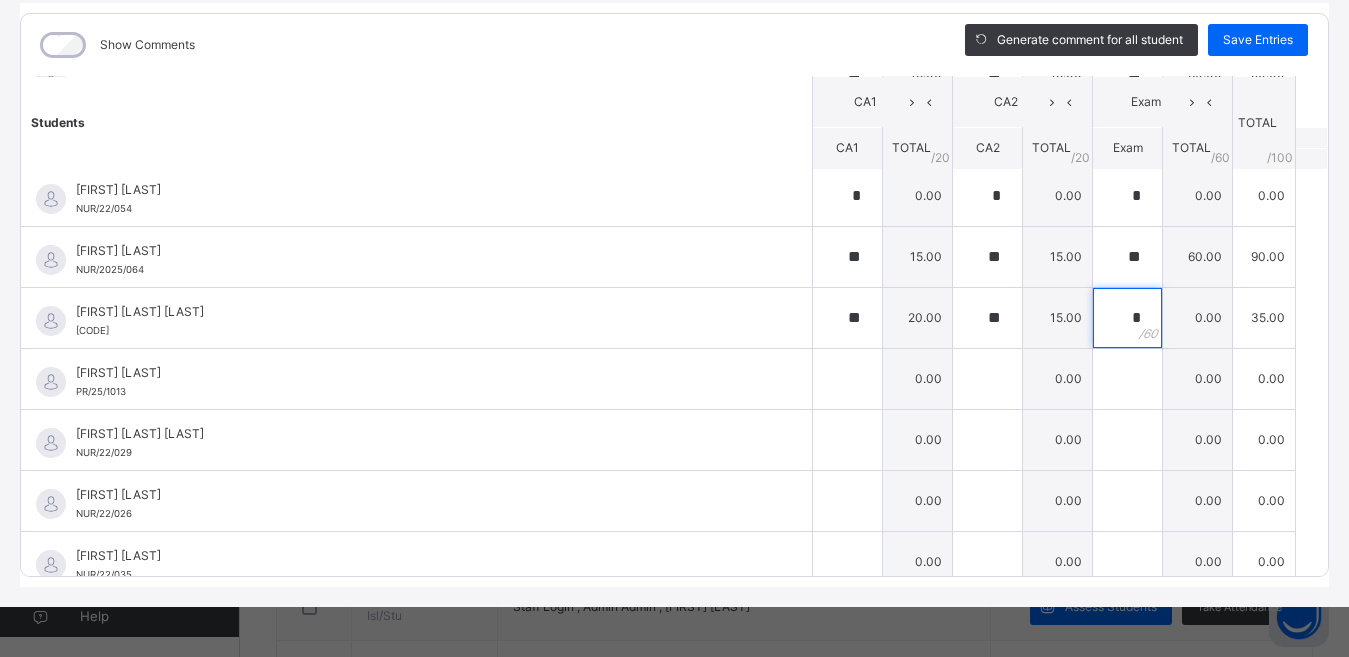 type on "*" 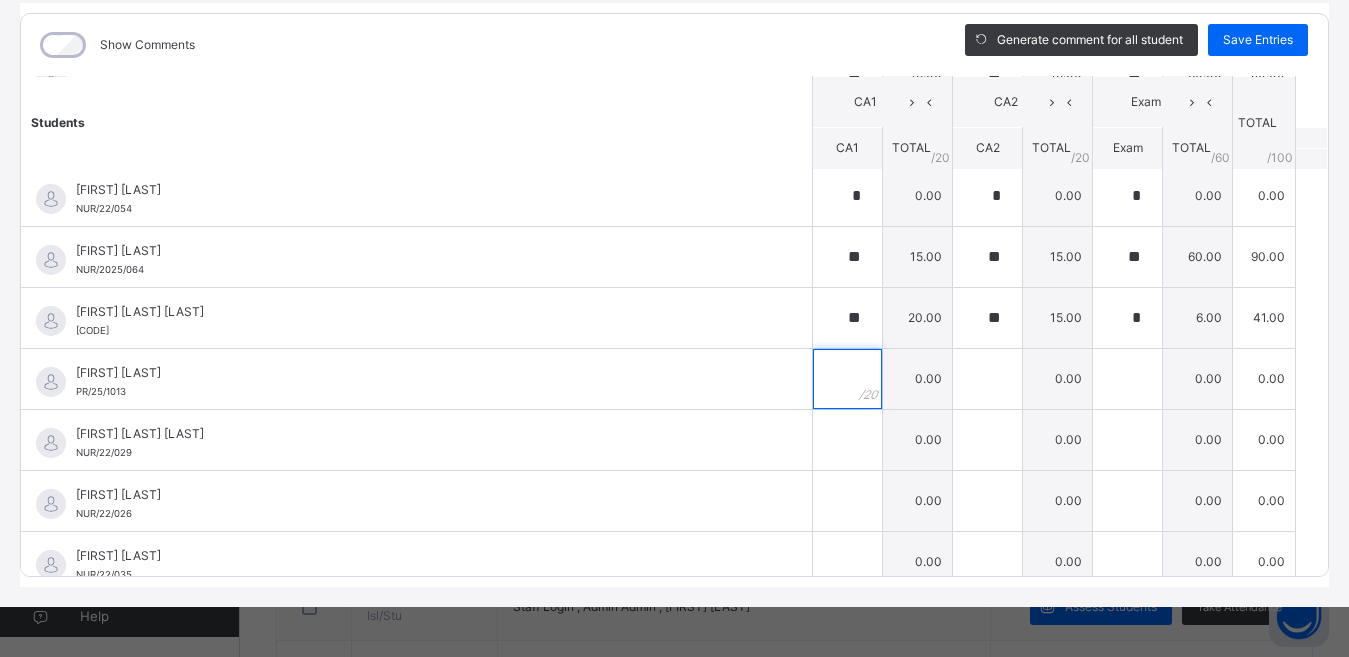 type on "*" 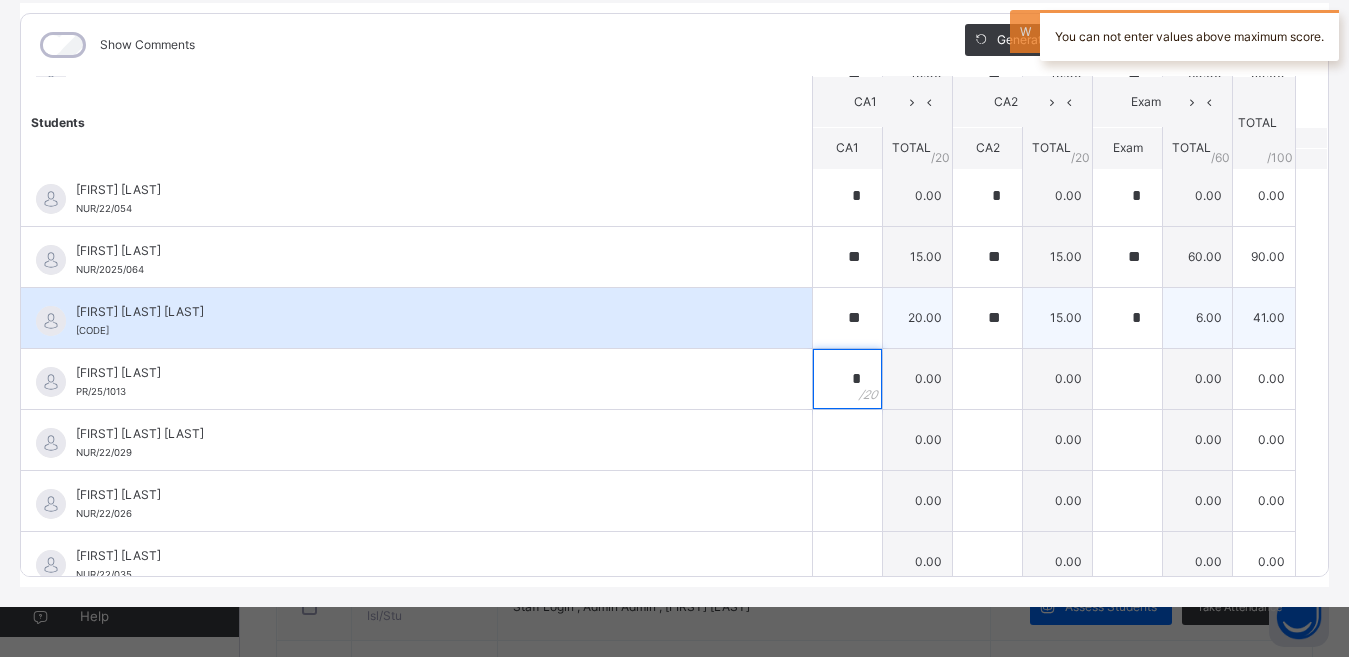 type on "*" 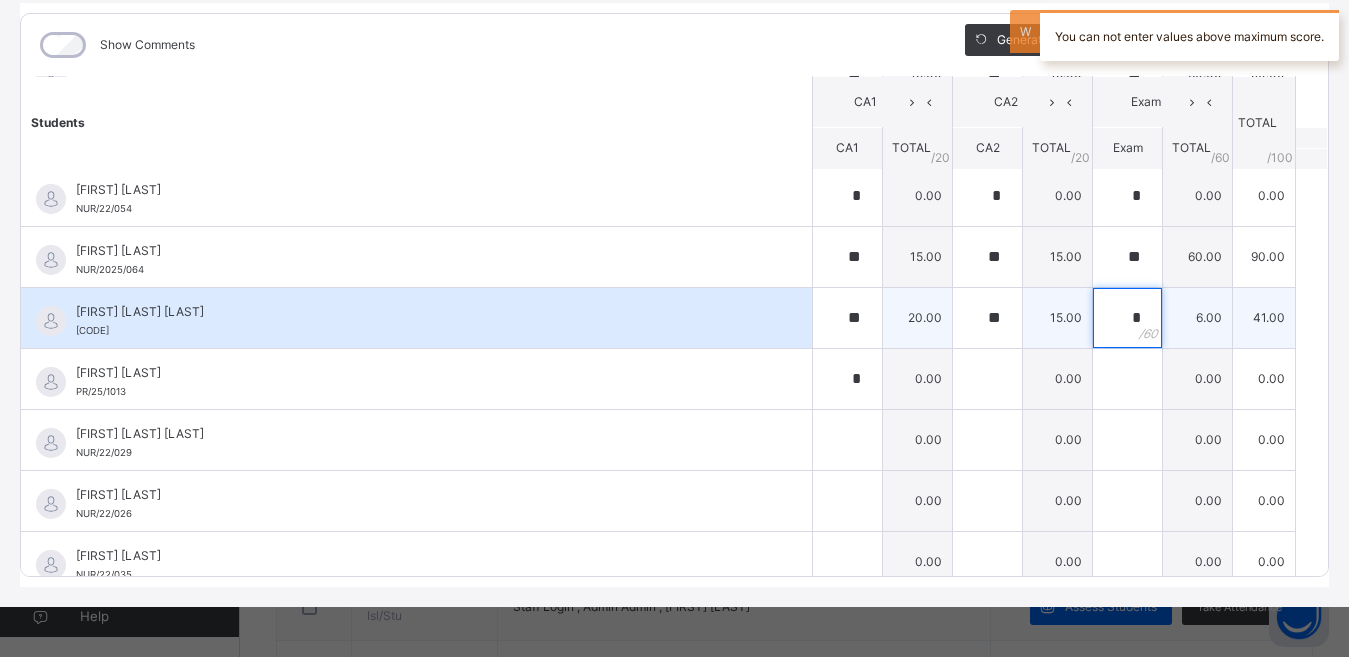 click on "*" at bounding box center (1127, 318) 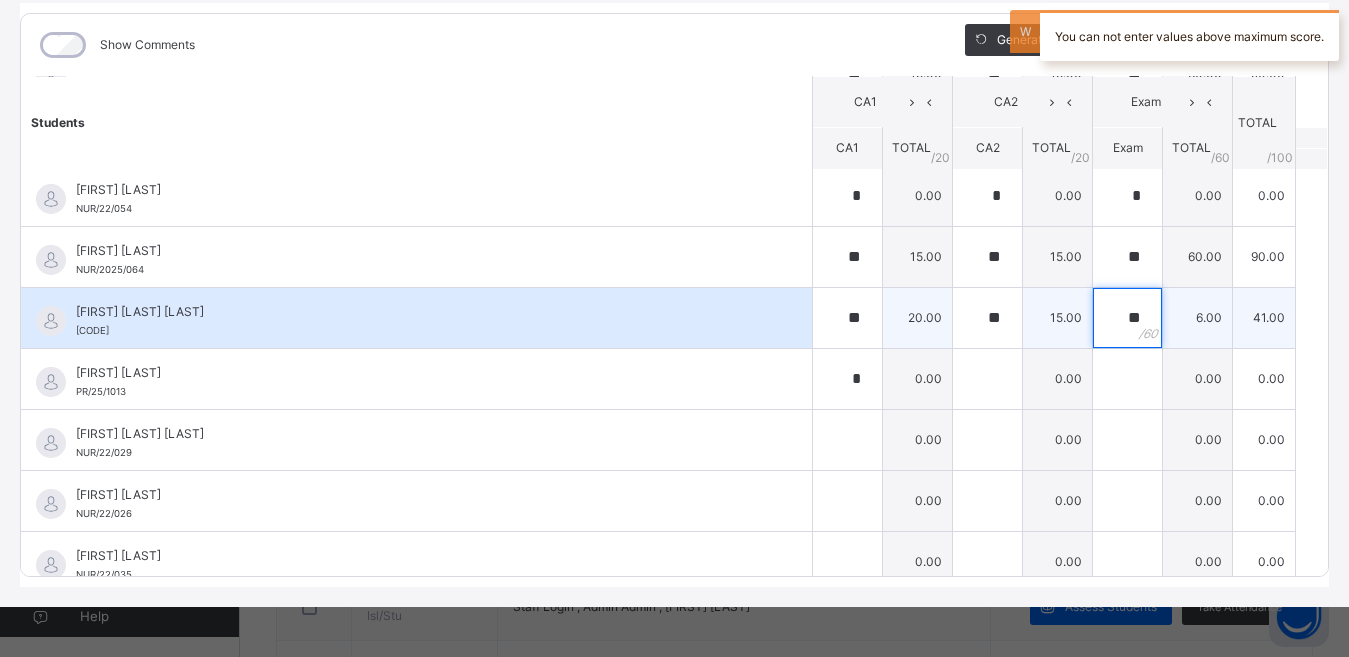 type on "**" 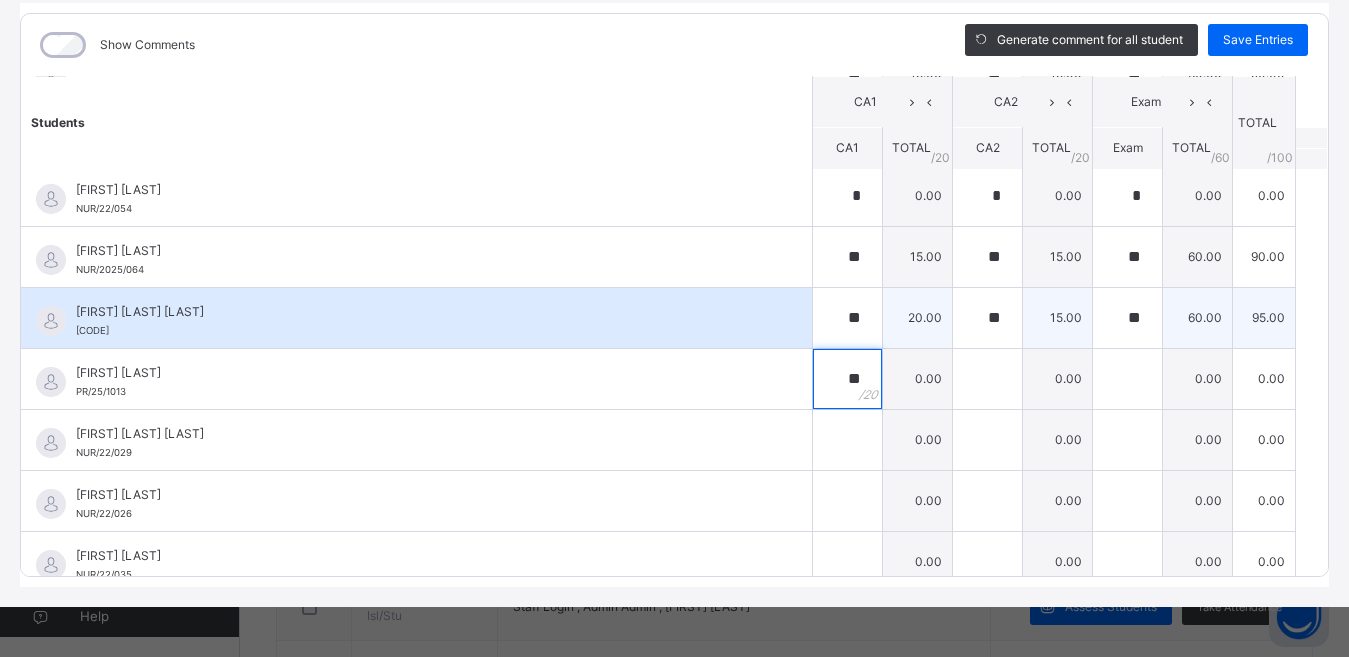 type on "**" 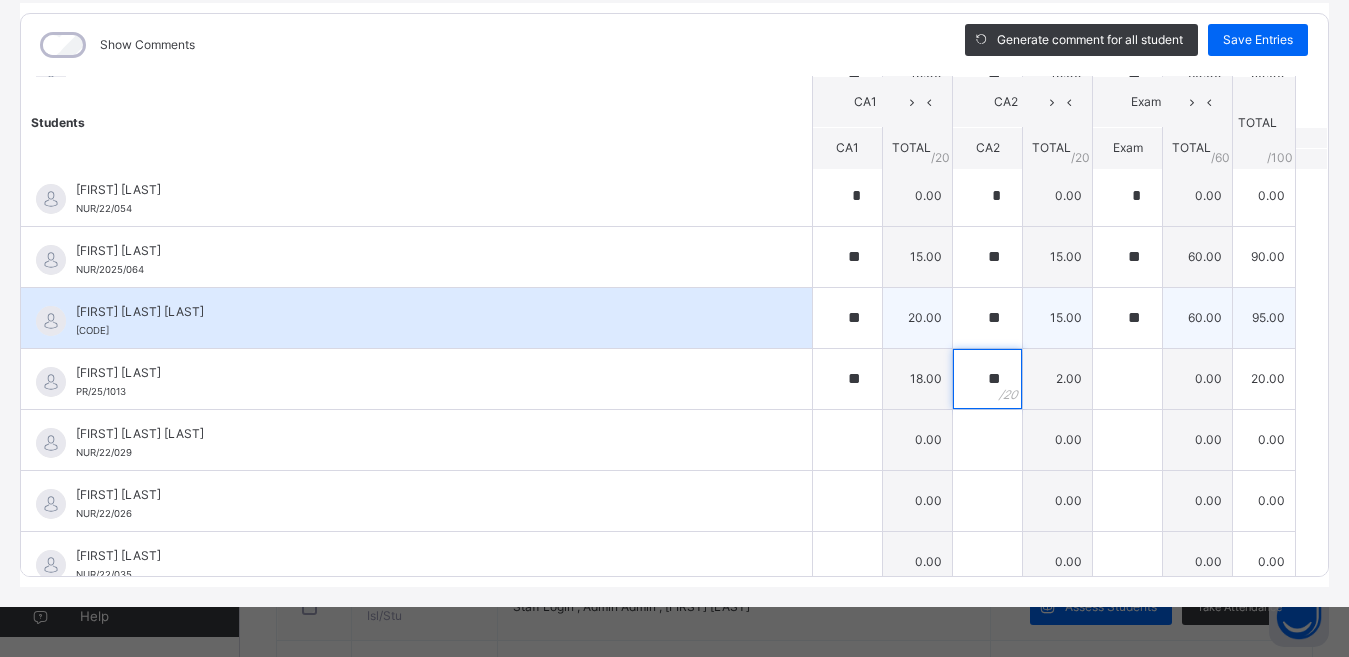 type on "**" 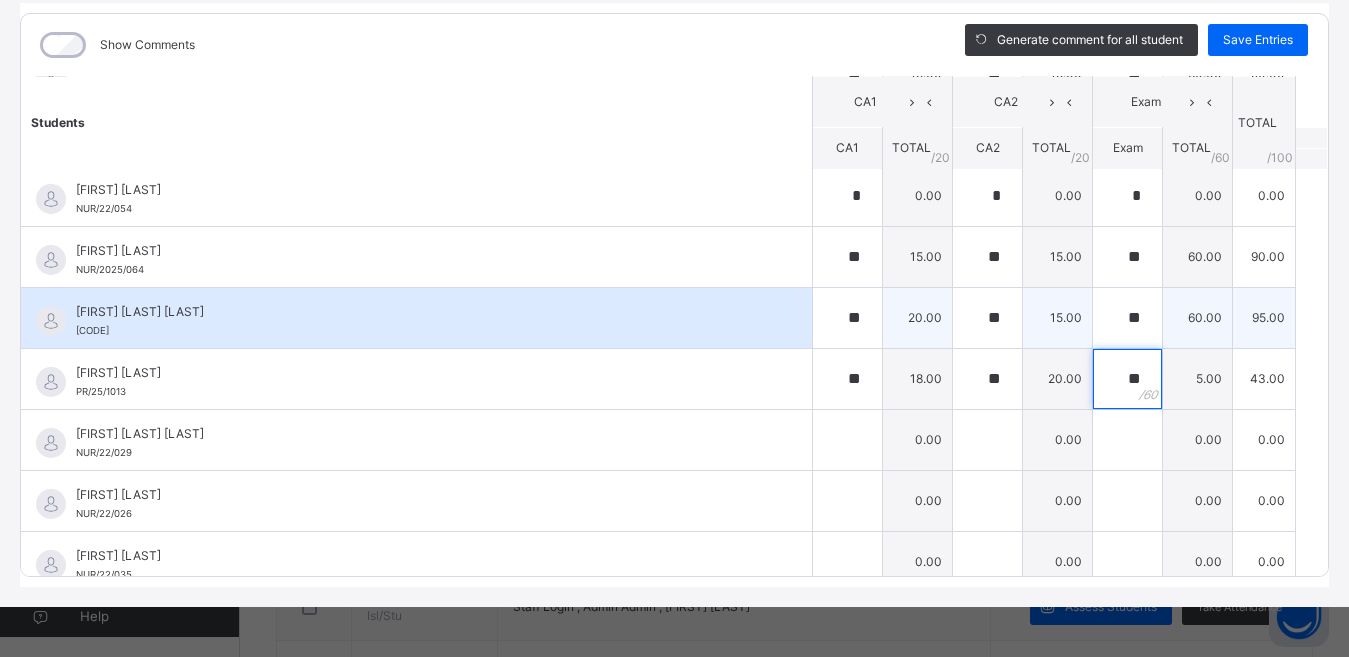 type on "**" 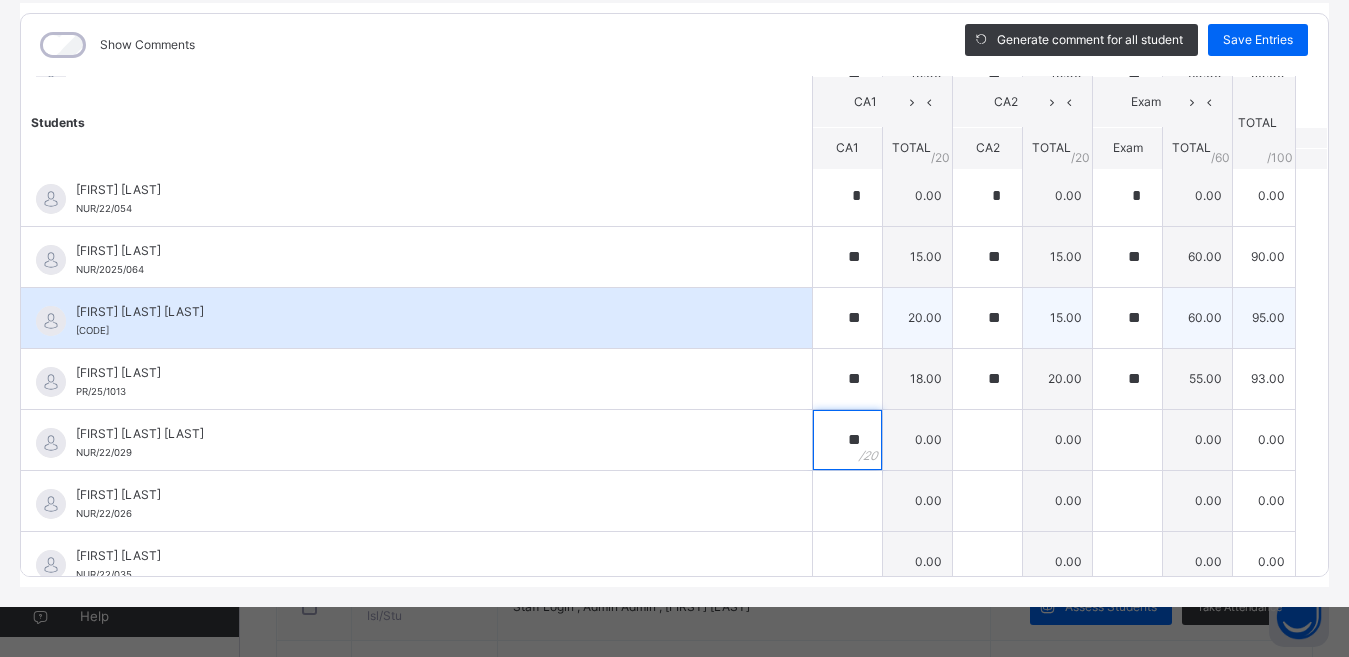 type on "**" 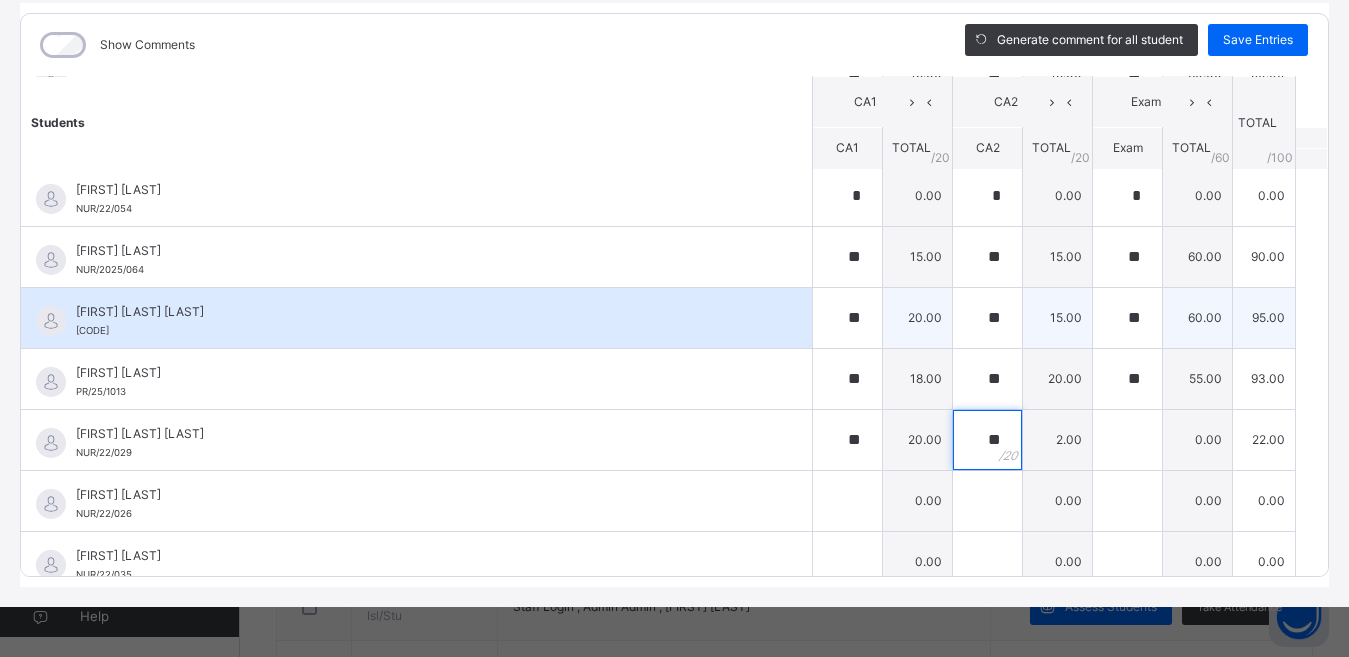 type on "**" 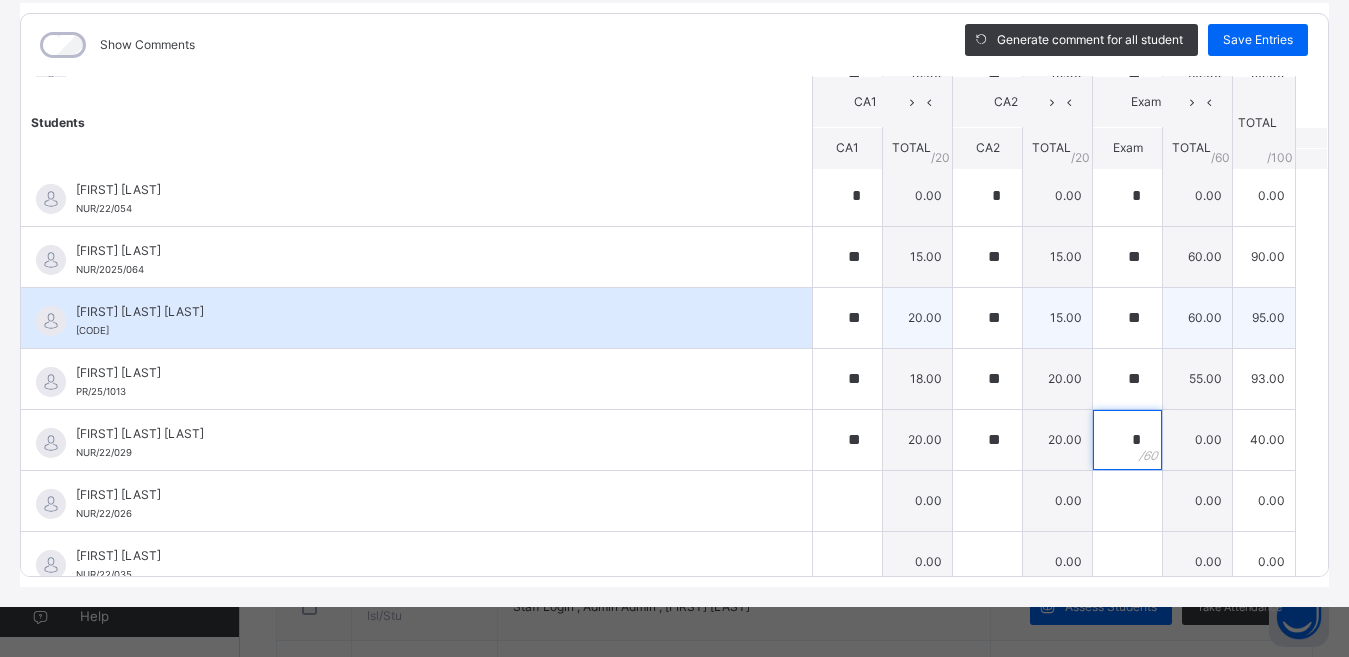 type on "**" 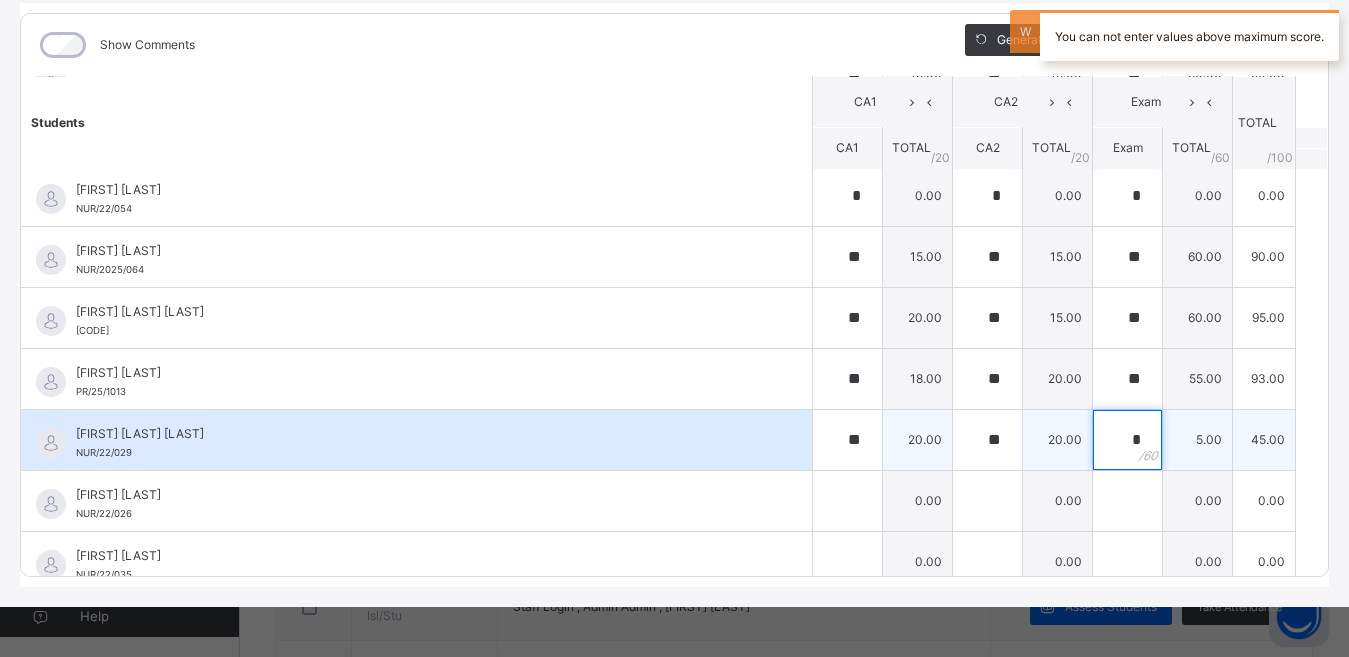 click on "*" at bounding box center [1127, 440] 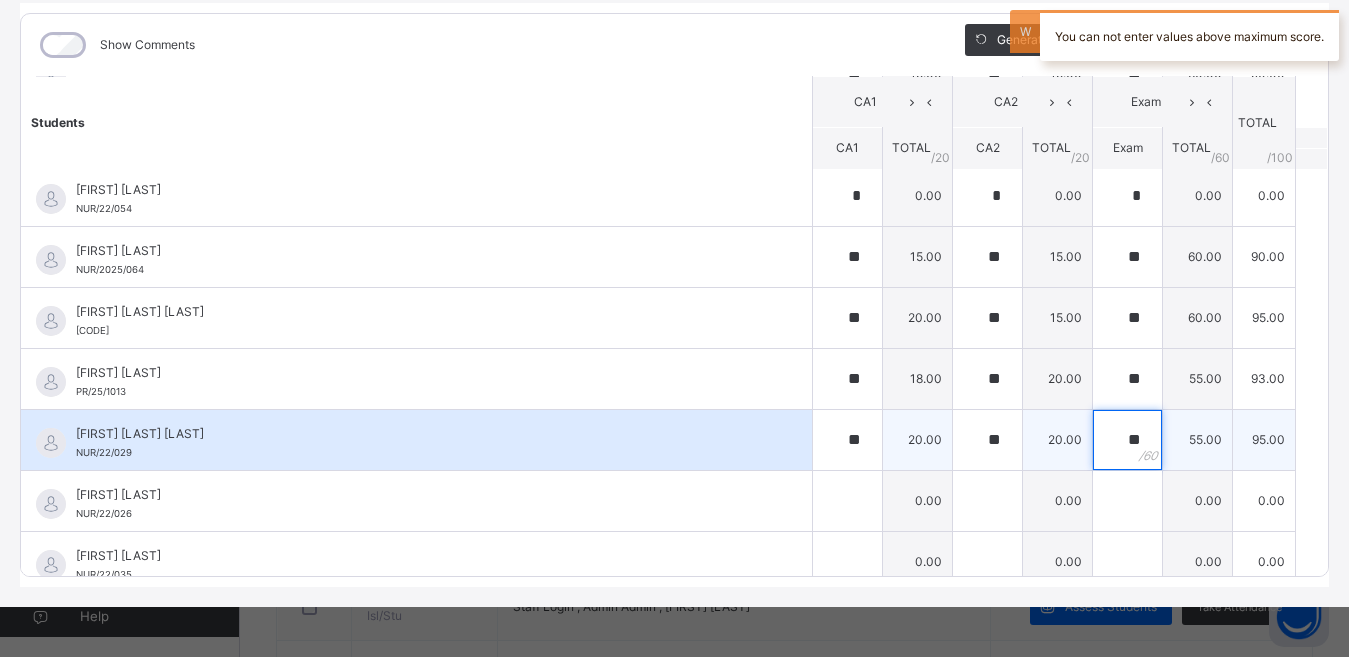 type on "**" 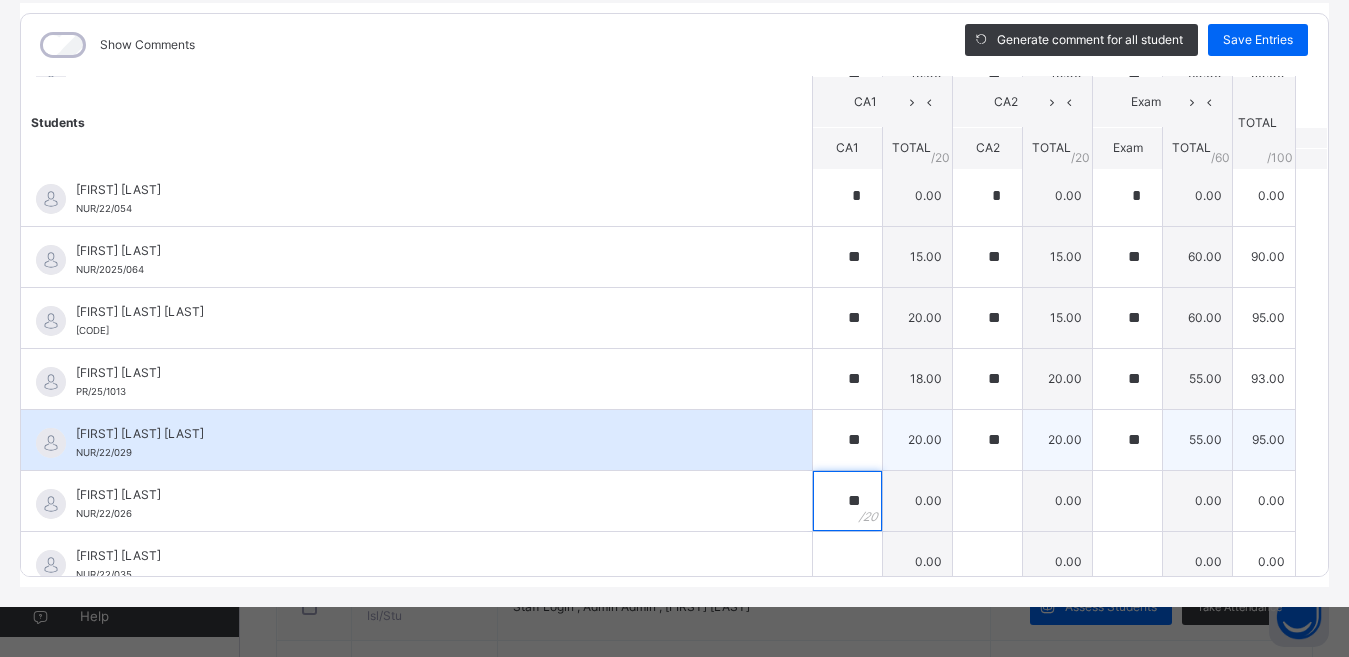 type on "**" 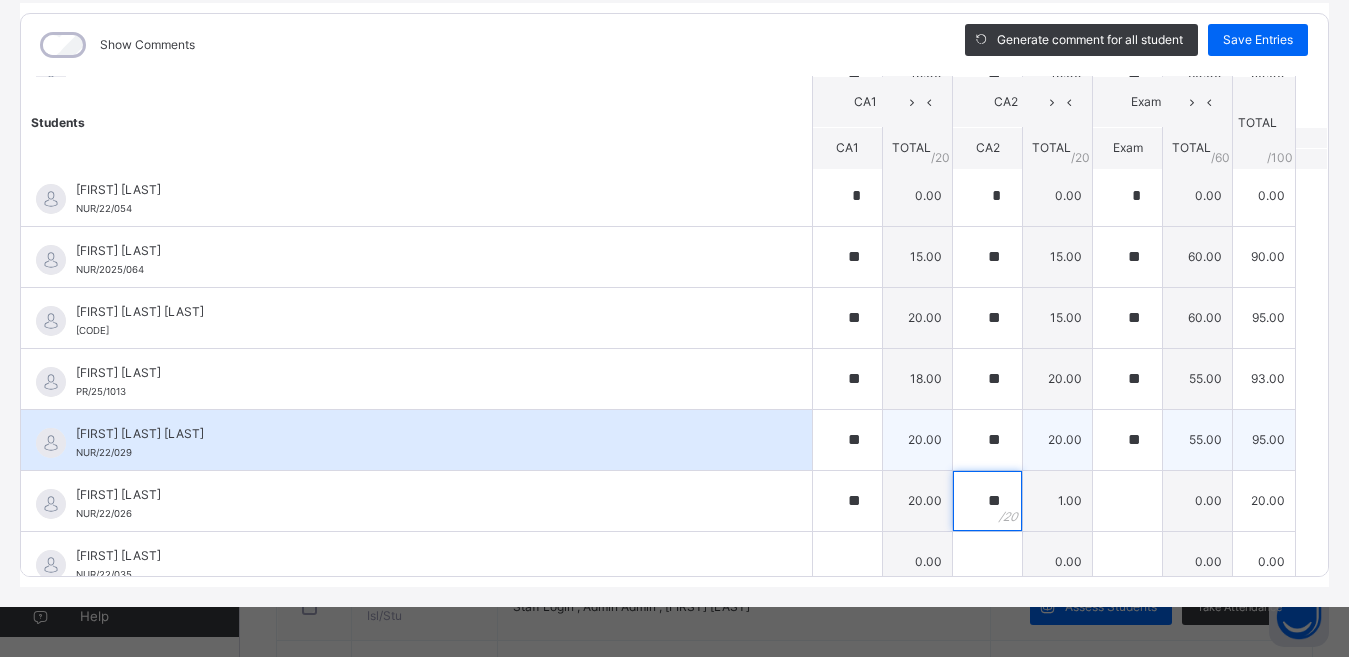 type on "**" 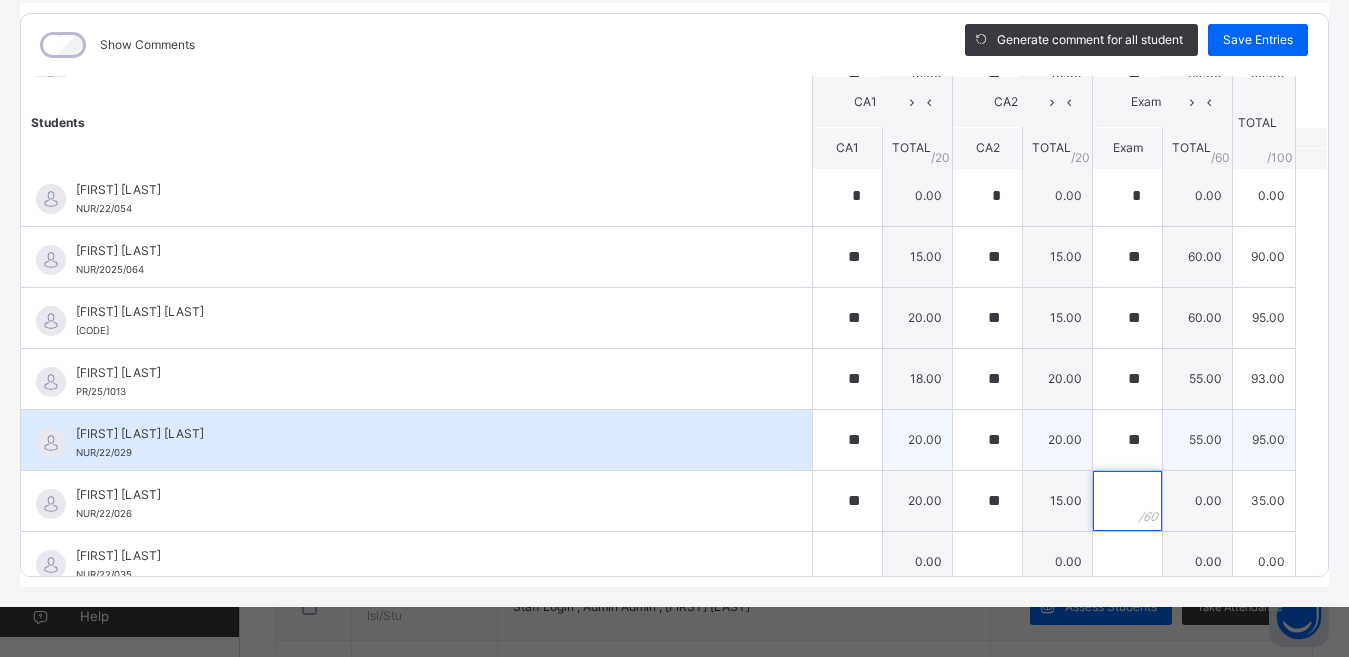 type on "*" 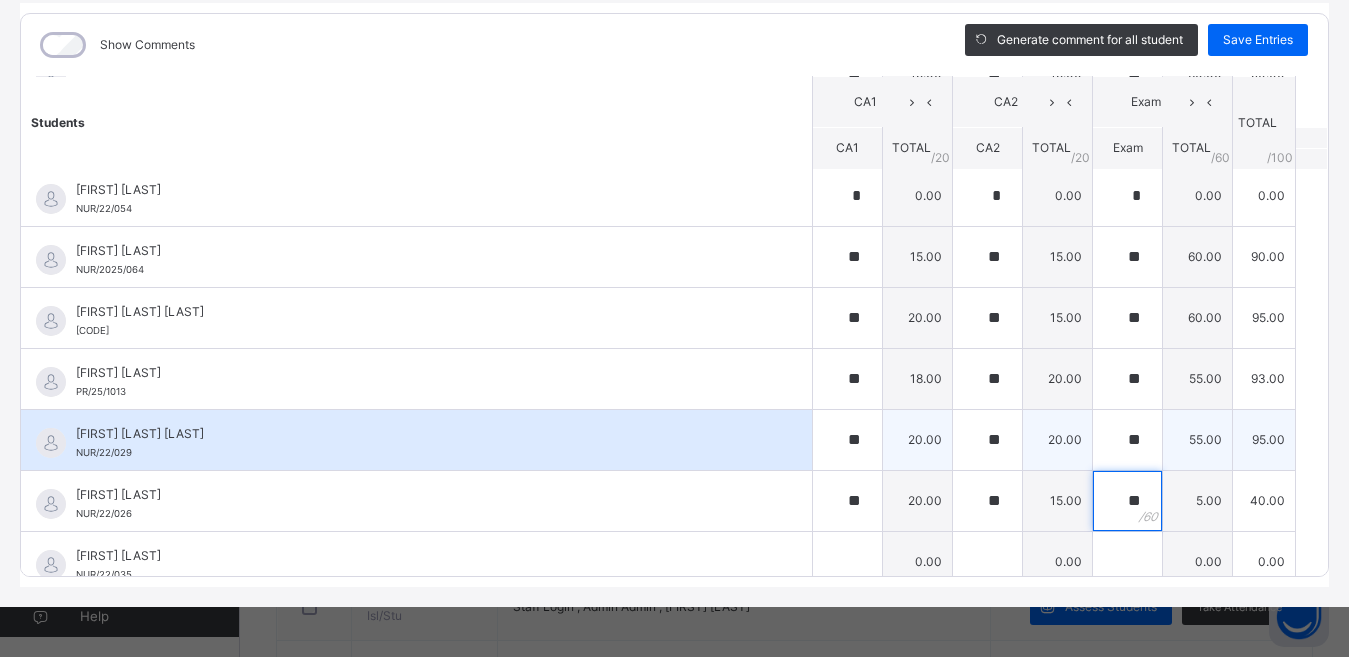 type on "**" 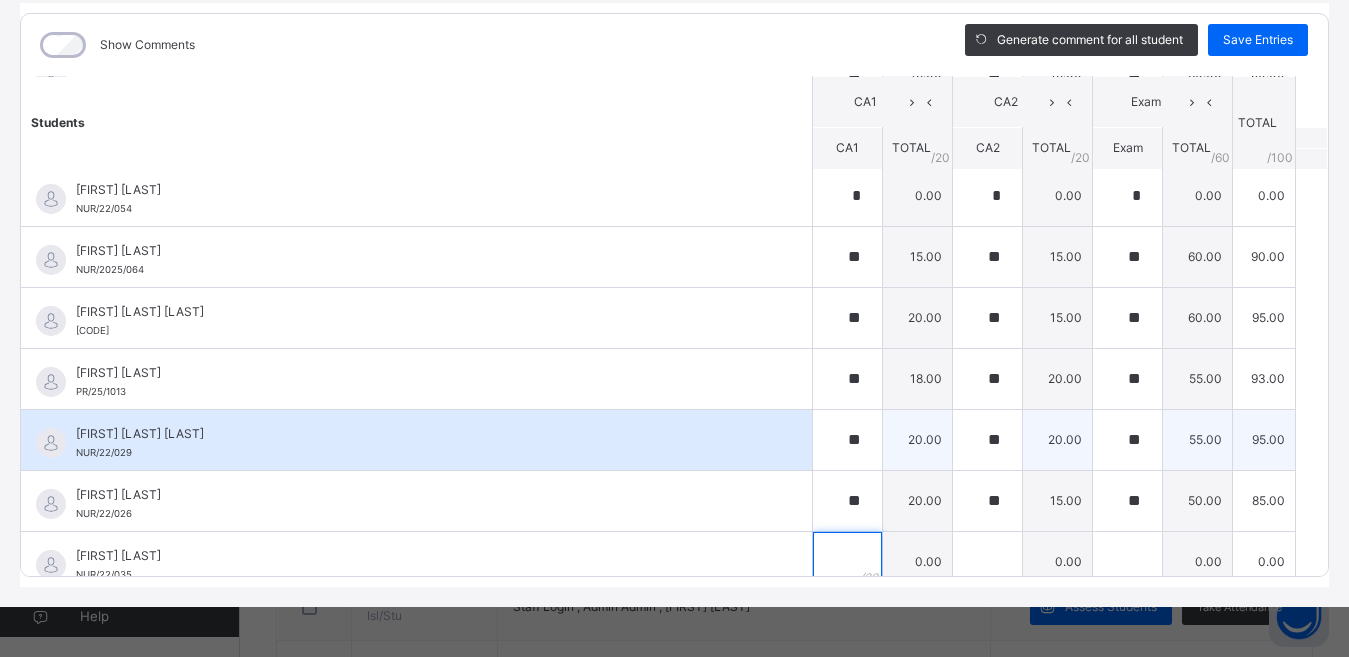 scroll, scrollTop: 952, scrollLeft: 0, axis: vertical 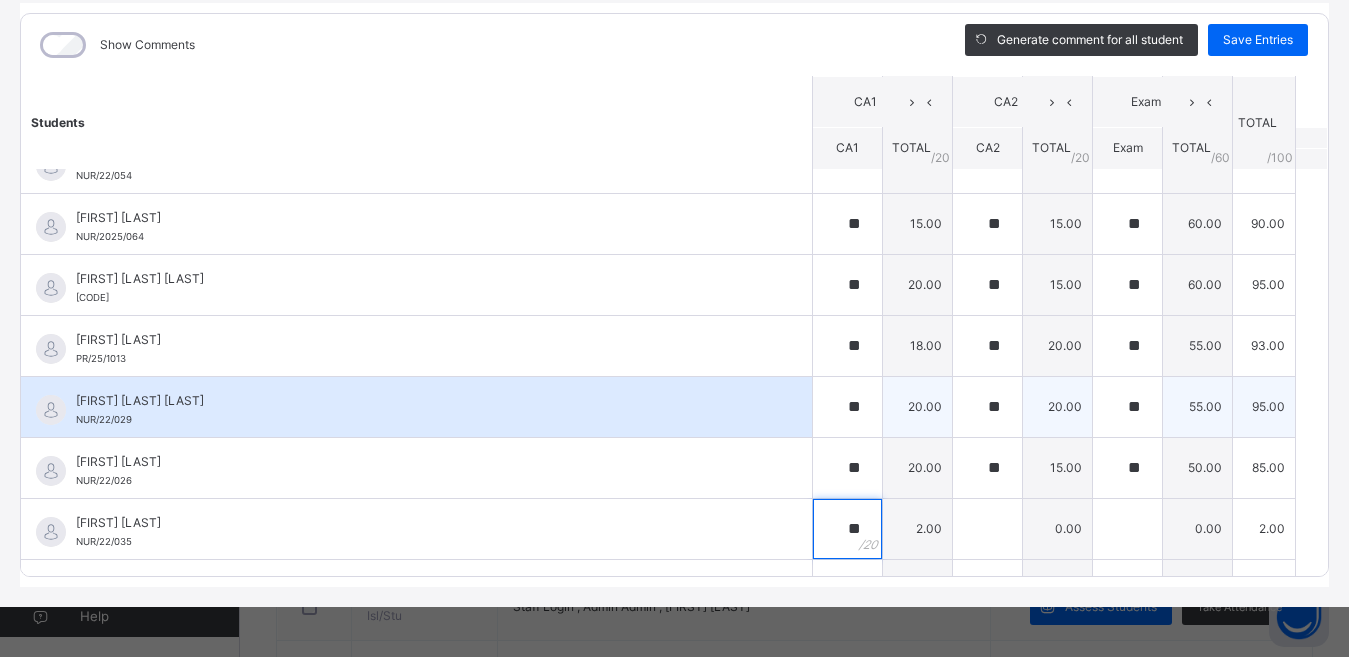 type on "**" 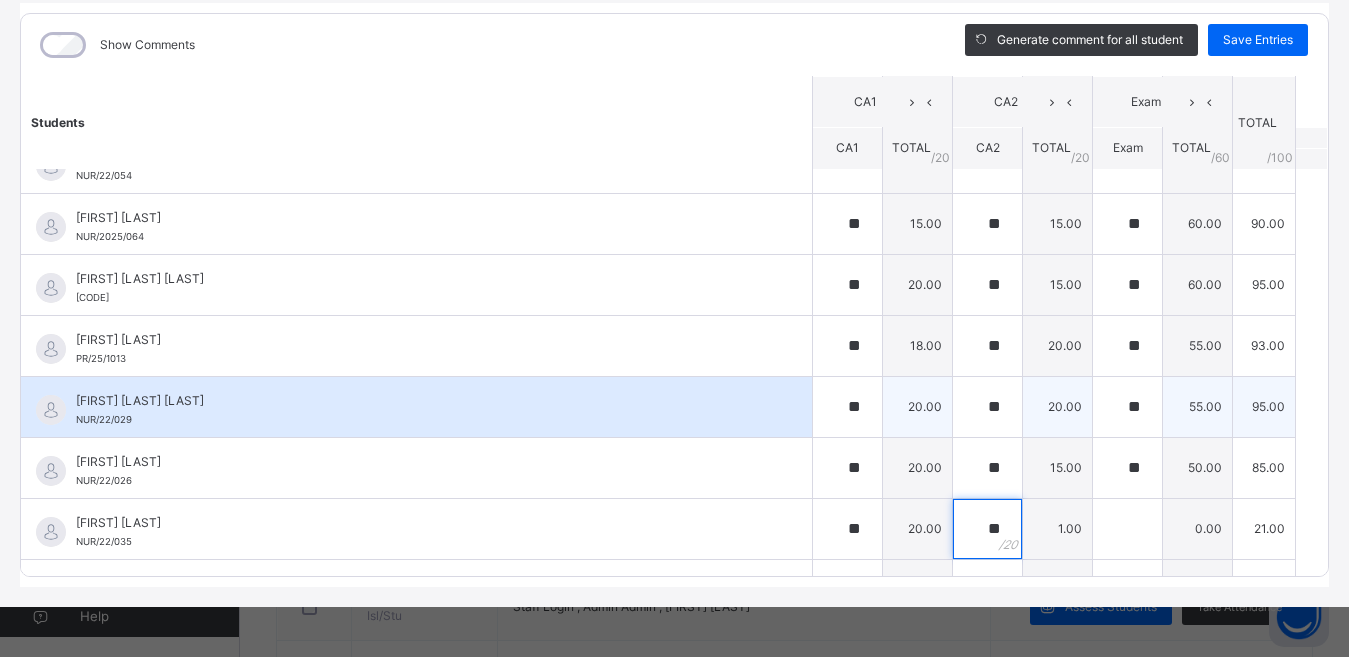 type on "**" 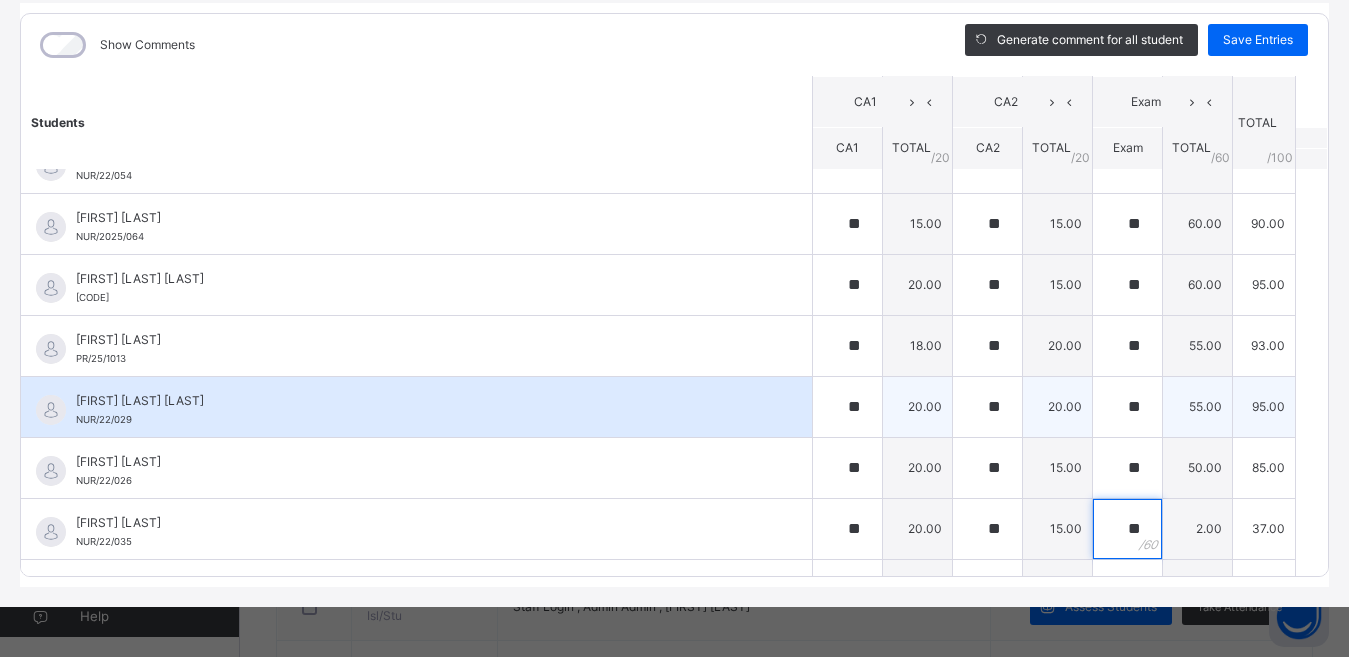 type on "**" 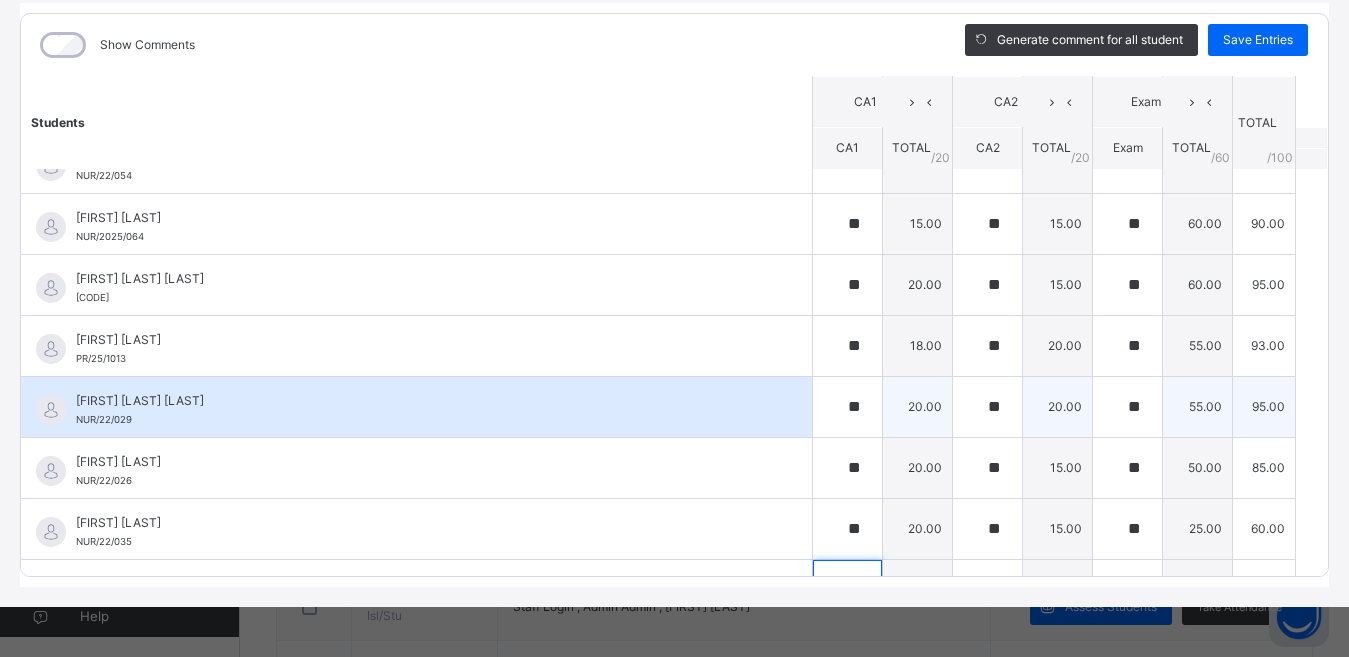 scroll, scrollTop: 1224, scrollLeft: 0, axis: vertical 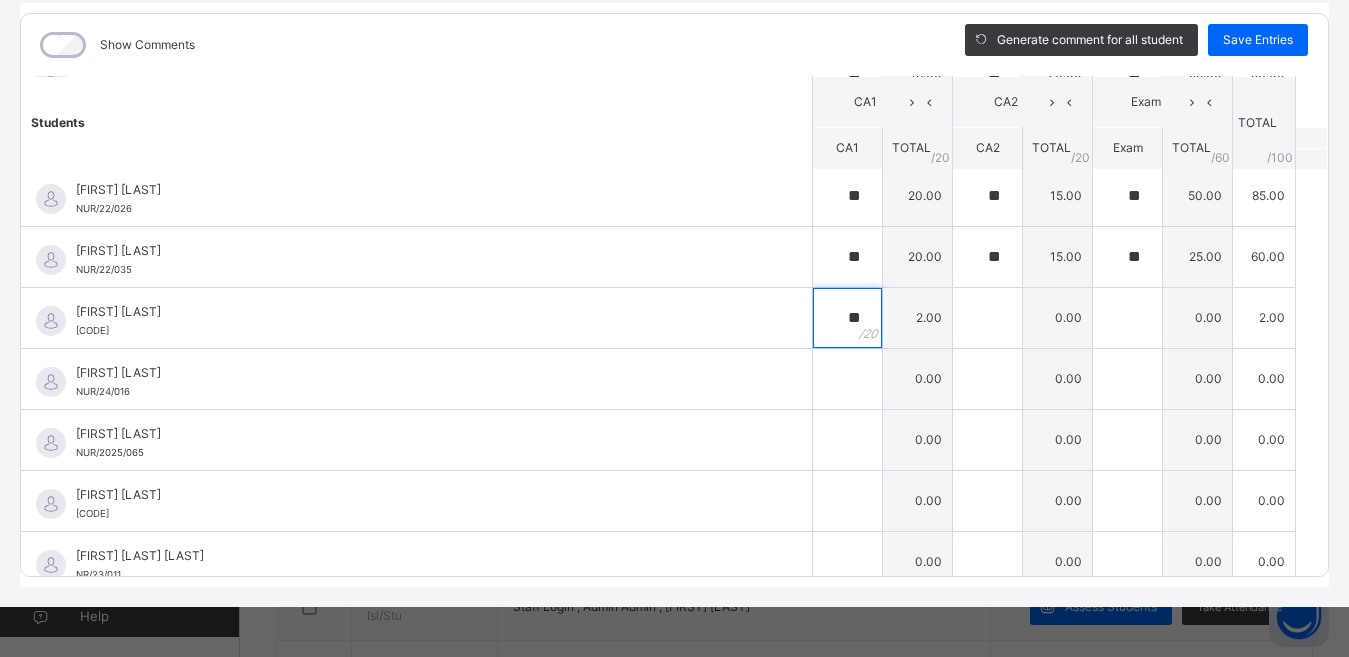 type on "**" 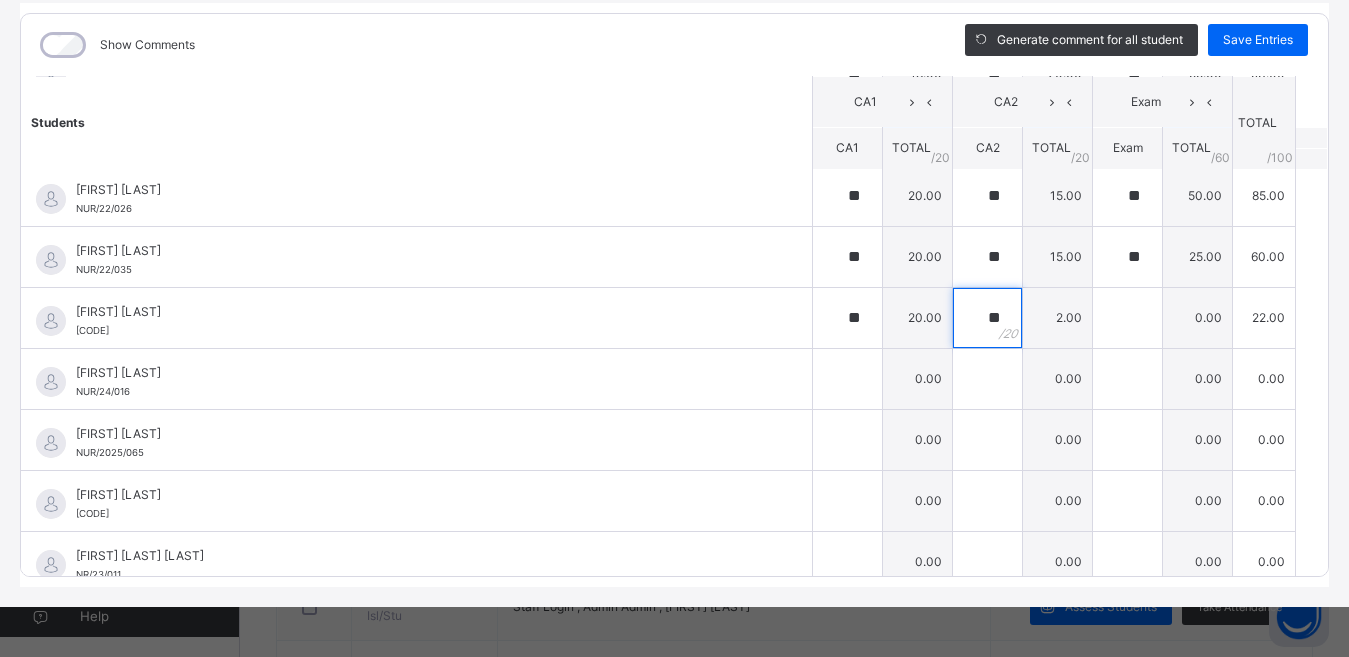 type on "**" 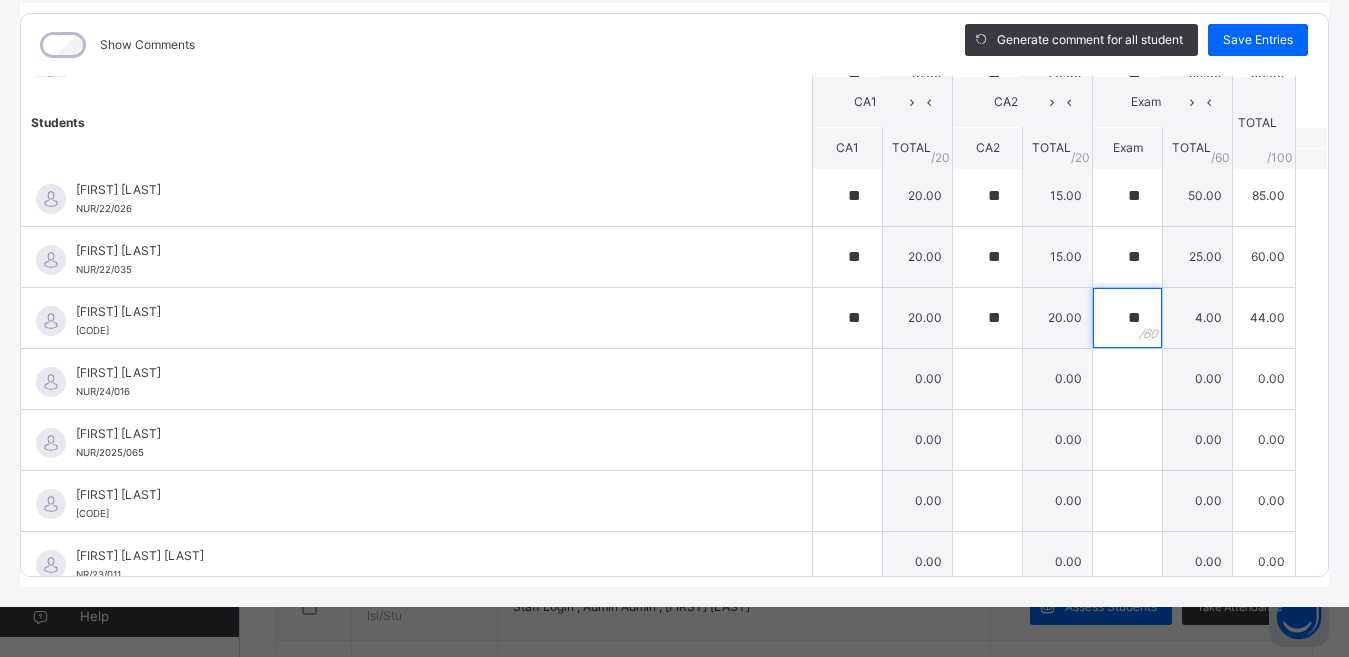 type on "**" 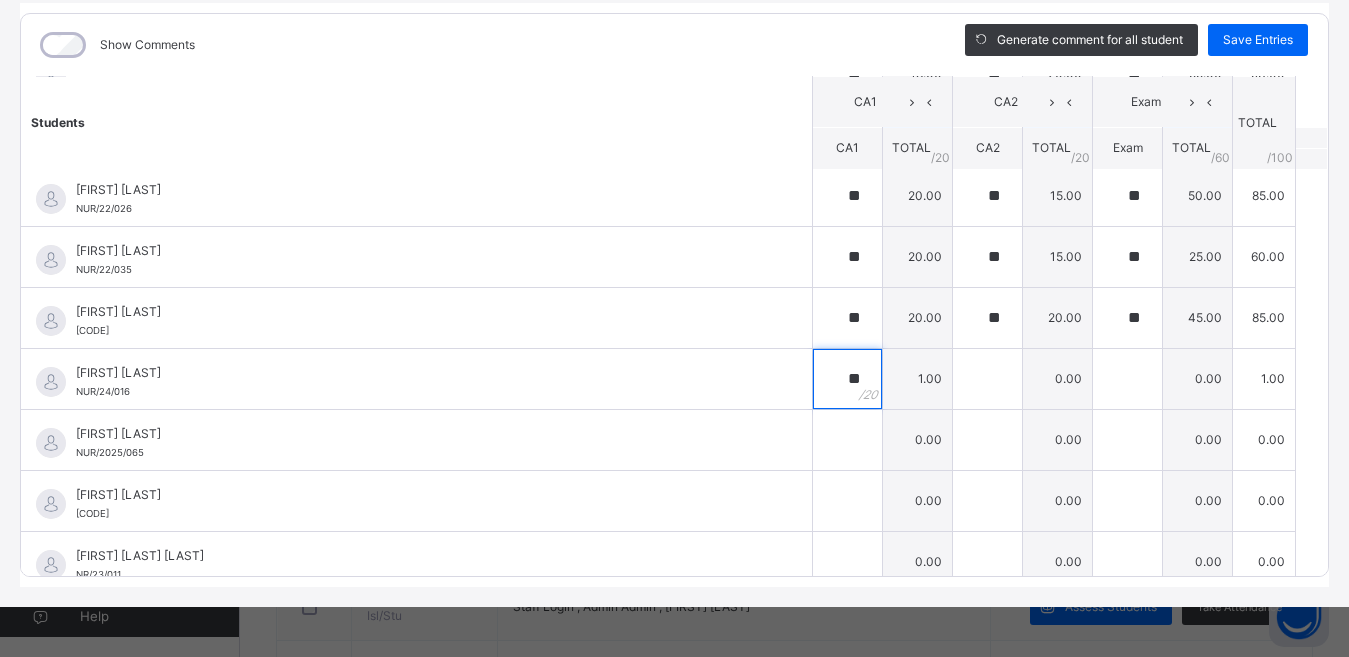 type on "**" 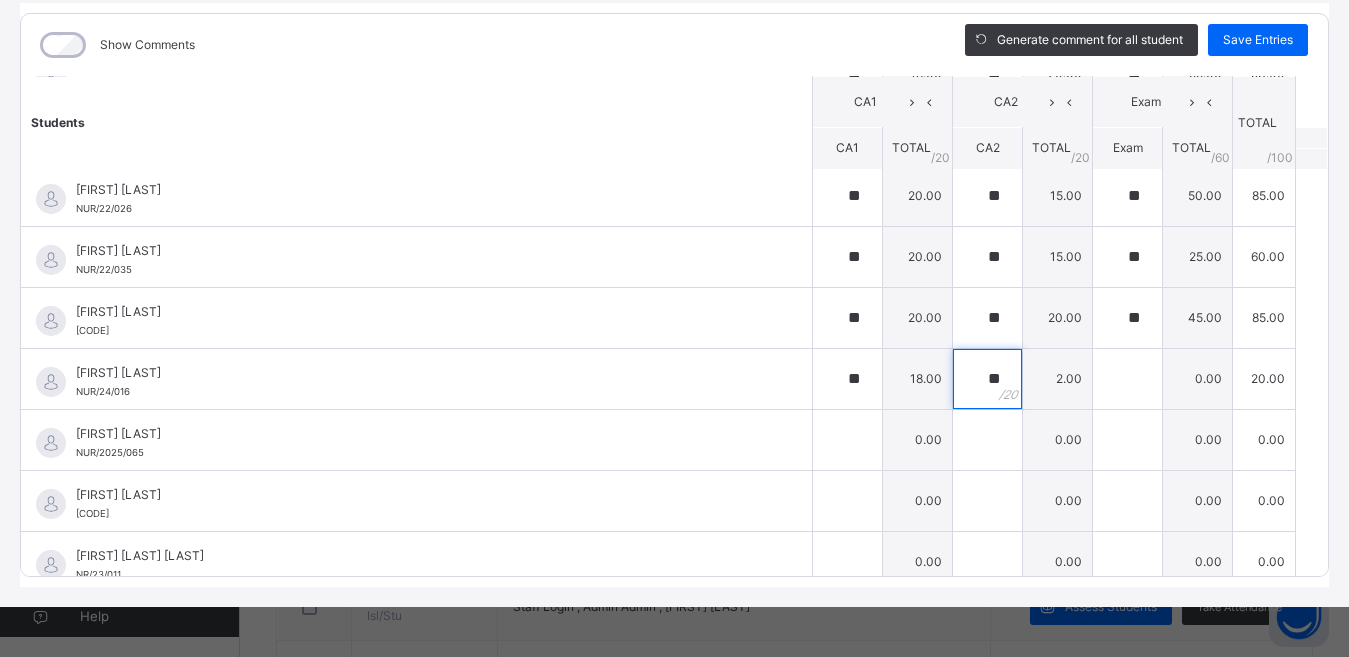 type on "**" 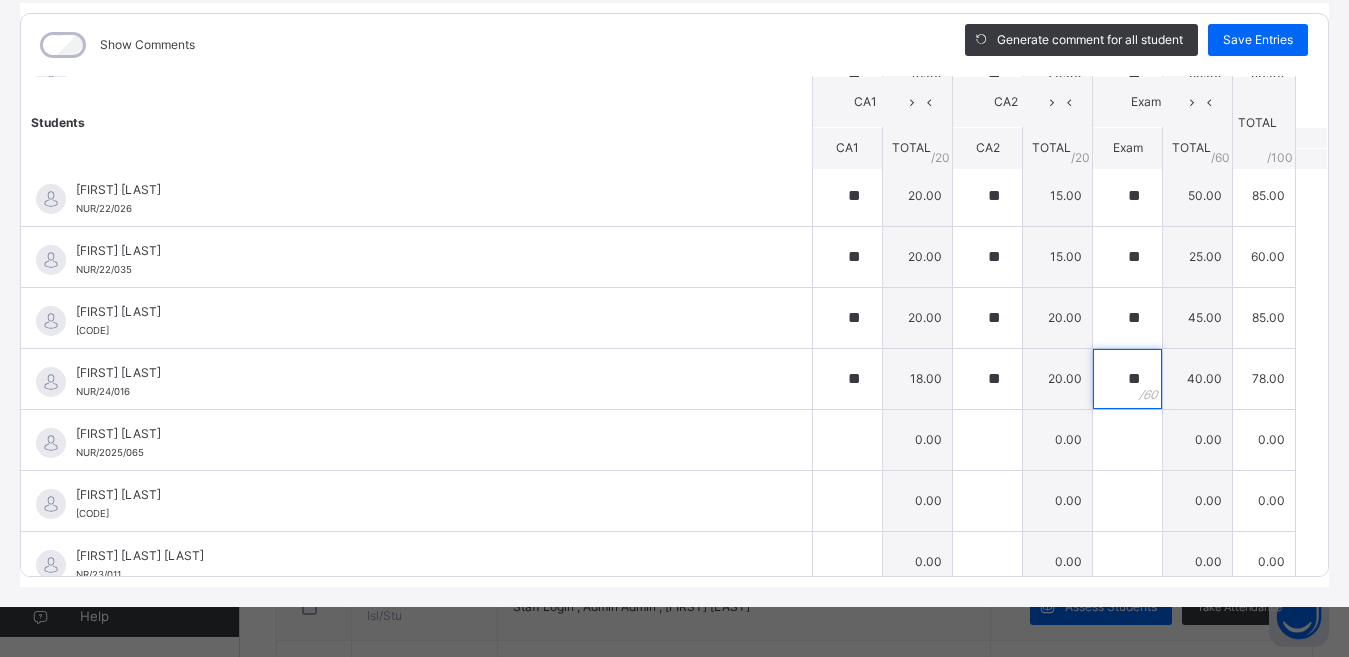 type on "**" 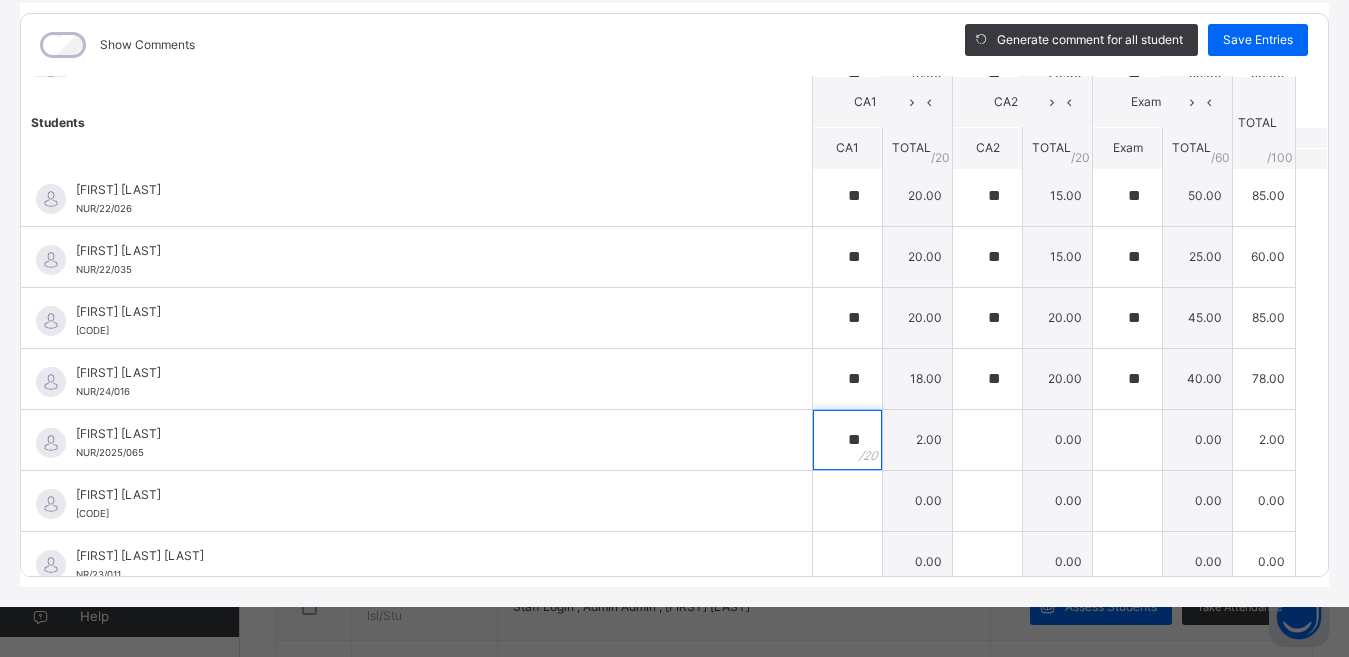 type on "**" 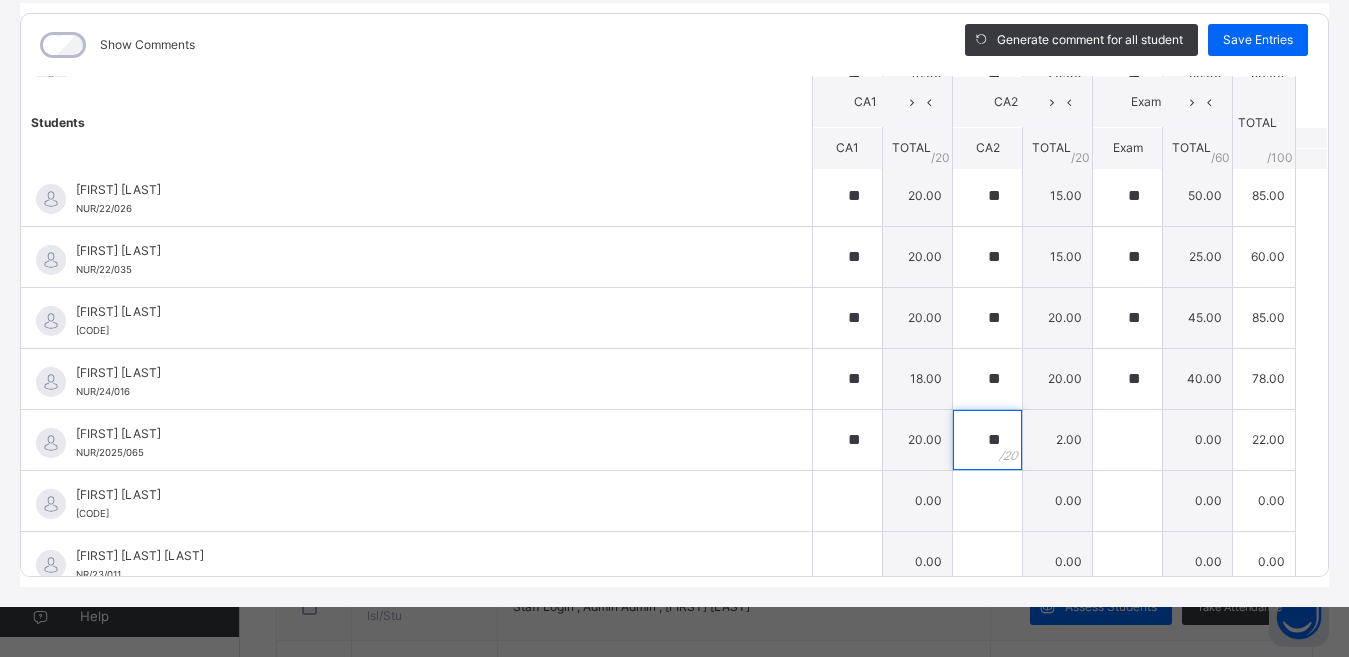 type on "**" 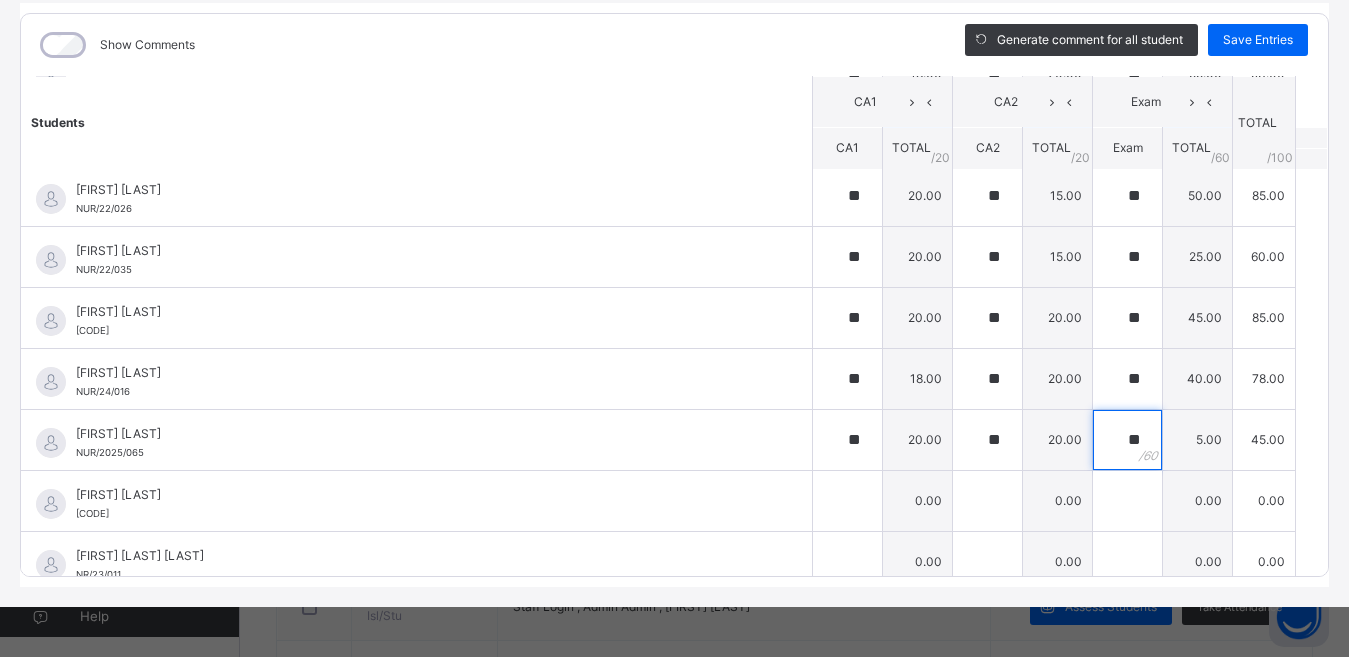 type on "**" 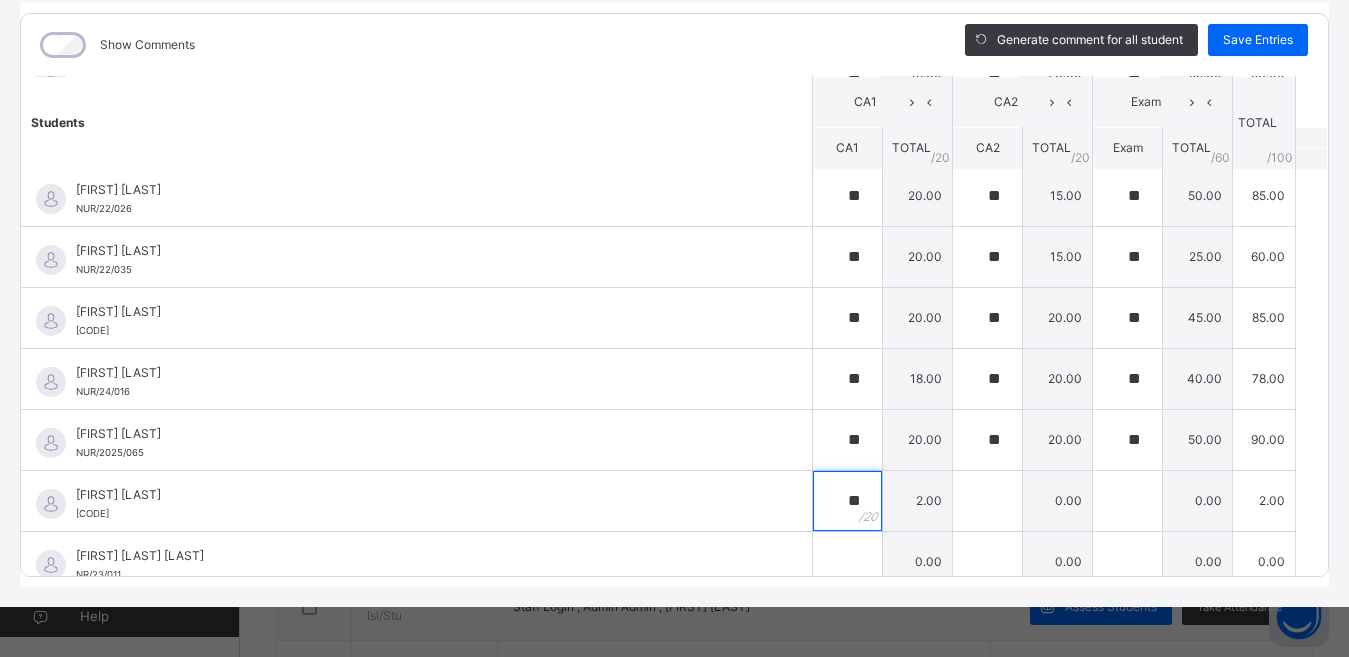 type on "**" 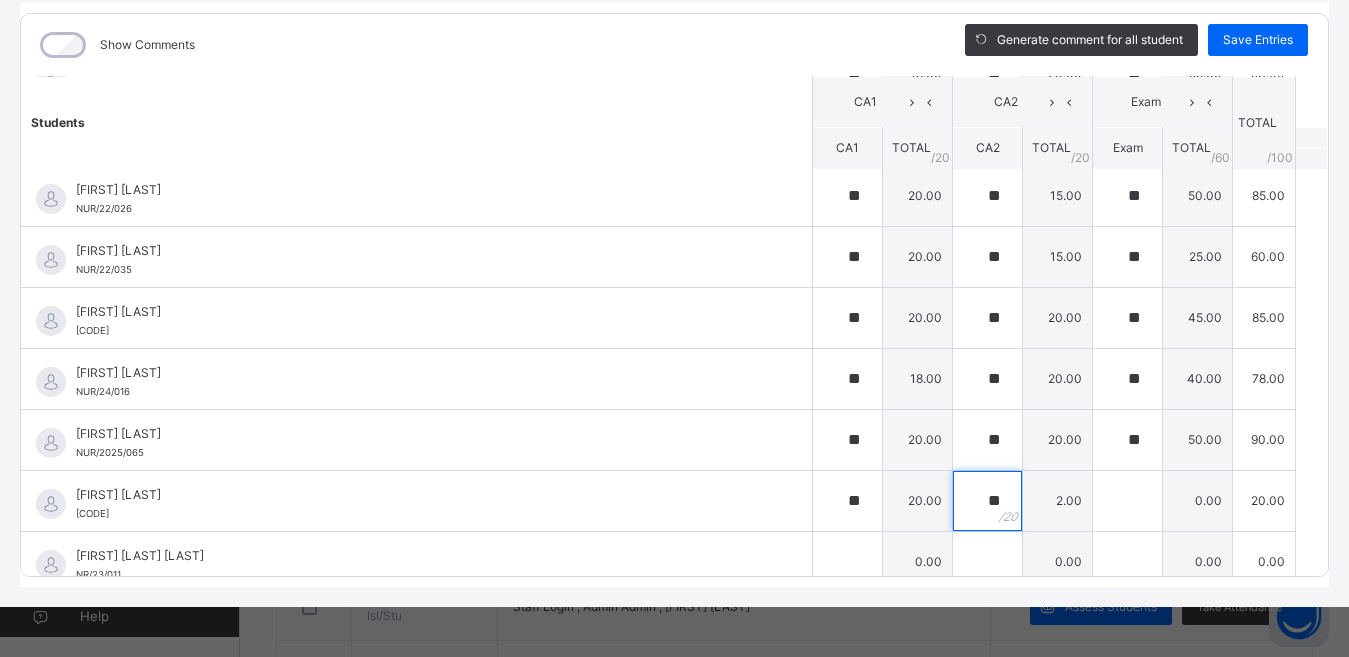 type on "**" 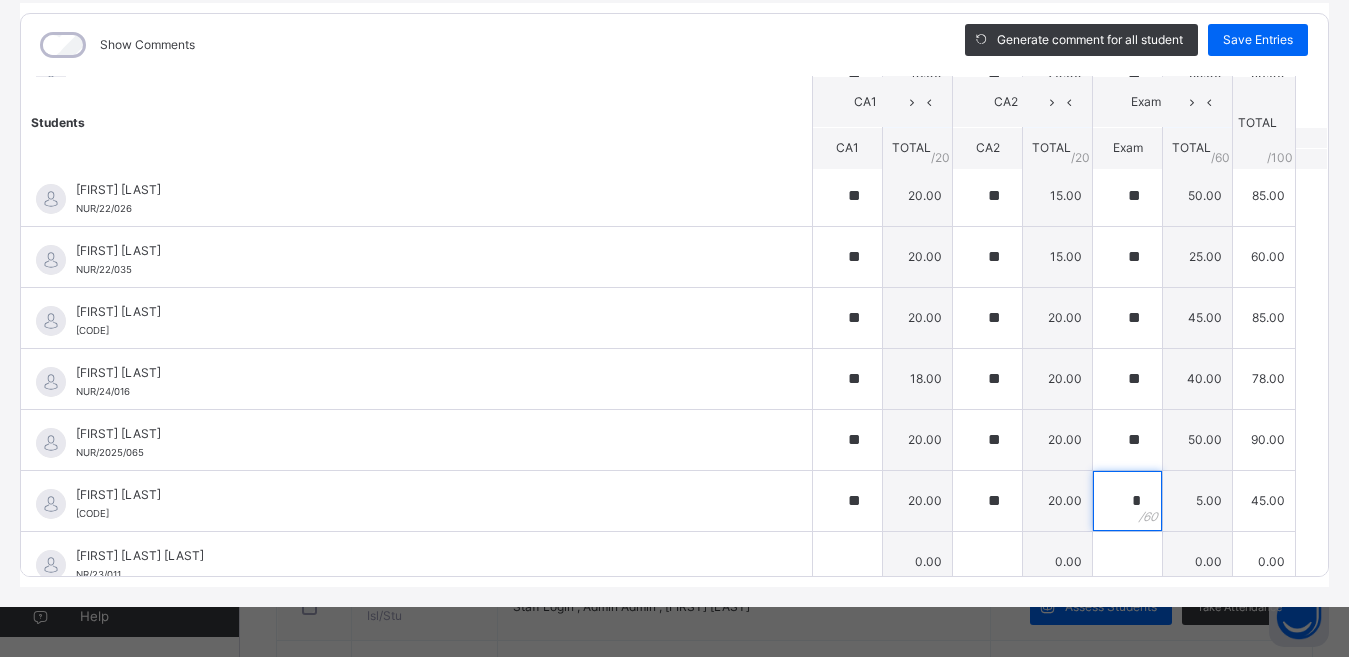 type on "*" 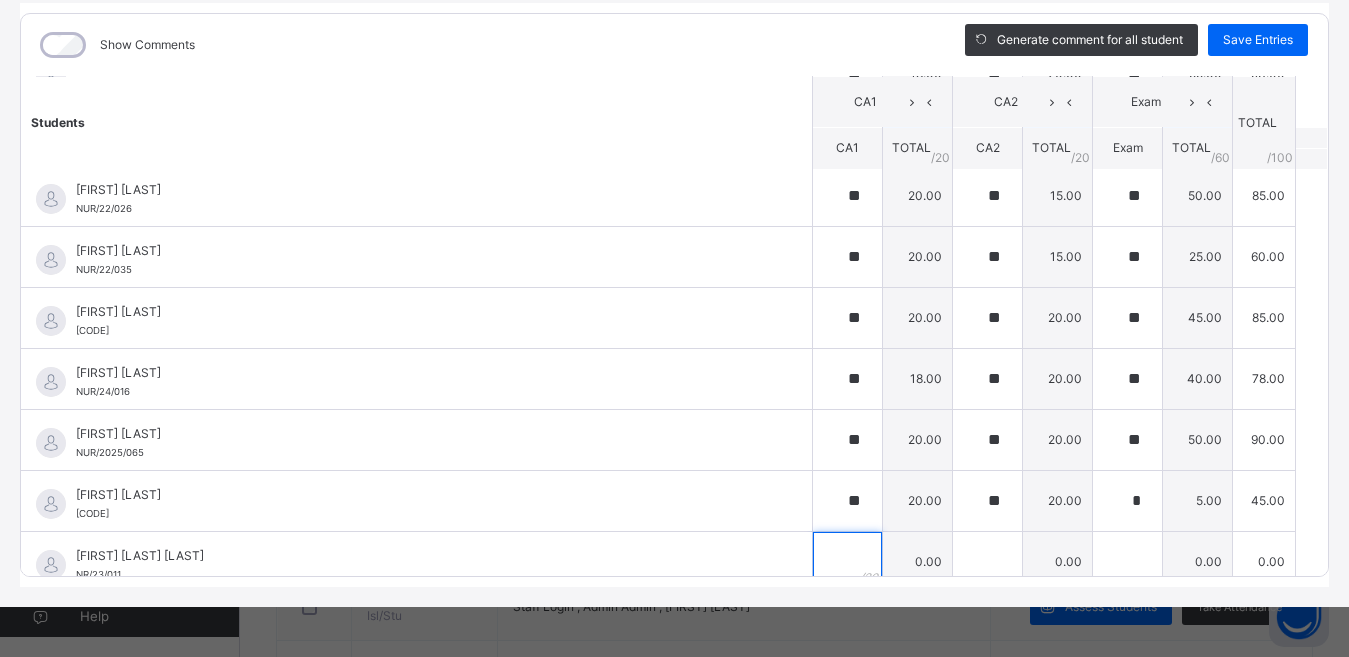 scroll, scrollTop: 1257, scrollLeft: 0, axis: vertical 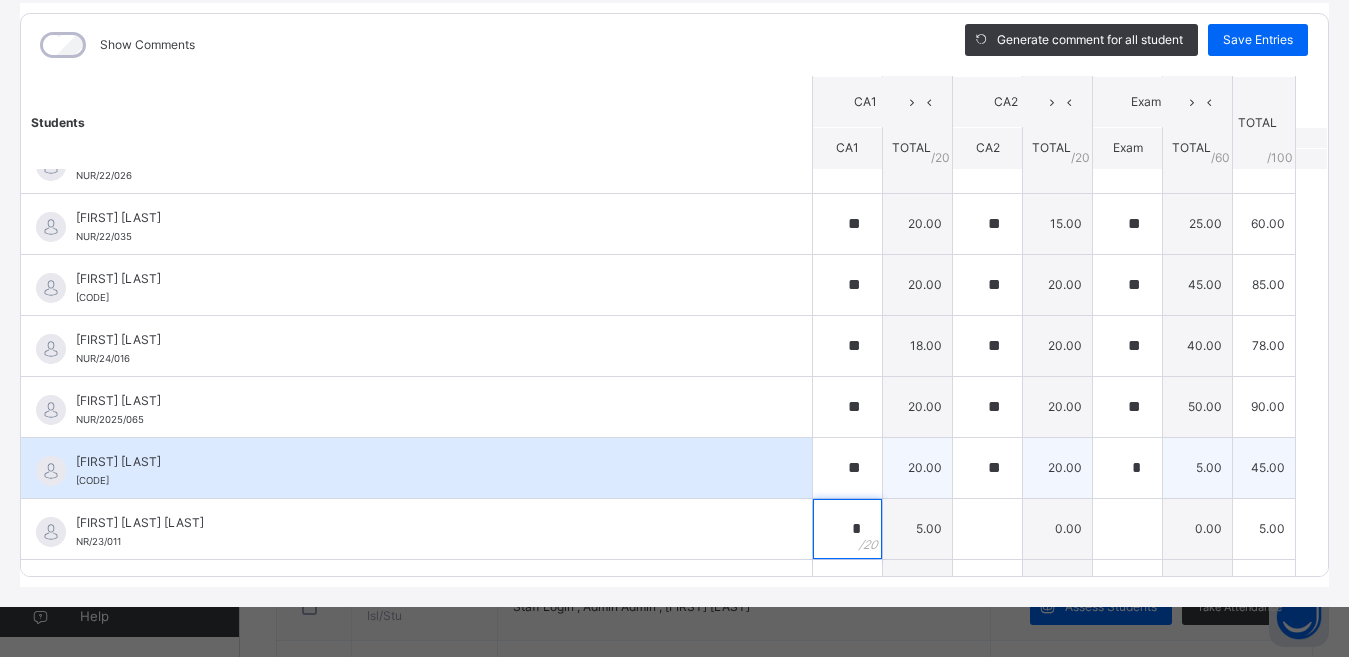 type on "*" 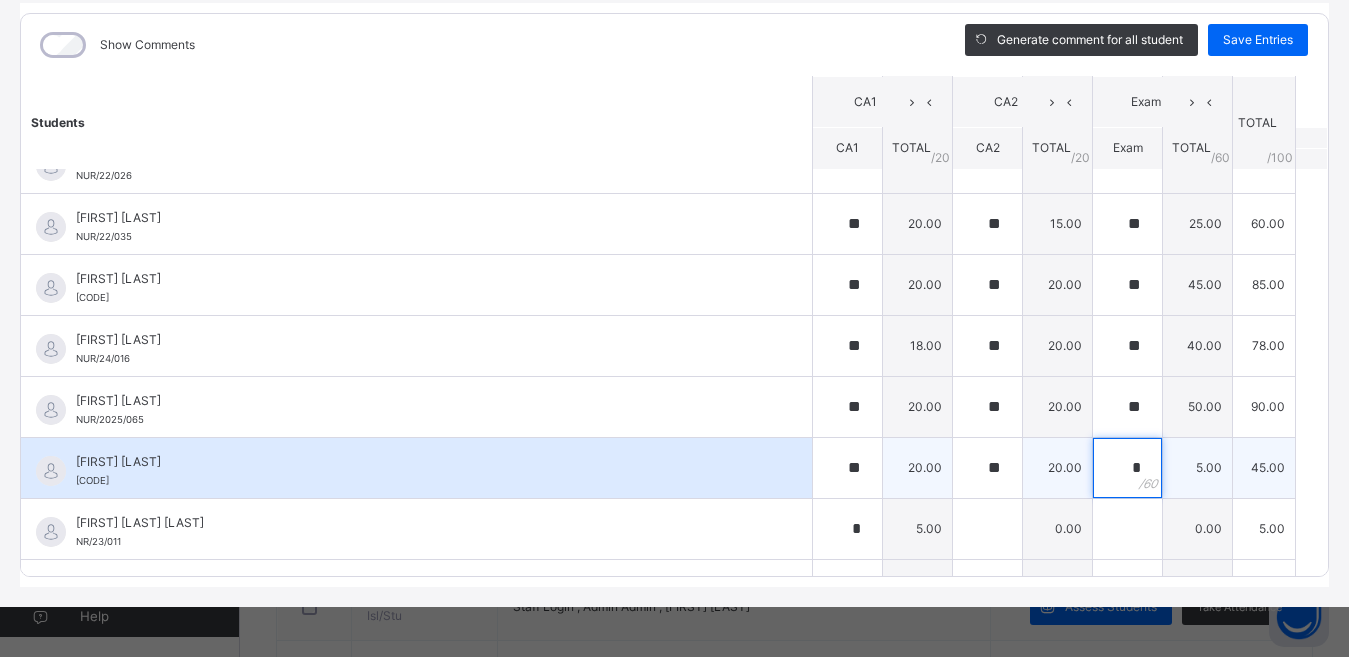 click on "*" at bounding box center [1127, 468] 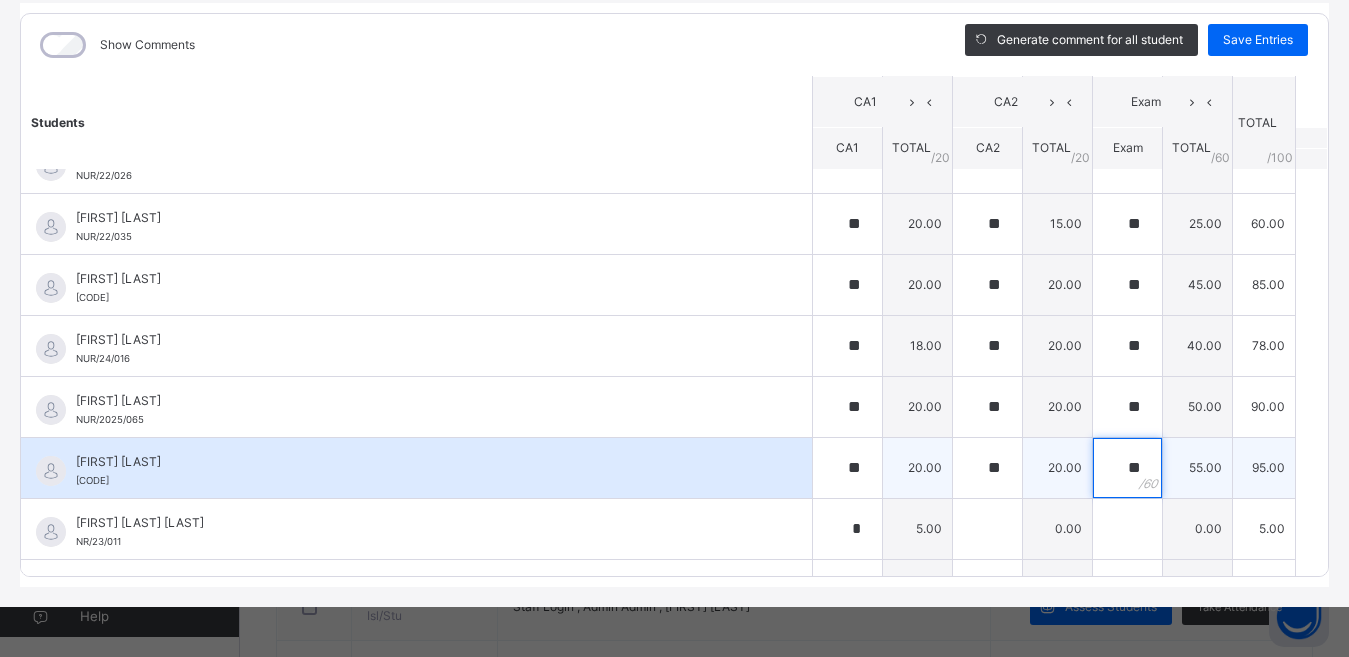 type on "**" 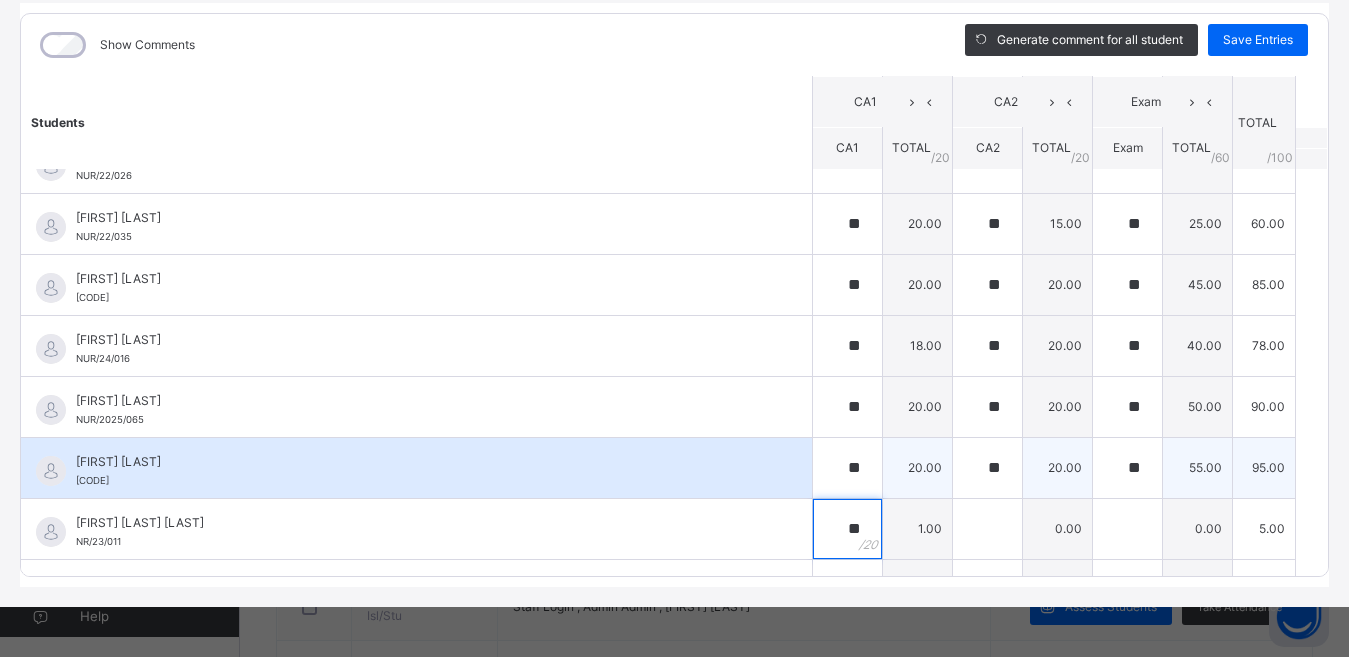 type on "**" 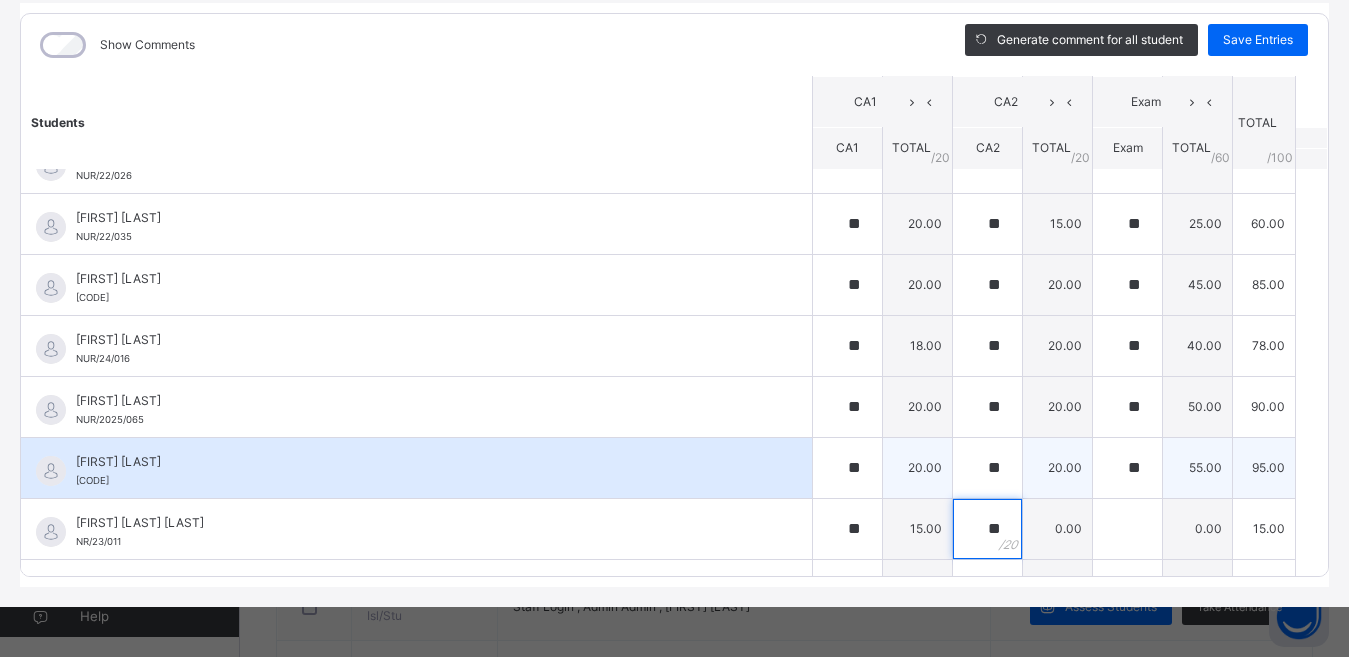 type on "**" 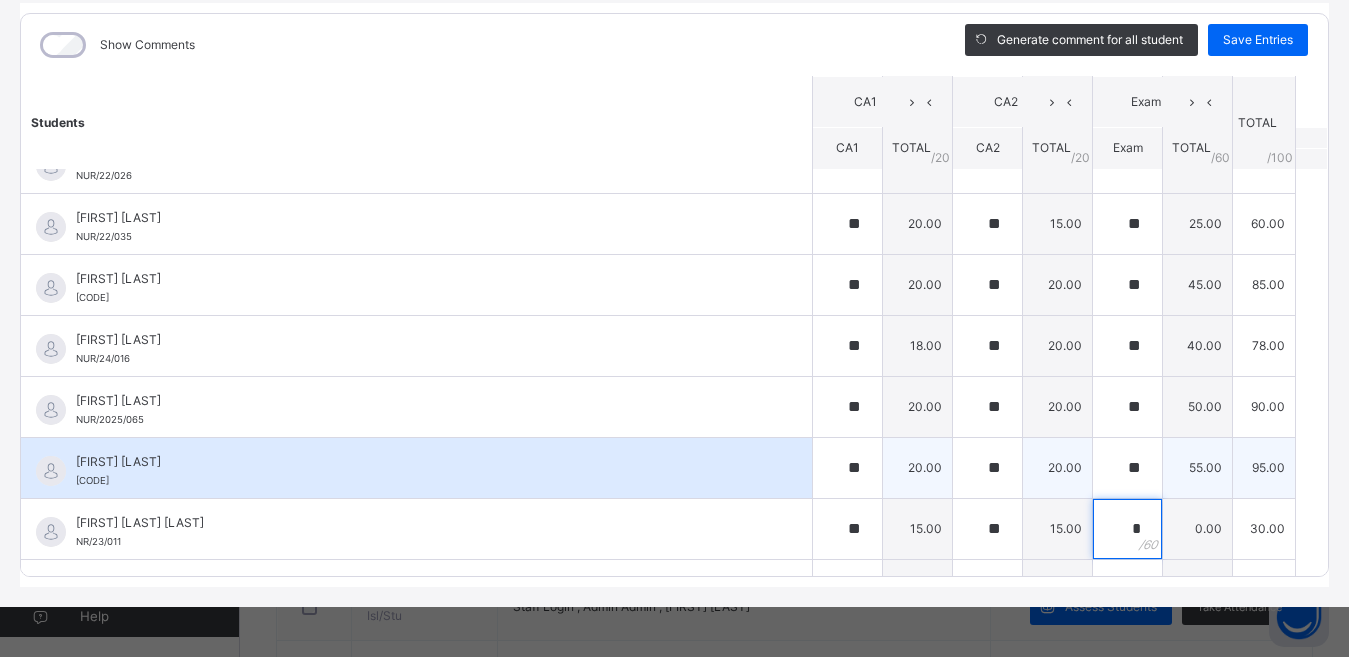 type on "*" 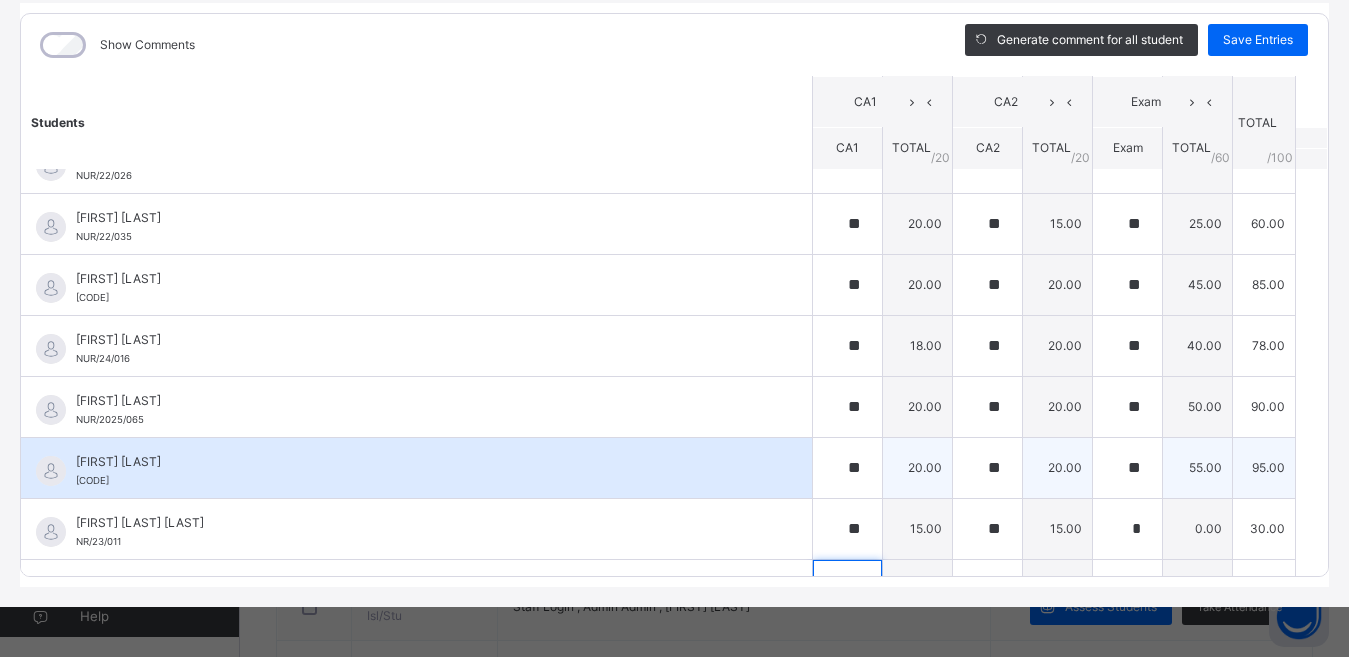 scroll, scrollTop: 1529, scrollLeft: 0, axis: vertical 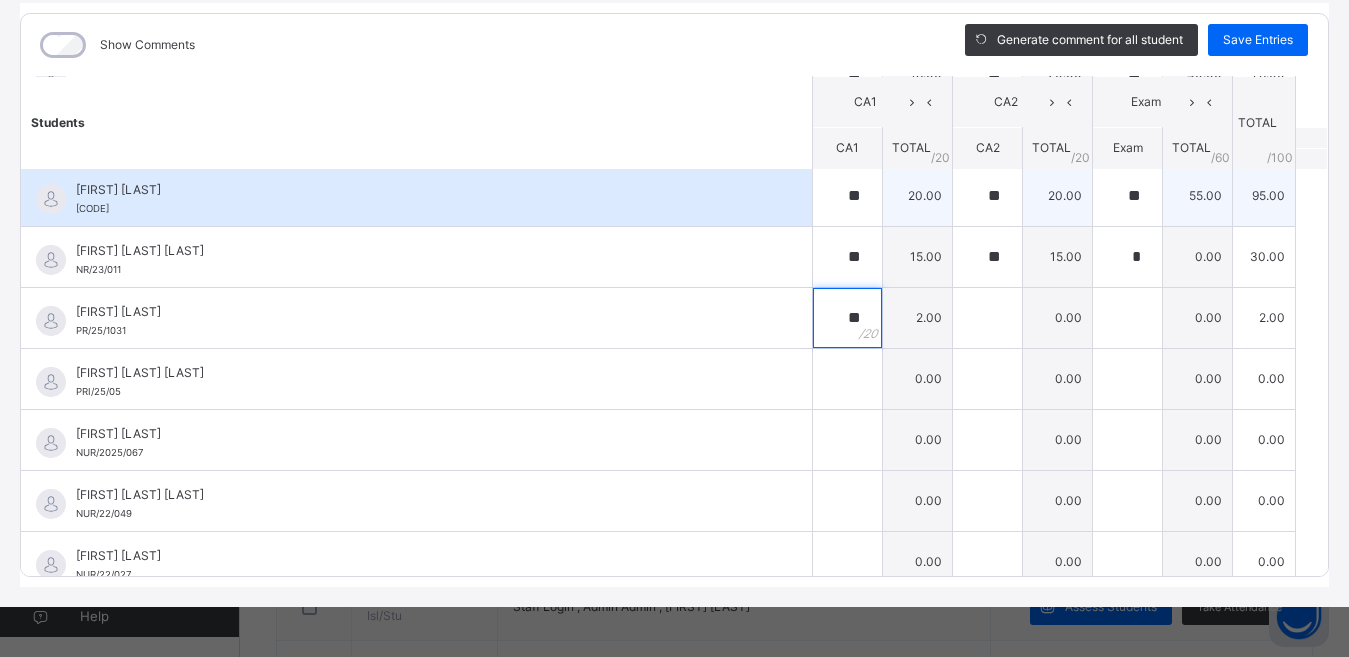 type on "**" 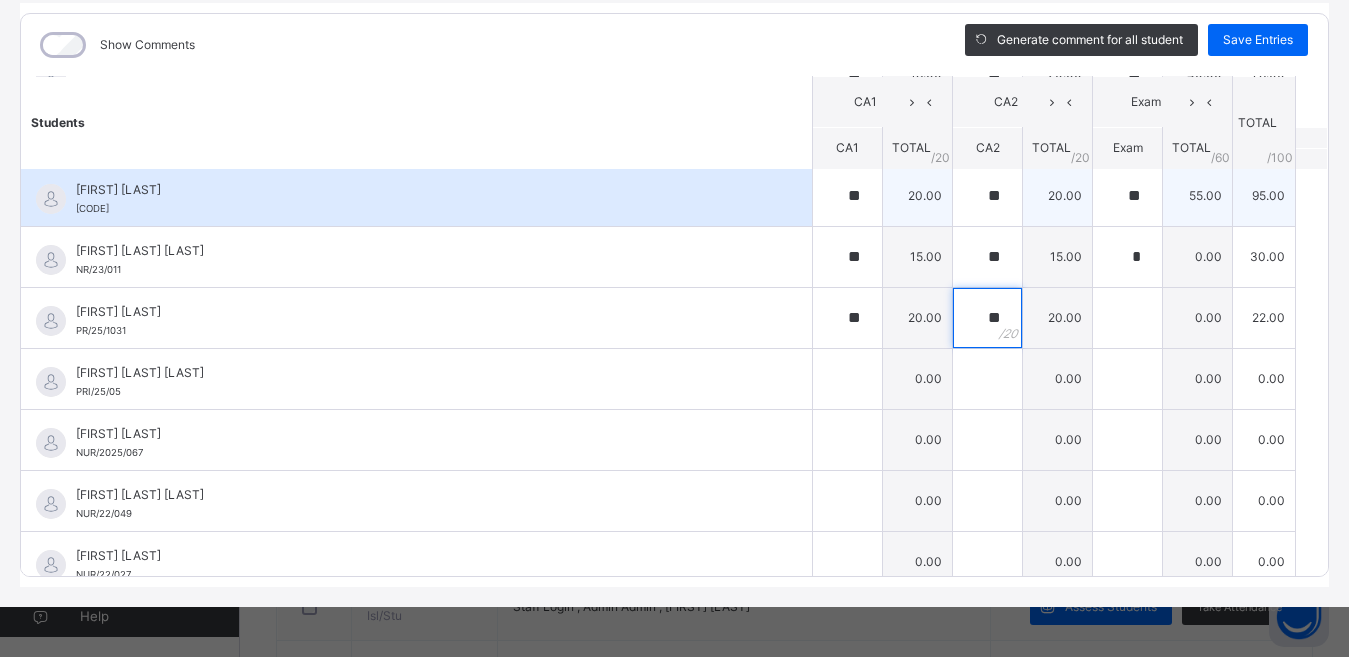 type on "**" 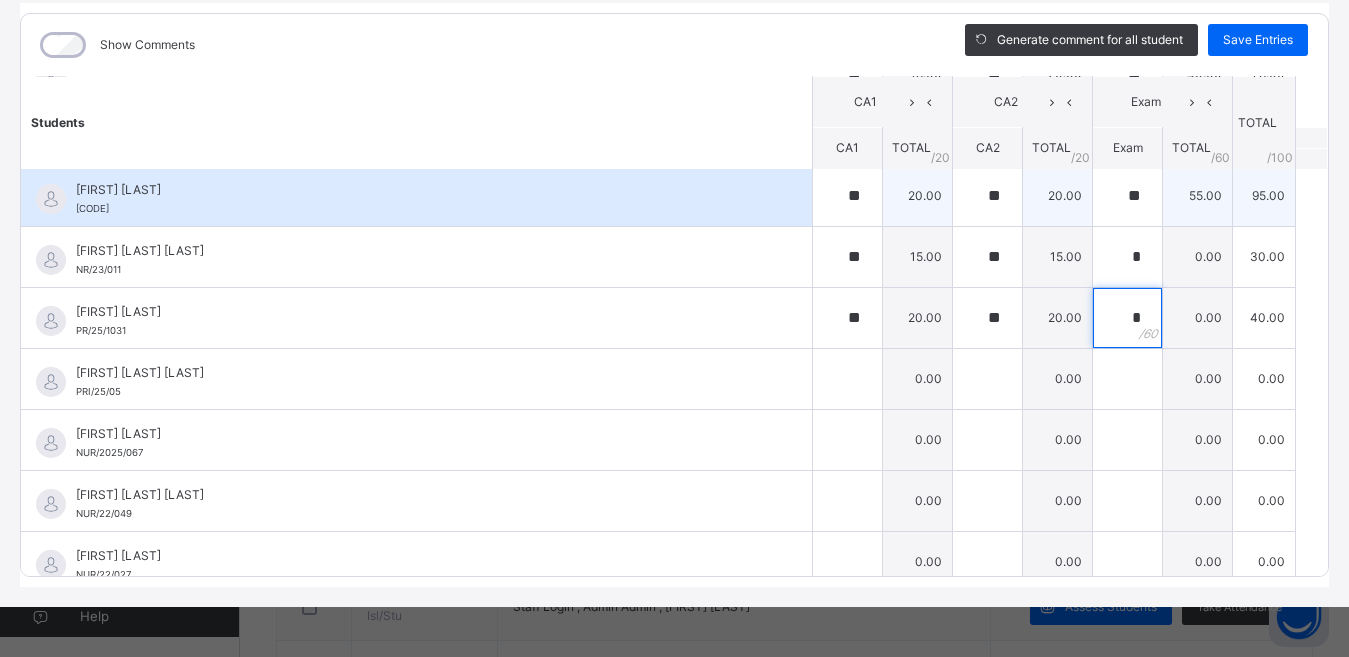 type on "*" 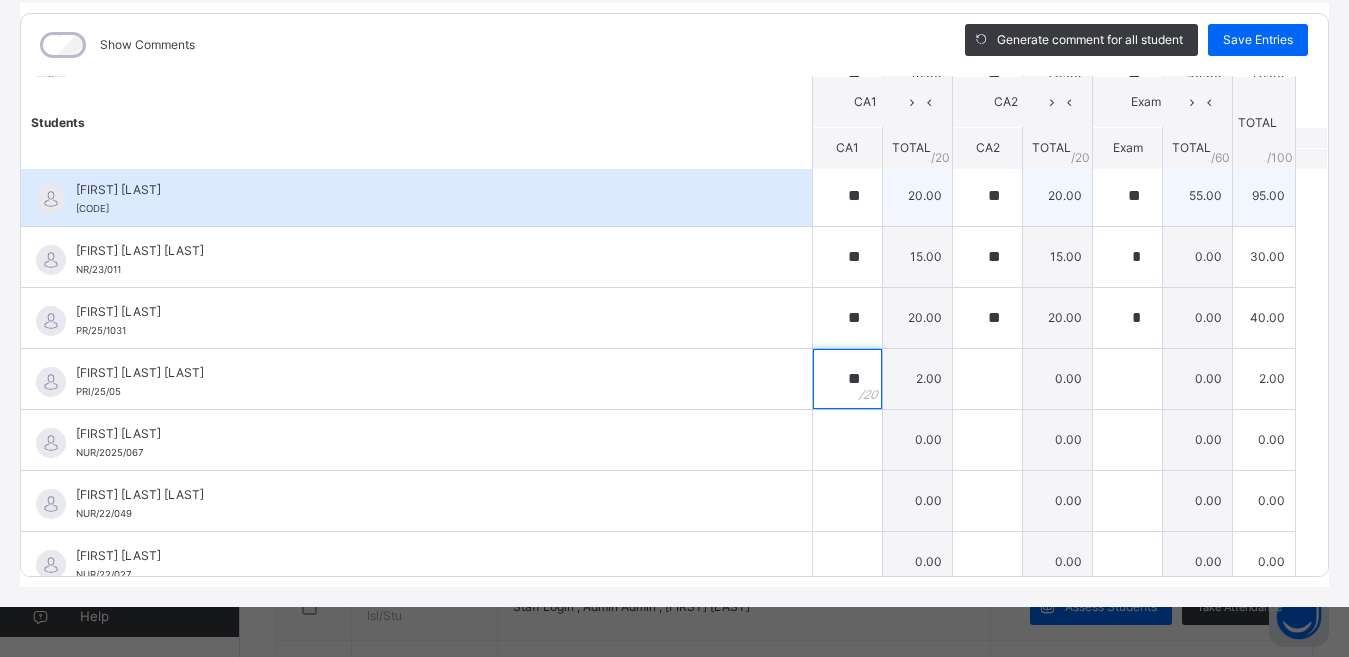 type on "**" 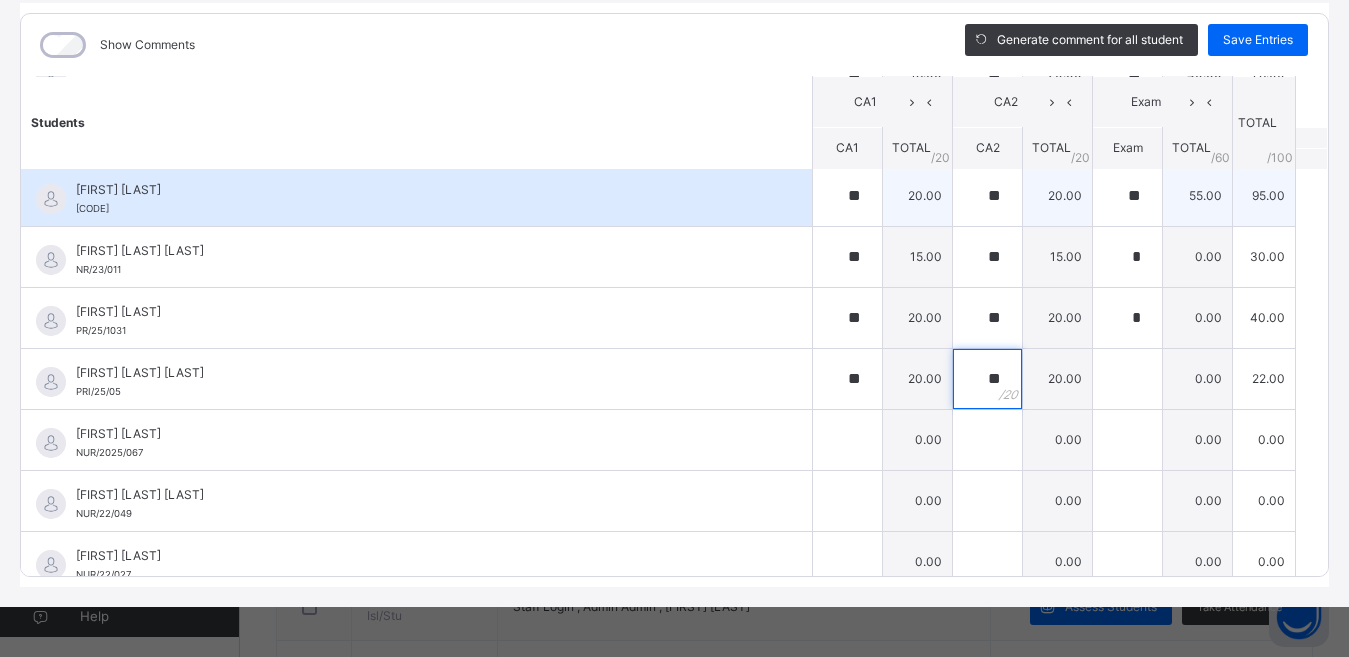 type on "**" 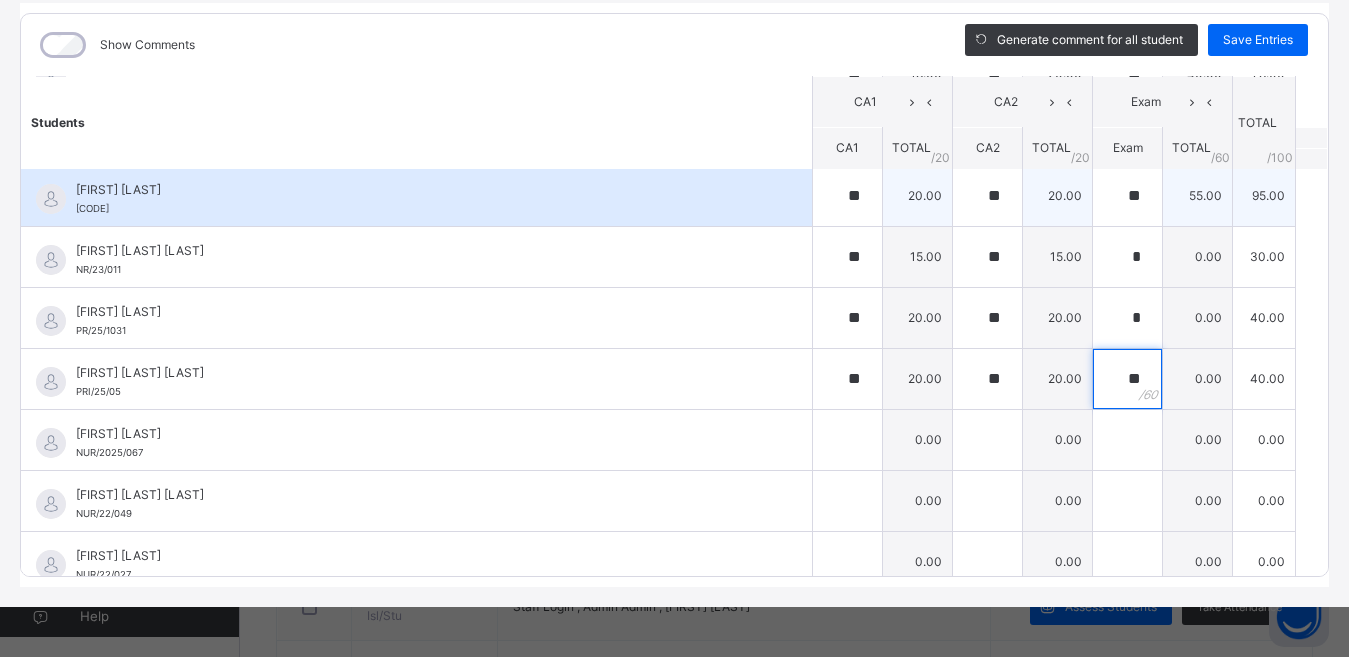 type on "**" 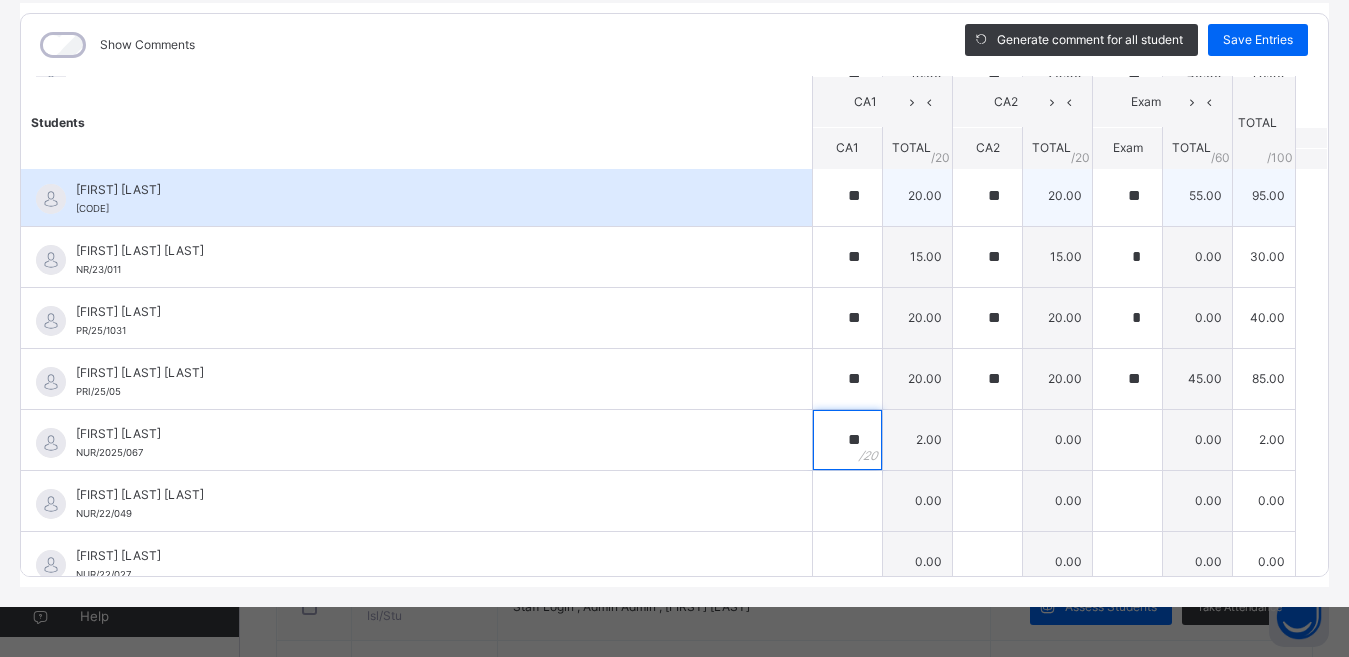type on "**" 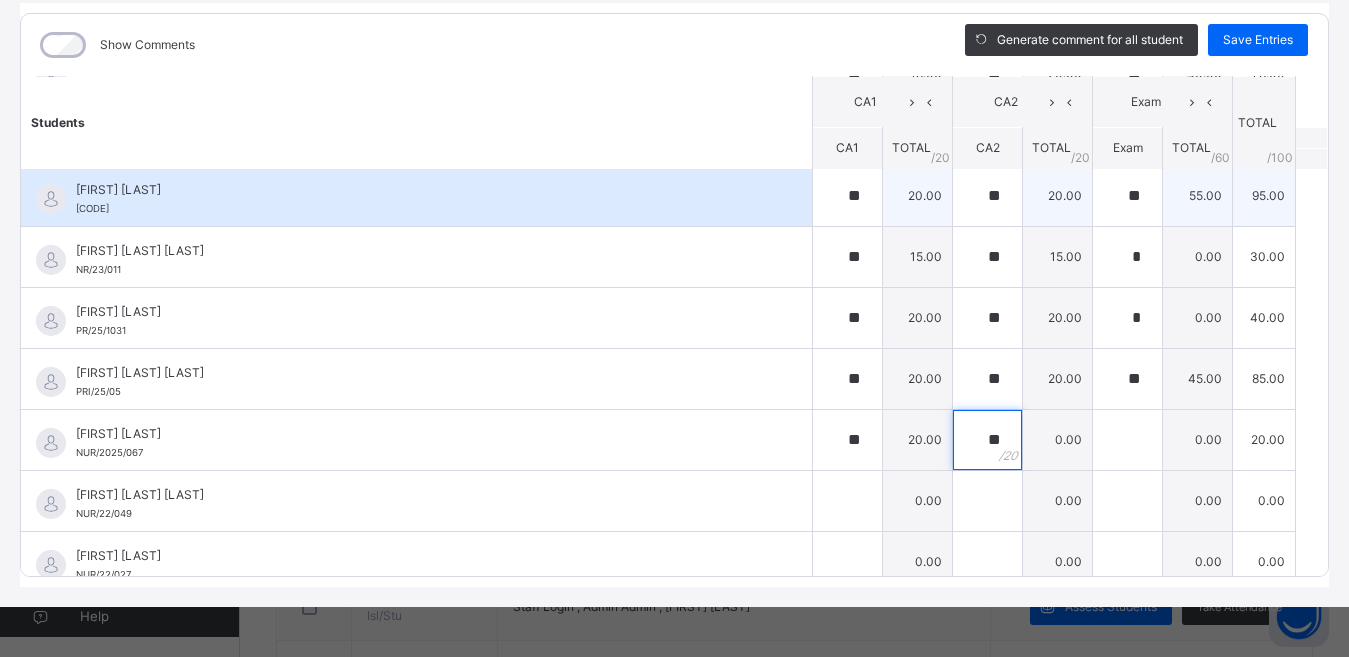 type on "**" 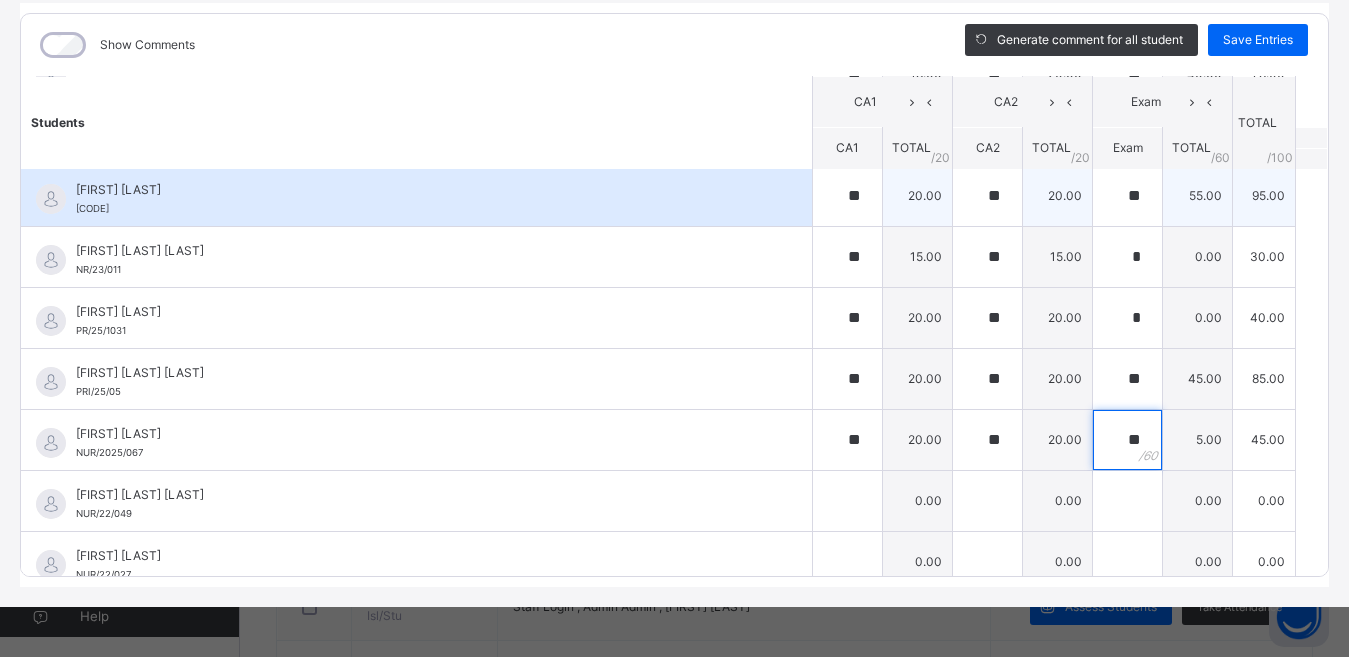 type on "**" 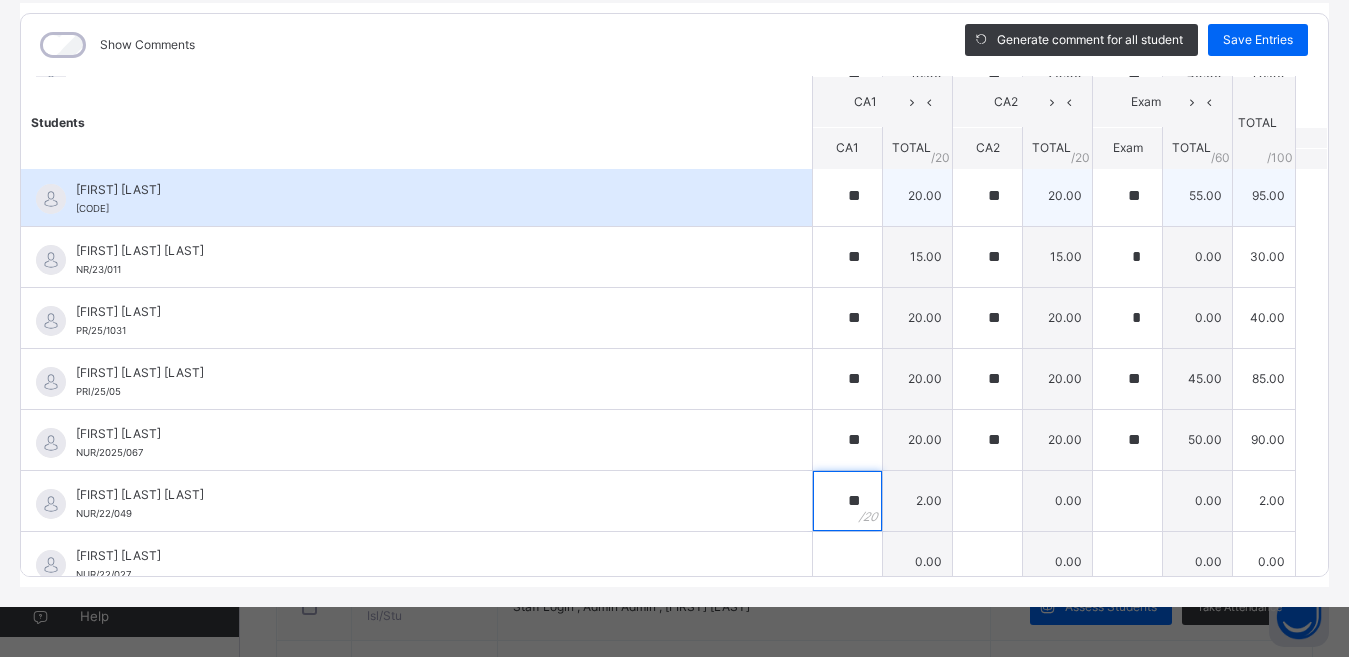 type on "**" 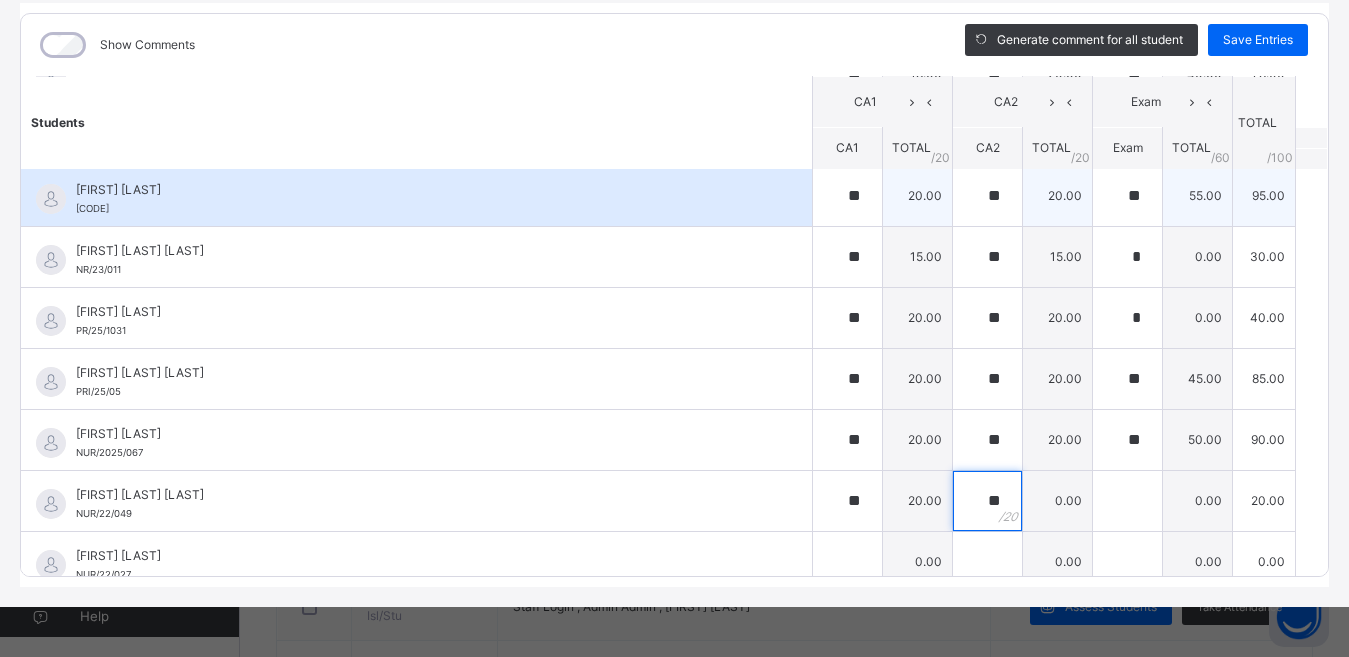 type on "**" 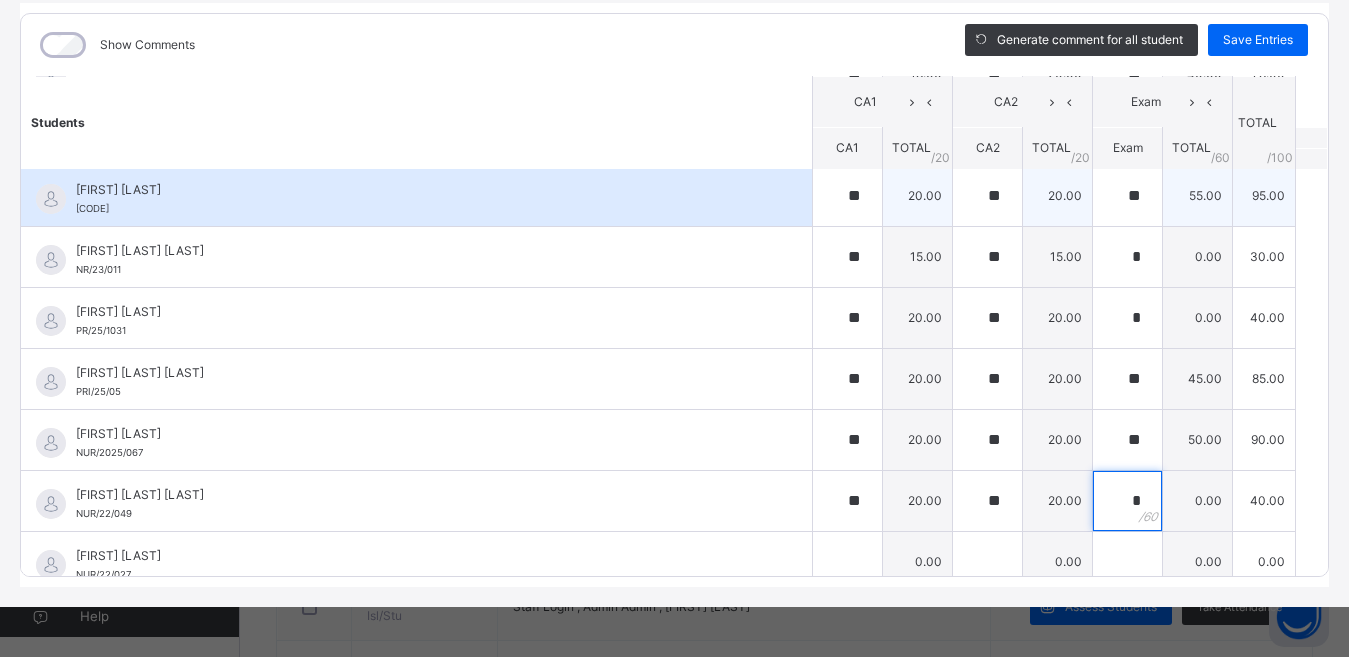 type on "*" 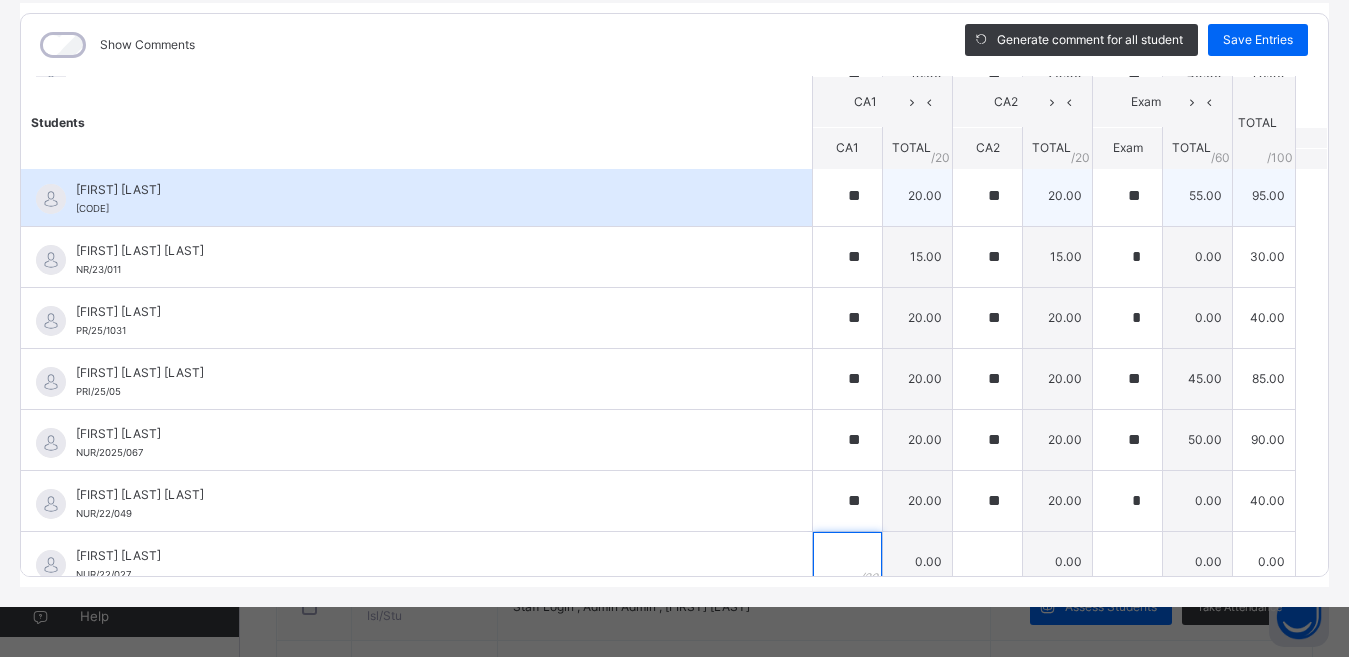 scroll, scrollTop: 1562, scrollLeft: 0, axis: vertical 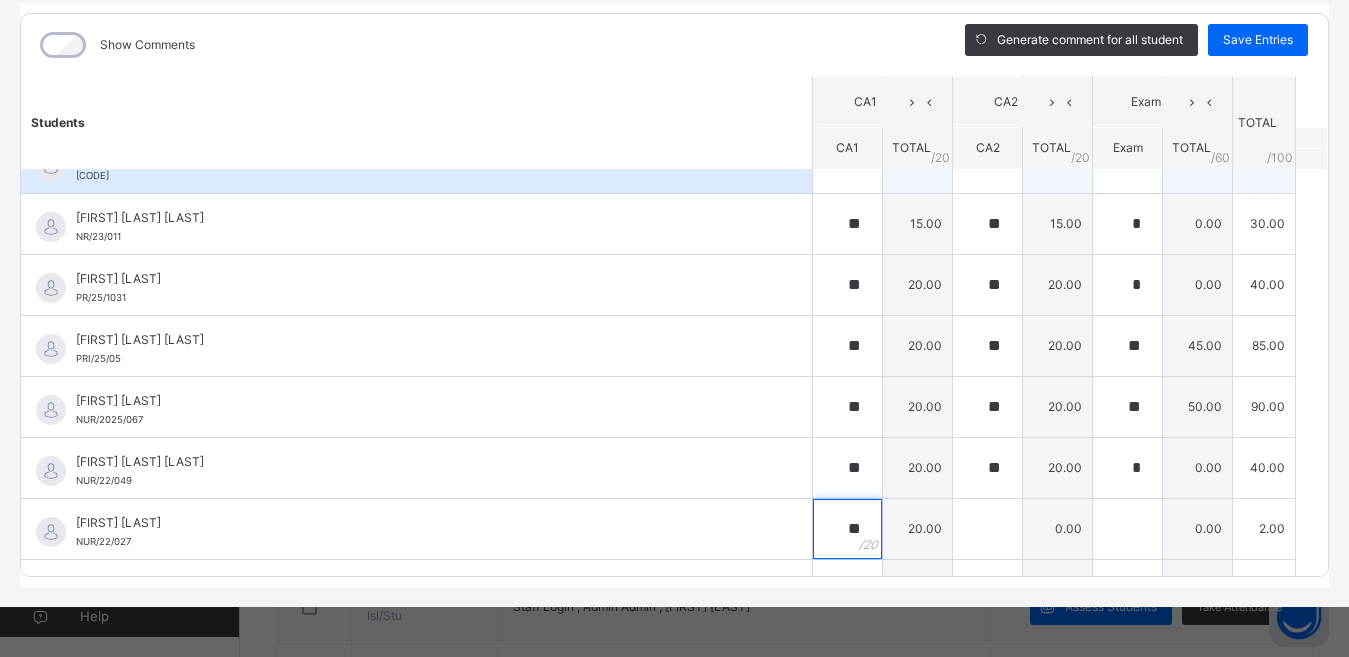 type on "**" 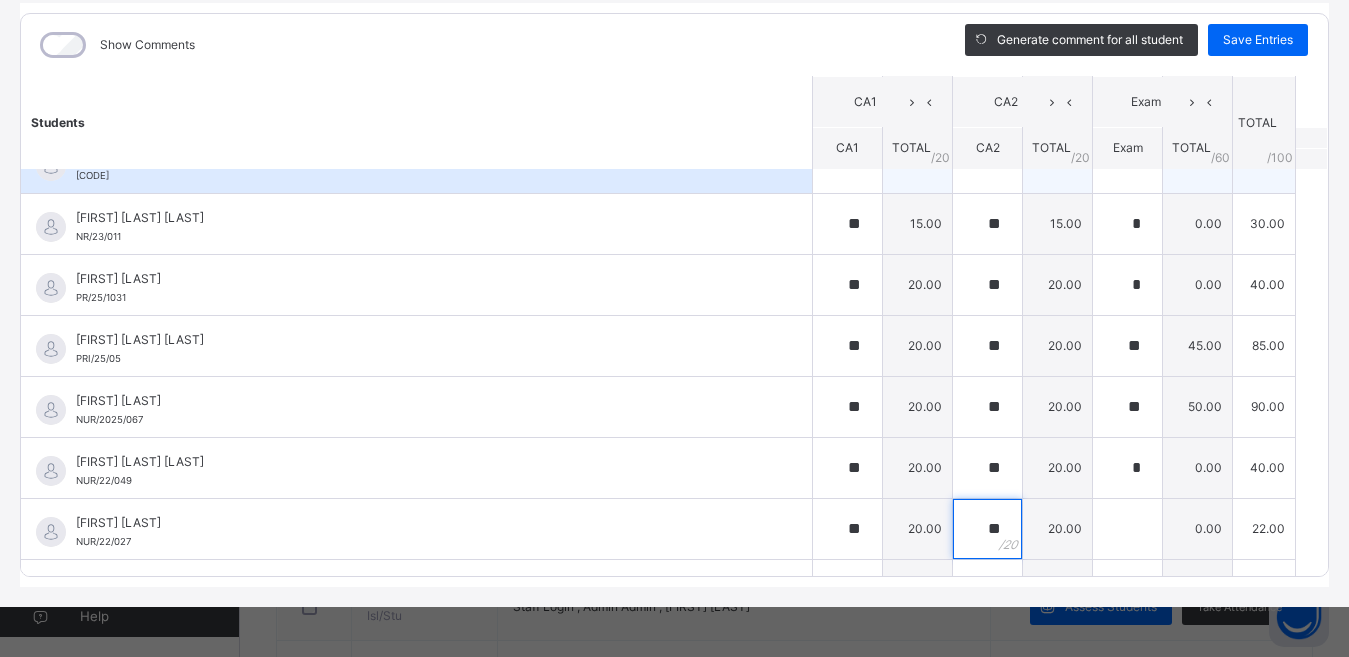 type on "**" 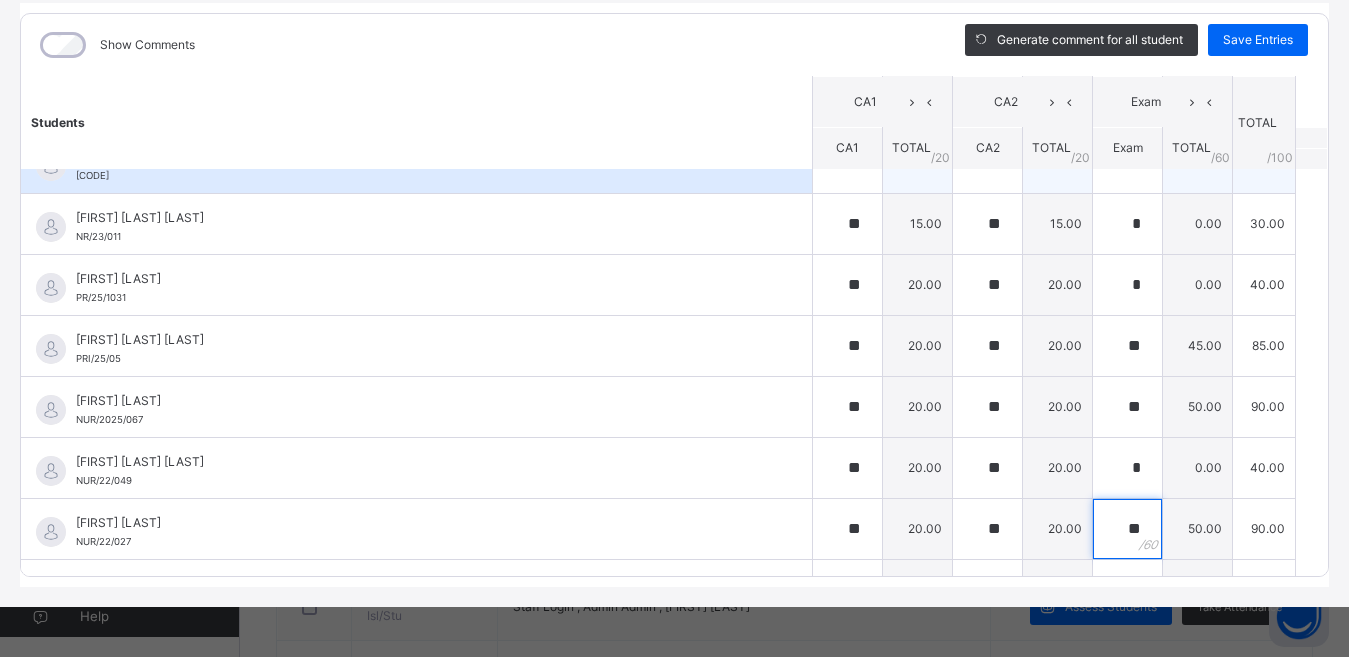 type on "**" 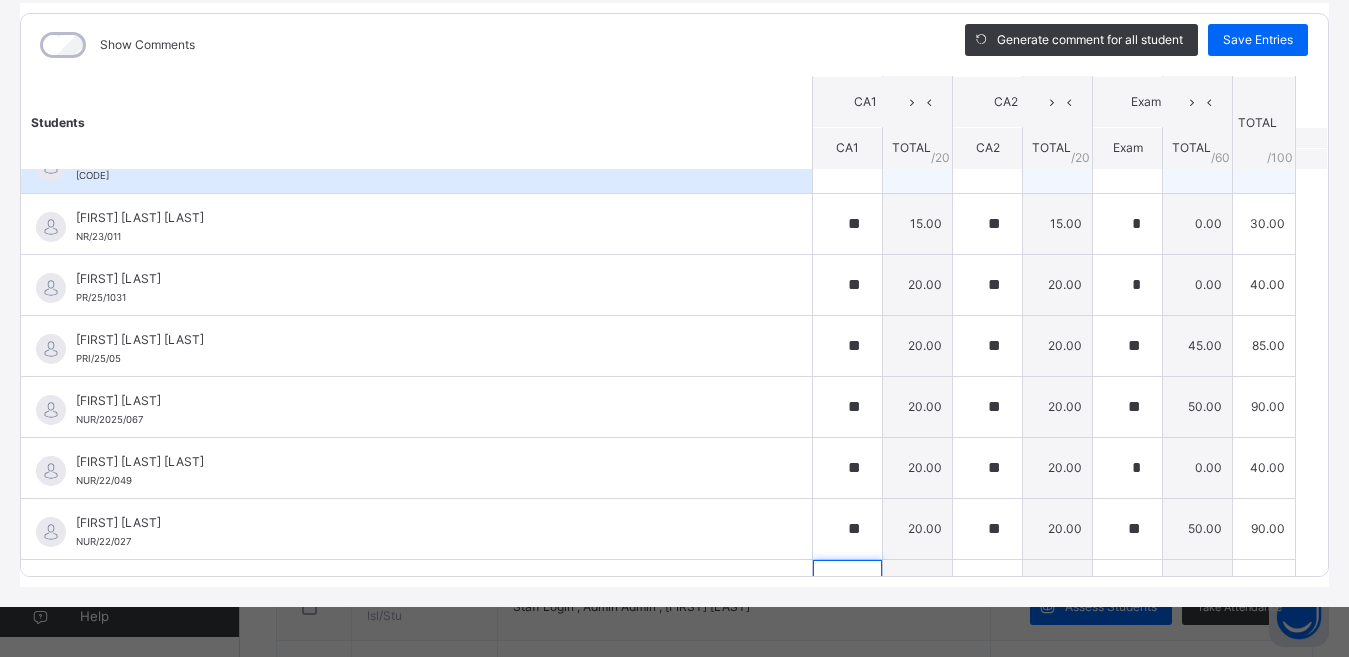 scroll, scrollTop: 1834, scrollLeft: 0, axis: vertical 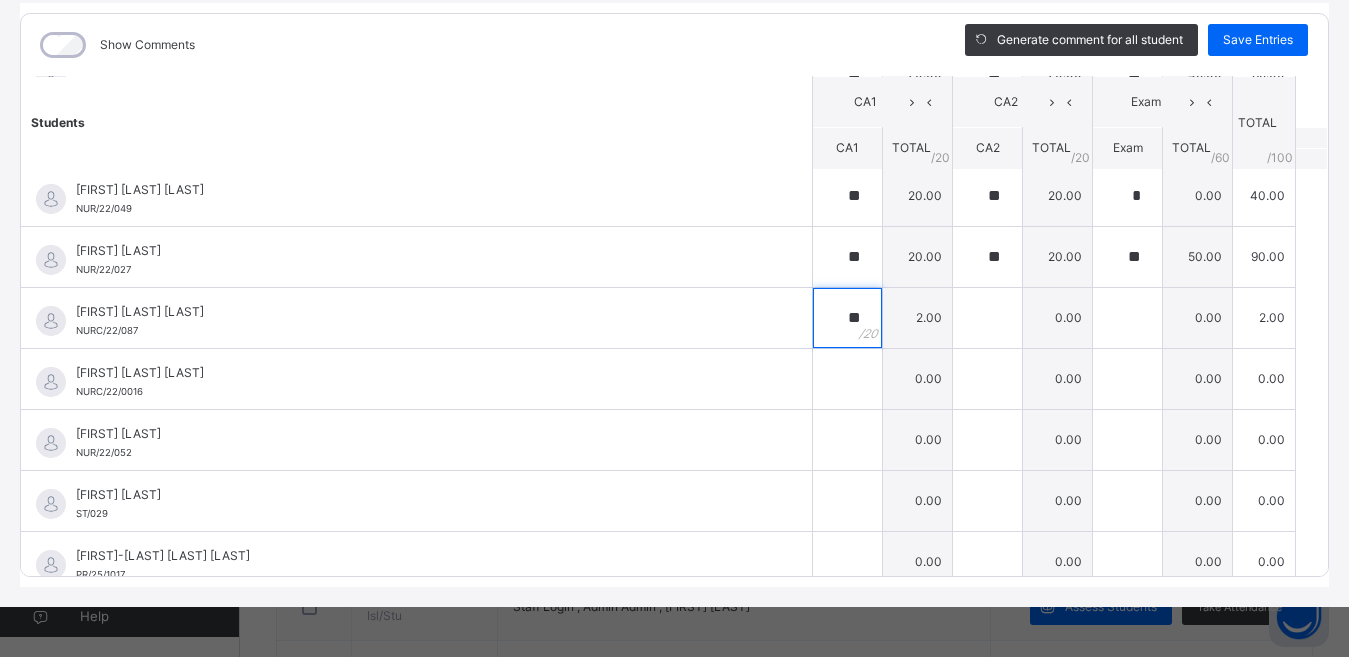 type on "**" 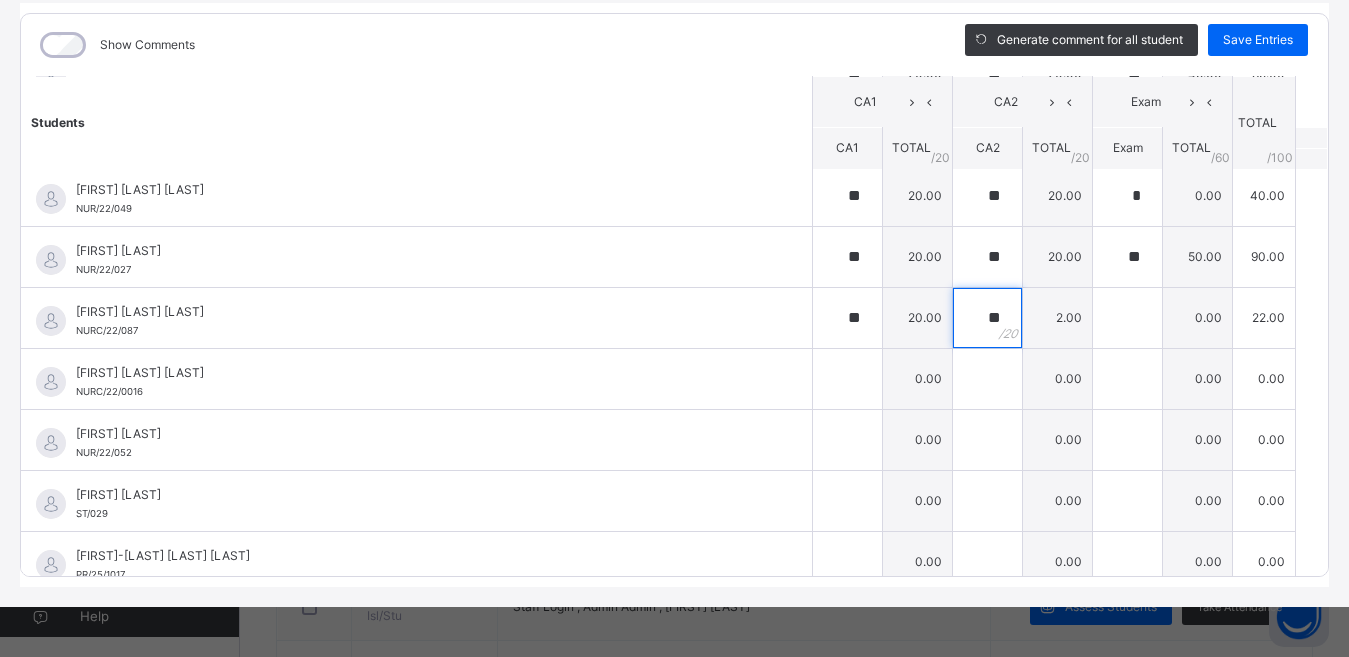 type on "**" 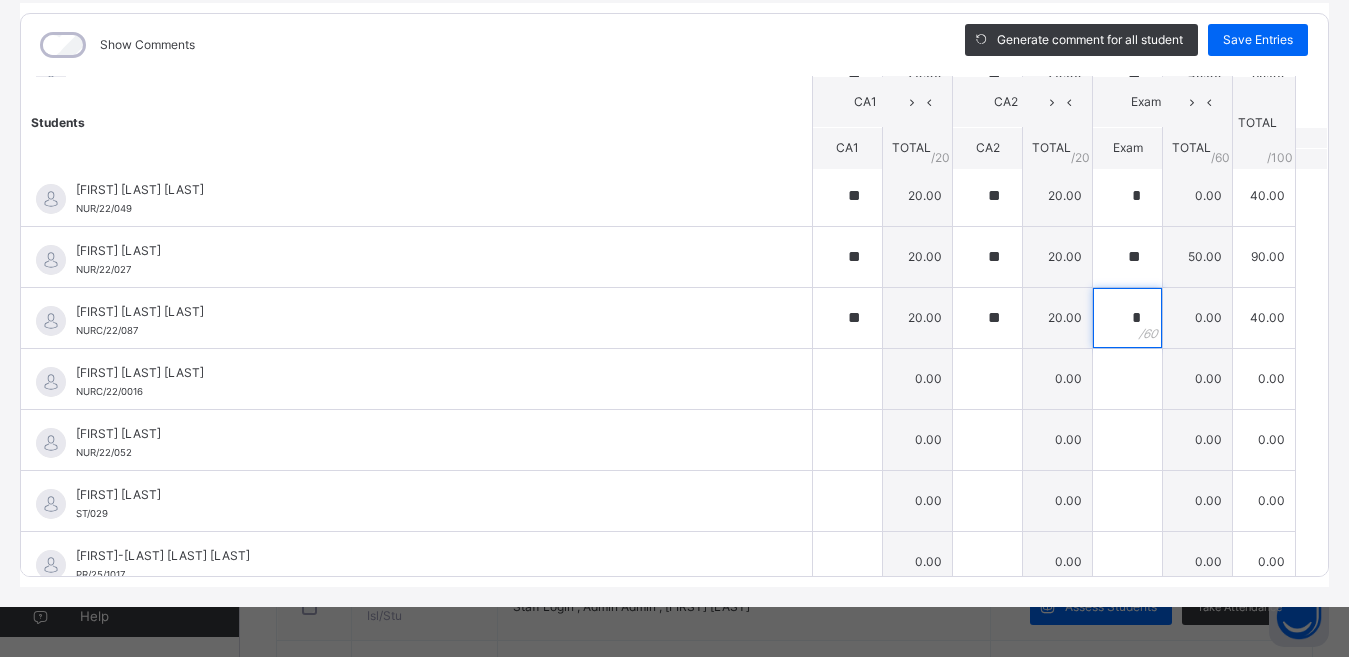 type on "*" 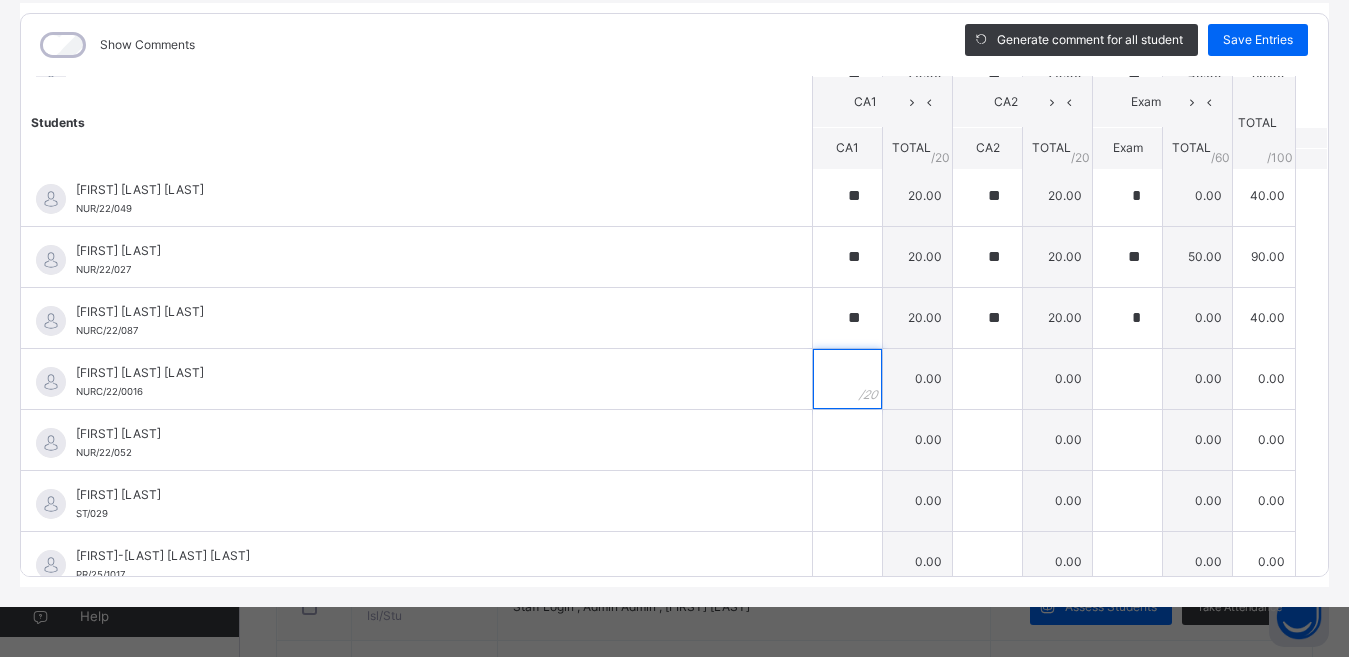 type on "*" 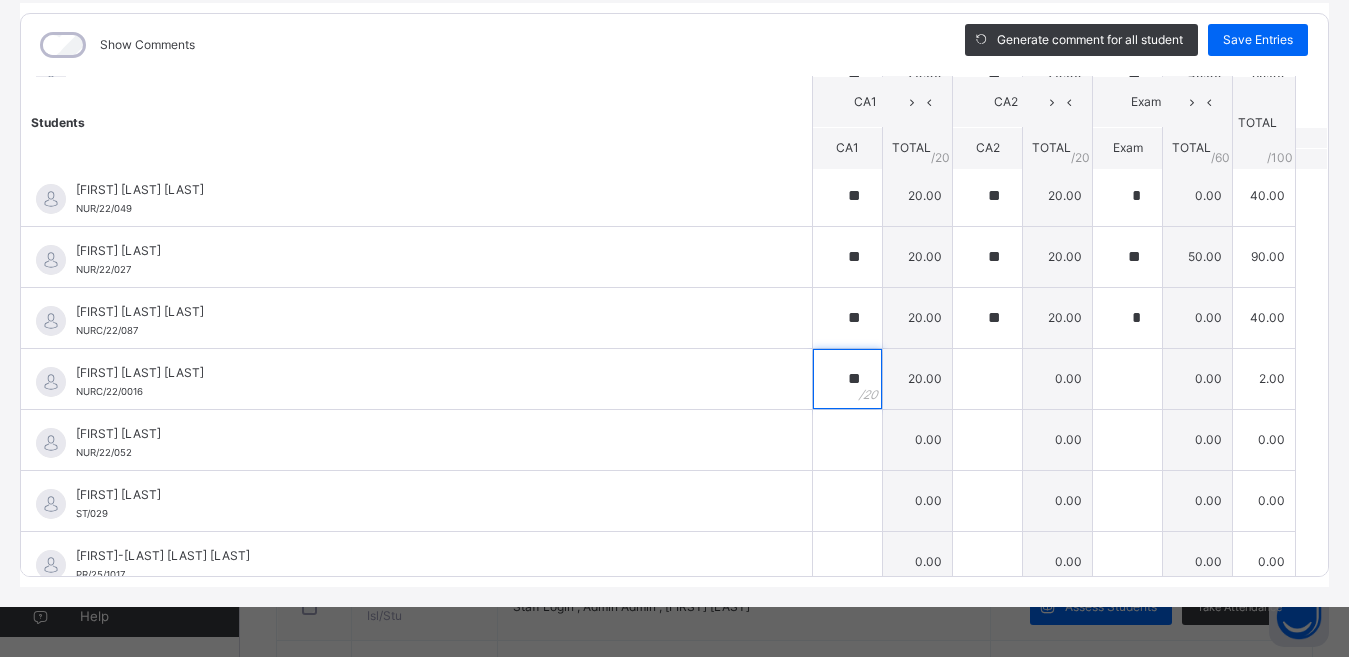 type on "**" 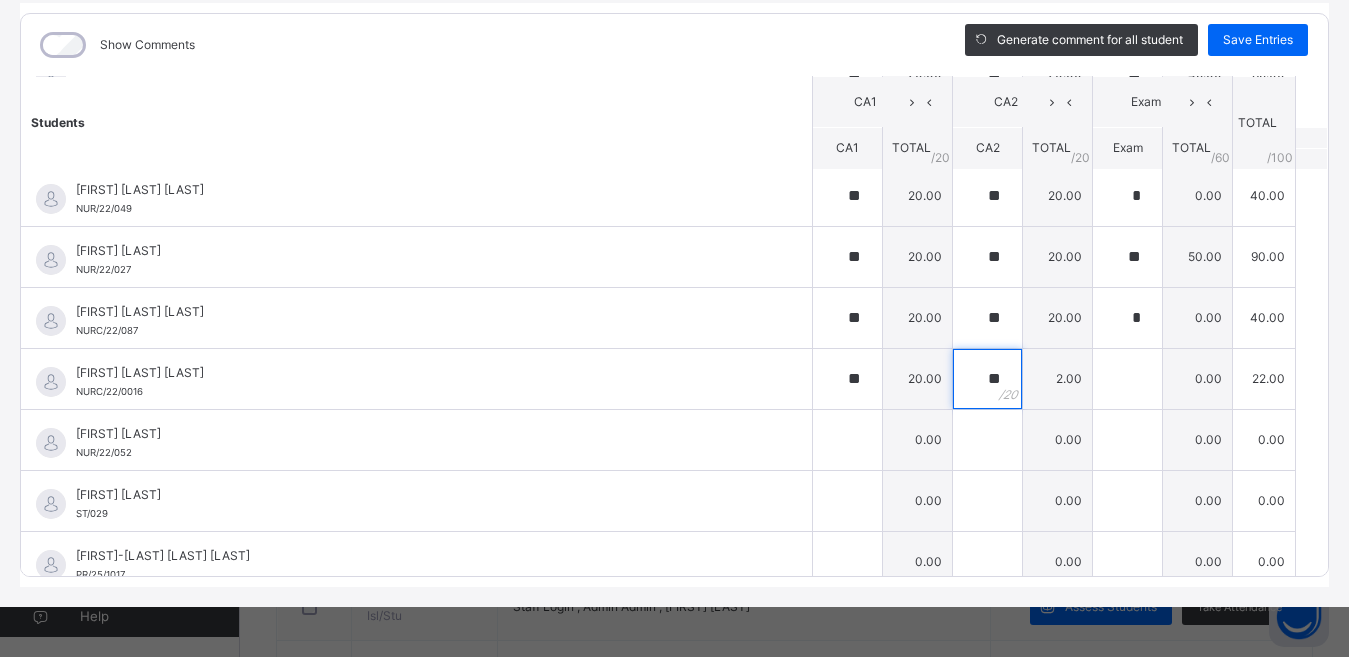 type on "**" 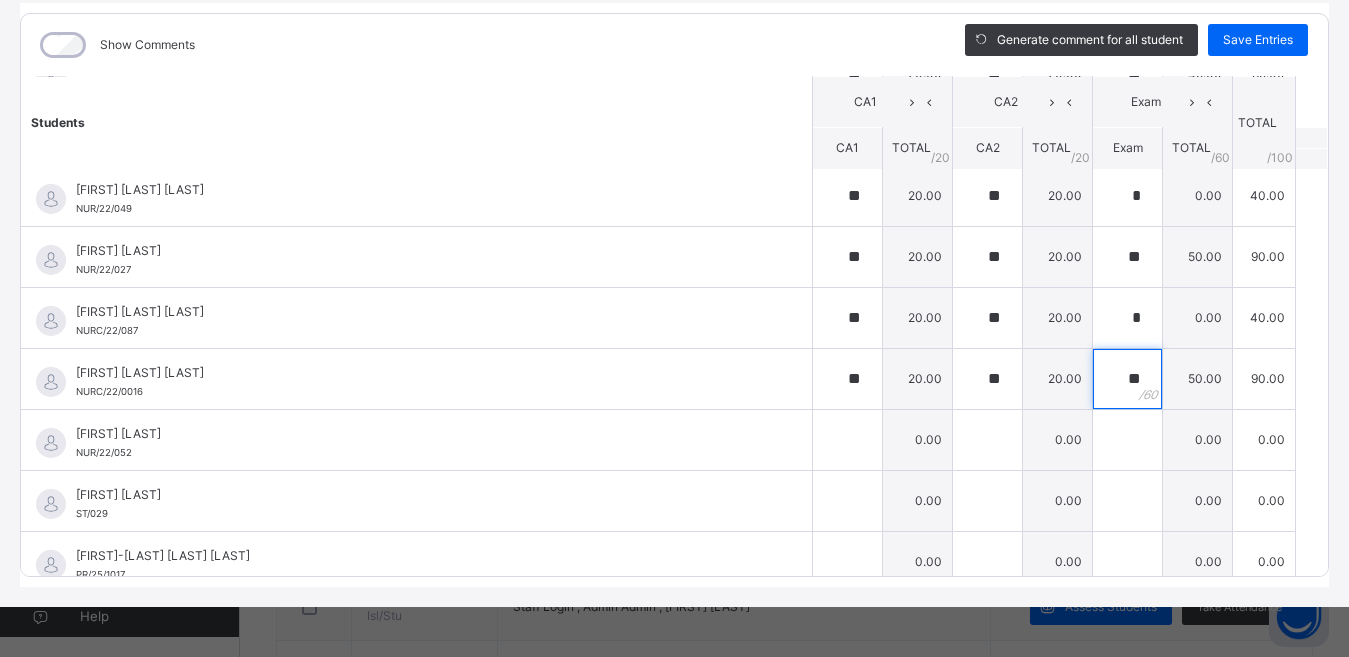 type on "**" 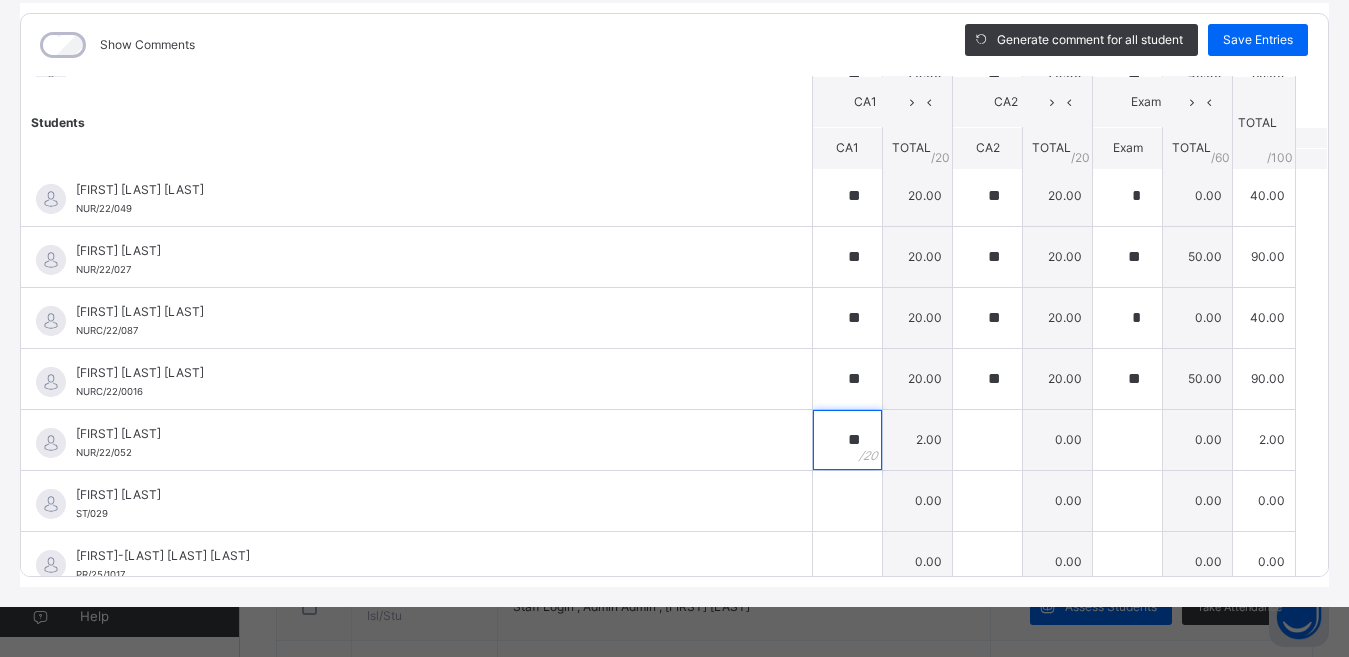 type on "**" 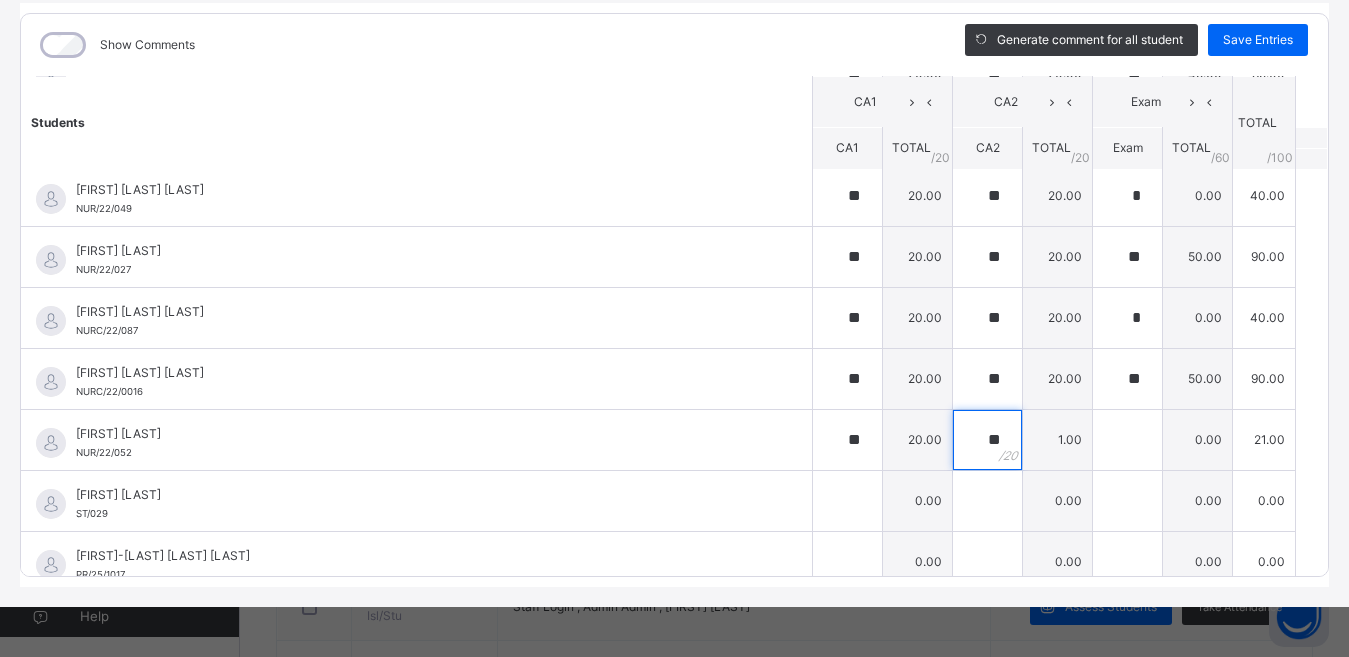 type on "**" 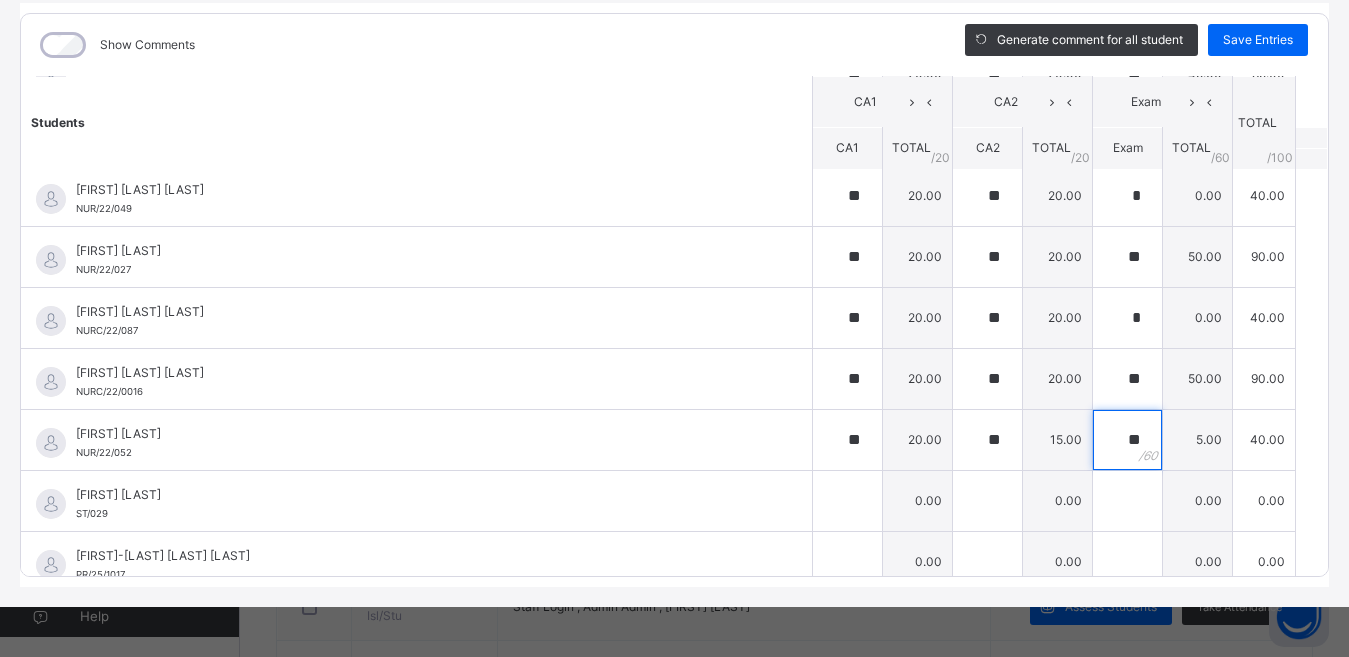 type on "**" 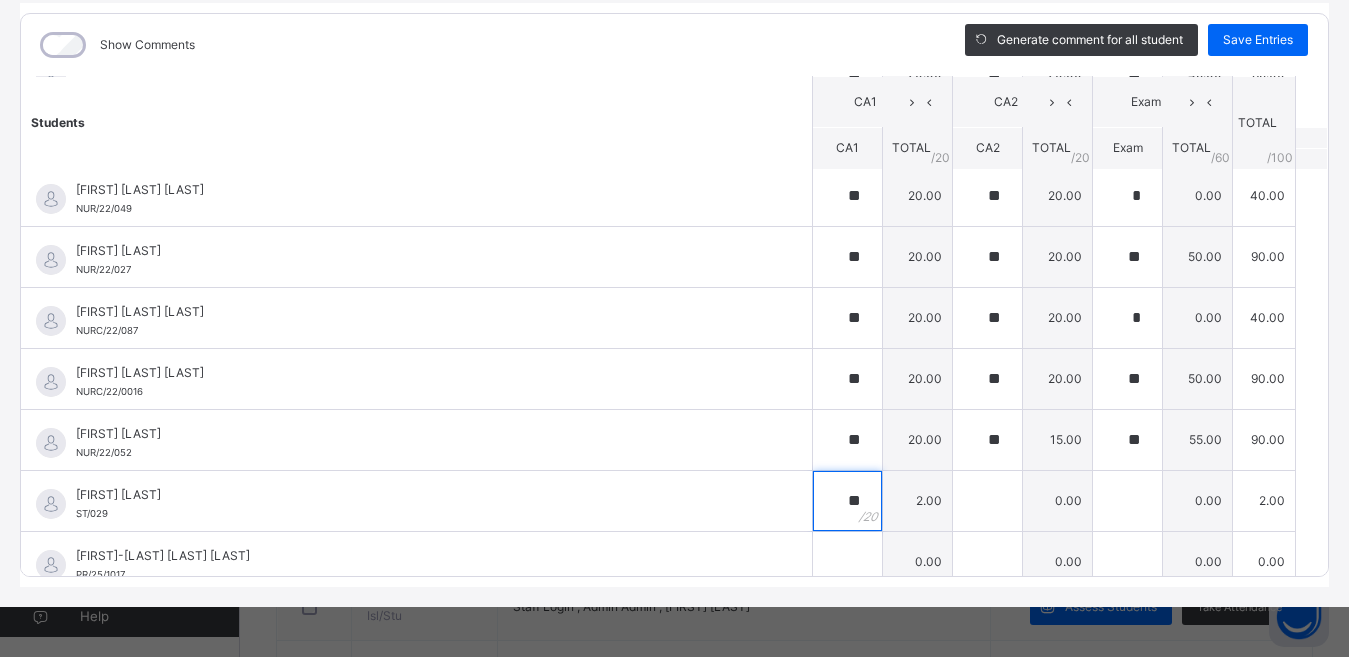 type on "**" 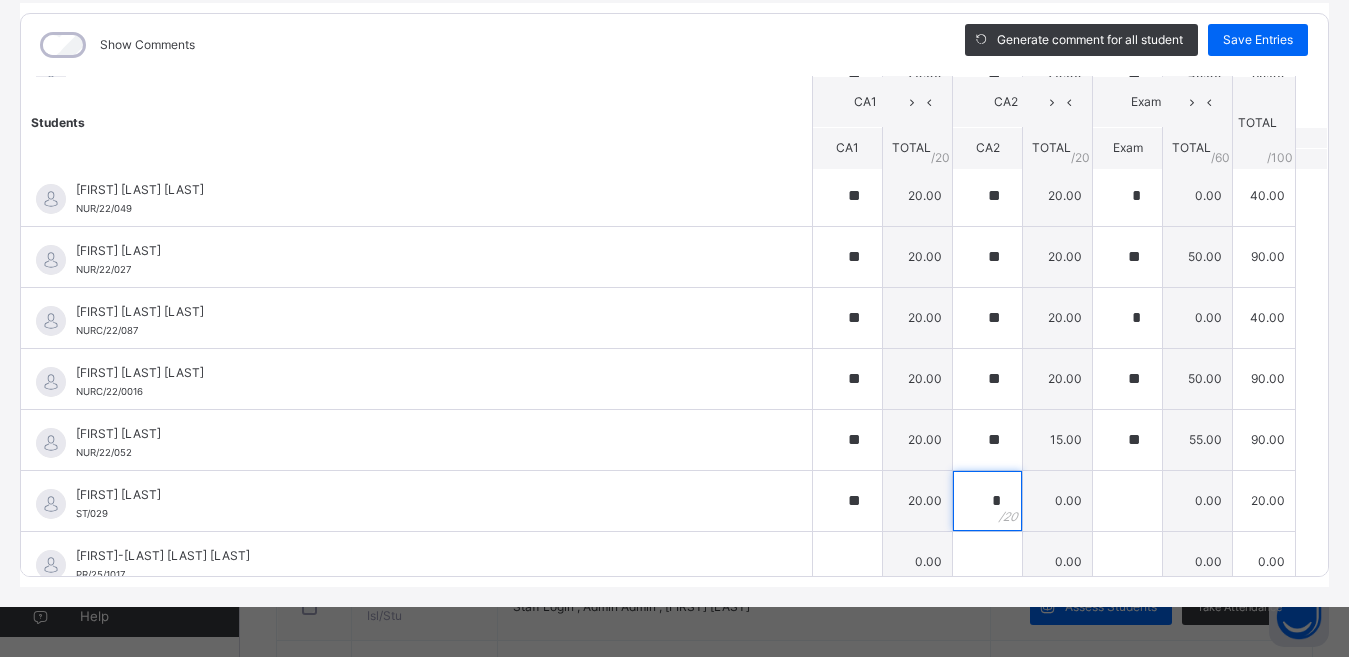 type on "*" 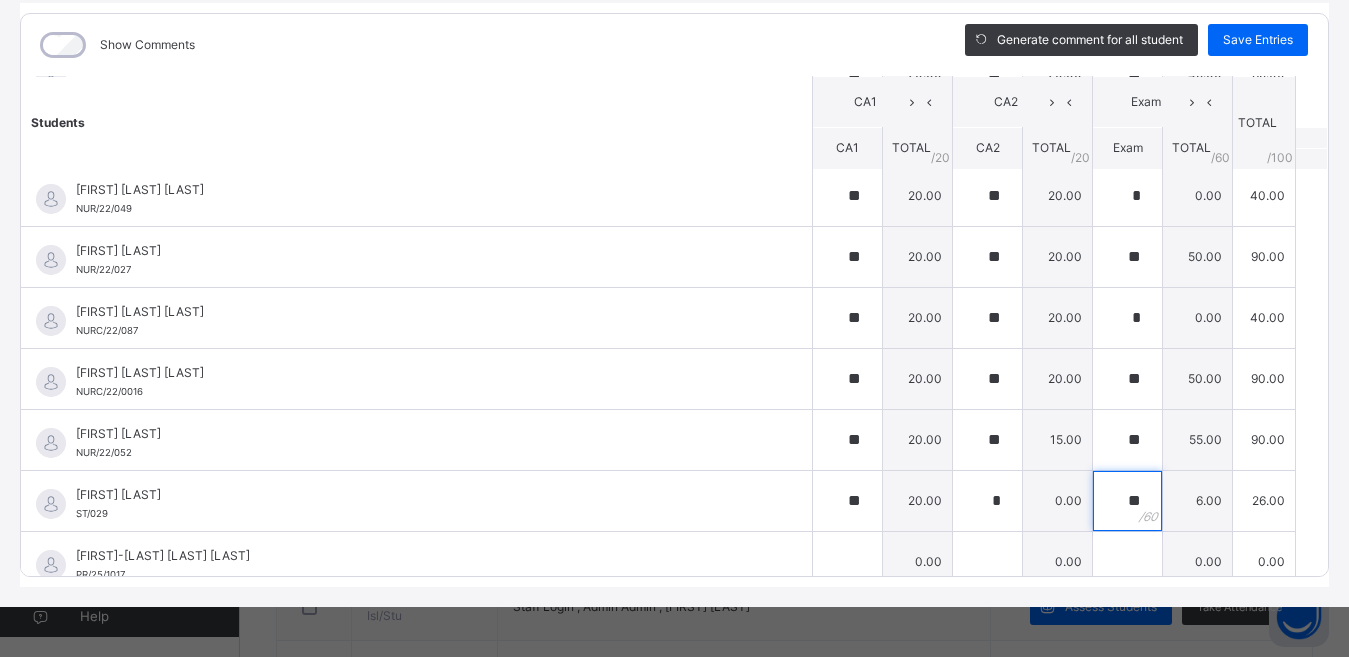 type on "**" 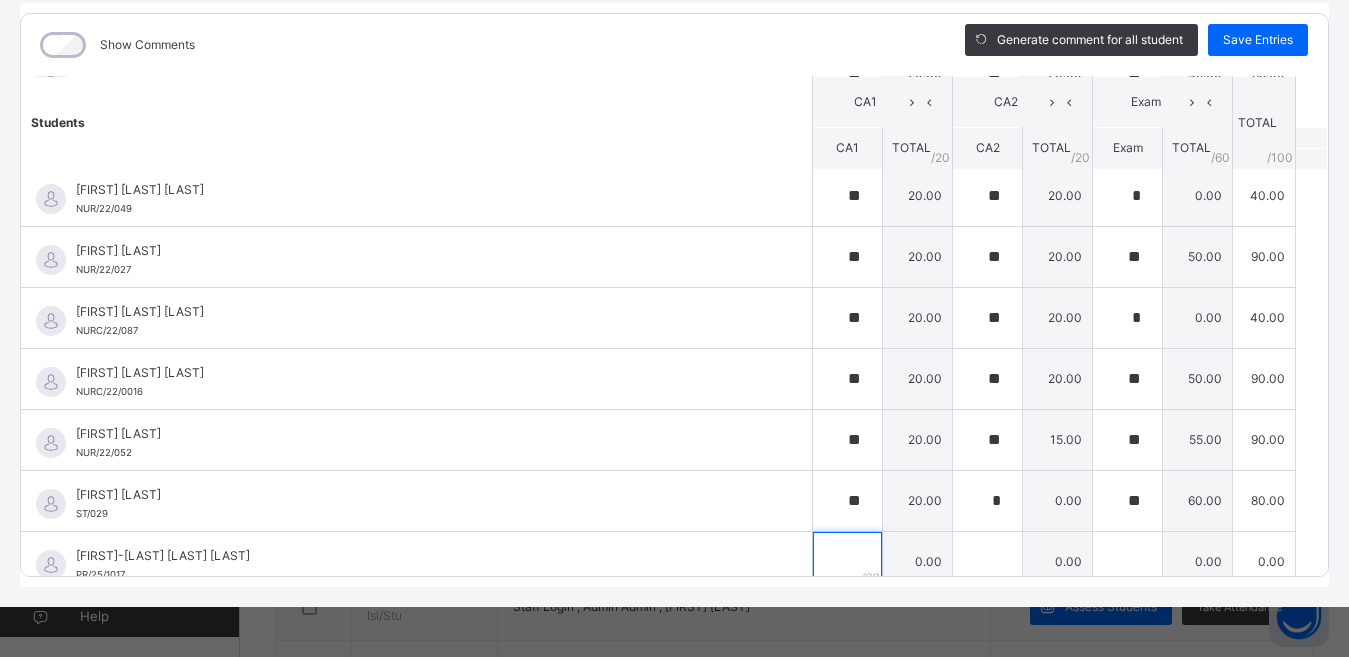 scroll, scrollTop: 1867, scrollLeft: 0, axis: vertical 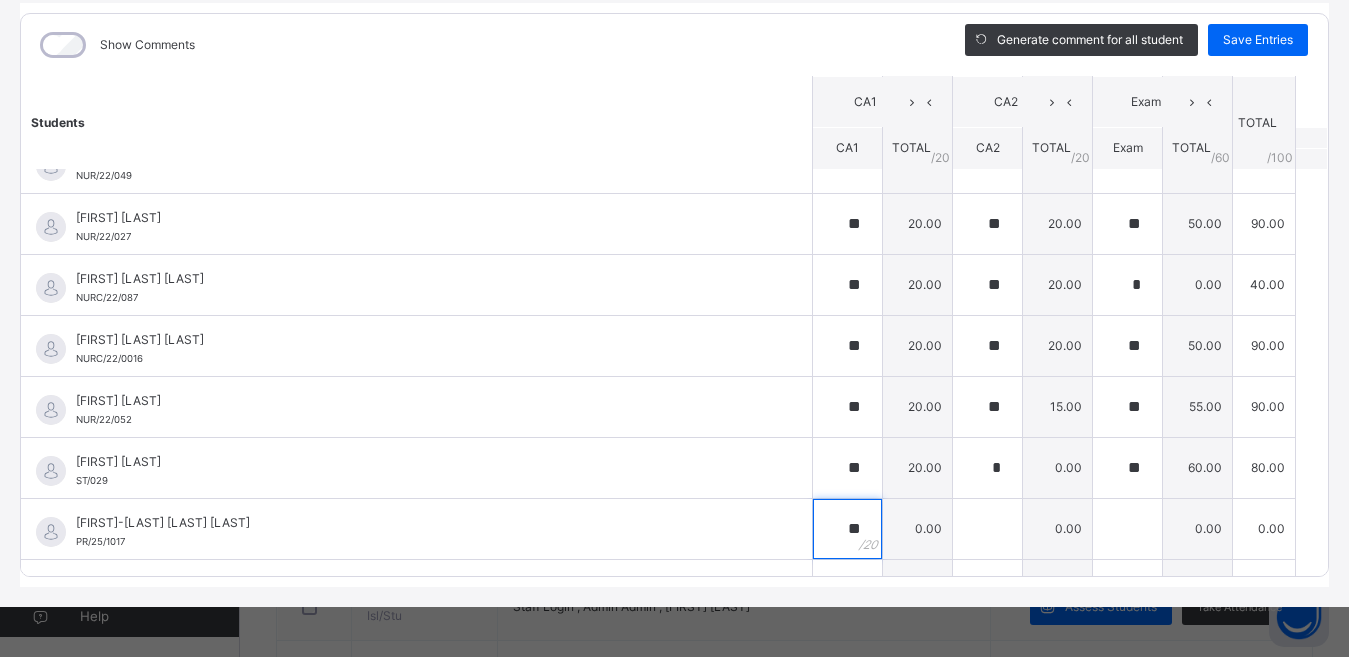 type on "**" 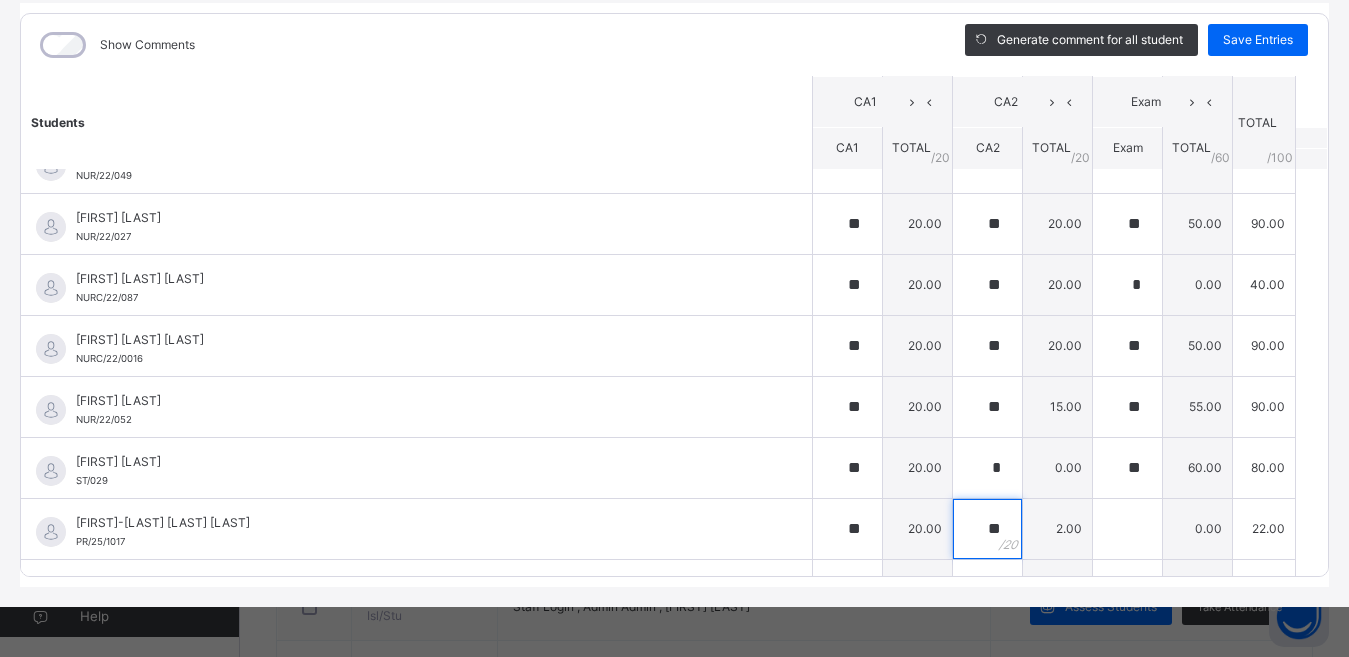 type on "**" 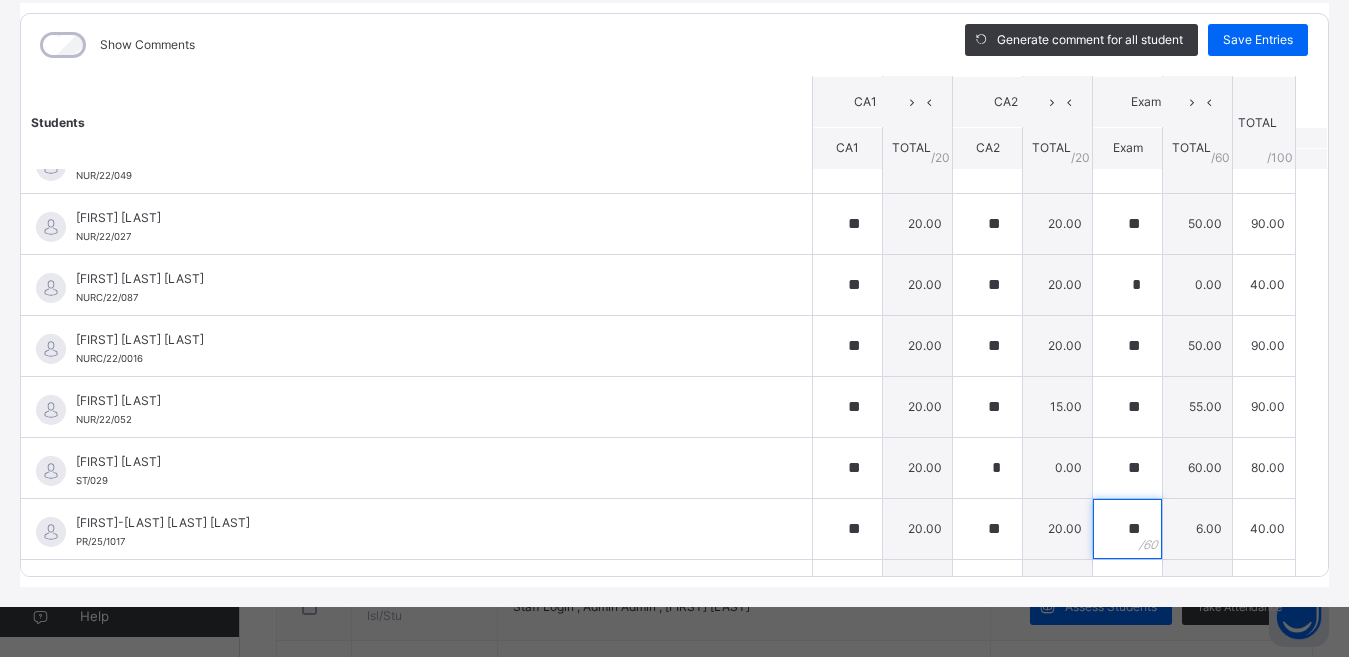 type on "**" 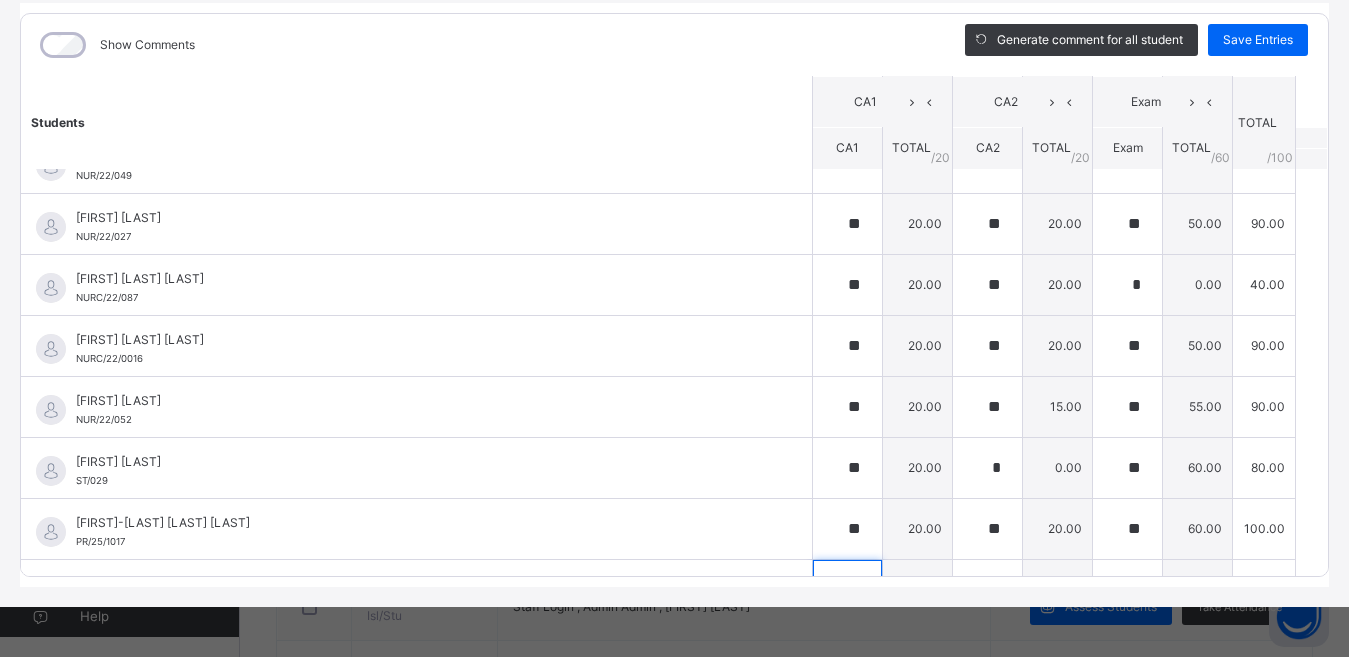 scroll, scrollTop: 1990, scrollLeft: 0, axis: vertical 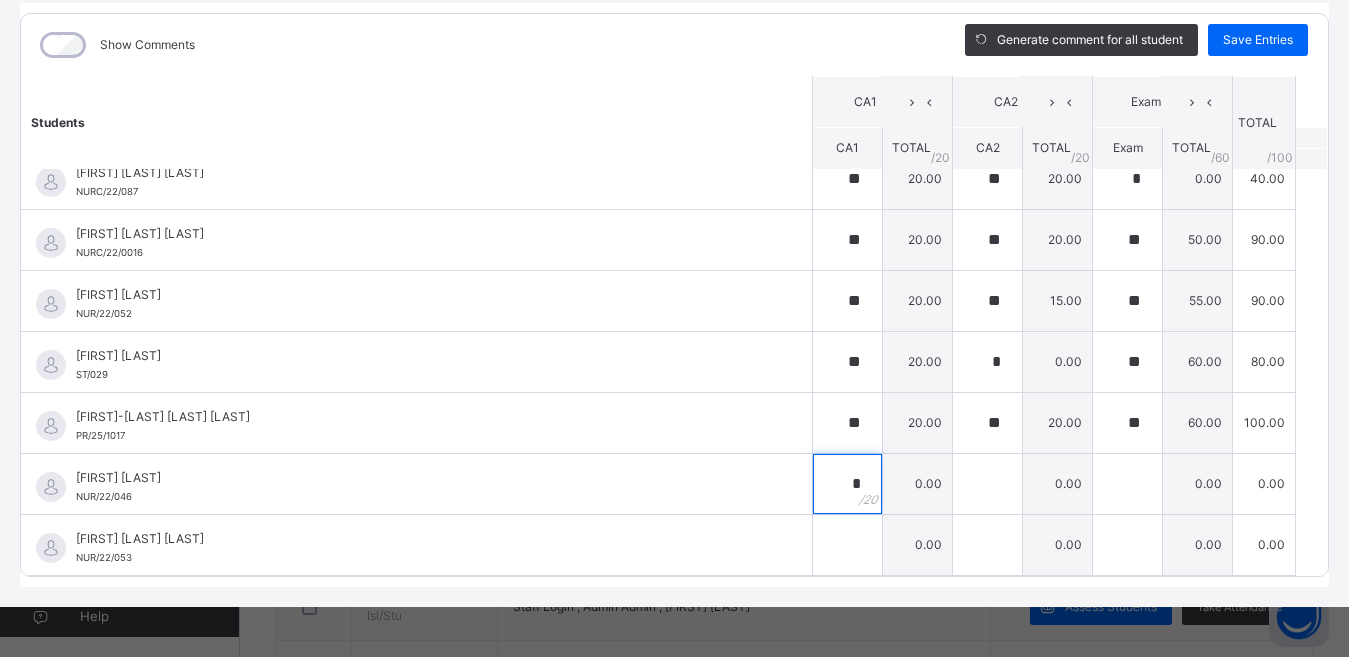 type on "*" 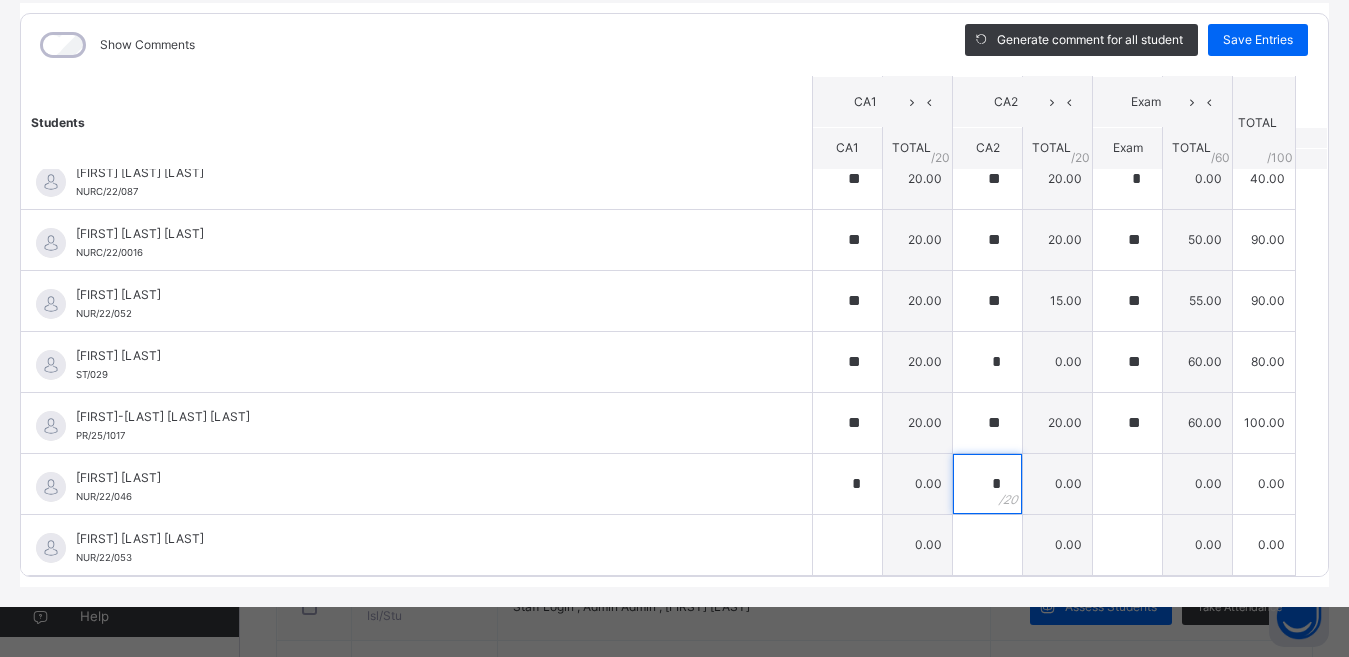type on "*" 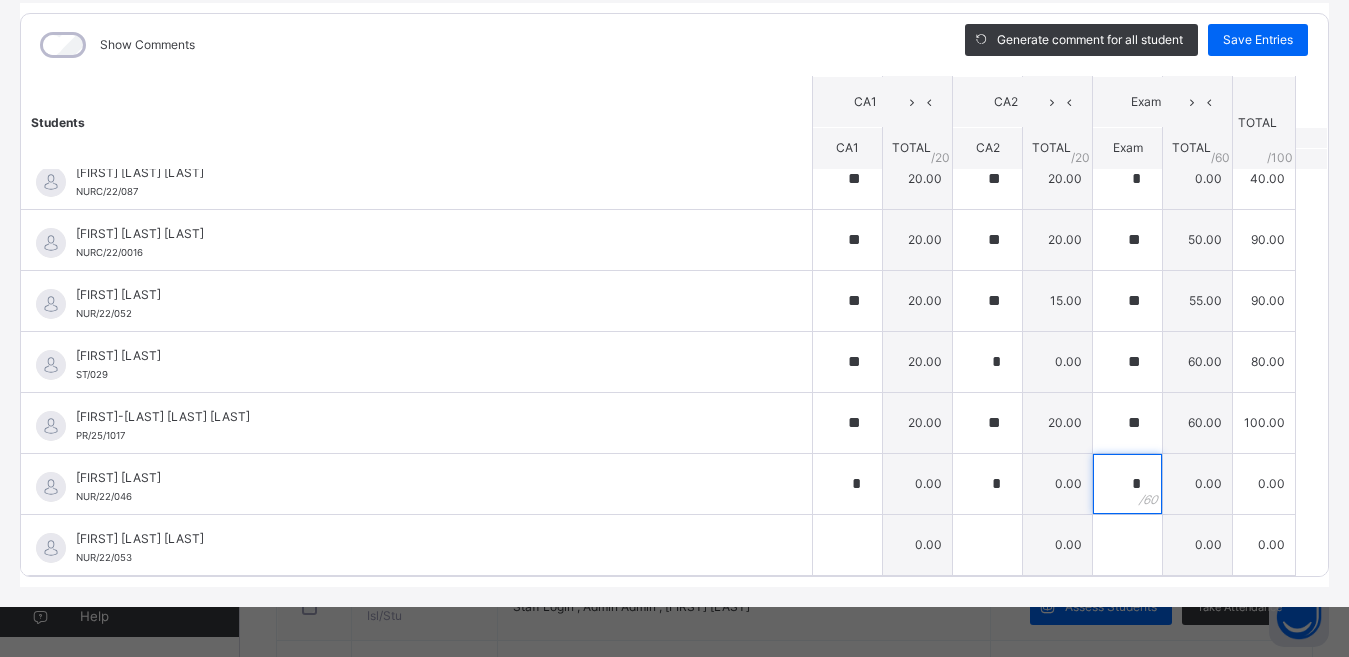 type on "*" 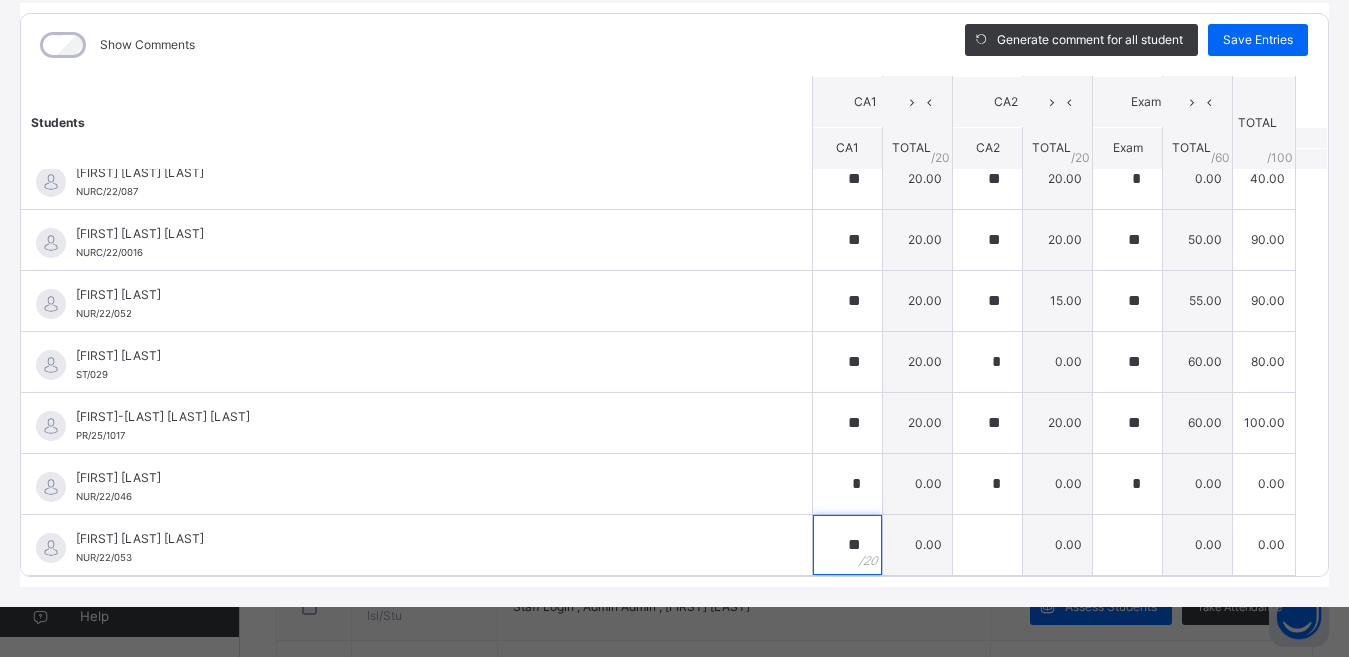 type on "**" 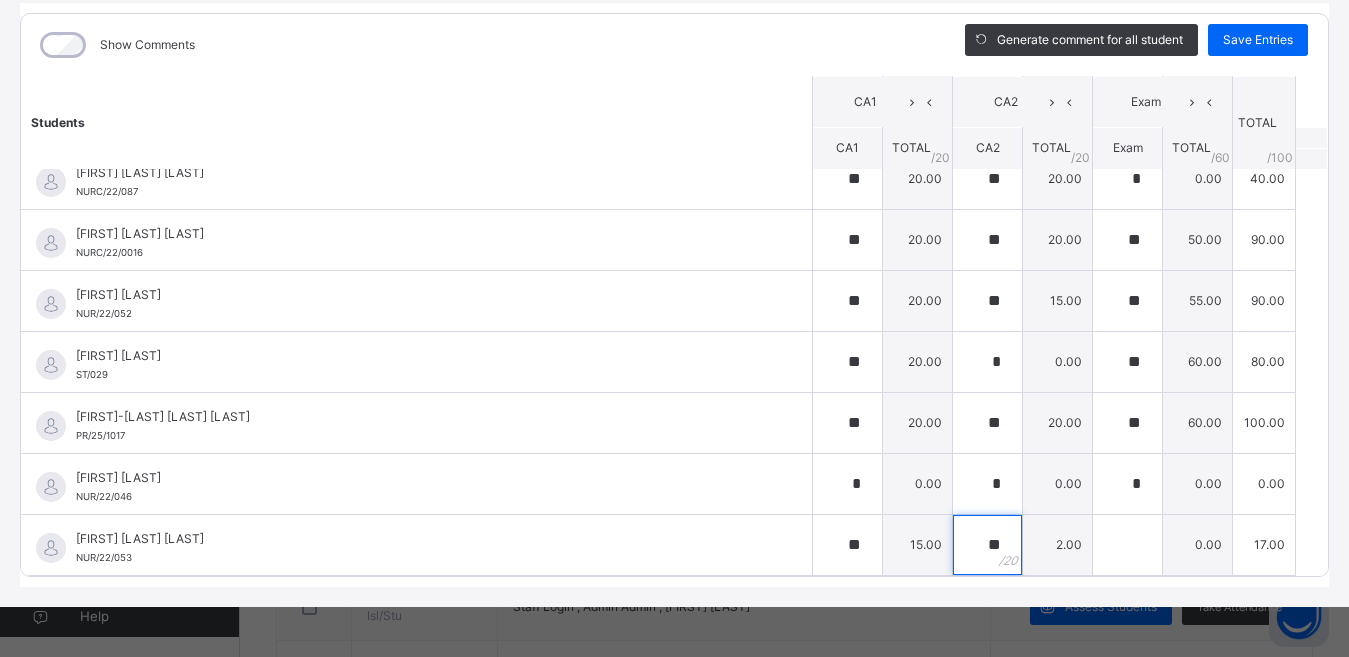 type on "**" 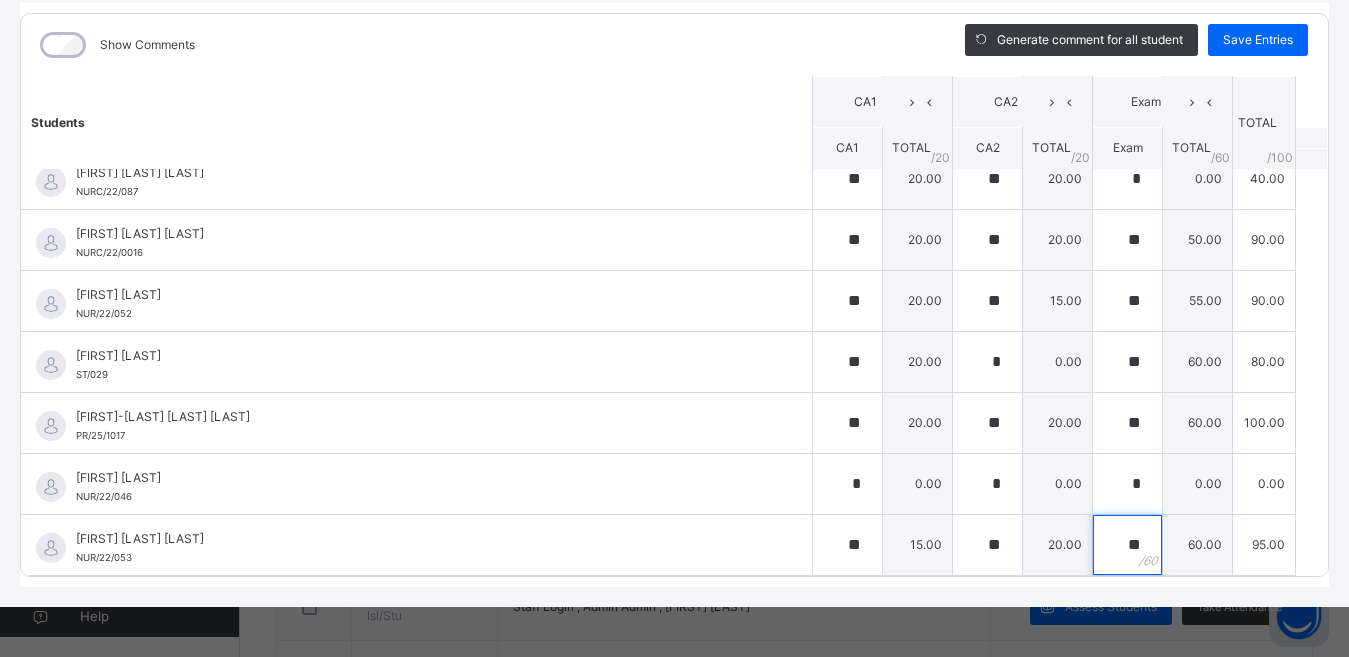 type on "**" 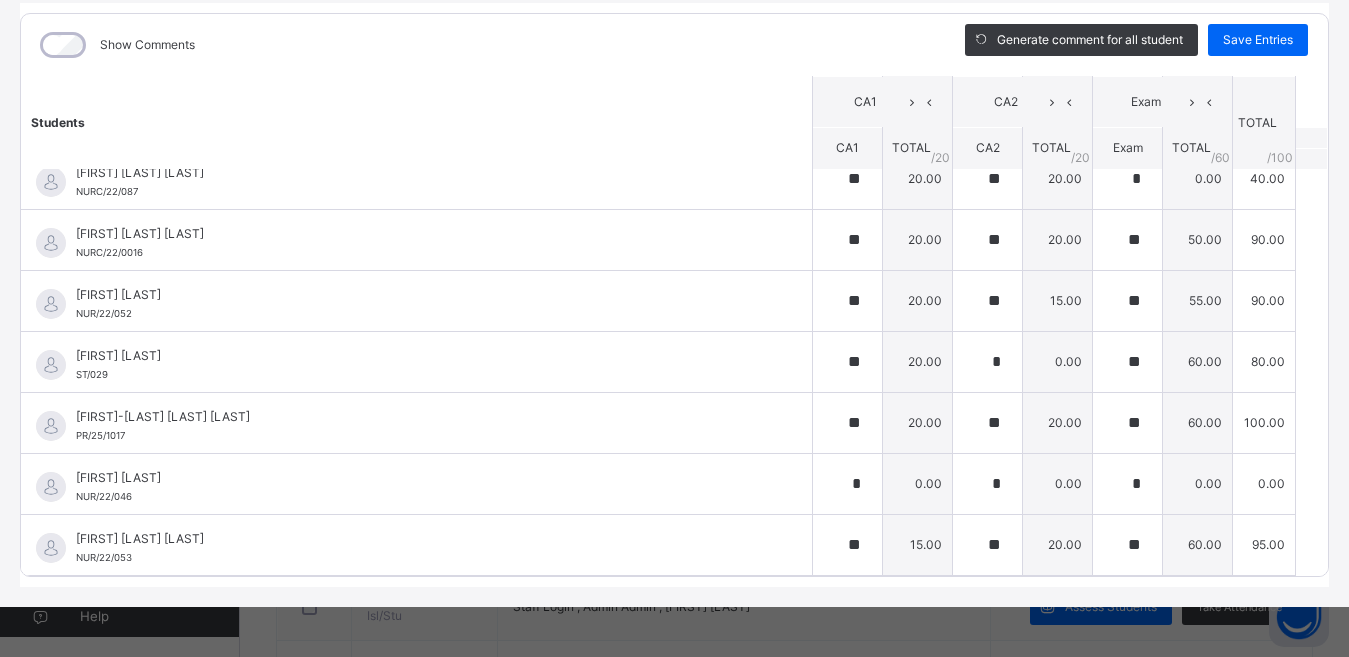 scroll, scrollTop: 1172, scrollLeft: 0, axis: vertical 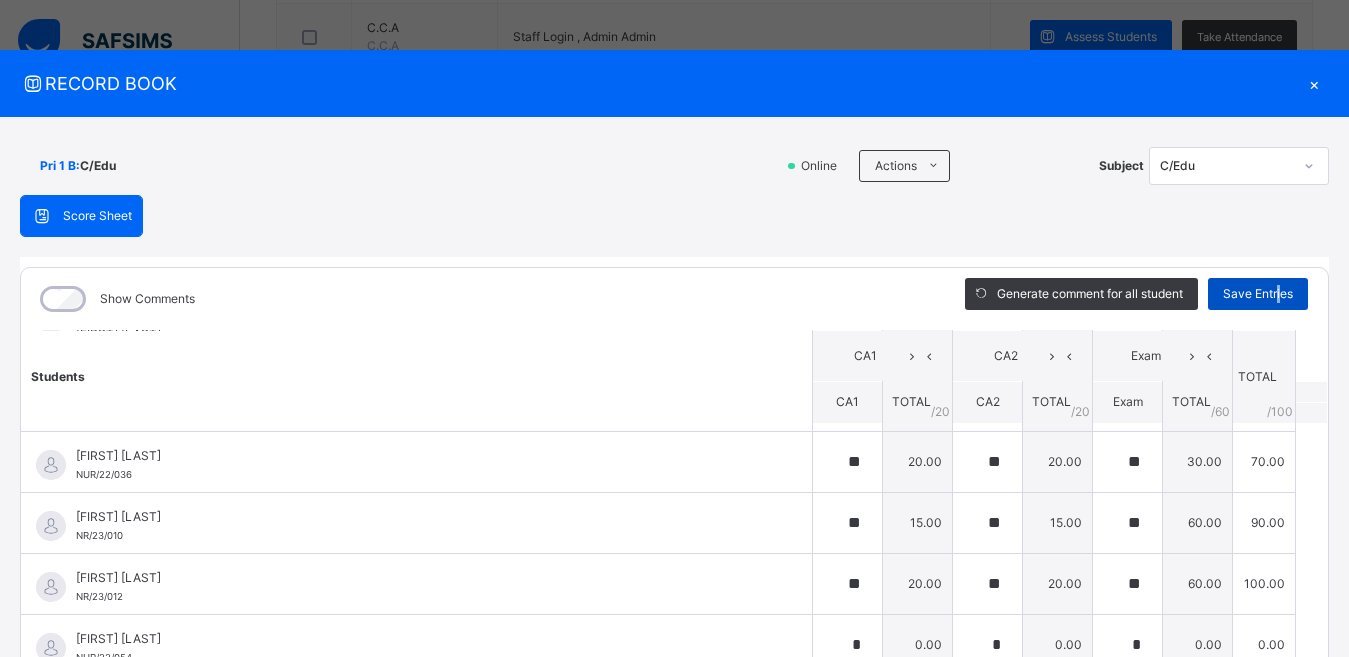 click on "Save Entries" at bounding box center [1258, 294] 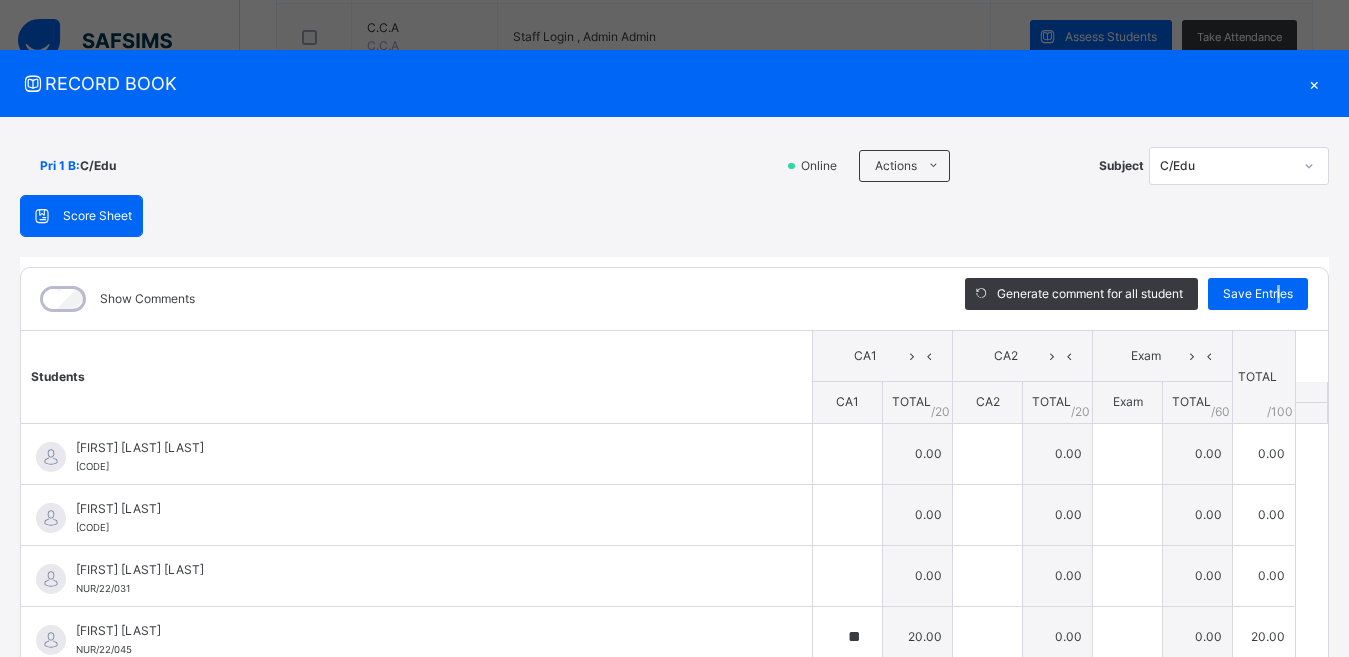 type on "**" 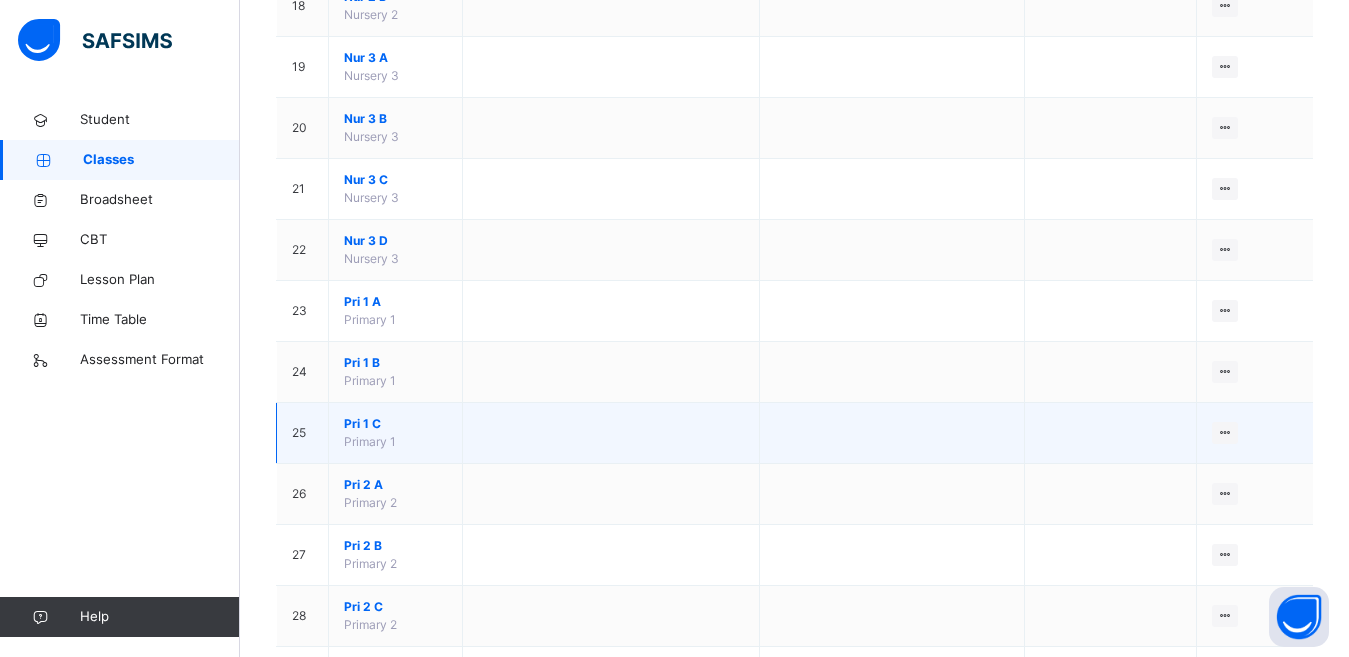 scroll, scrollTop: 1300, scrollLeft: 0, axis: vertical 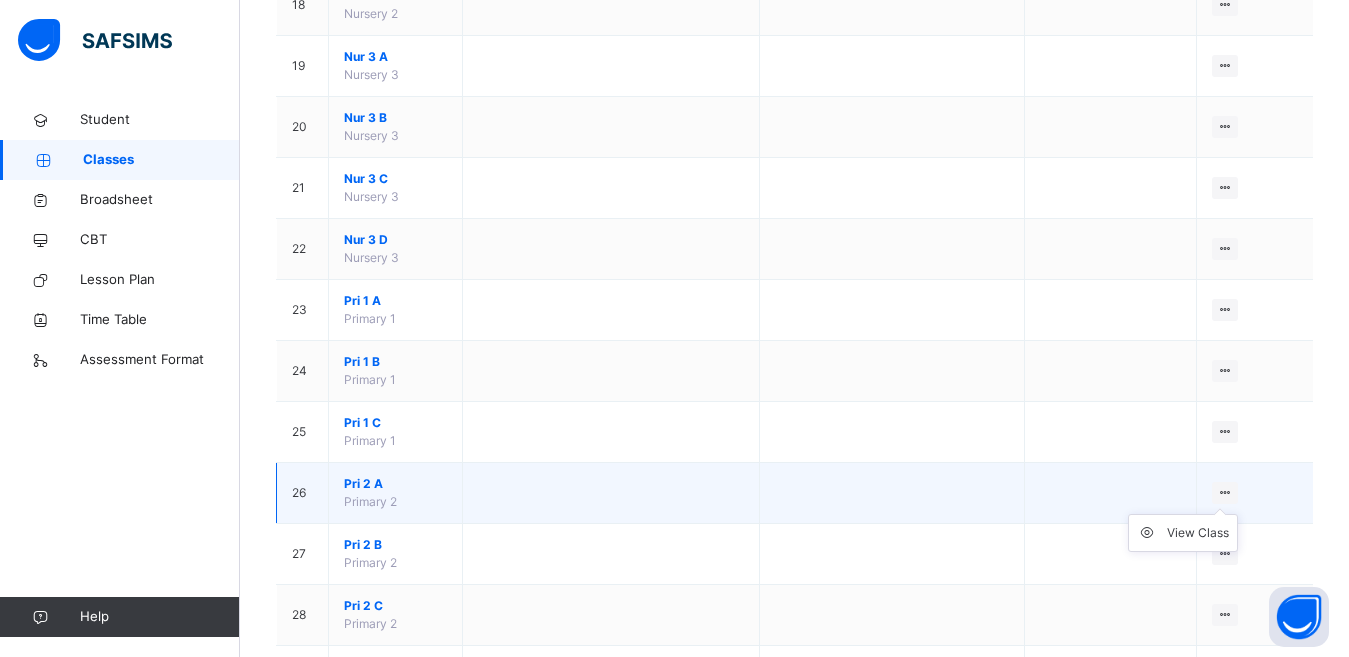 click on "View Class" at bounding box center [1183, 533] 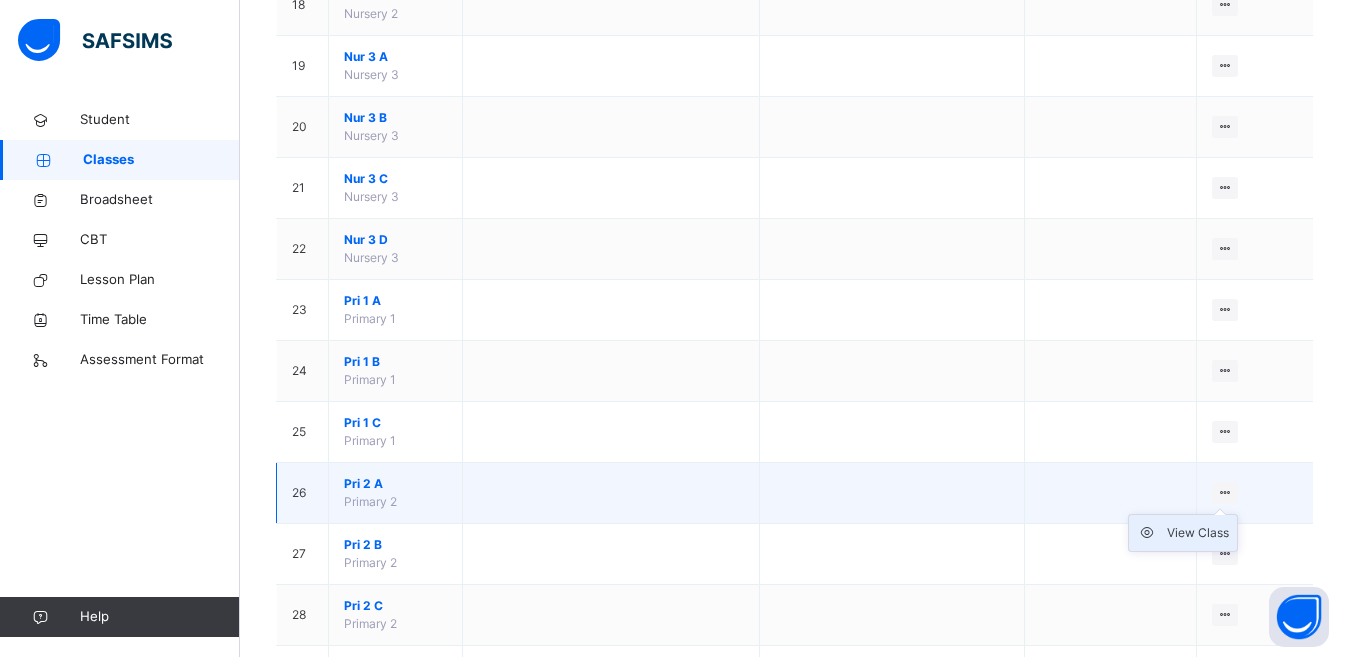 click on "View Class" at bounding box center (1198, 533) 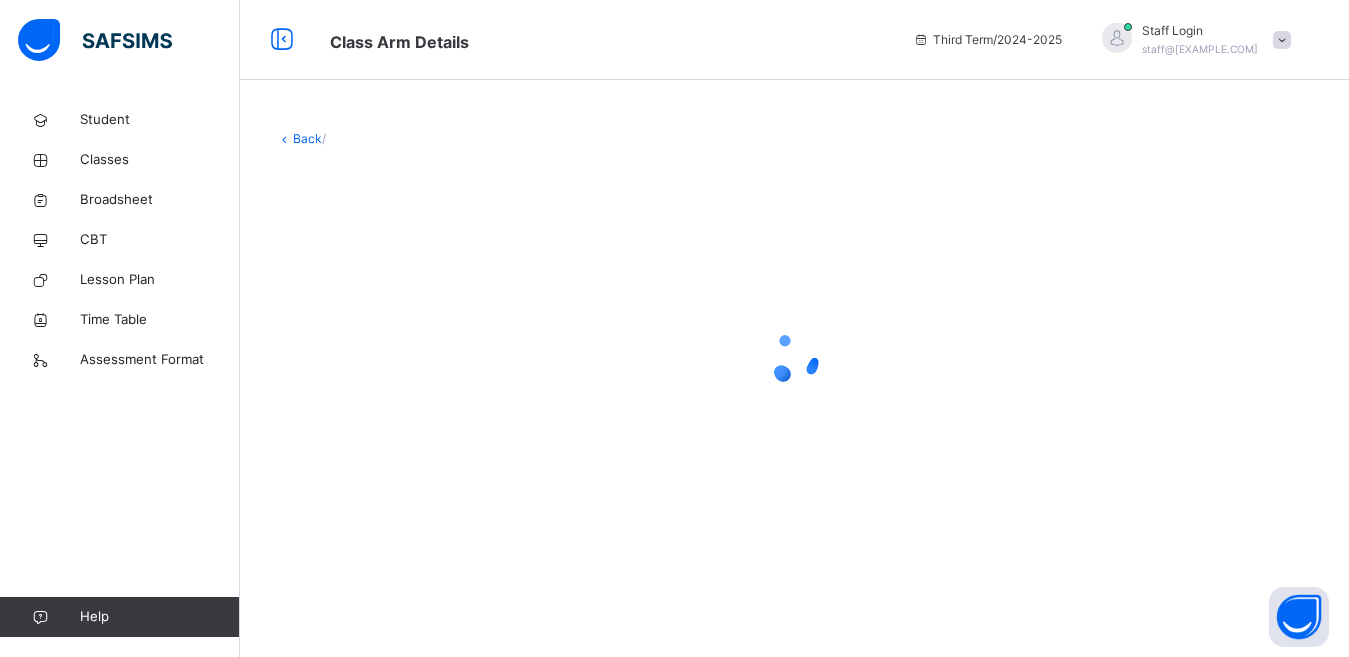 scroll, scrollTop: 0, scrollLeft: 0, axis: both 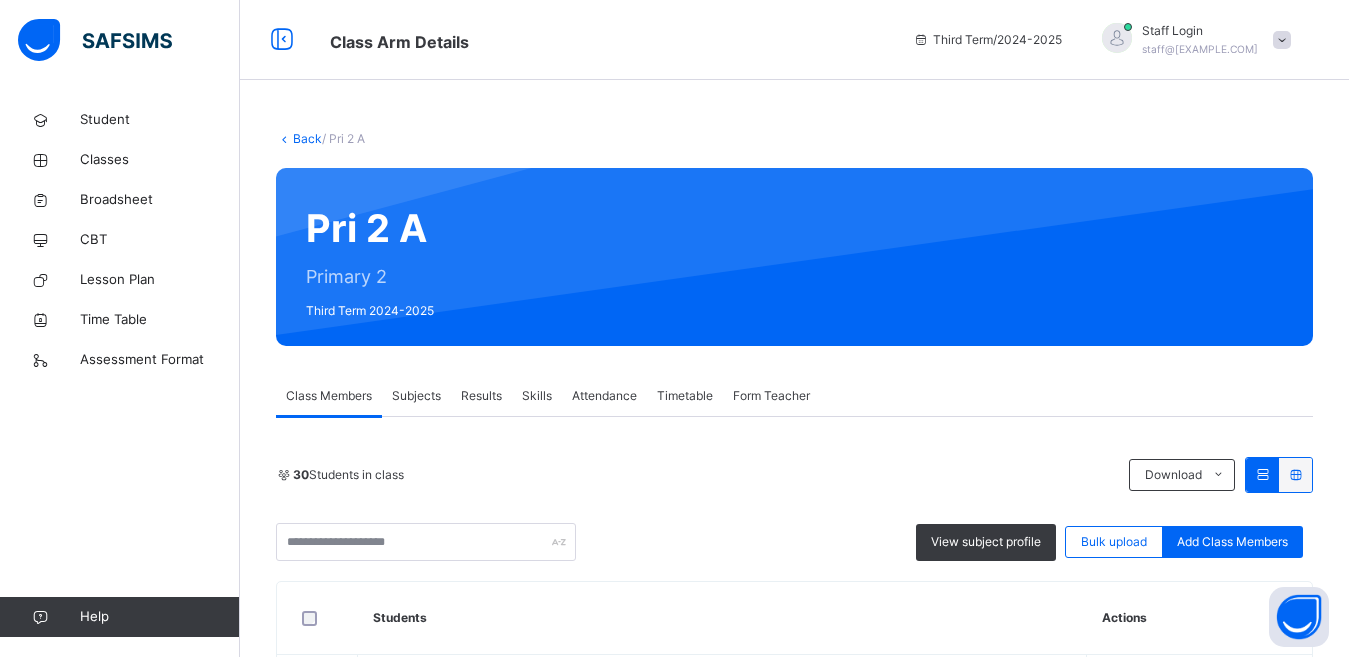 click on "Subjects" at bounding box center [416, 396] 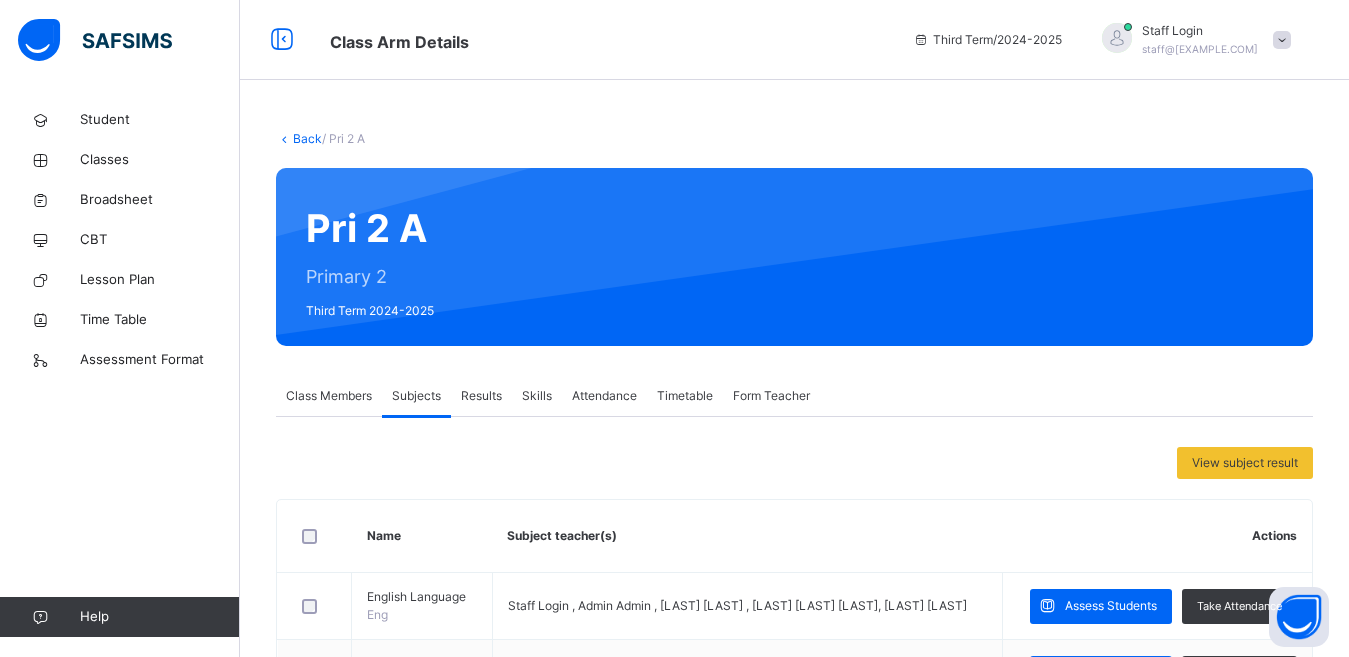drag, startPoint x: 1107, startPoint y: 499, endPoint x: 1081, endPoint y: 504, distance: 26.476404 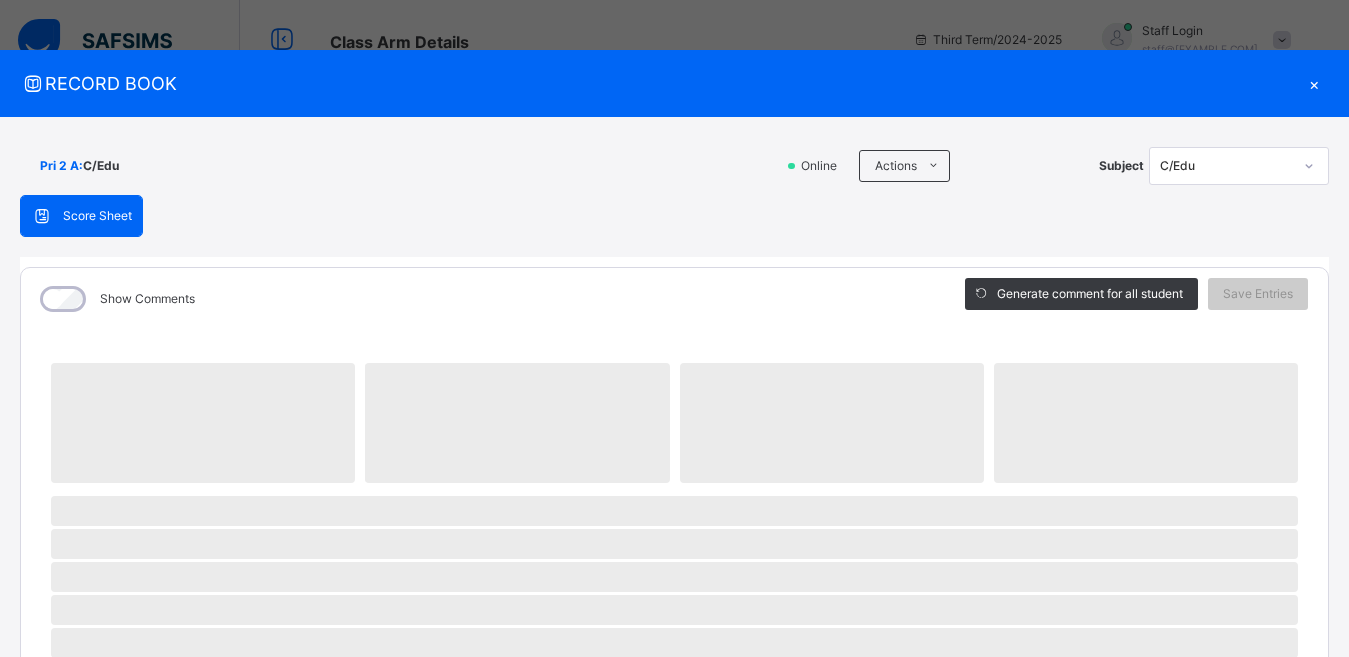 scroll, scrollTop: 500, scrollLeft: 0, axis: vertical 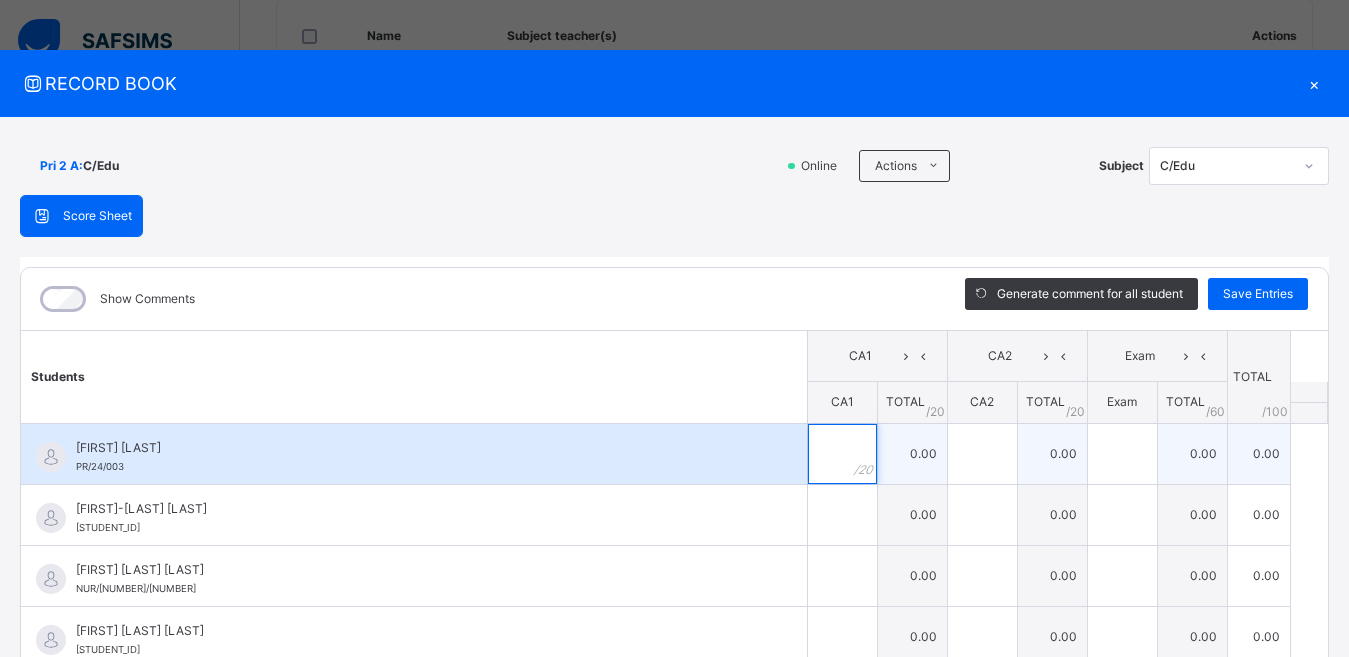 click at bounding box center (842, 454) 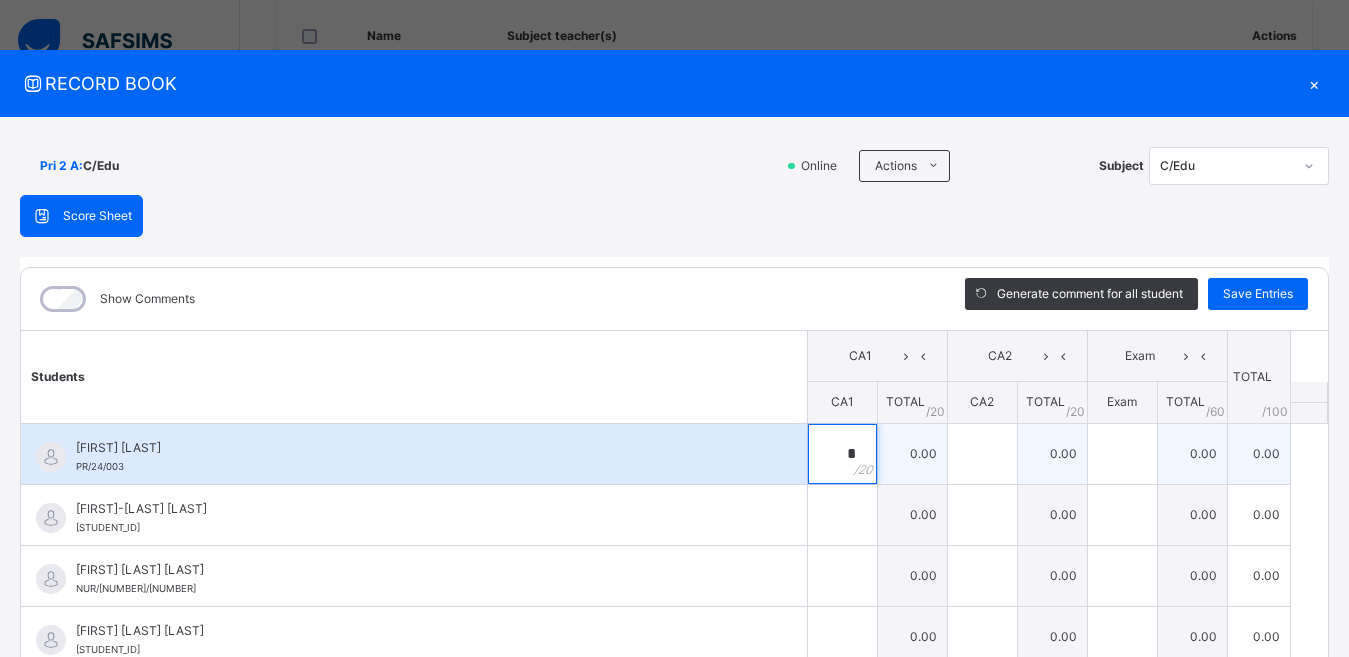 type on "*" 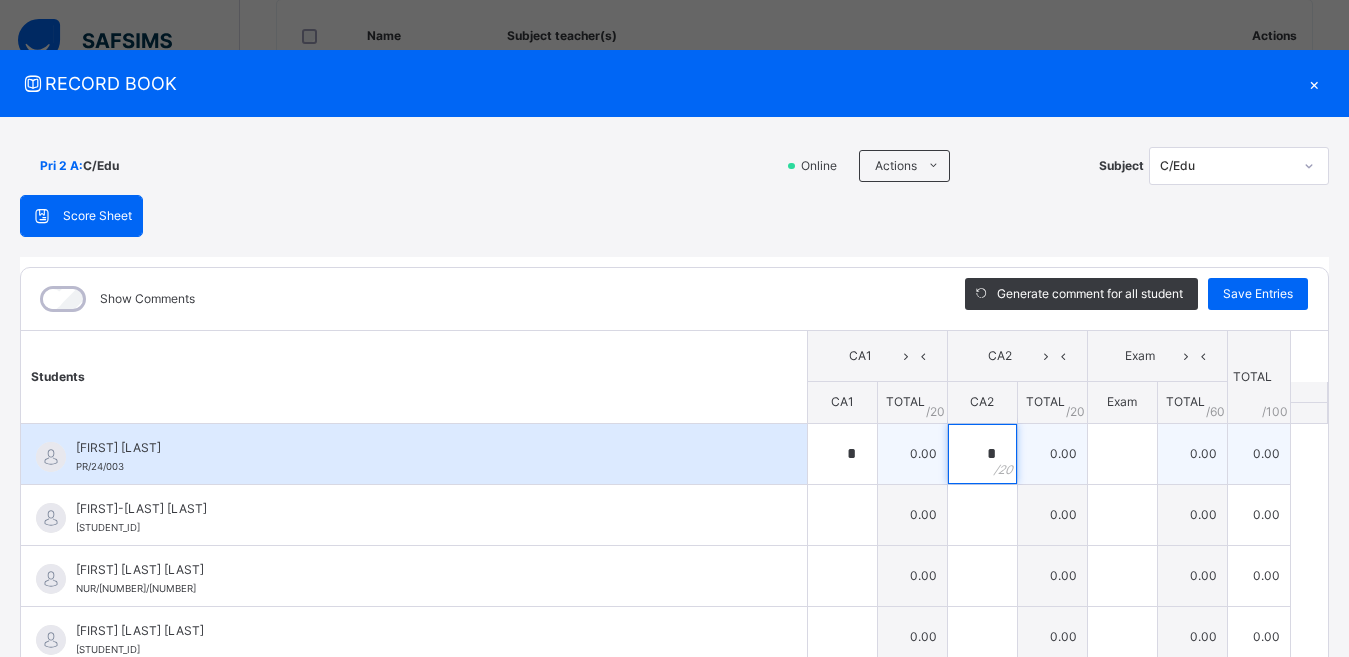 type on "*" 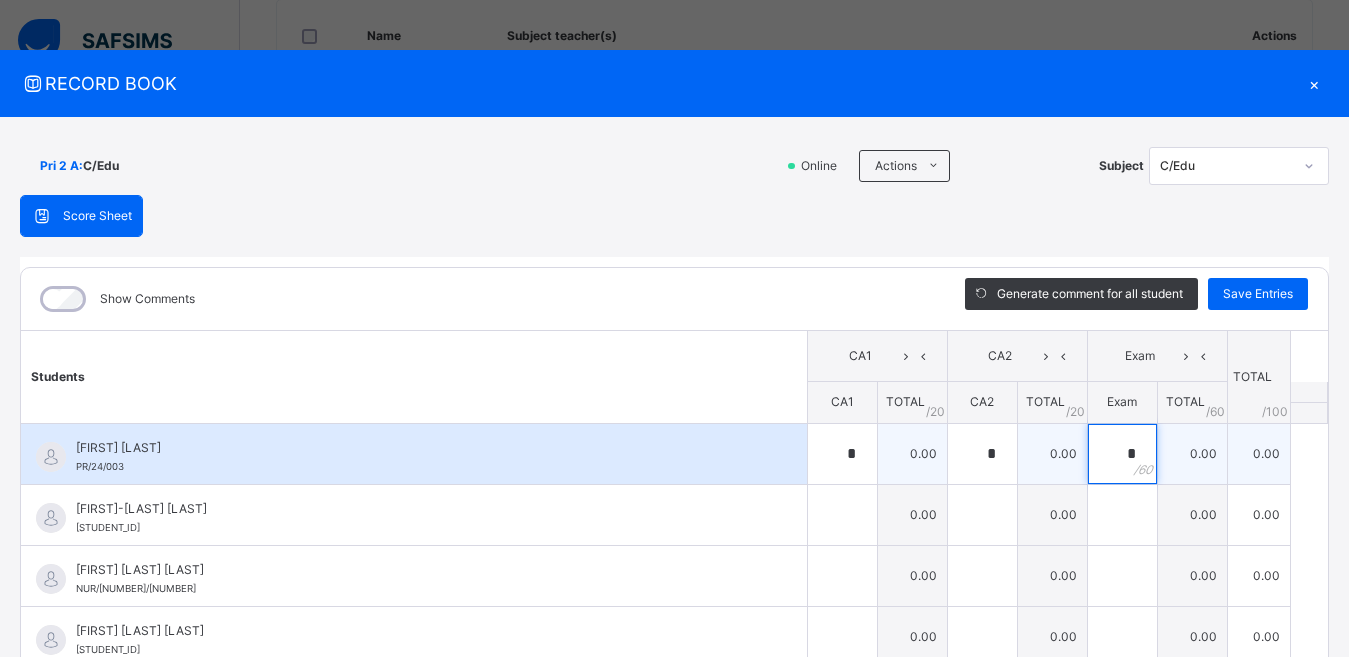type on "*" 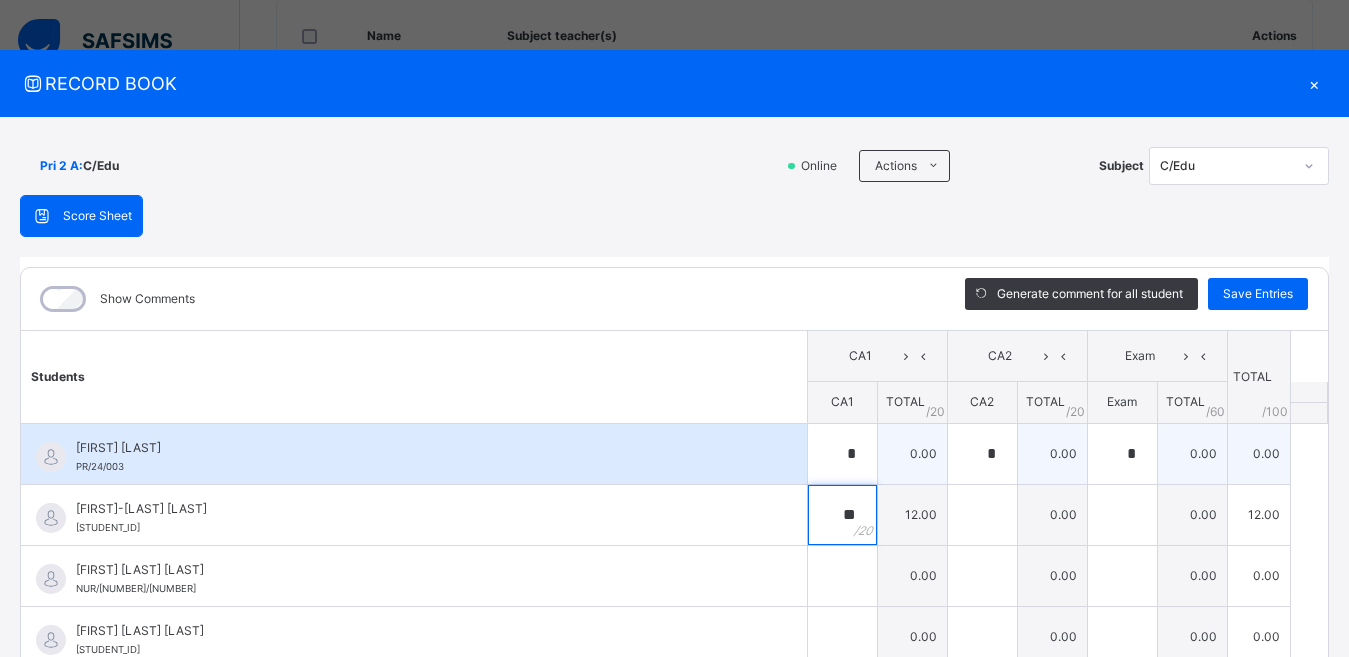 type on "**" 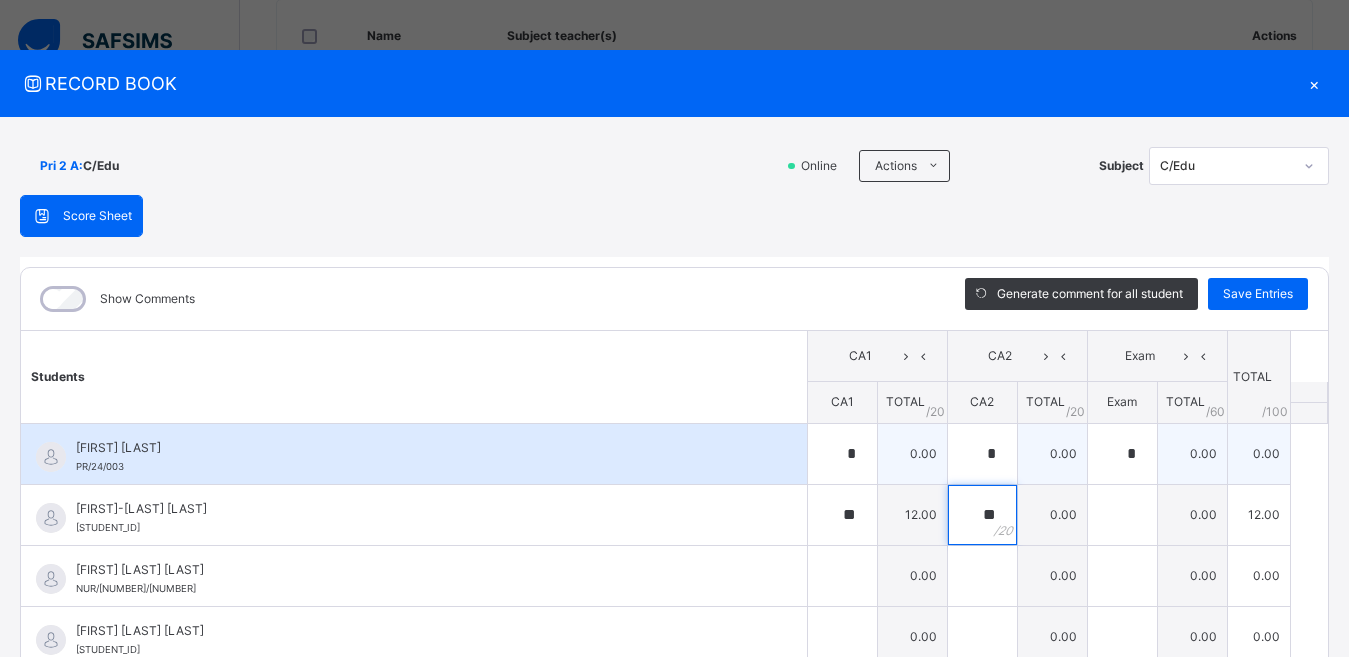 type on "**" 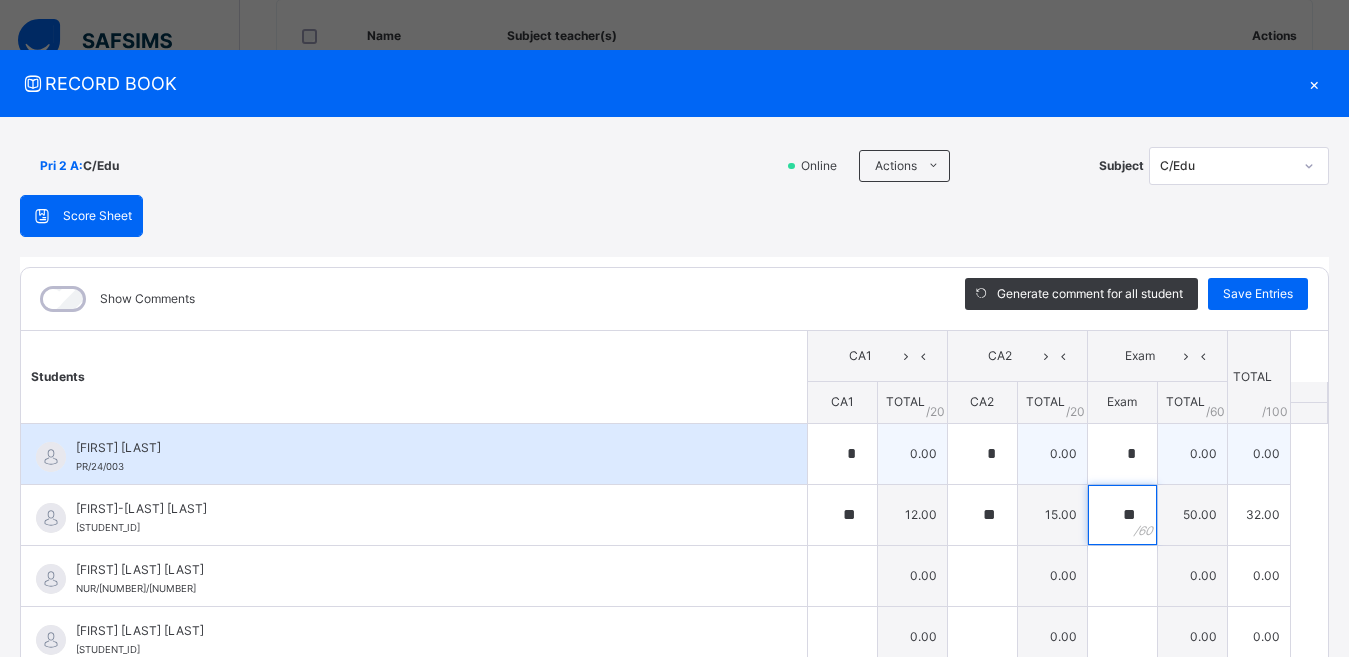 type on "**" 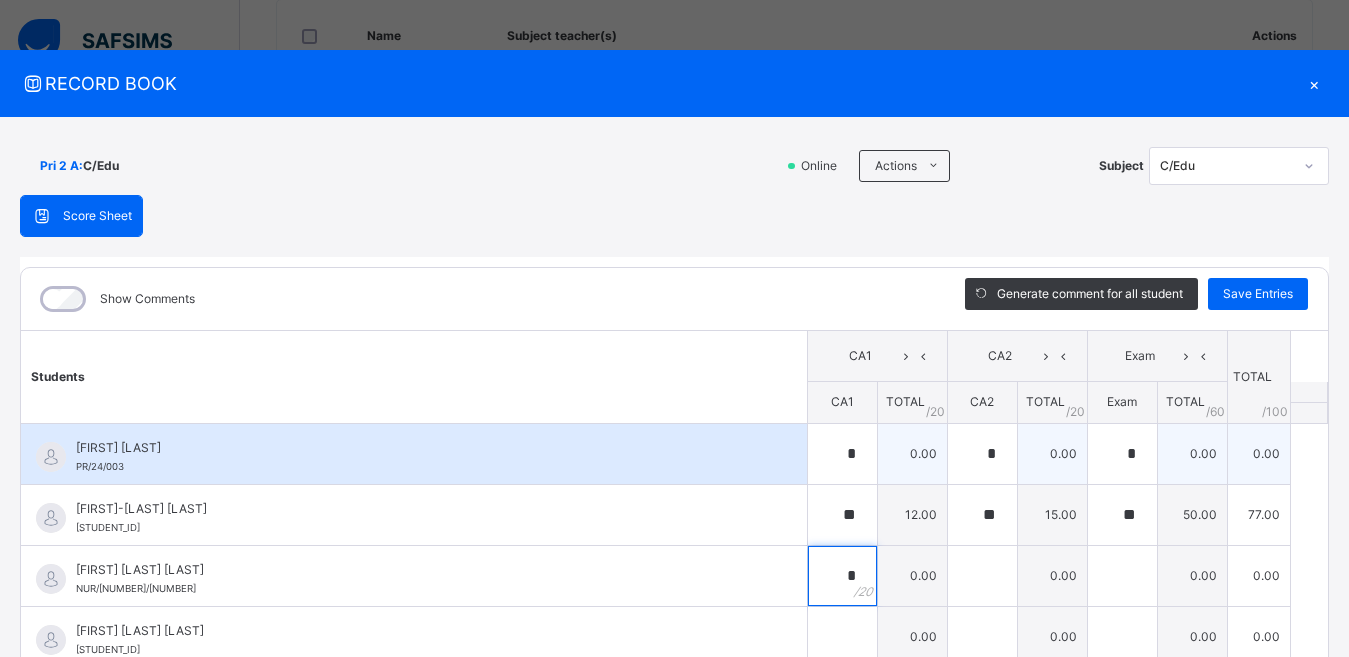 type on "*" 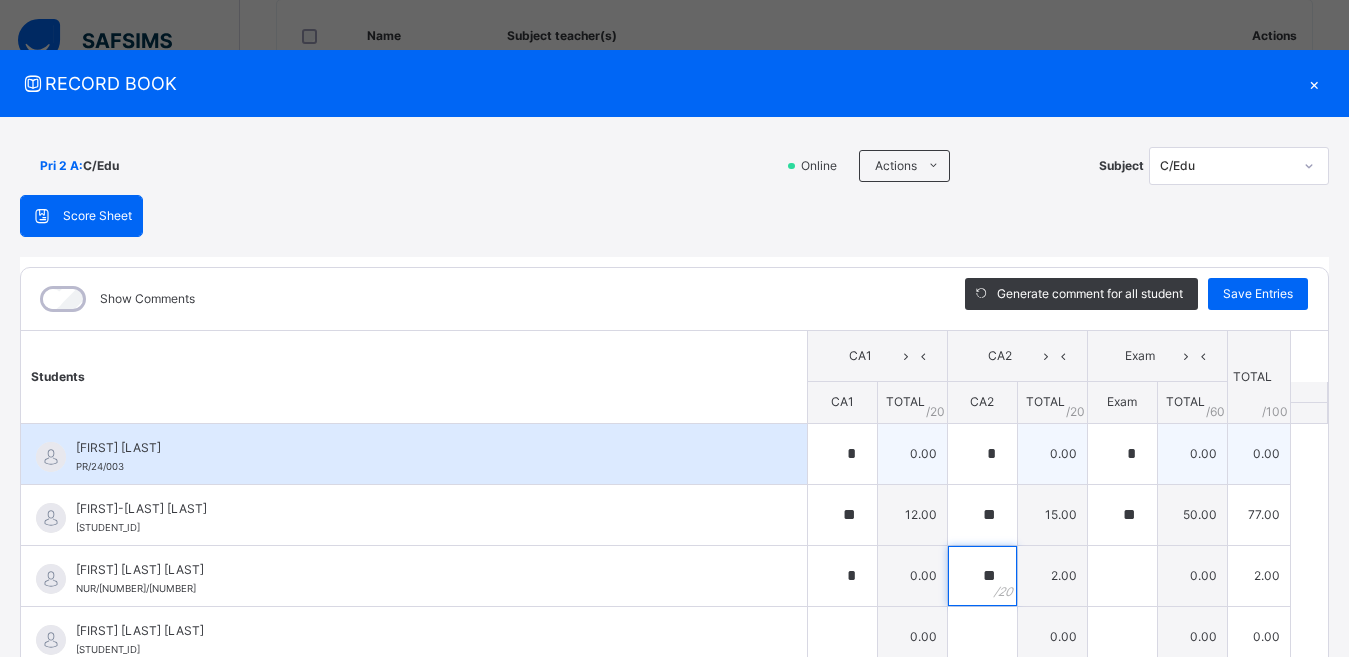 type on "**" 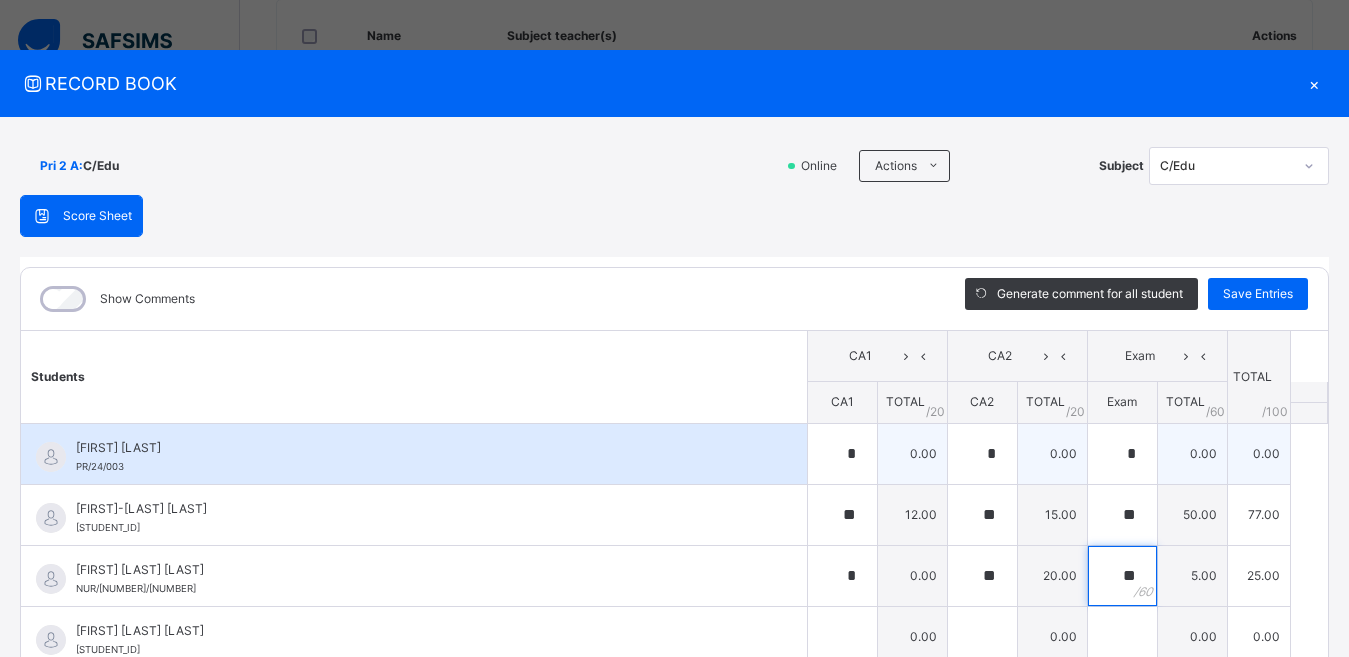 type on "**" 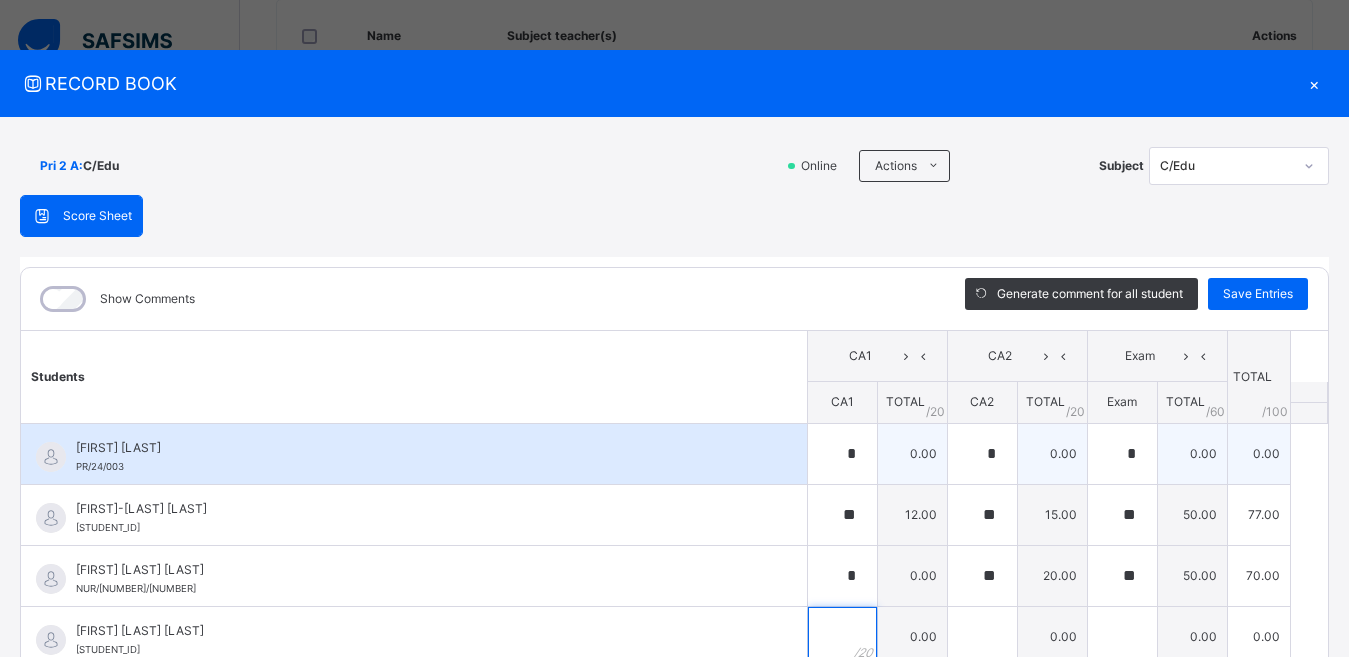 scroll, scrollTop: 10, scrollLeft: 0, axis: vertical 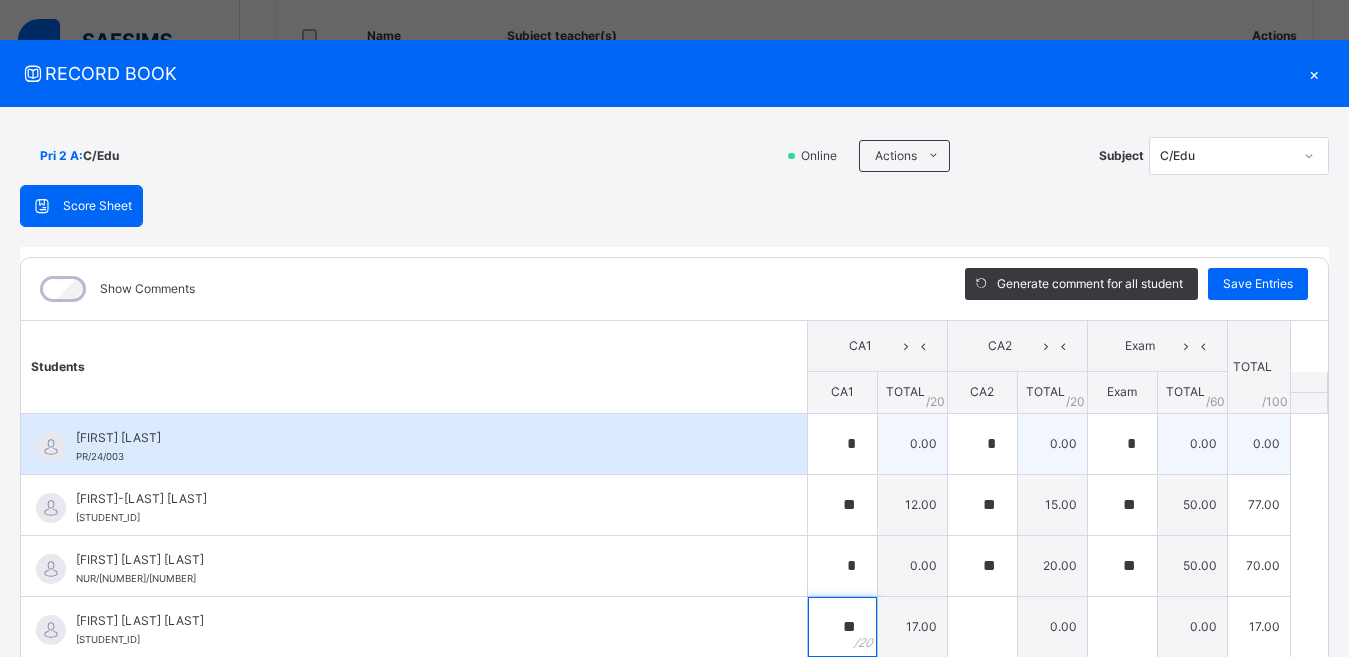 type on "**" 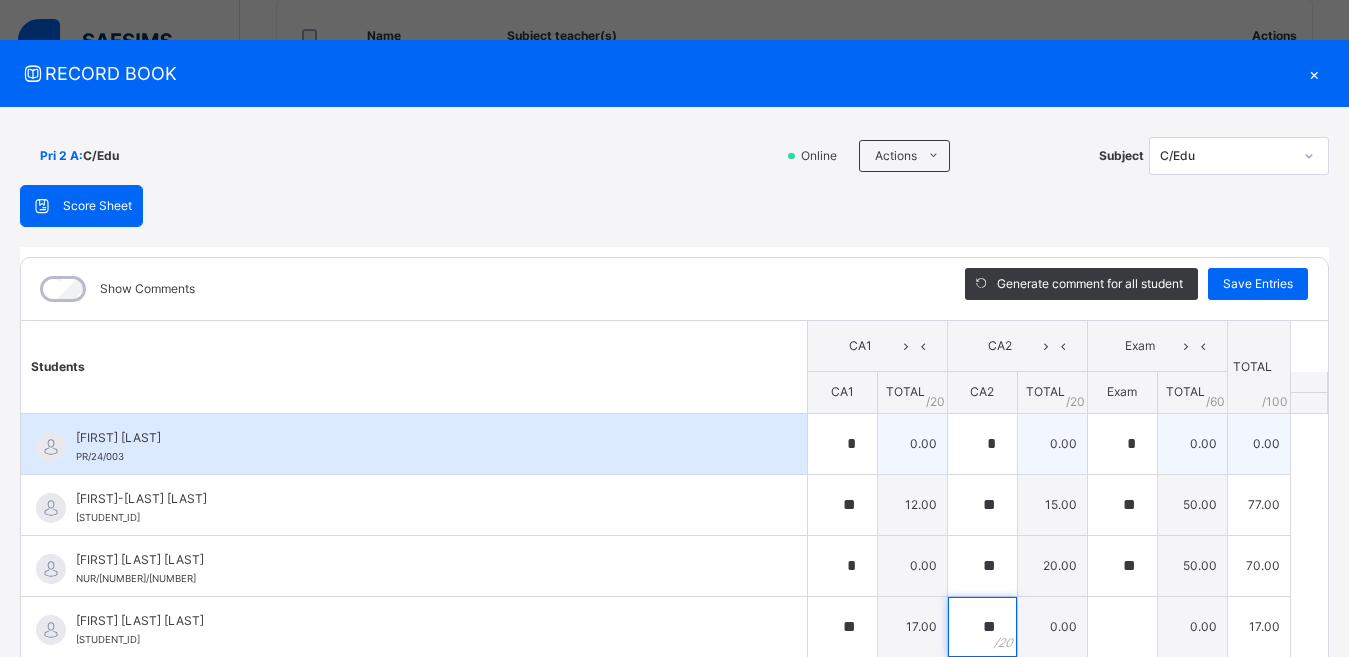 type on "**" 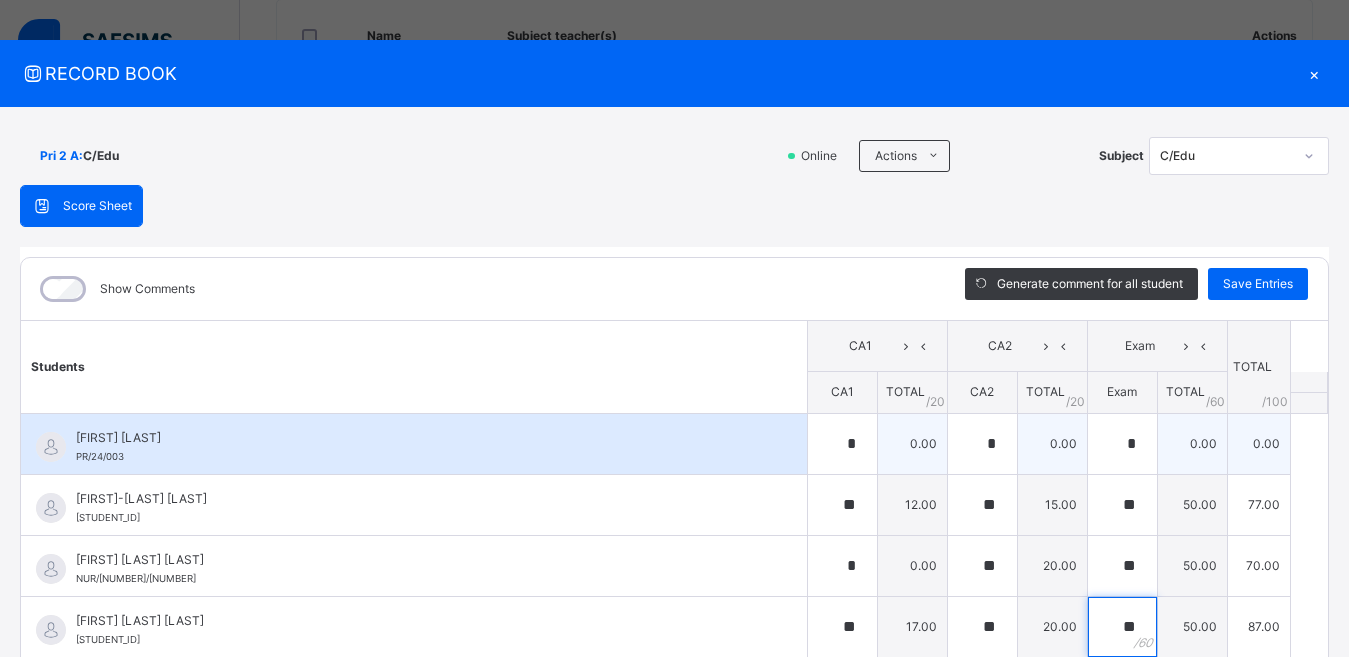 type on "**" 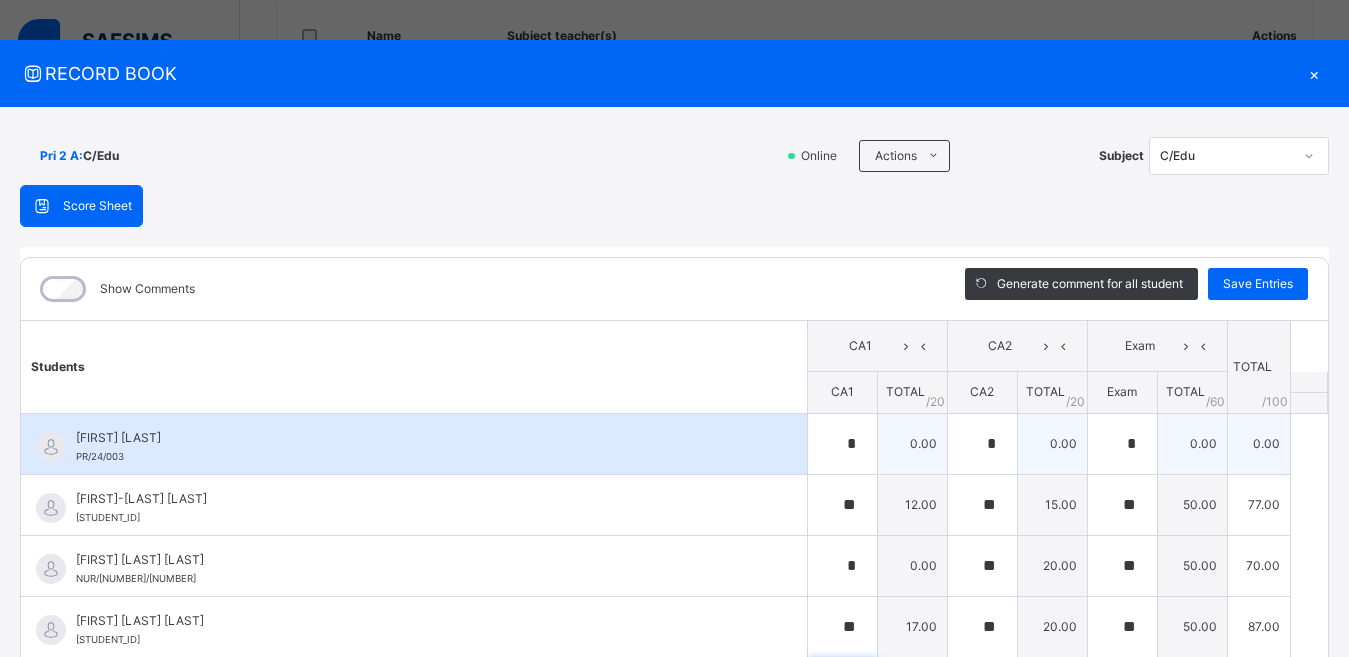 scroll, scrollTop: 254, scrollLeft: 0, axis: vertical 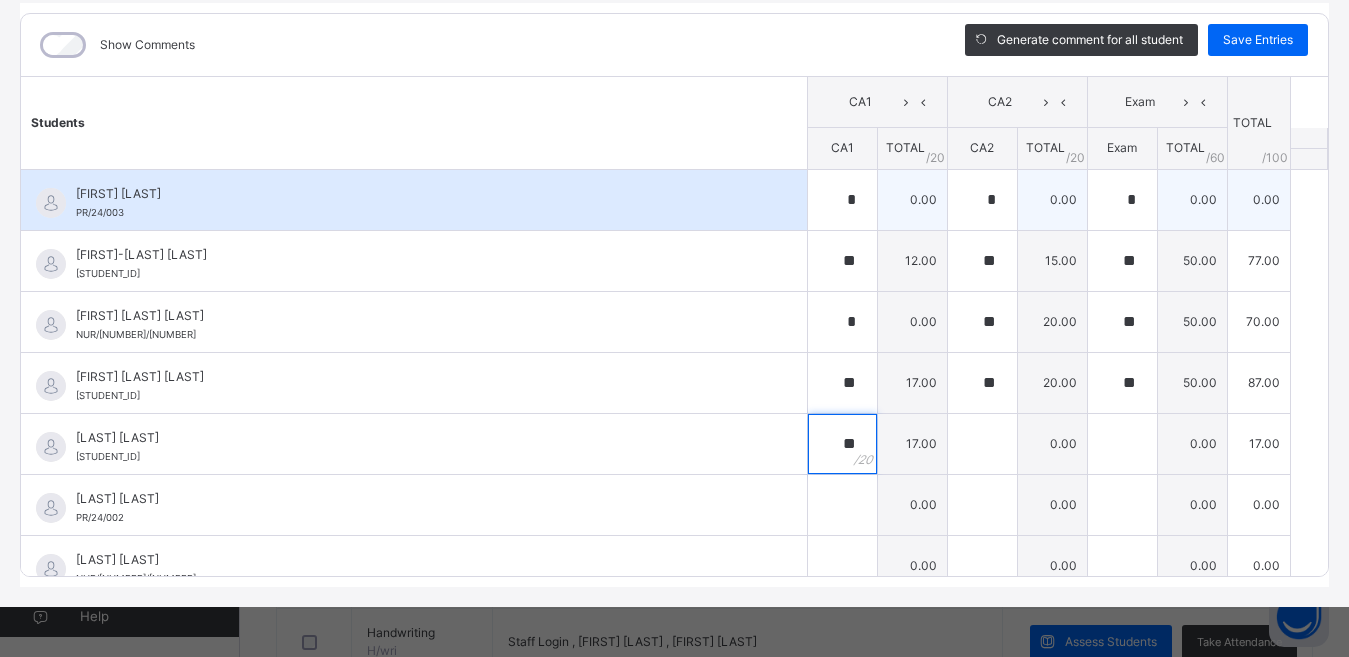 type on "**" 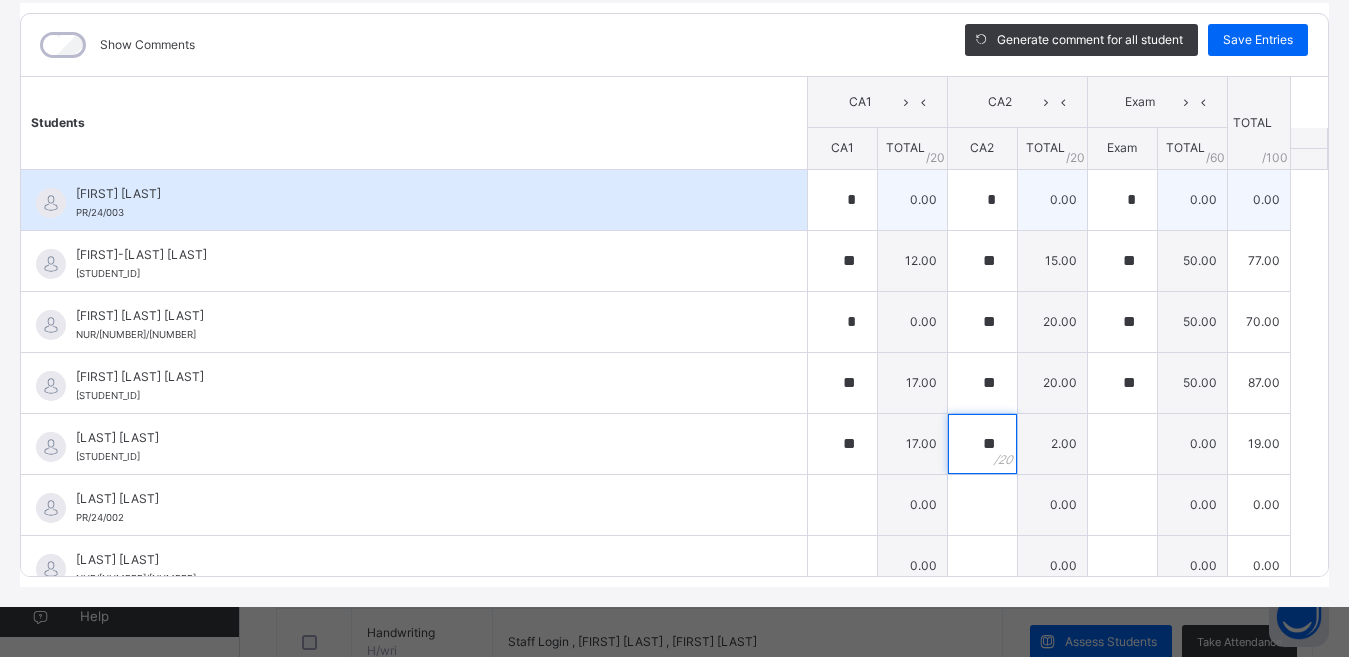 type on "**" 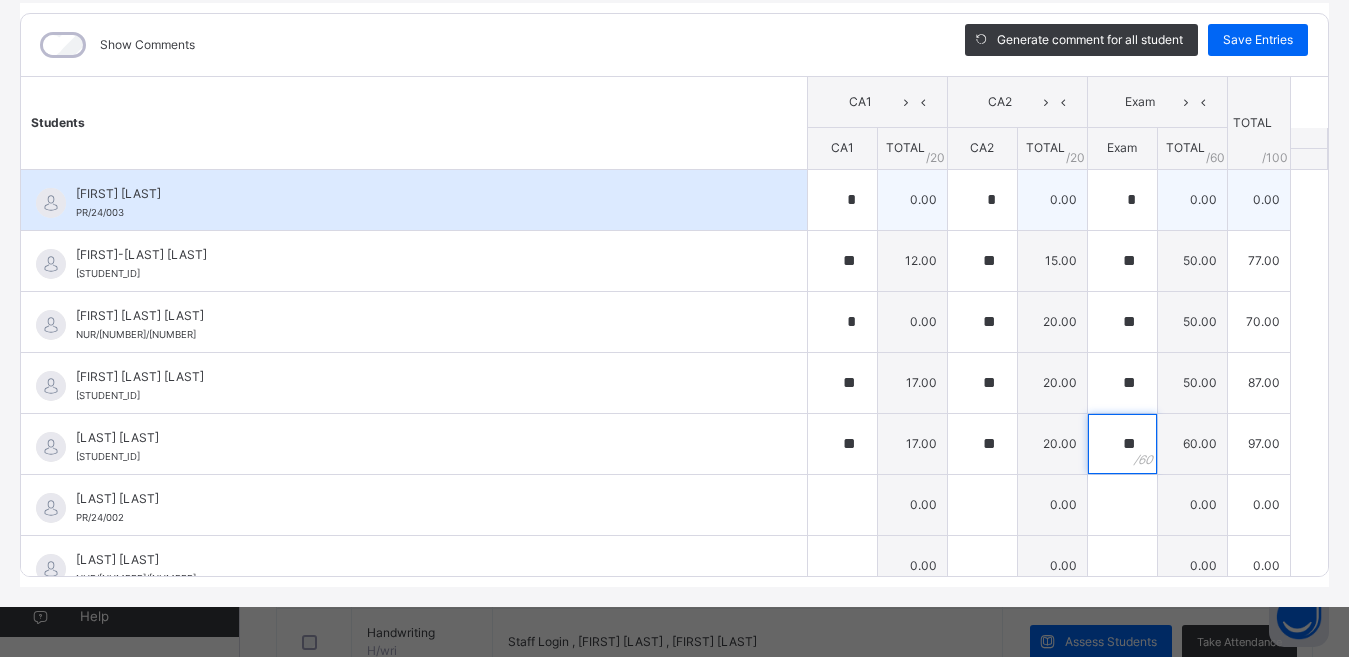 type on "**" 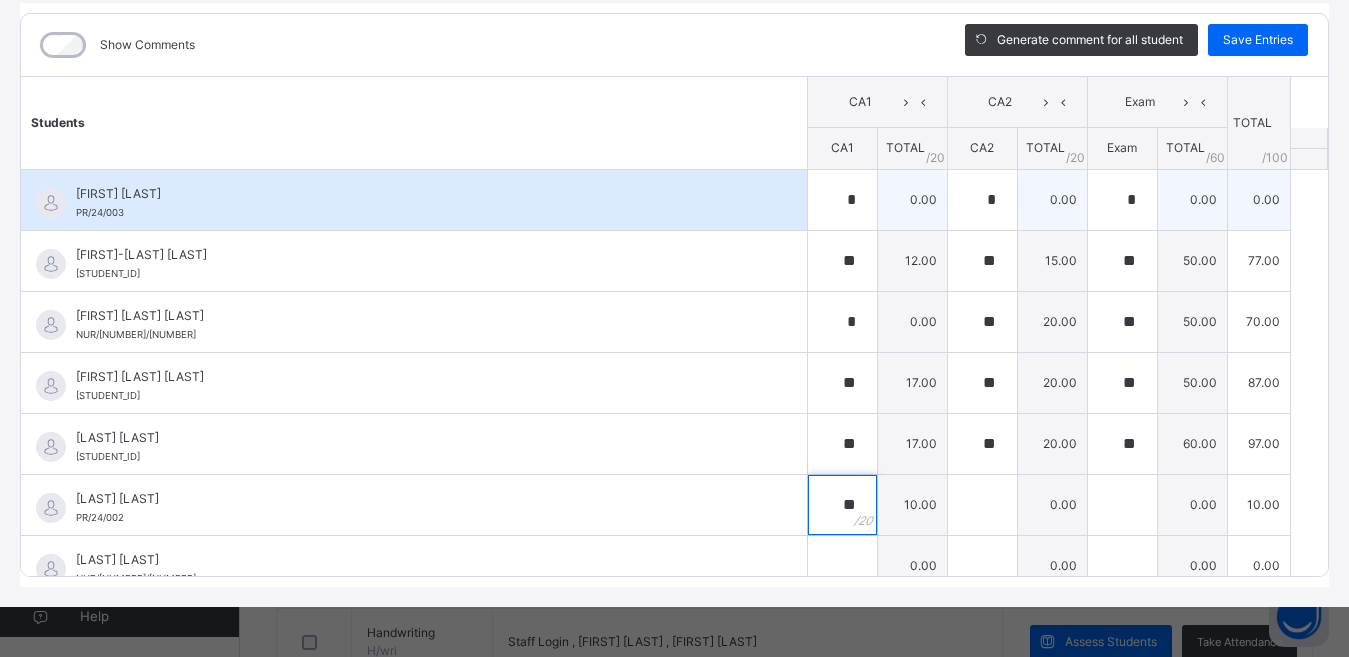 type on "**" 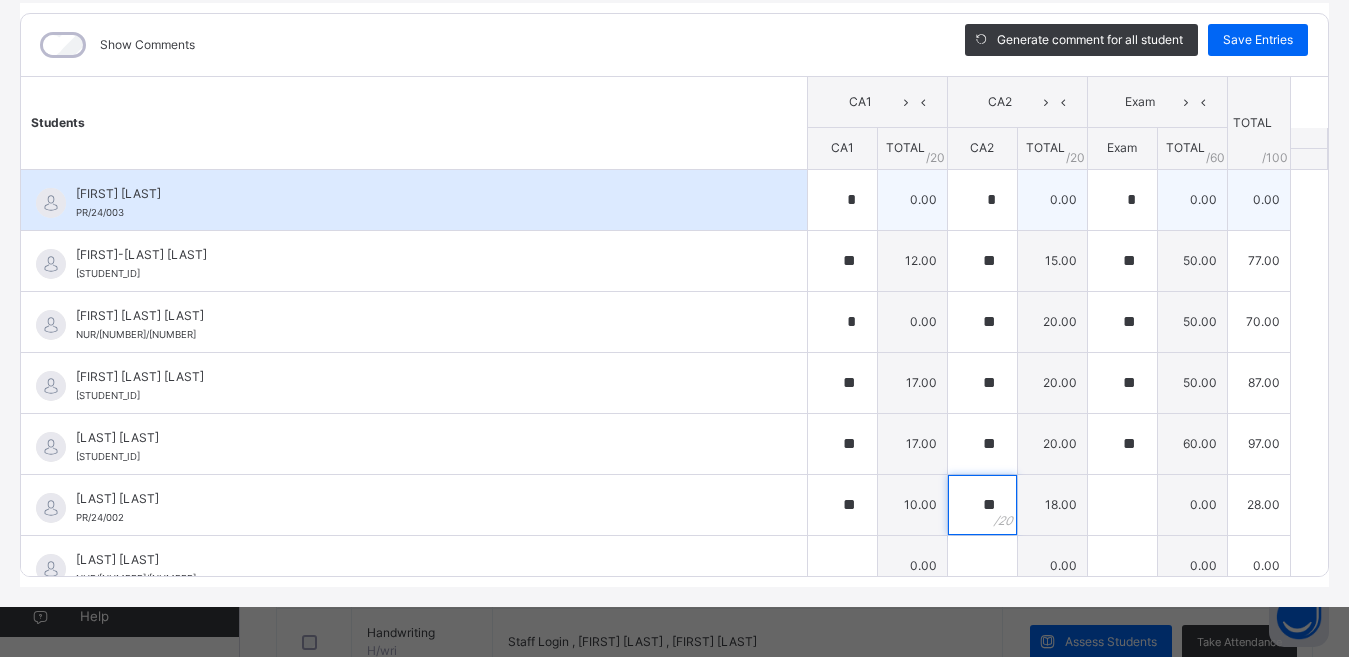 type on "**" 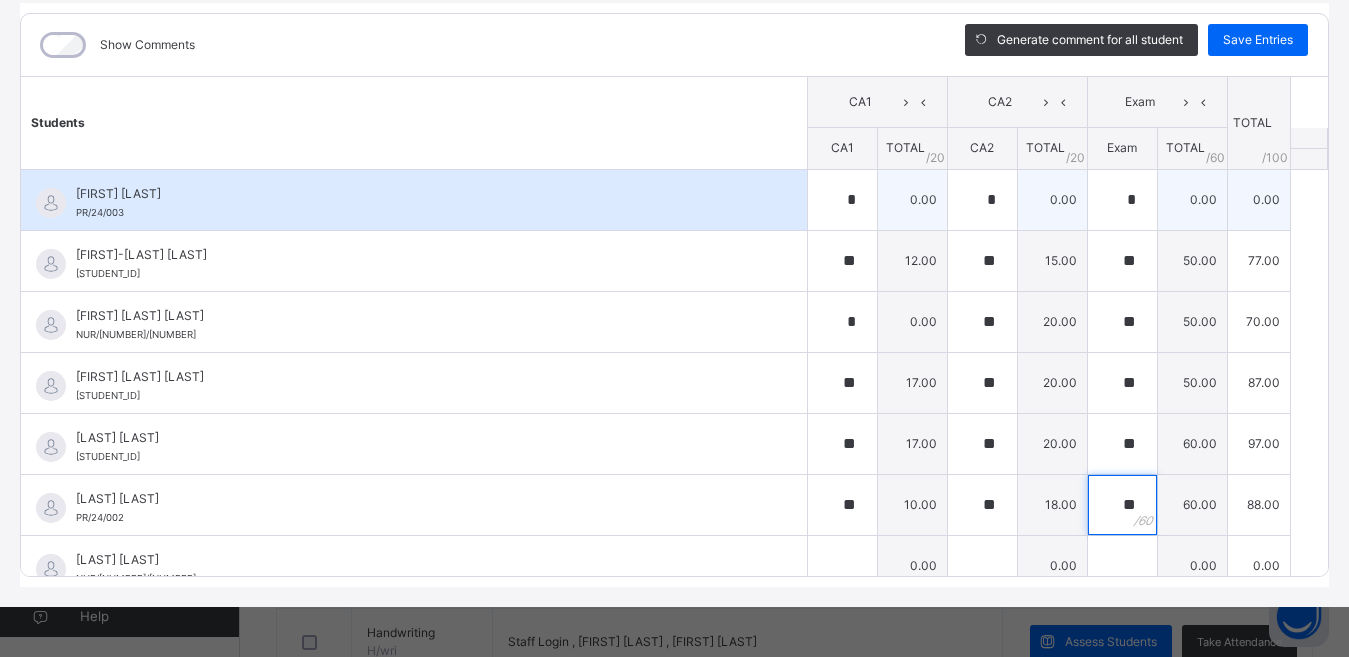 type on "**" 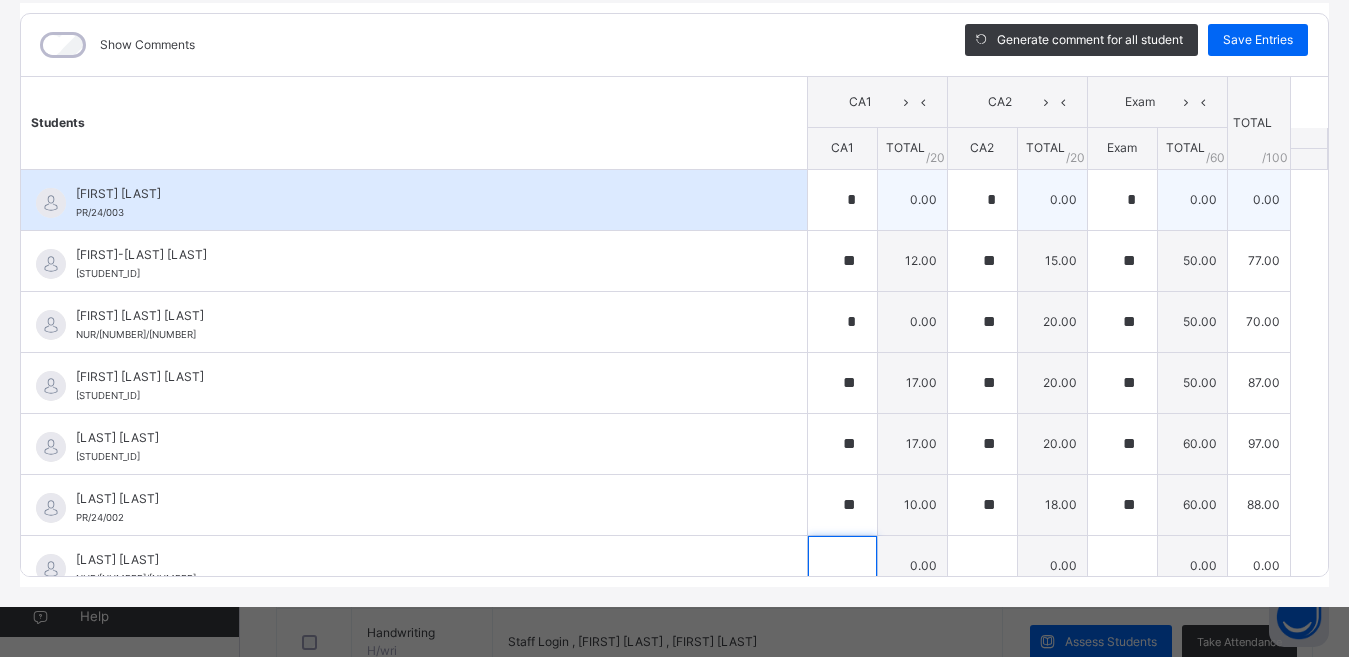 scroll, scrollTop: 37, scrollLeft: 0, axis: vertical 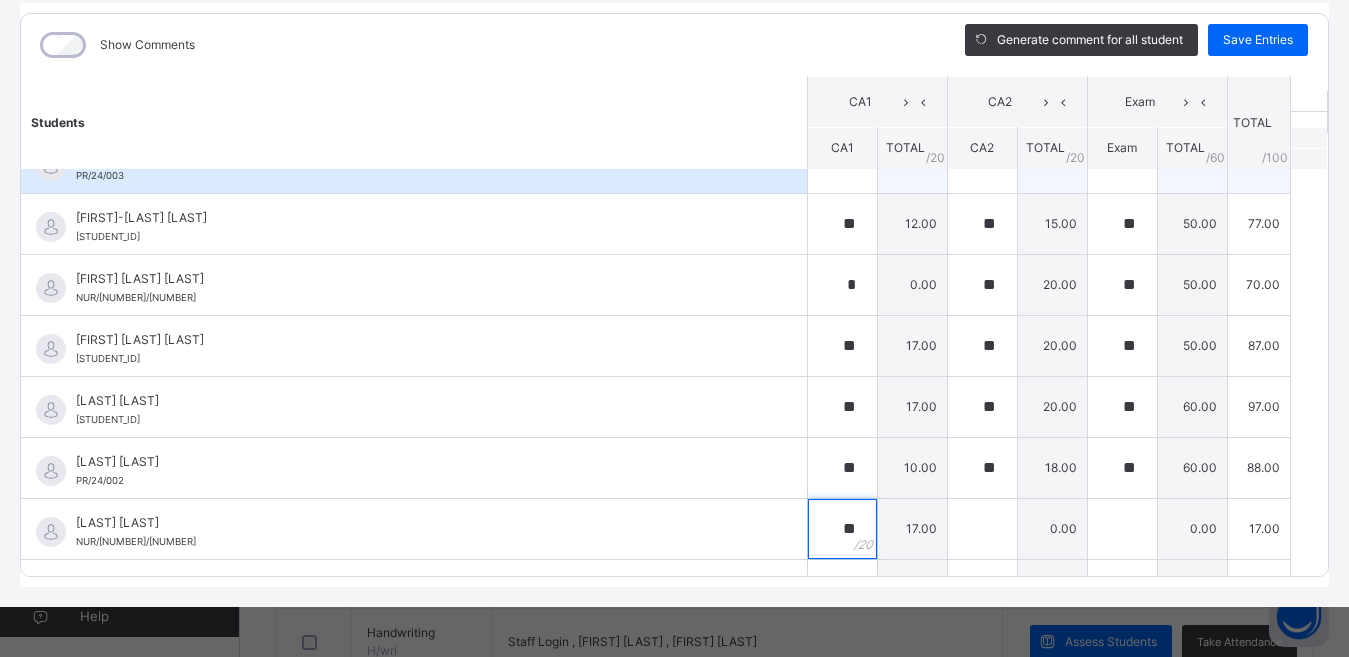 type on "**" 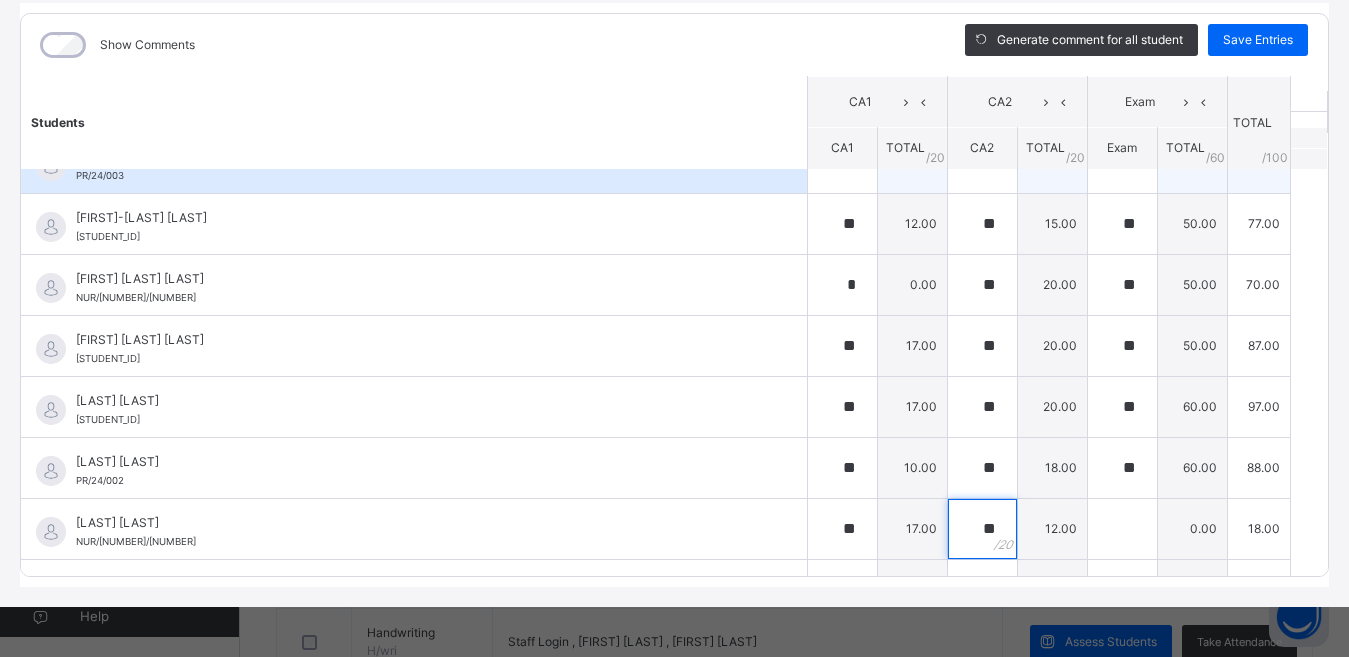 type on "**" 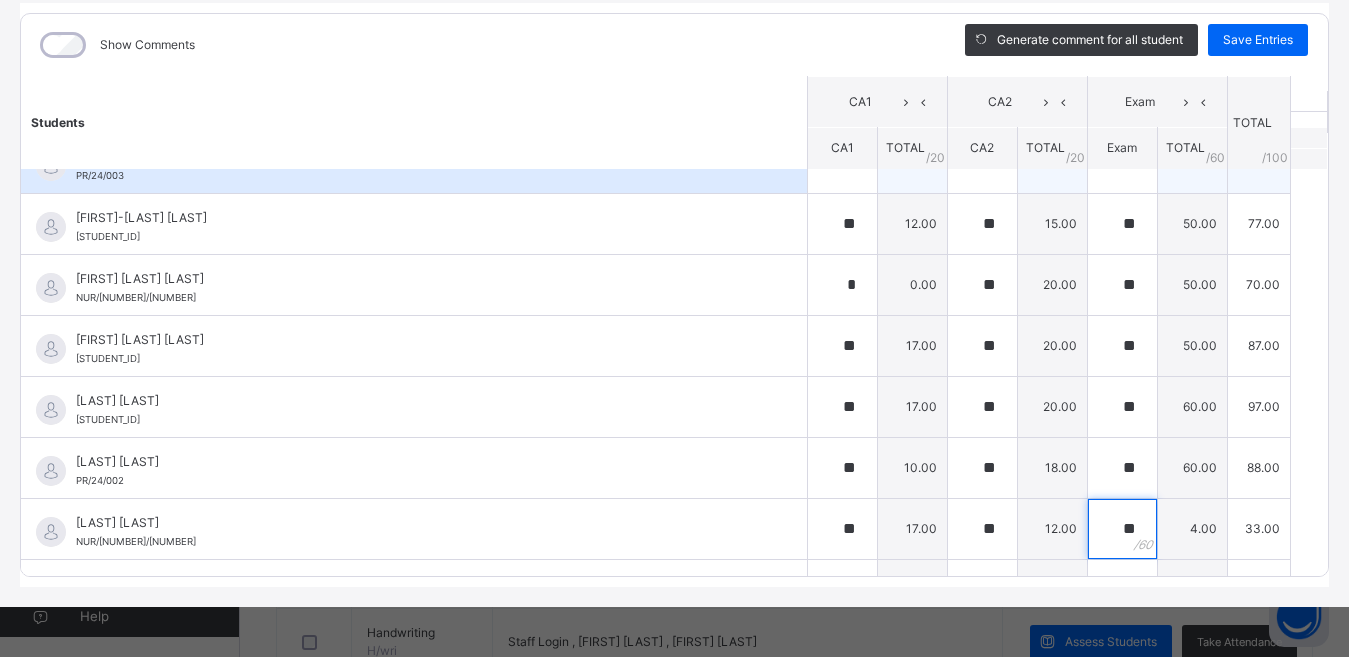 type on "**" 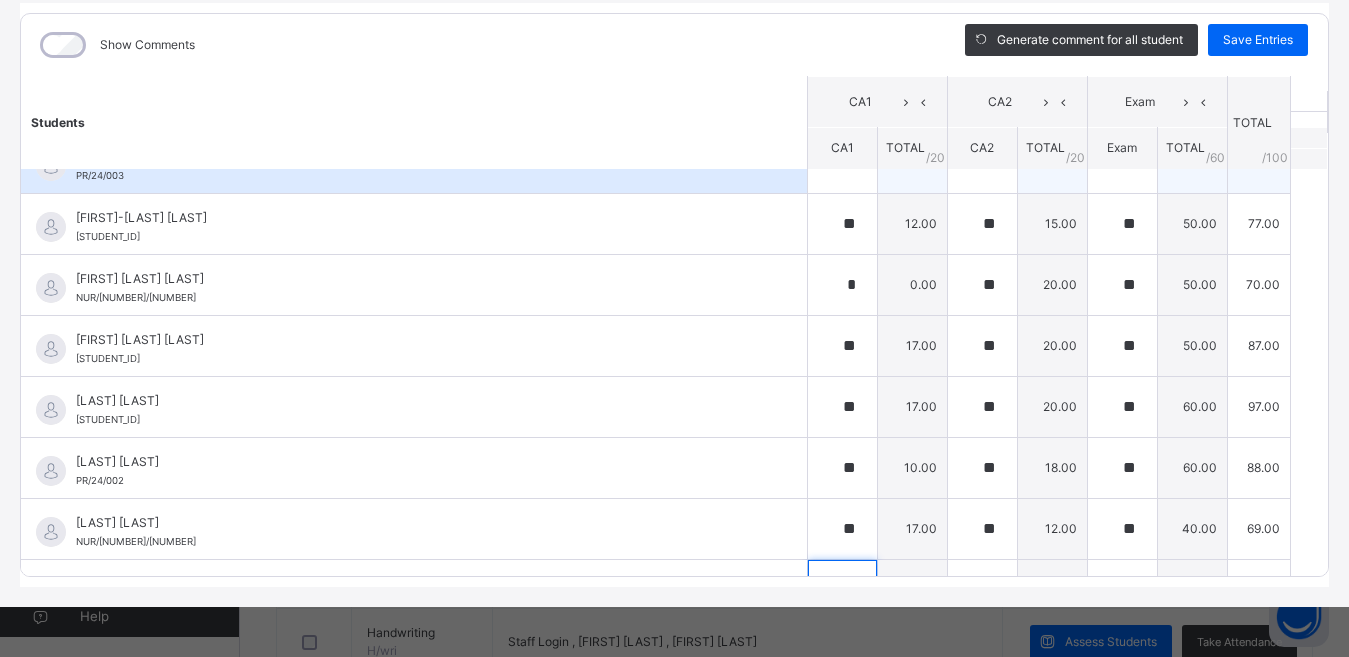scroll, scrollTop: 309, scrollLeft: 0, axis: vertical 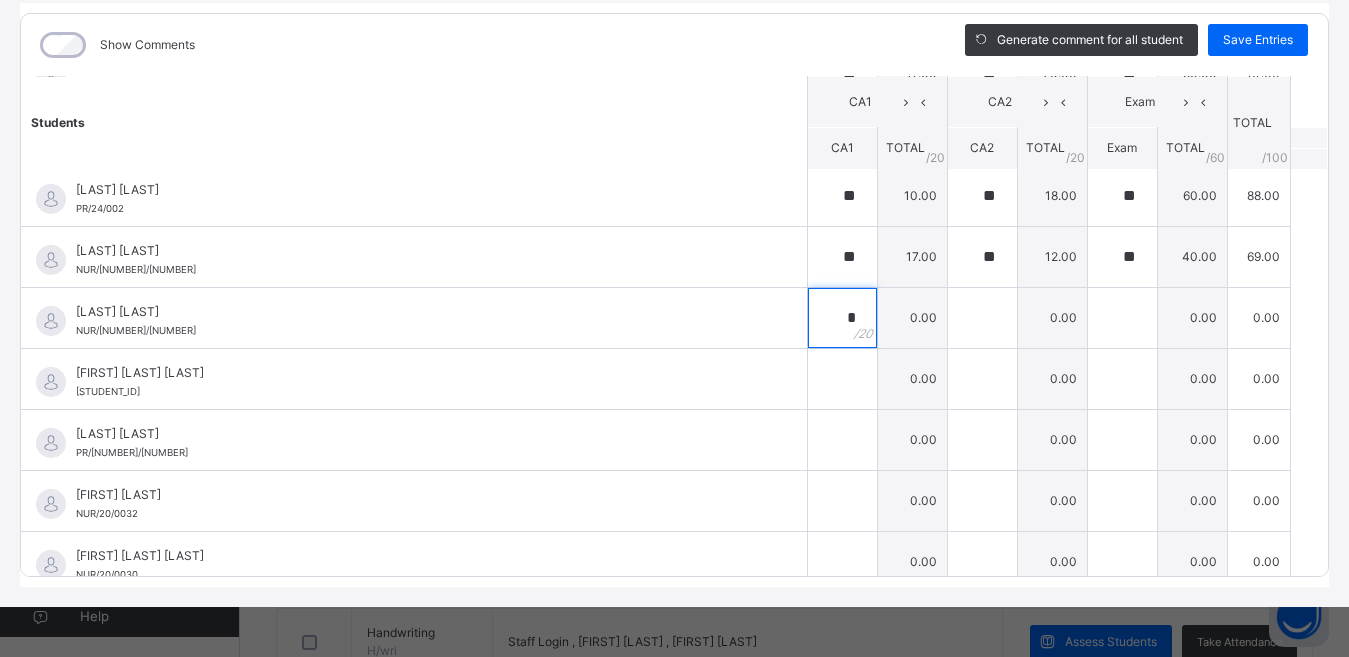 type on "*" 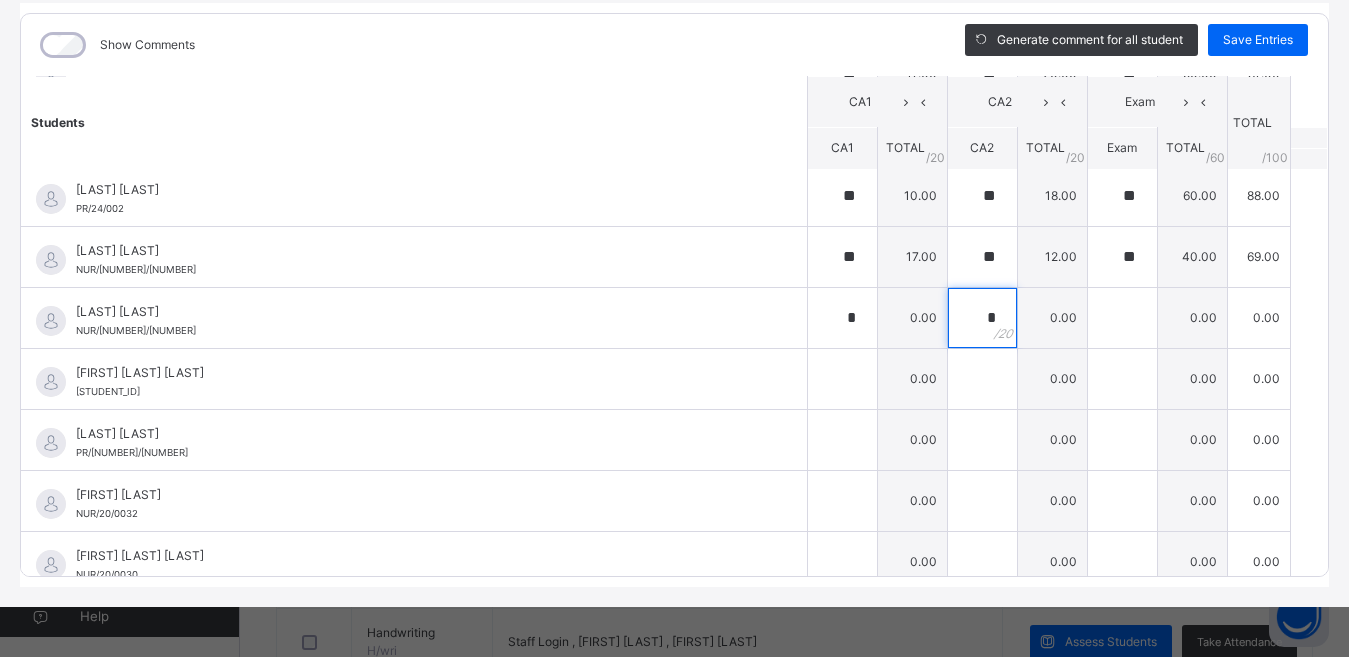type on "*" 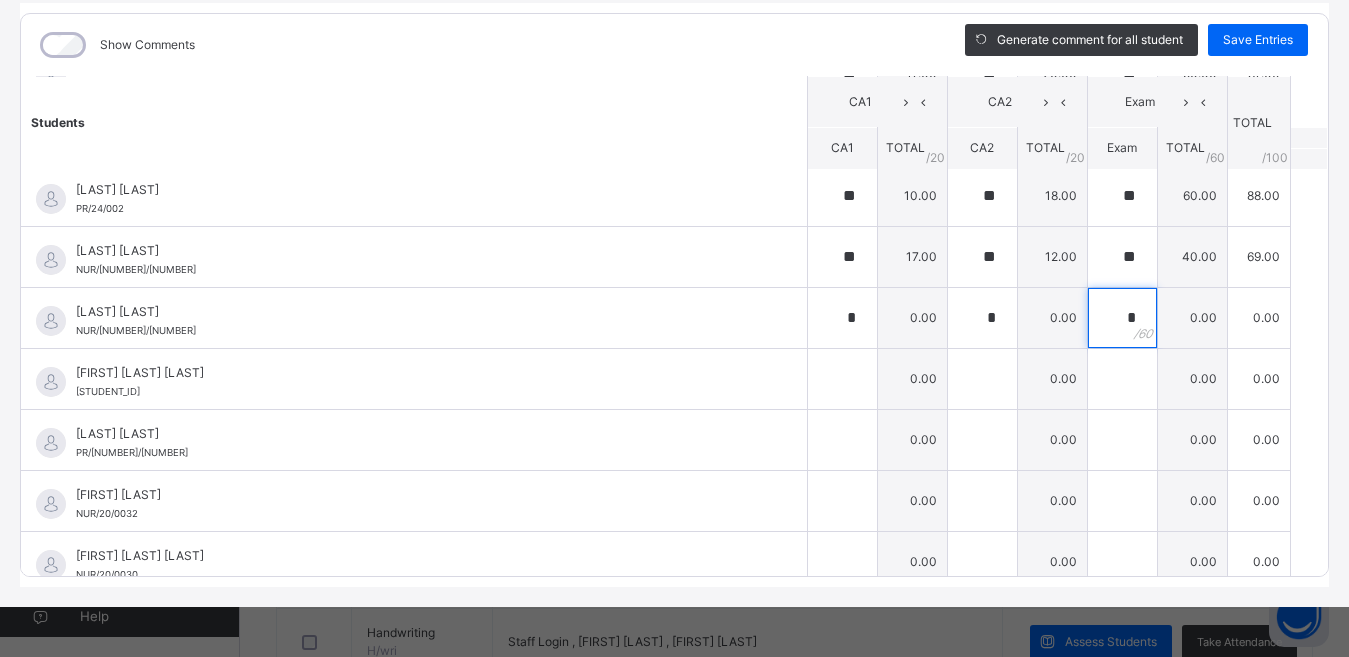 type on "*" 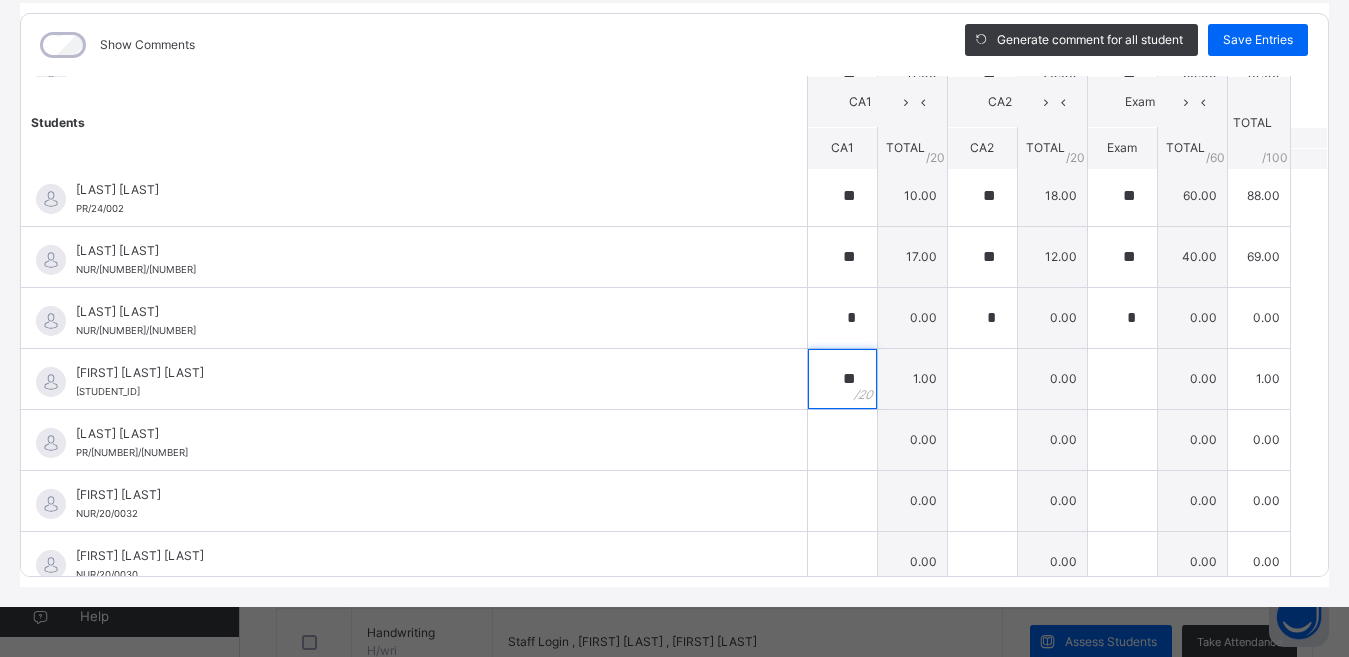 type on "**" 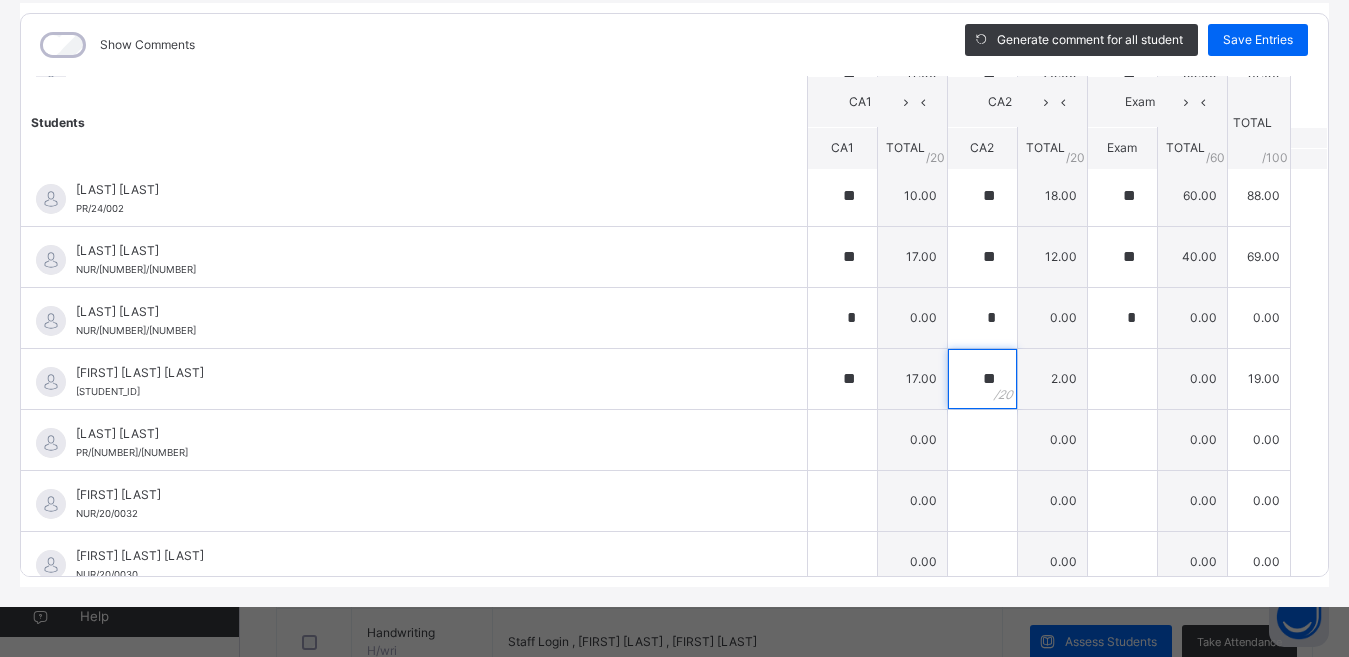 type on "**" 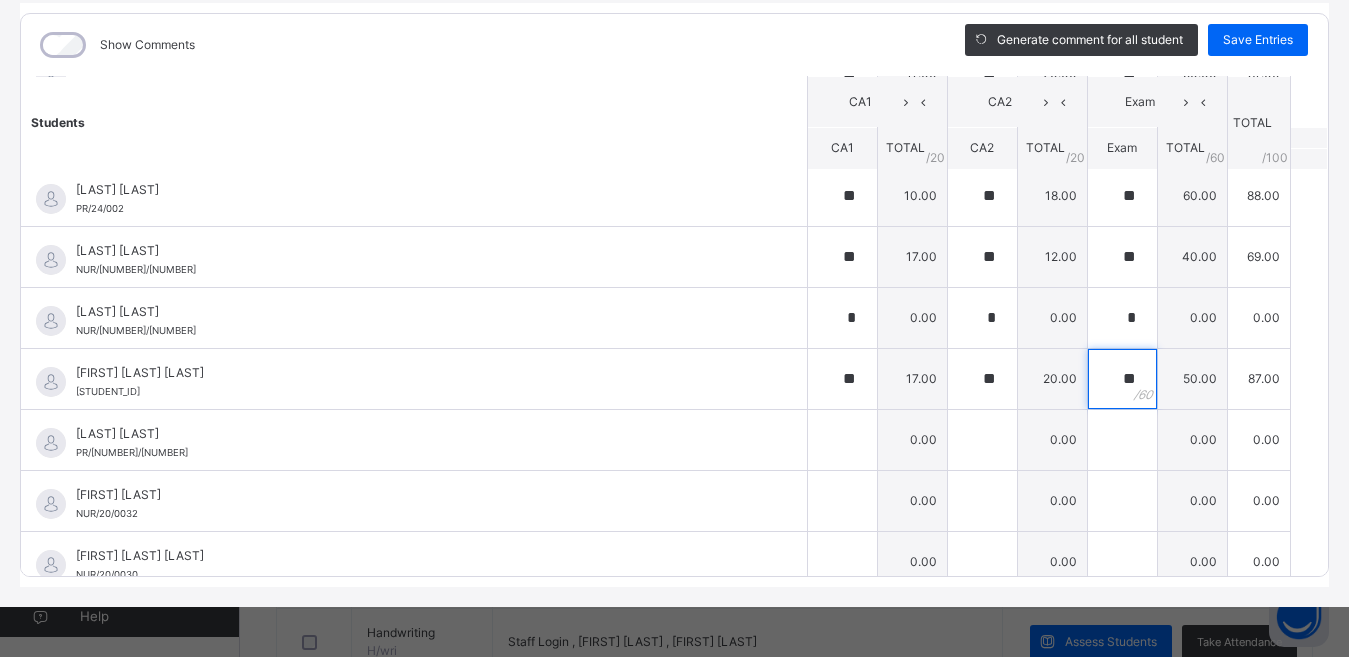 type on "**" 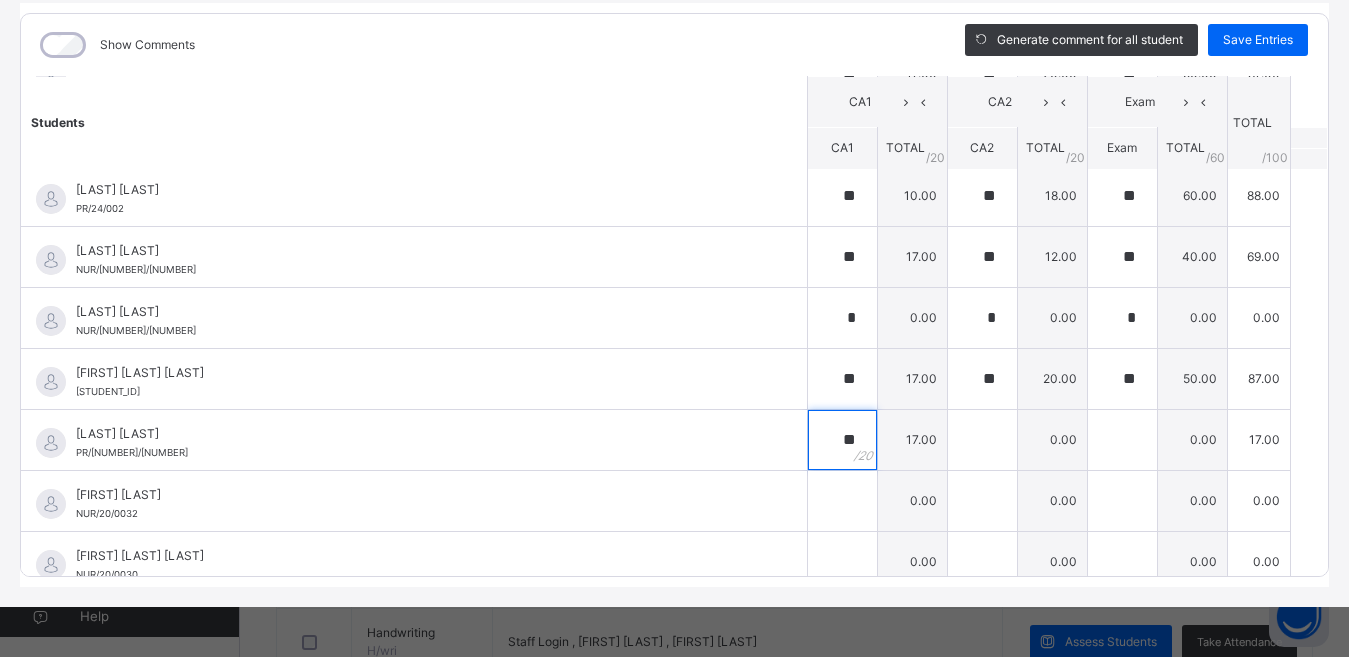 type on "**" 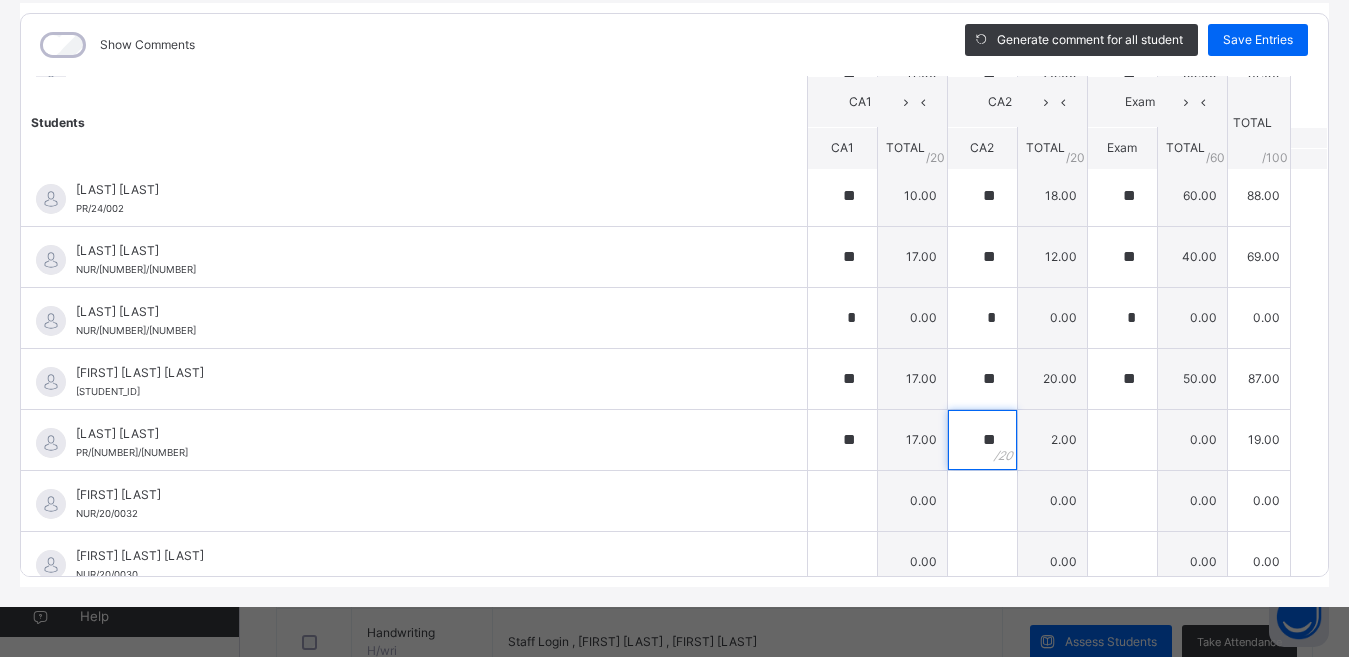 type on "**" 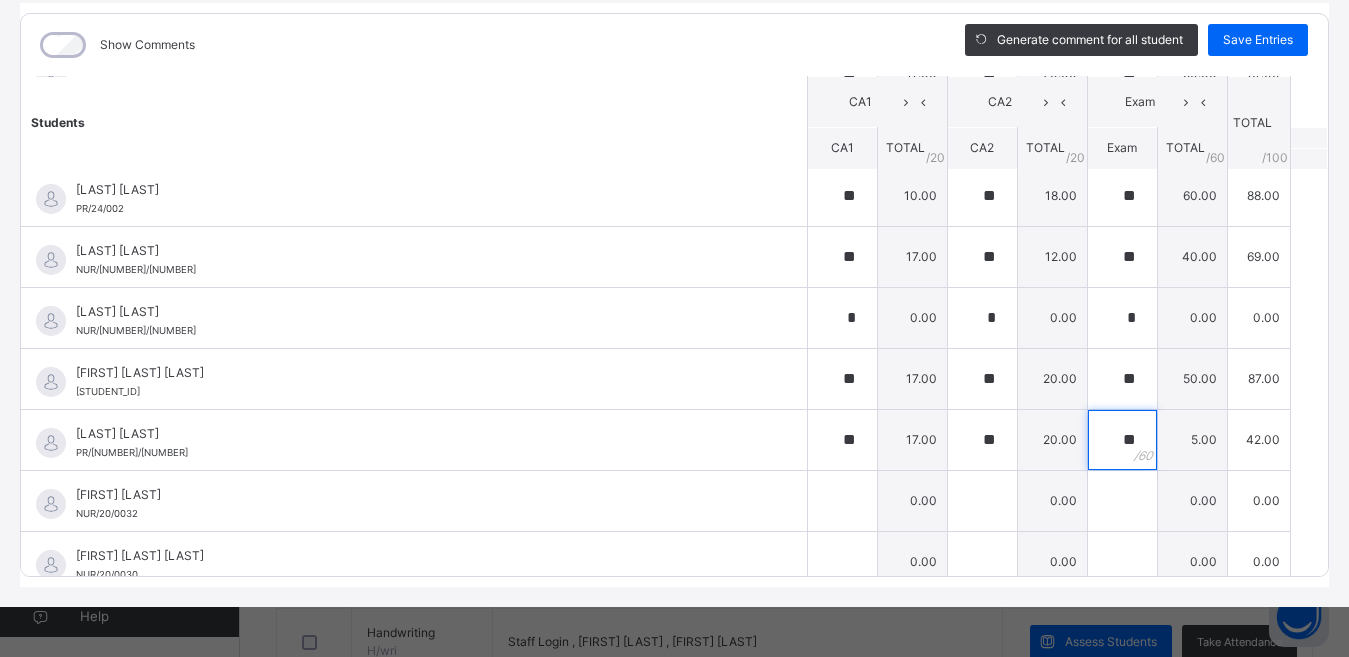 type on "**" 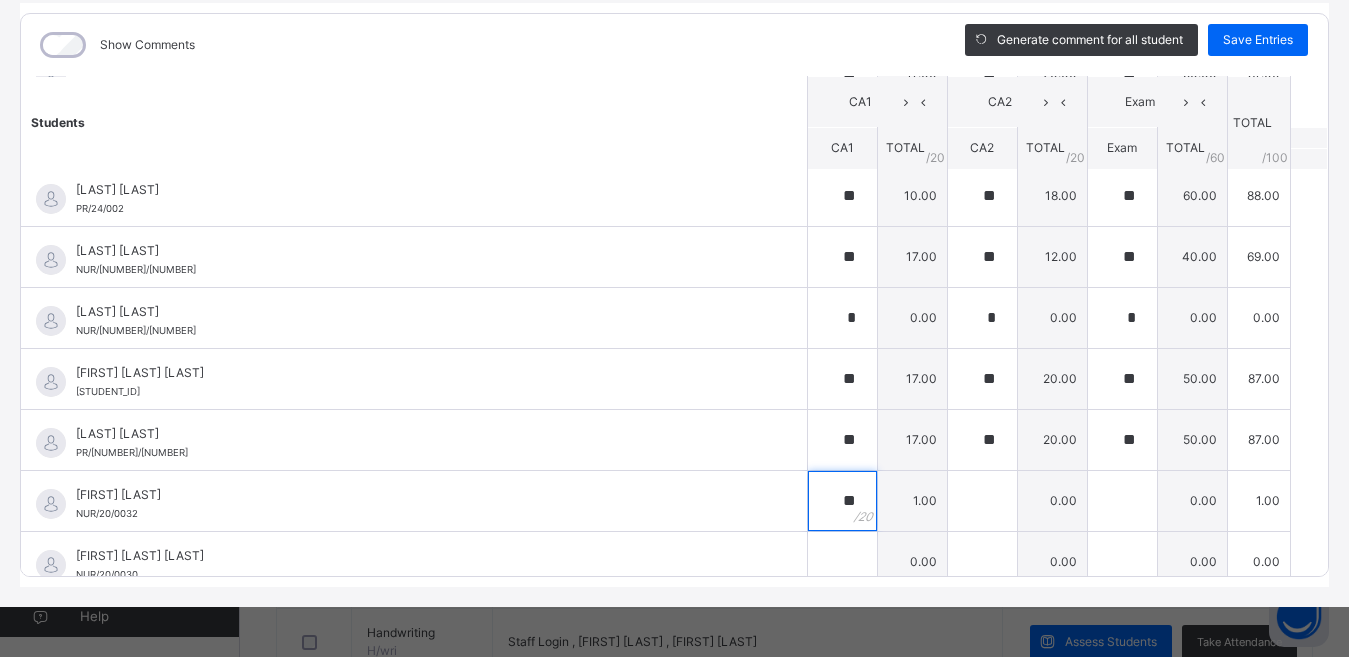type on "**" 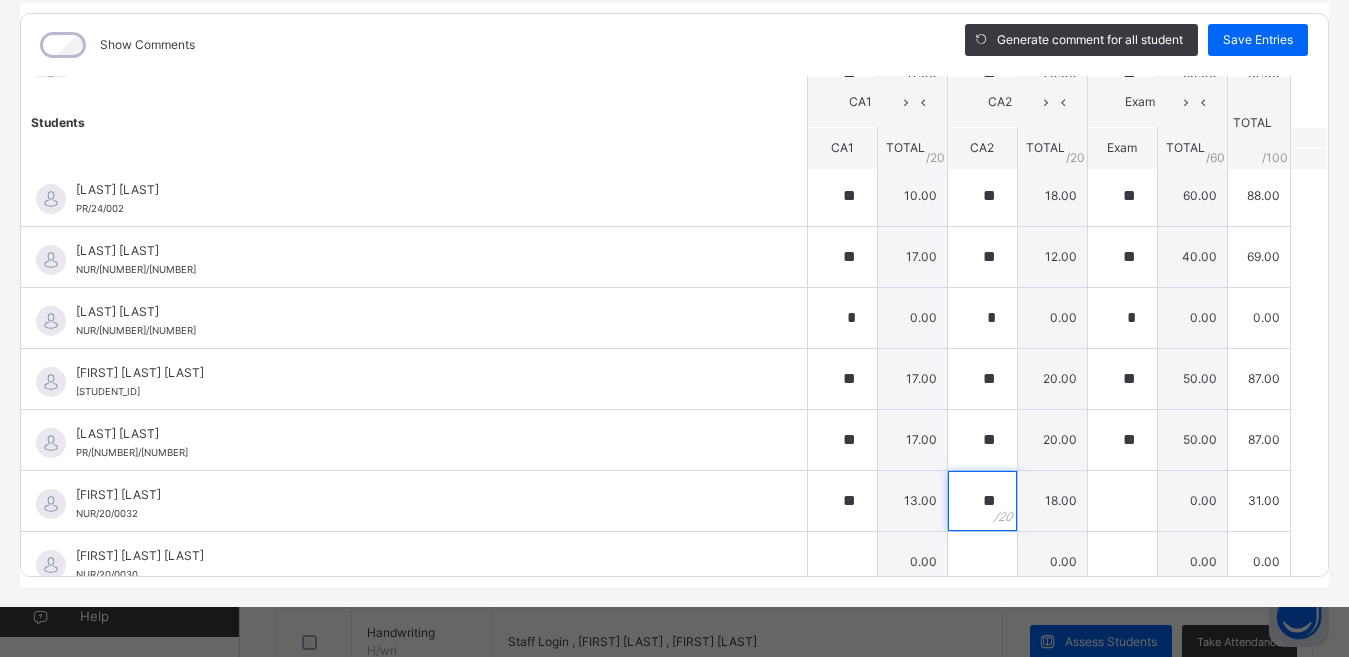 type on "**" 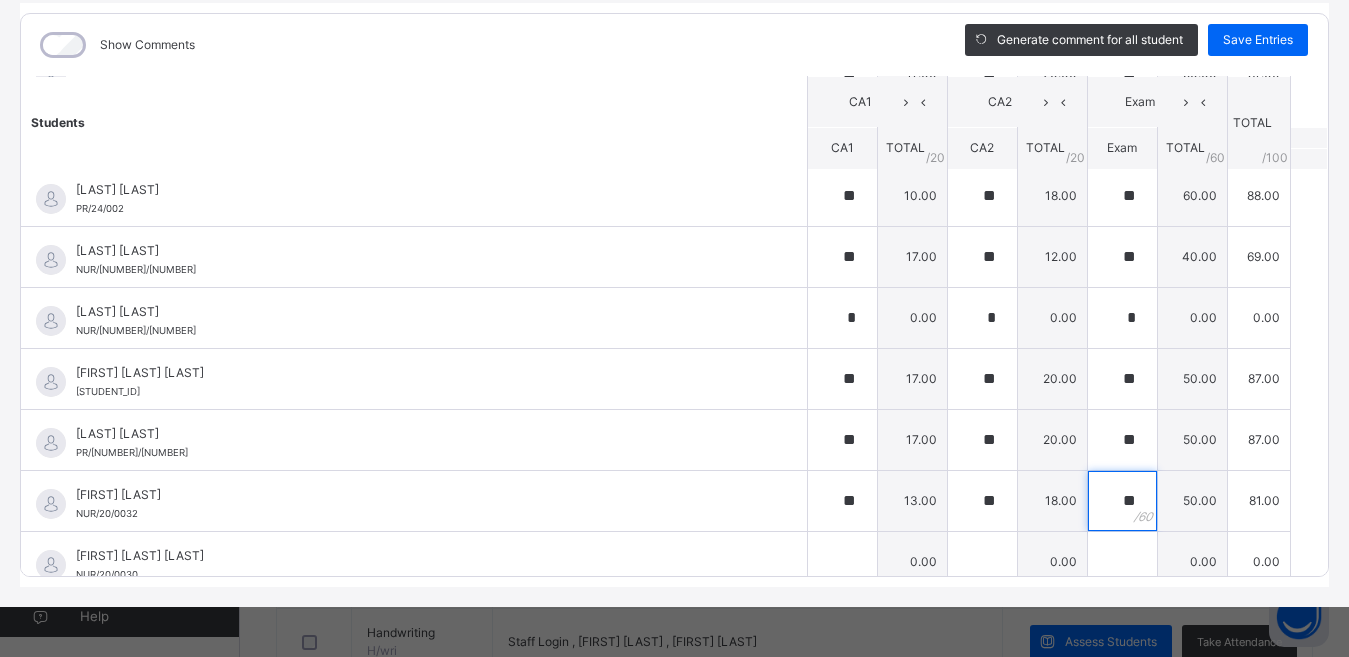 type on "**" 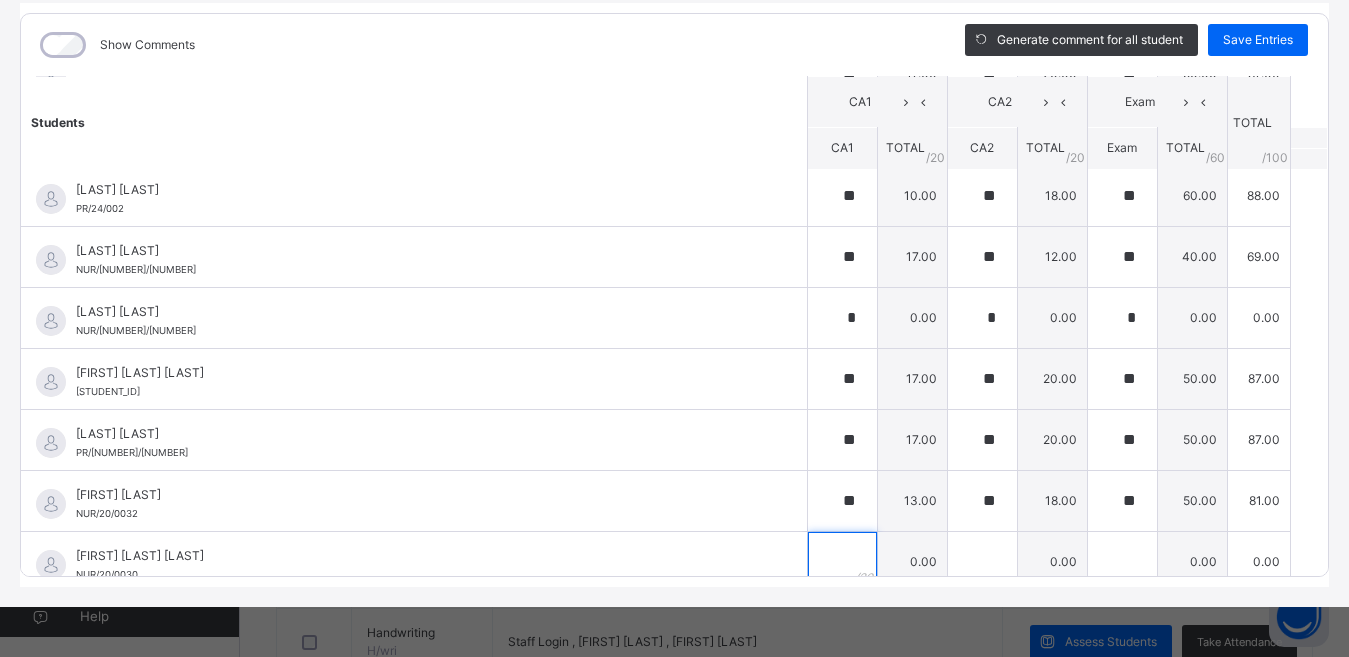 scroll, scrollTop: 342, scrollLeft: 0, axis: vertical 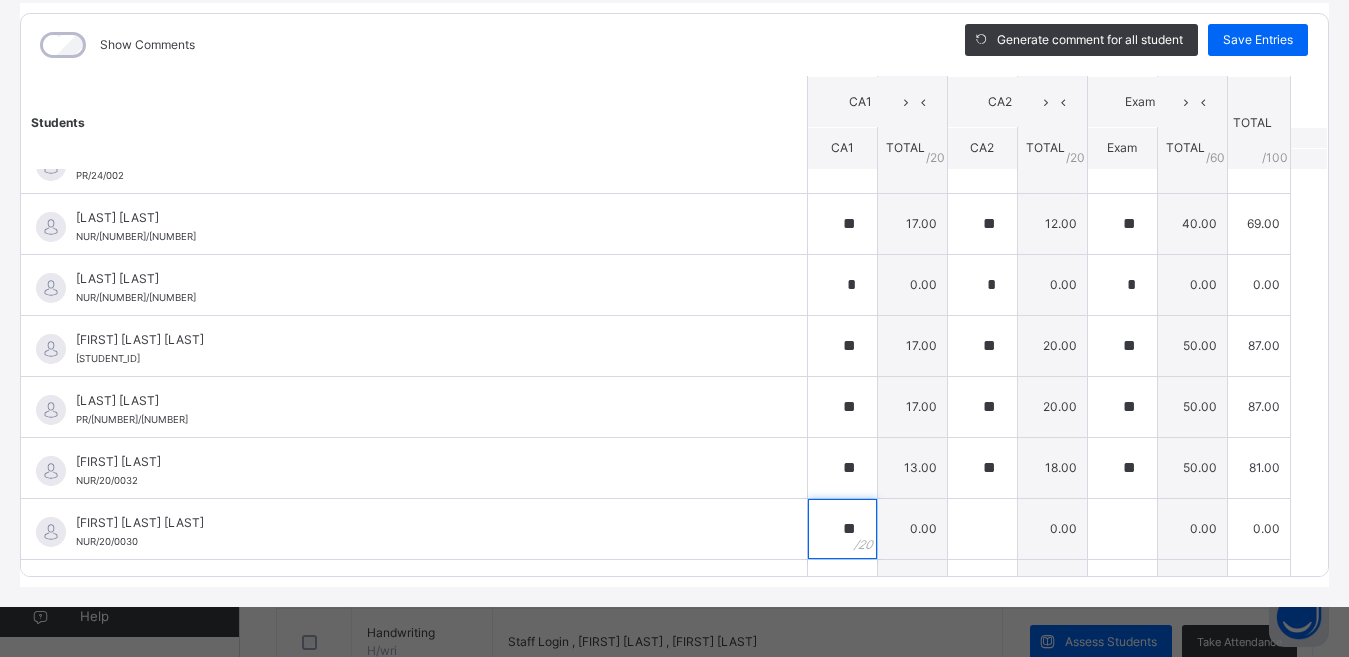 type on "**" 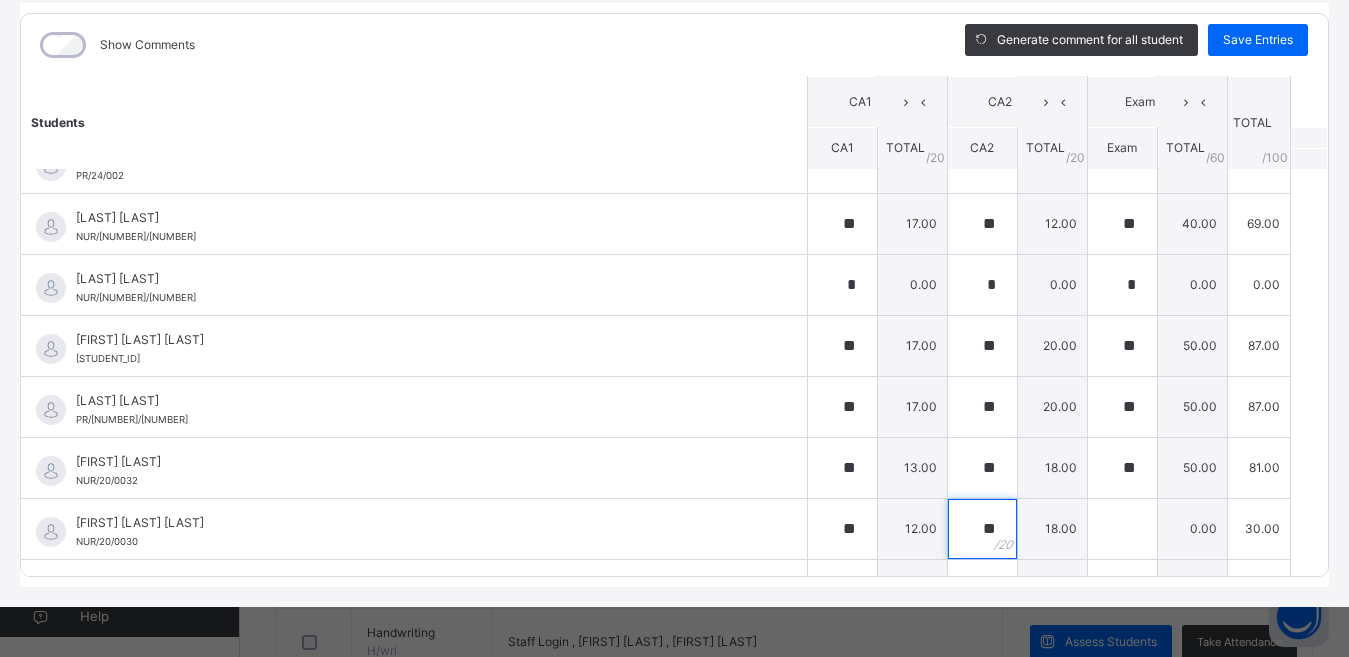 type on "**" 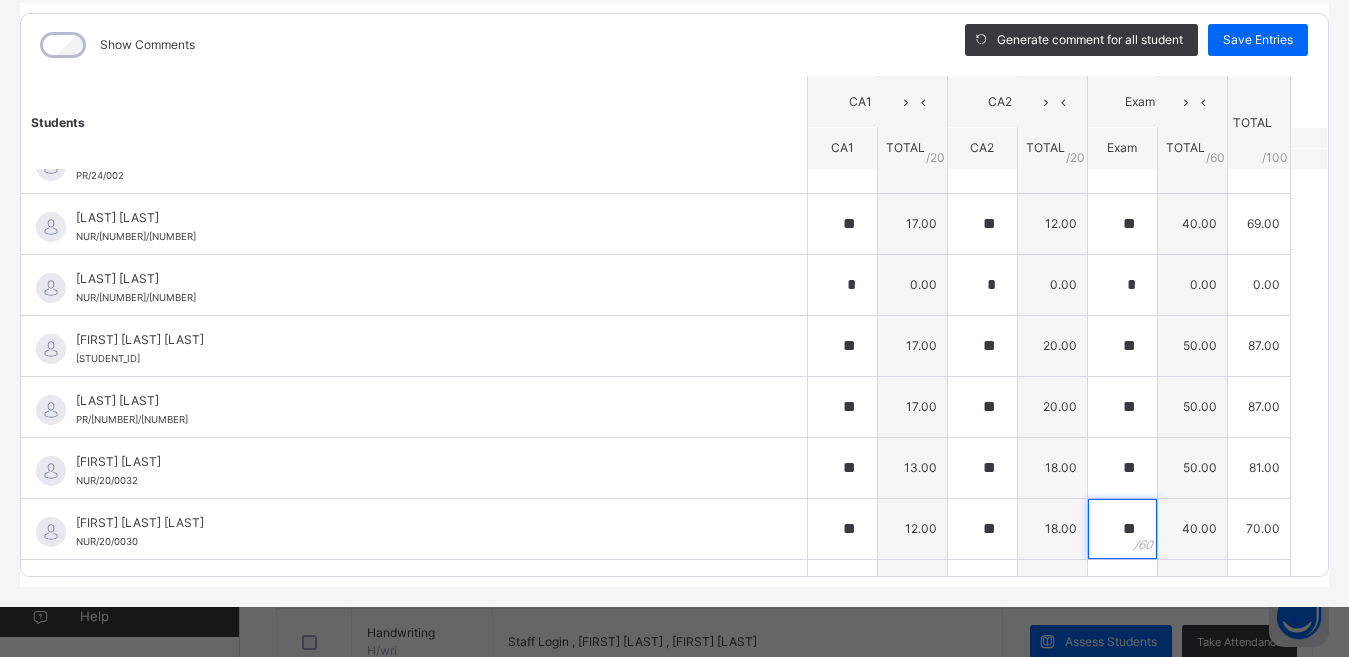 type on "**" 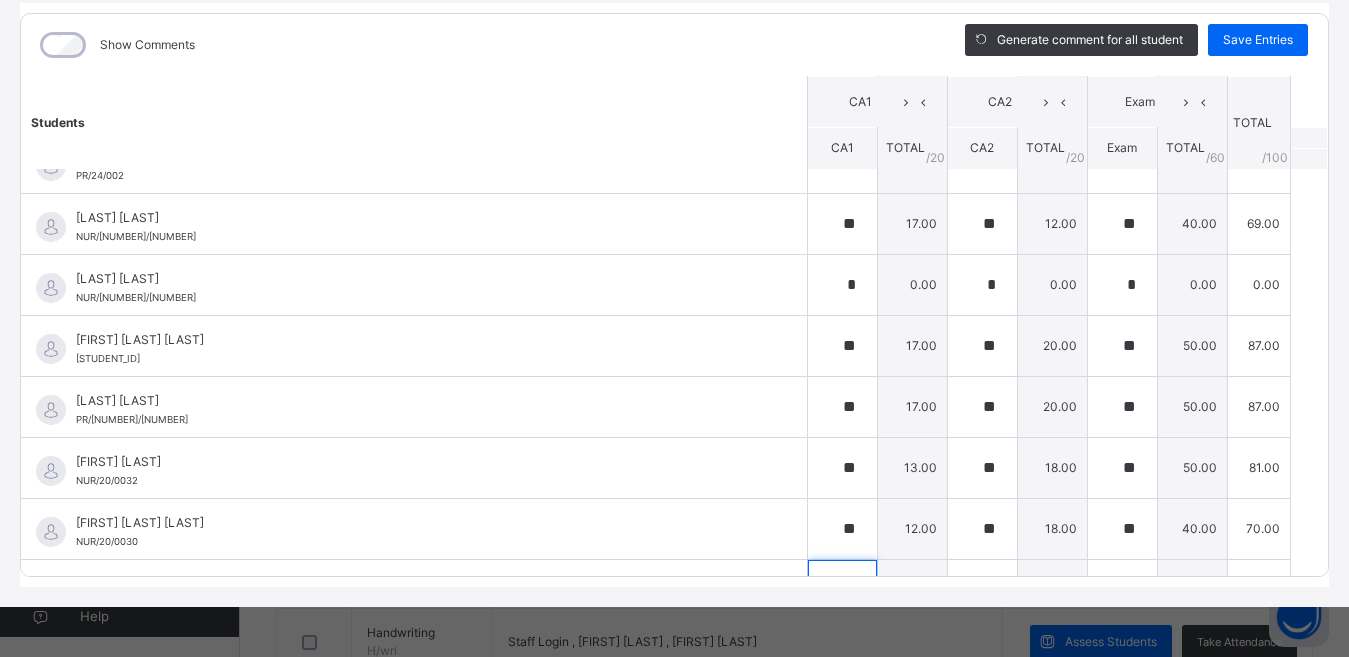 scroll, scrollTop: 614, scrollLeft: 0, axis: vertical 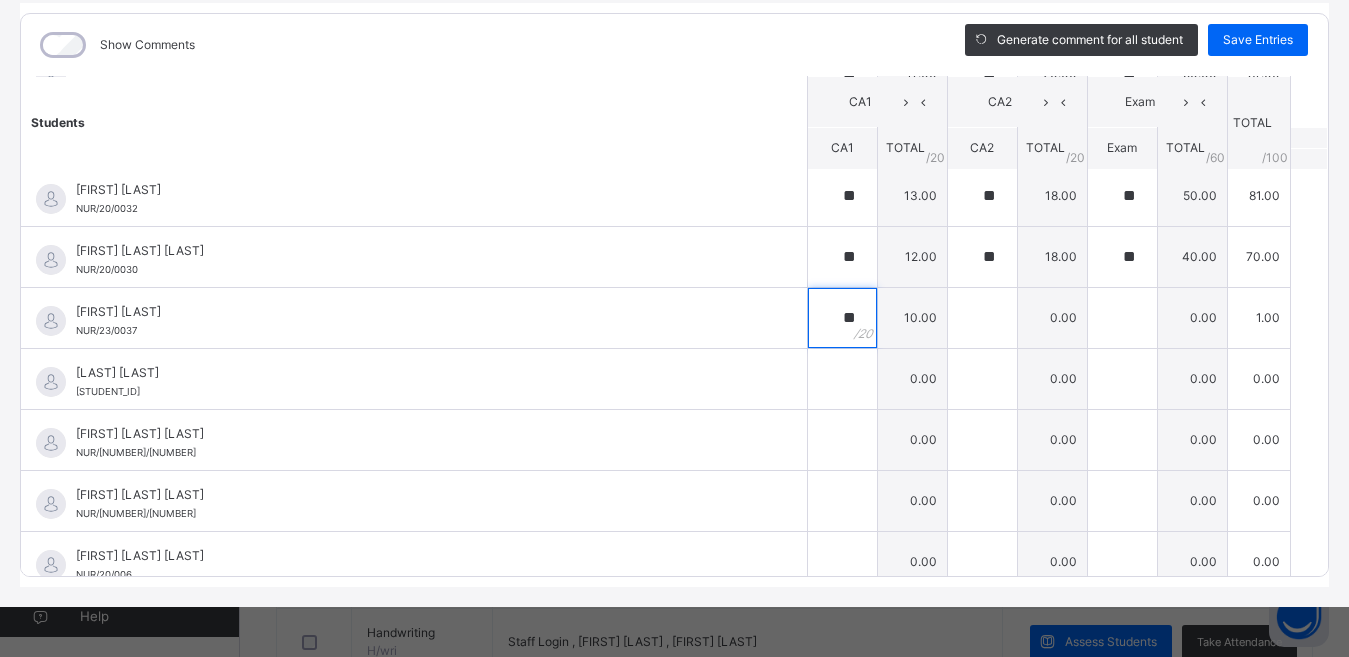 type on "**" 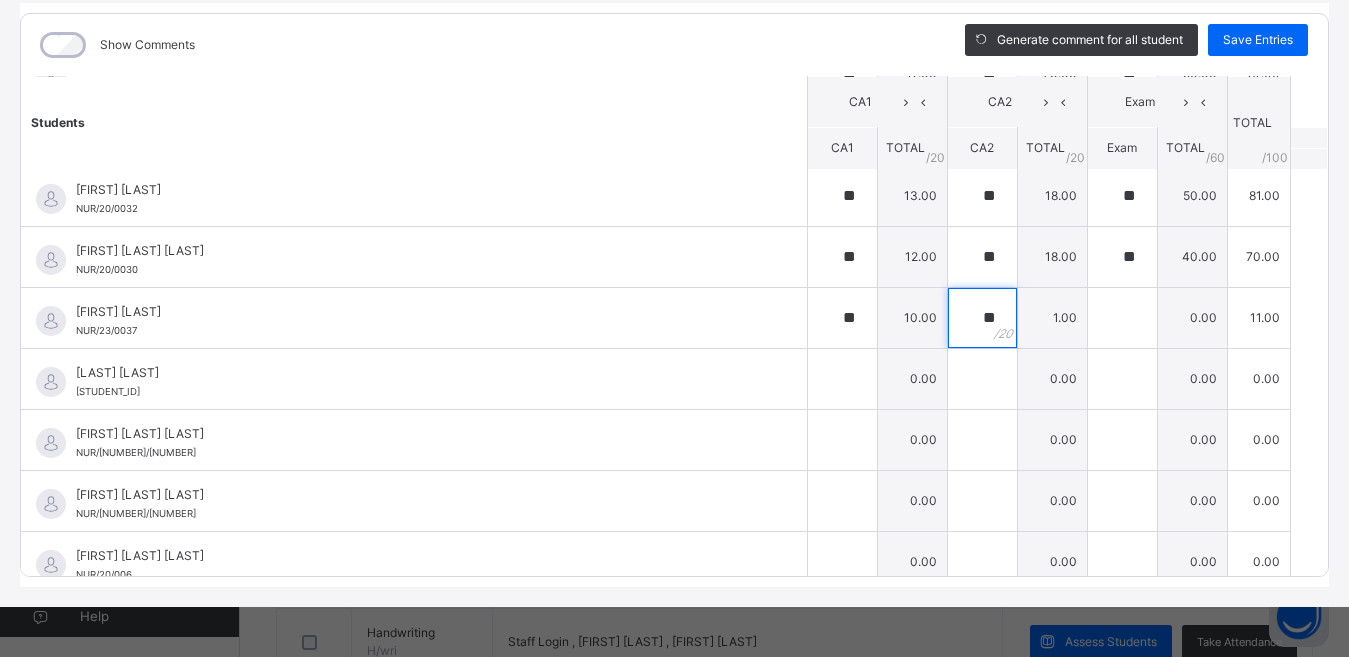 type on "**" 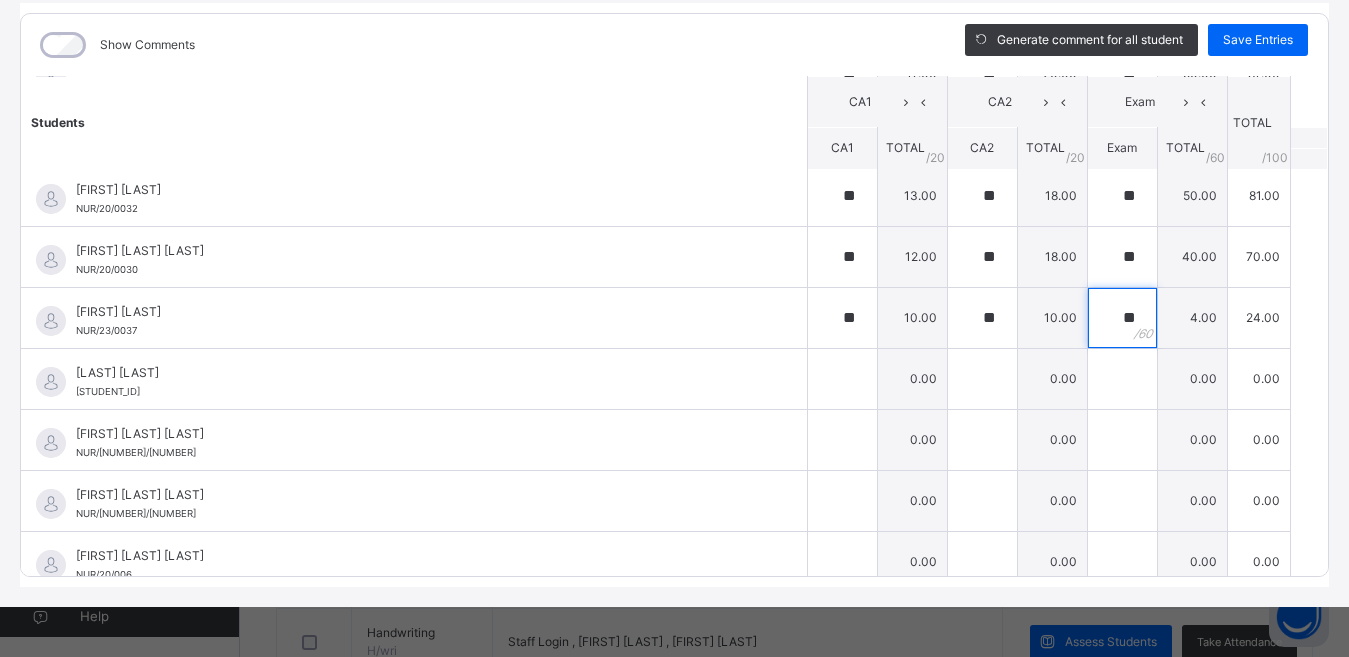 type on "**" 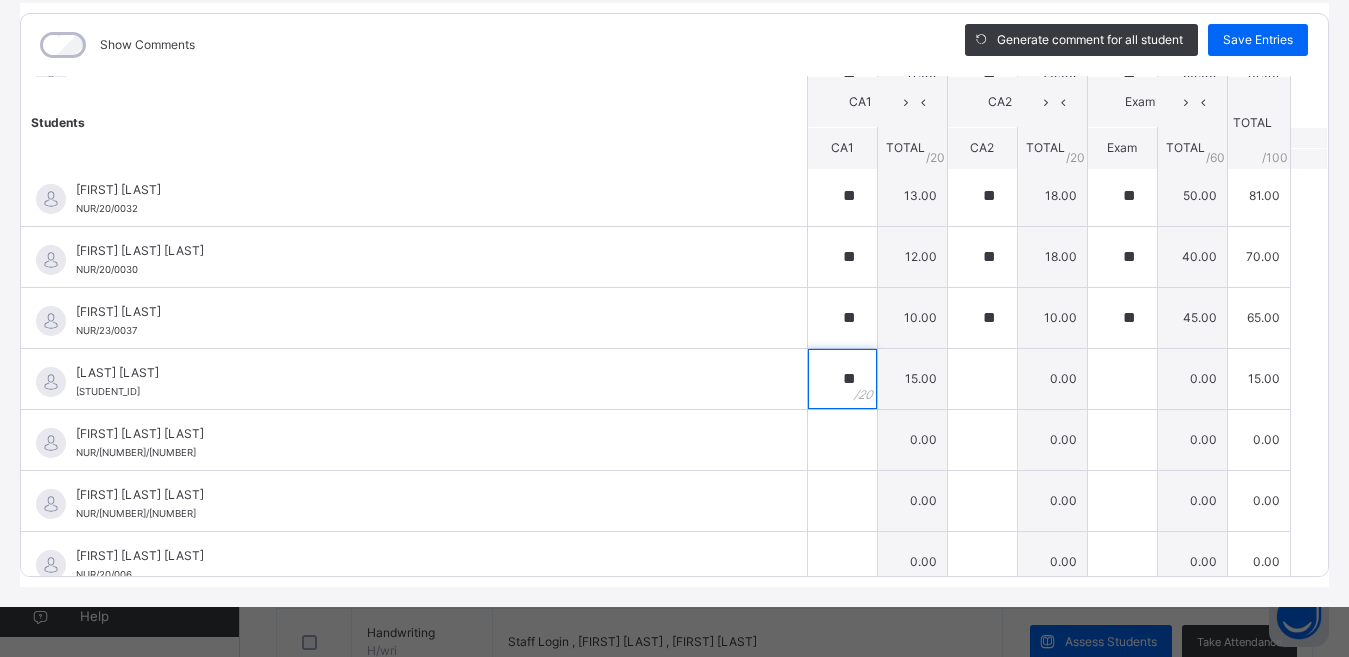 type on "**" 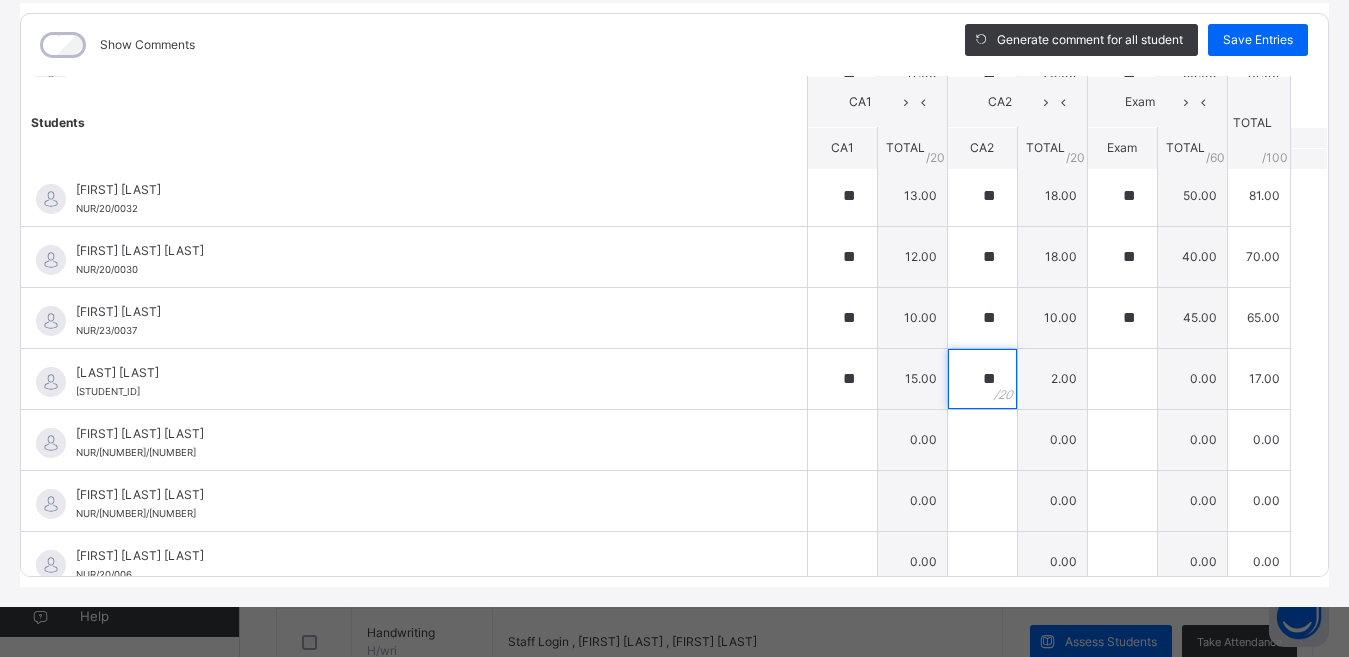 type on "**" 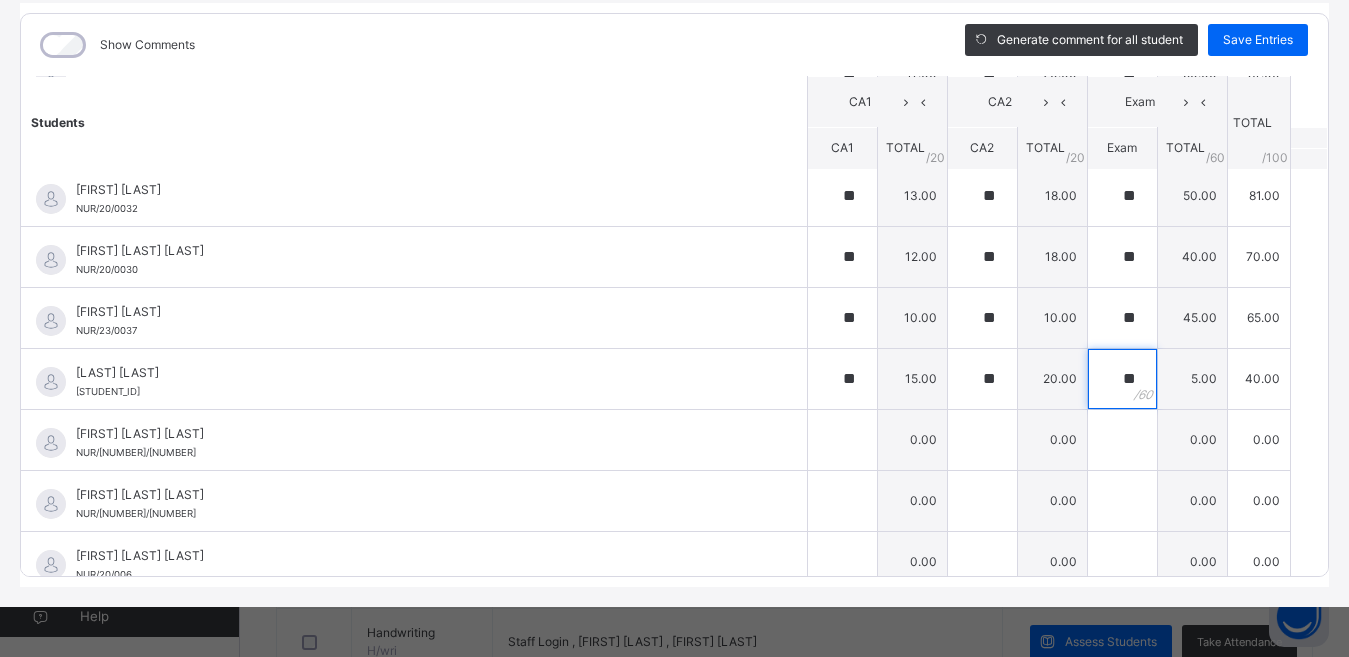 type on "**" 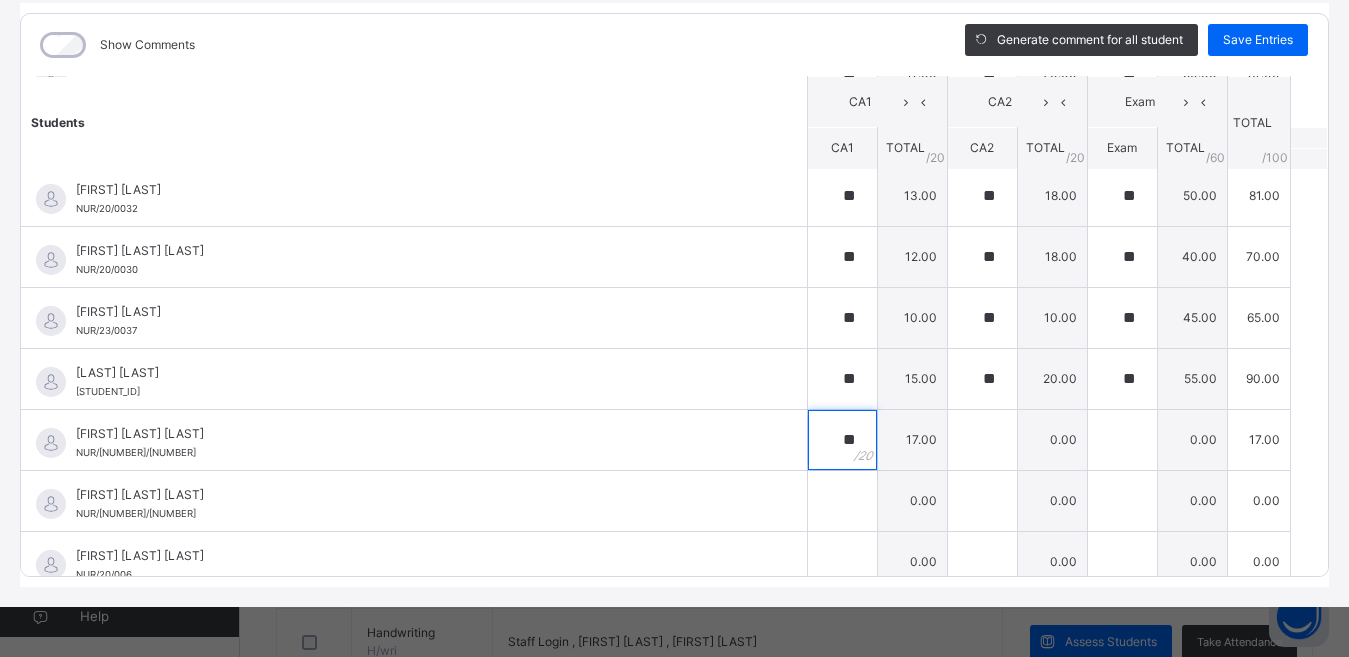 type on "**" 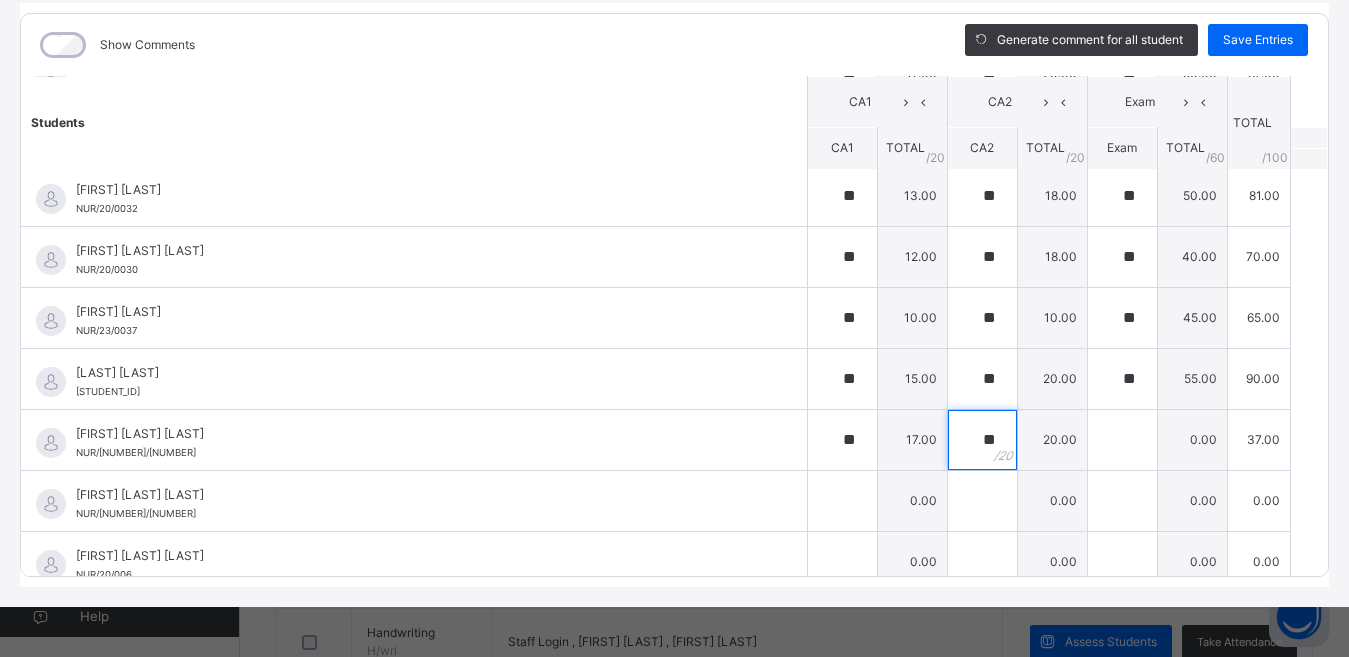 type on "**" 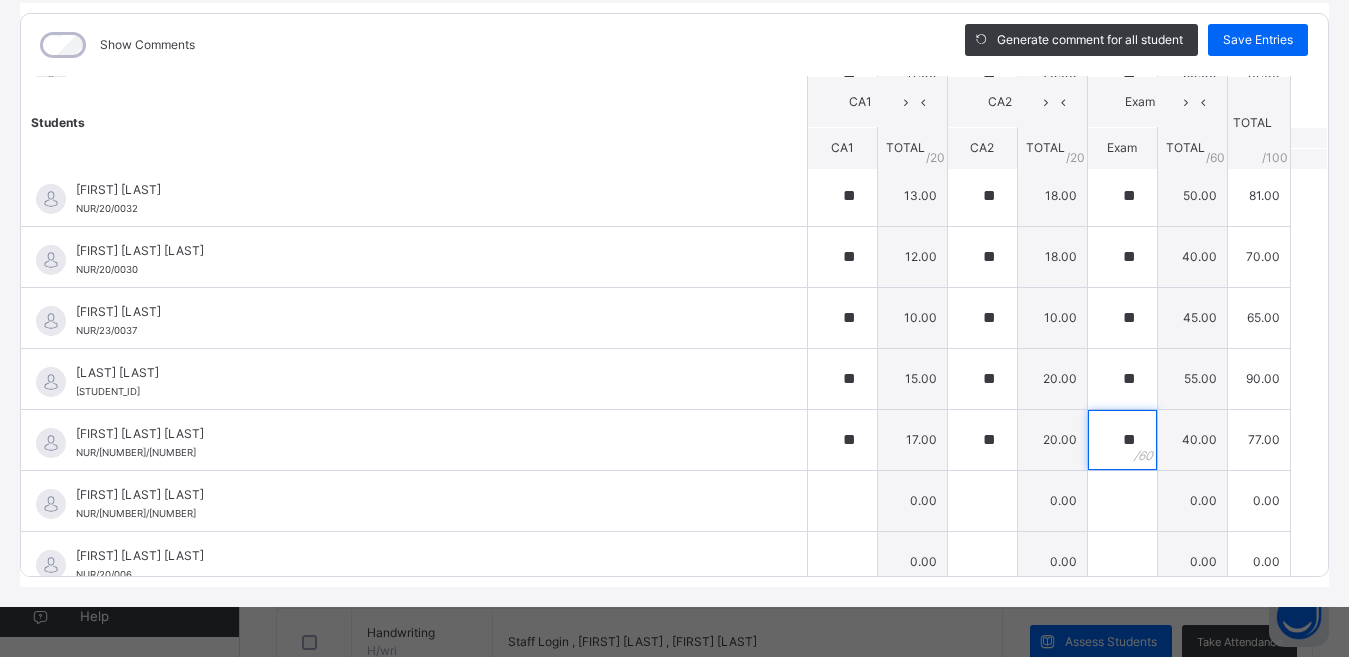 type on "**" 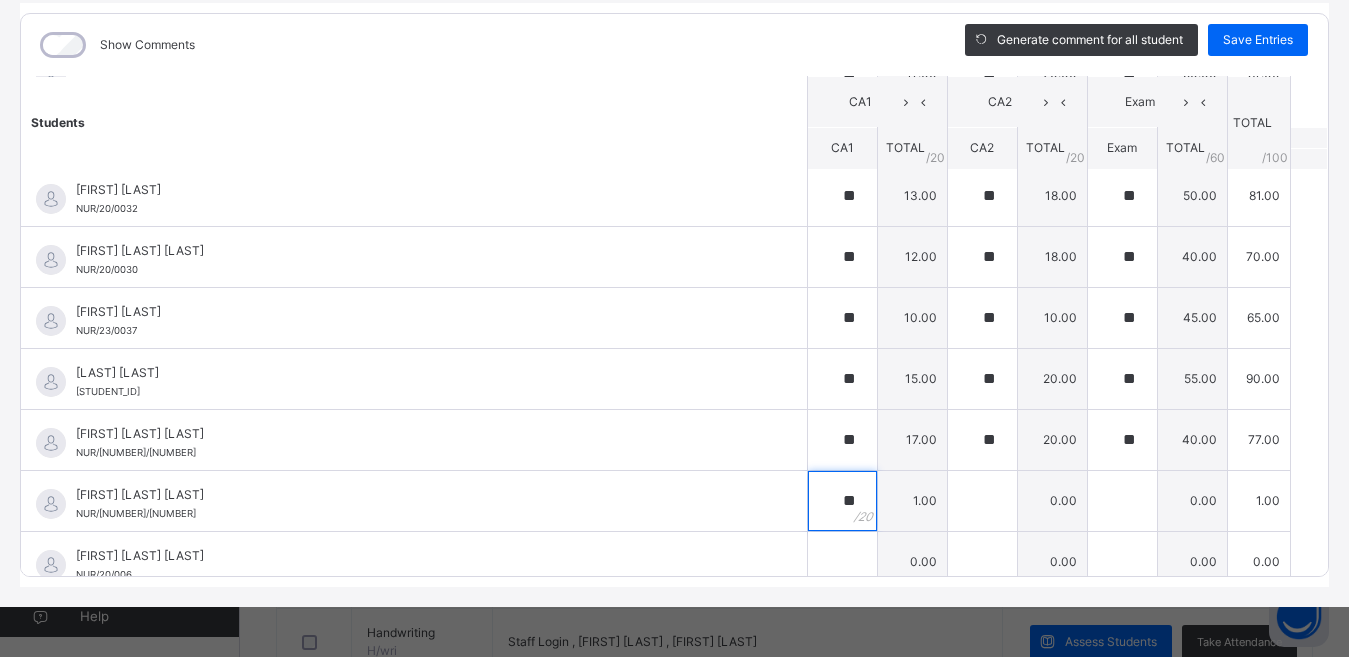 type on "**" 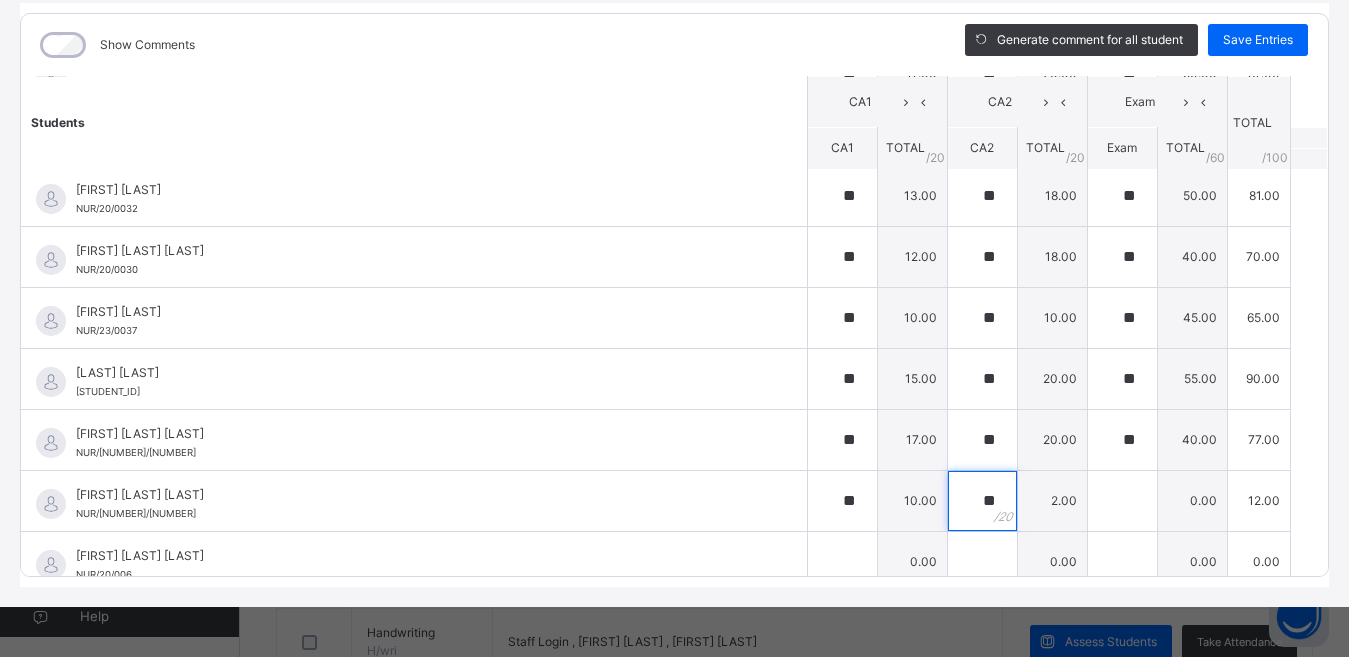 type on "**" 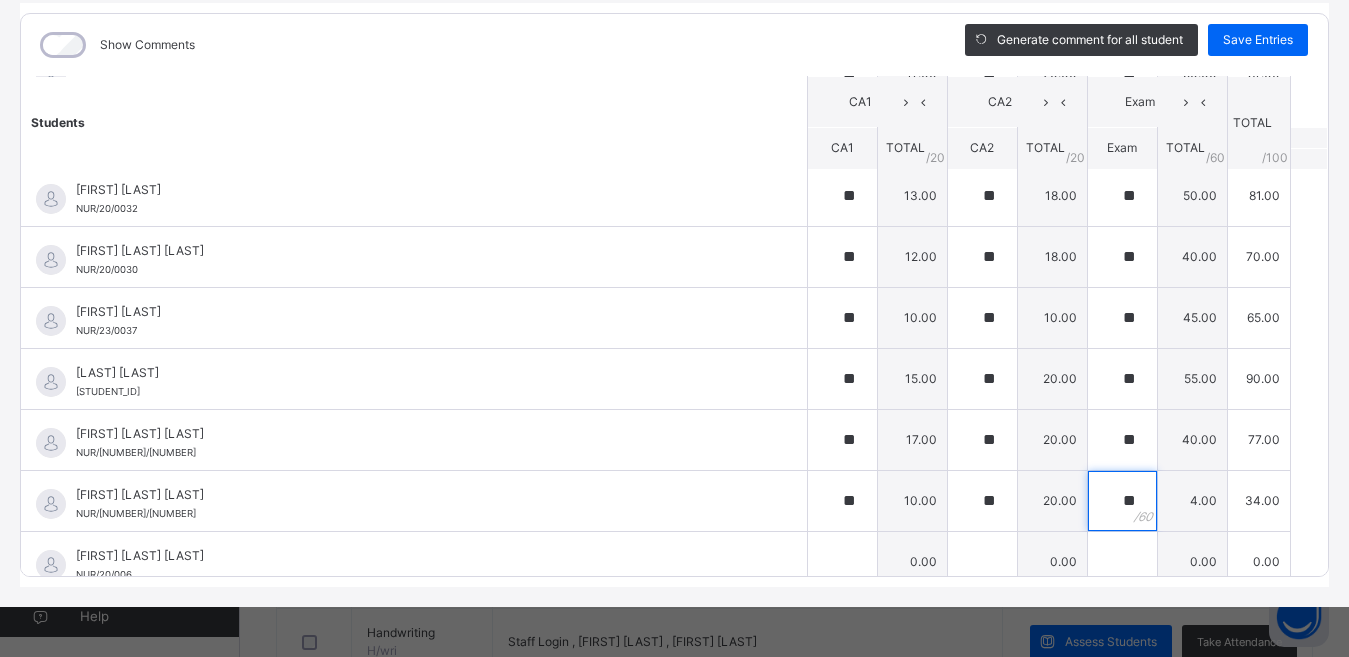 type on "**" 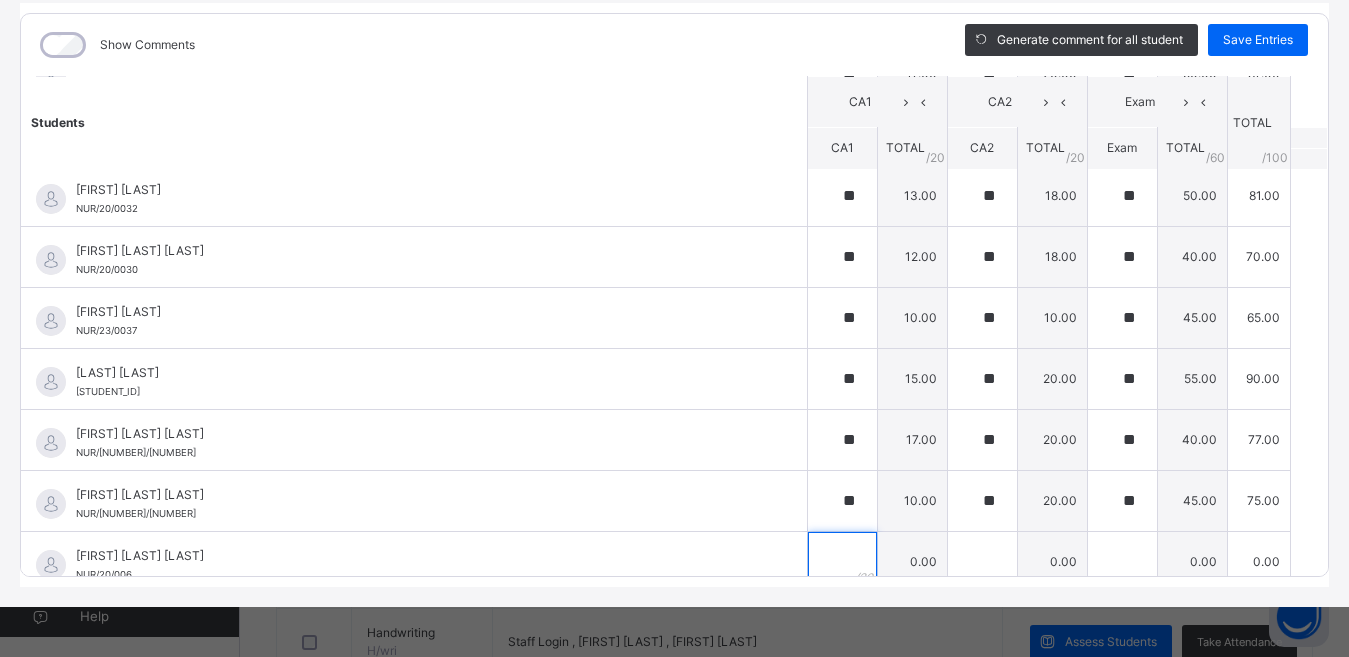 scroll, scrollTop: 647, scrollLeft: 0, axis: vertical 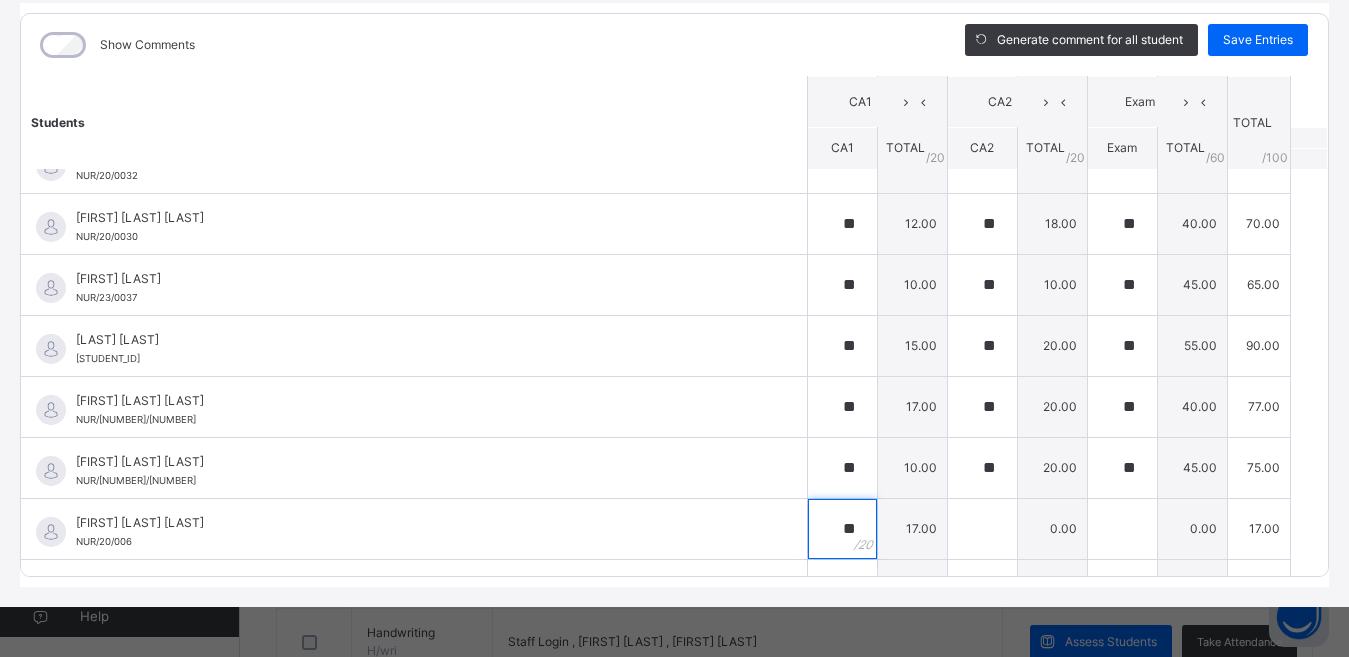 type on "**" 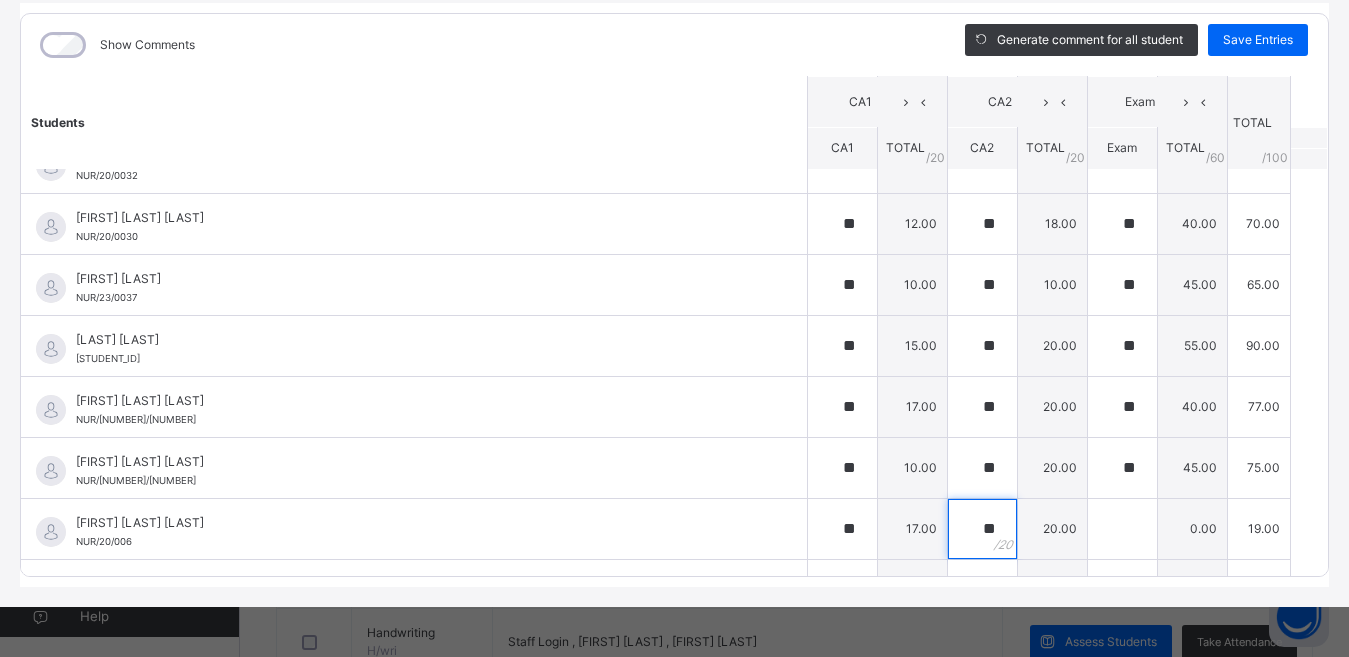 type on "**" 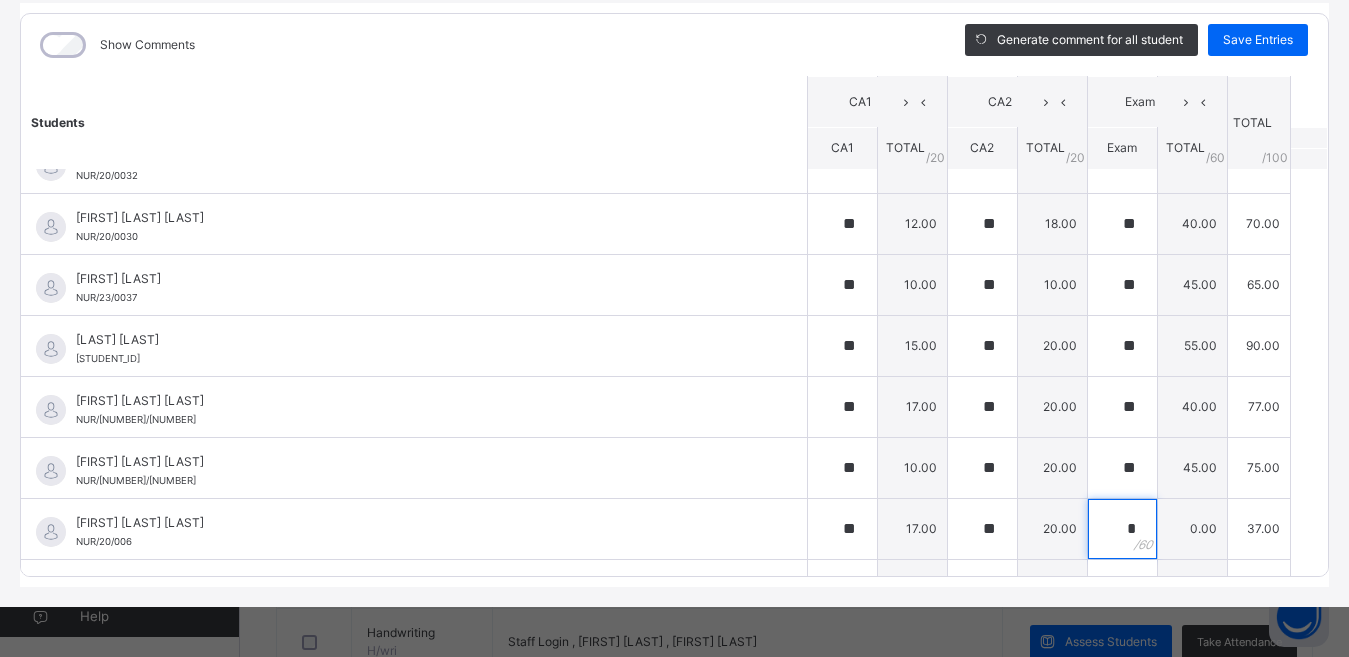 type on "*" 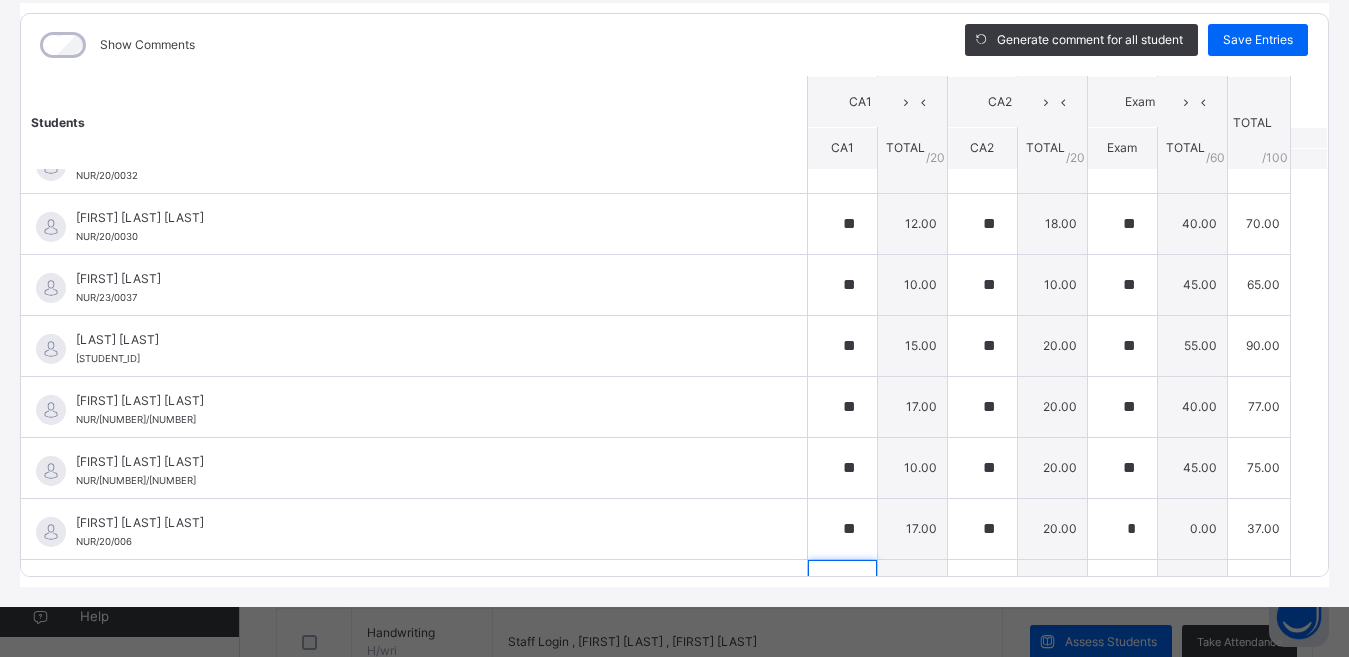 scroll, scrollTop: 919, scrollLeft: 0, axis: vertical 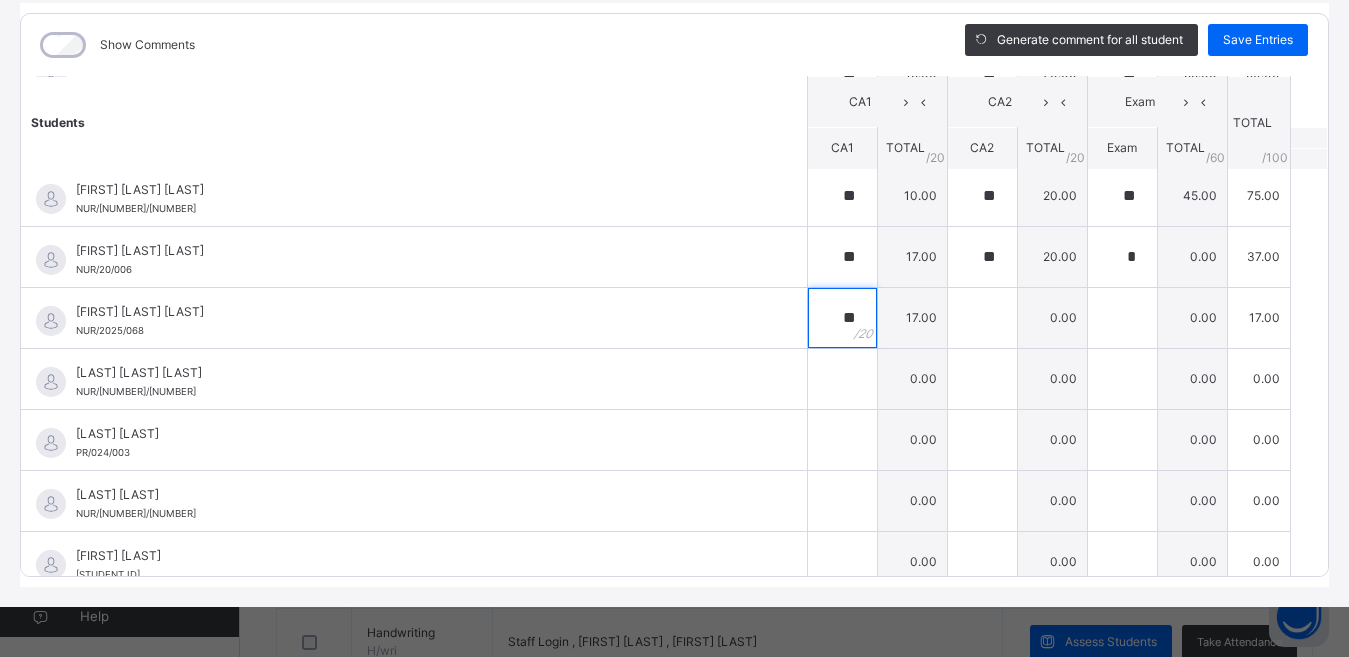 type on "**" 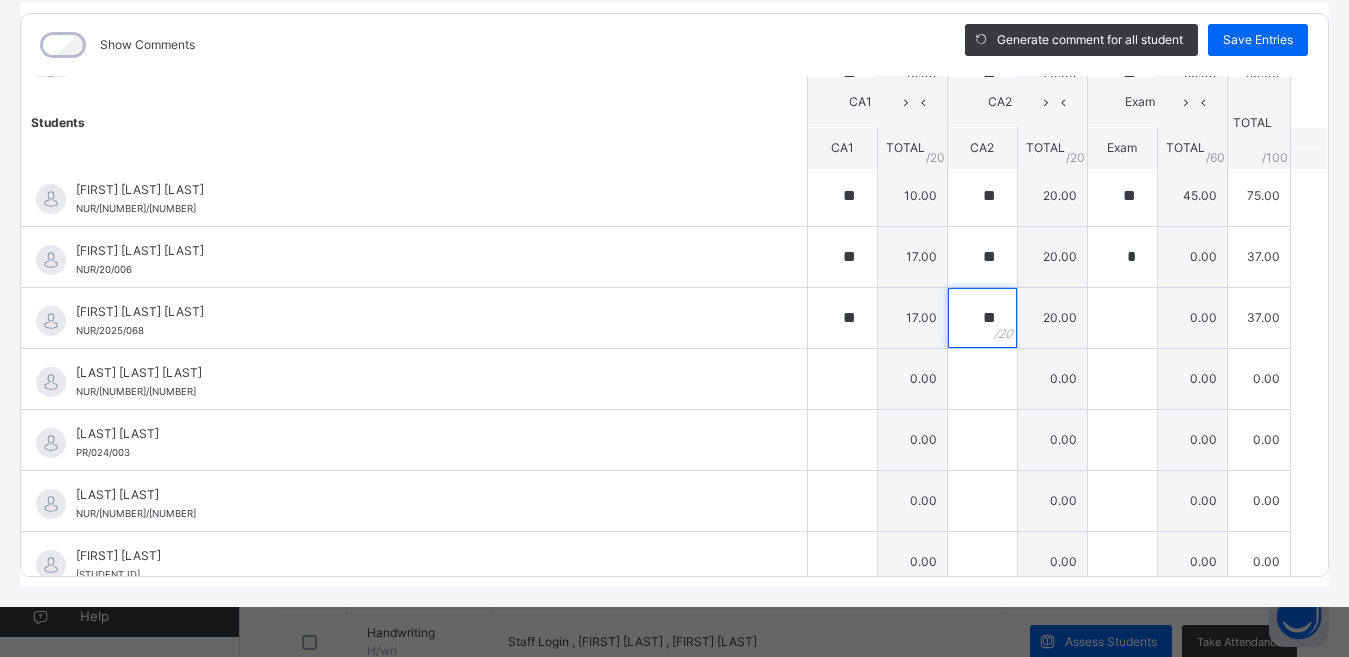 type on "**" 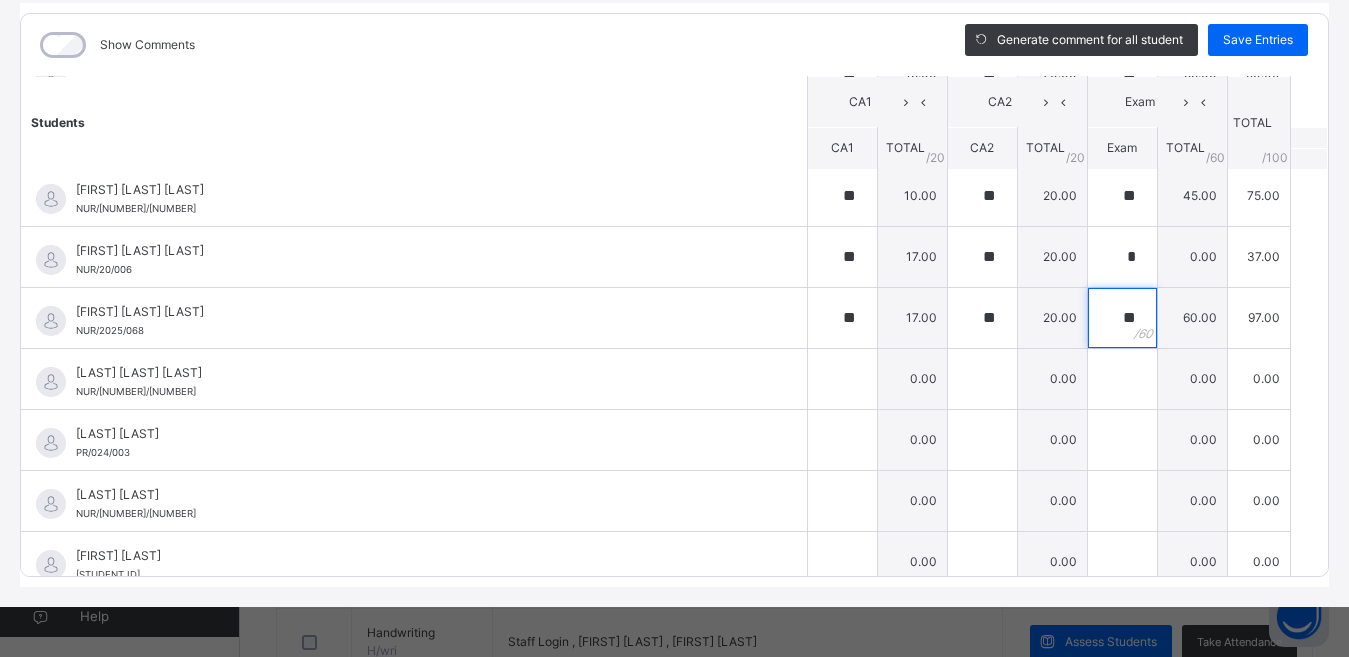 type on "**" 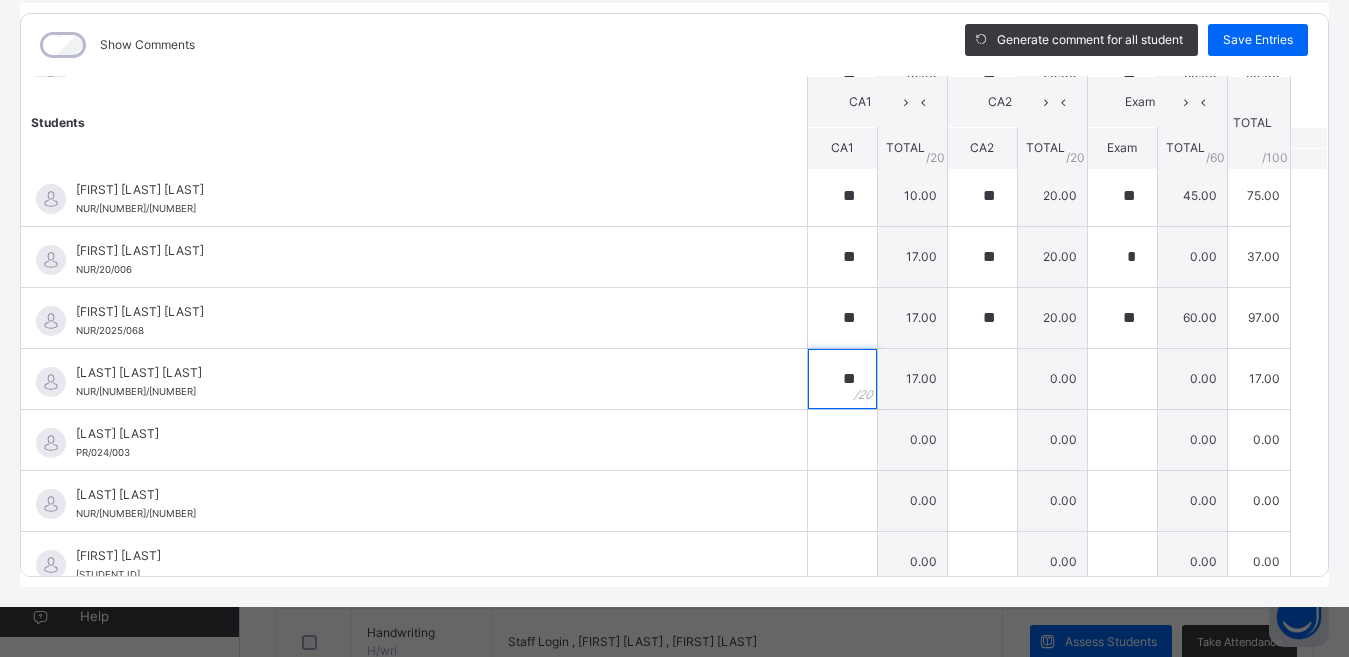 type on "**" 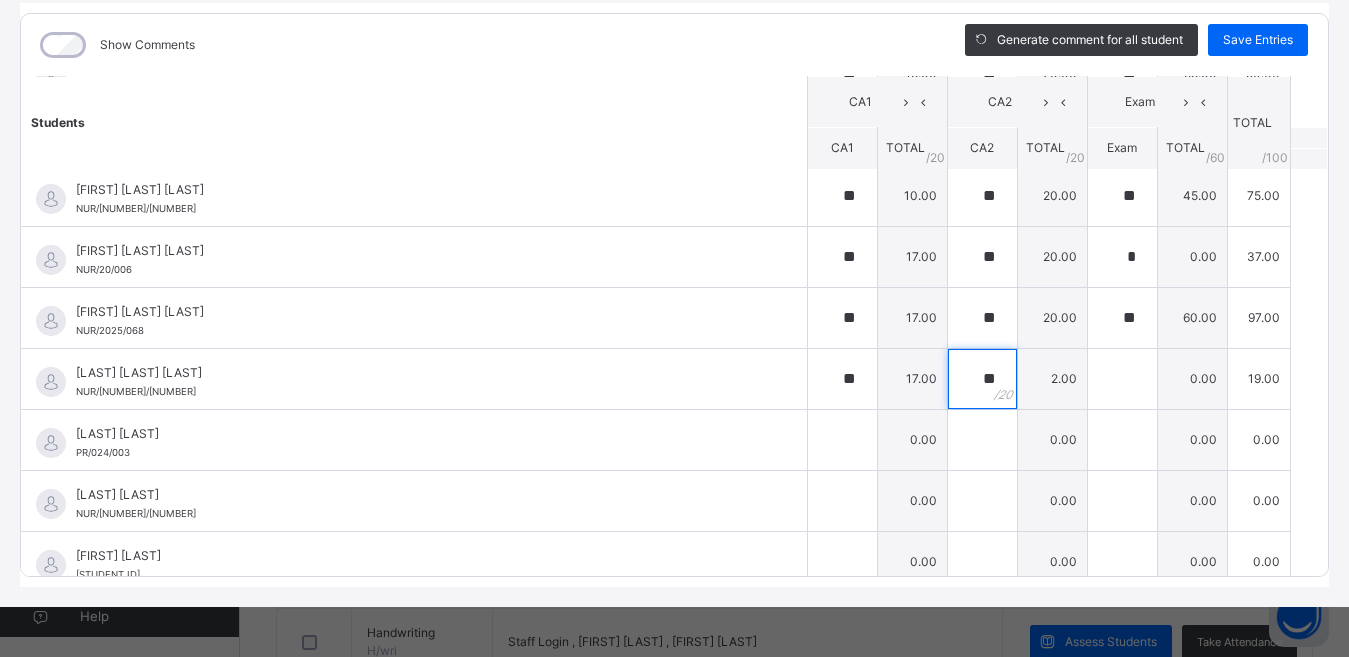 type on "**" 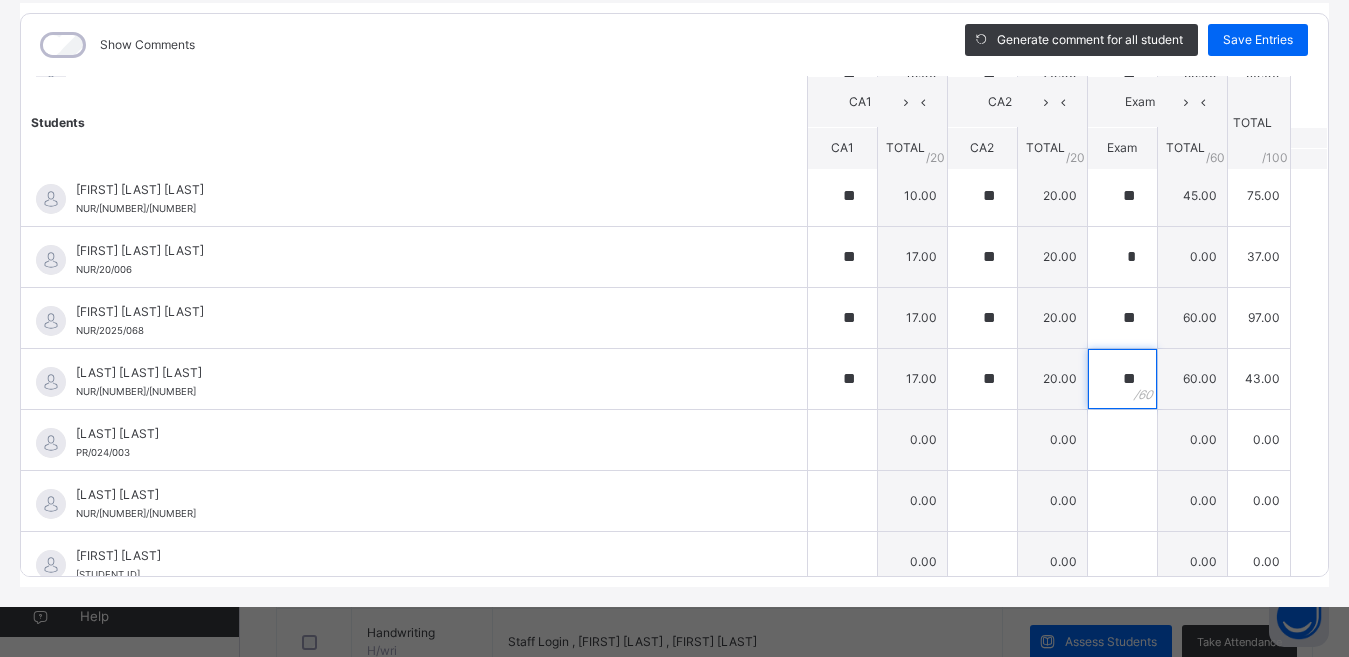 type on "**" 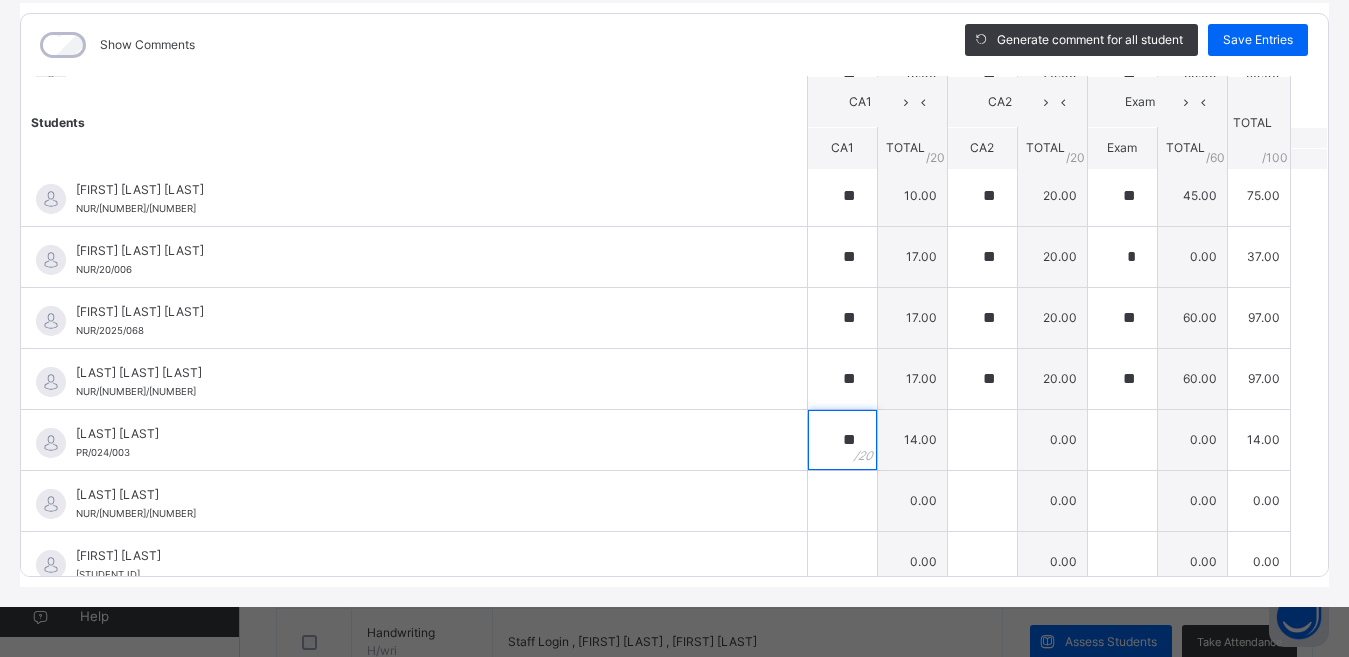type on "**" 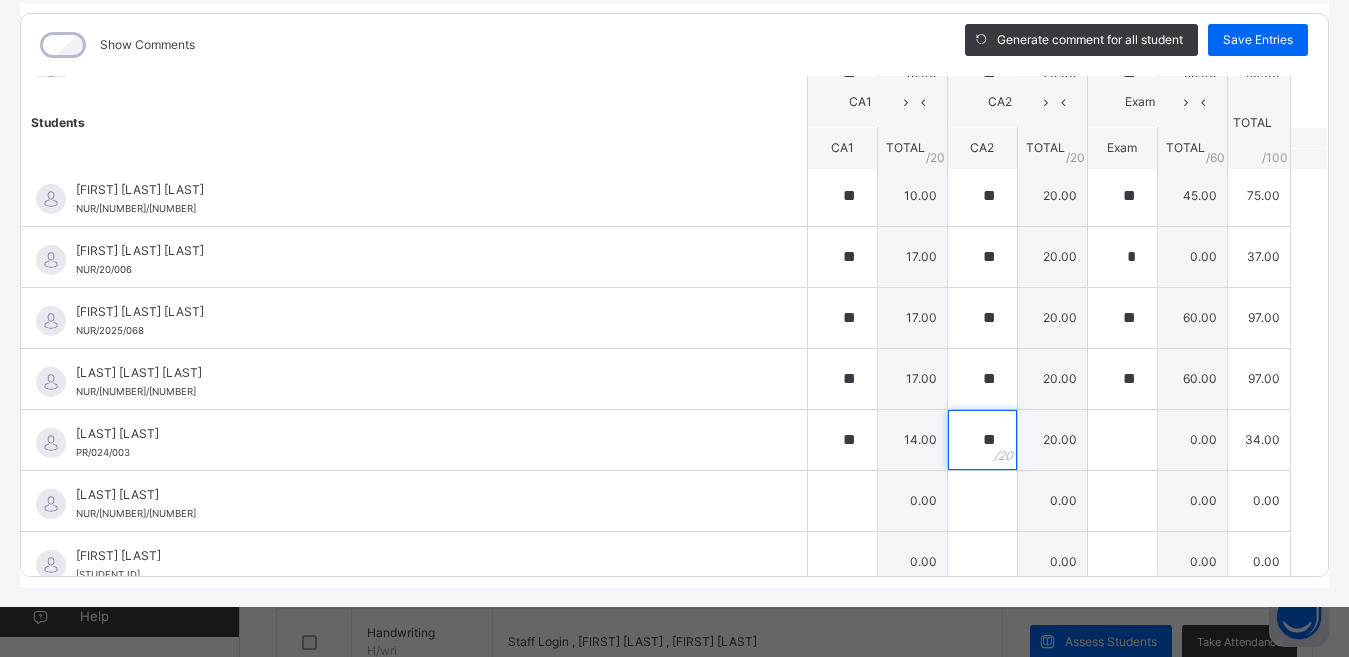 type on "**" 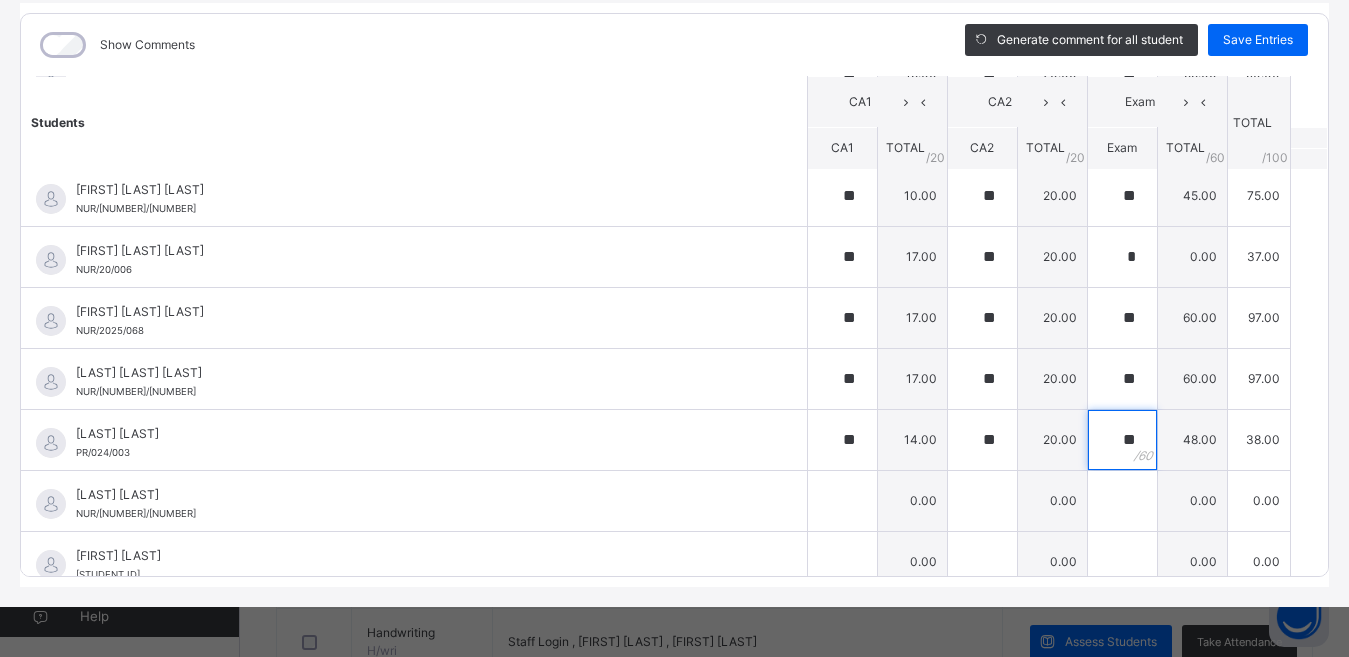 type on "**" 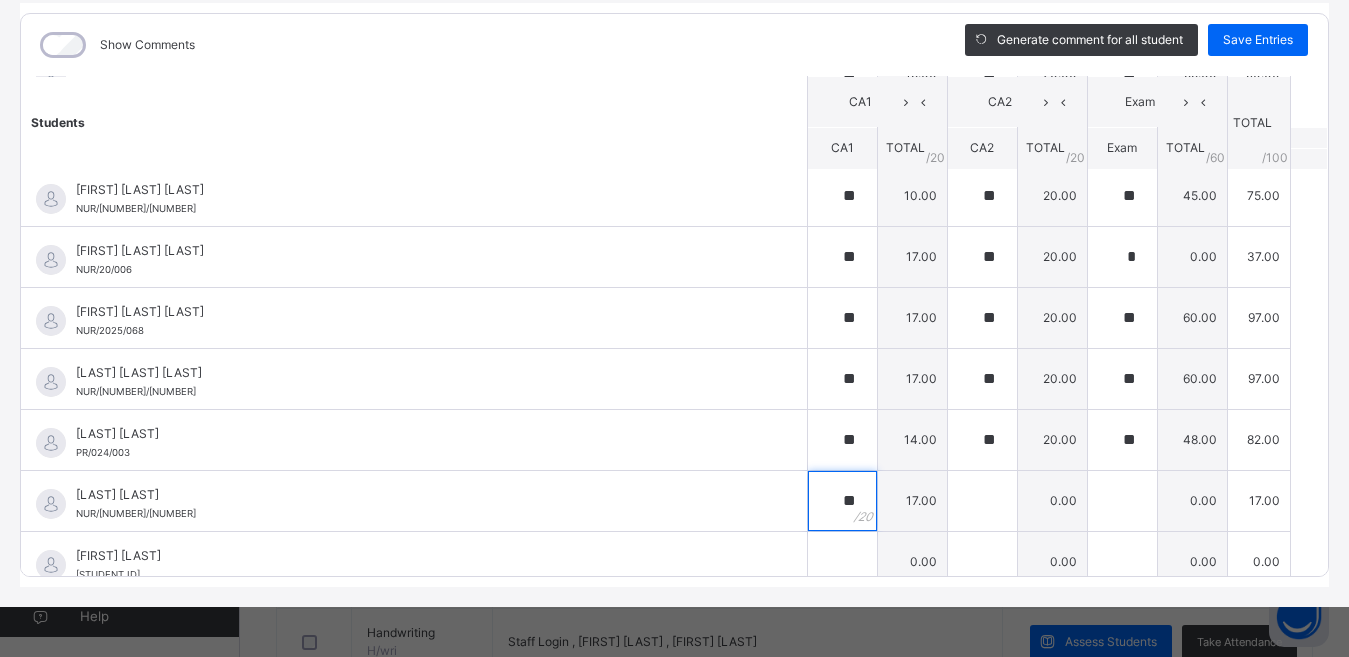 type on "**" 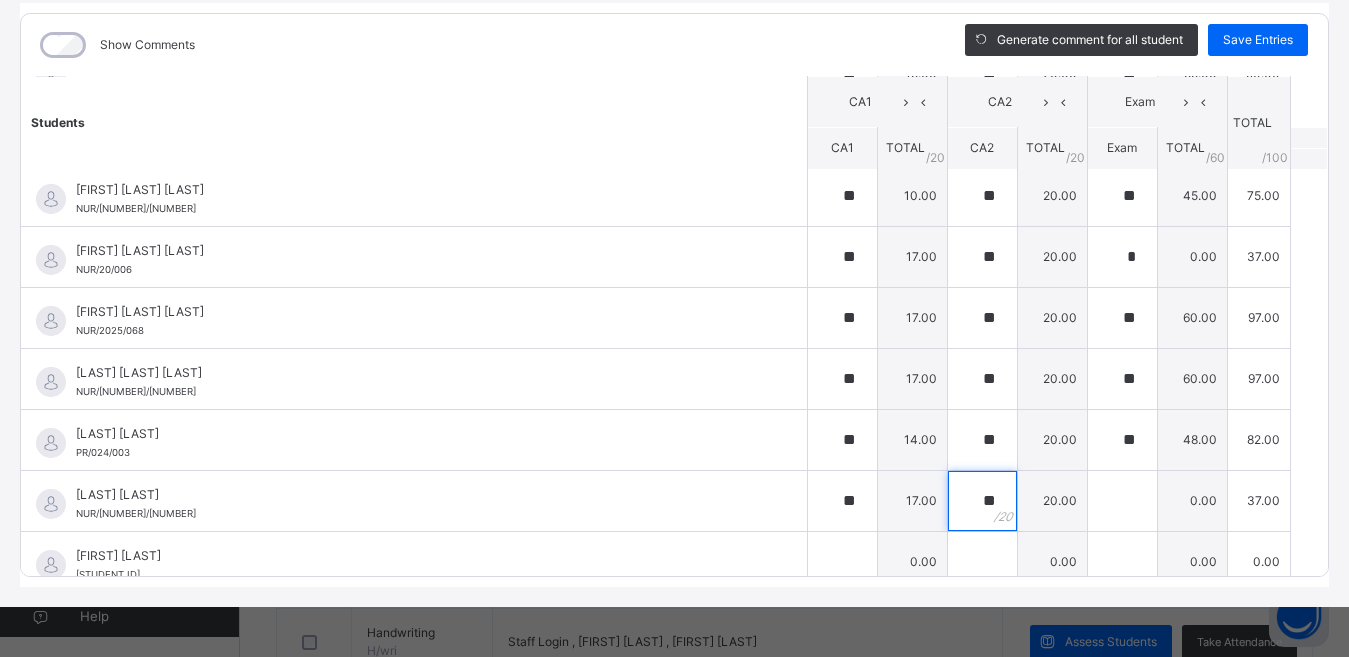 type on "**" 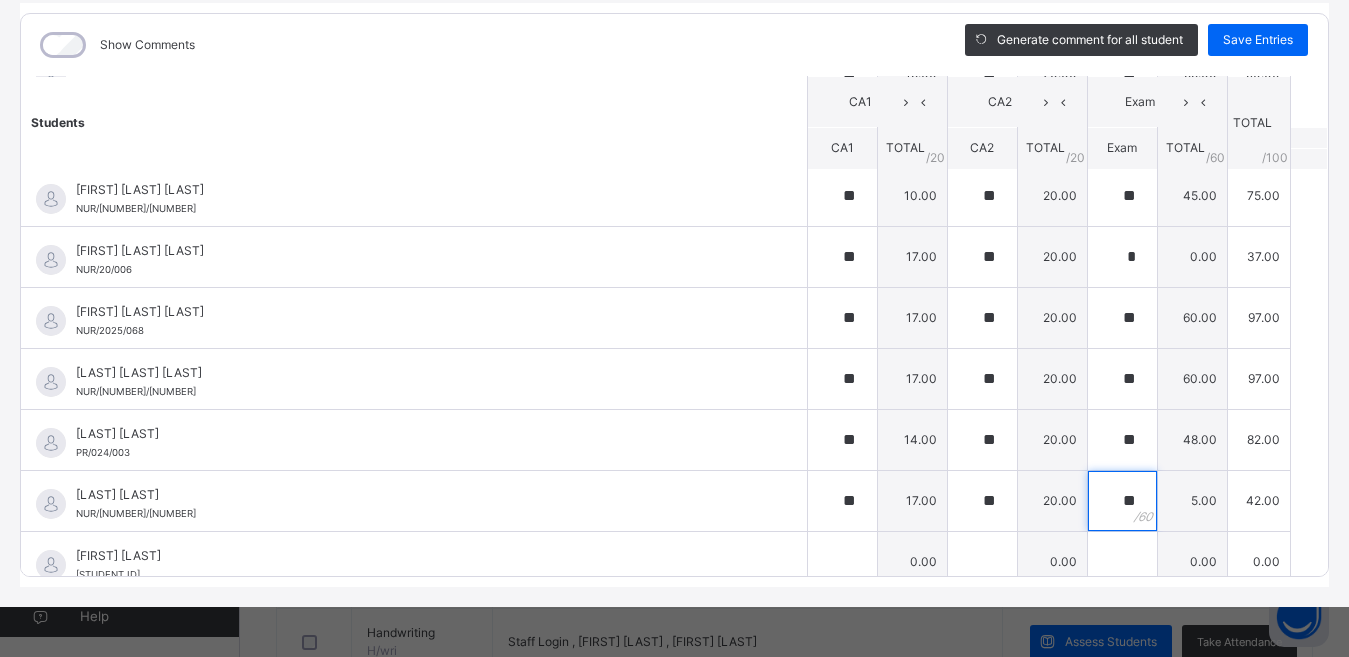 type on "**" 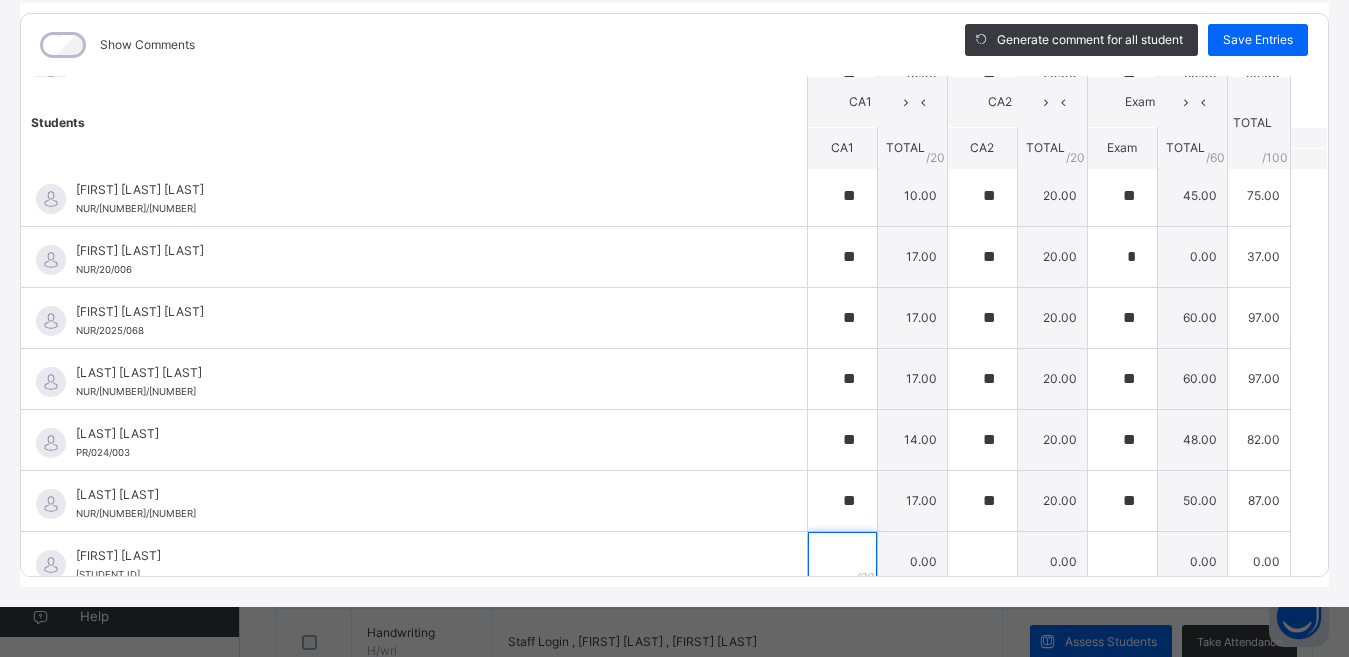 scroll, scrollTop: 952, scrollLeft: 0, axis: vertical 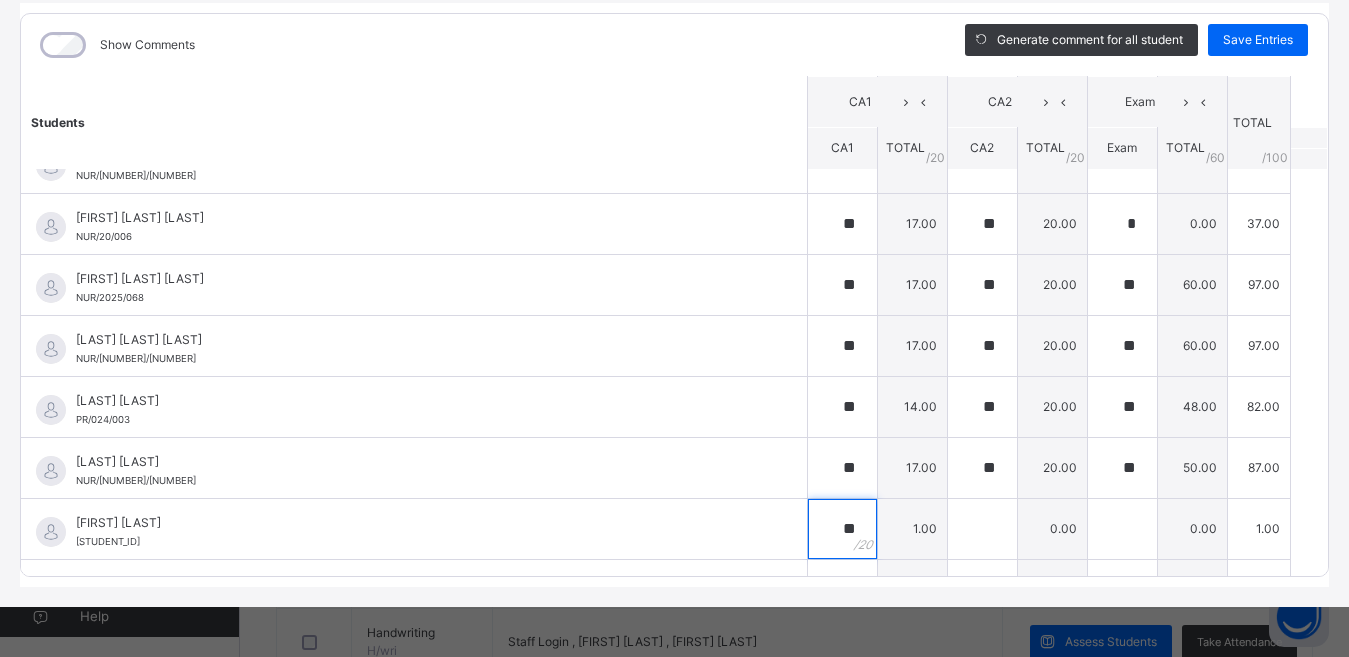 type on "**" 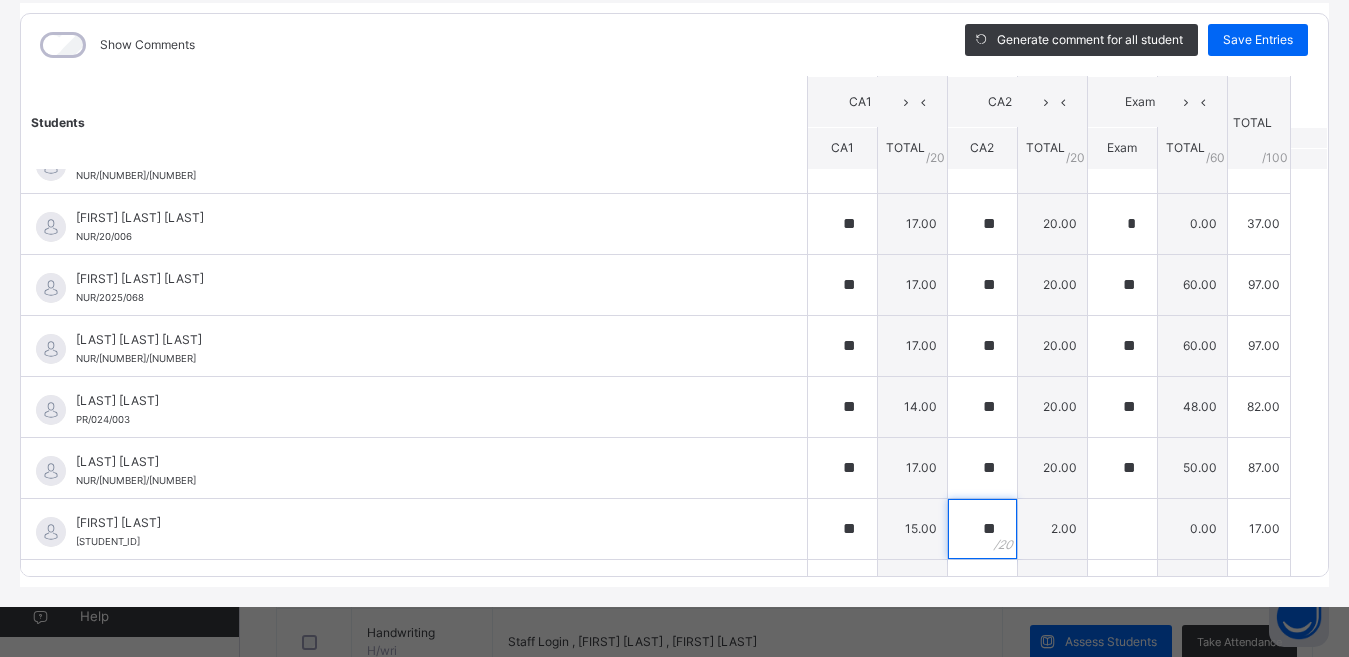 type on "**" 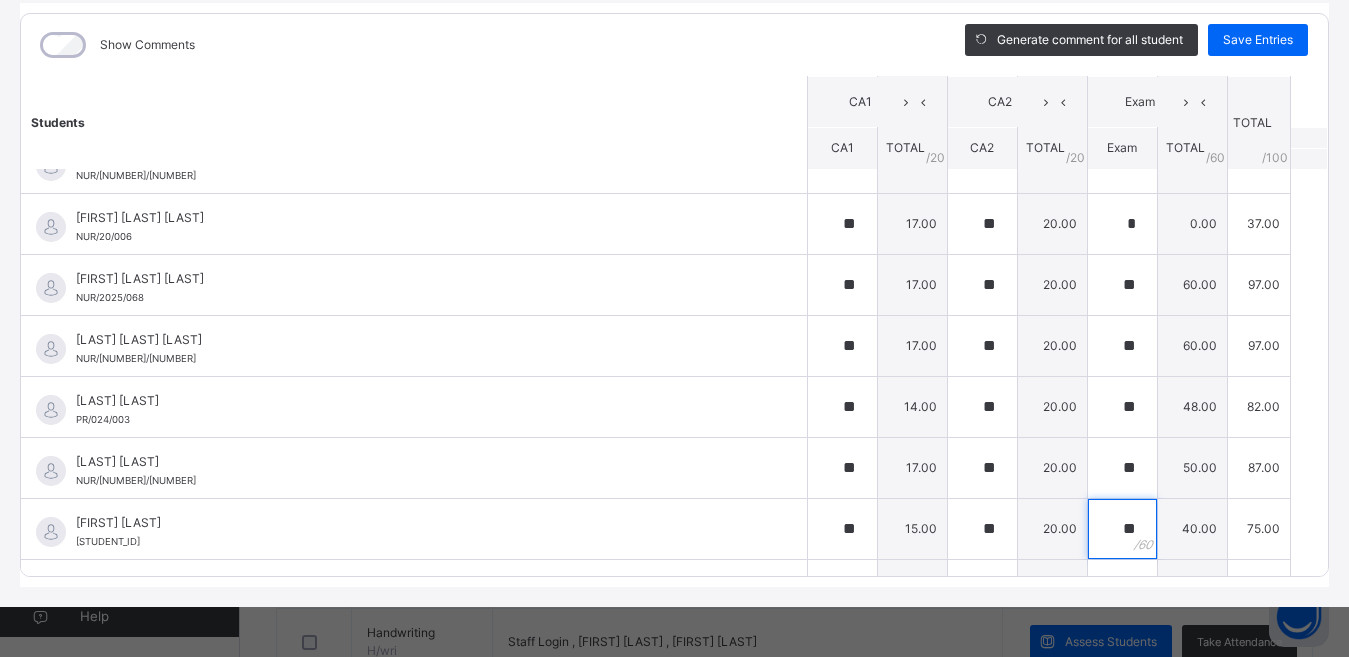 type on "**" 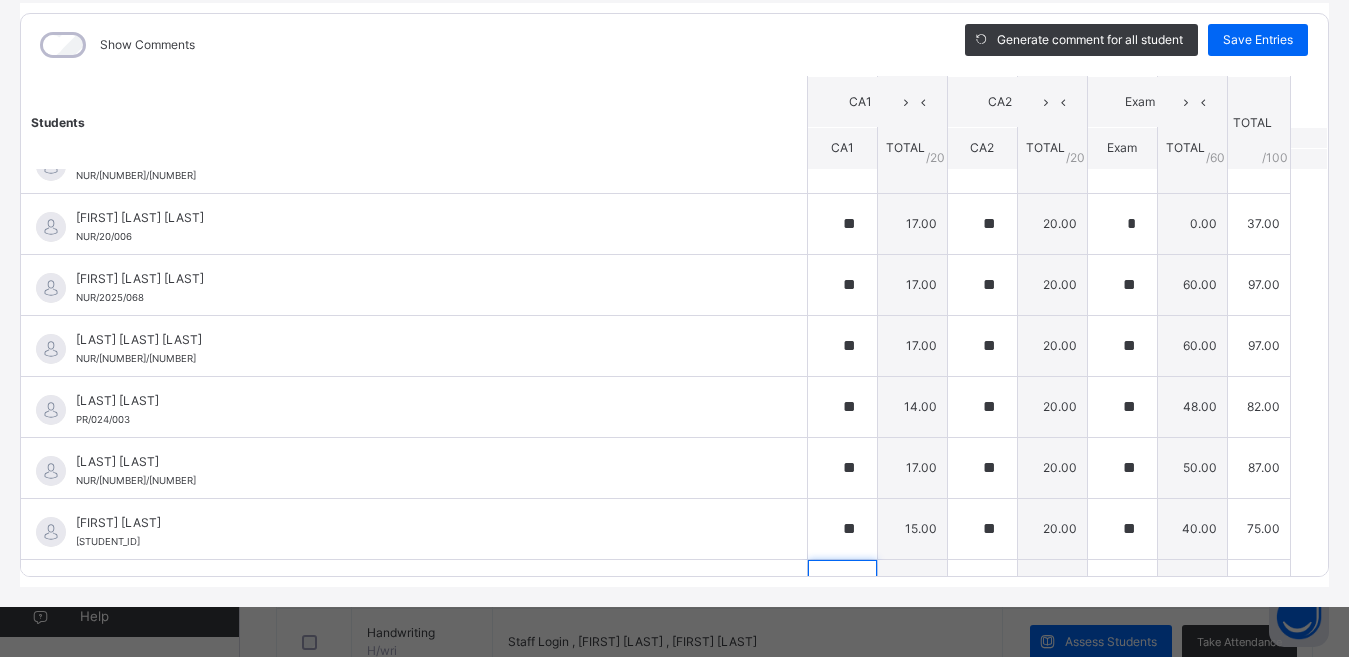 scroll, scrollTop: 1224, scrollLeft: 0, axis: vertical 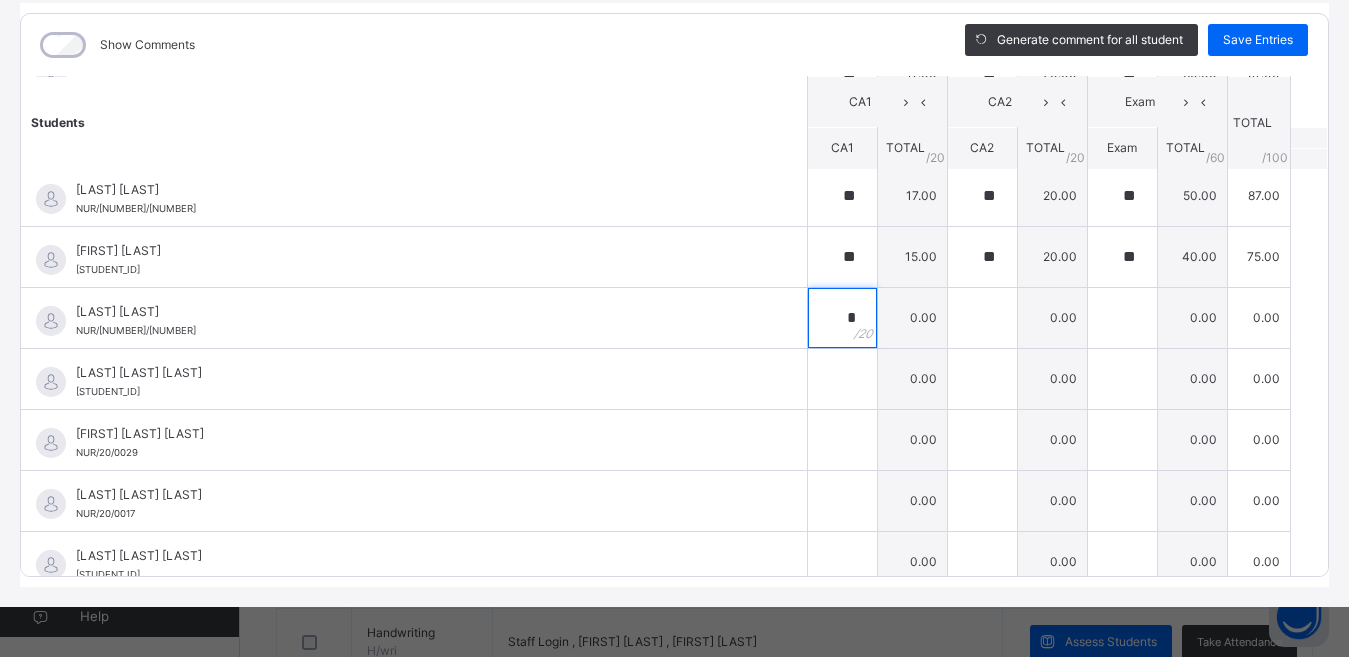 type on "*" 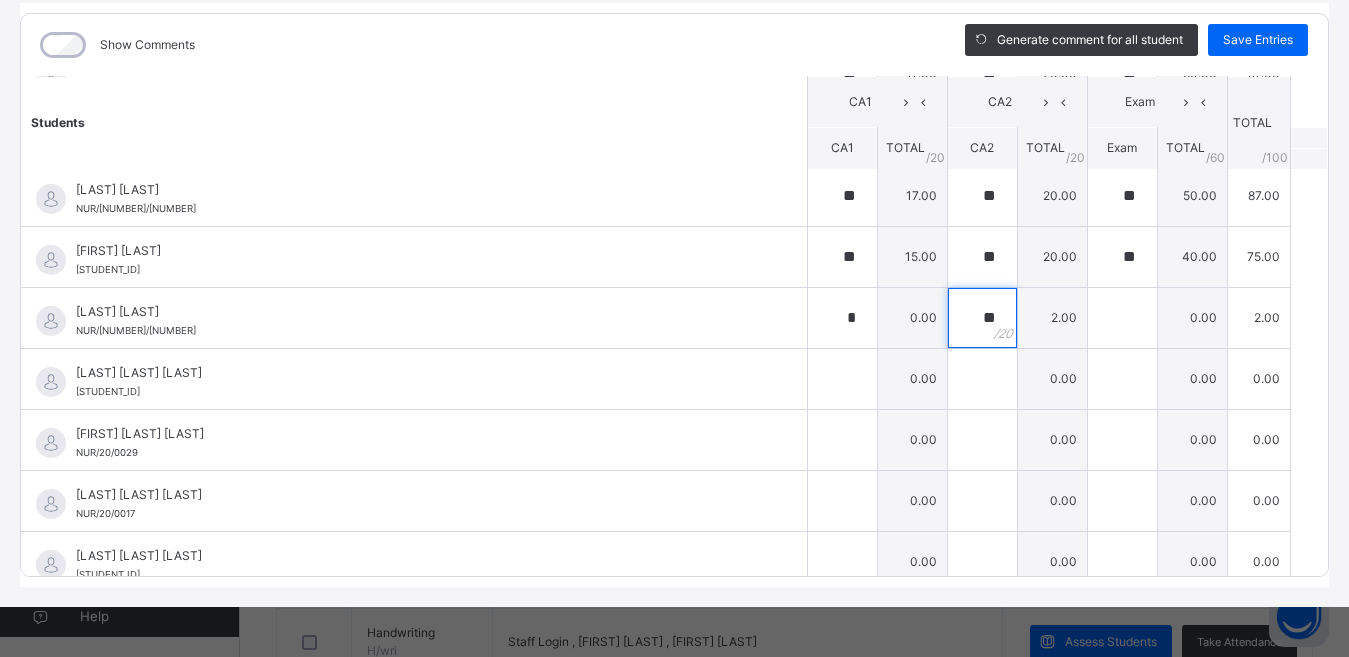 type on "**" 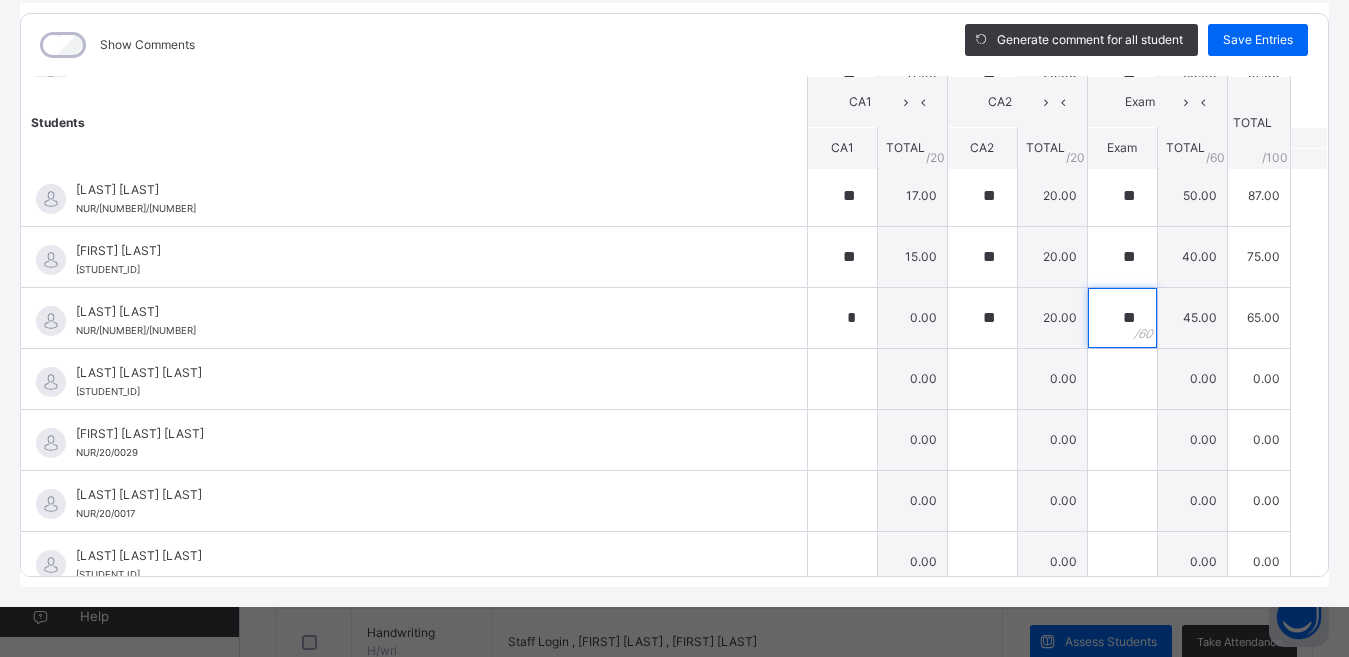type on "**" 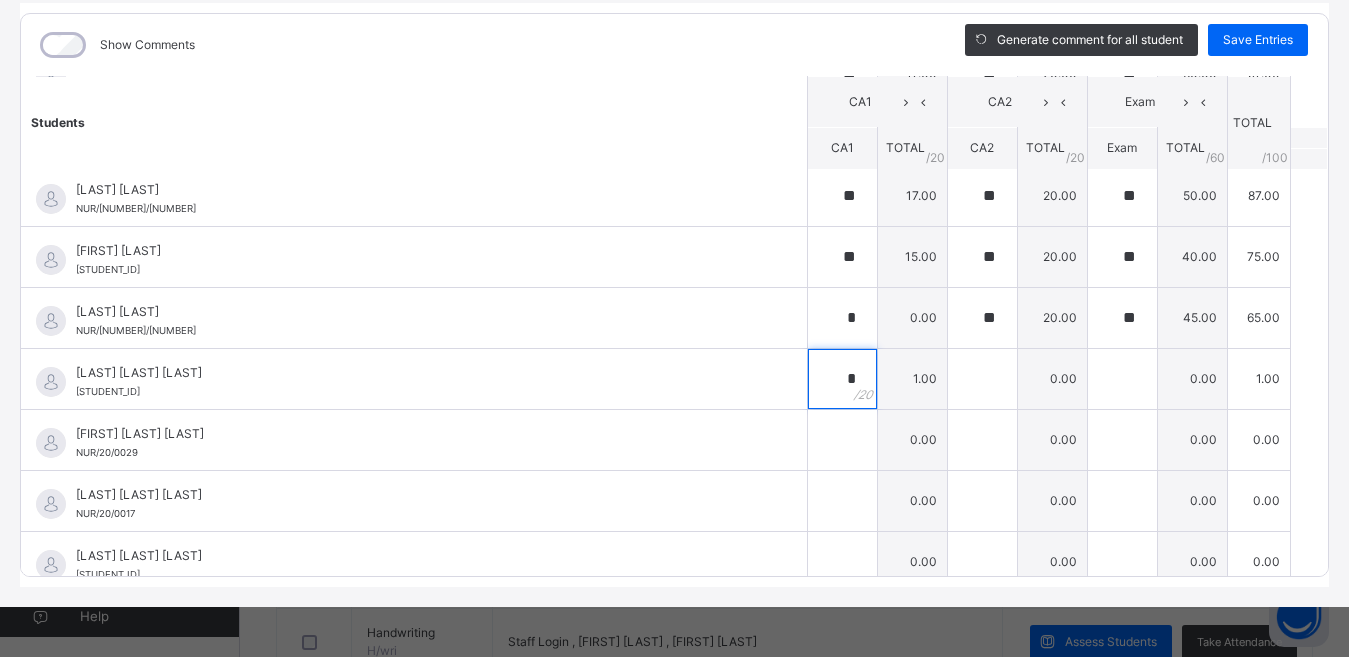 type on "**" 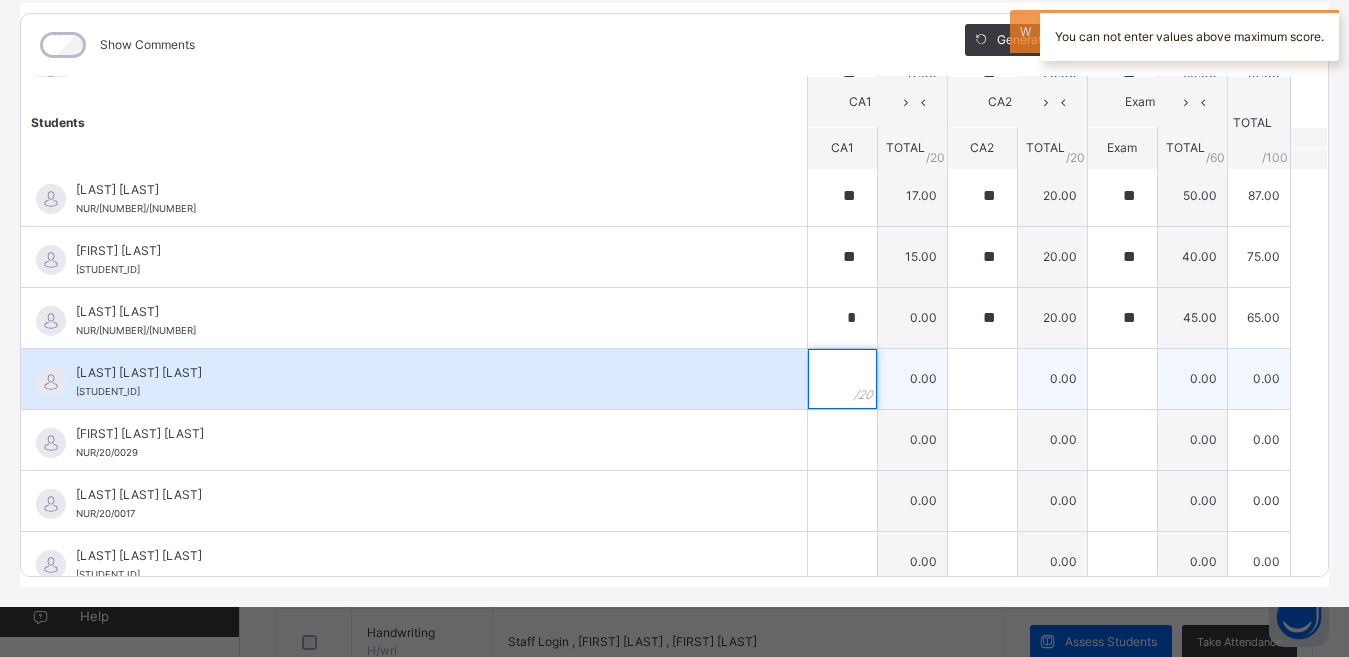 click at bounding box center [842, 379] 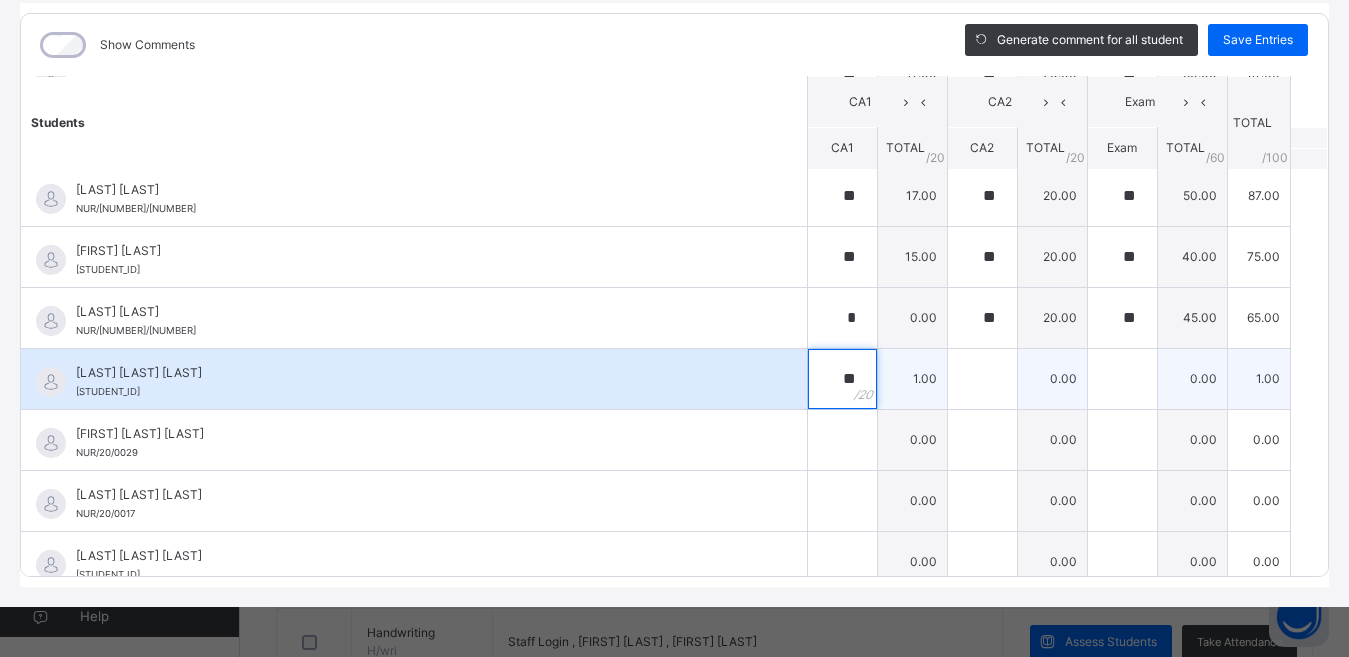 type on "**" 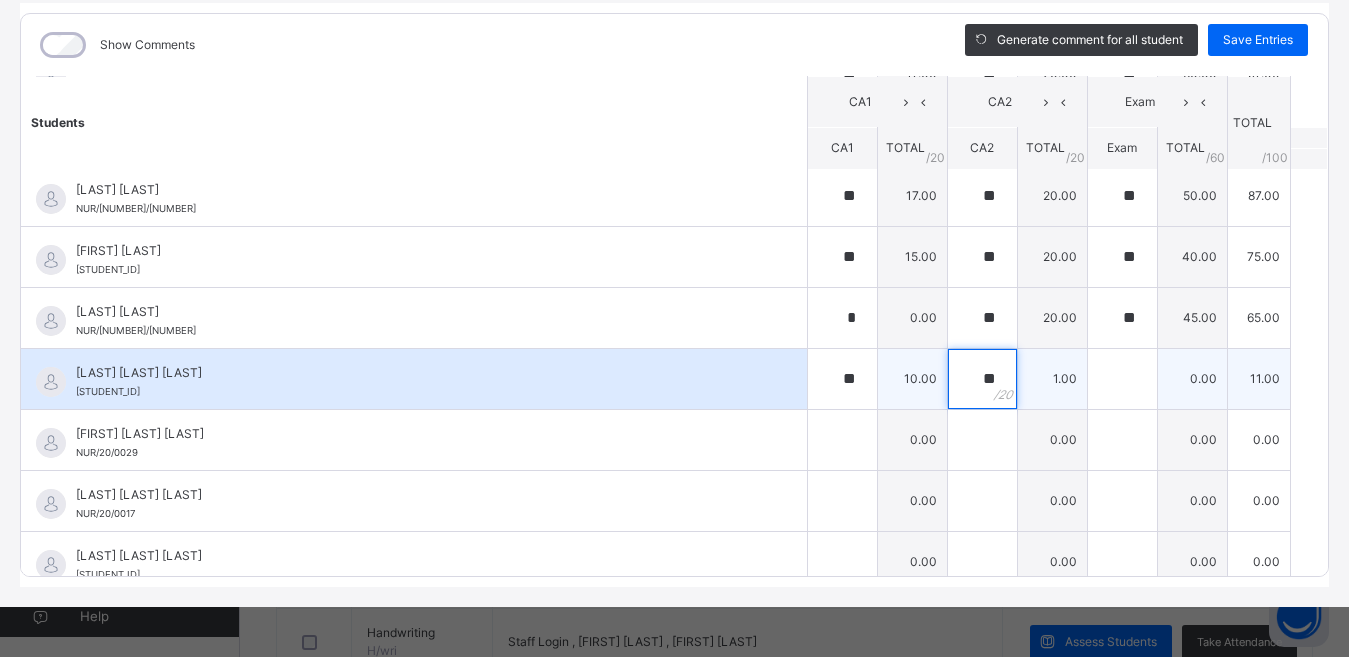 type on "**" 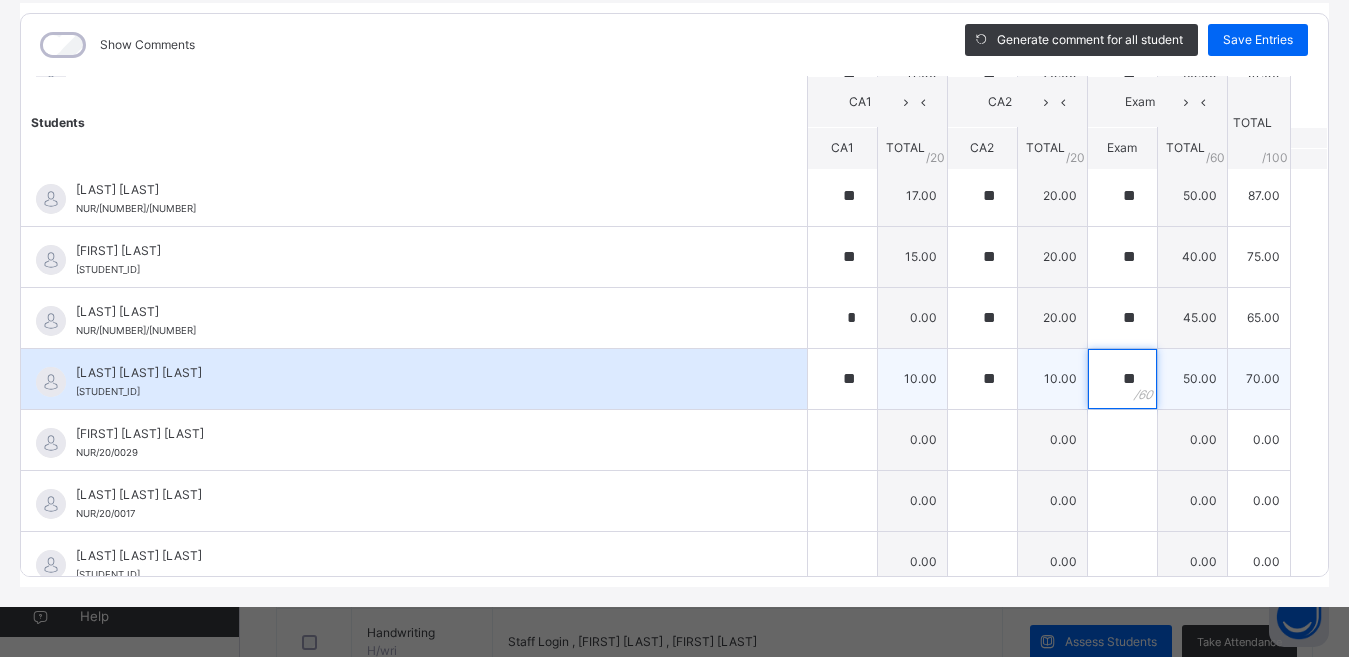 type on "**" 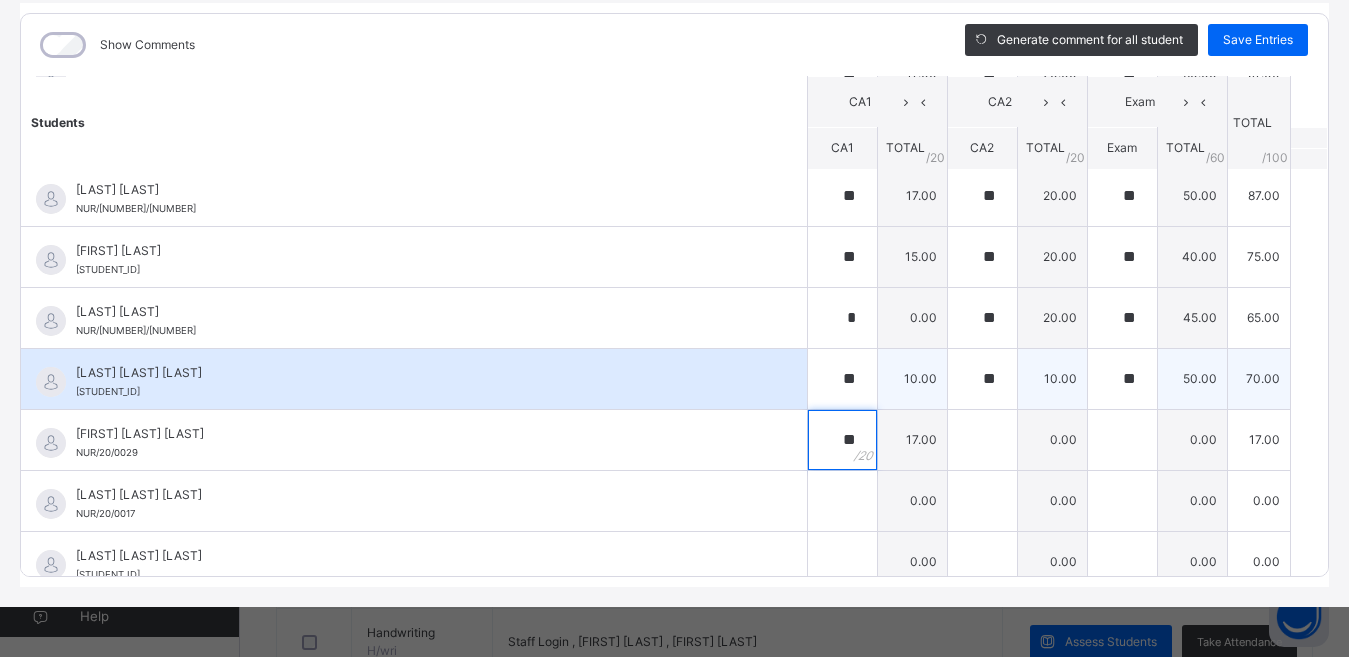 type on "**" 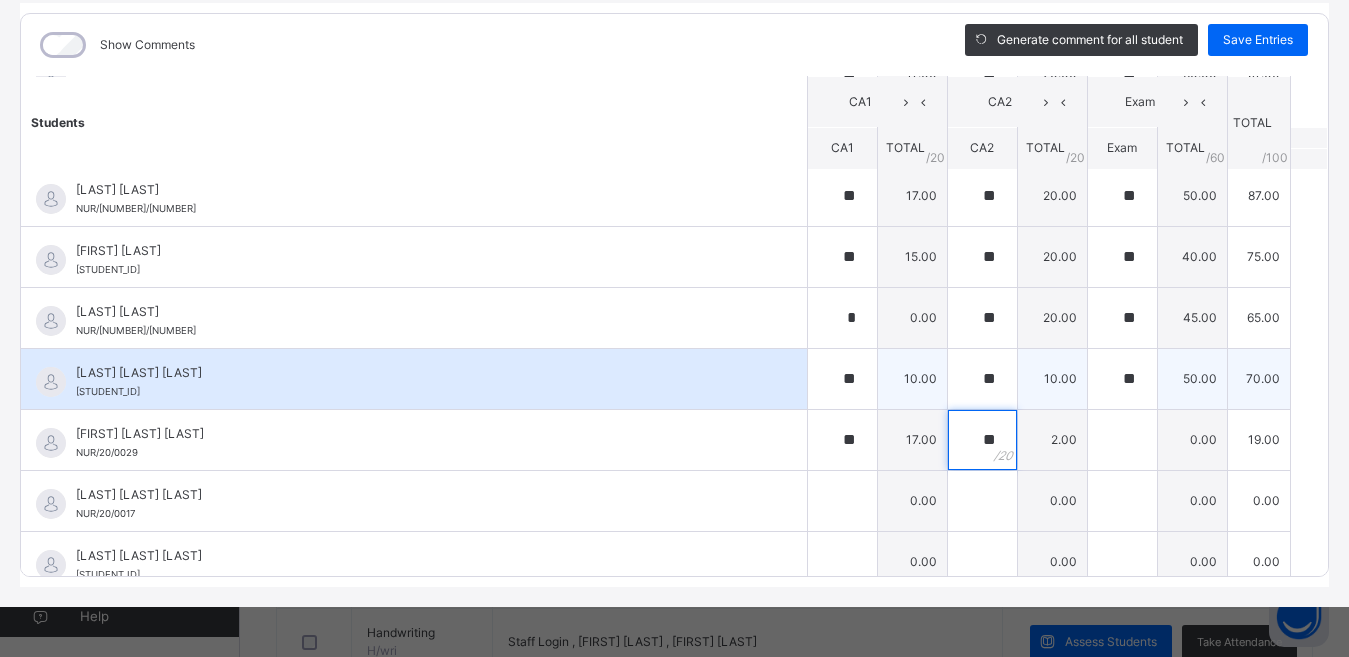 type on "**" 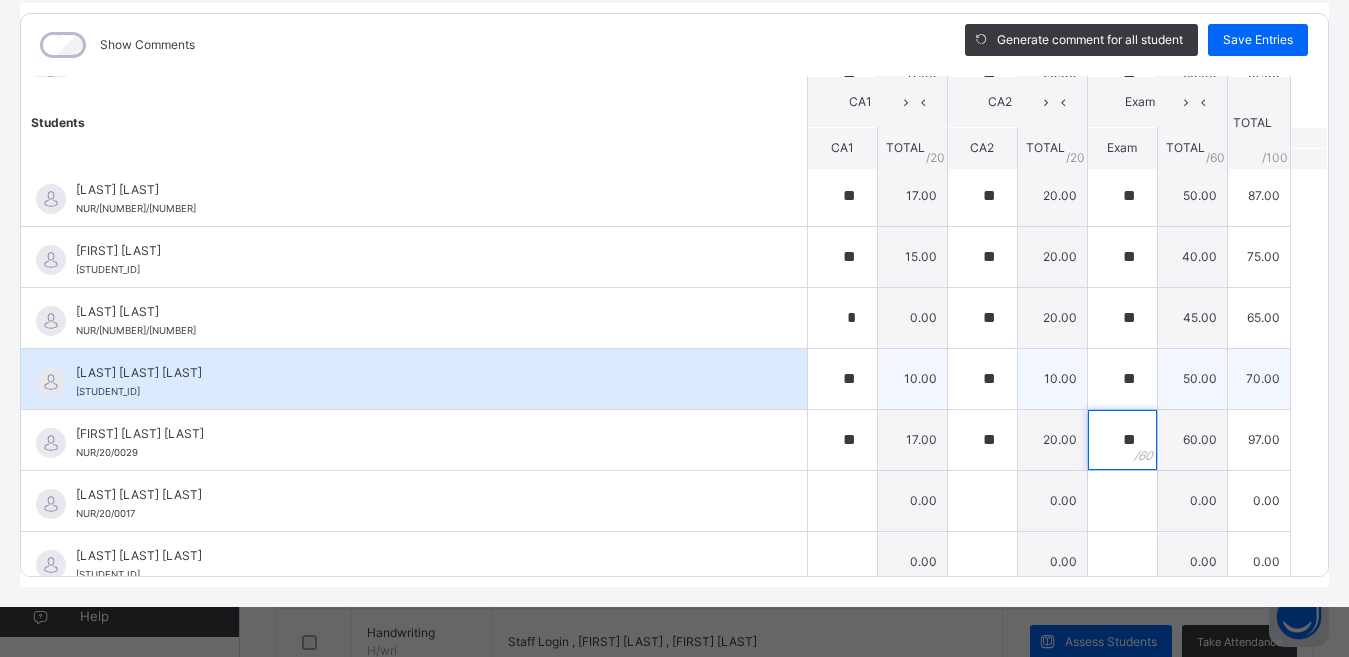 type on "**" 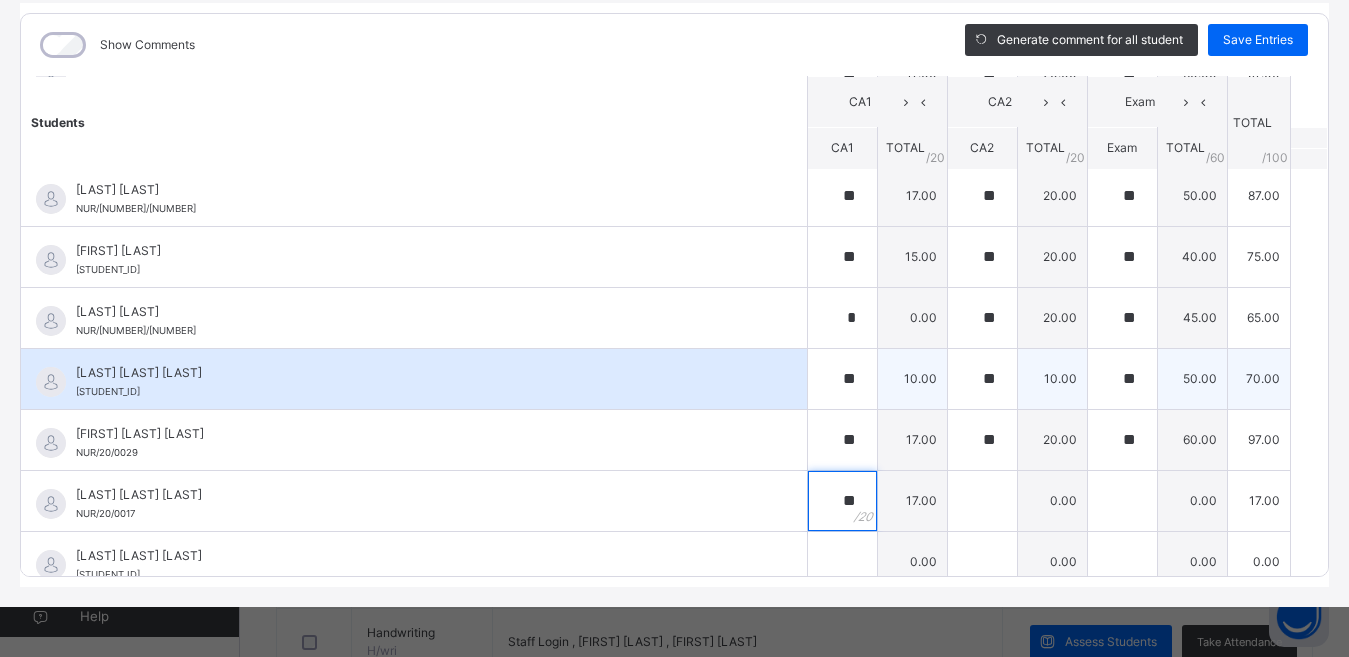 type on "**" 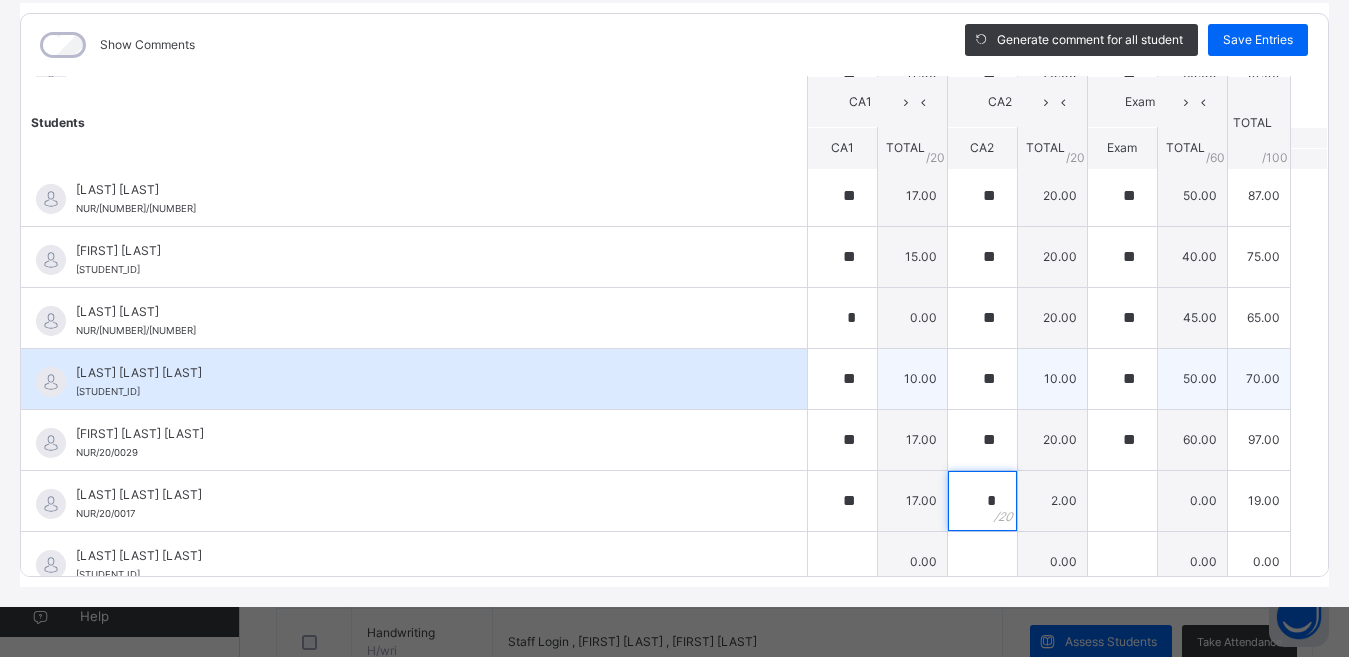 type on "**" 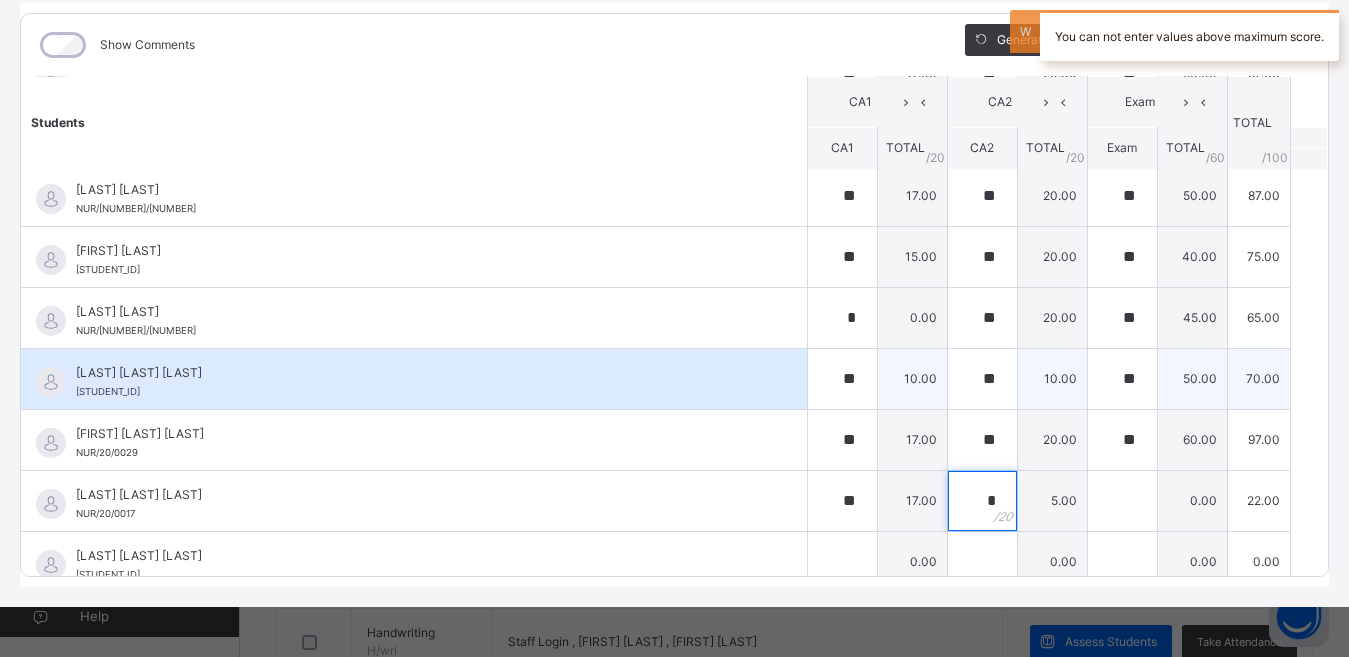 type on "*" 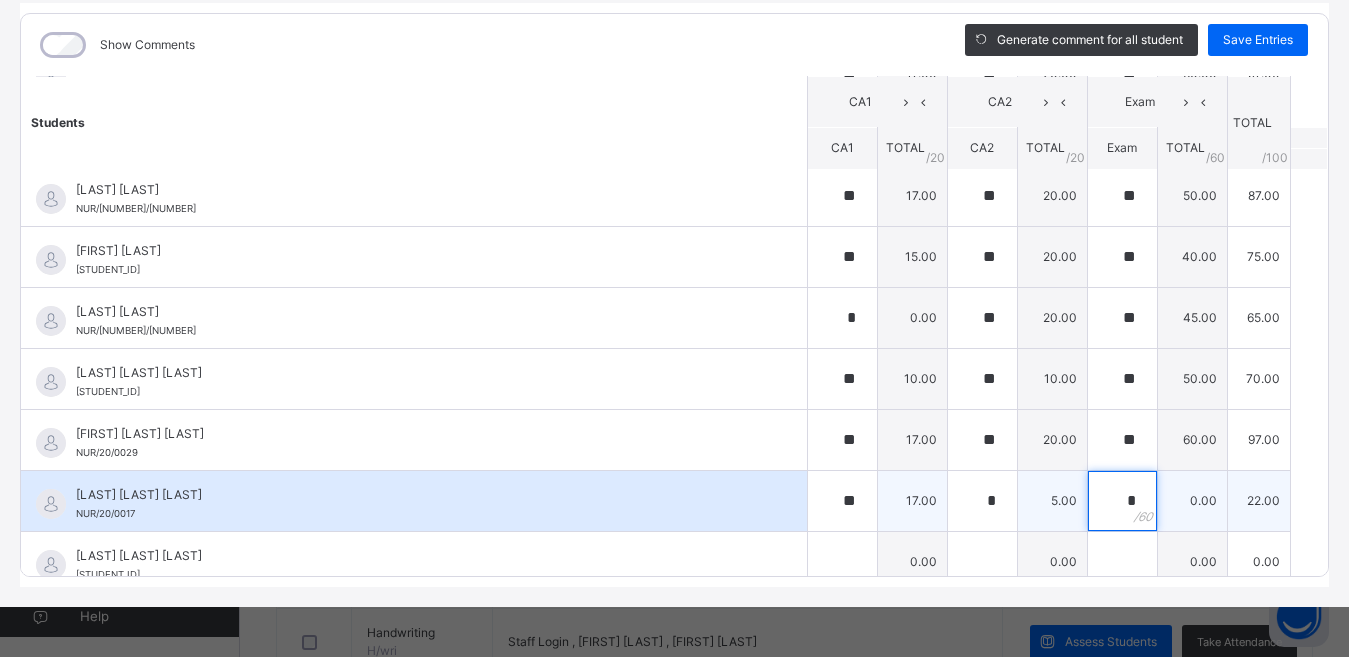 type on "*" 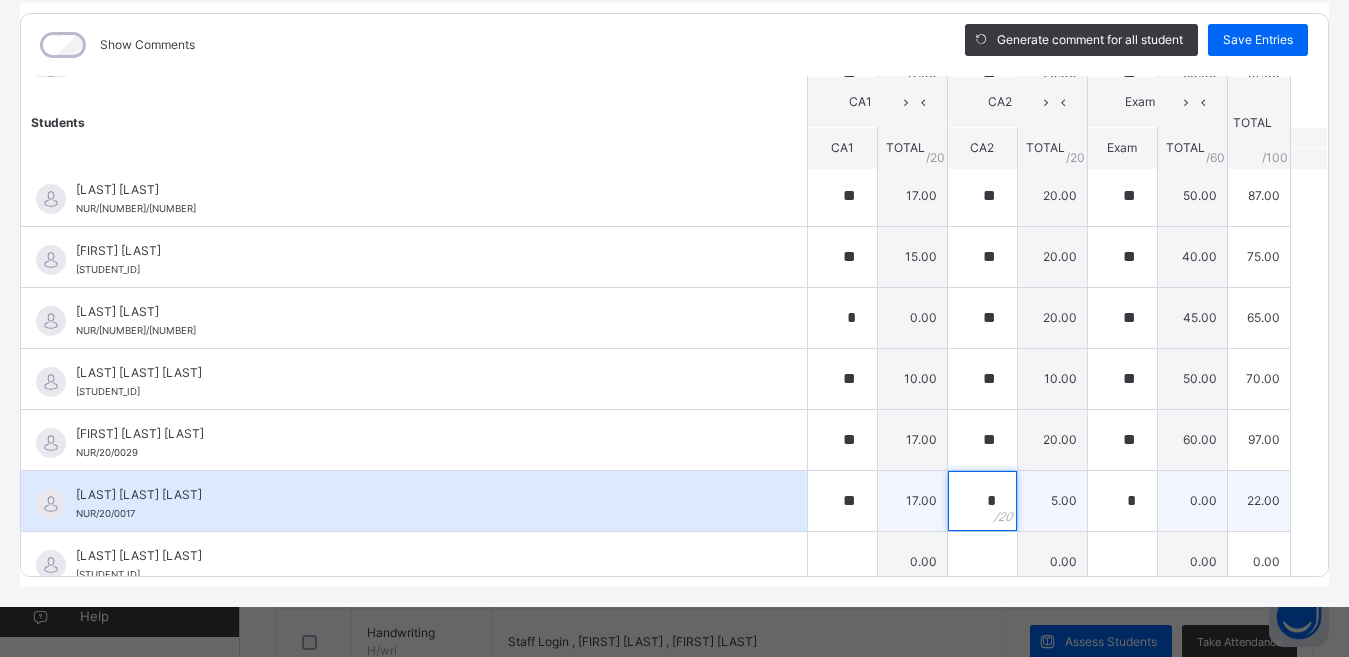click on "*" at bounding box center (982, 501) 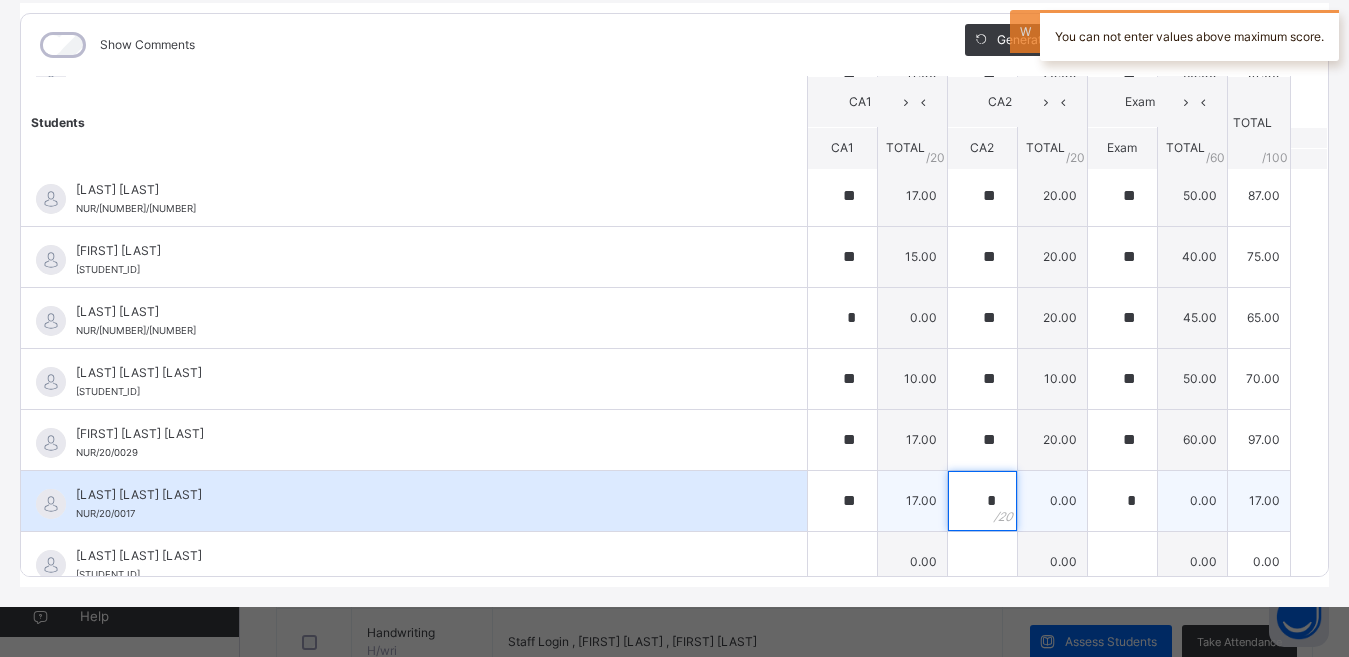 type on "*" 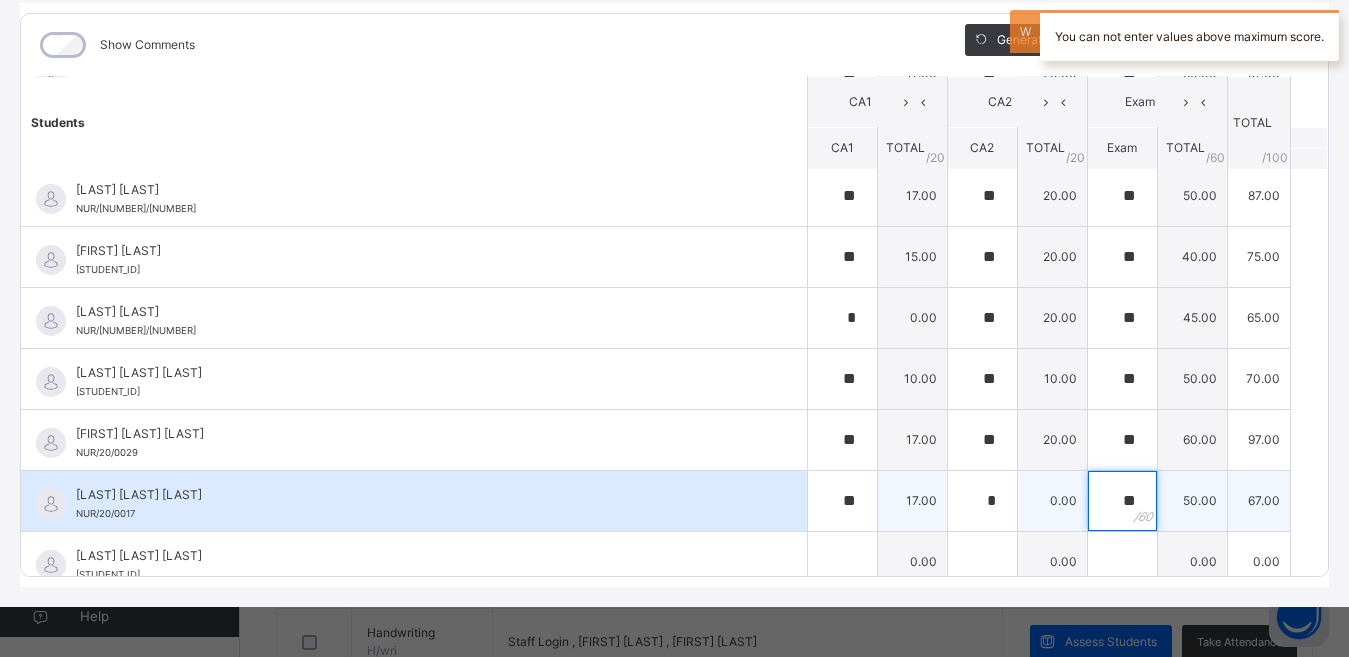 type on "**" 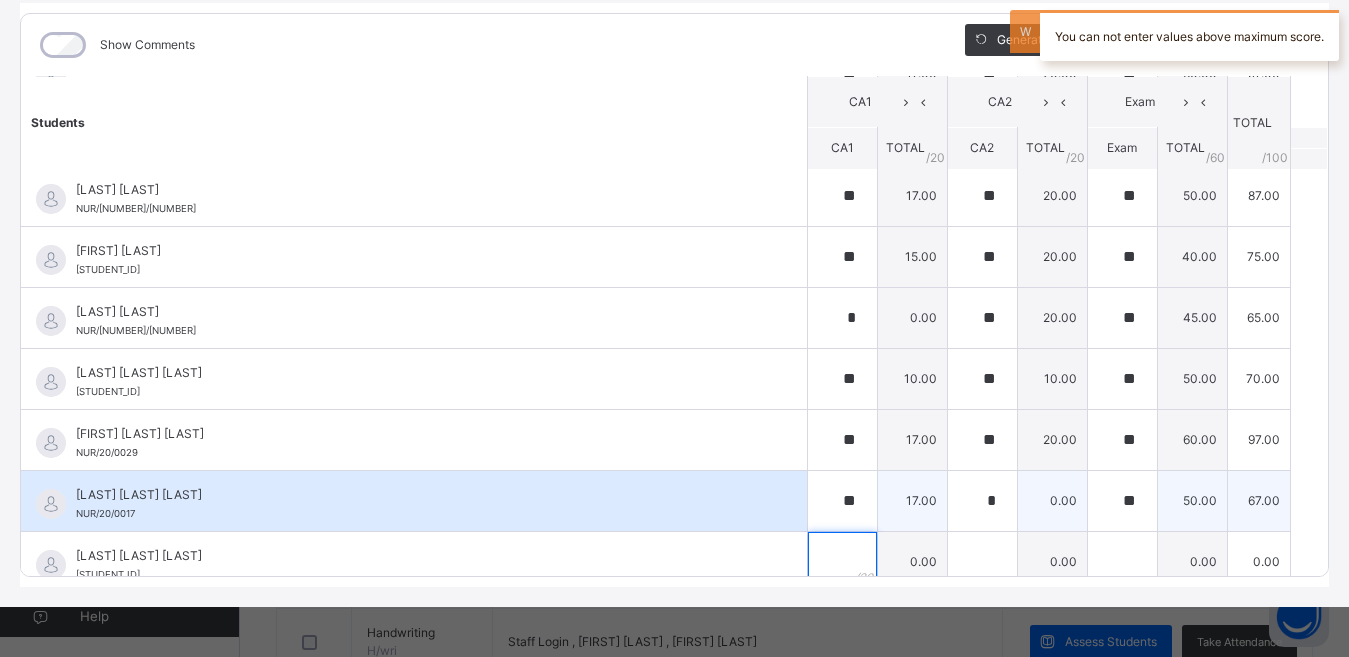 scroll, scrollTop: 1257, scrollLeft: 0, axis: vertical 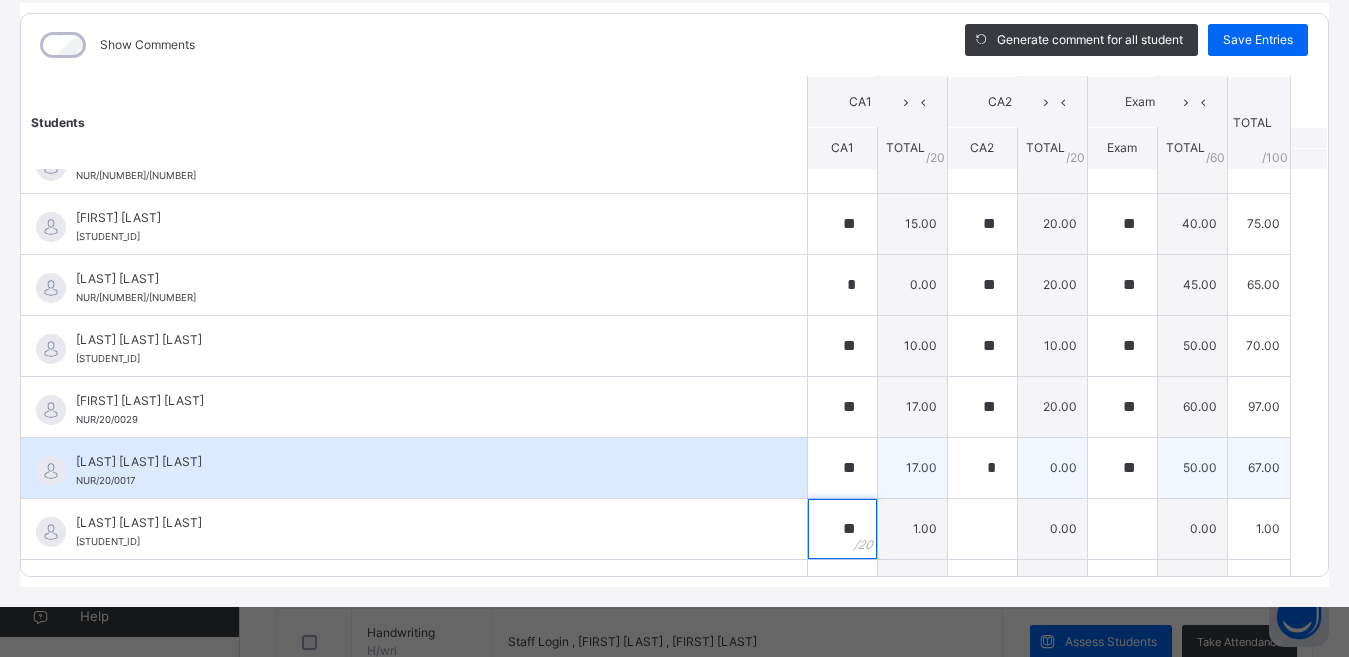 type on "**" 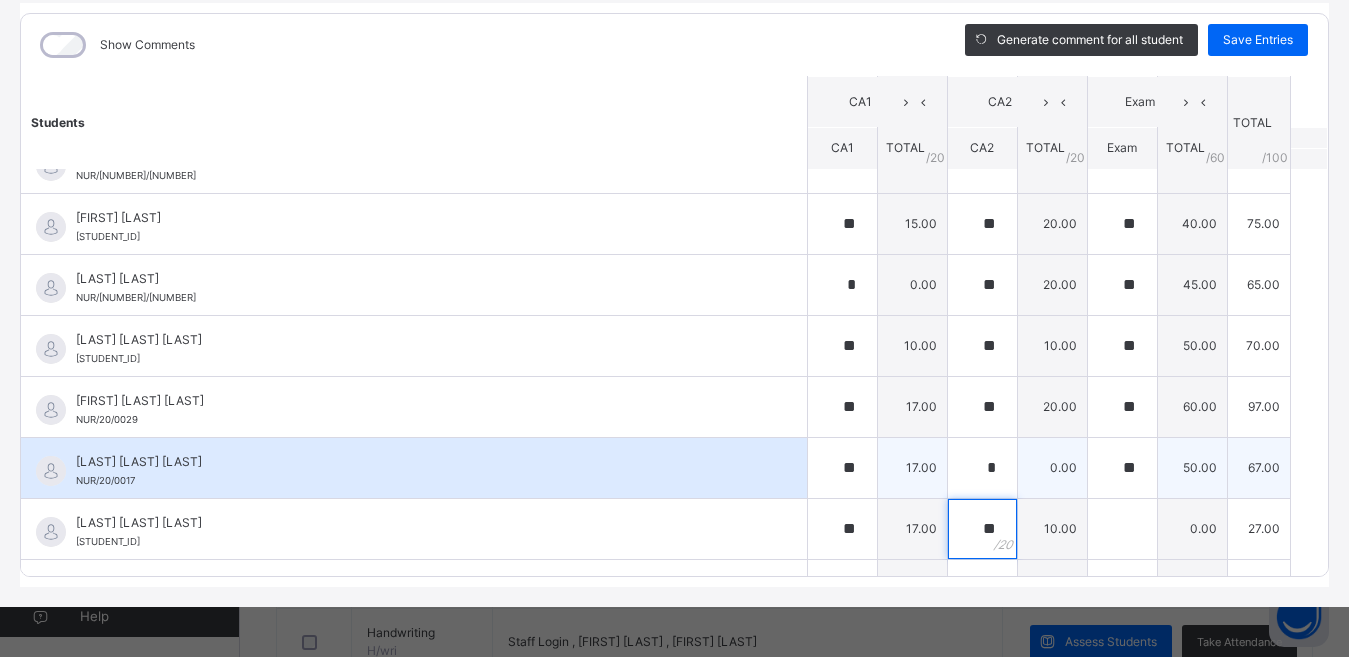 type on "**" 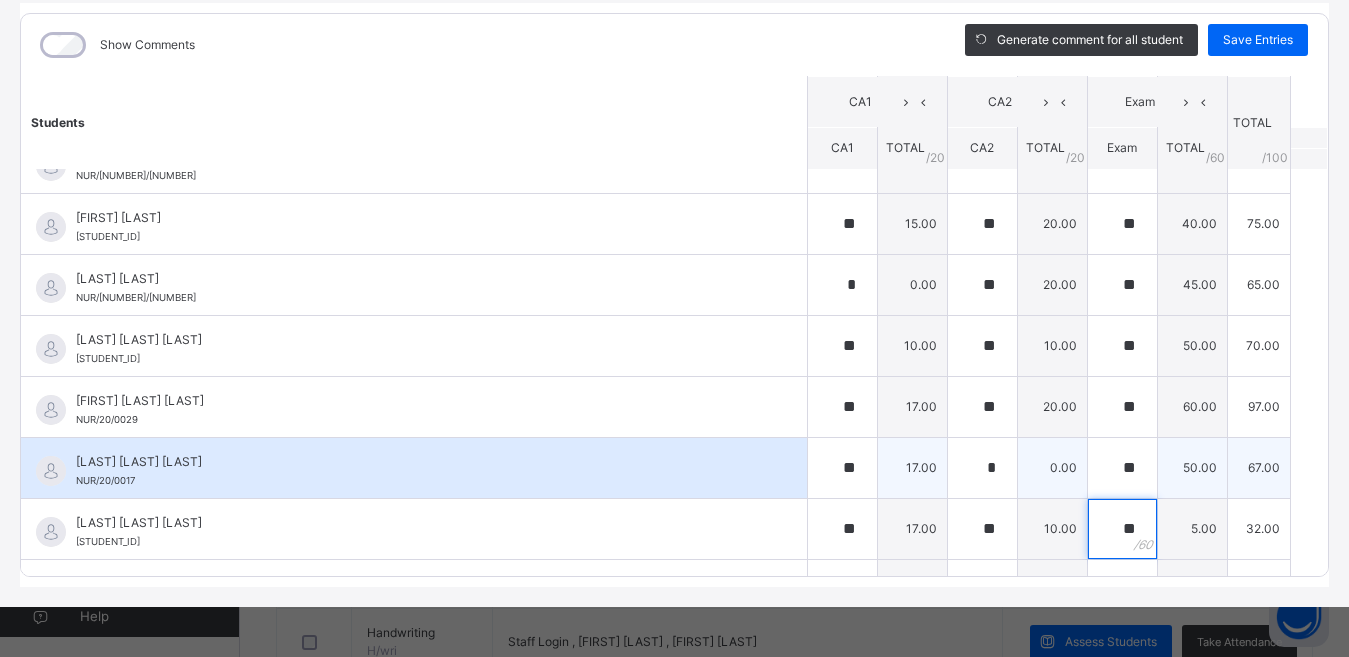 type on "**" 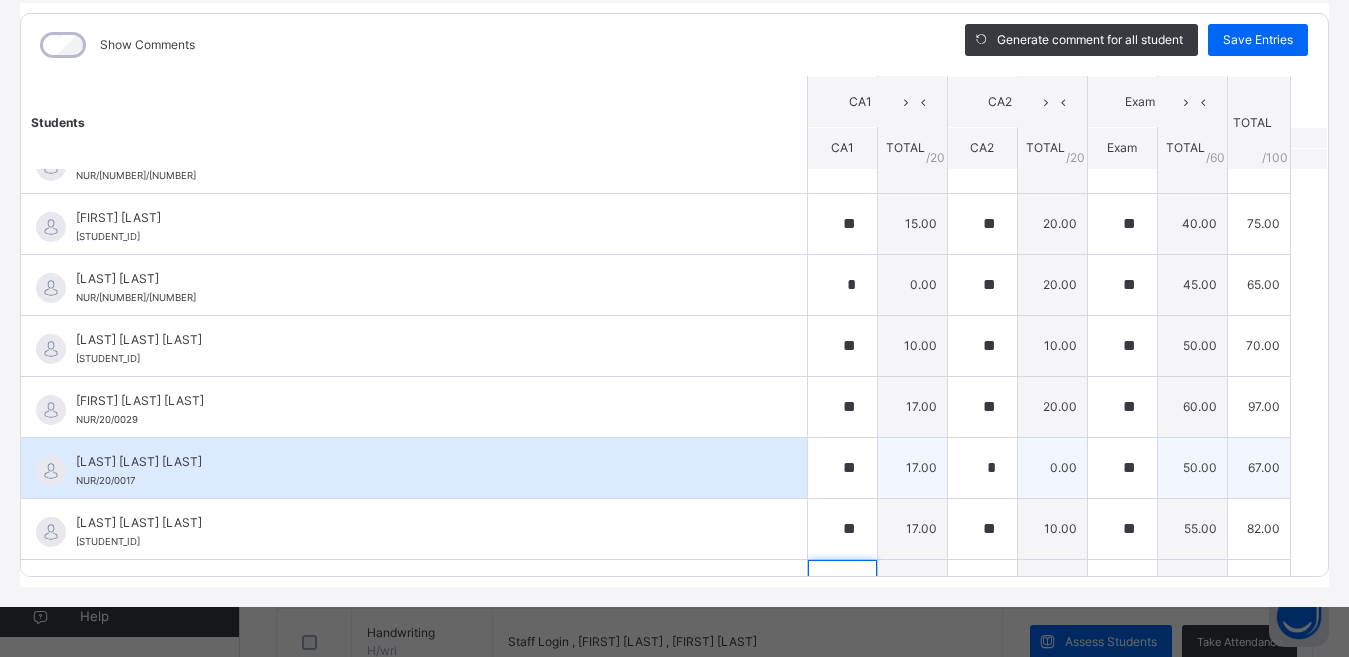 scroll, scrollTop: 1441, scrollLeft: 0, axis: vertical 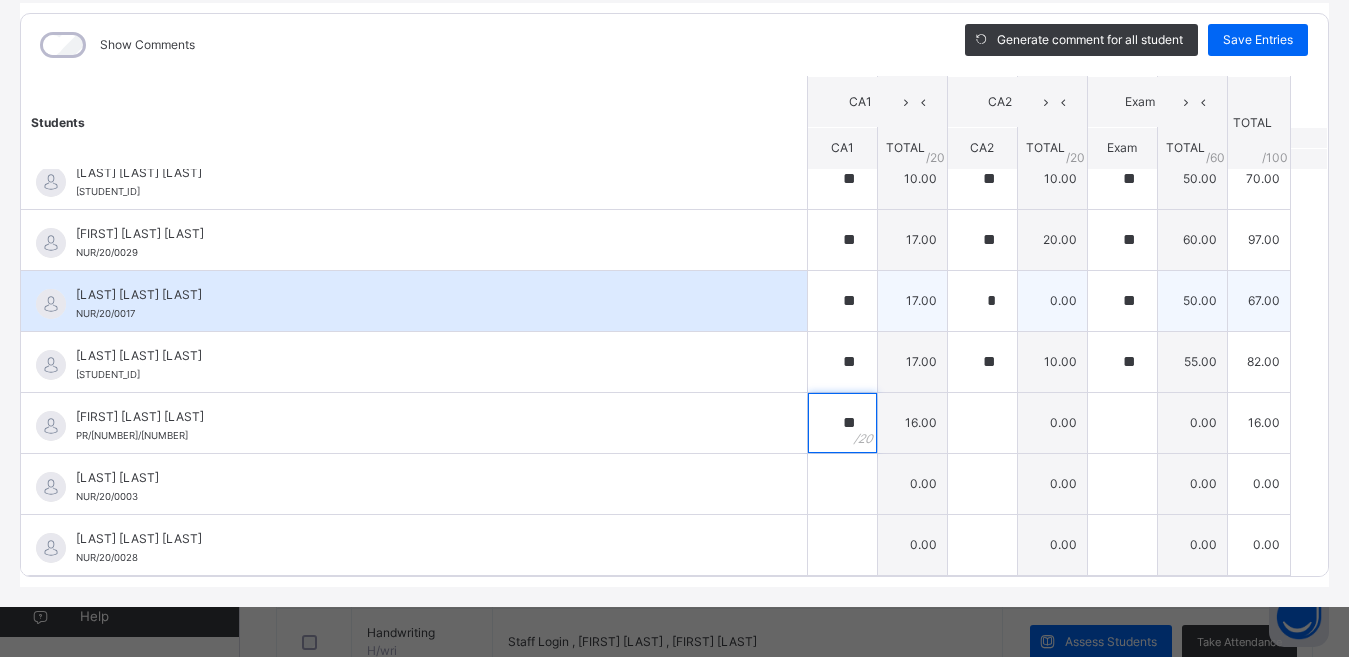 type on "**" 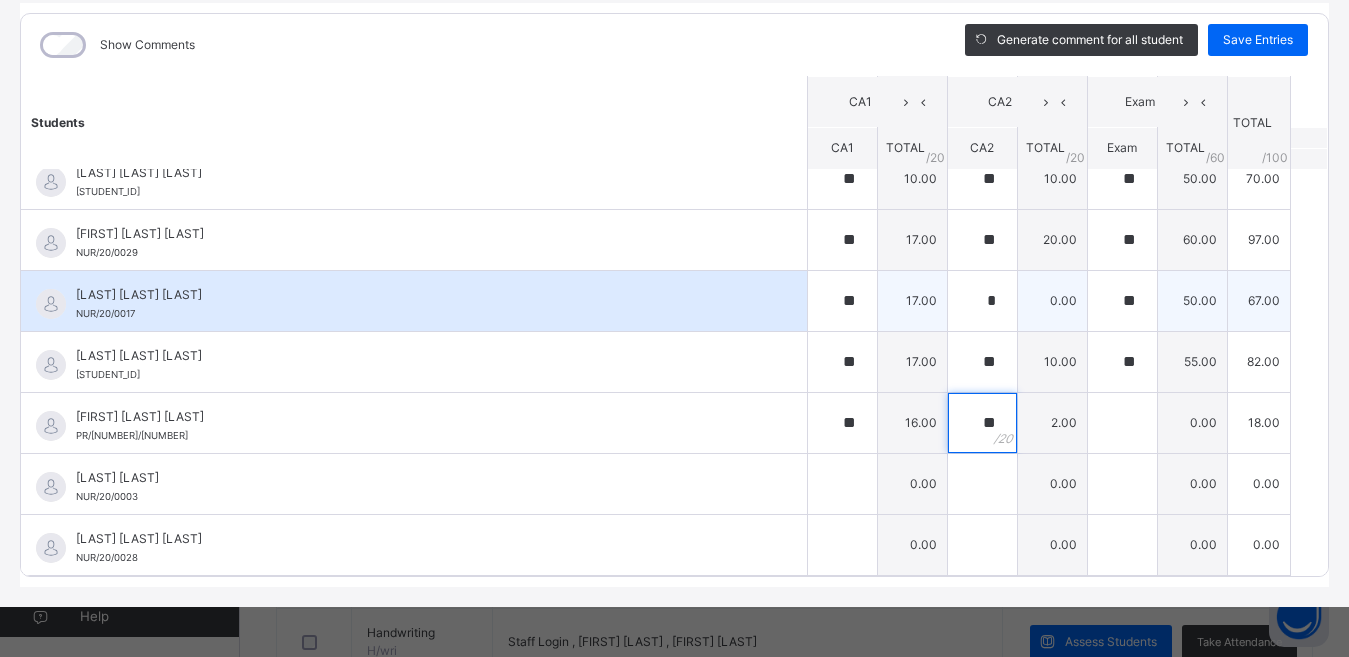 type on "**" 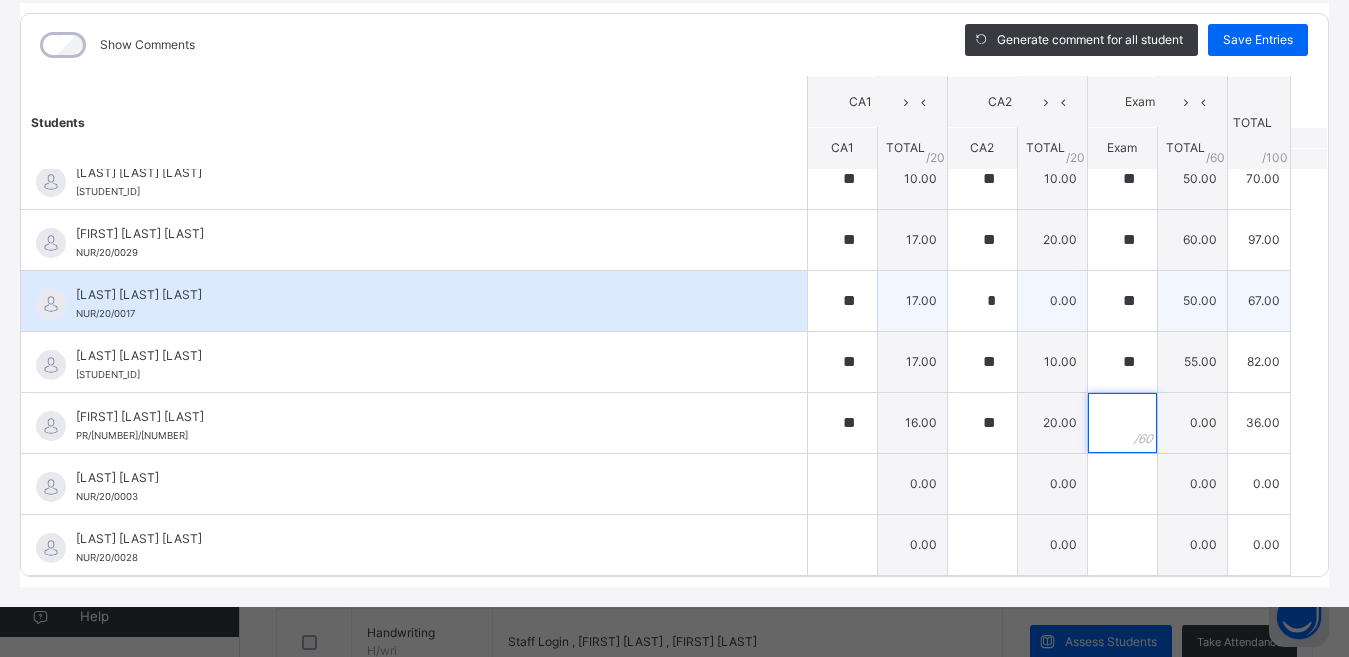 type on "*" 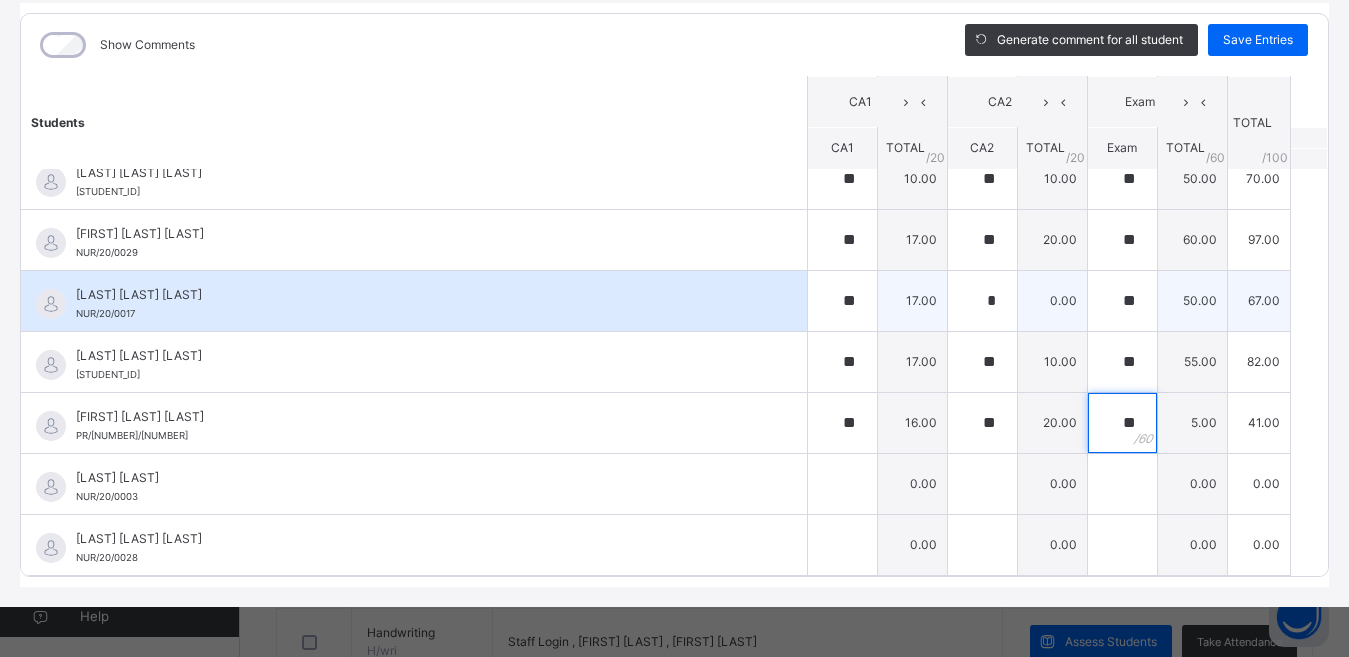 type on "**" 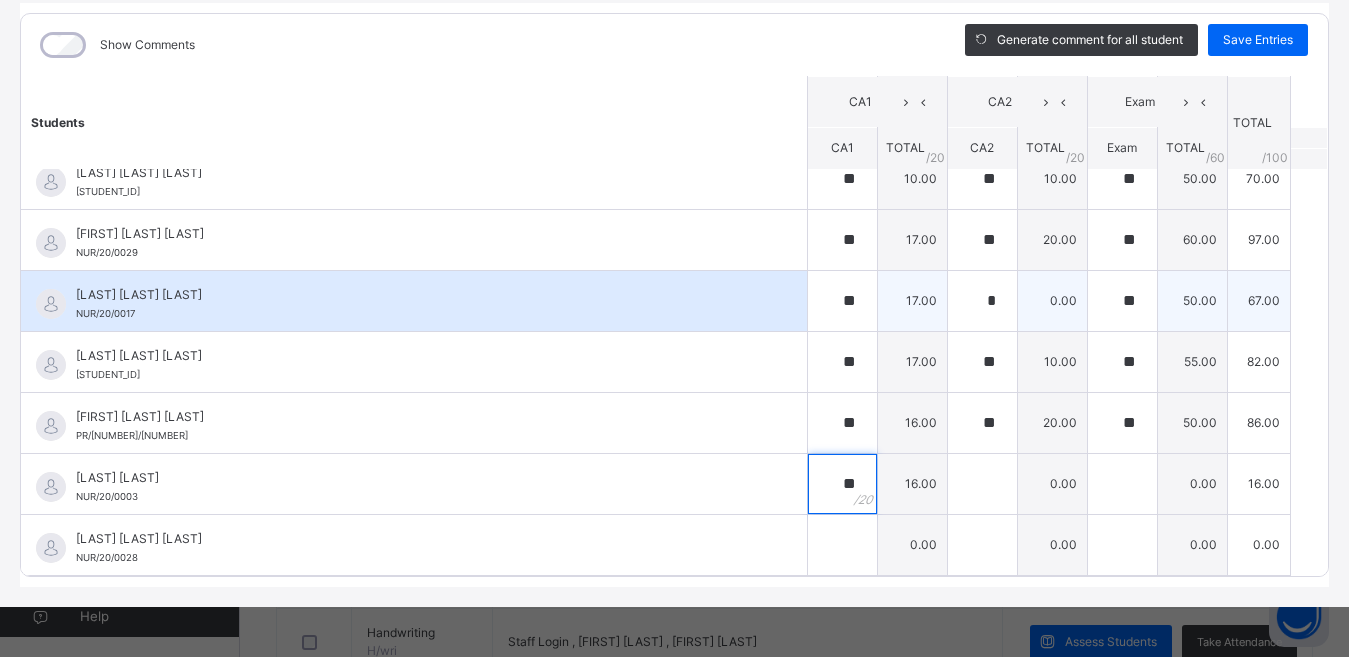type on "**" 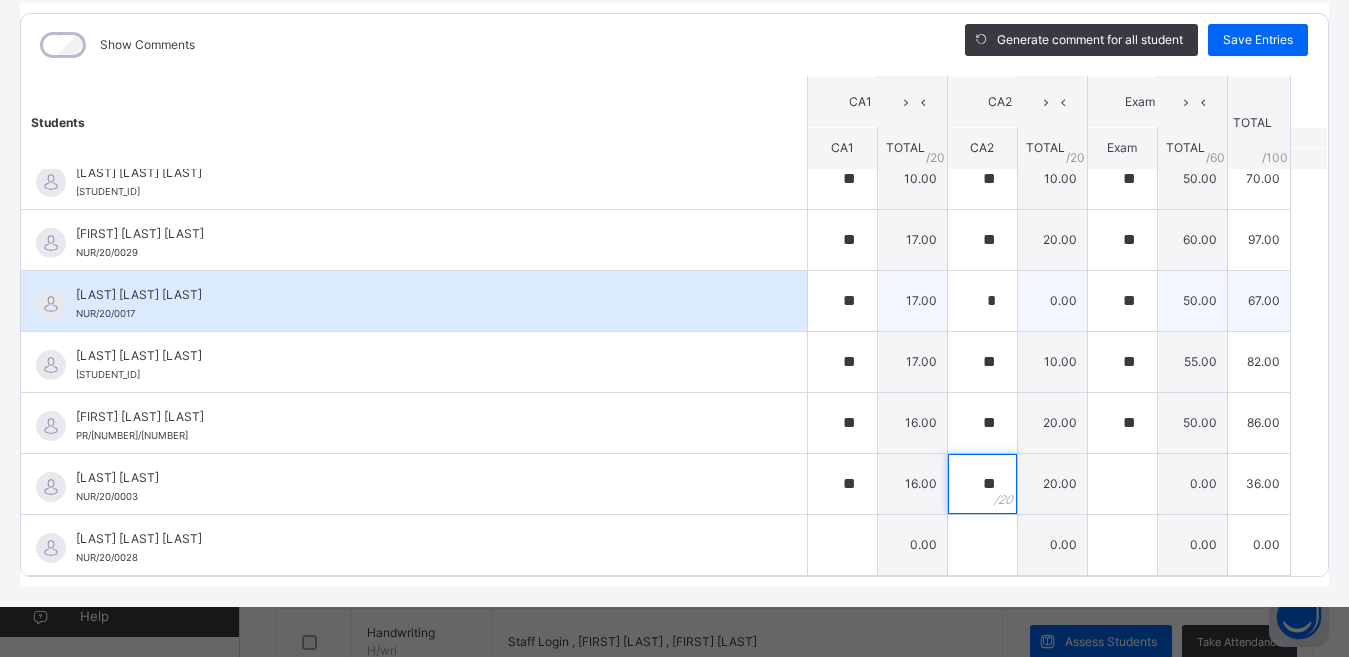 type on "**" 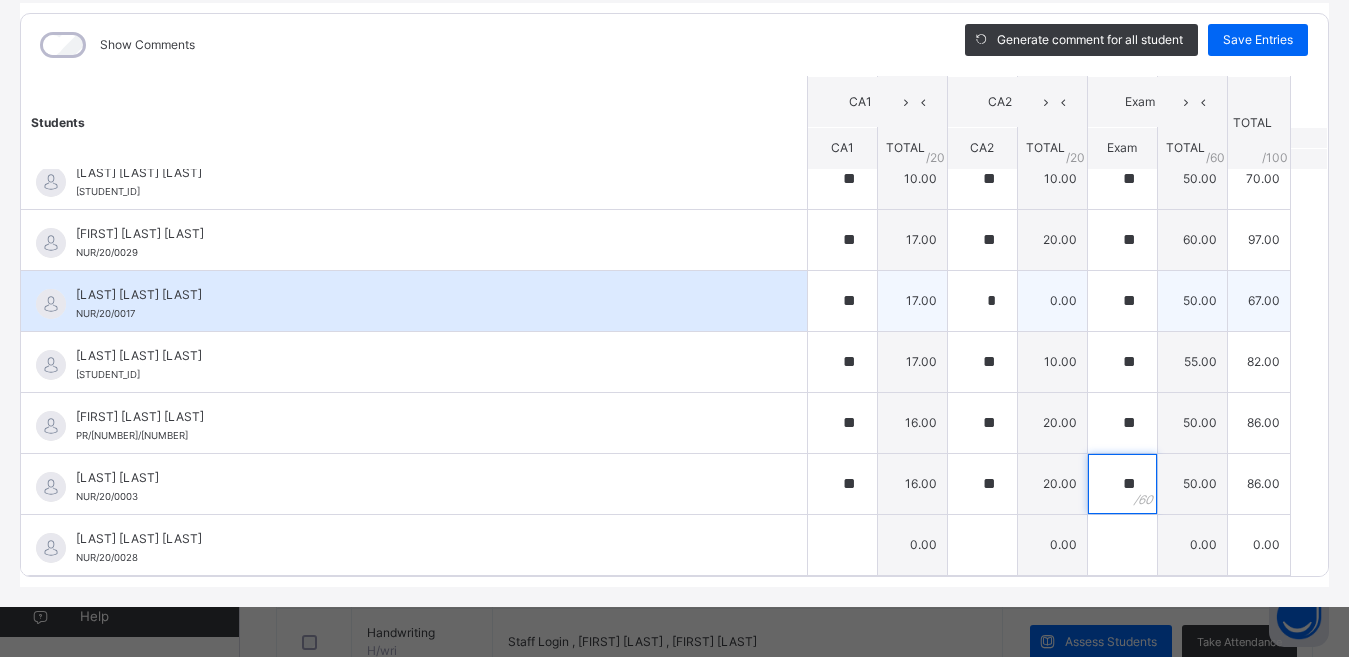 type on "**" 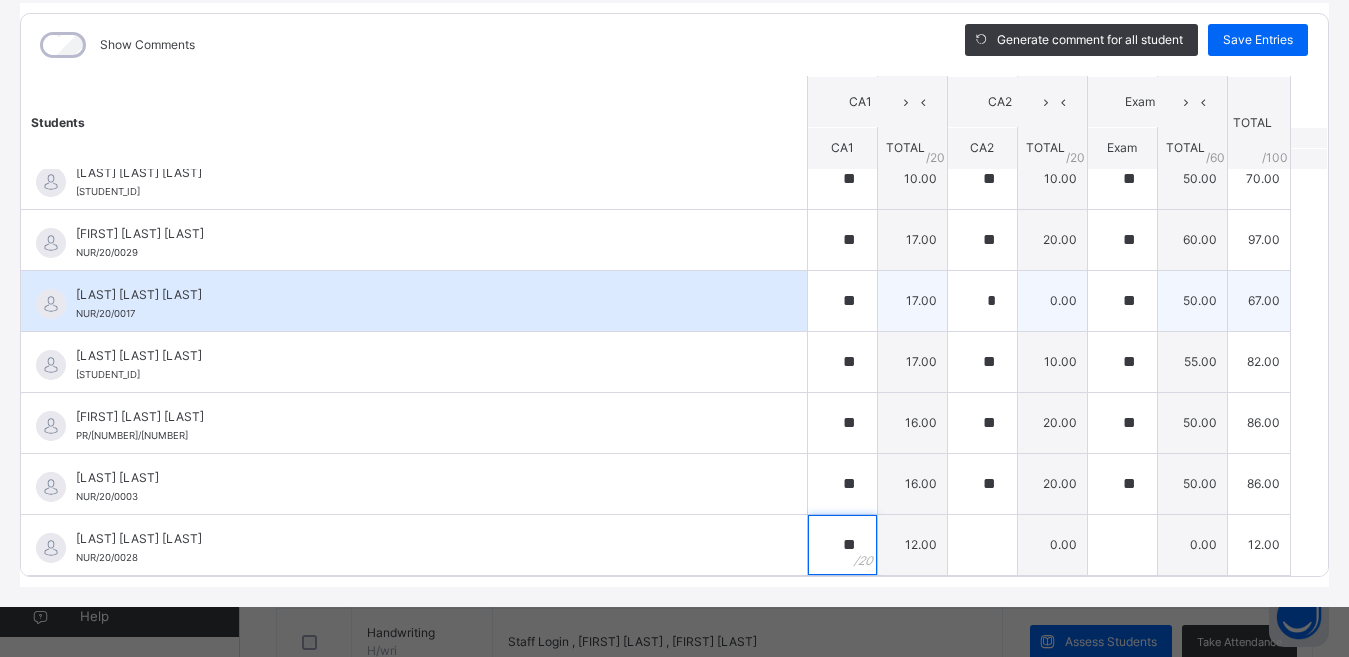 type on "**" 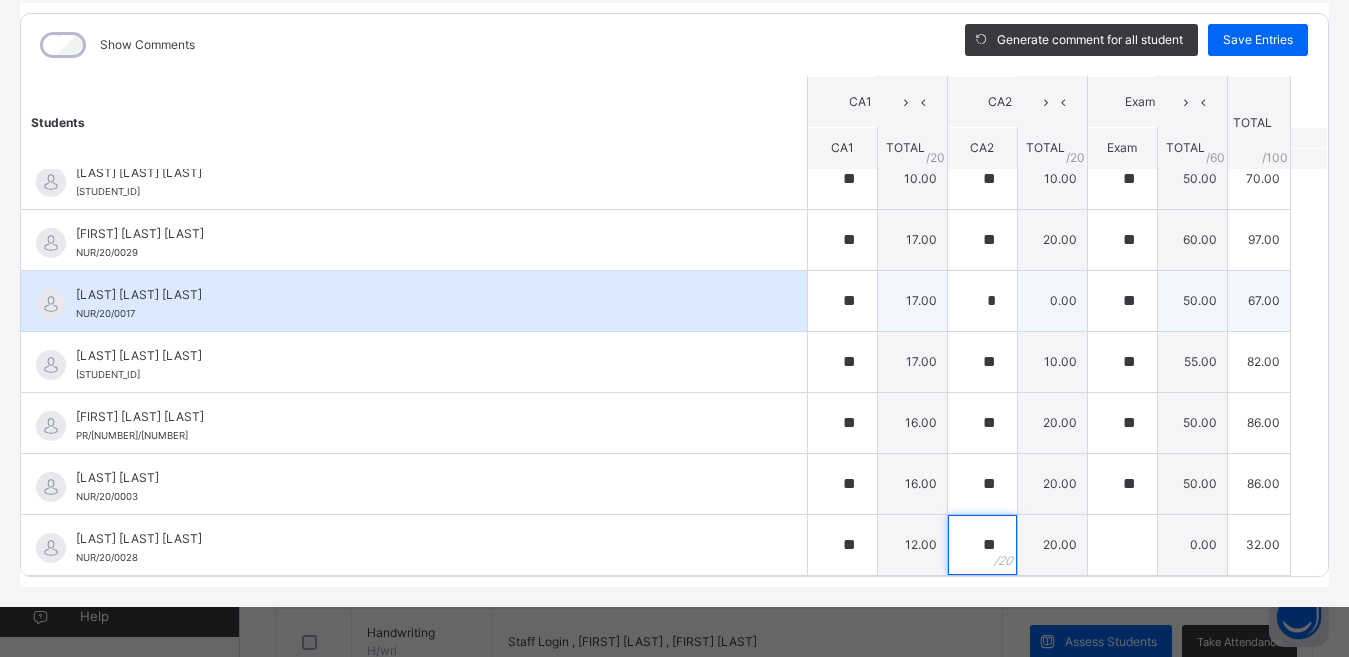 type on "*" 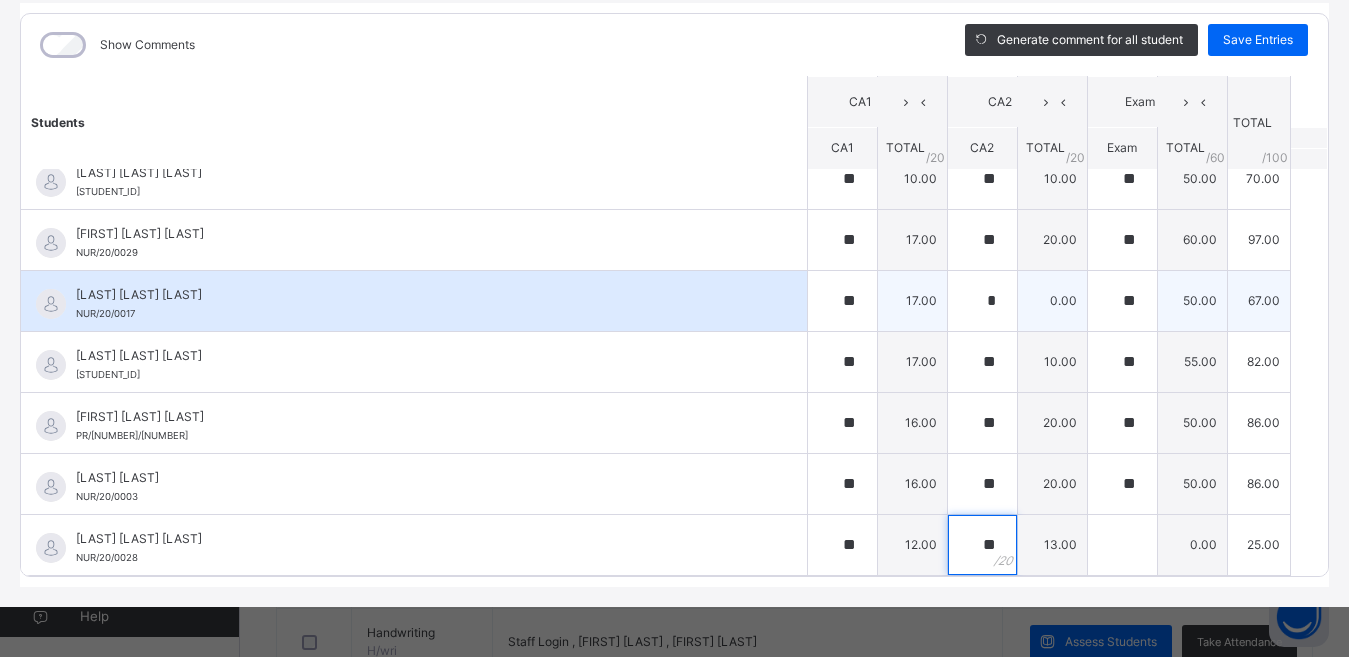 type on "**" 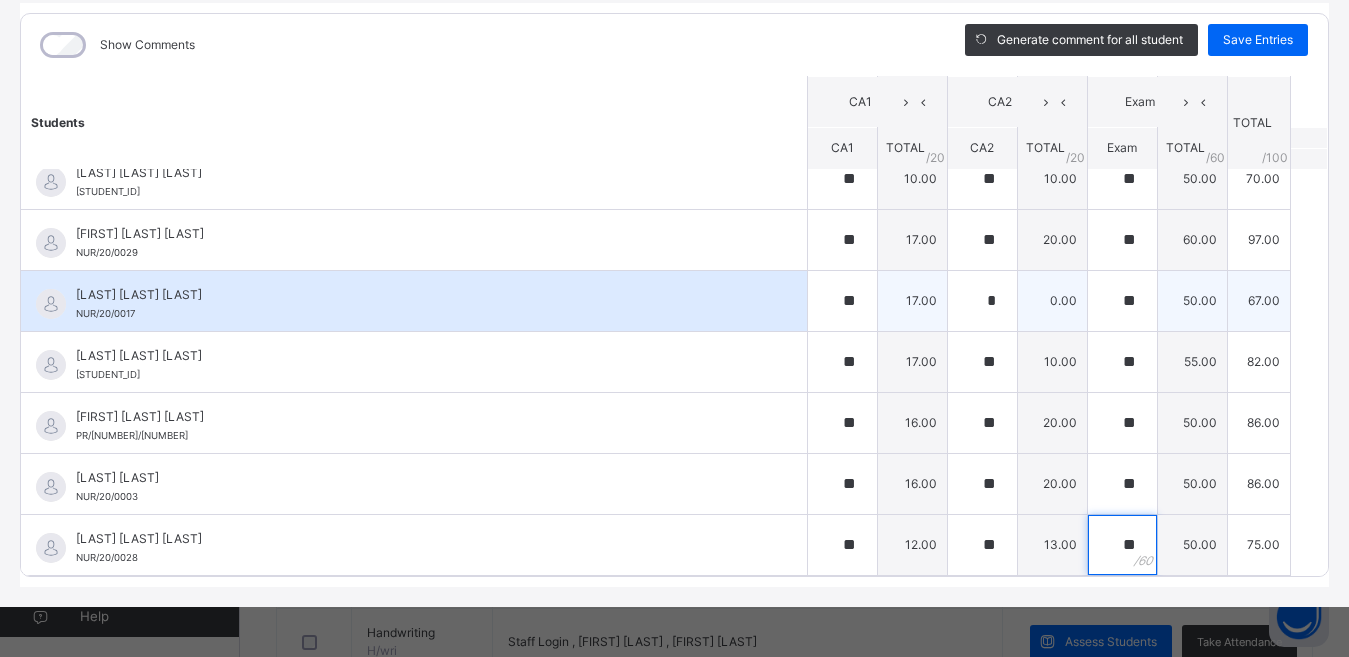 type on "**" 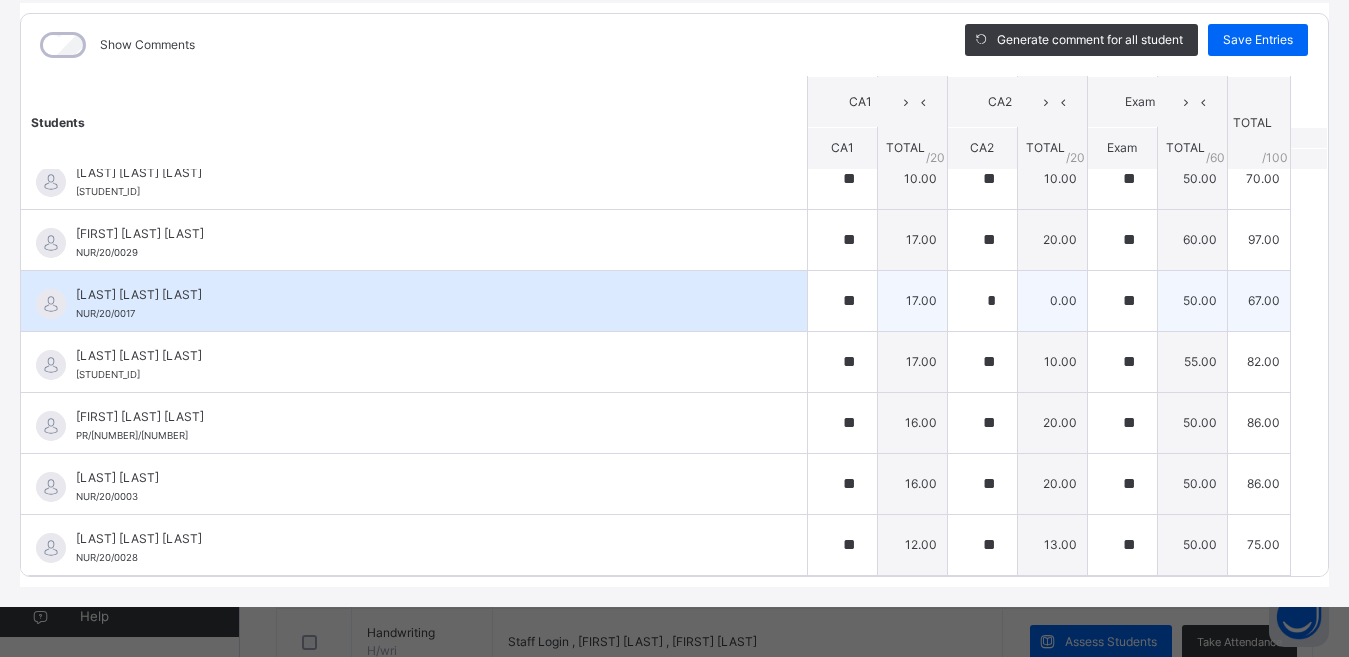 scroll, scrollTop: 1172, scrollLeft: 0, axis: vertical 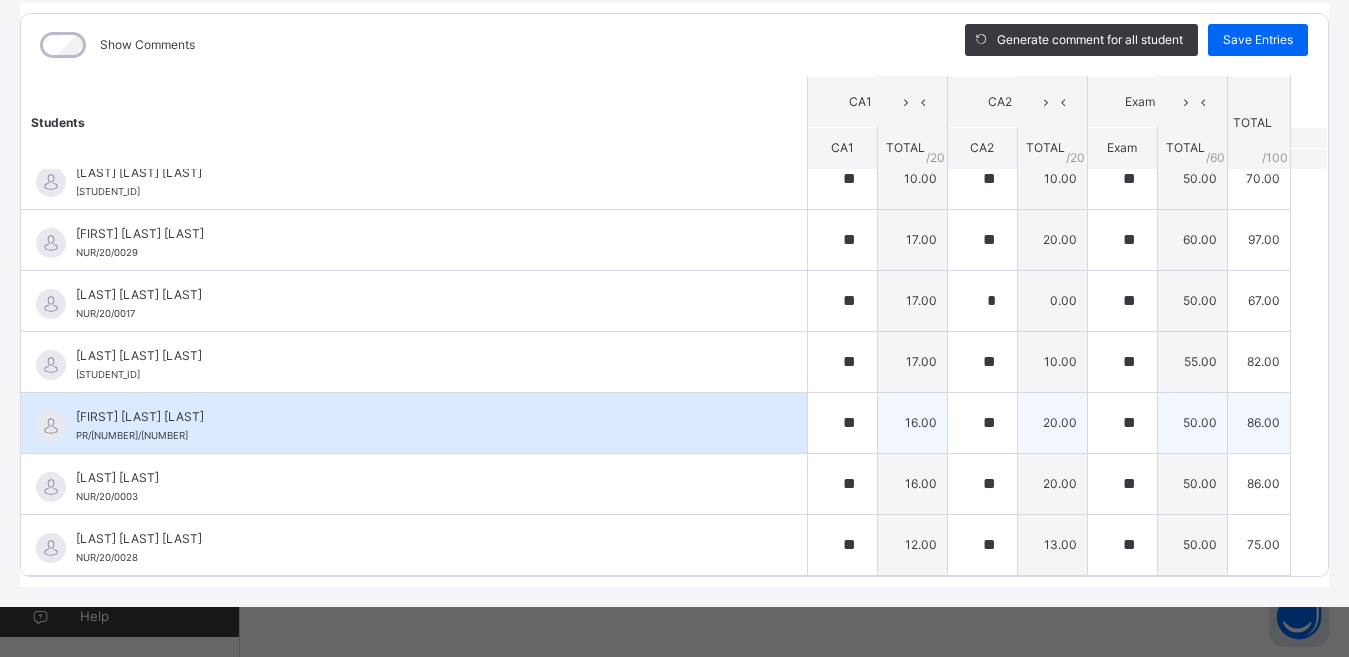 click on "16.00" at bounding box center [912, 422] 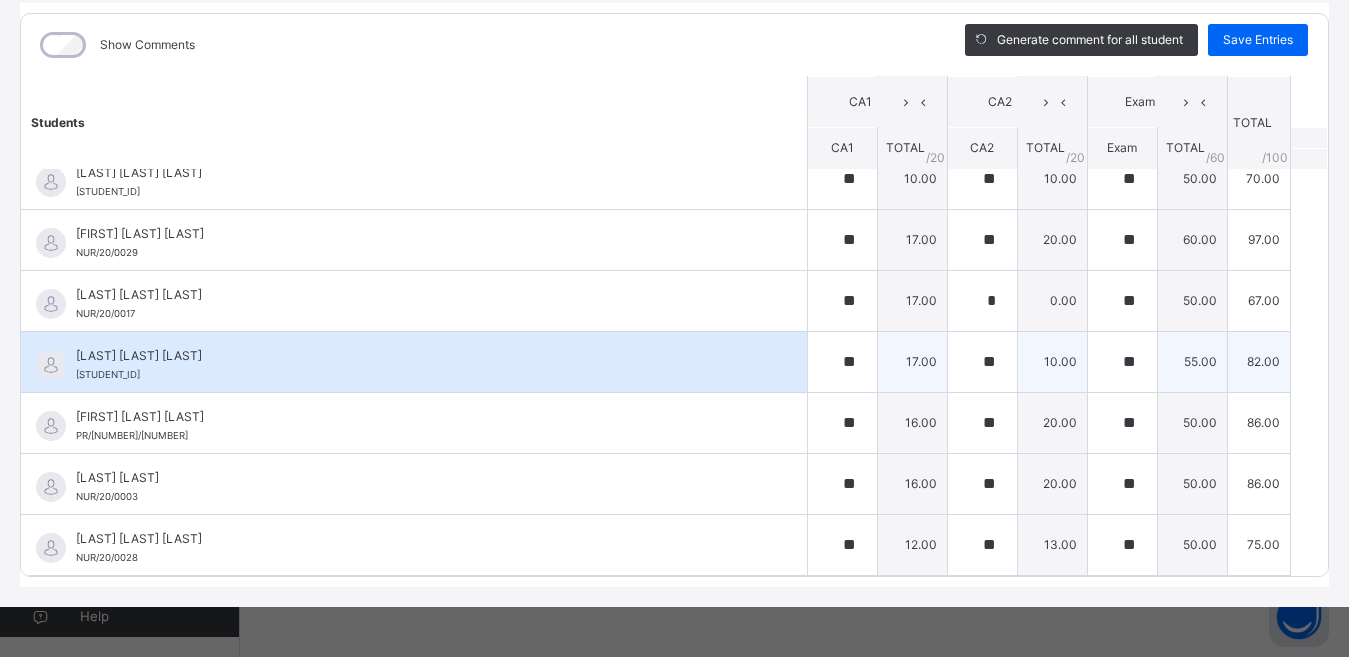 scroll, scrollTop: 1341, scrollLeft: 0, axis: vertical 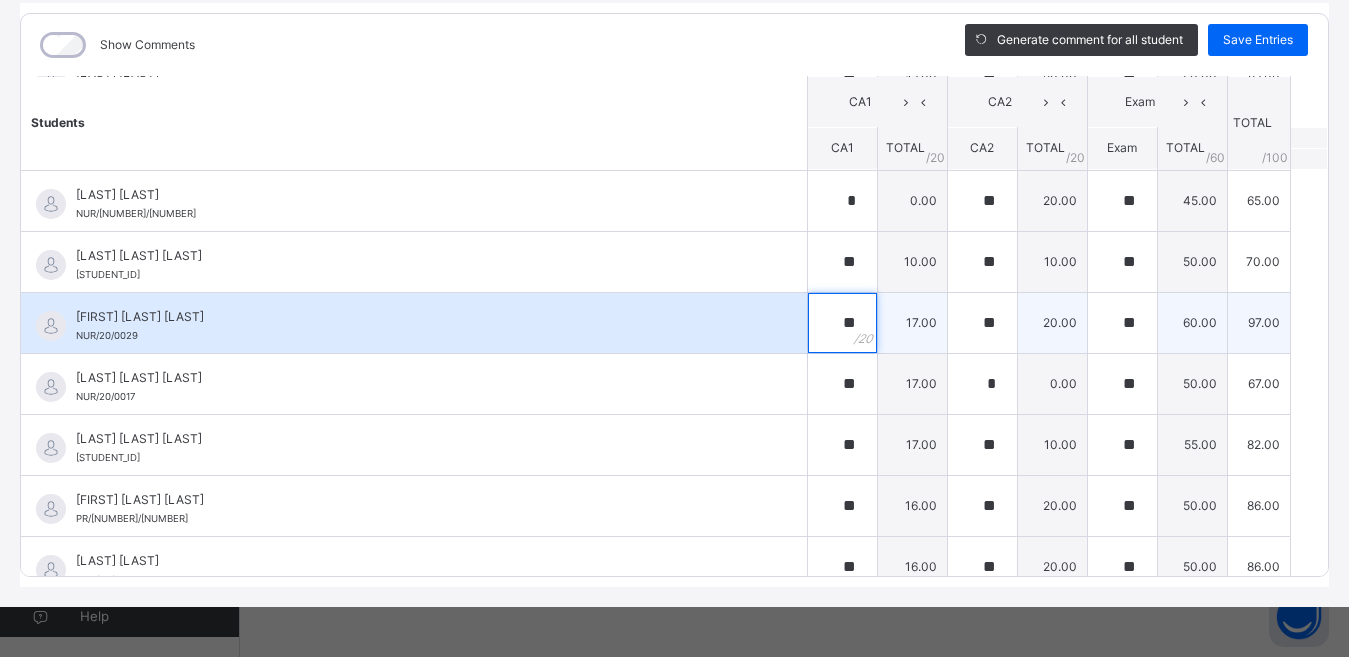 click on "**" at bounding box center (842, 323) 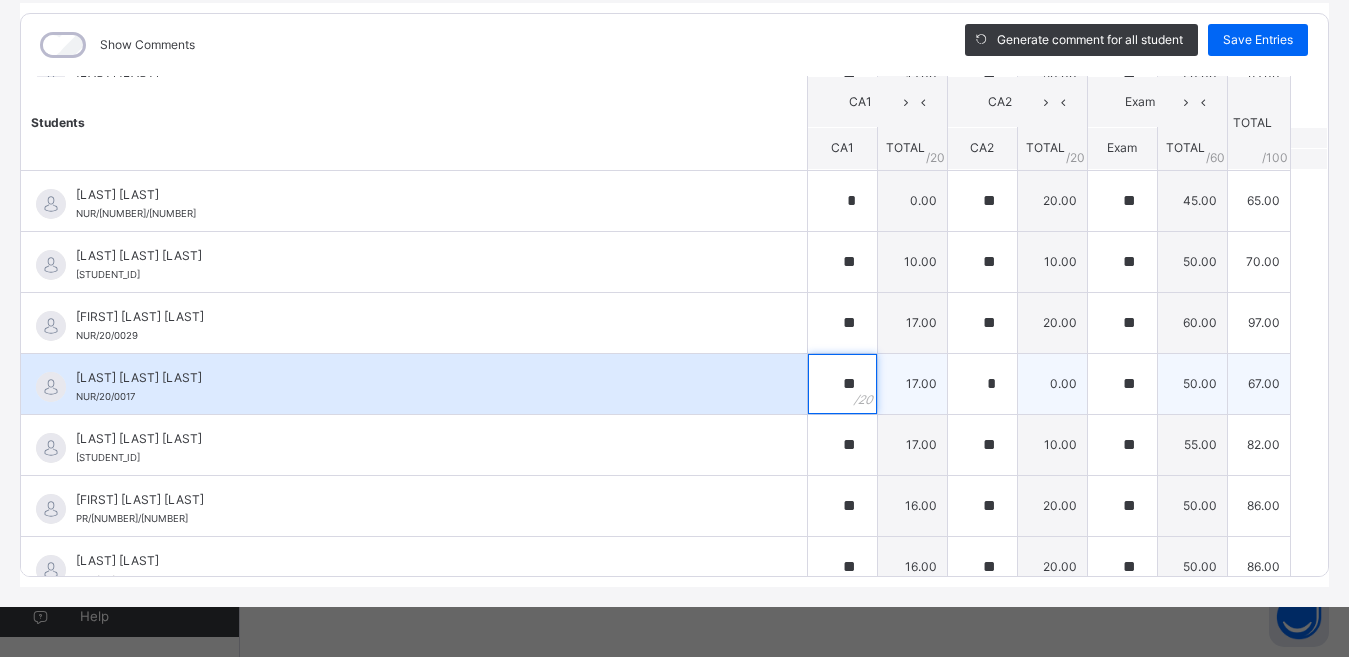 click on "**" at bounding box center (842, 384) 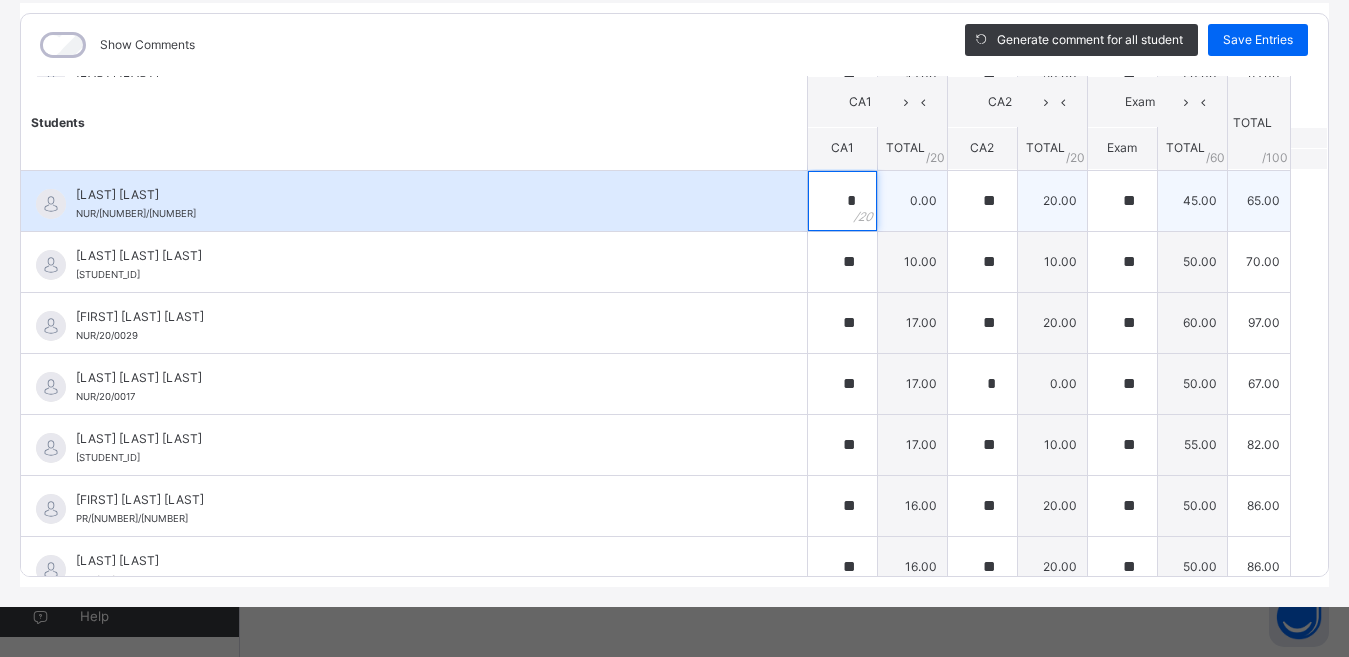 click on "*" at bounding box center [842, 201] 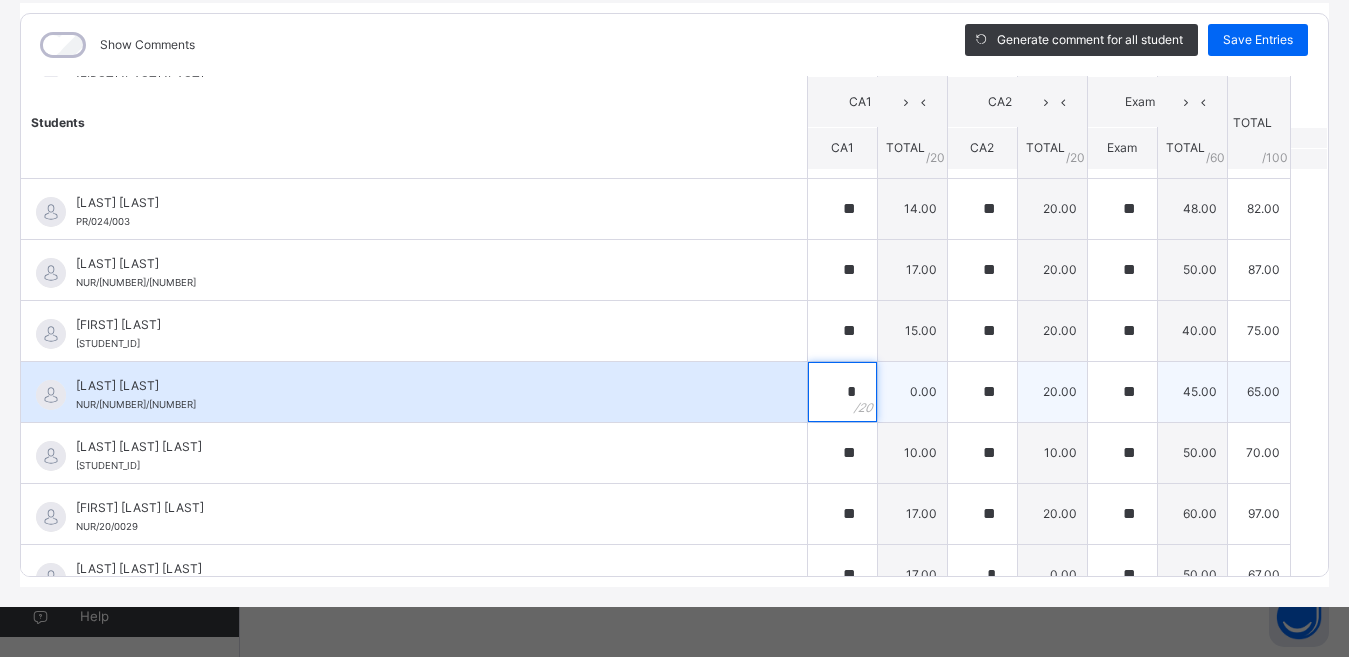 scroll, scrollTop: 1141, scrollLeft: 0, axis: vertical 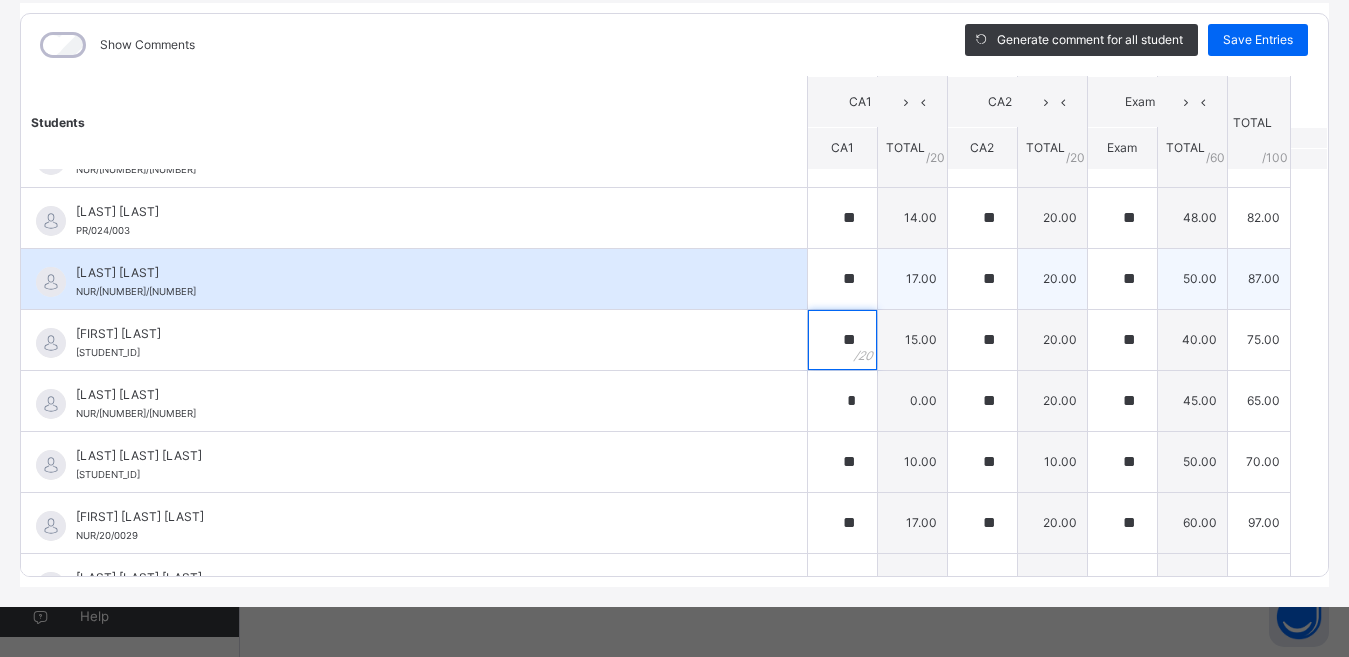 click on "ABDUL [LAST] PR/[NUMBER]/[NUMBER] ABDUL [LAST] PR/[NUMBER]/[NUMBER] * 0.00 * 0.00 * 0.00 0.00 Generate comment 0 / 250   ×   Subject Teacher’s Comment Generate and see in full the comment developed by the AI with an option to regenerate the comment JS ABDUL [LAST] PR/[NUMBER]/[NUMBER] Total 0.00  / 100.00 Sims Bot   Regenerate     Use this comment   ABDUL-AZIZ [LAST] NUR/[NUMBER]/[NUMBER] ABDUL-AZIZ [LAST] NUR/[NUMBER]/[NUMBER] ** 12.00 ** 15.00 ** 50.00 77.00 Generate comment 0 / 250   ×   Subject Teacher’s Comment Generate and see in full the comment developed by the AI with an option to regenerate the comment JS ABDUL-AZIZ [LAST] NUR/[NUMBER]/[NUMBER] Total 77.00  / 100.00 Sims Bot   Regenerate     Use this comment   ABDUL-JALAL [LAST] [LAST] NUR/[NUMBER]/[NUMBER] ABDUL-JALAL [LAST] [LAST] NUR/[NUMBER]/[NUMBER] * 0.00 ** 20.00 ** 50.00 70.00 Generate comment 0 / 250   ×   Subject Teacher’s Comment Generate and see in full the comment developed by the AI with an option to regenerate the comment JS ABDUL-JALAL [LAST] [LAST] NUR/[NUMBER]/[NUMBER] Total 70.00  / 100.00" at bounding box center (674, -57) 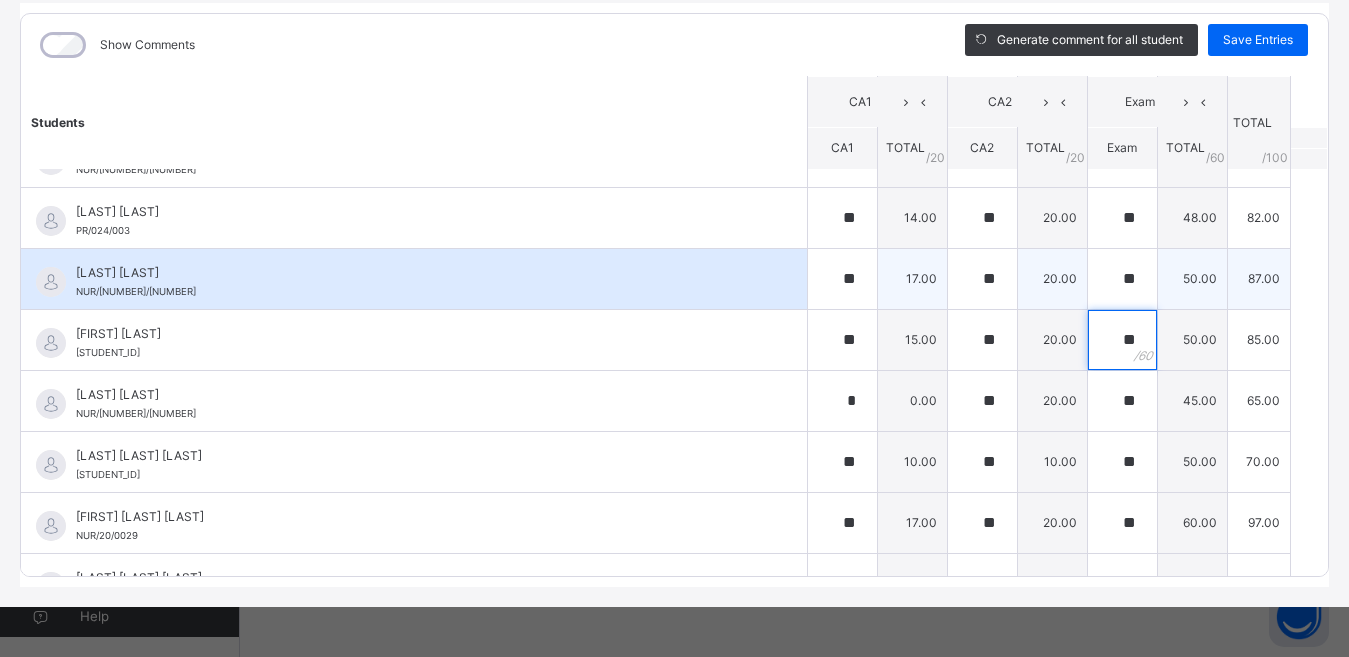type on "**" 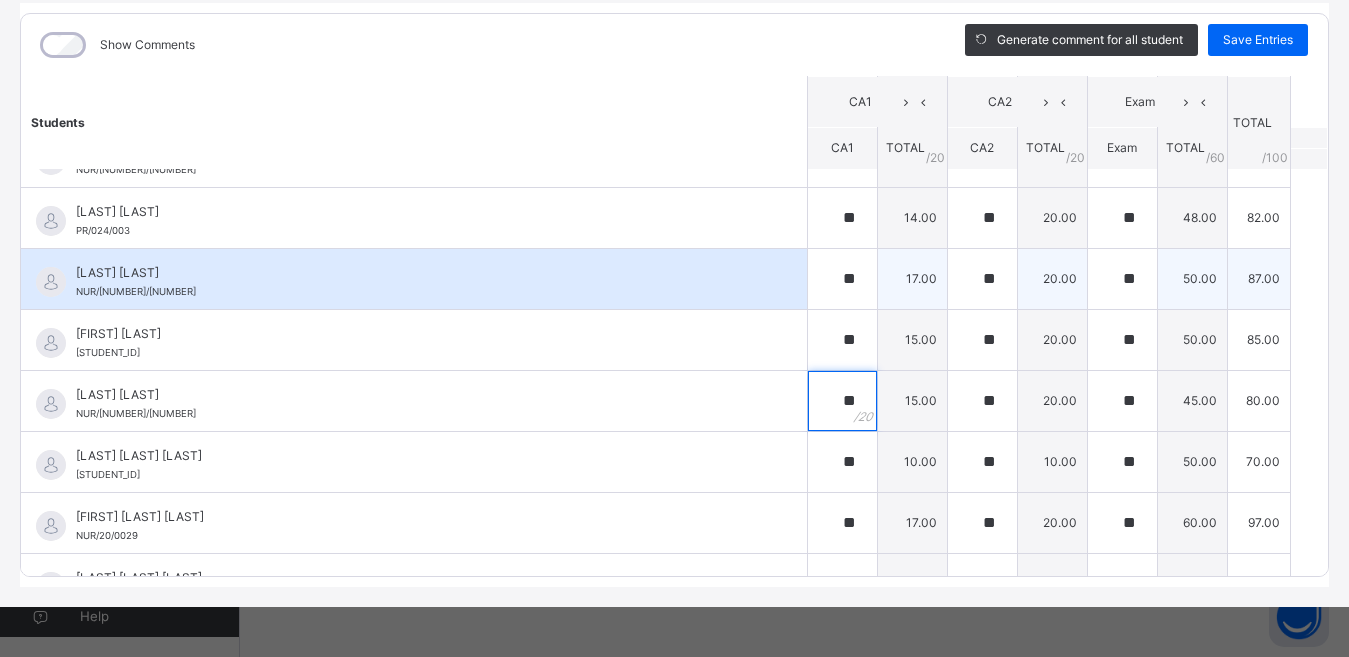 type on "**" 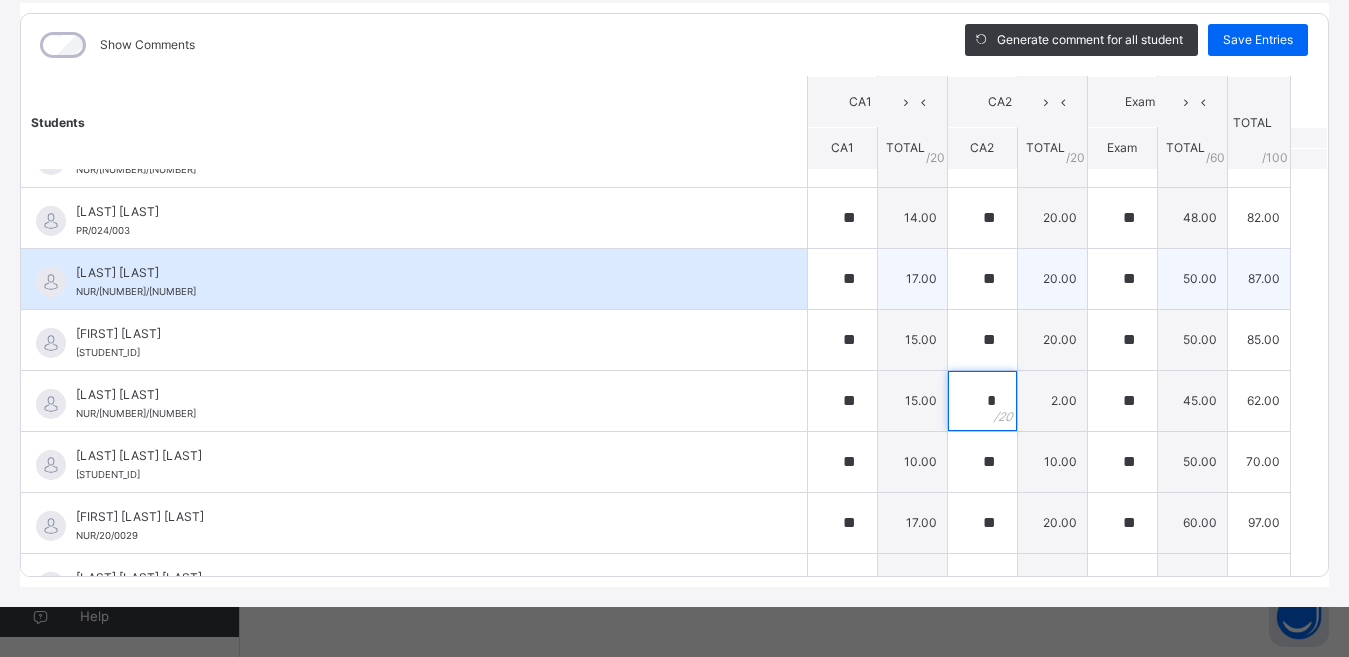 type on "**" 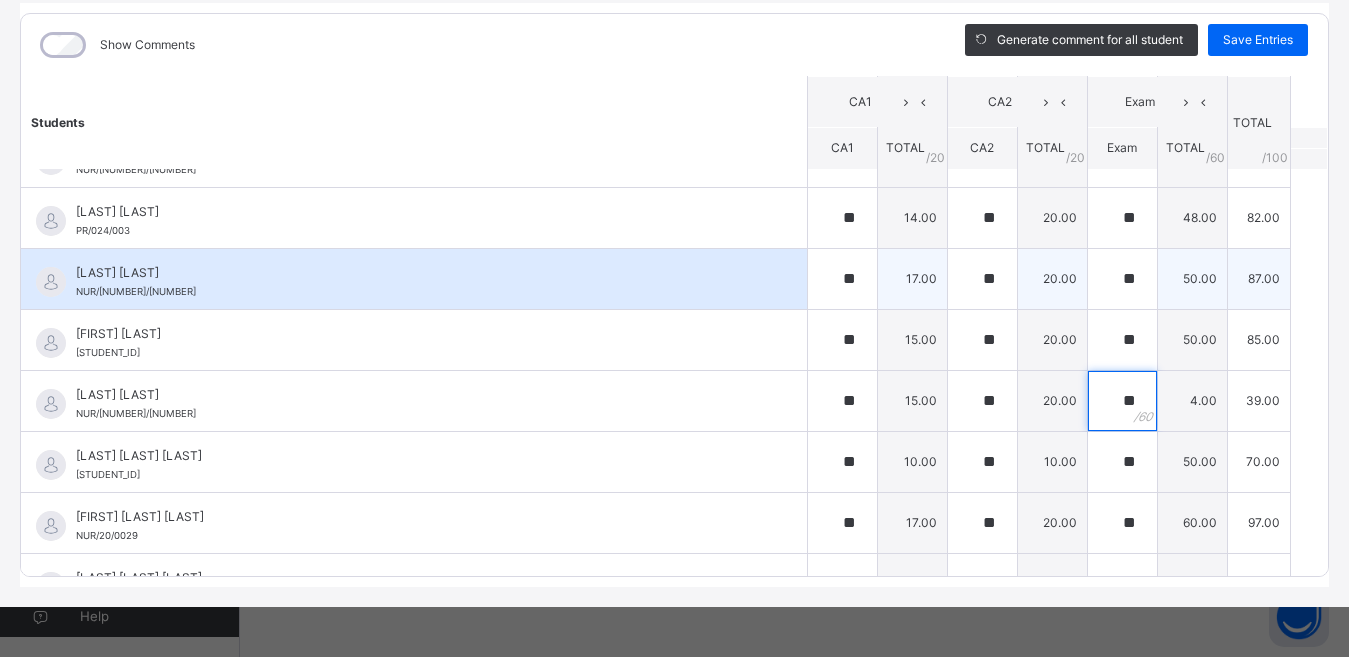 type on "**" 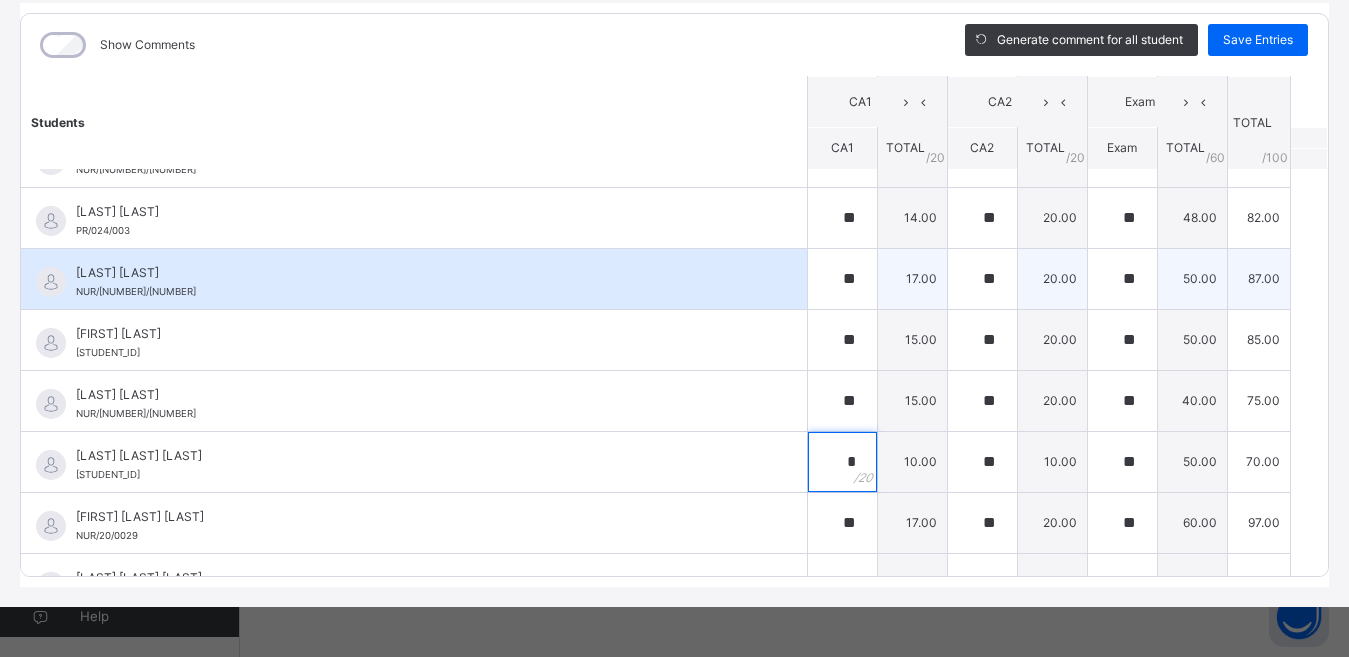 type on "*" 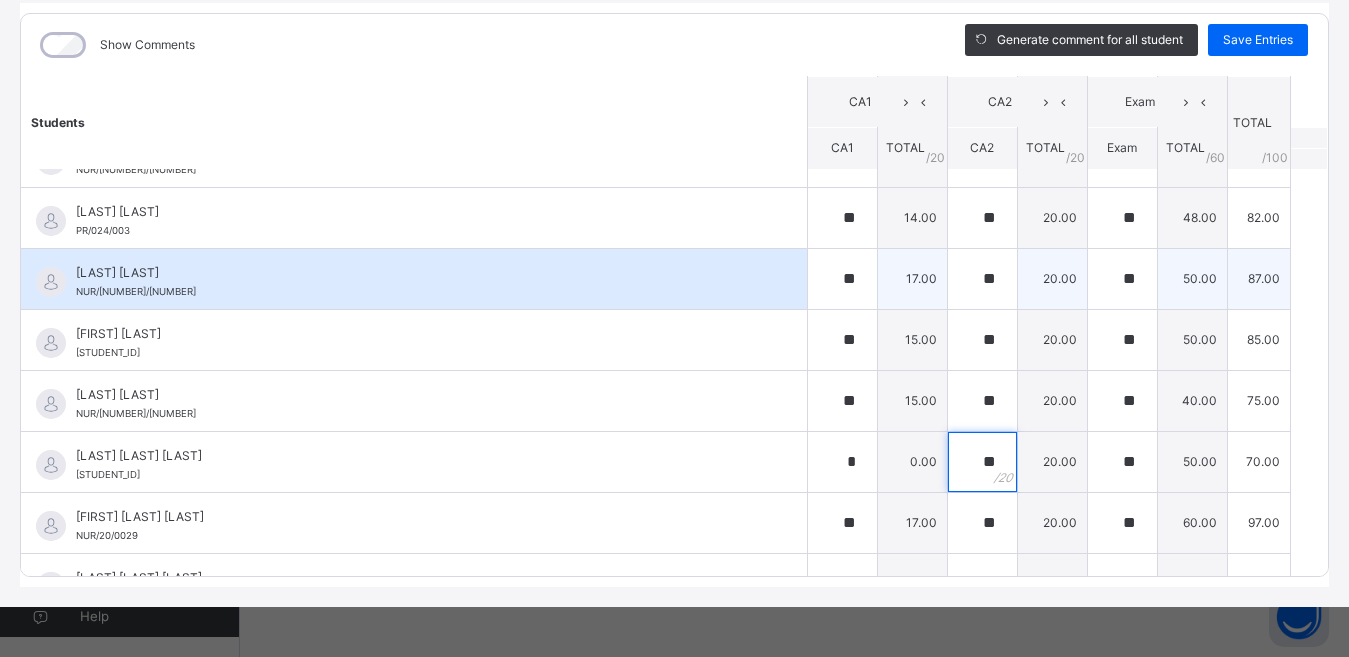 type on "**" 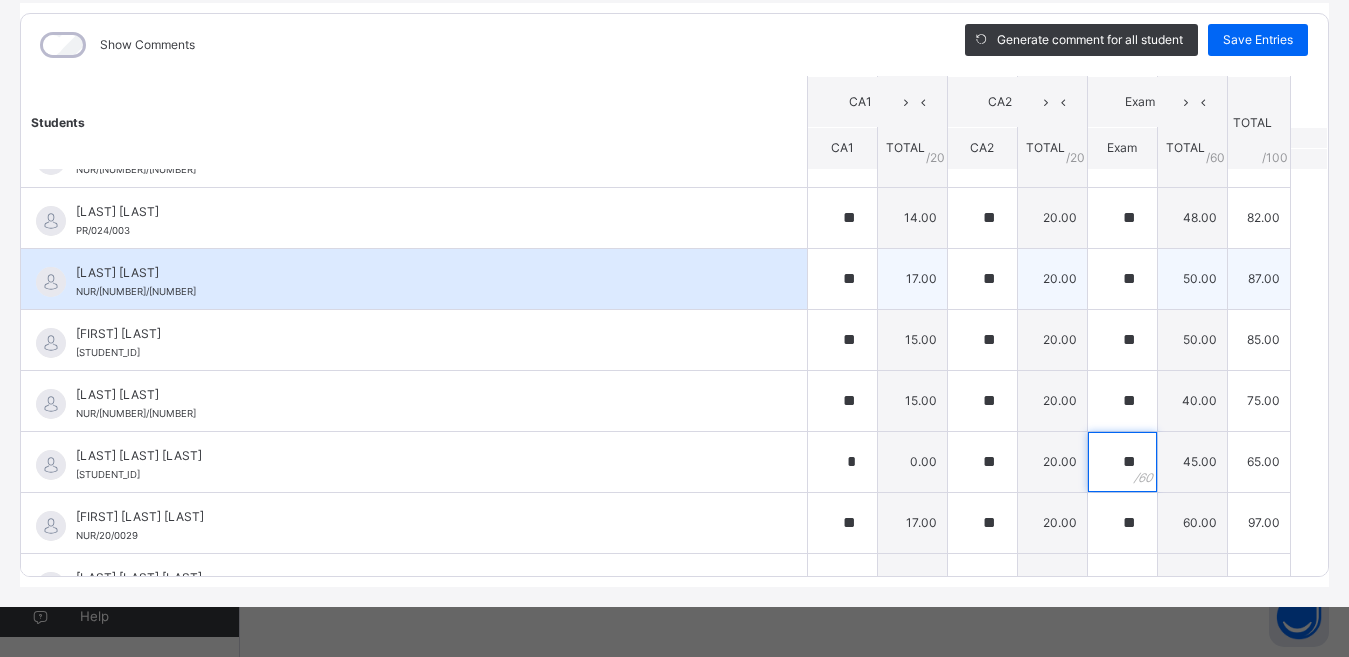 type on "**" 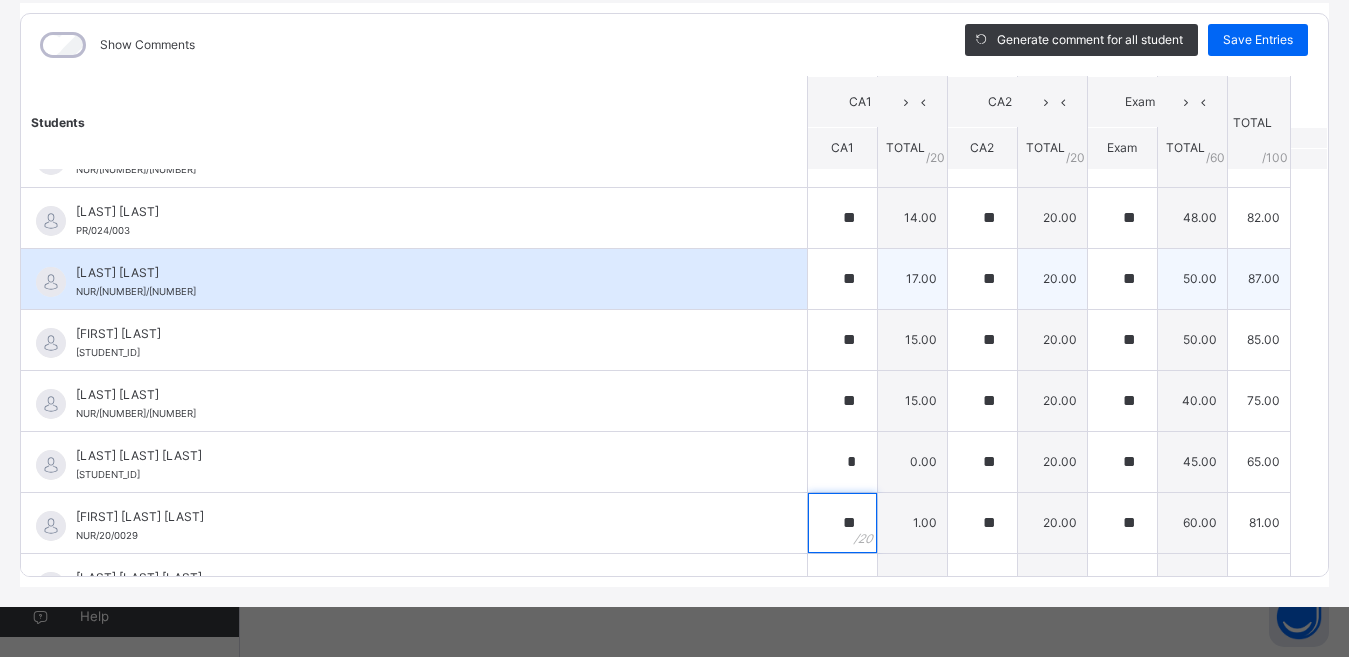 type on "**" 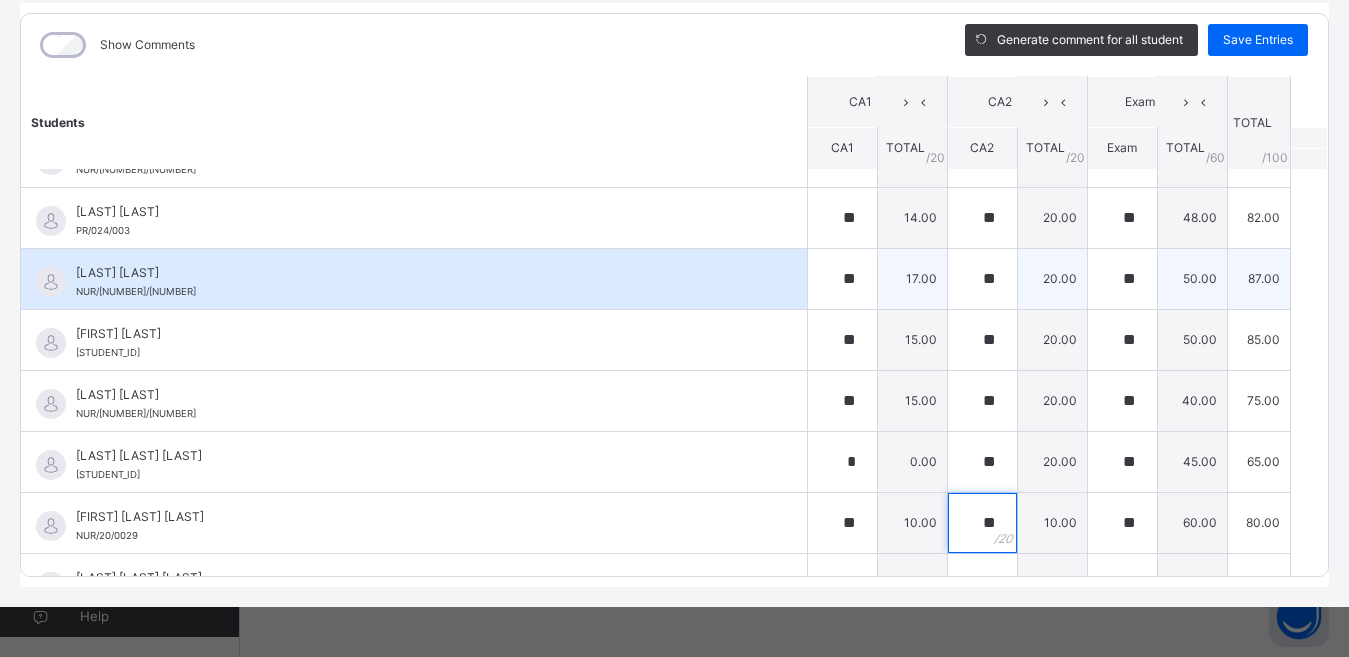 type on "**" 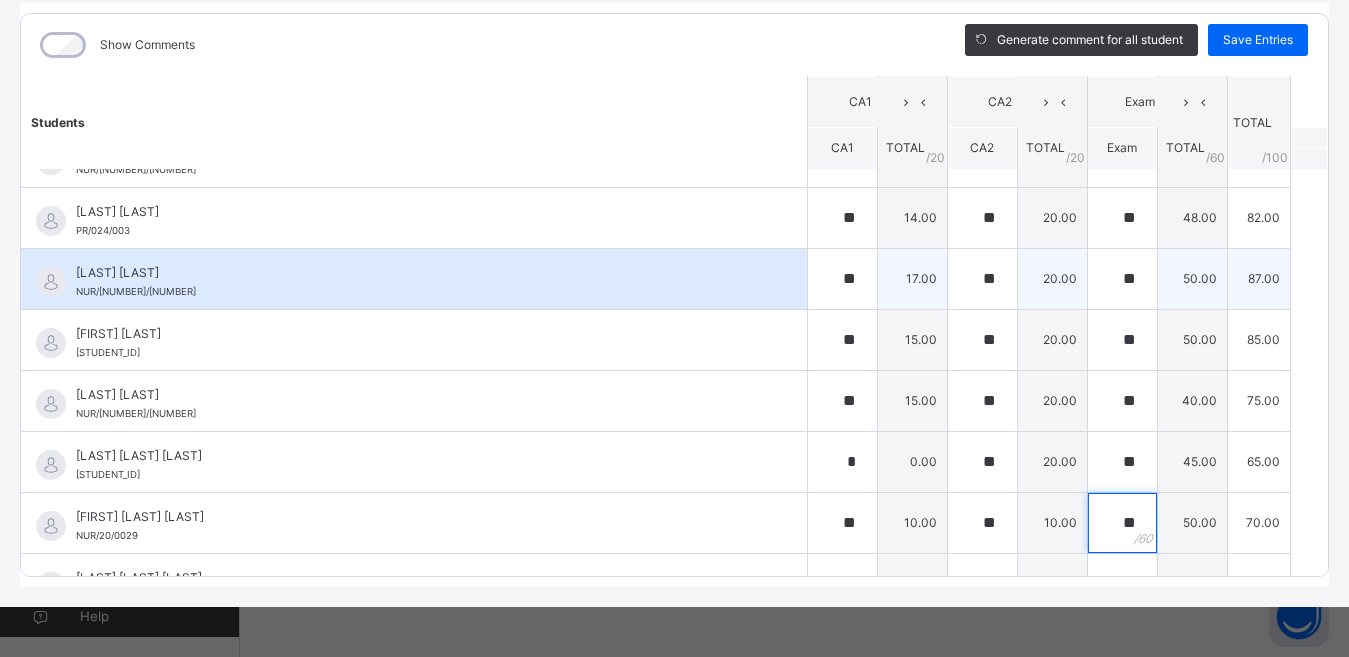 type on "**" 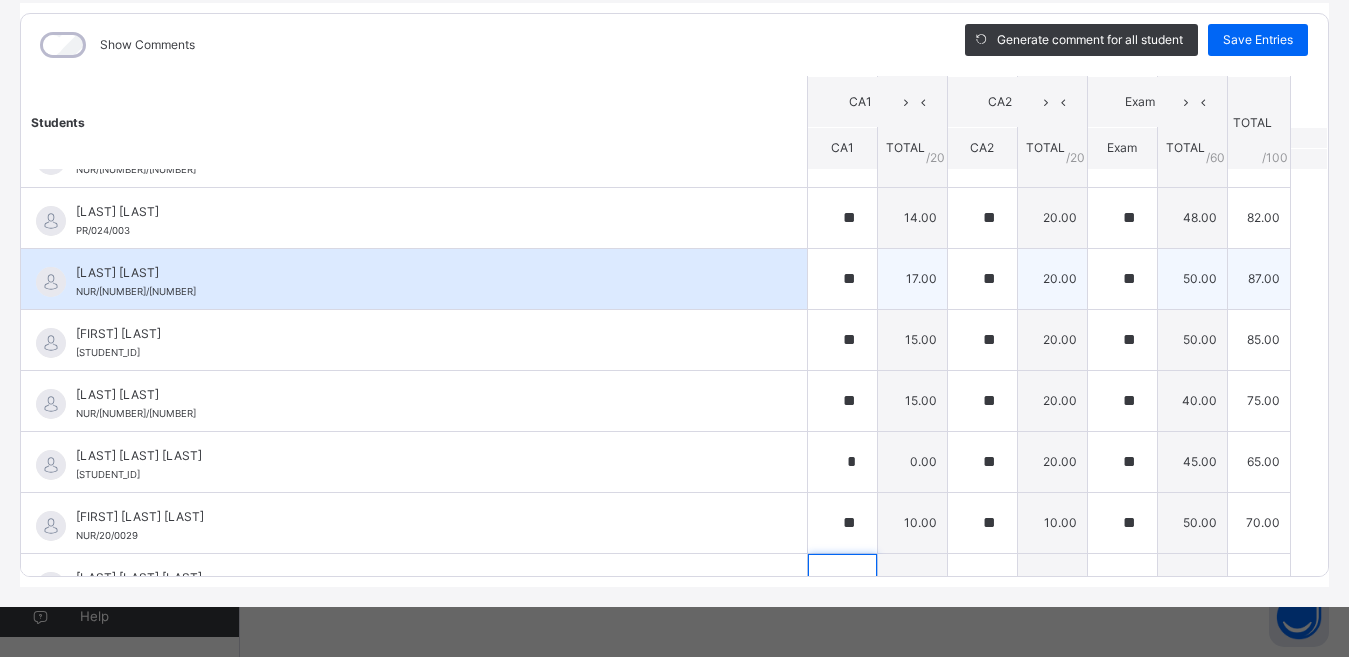 scroll, scrollTop: 1196, scrollLeft: 0, axis: vertical 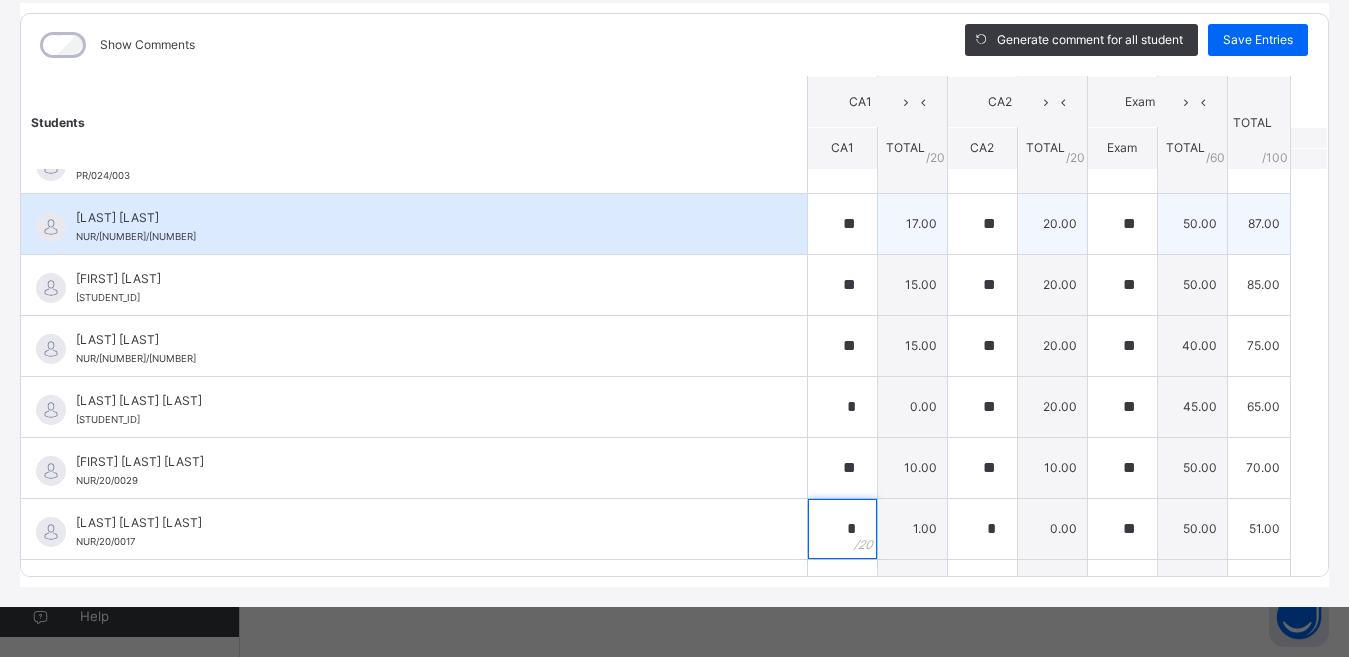 type on "**" 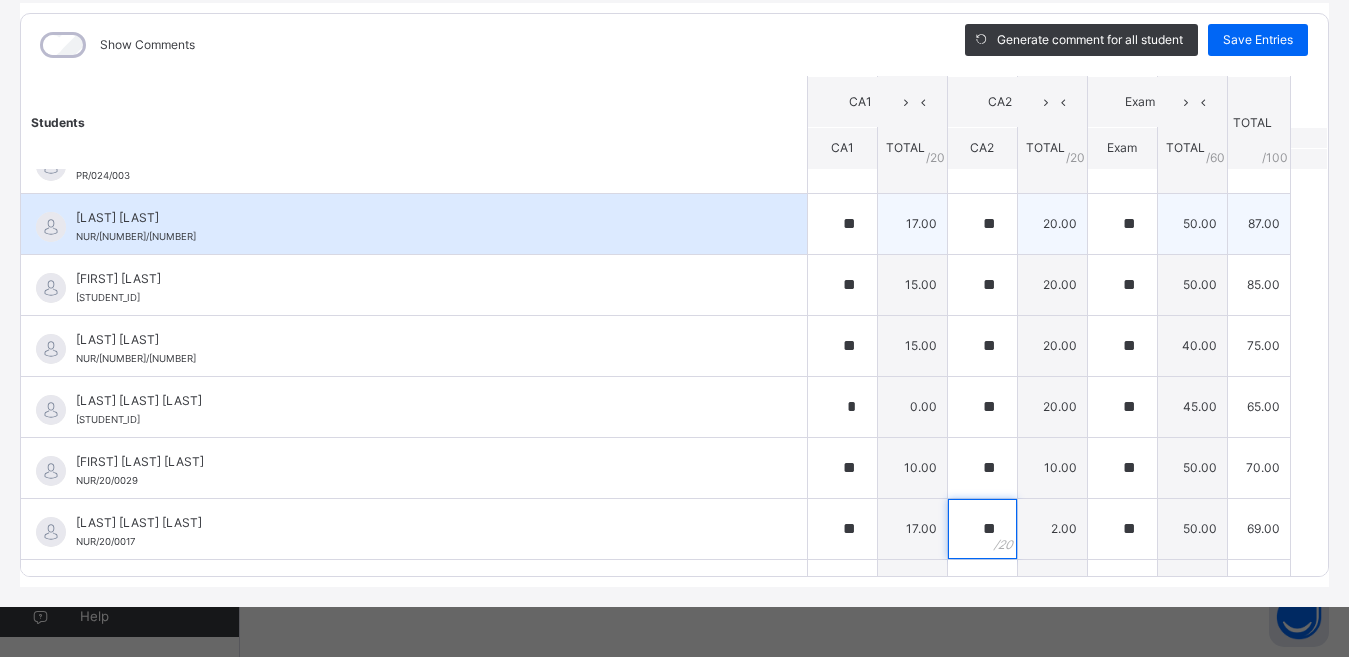 type on "**" 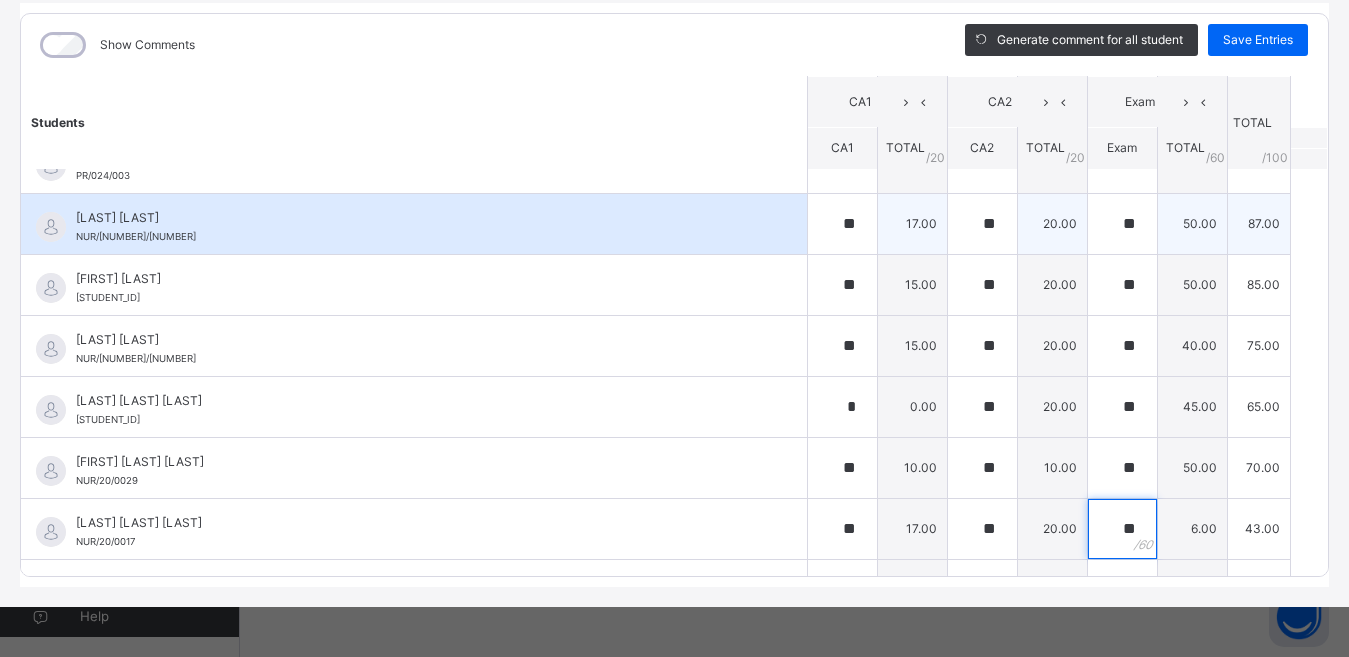 type on "**" 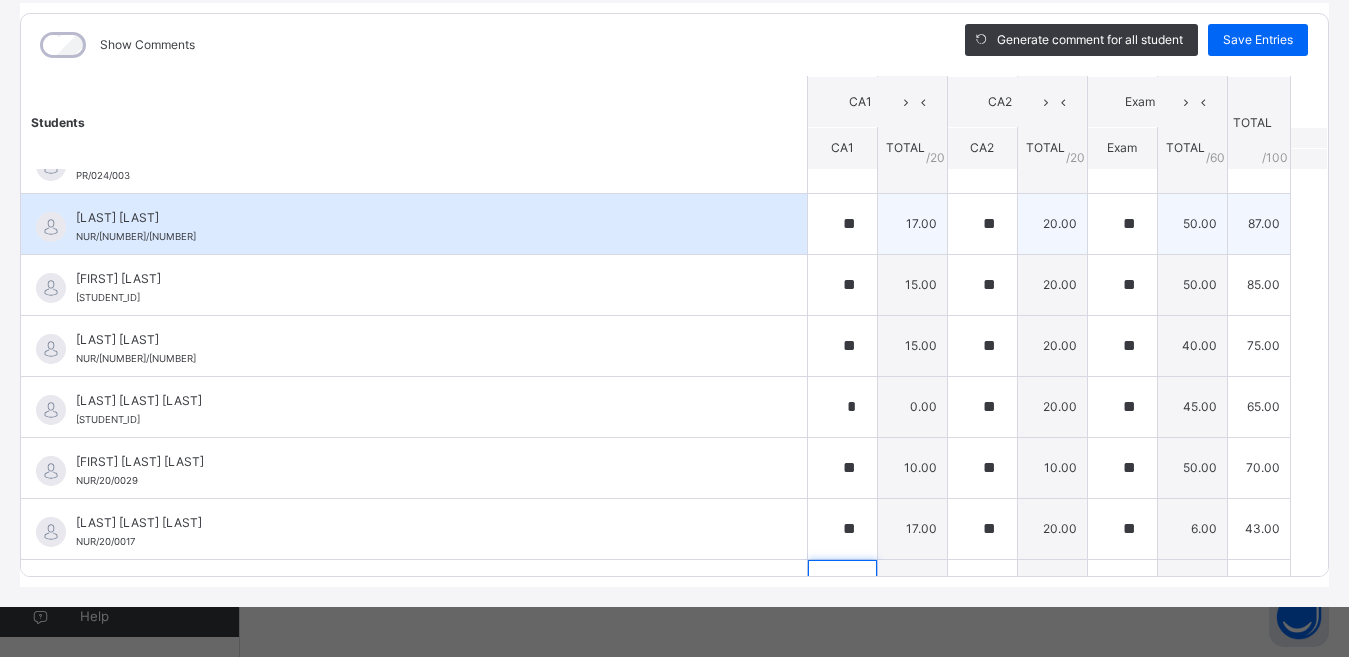 scroll, scrollTop: 1441, scrollLeft: 0, axis: vertical 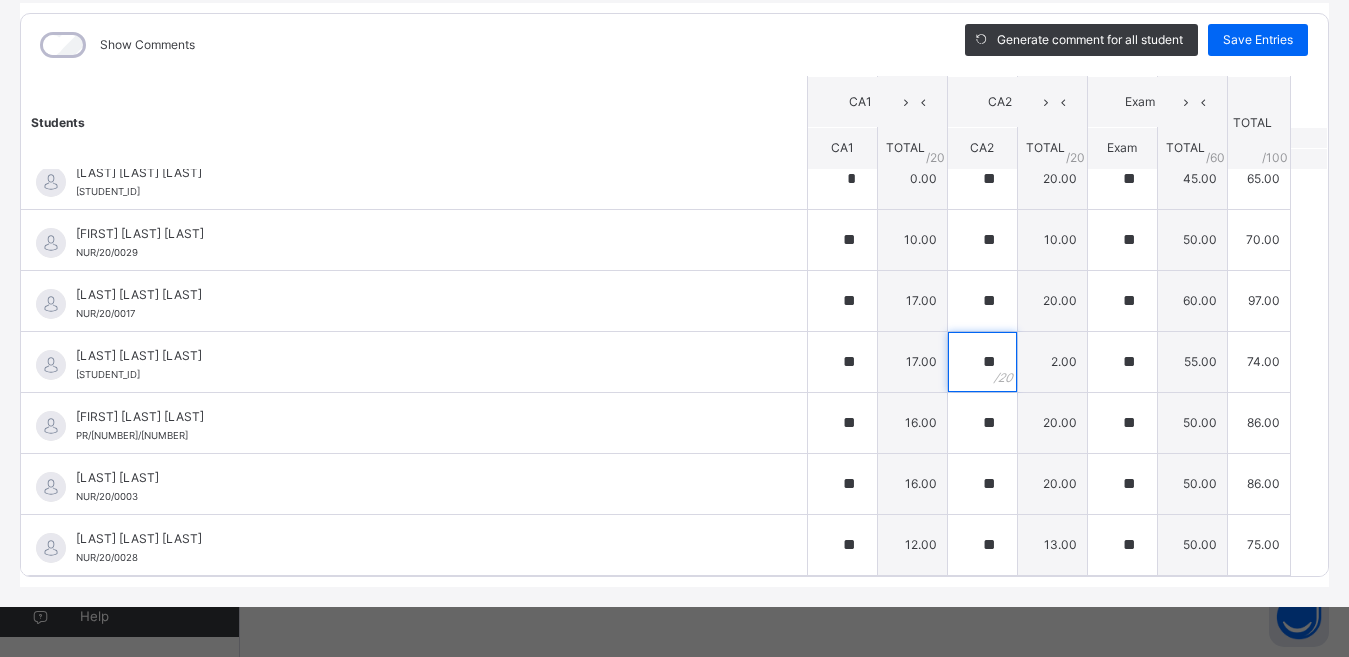type on "**" 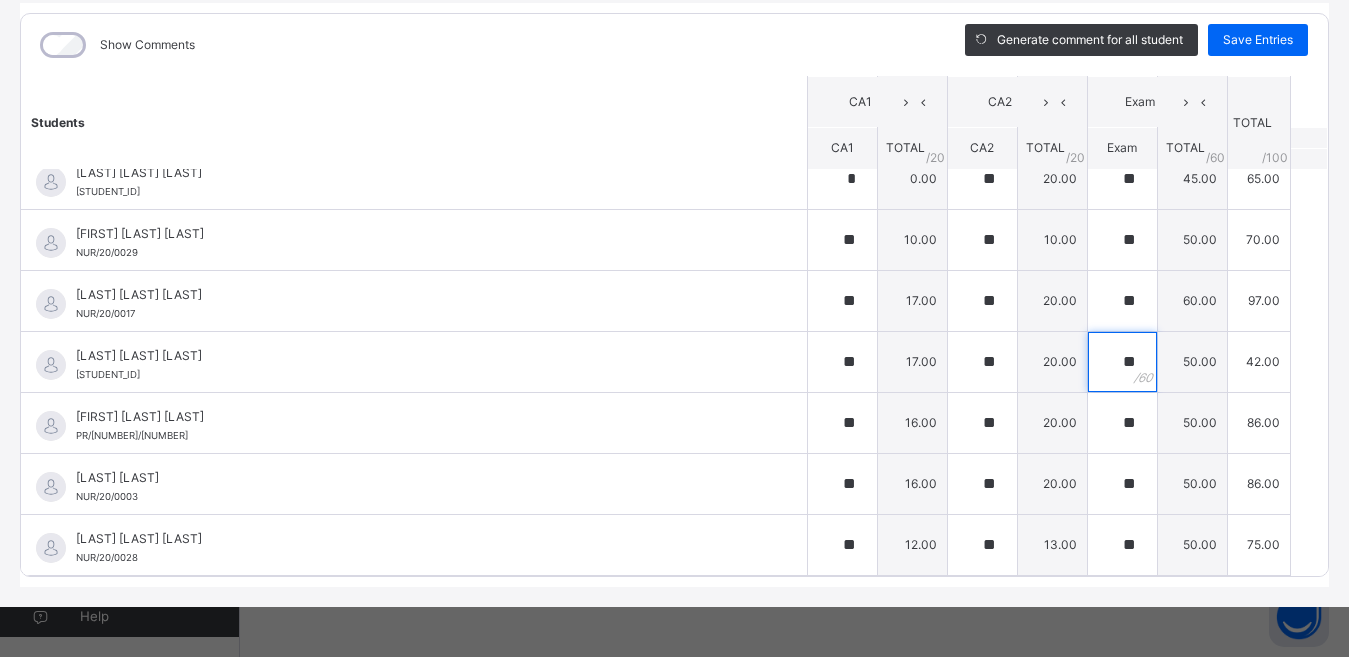 type on "**" 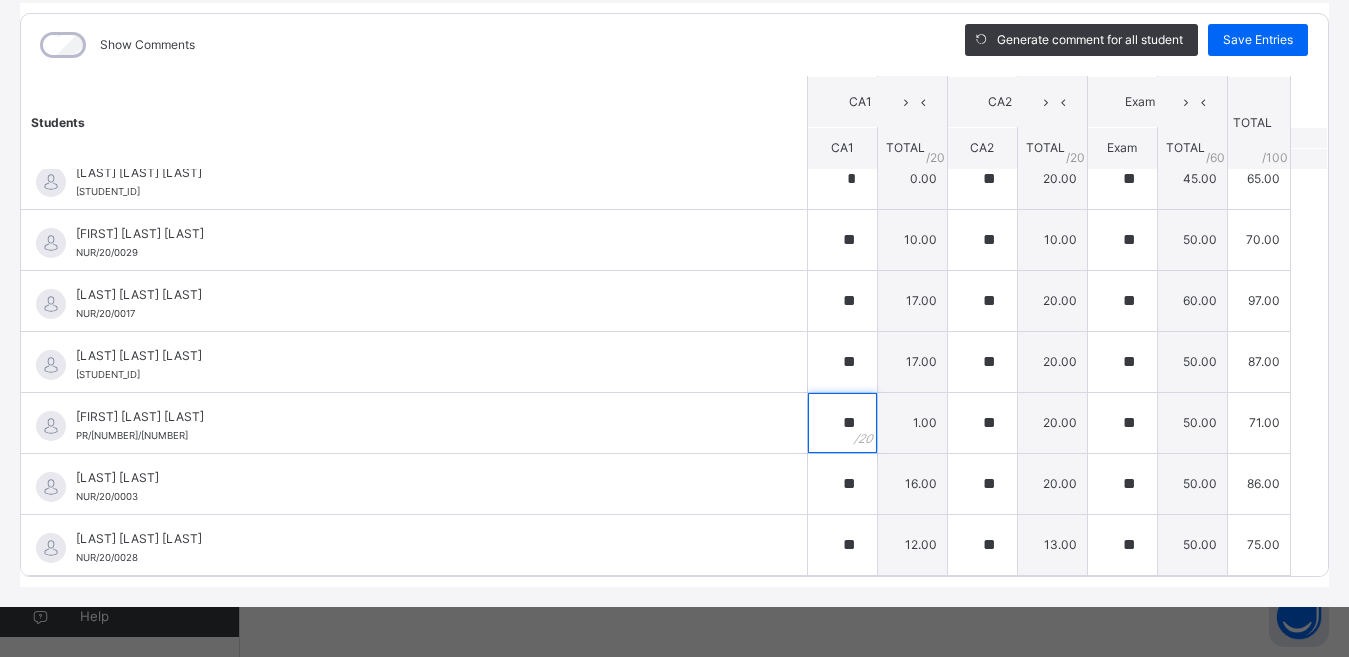 type on "**" 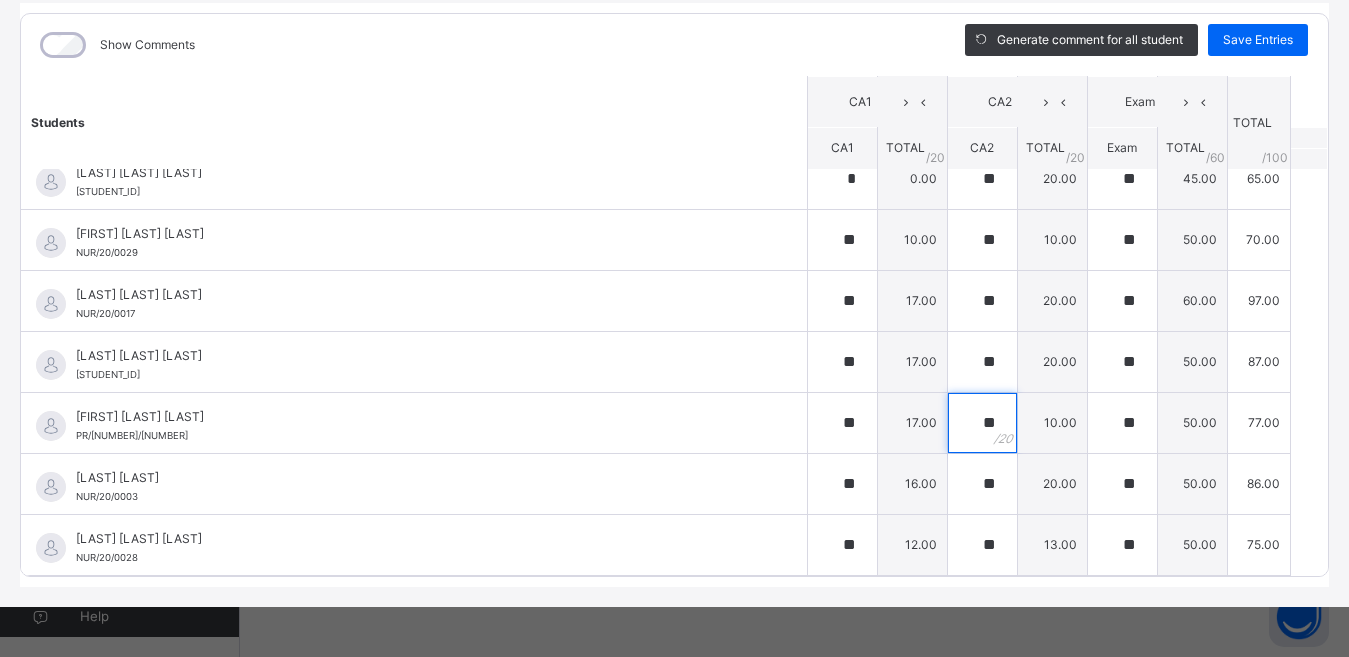 type on "**" 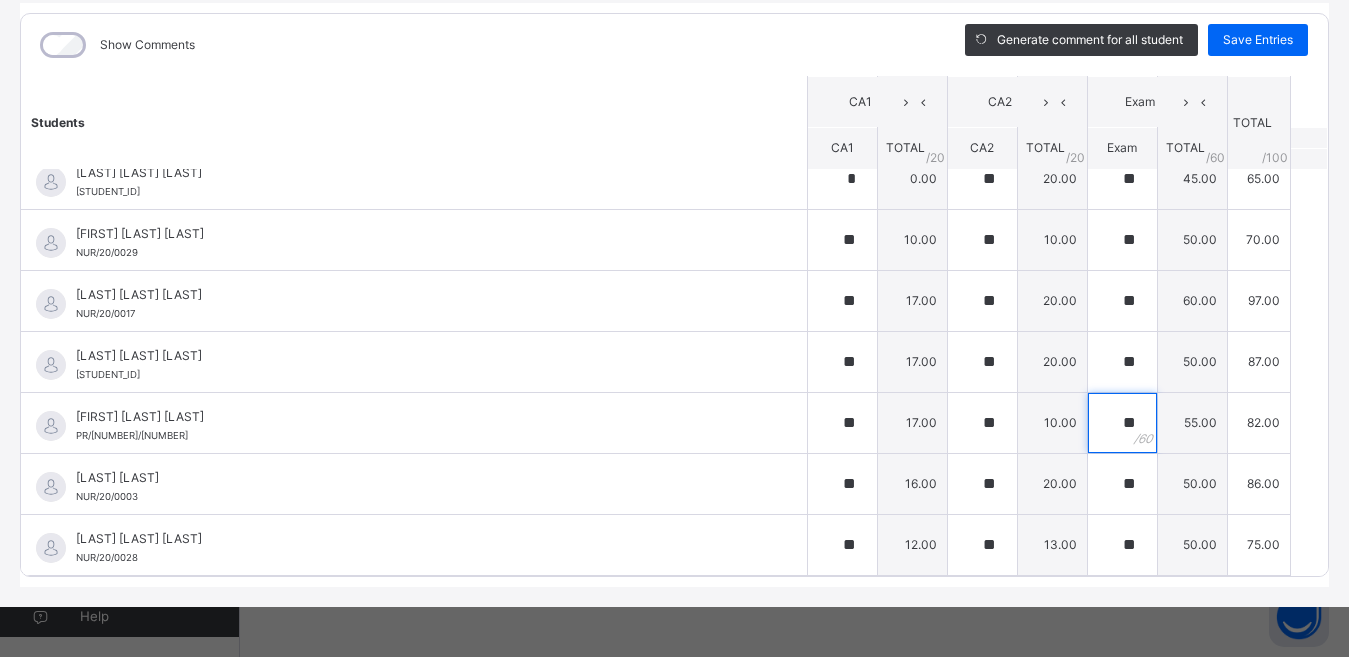 type on "**" 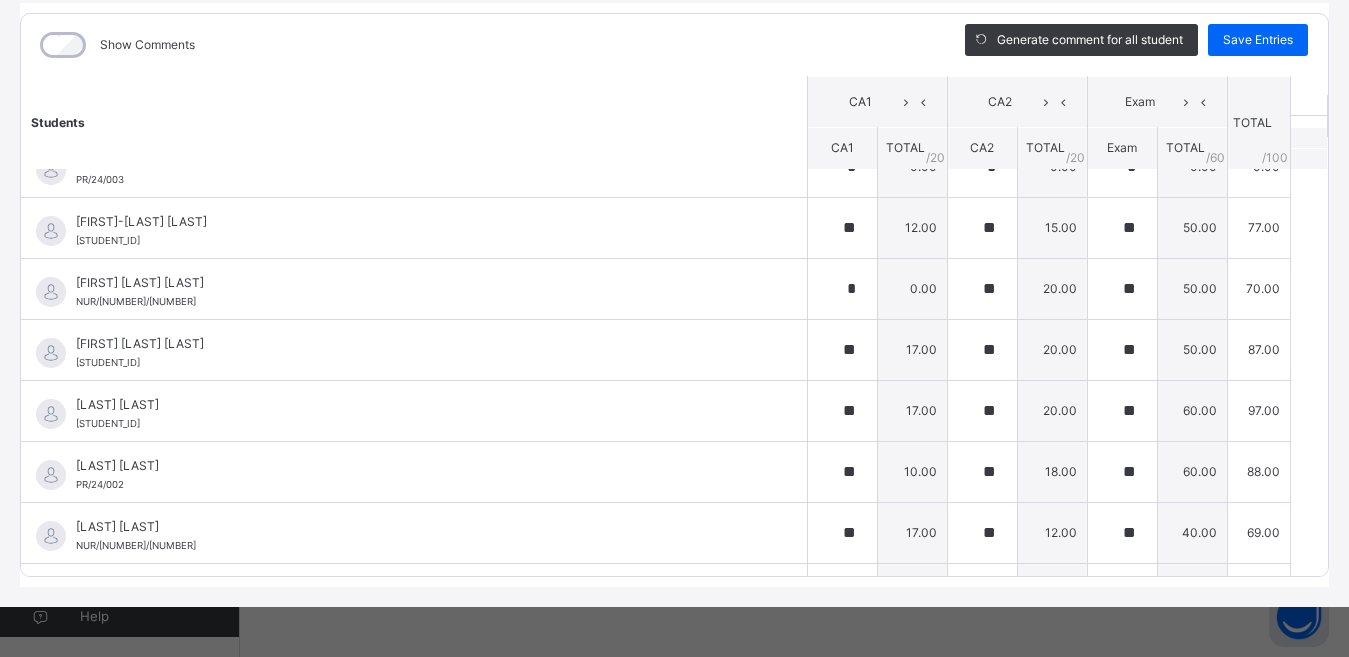 scroll, scrollTop: 0, scrollLeft: 0, axis: both 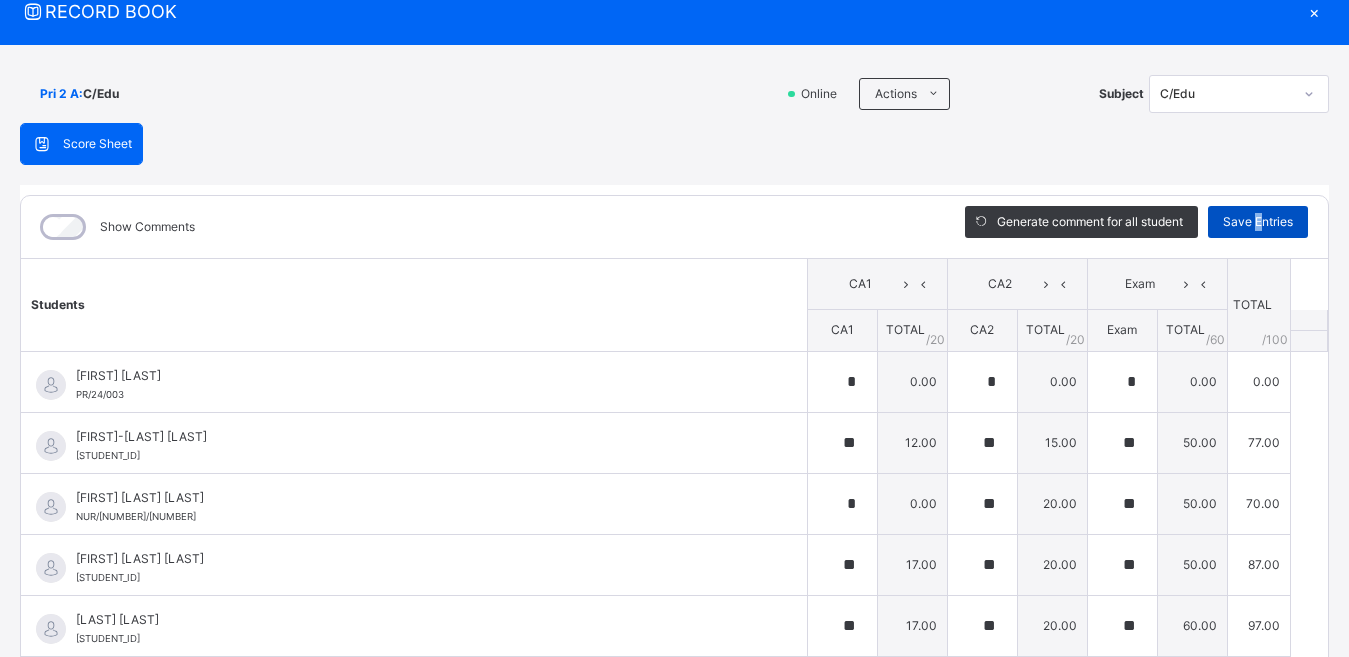 click on "Save Entries" at bounding box center [1258, 222] 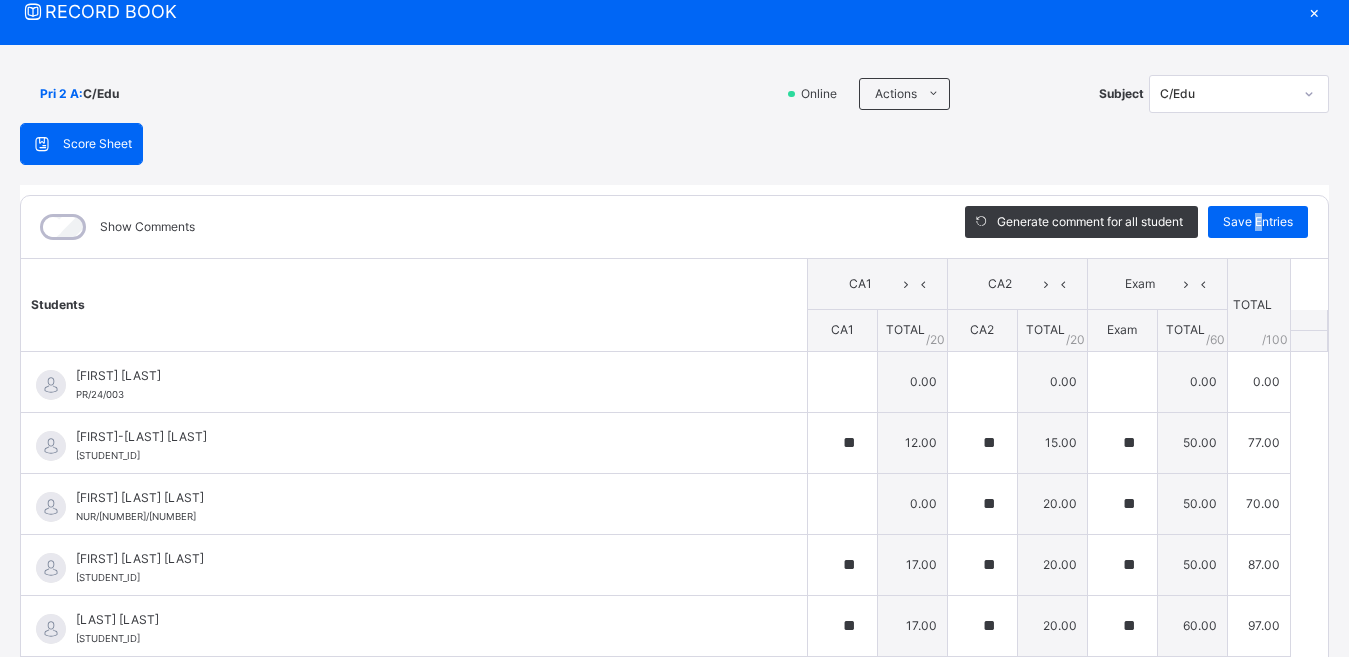 type on "**" 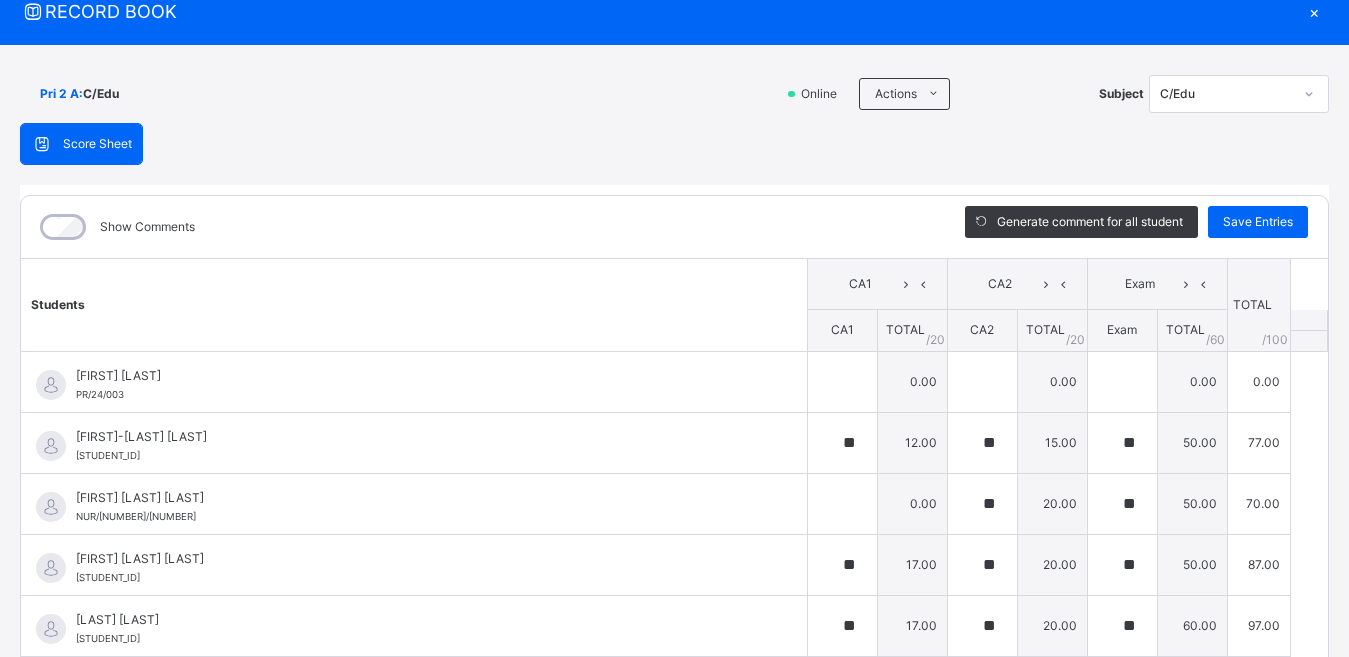 click on "×" at bounding box center [1314, 11] 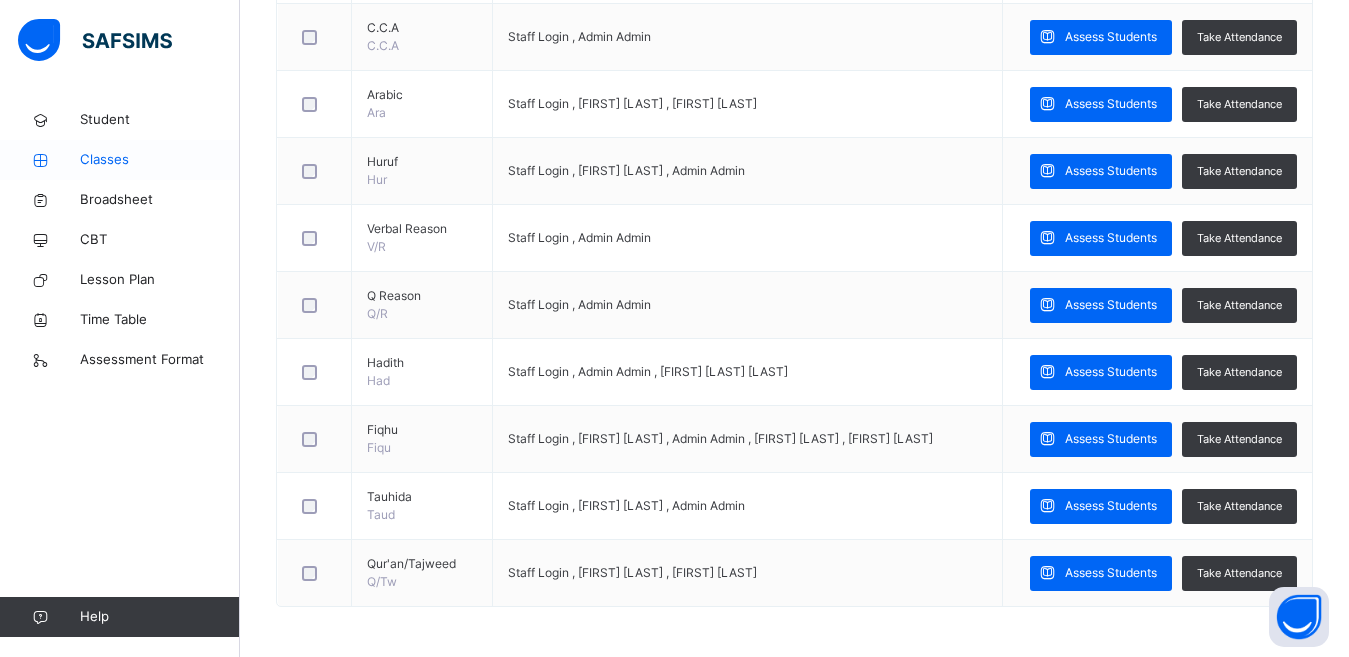click on "Classes" at bounding box center [120, 160] 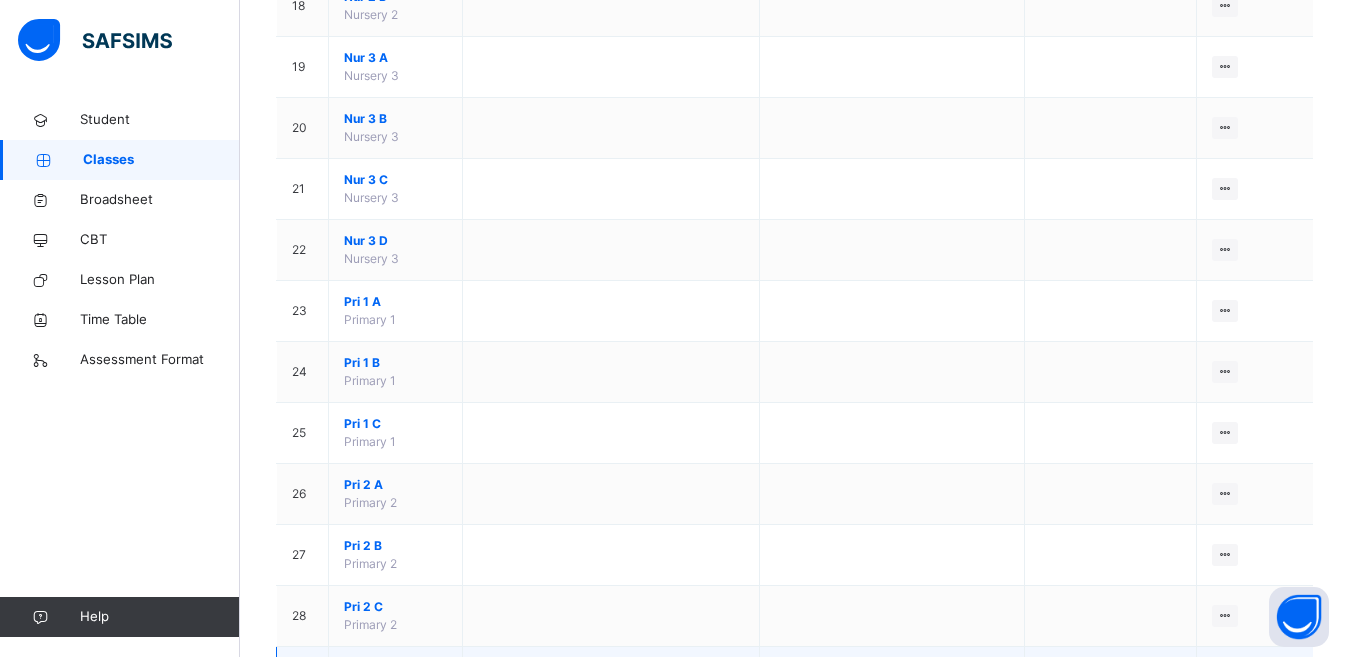scroll, scrollTop: 1400, scrollLeft: 0, axis: vertical 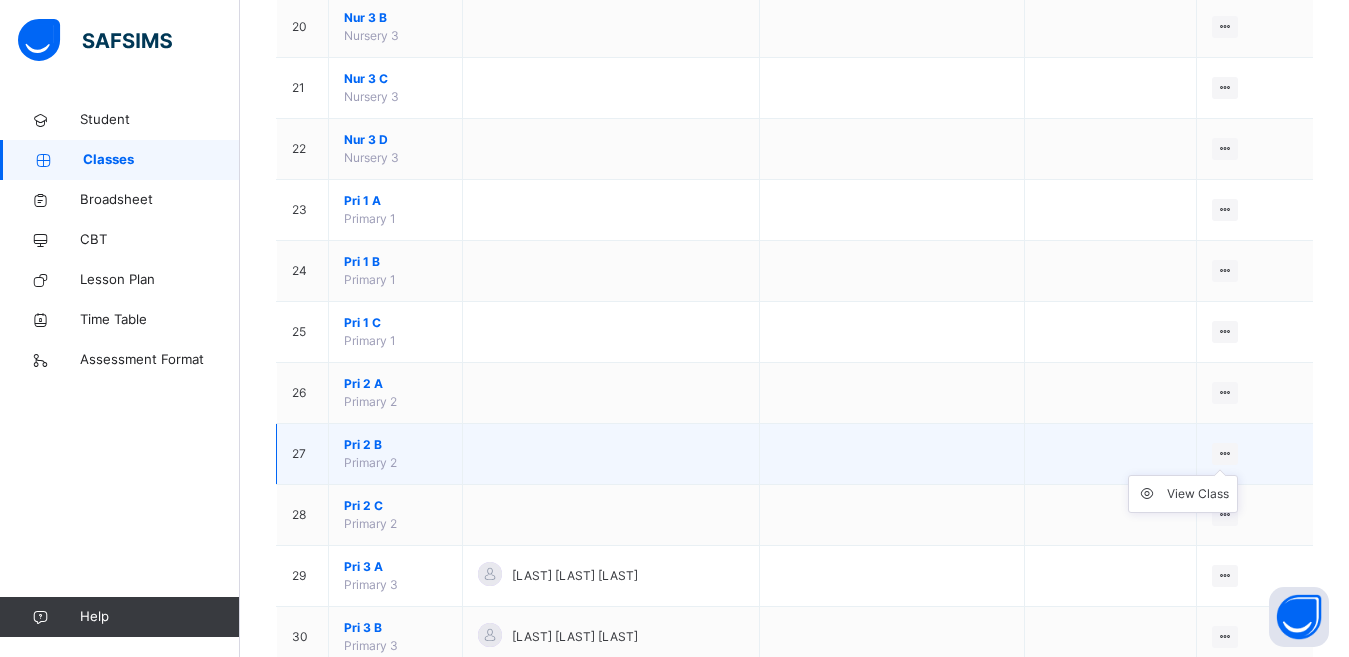 click at bounding box center [1225, 453] 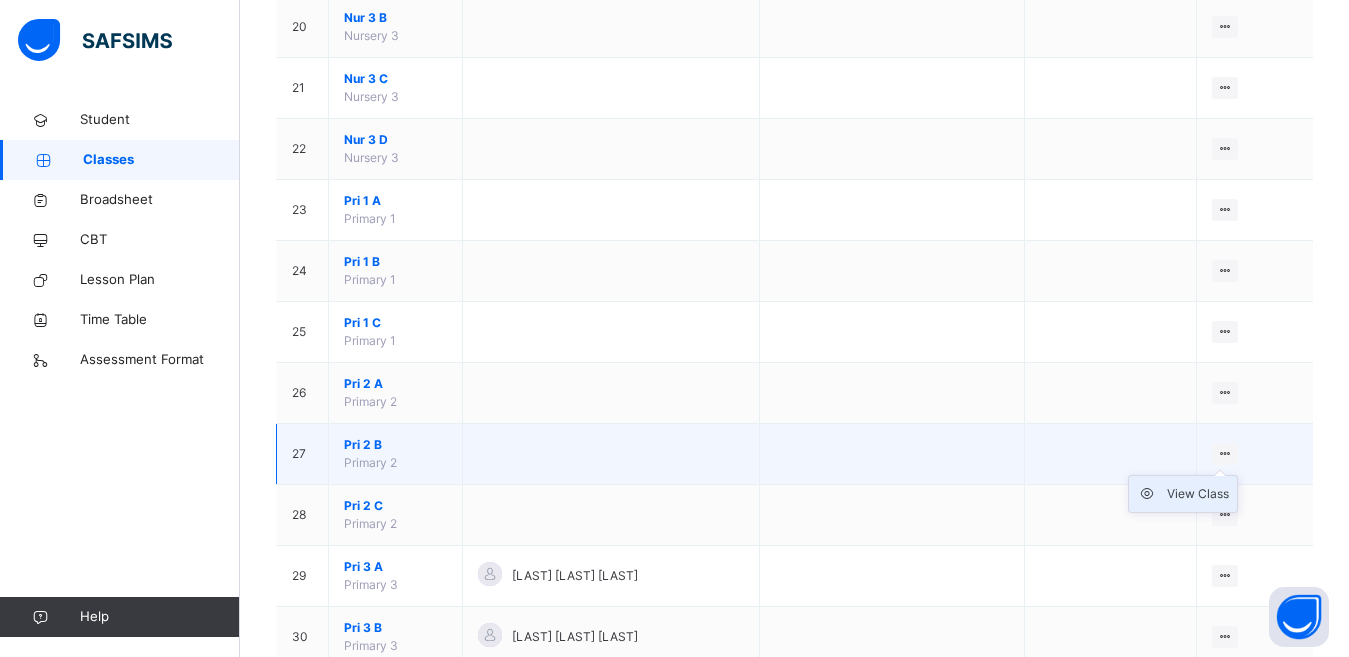 click on "View Class" at bounding box center (1198, 494) 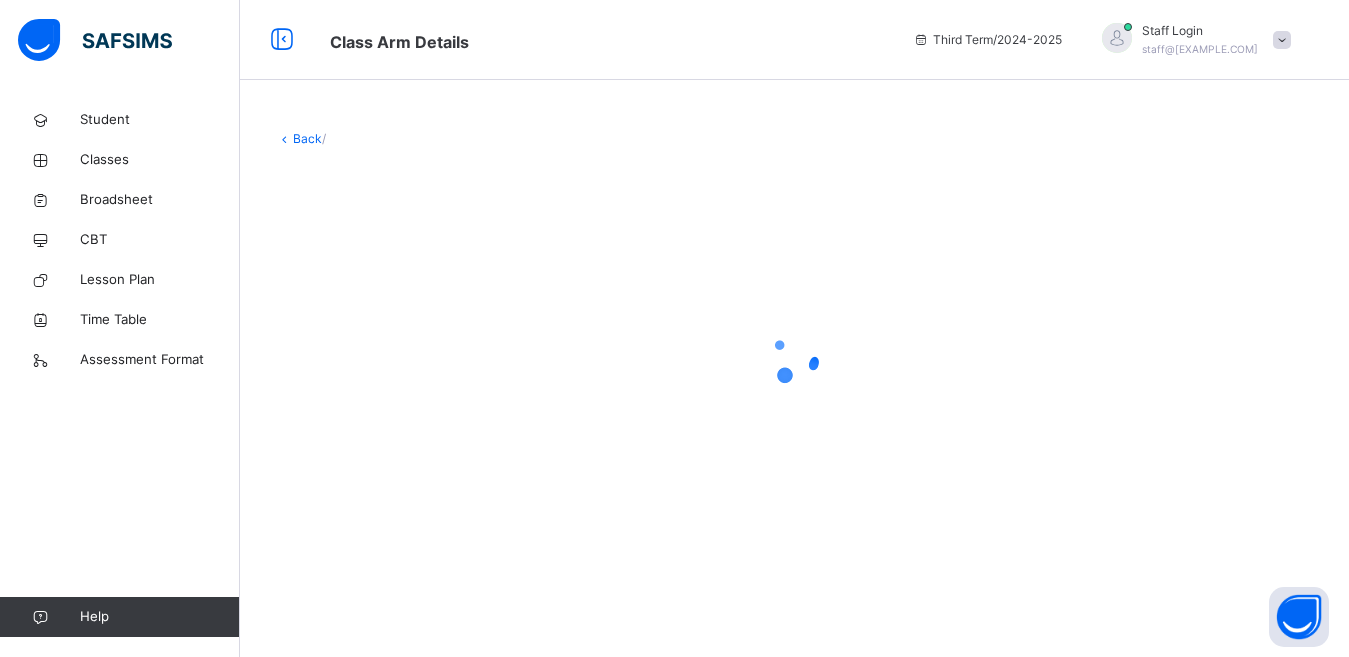 scroll, scrollTop: 0, scrollLeft: 0, axis: both 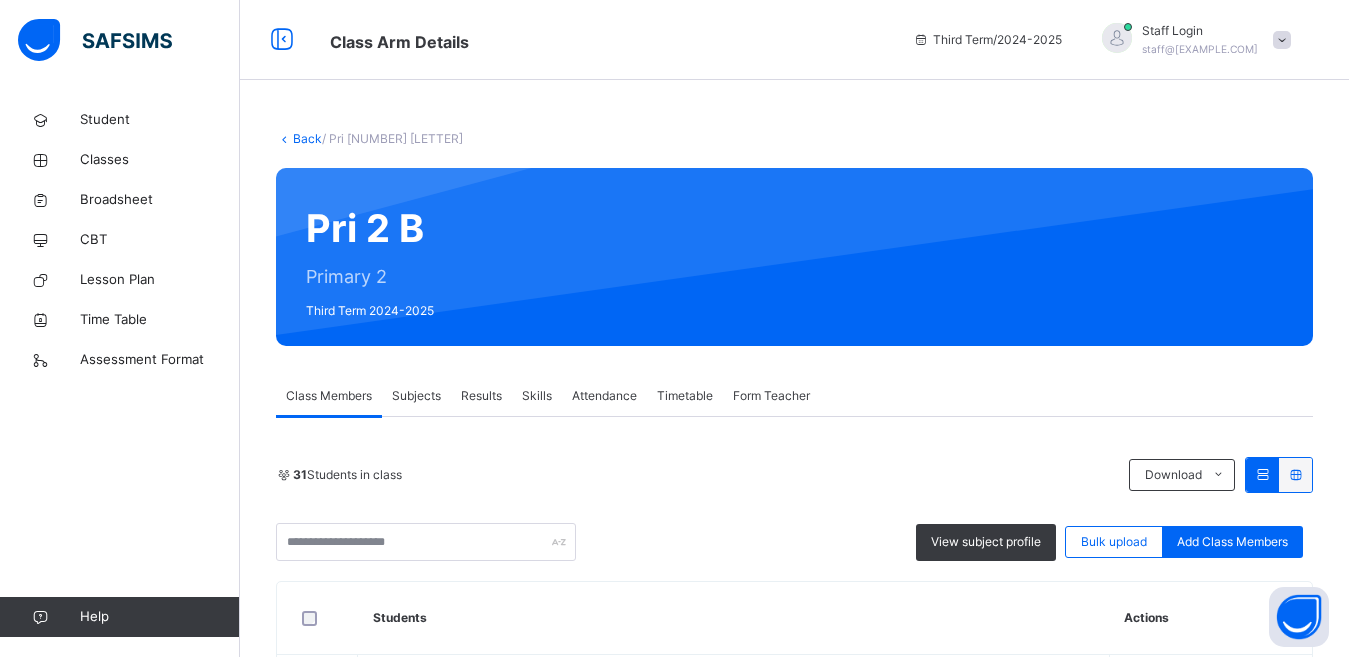 click on "Subjects" at bounding box center (416, 396) 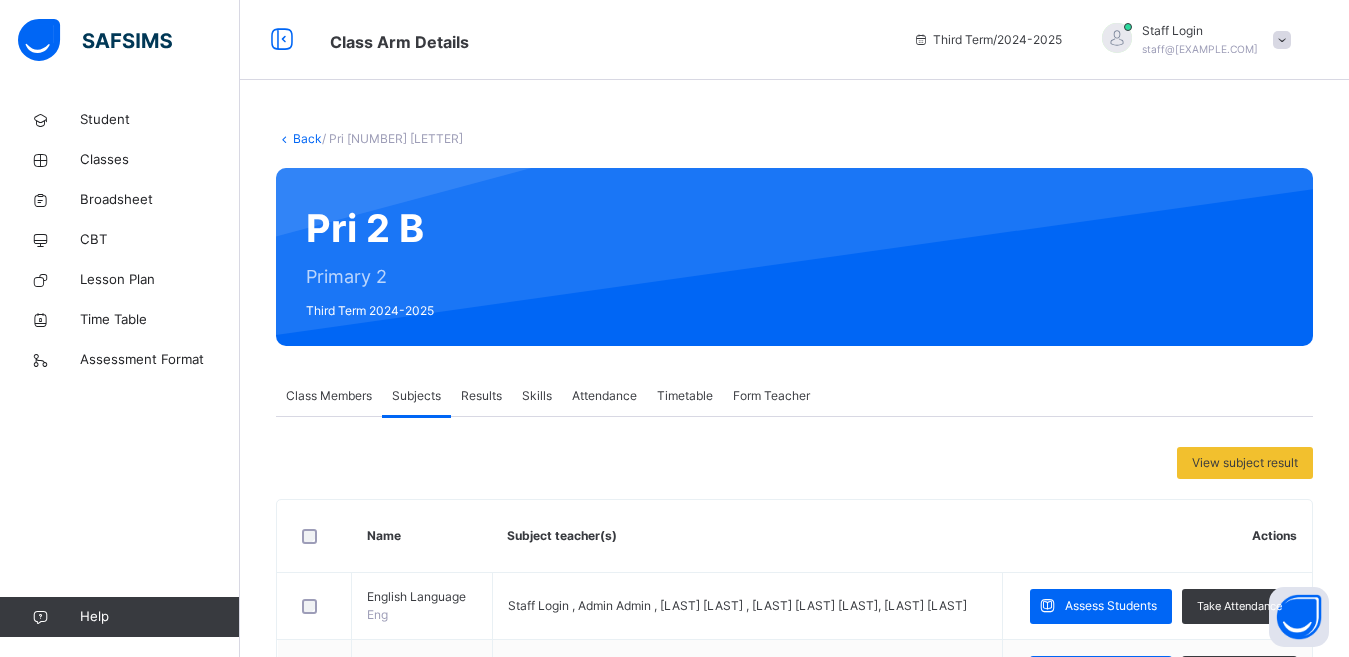 scroll, scrollTop: 600, scrollLeft: 0, axis: vertical 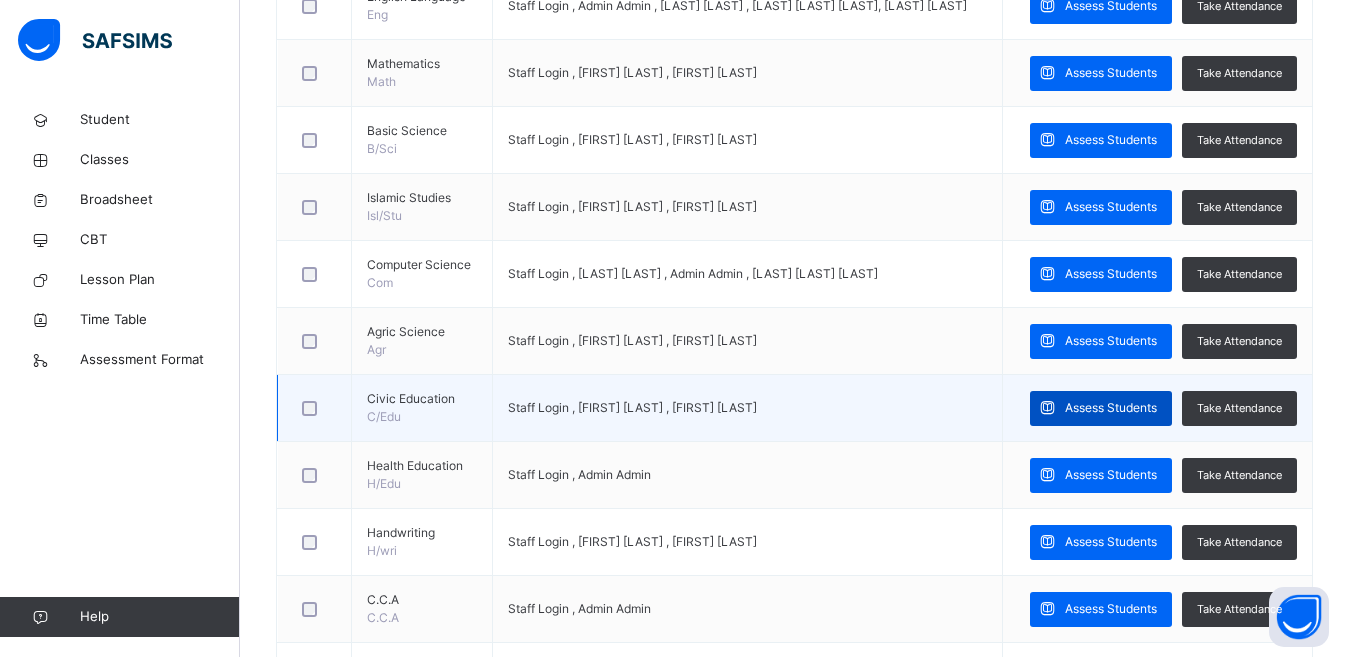 click on "Assess Students" at bounding box center (1111, 408) 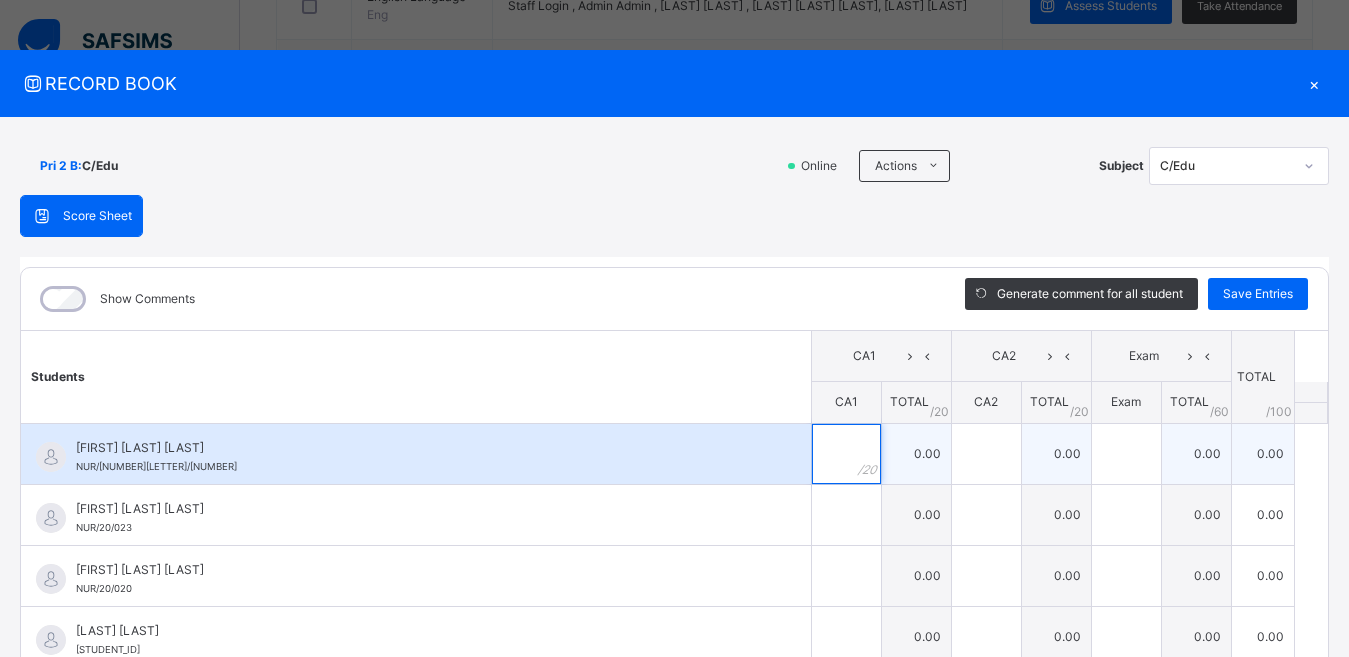click at bounding box center (846, 454) 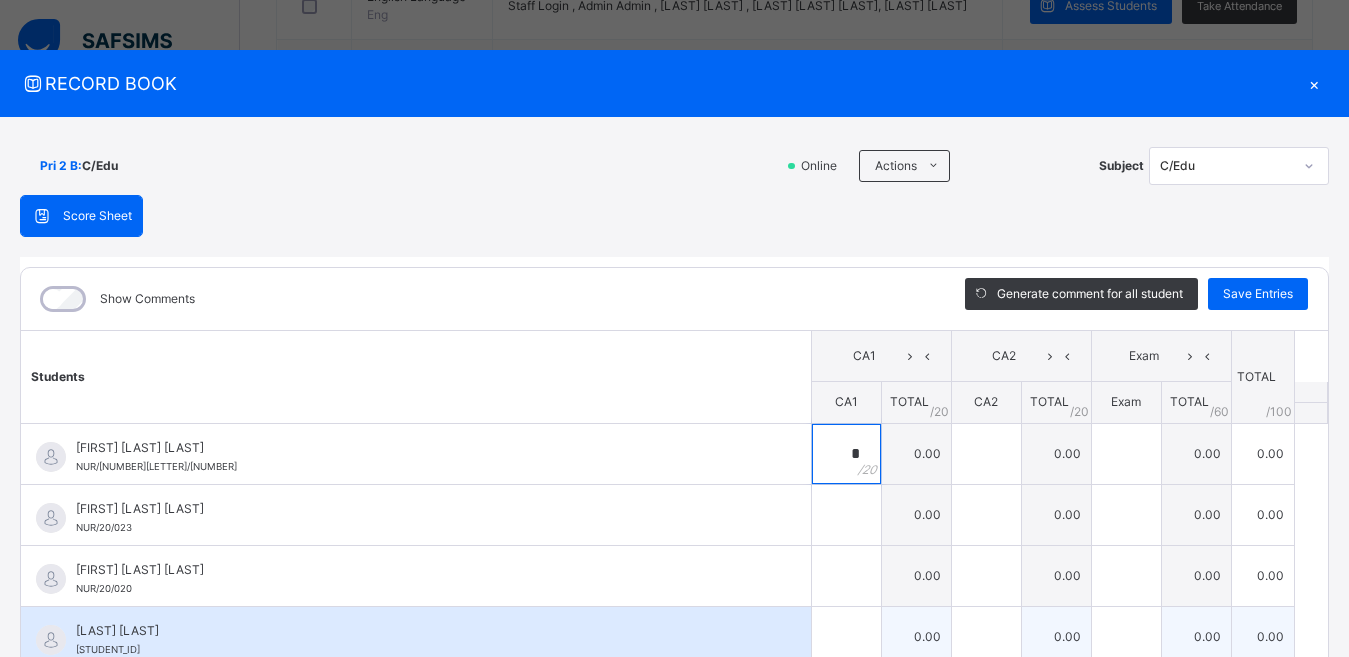 type on "**" 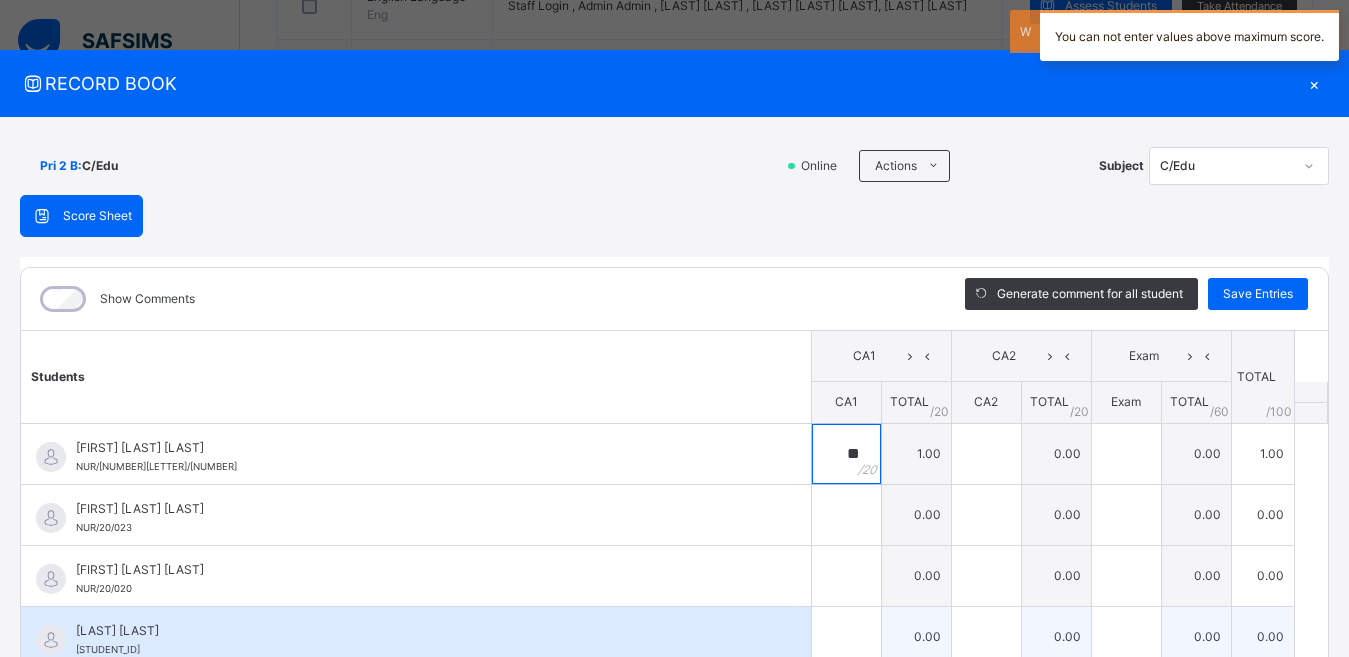 type on "**" 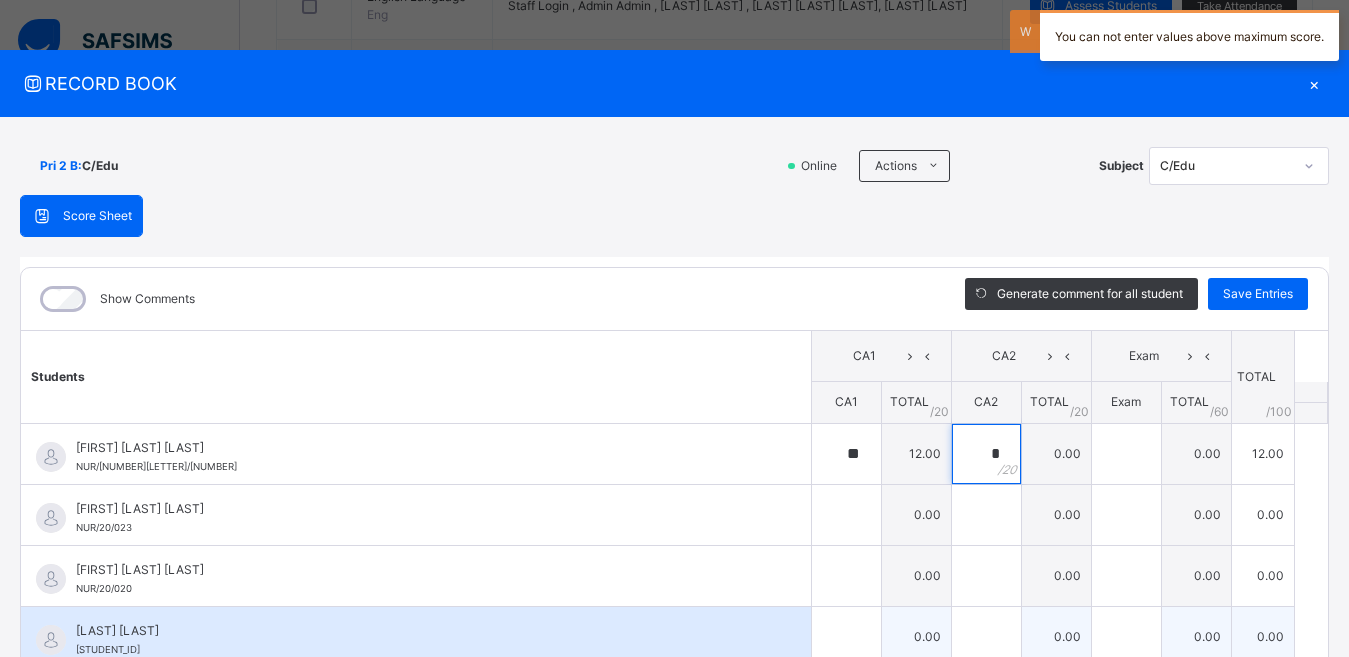 type on "*" 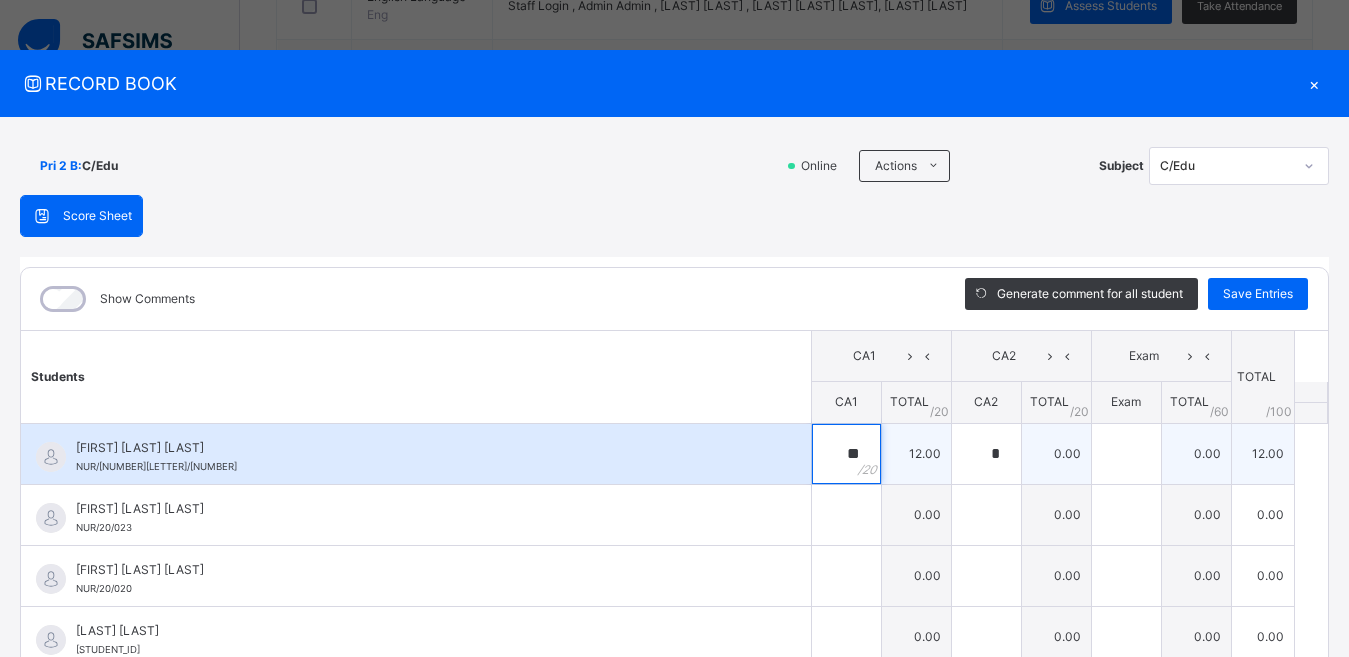click on "**" at bounding box center [846, 454] 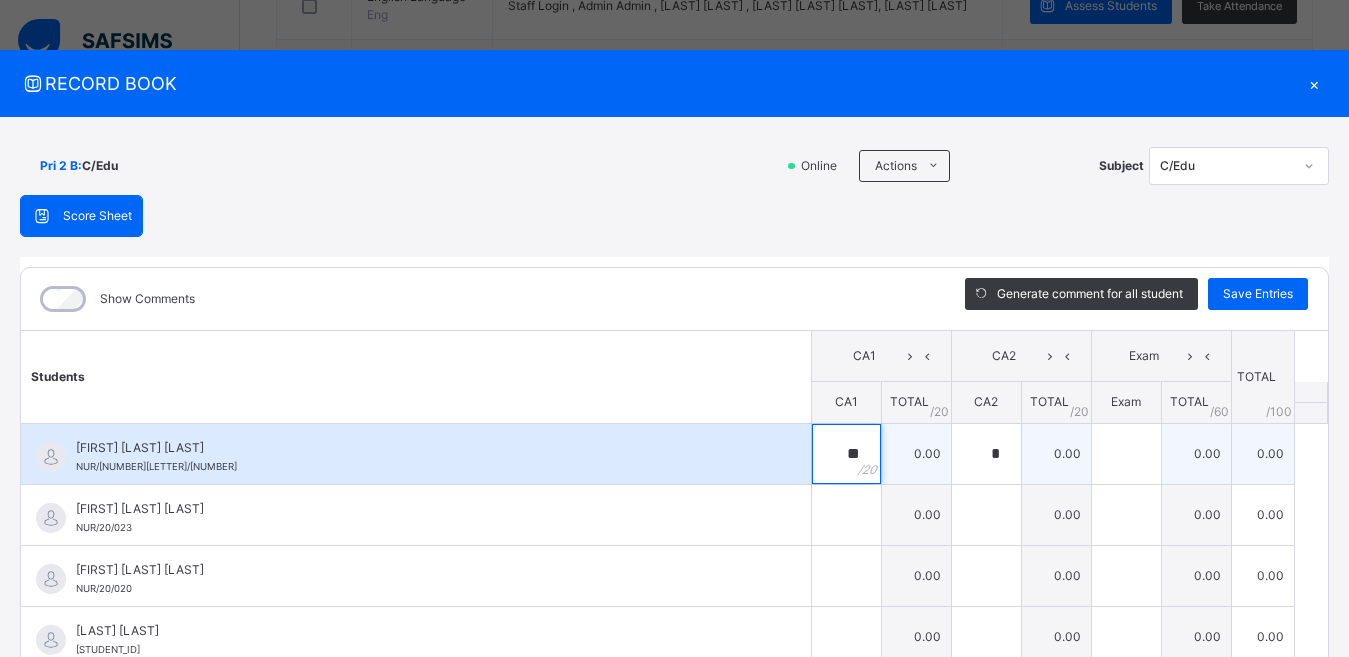 type on "**" 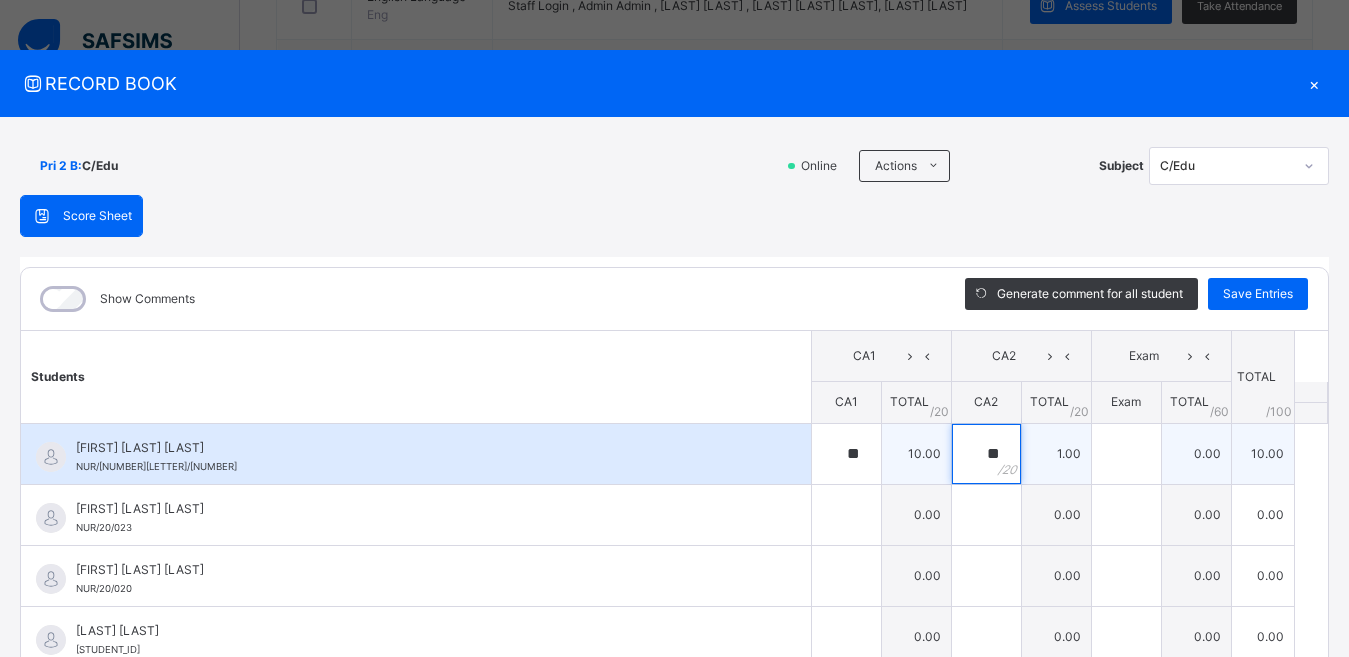 type 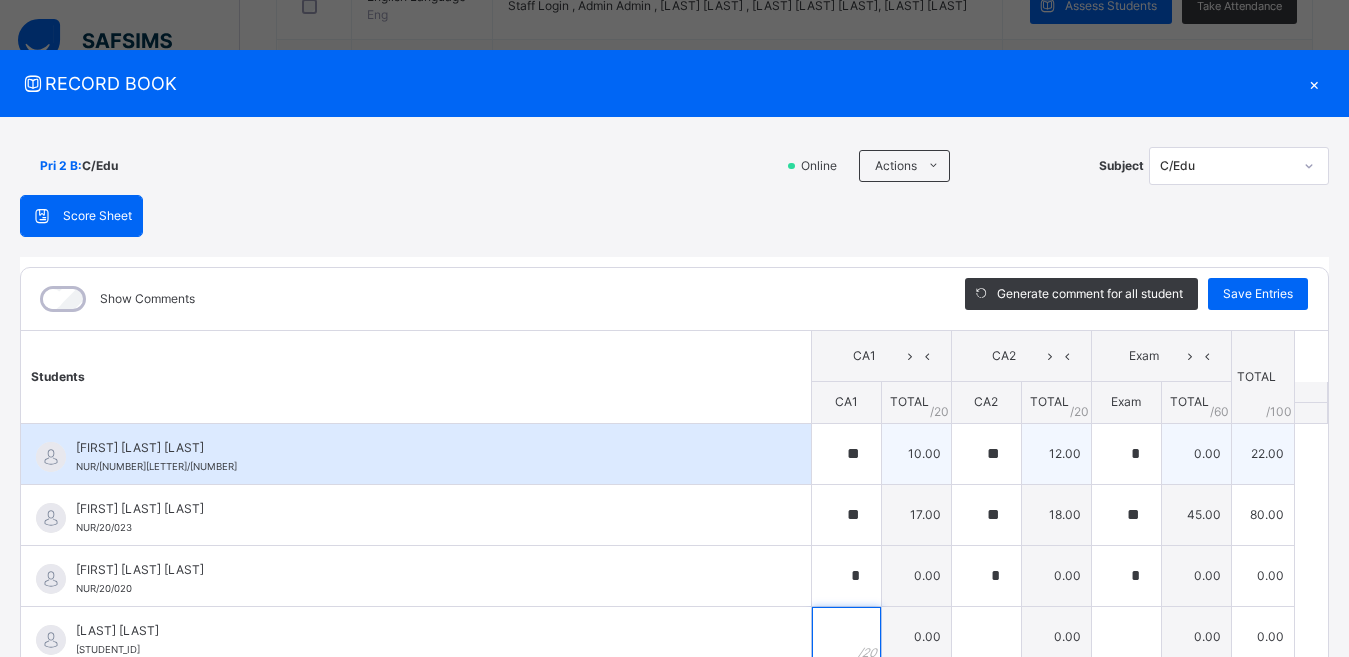 scroll, scrollTop: 10, scrollLeft: 0, axis: vertical 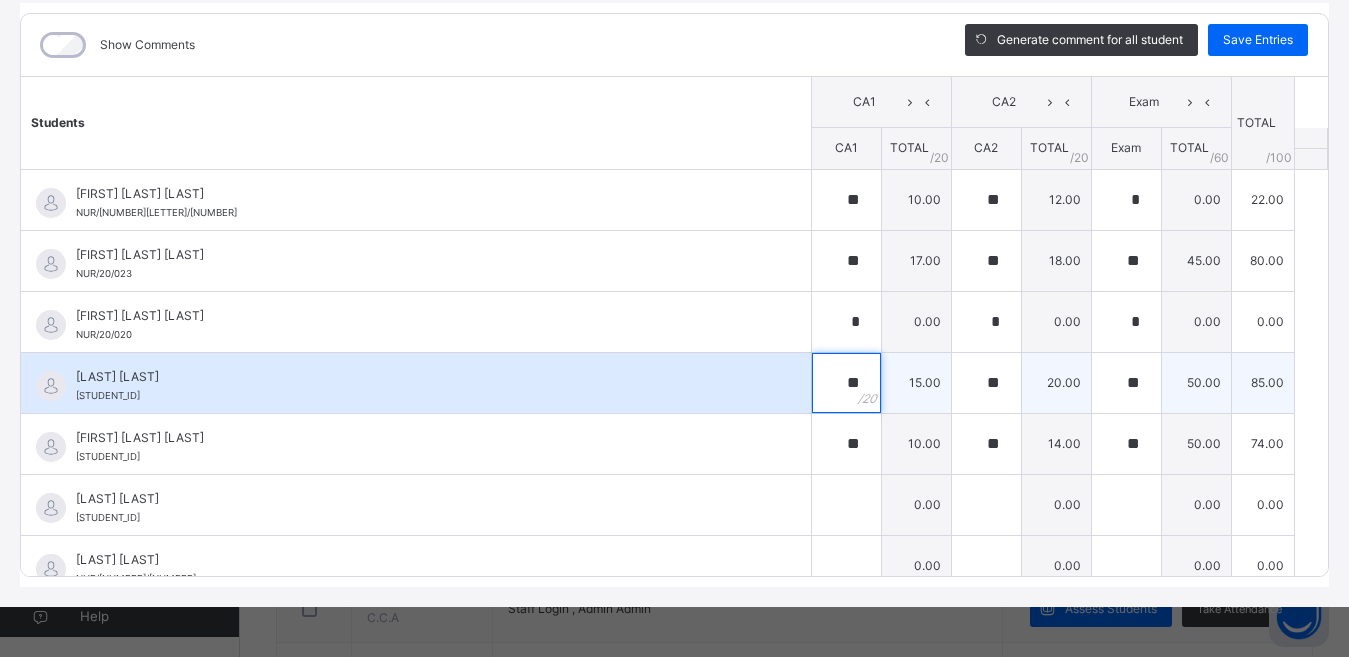 click on "**" at bounding box center [846, 383] 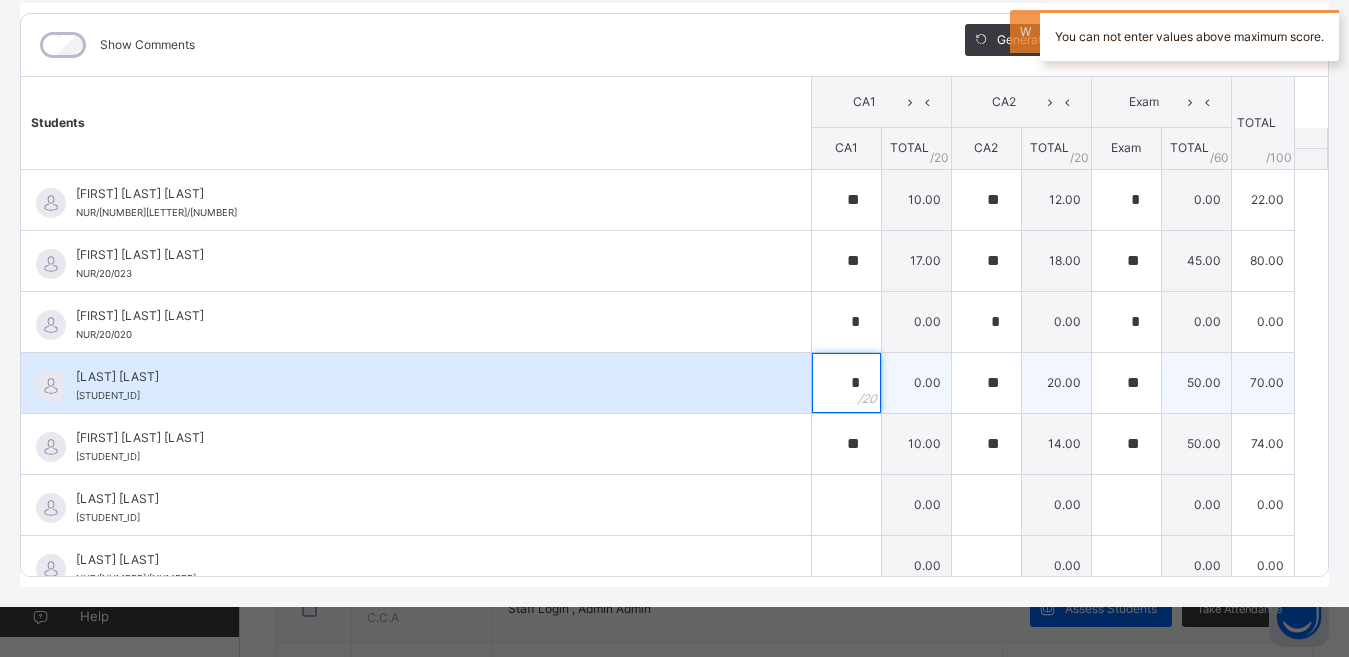 click on "*" at bounding box center (846, 383) 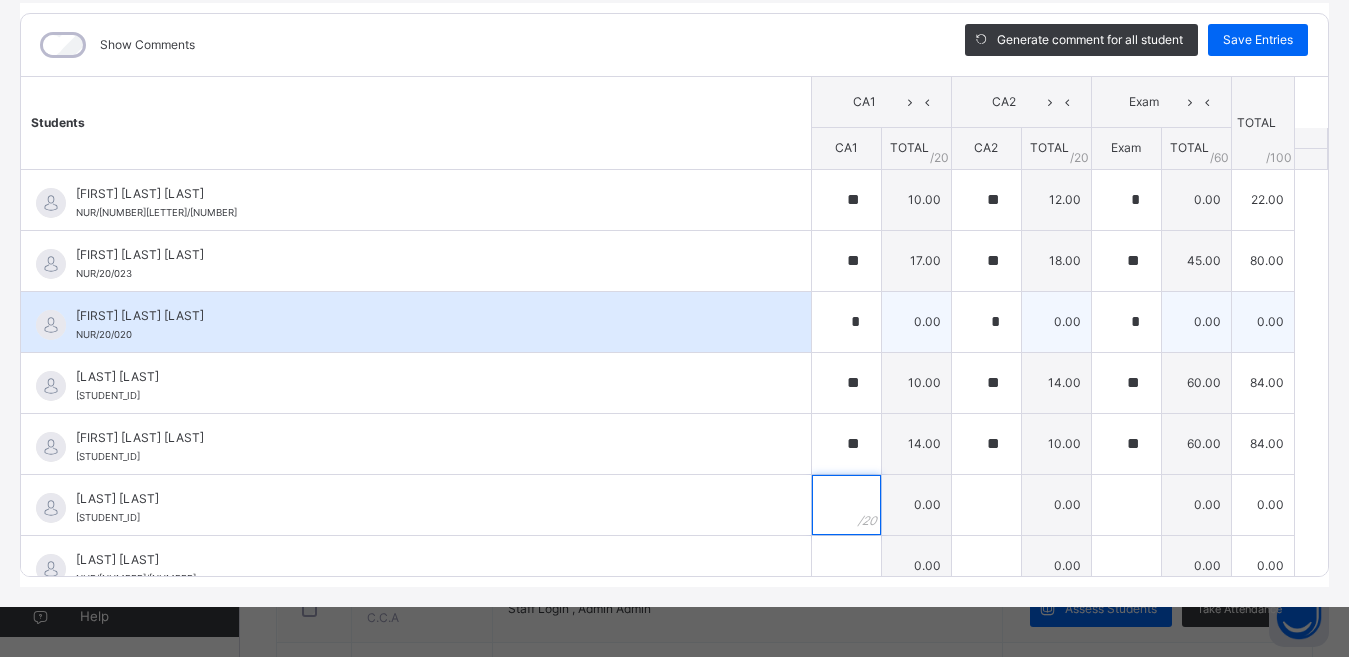 scroll, scrollTop: 54, scrollLeft: 0, axis: vertical 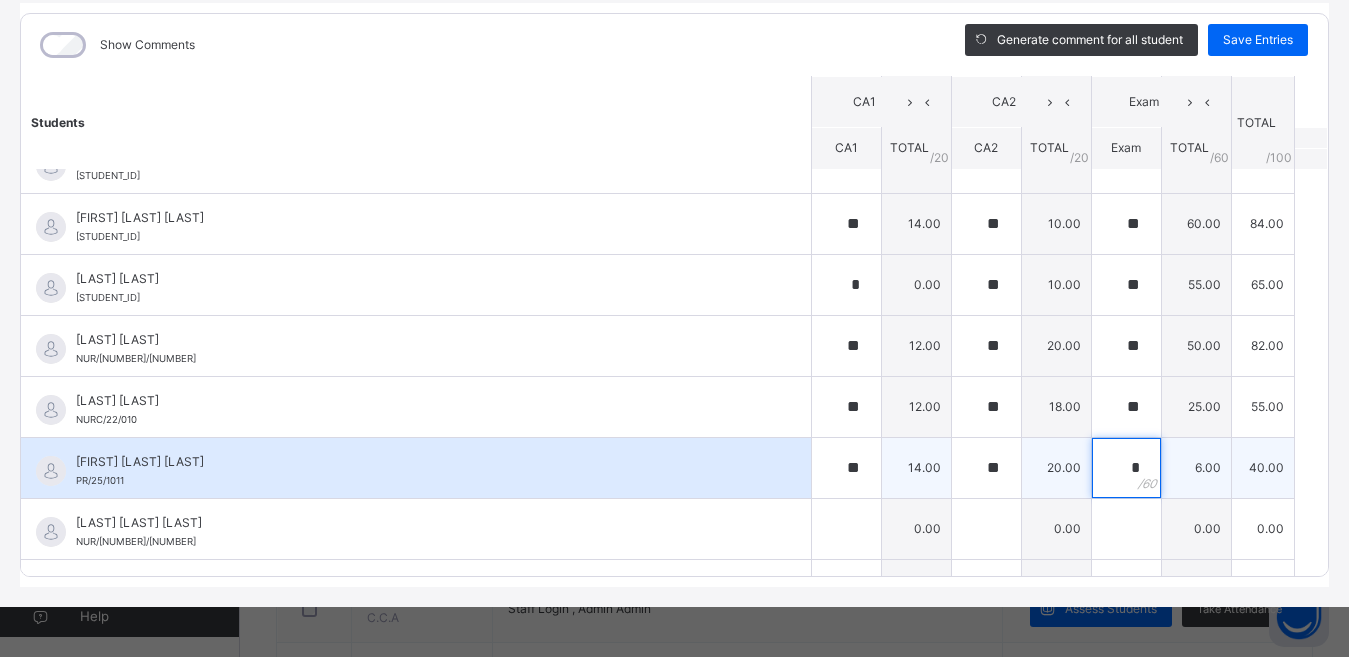 drag, startPoint x: 1127, startPoint y: 453, endPoint x: 1135, endPoint y: 437, distance: 17.888544 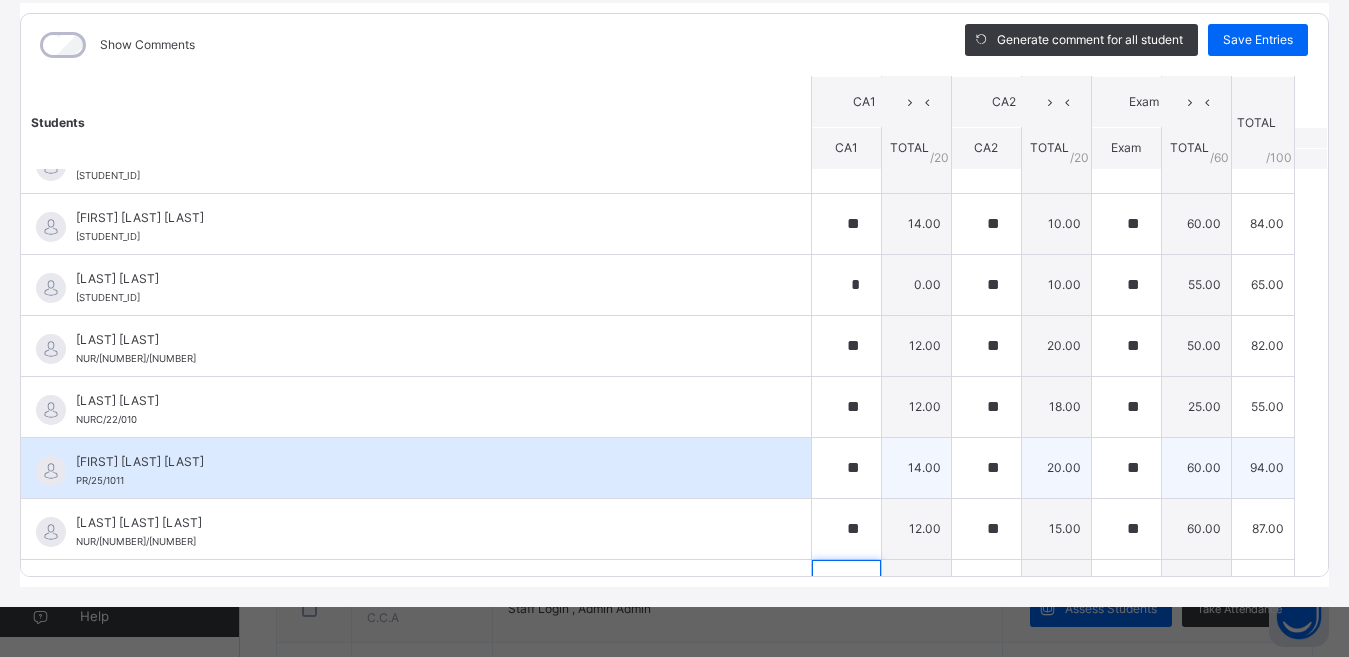 scroll, scrollTop: 492, scrollLeft: 0, axis: vertical 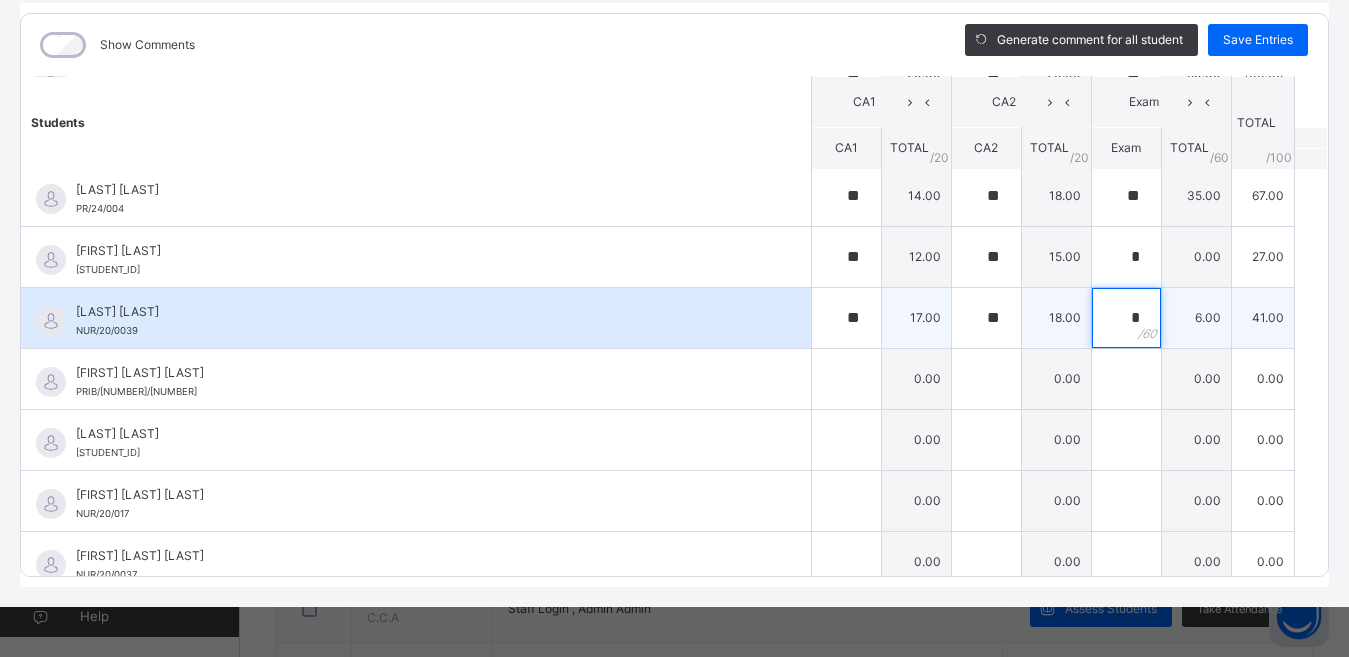 click on "*" at bounding box center (1126, 318) 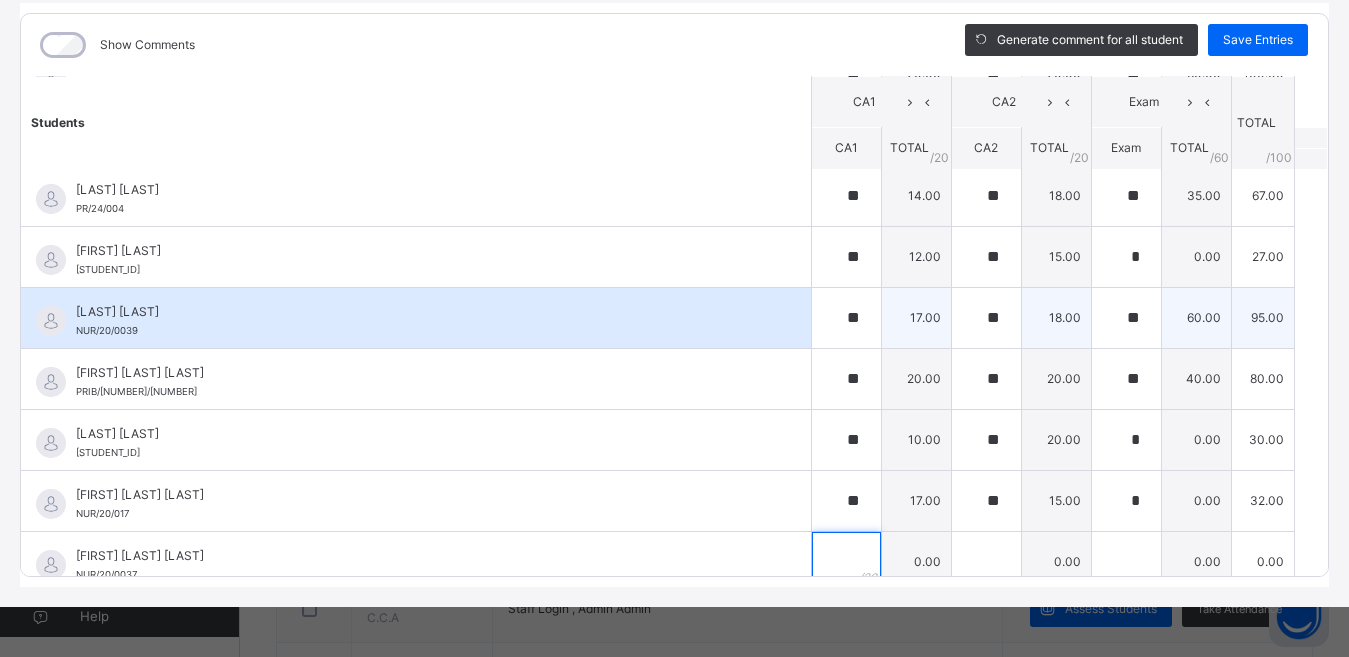 scroll, scrollTop: 830, scrollLeft: 0, axis: vertical 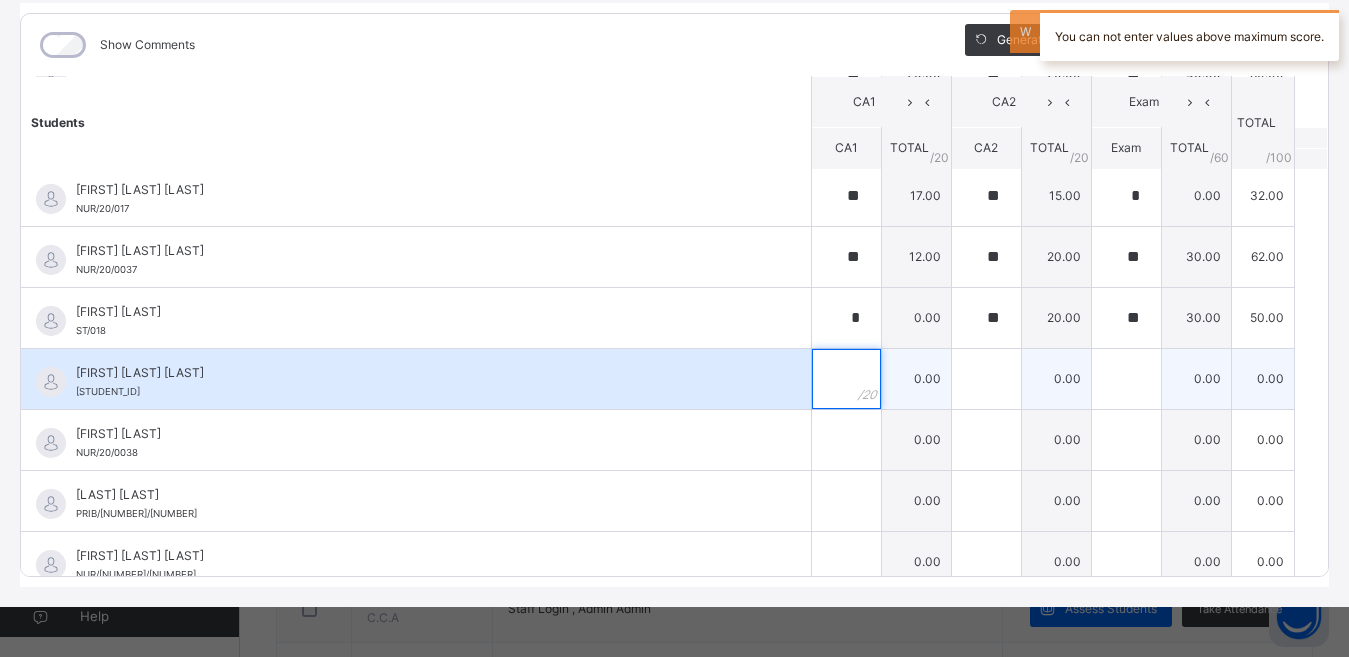 click at bounding box center [846, 379] 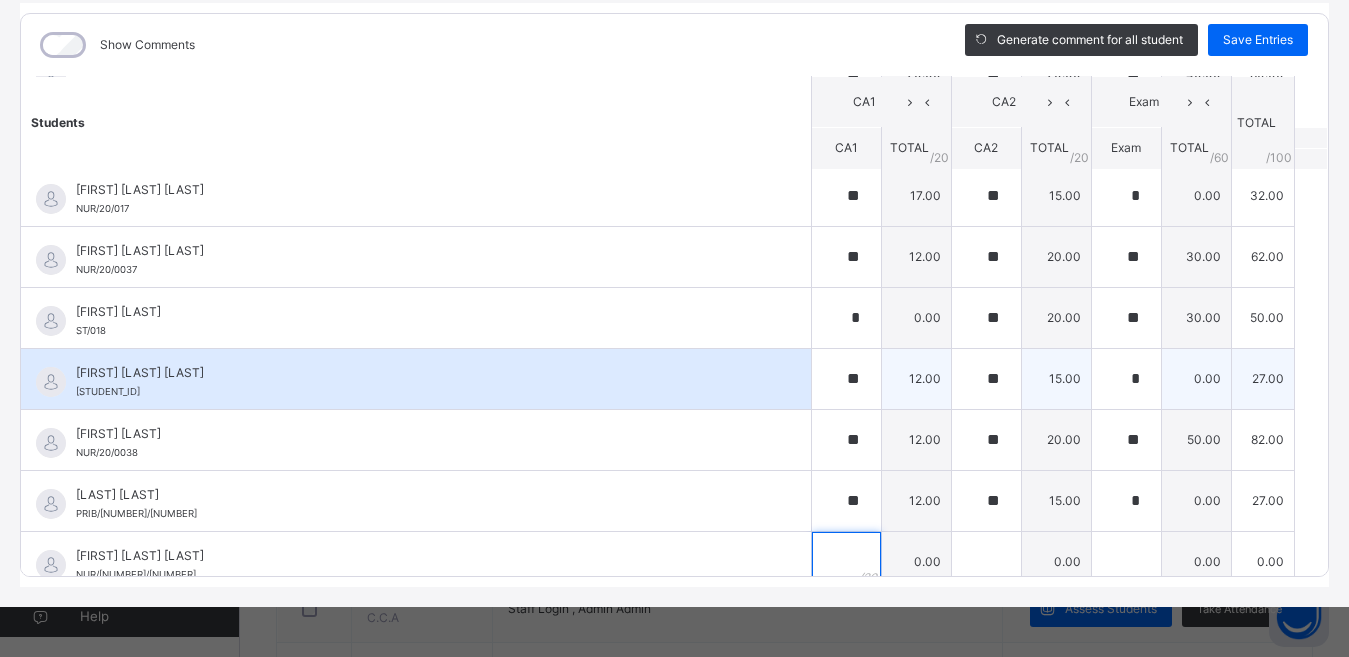scroll, scrollTop: 1135, scrollLeft: 0, axis: vertical 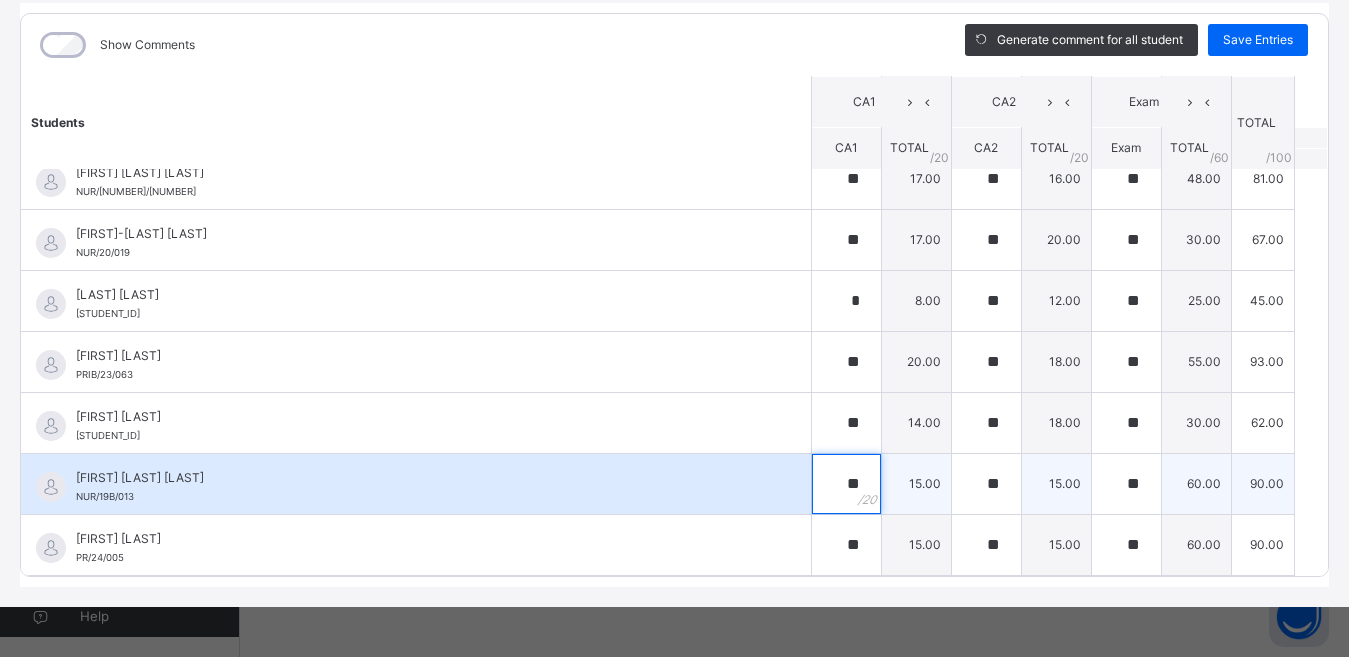 click on "**" at bounding box center [846, 484] 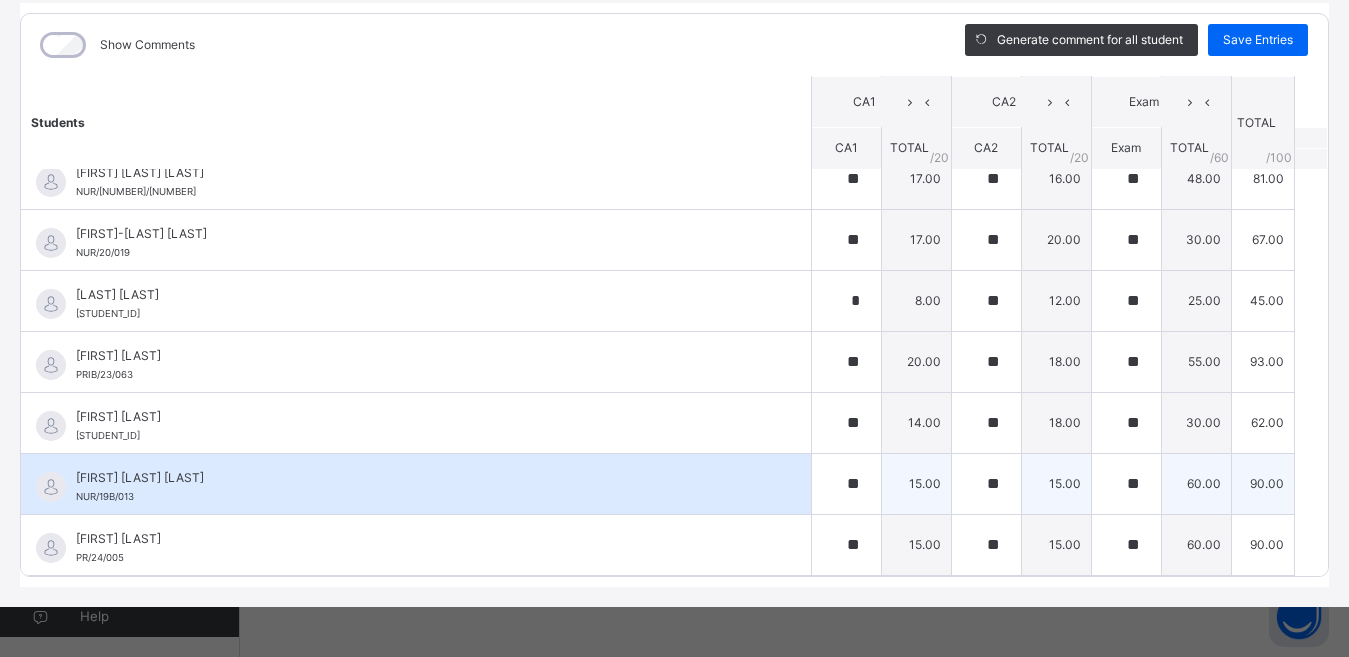 click on "15.00" at bounding box center [916, 483] 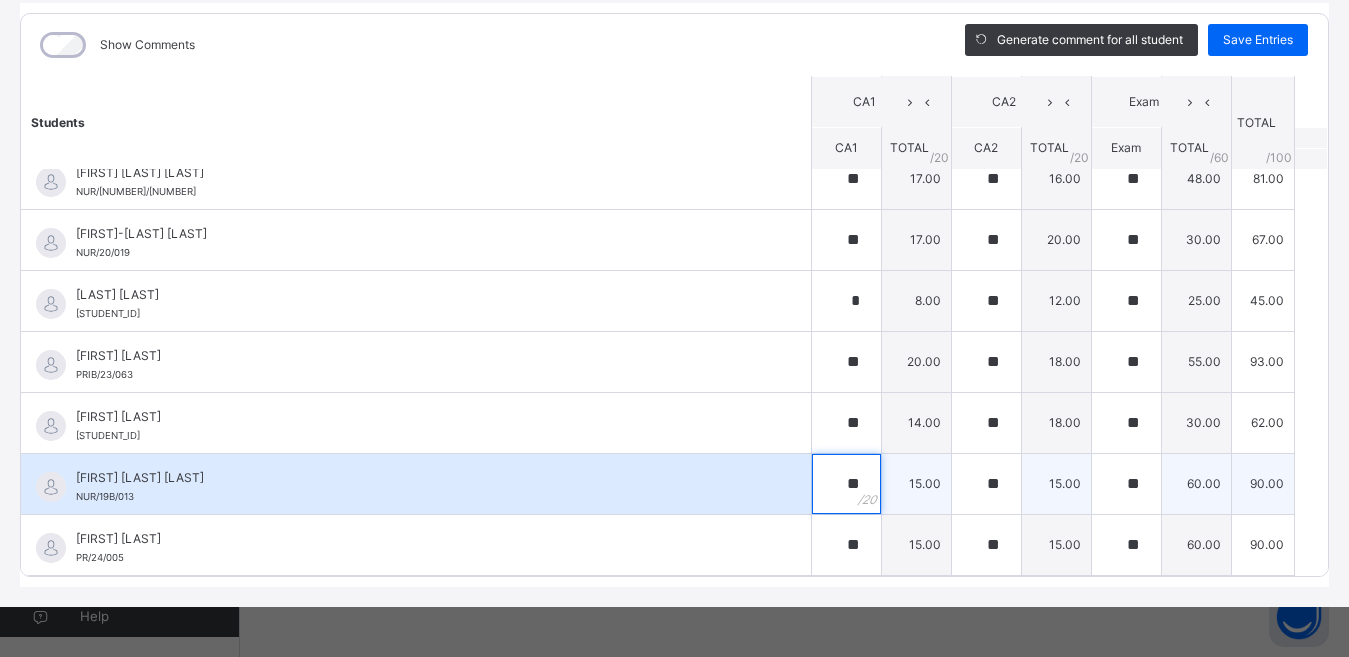 click on "**" at bounding box center [846, 484] 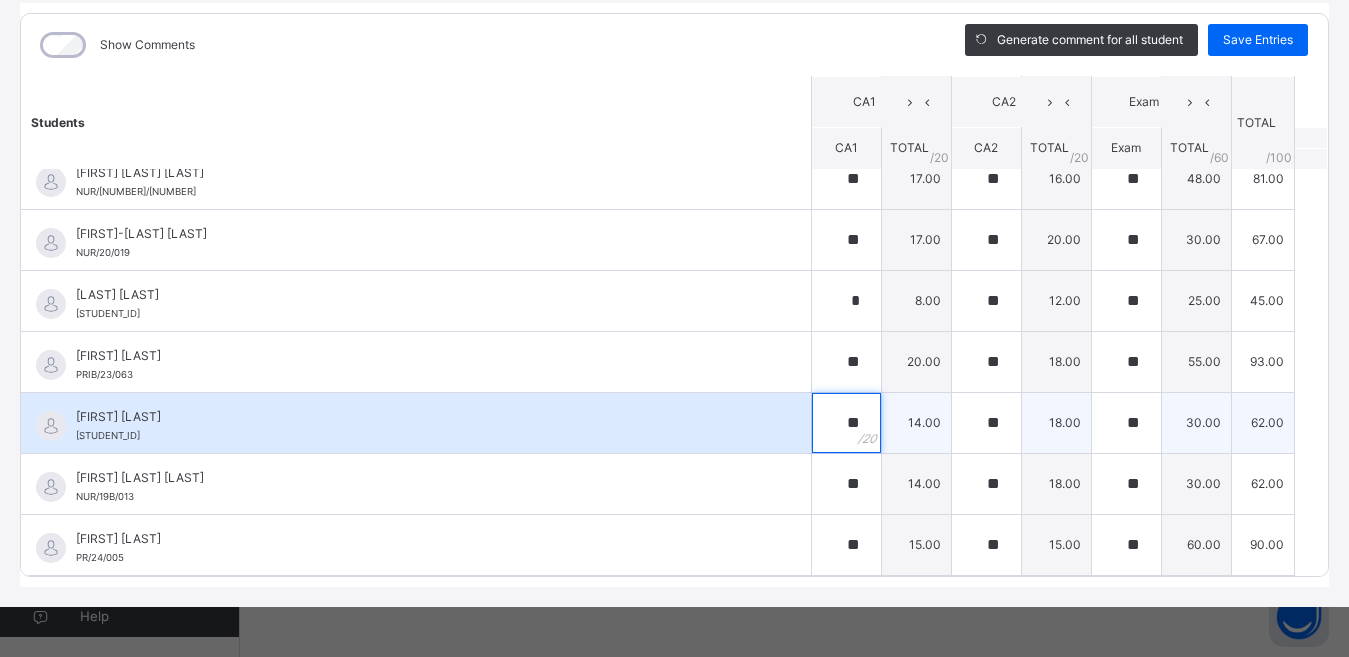 click on "**" at bounding box center (846, 423) 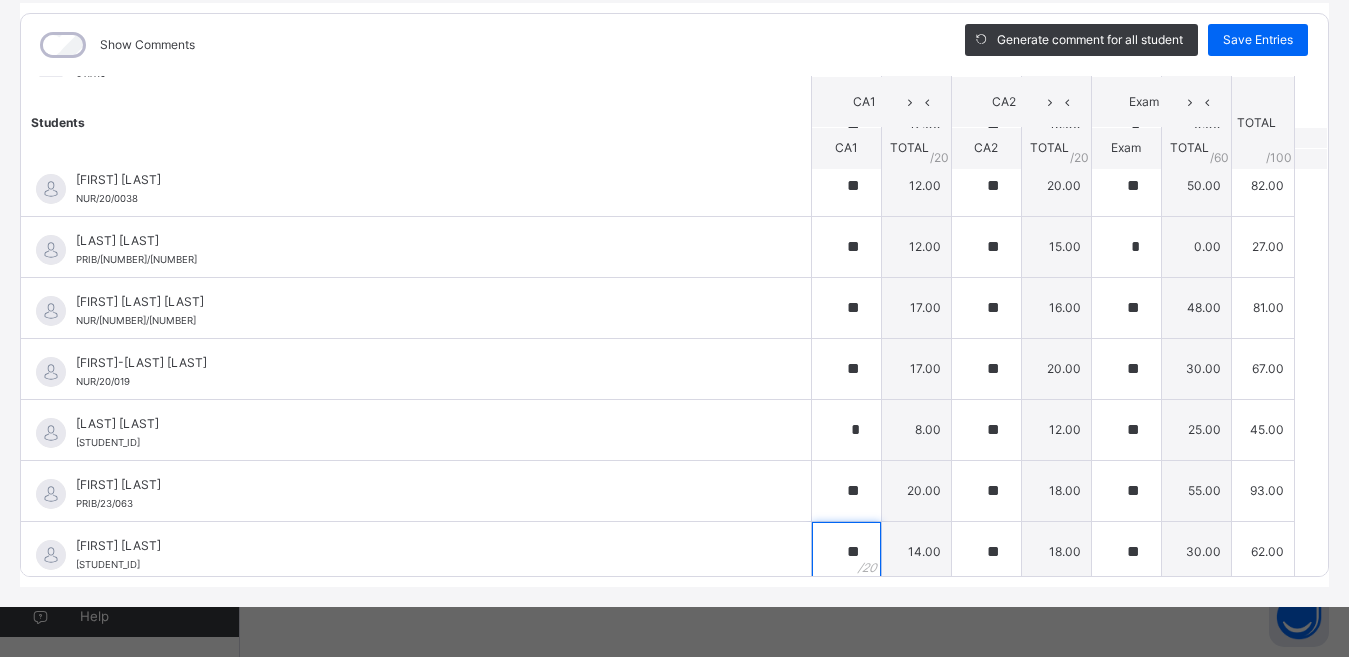 scroll, scrollTop: 1338, scrollLeft: 0, axis: vertical 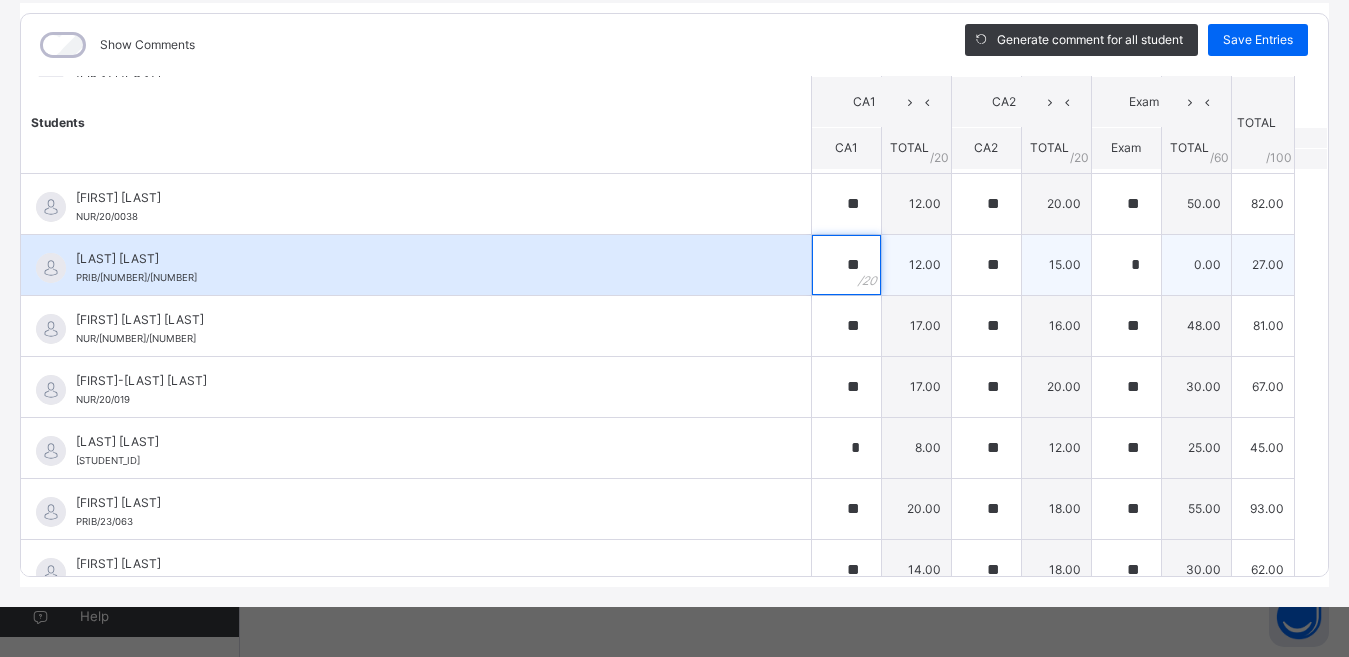 click on "**" at bounding box center (846, 265) 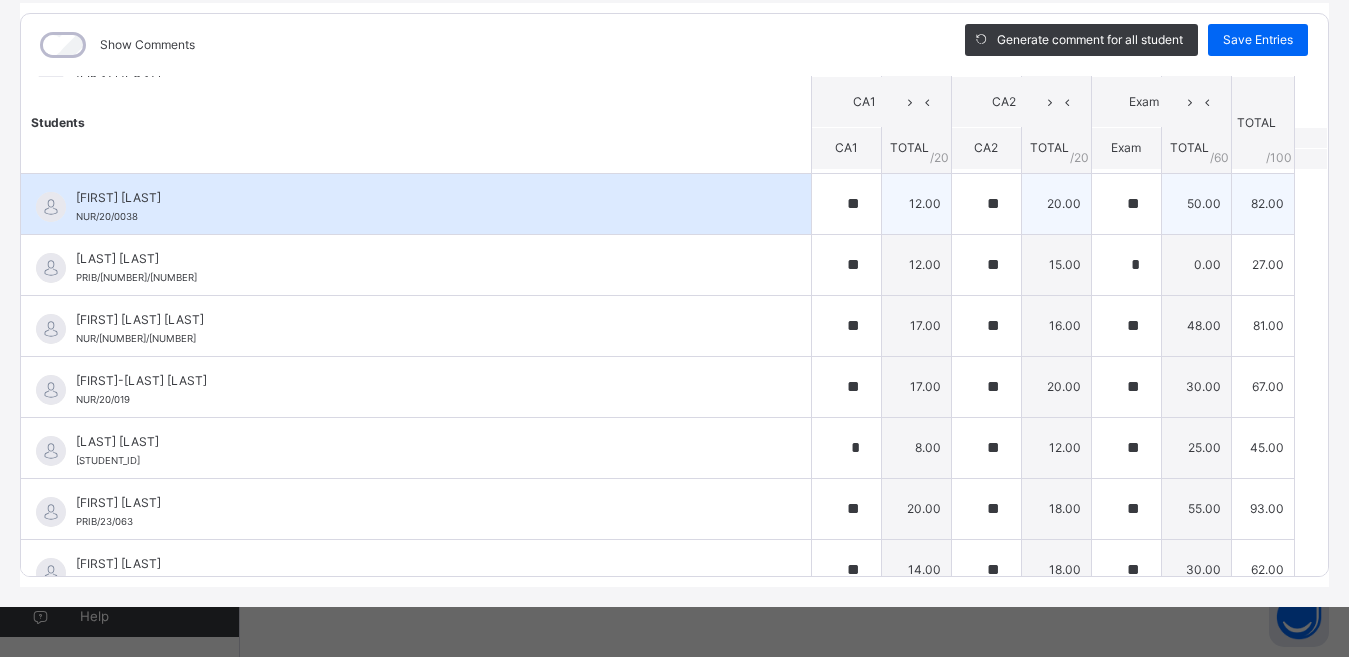 click on "Students CA1 CA2 Exam TOTAL /[NUMBER] Comment CA1 TOTAL / [NUMBER] CA2 TOTAL / [NUMBER] Exam TOTAL / [NUMBER] [FIRST] [LAST] [LAST] [STUDENT_ID] [FIRST] [LAST] [LAST] [STUDENT_ID] ** [NUMBER] ** [NUMBER] * [NUMBER] [NUMBER] Generate comment [NUMBER] / [NUMBER]   ×   Subject Teacher’s Comment Generate and see in full the comment developed by the AI with an option to regenerate the comment JS [FIRST] [LAST] [LAST]   [STUDENT_ID]   Total [NUMBER]  / [NUMBER] Sims Bot   Regenerate     Use this comment   [FIRST] [LAST] [LAST] [STUDENT_ID] [FIRST] [LAST] [LAST] [STUDENT_ID] ** [NUMBER] ** [NUMBER] ** [NUMBER] [NUMBER] Generate comment [NUMBER] / [NUMBER]   ×   Subject Teacher’s Comment Generate and see in full the comment developed by the AI with an option to regenerate the comment JS [FIRST] [LAST] [LAST]   [STUDENT_ID]   Total [NUMBER]  / [NUMBER] Sims Bot   Regenerate     Use this comment   [FIRST] [LAST] [LAST] [STUDENT_ID] [FIRST] [LAST] [LAST] [STUDENT_ID] * [NUMBER] * [NUMBER] * [NUMBER] [NUMBER] Generate comment [NUMBER] / [NUMBER]   ×   Subject Teacher’s Comment JS [FIRST] [LAST] [LAST]" at bounding box center (674, -270) 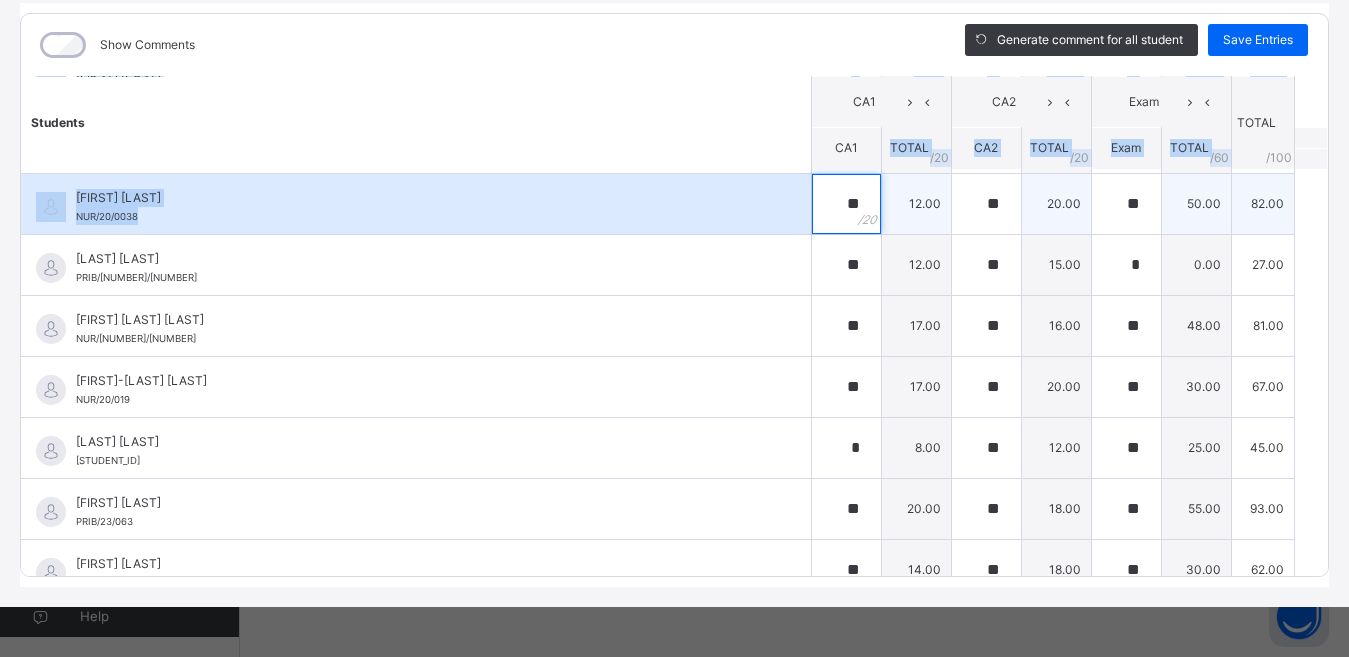 click on "**" at bounding box center (846, 204) 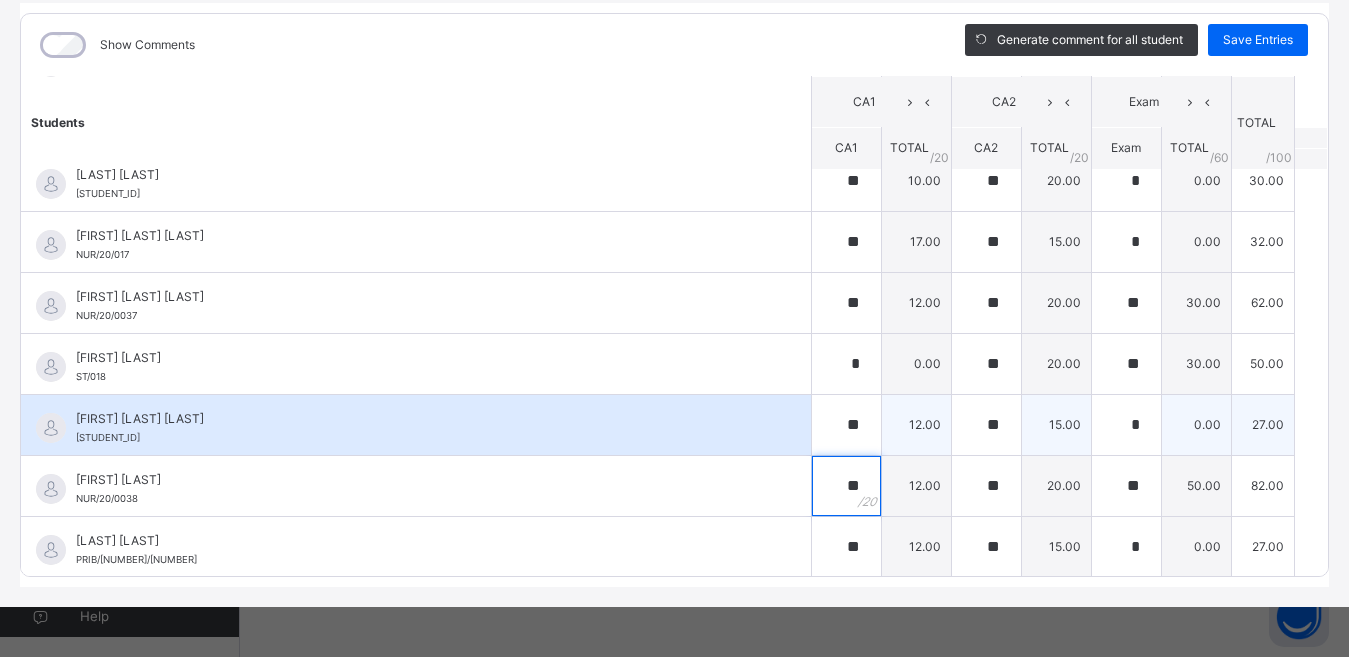 scroll, scrollTop: 1038, scrollLeft: 0, axis: vertical 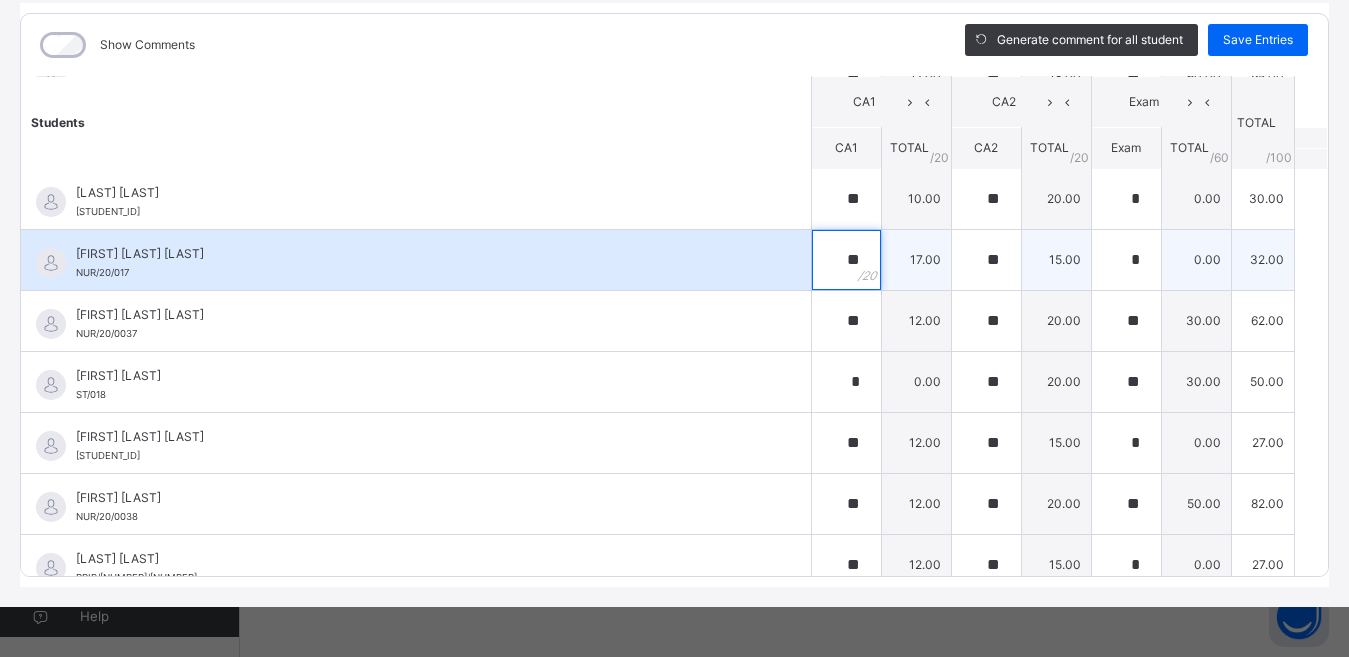 click on "**" at bounding box center [846, 260] 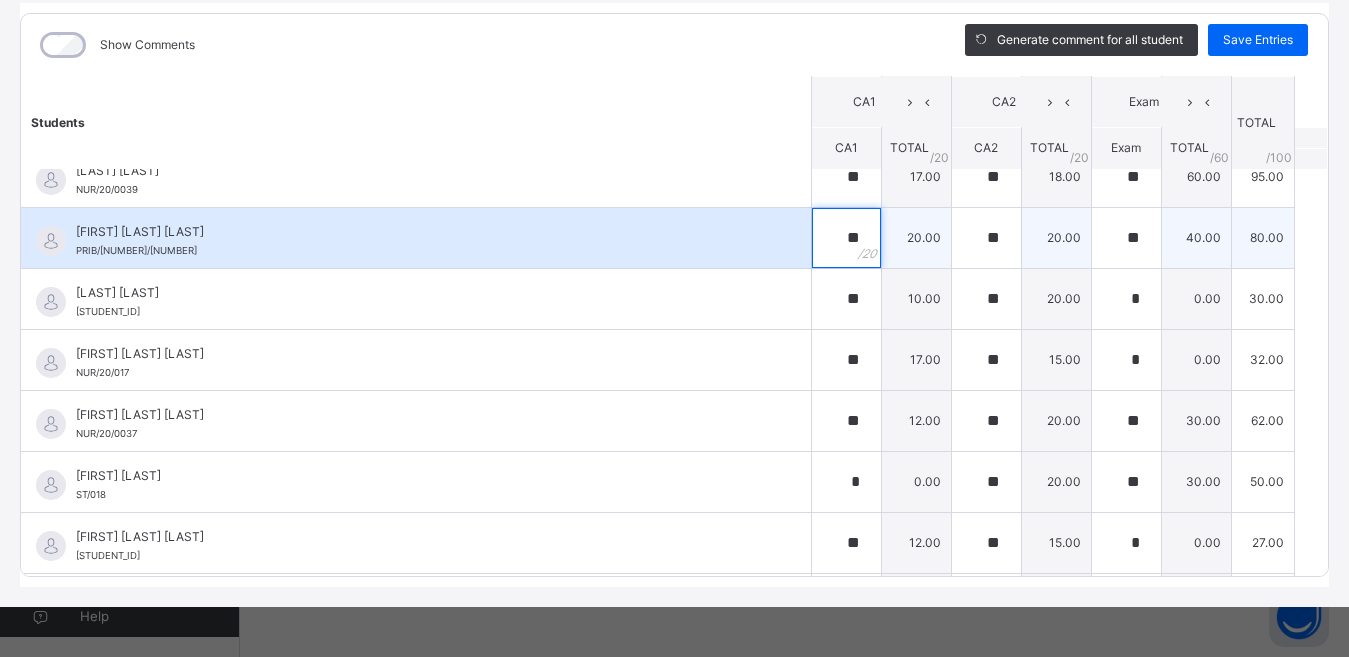 click on "**" at bounding box center [846, 238] 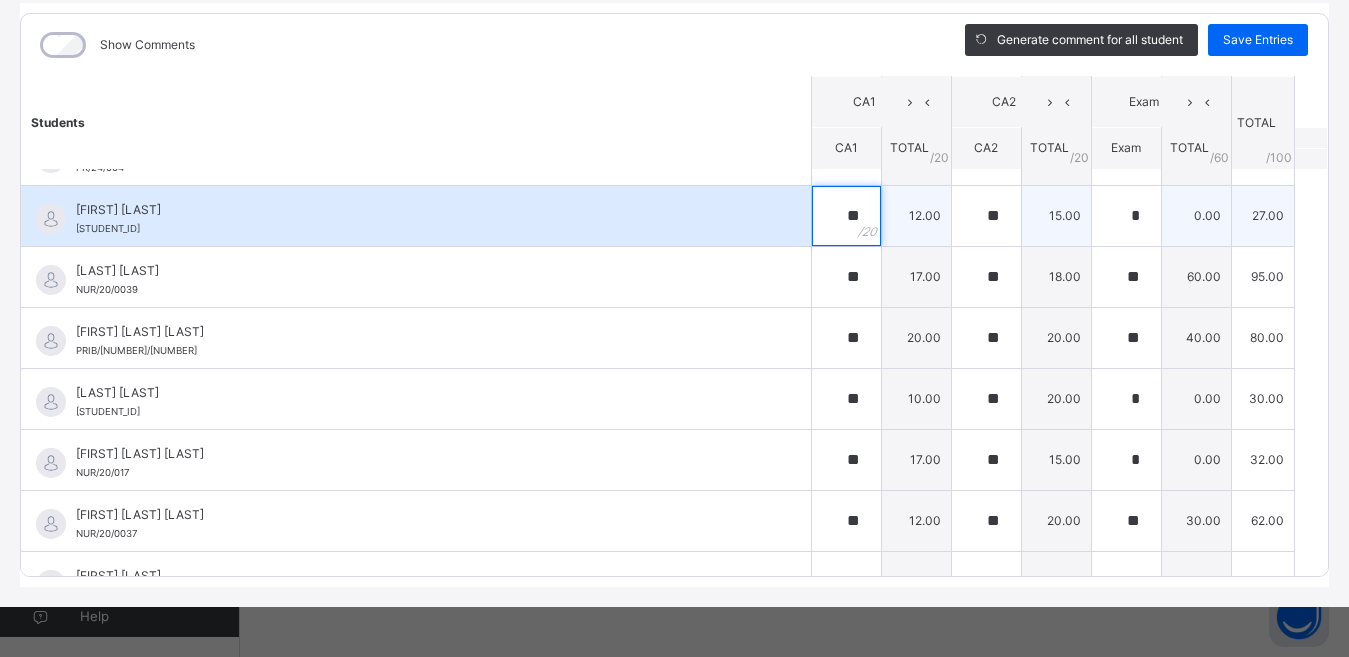 click on "**" at bounding box center [846, 216] 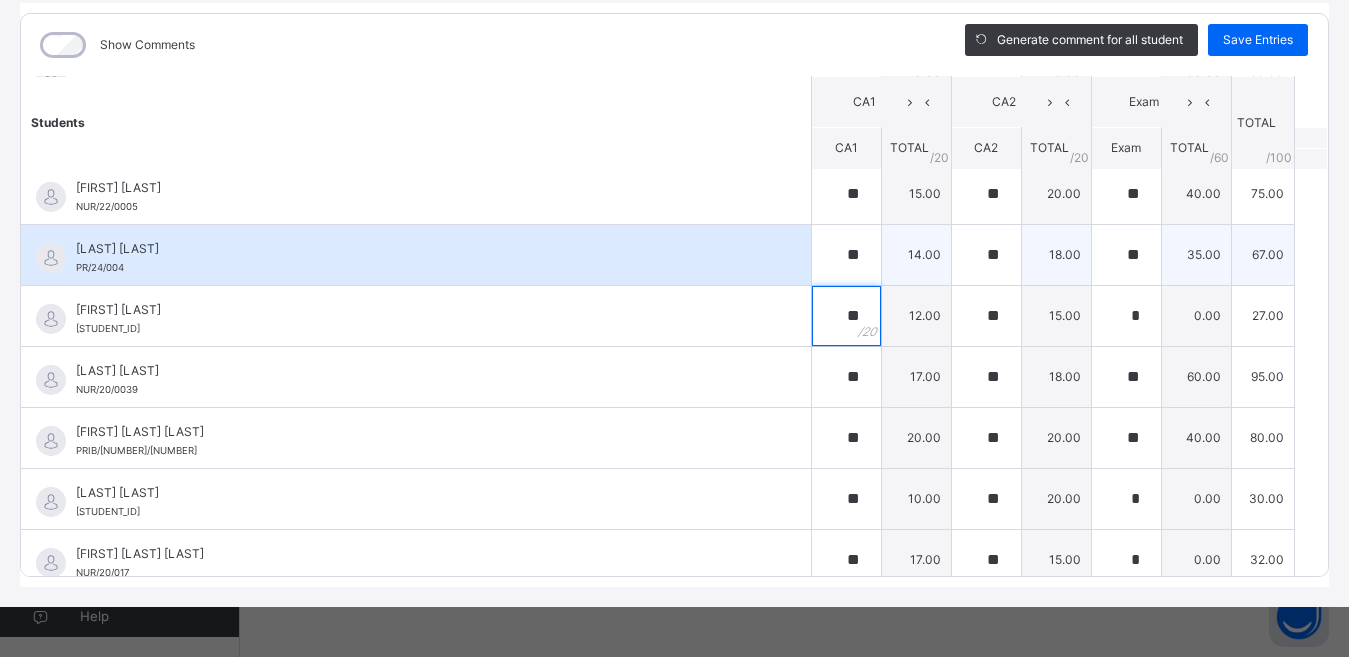 scroll, scrollTop: 638, scrollLeft: 0, axis: vertical 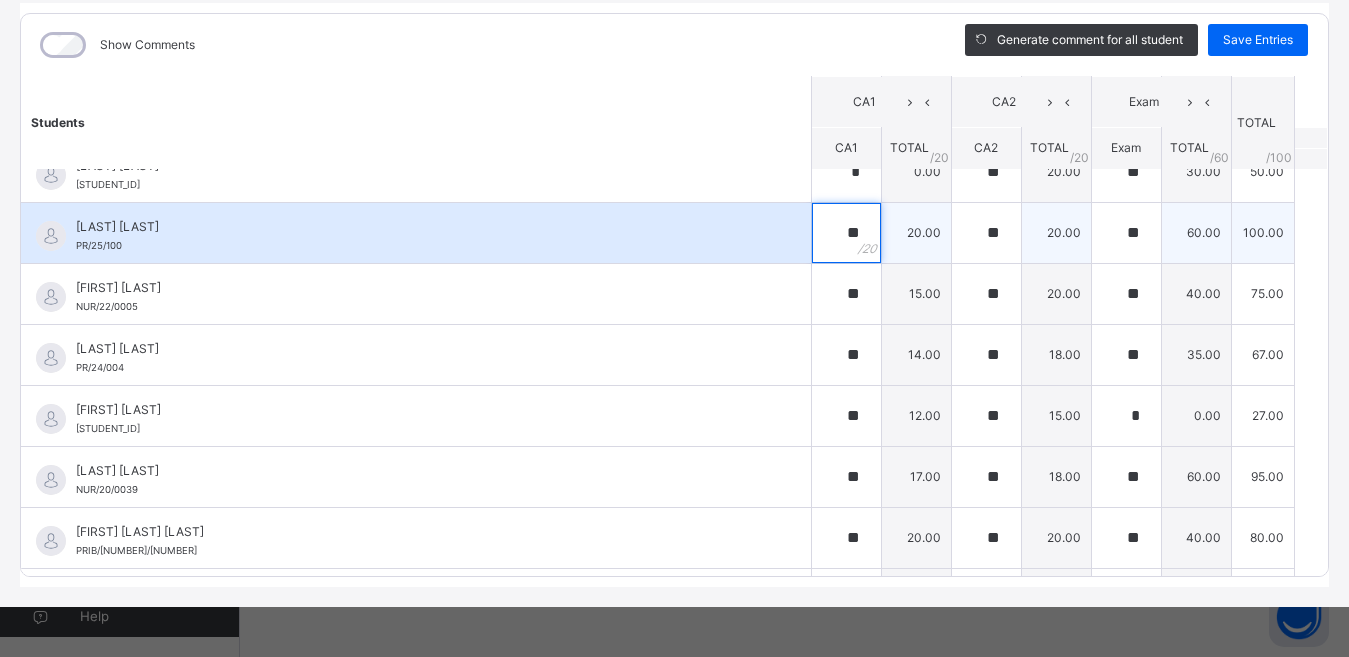 click on "**" at bounding box center [846, 233] 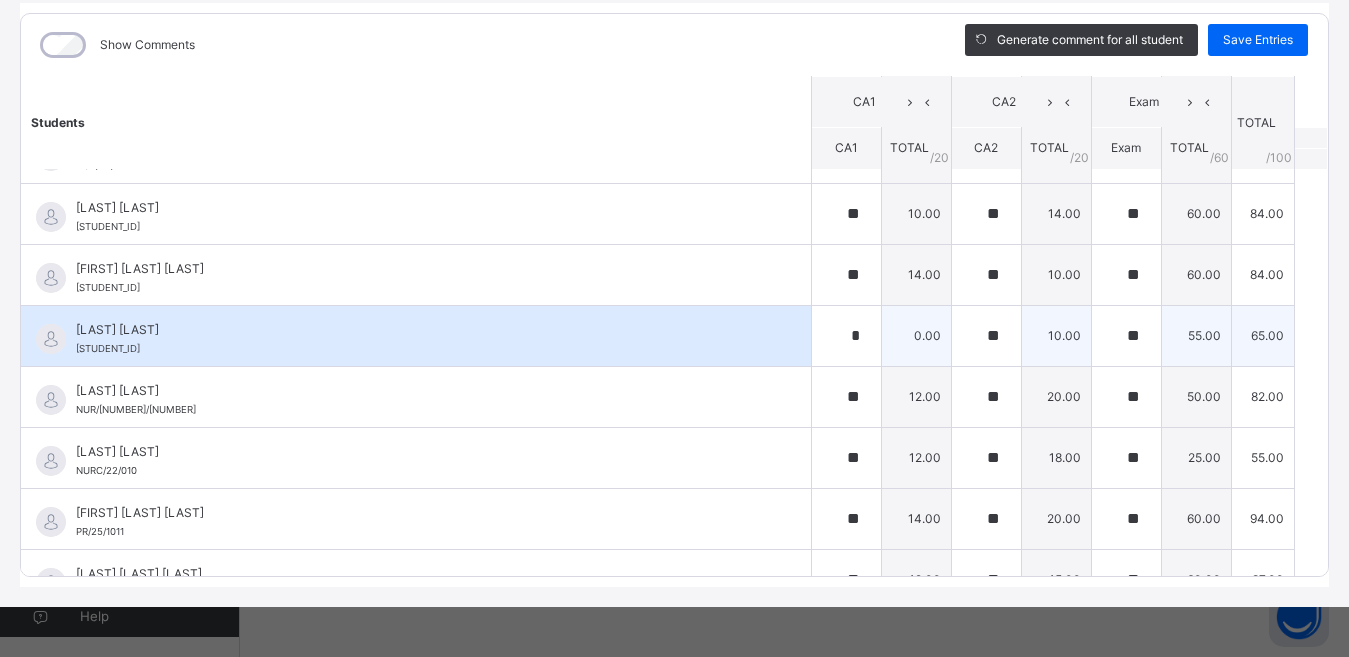 scroll, scrollTop: 138, scrollLeft: 0, axis: vertical 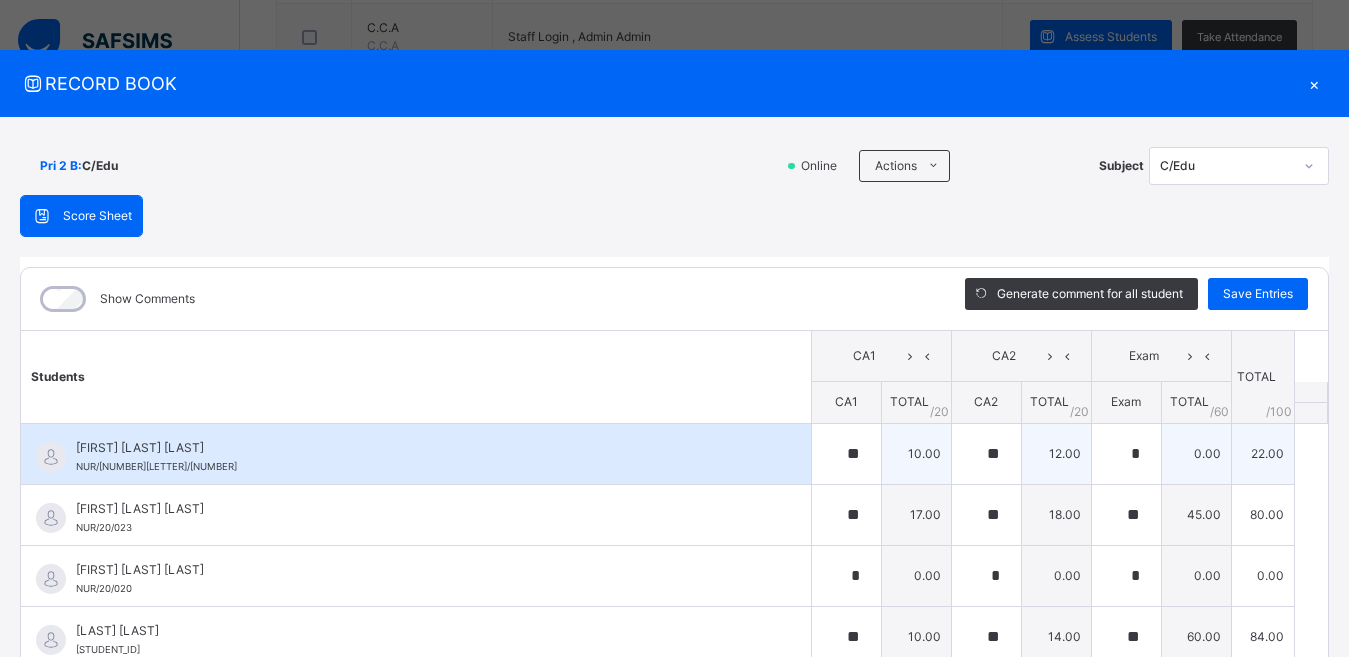 click on "10.00" at bounding box center [916, 453] 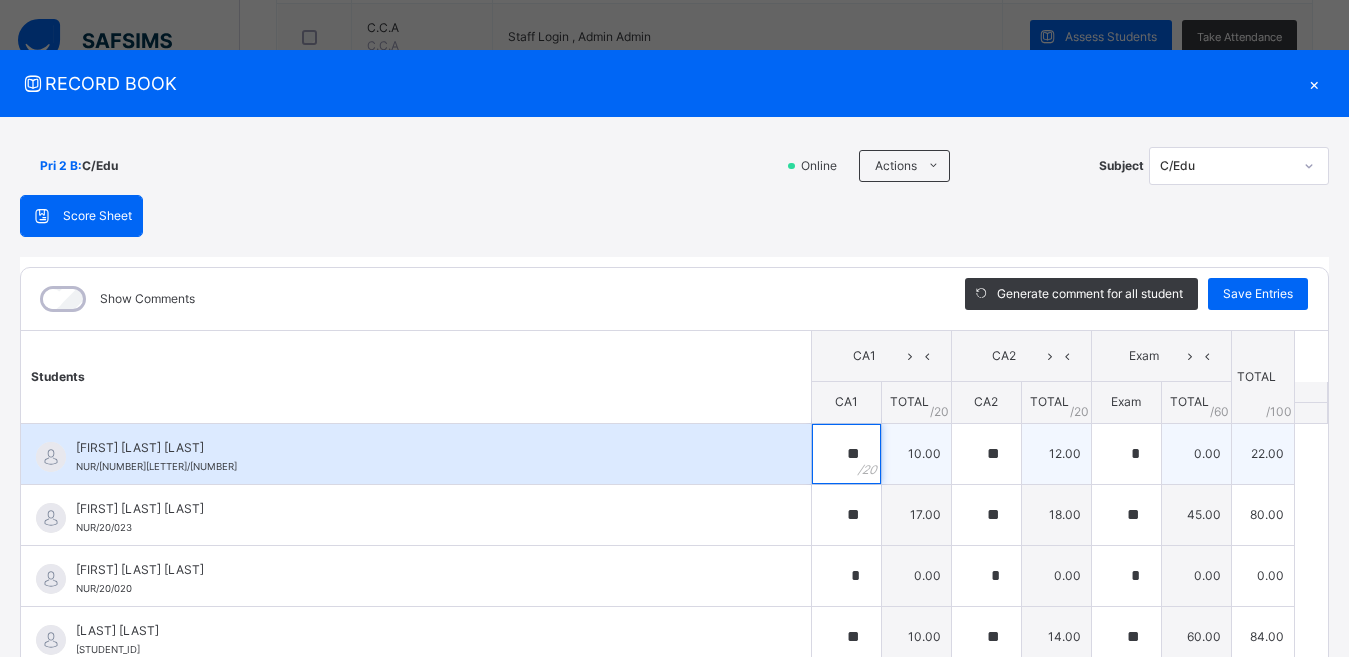 drag, startPoint x: 843, startPoint y: 461, endPoint x: 834, endPoint y: 469, distance: 12.0415945 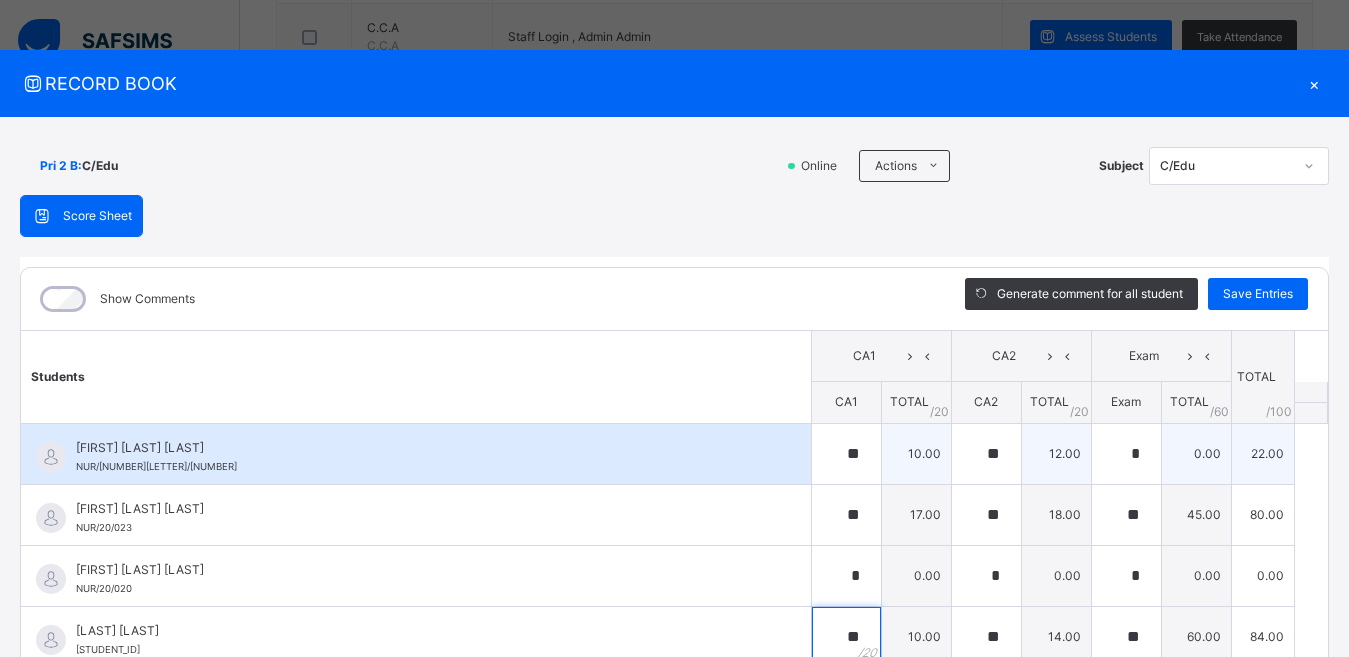 scroll, scrollTop: 10, scrollLeft: 0, axis: vertical 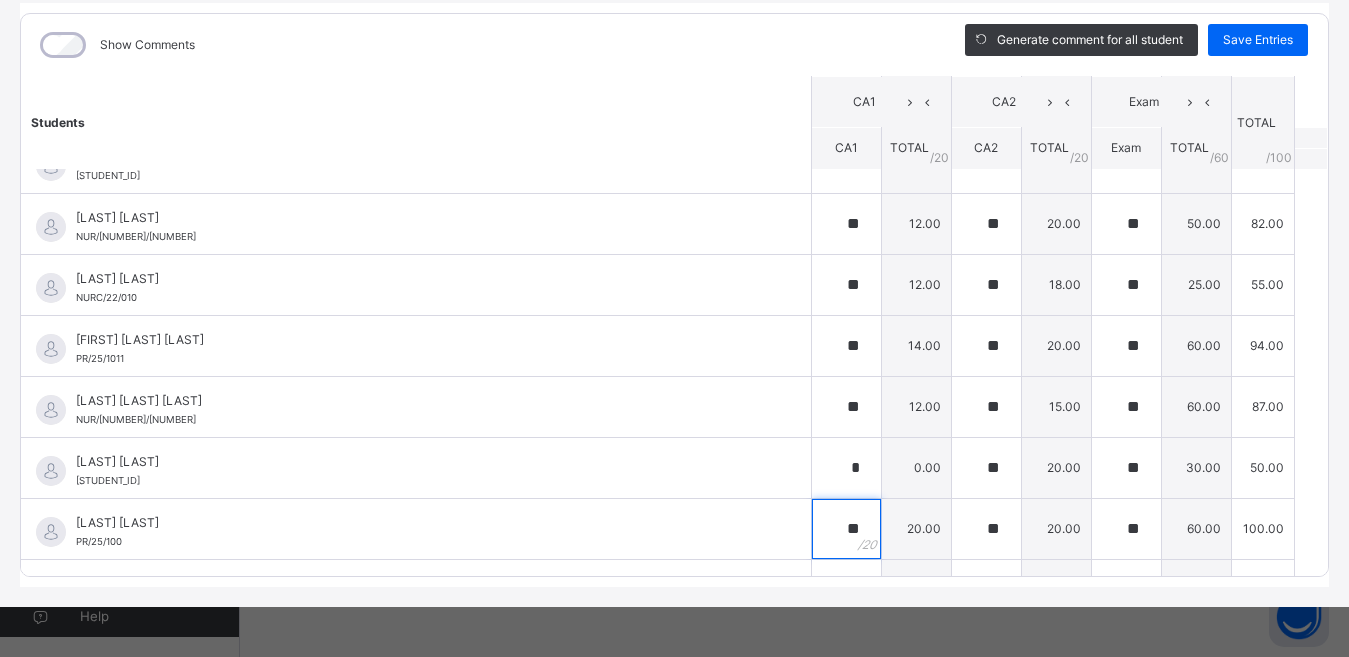 drag, startPoint x: 845, startPoint y: 544, endPoint x: 873, endPoint y: 562, distance: 33.286633 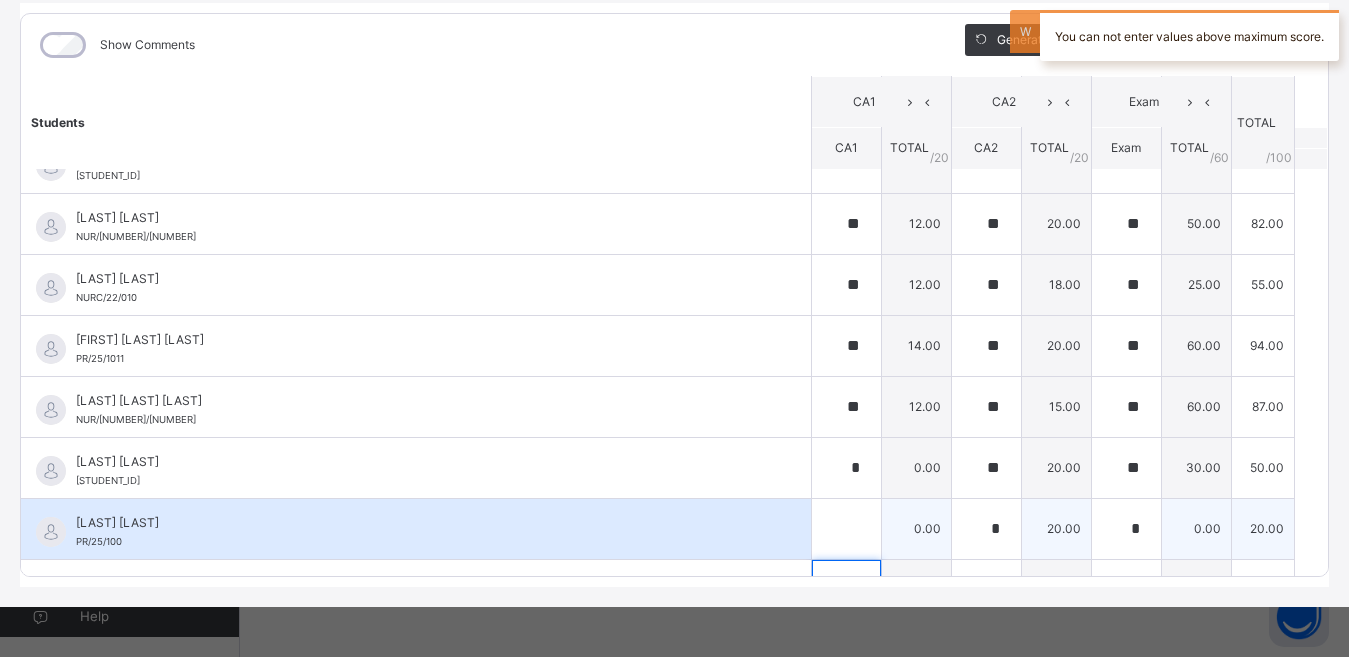 scroll, scrollTop: 614, scrollLeft: 0, axis: vertical 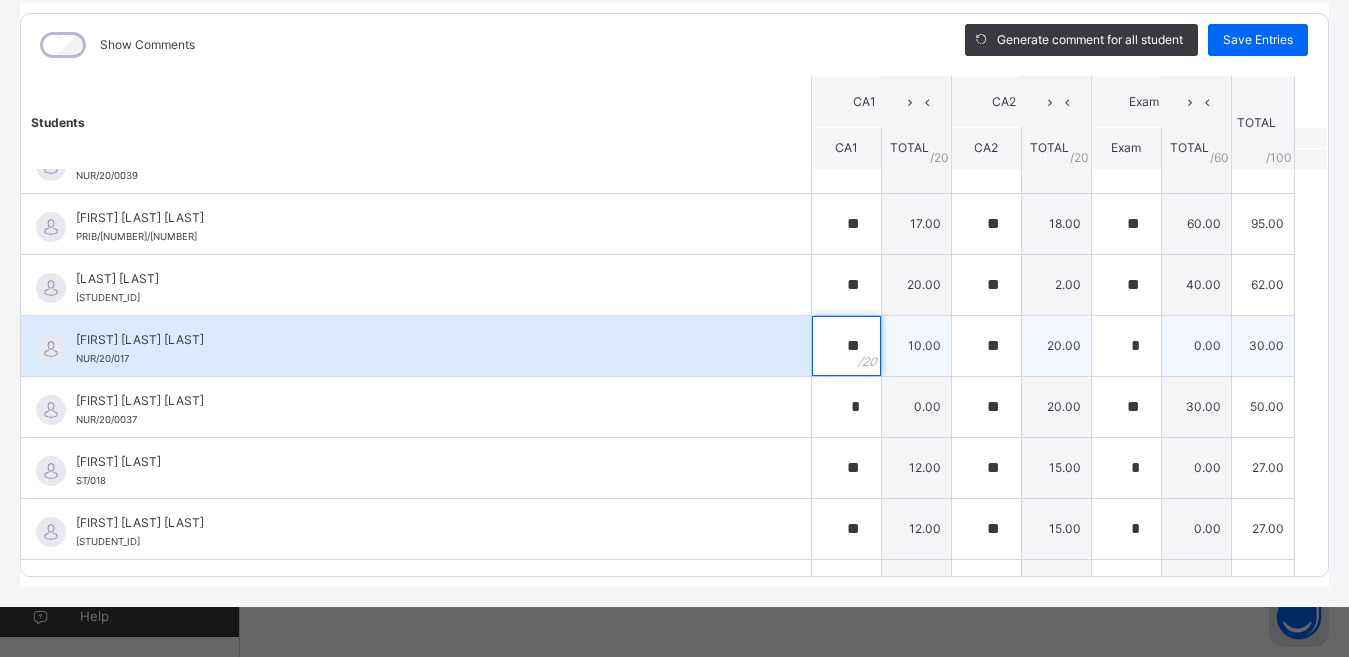 click on "**" at bounding box center (846, 346) 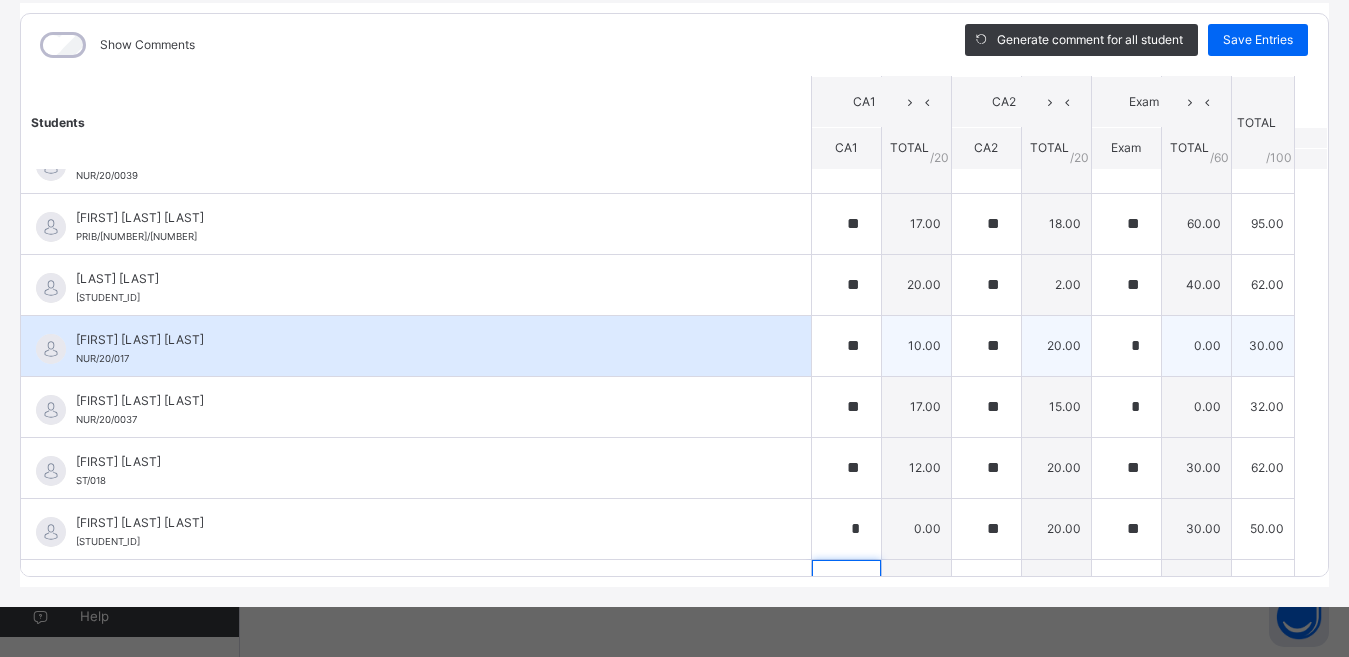 scroll, scrollTop: 1224, scrollLeft: 0, axis: vertical 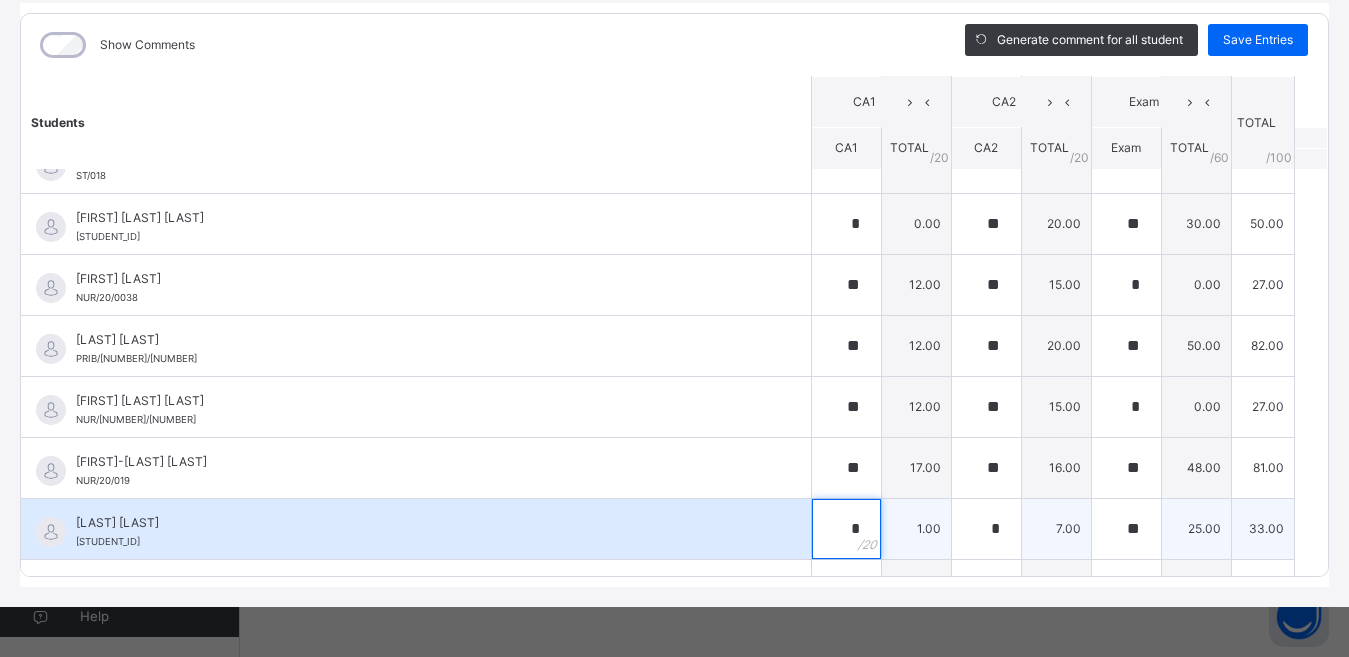 click on "*" at bounding box center [846, 529] 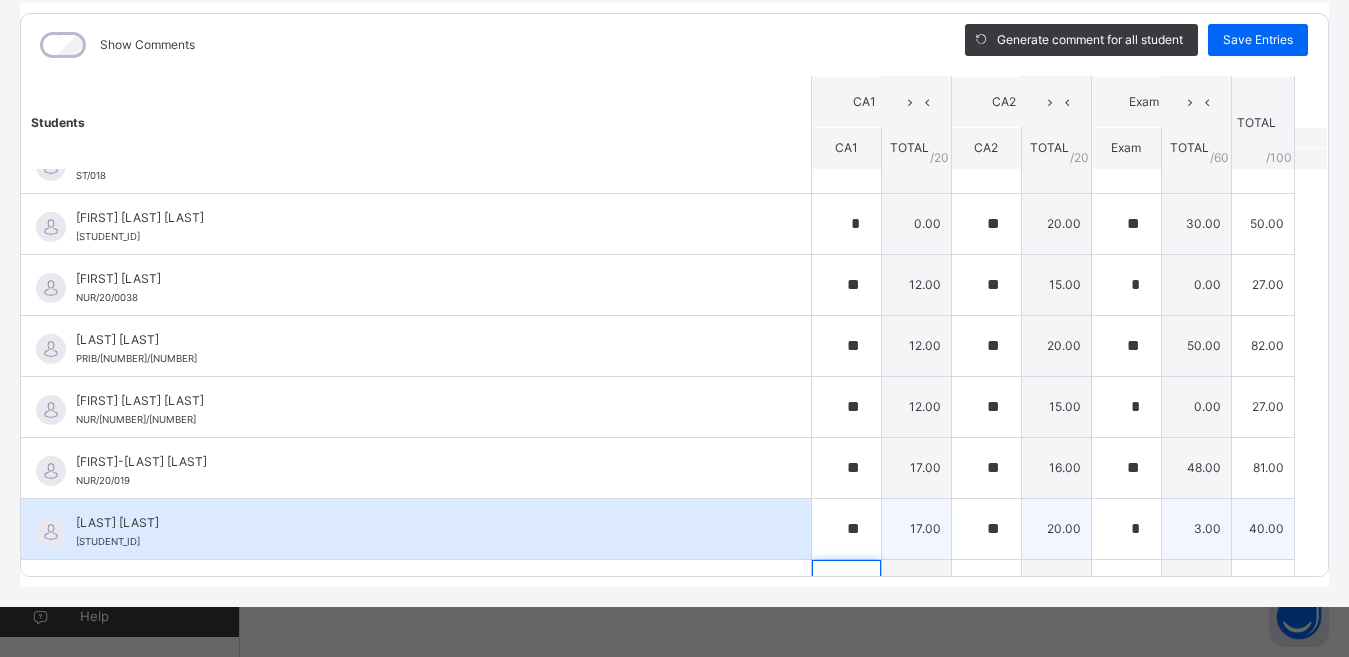 scroll, scrollTop: 1502, scrollLeft: 0, axis: vertical 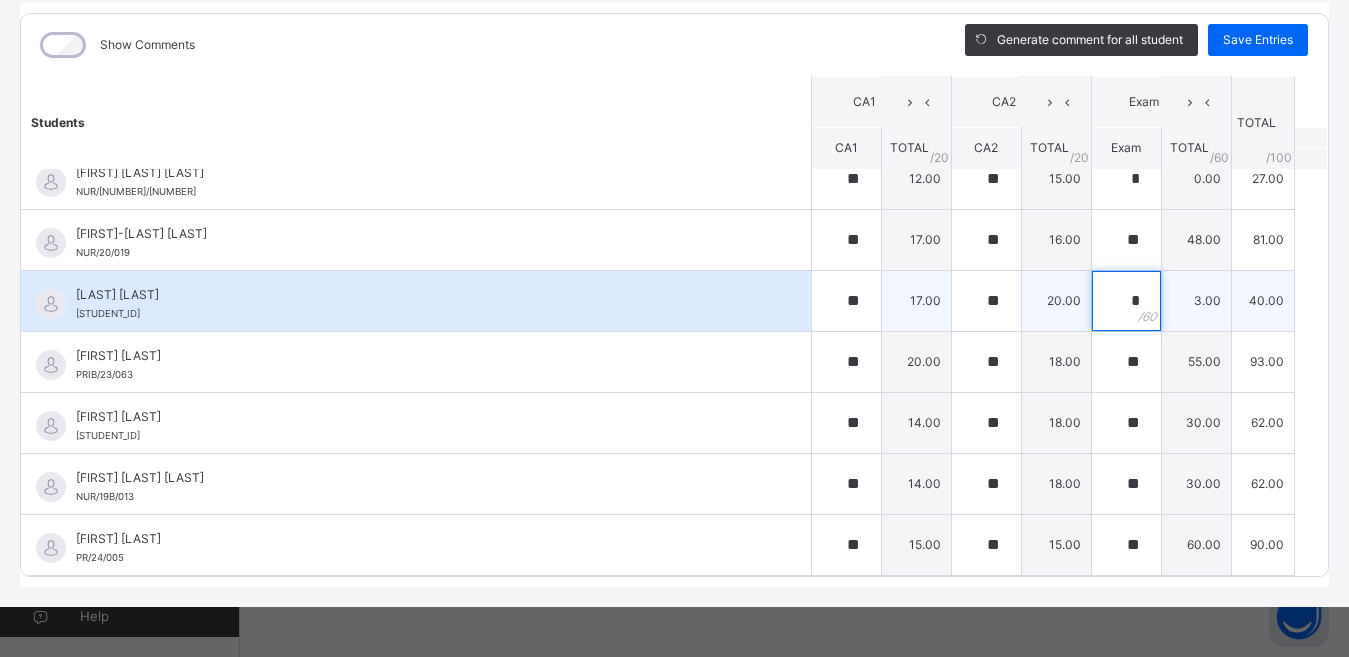 click on "*" at bounding box center [1126, 301] 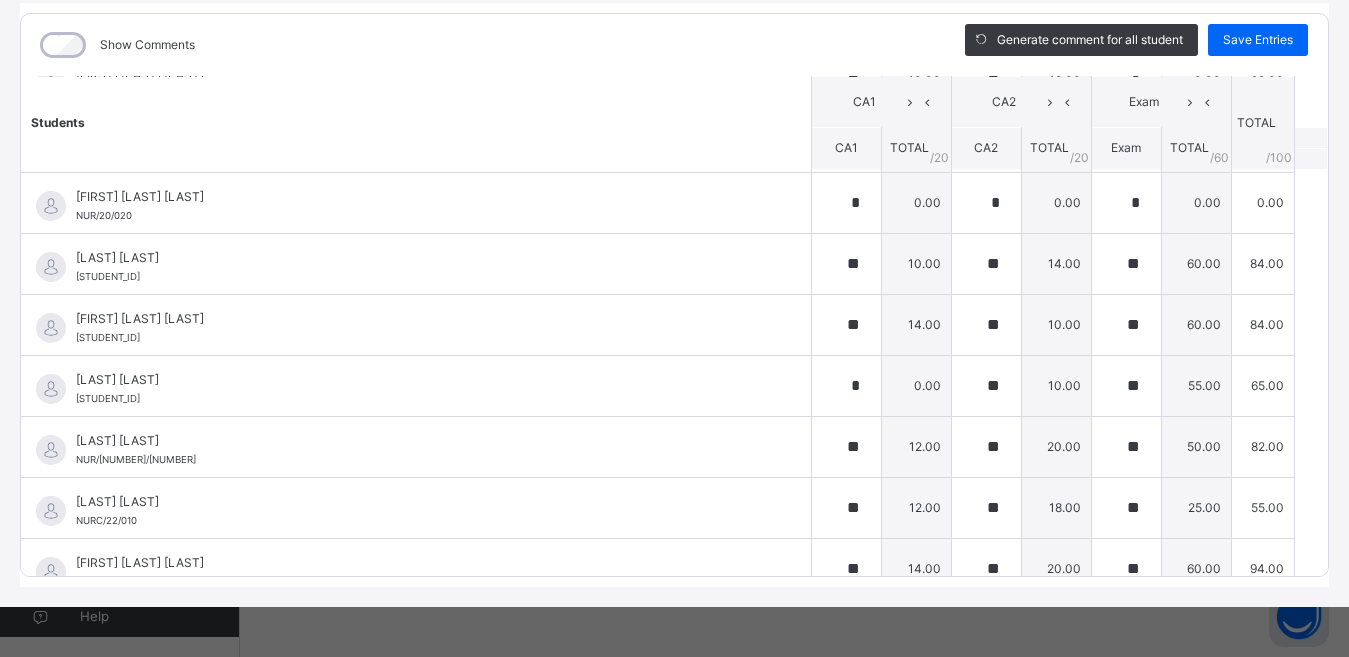scroll, scrollTop: 0, scrollLeft: 0, axis: both 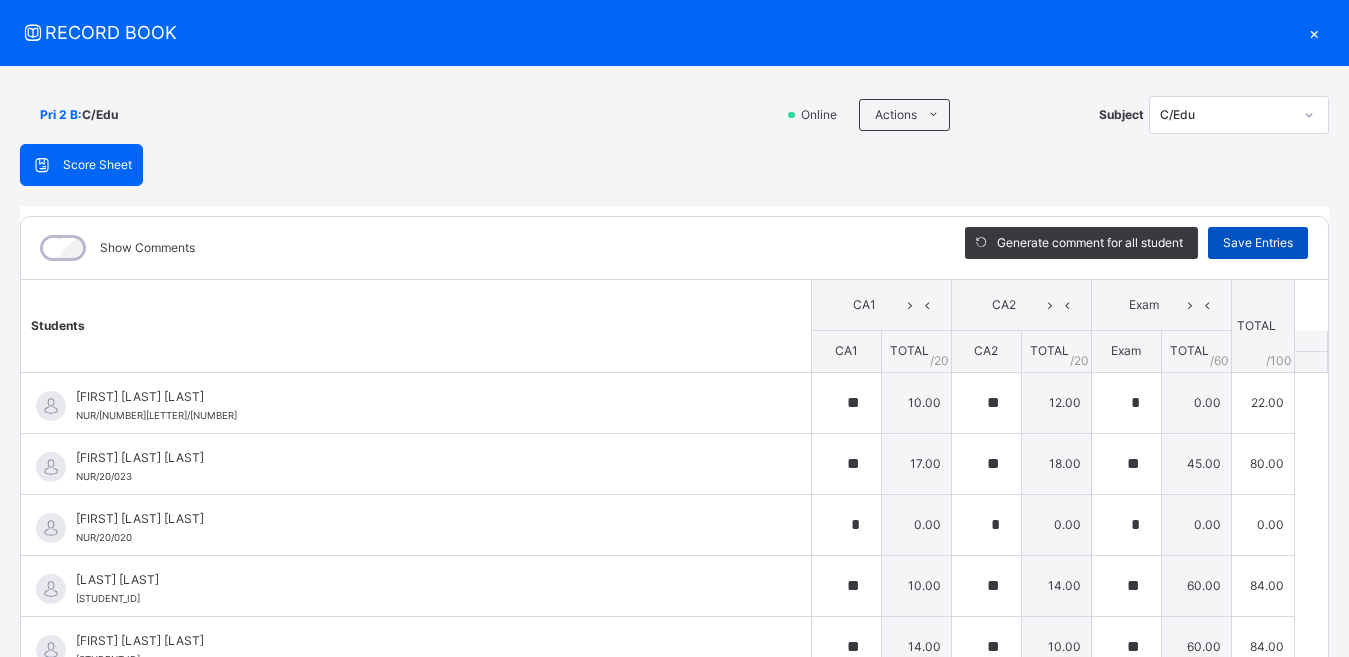 click on "Save Entries" at bounding box center [1258, 243] 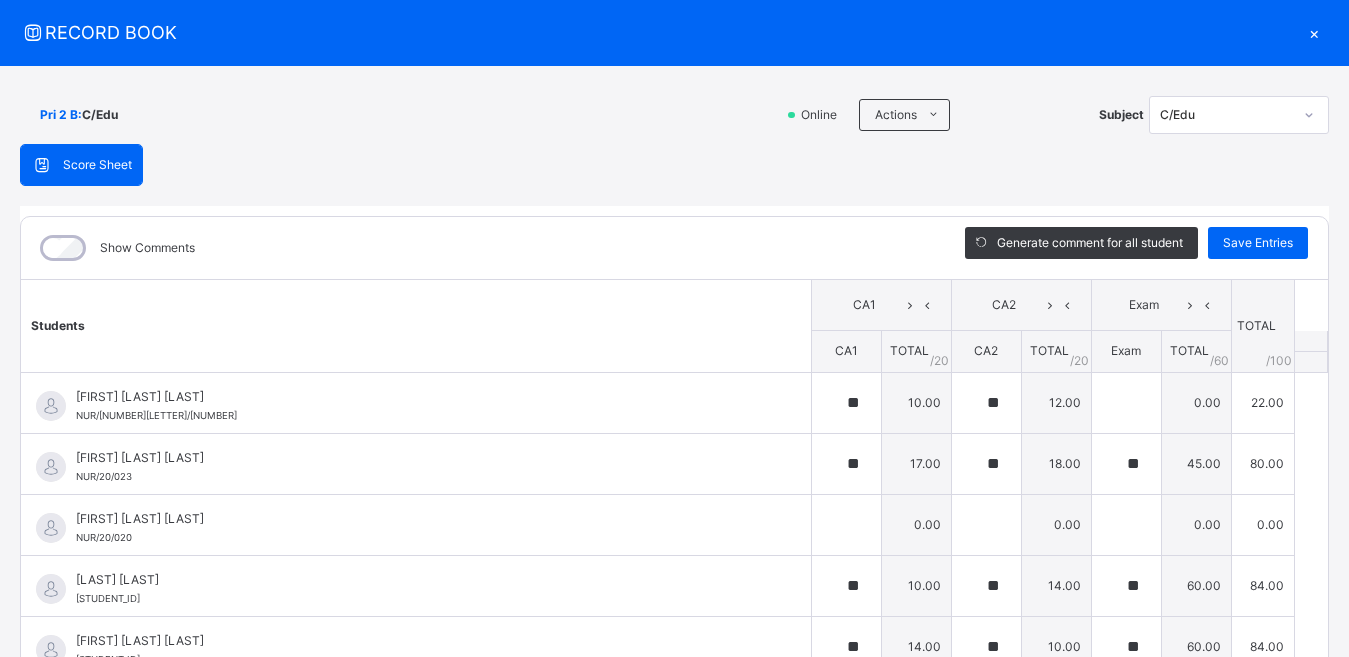 click on "×" at bounding box center (1314, 32) 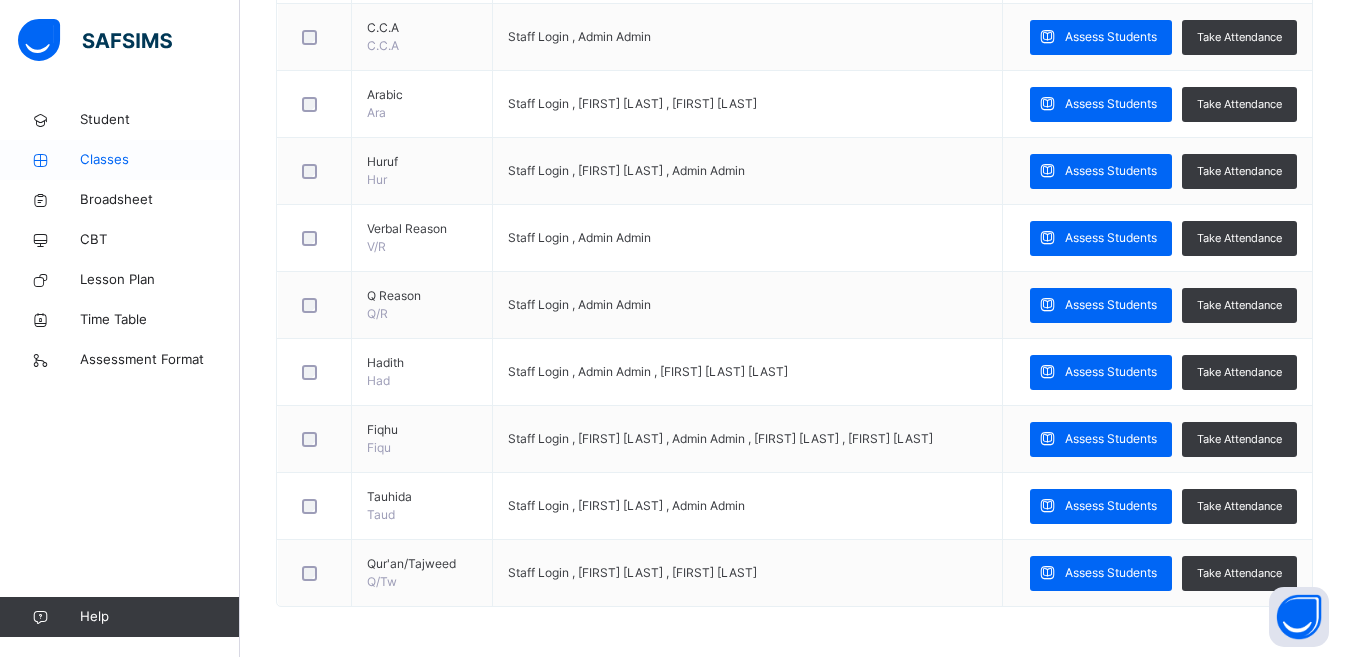 click on "Classes" at bounding box center [160, 160] 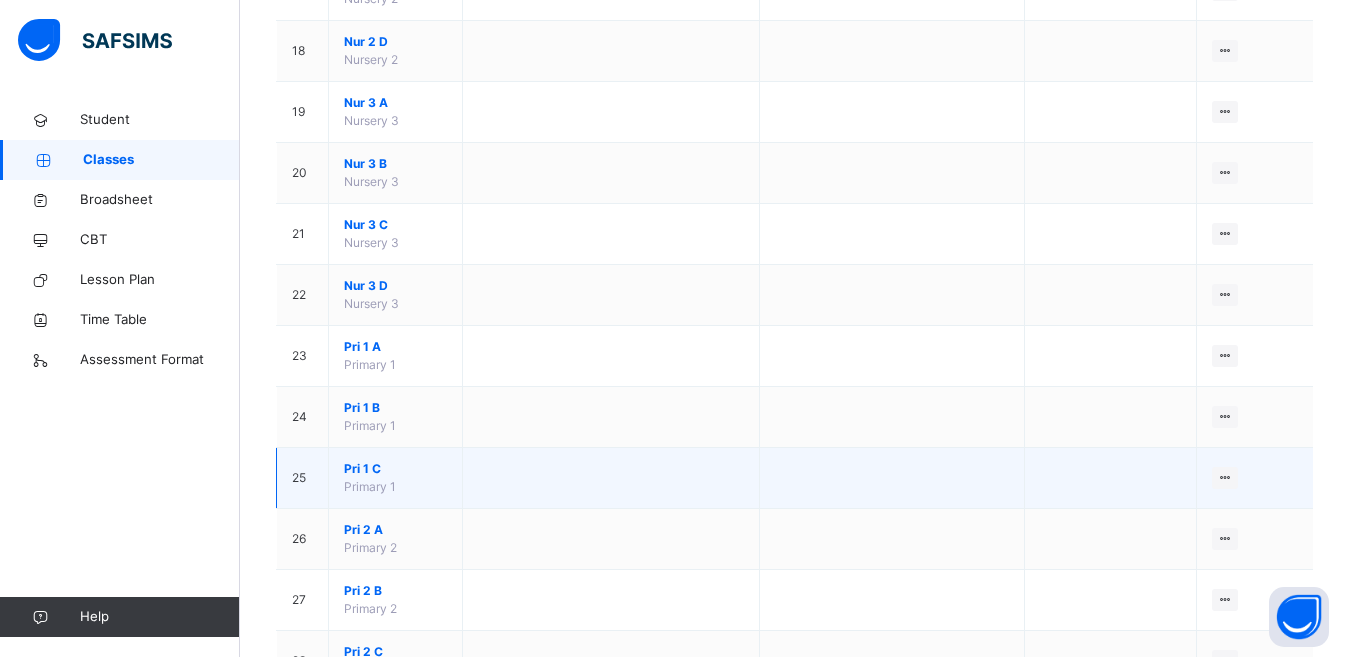 scroll, scrollTop: 1300, scrollLeft: 0, axis: vertical 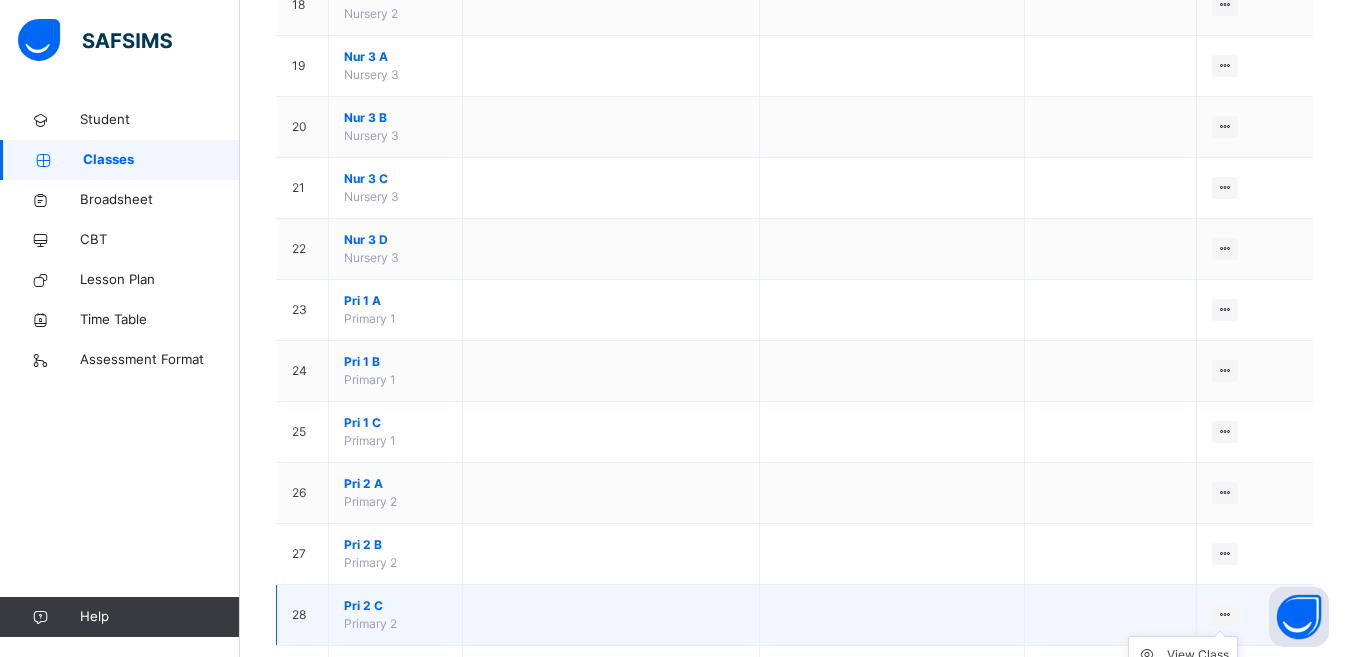 click at bounding box center (1225, 614) 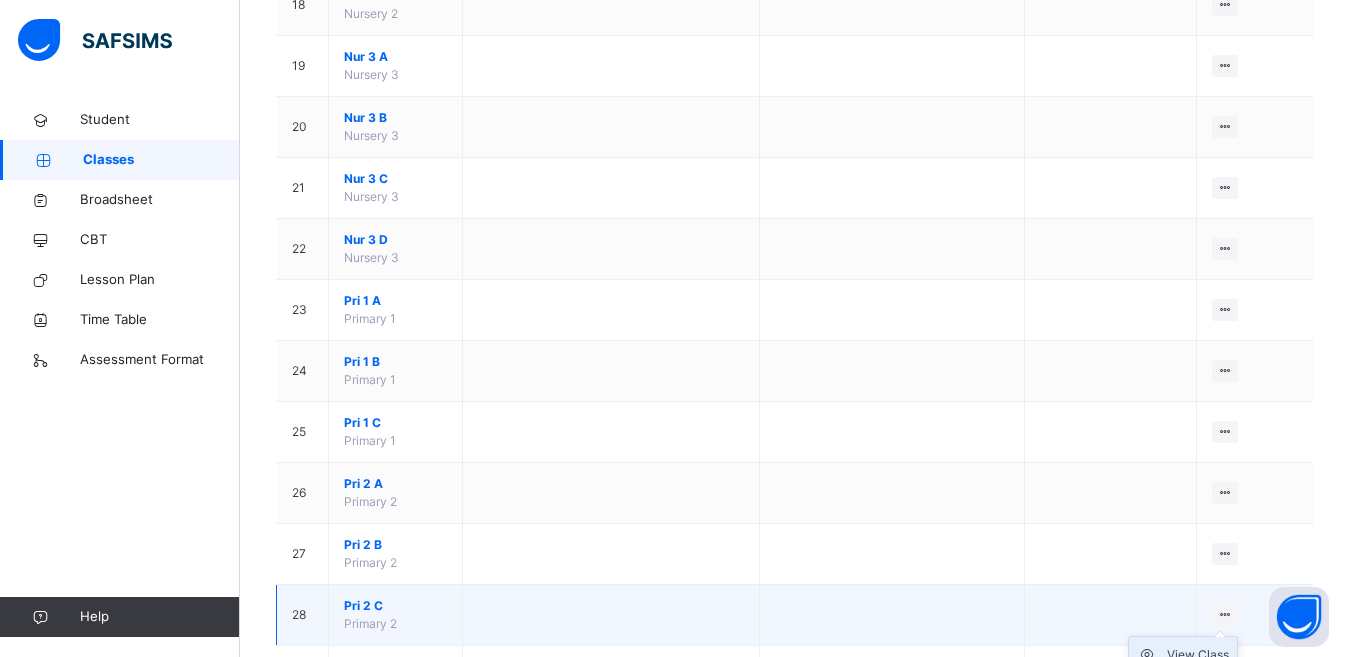 click on "View Class" at bounding box center [1198, 655] 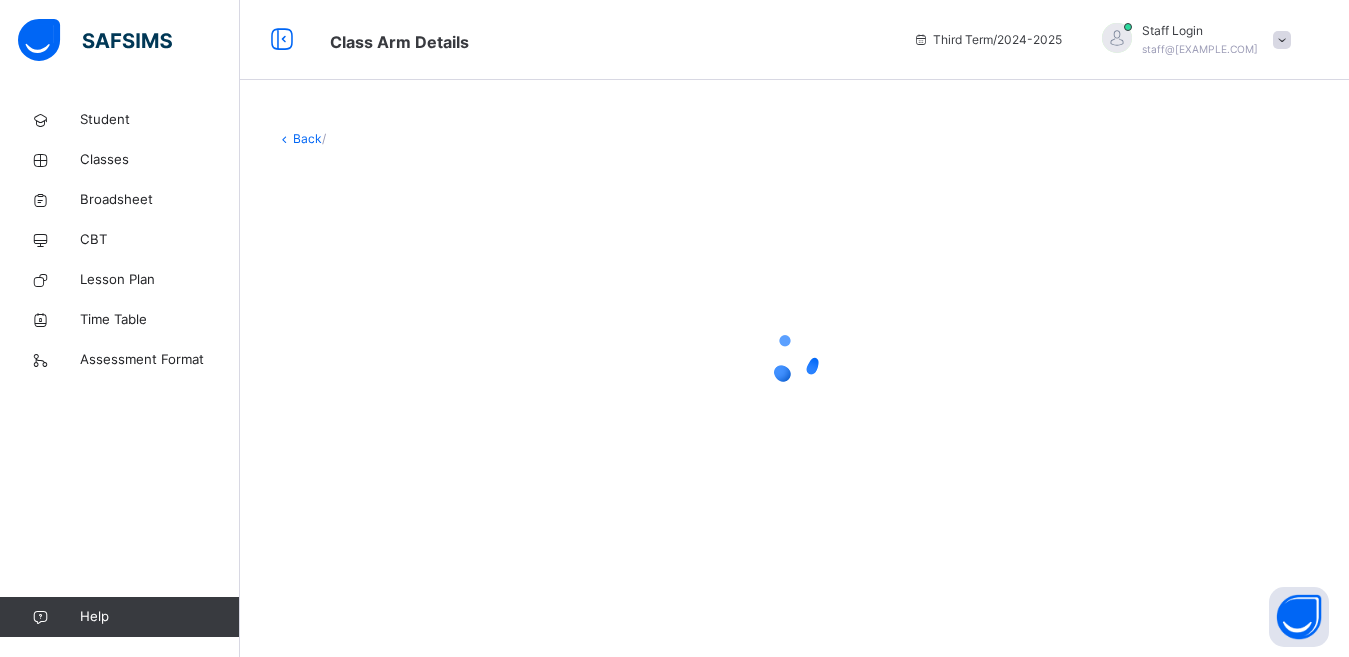 scroll, scrollTop: 0, scrollLeft: 0, axis: both 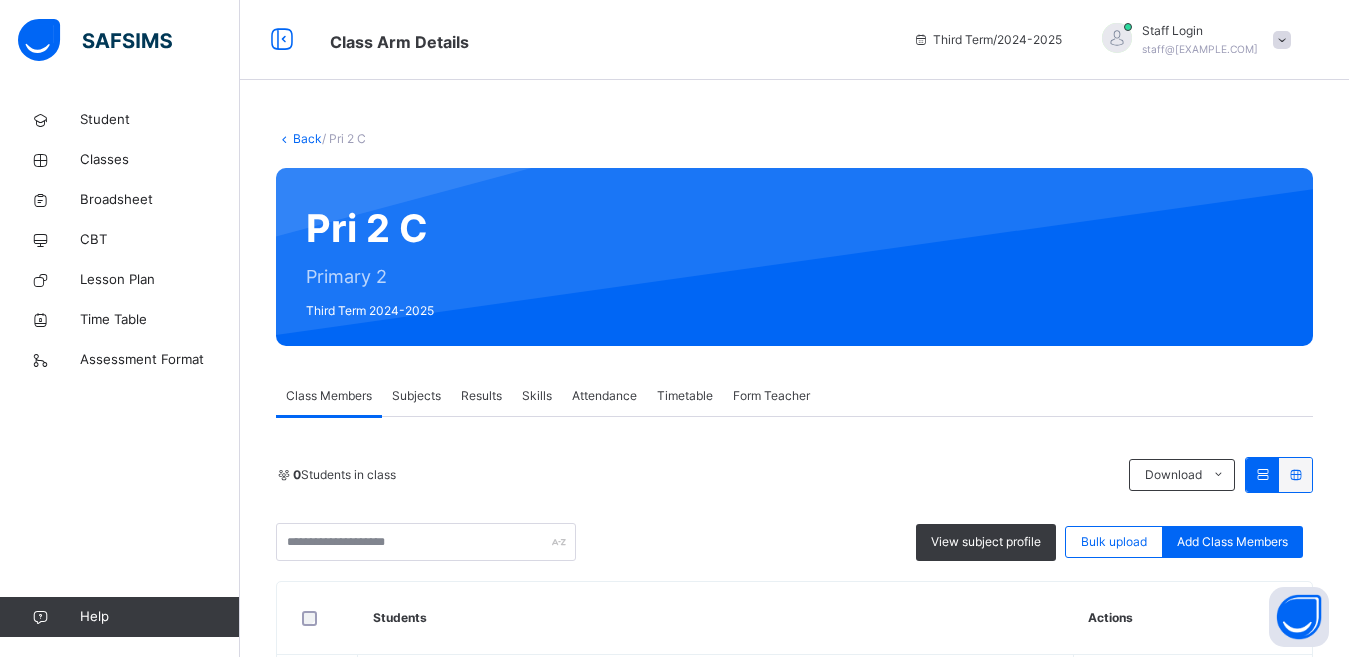 click on "Subjects" at bounding box center [416, 396] 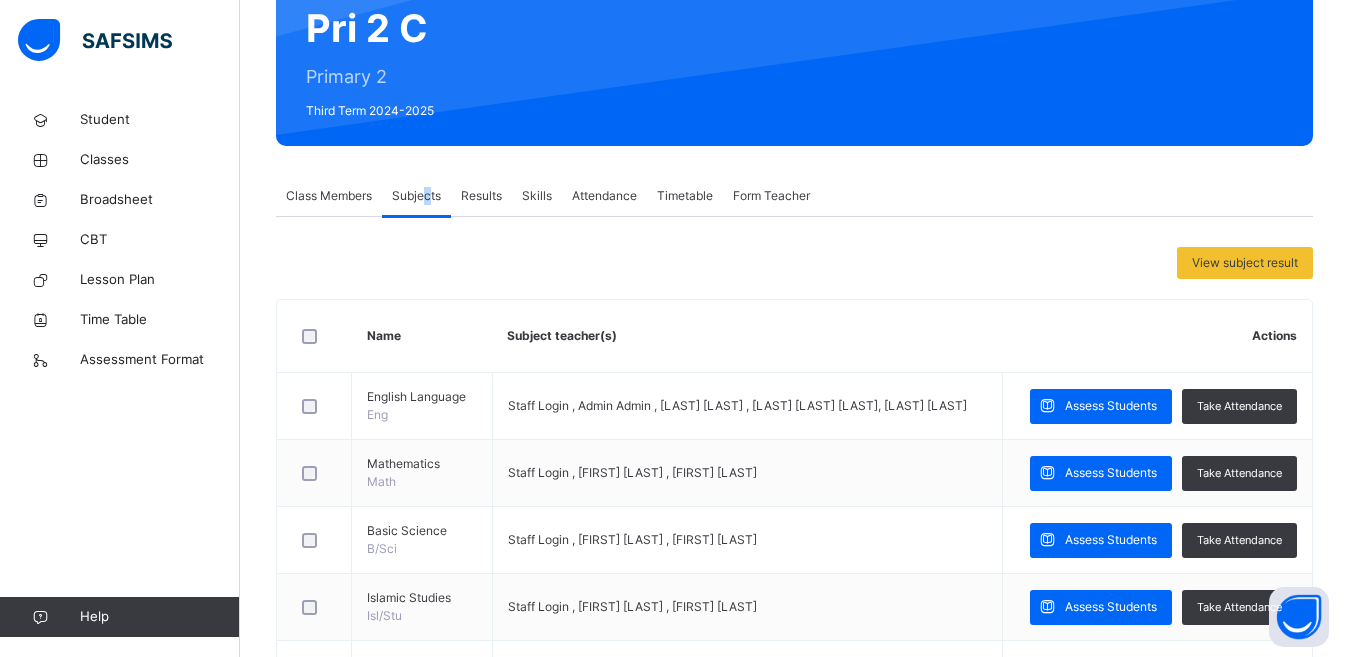 scroll, scrollTop: 800, scrollLeft: 0, axis: vertical 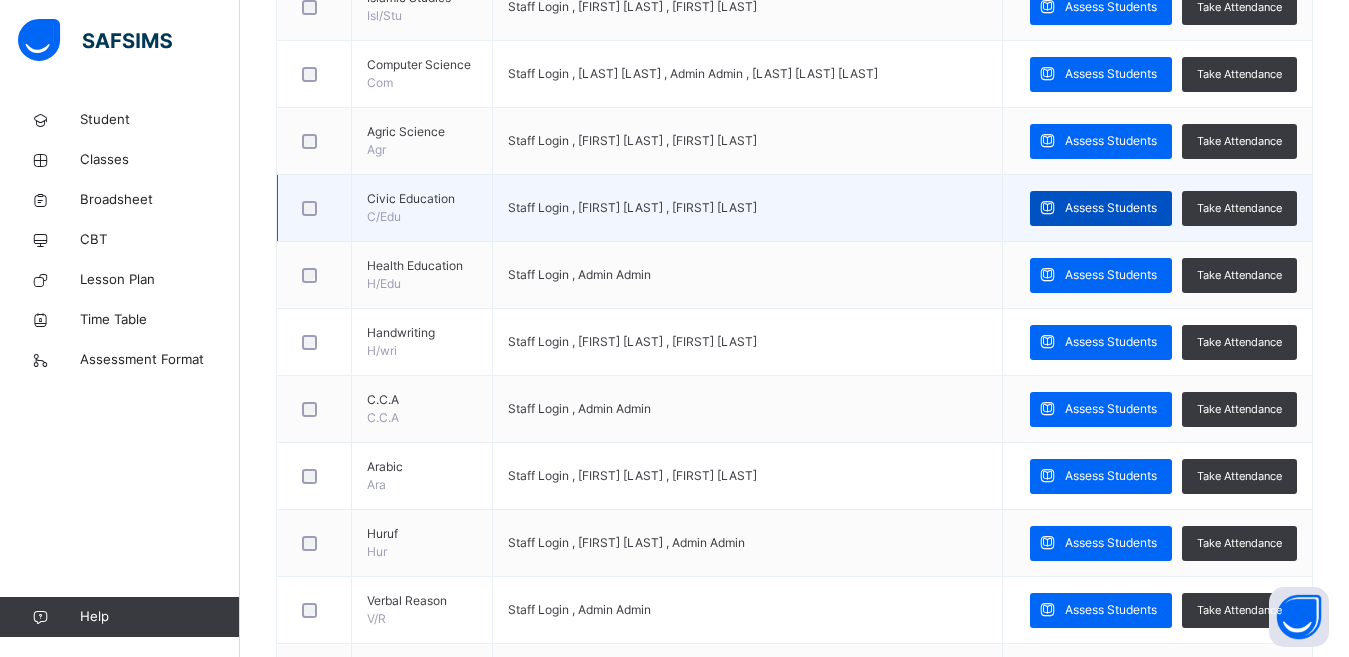 click on "Assess Students" at bounding box center (1111, 208) 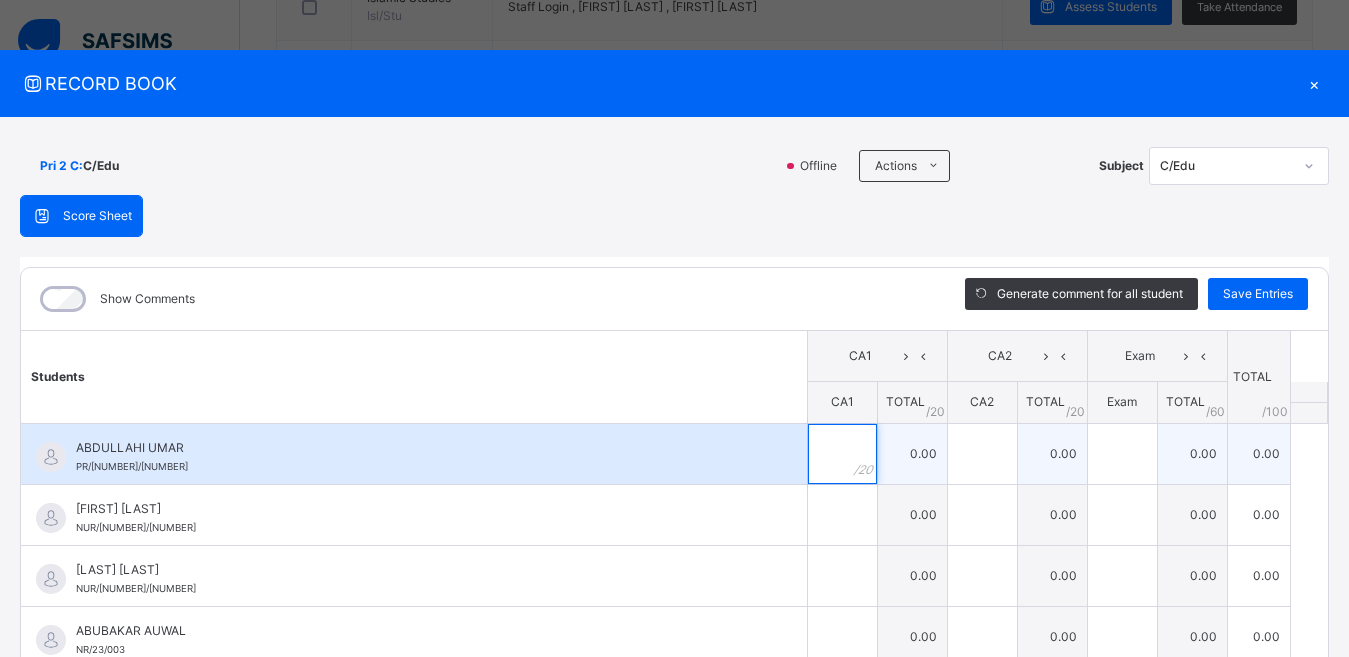 click at bounding box center (842, 454) 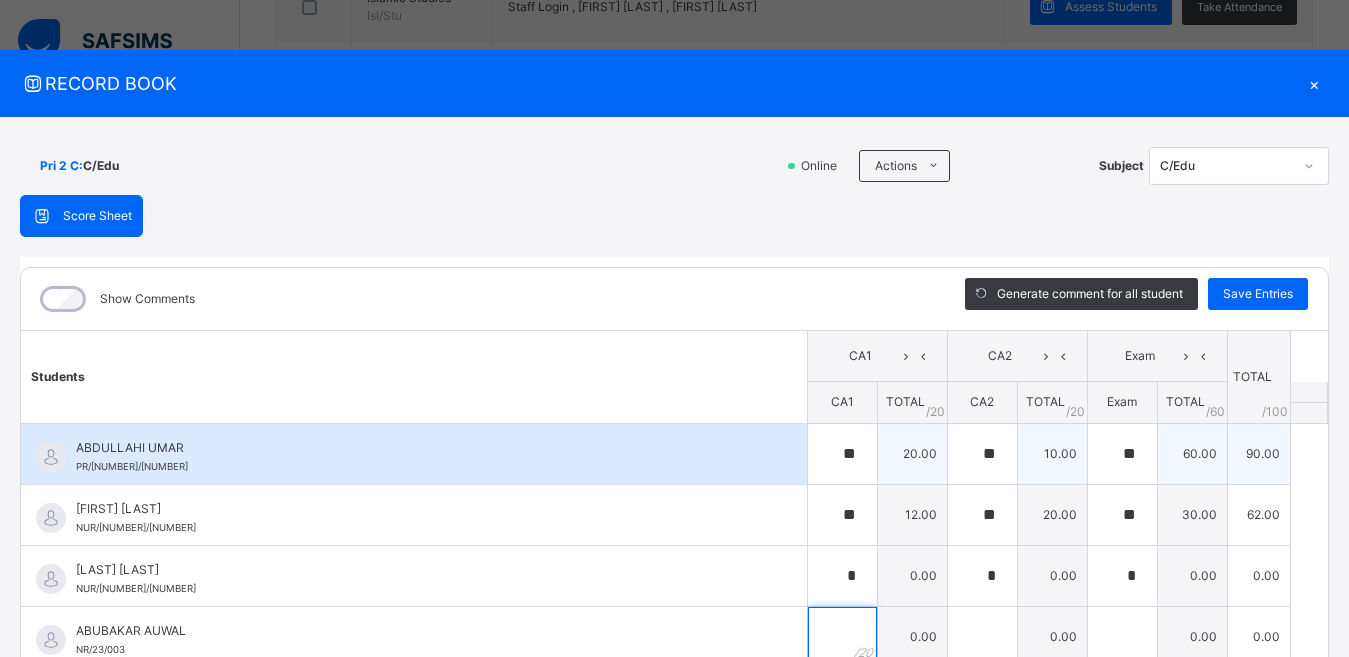 scroll, scrollTop: 10, scrollLeft: 0, axis: vertical 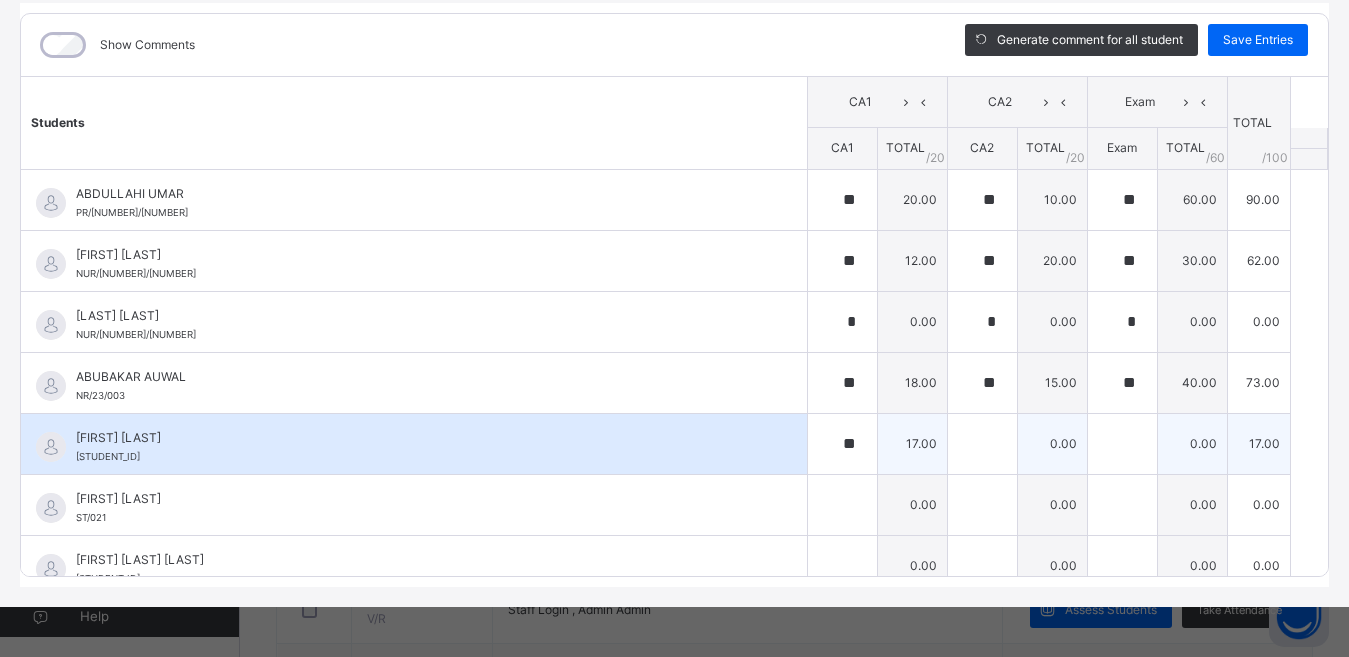 click on "17.00" at bounding box center (912, 443) 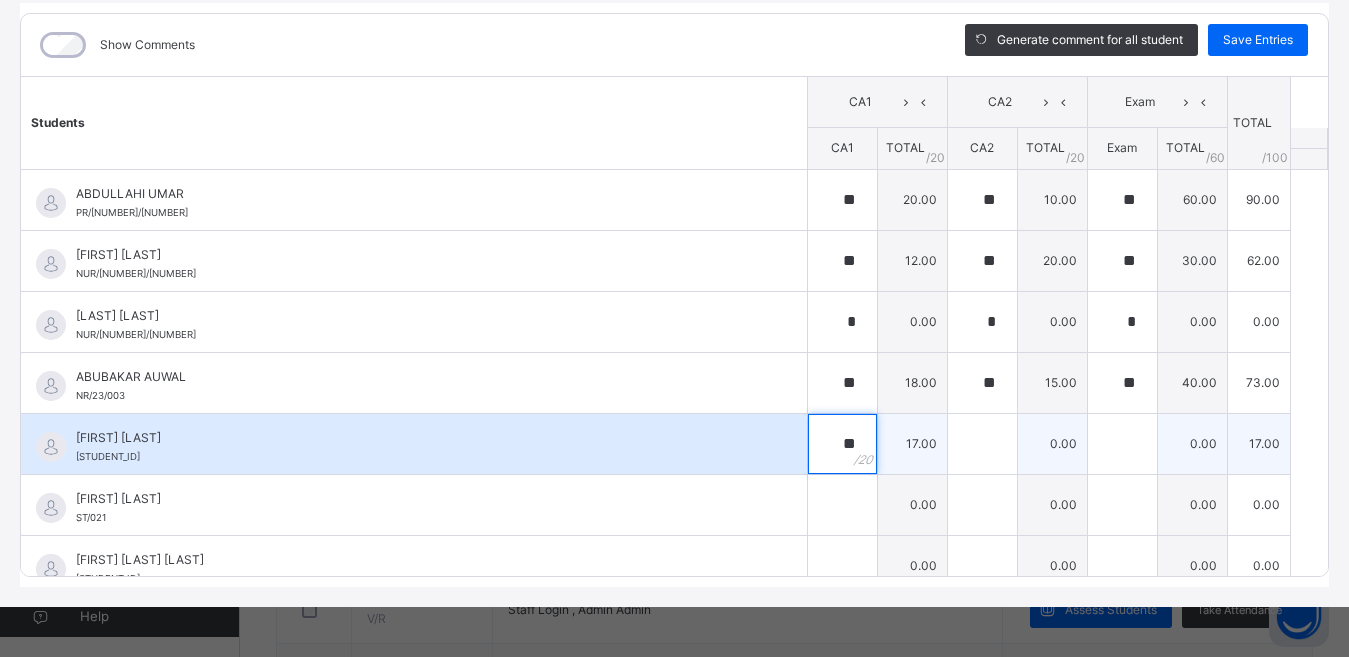 click on "**" at bounding box center [842, 444] 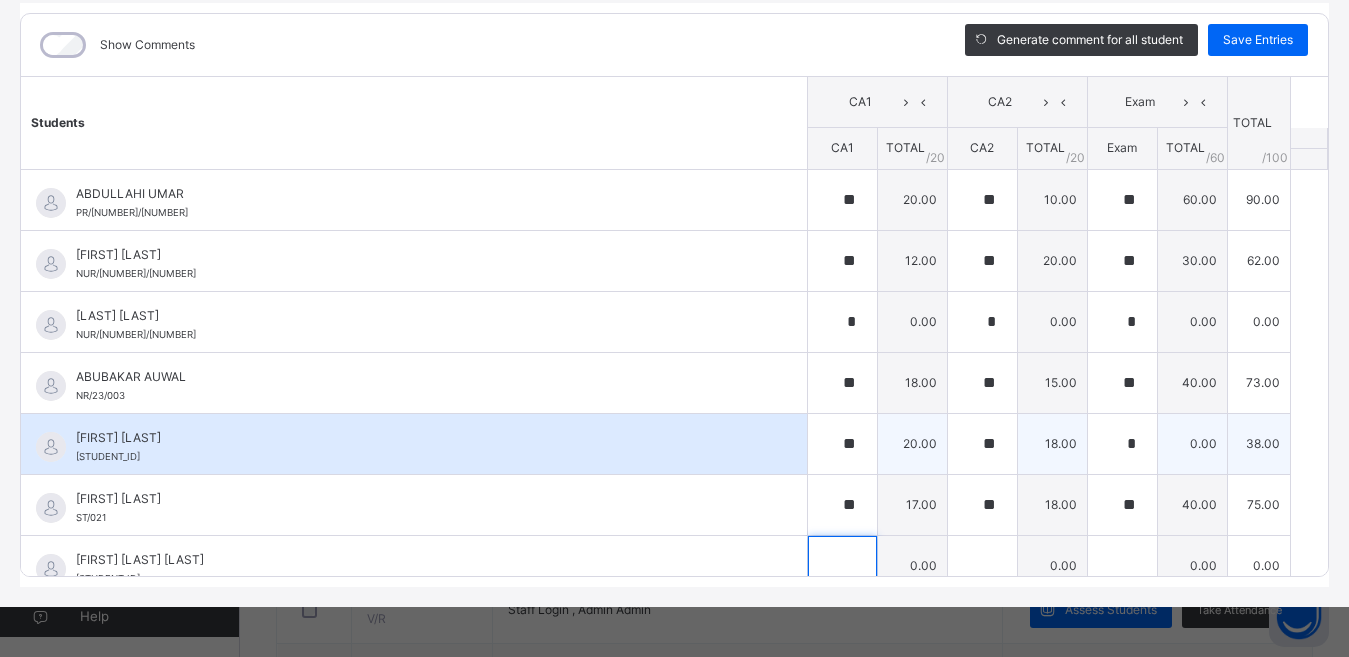 scroll, scrollTop: 37, scrollLeft: 0, axis: vertical 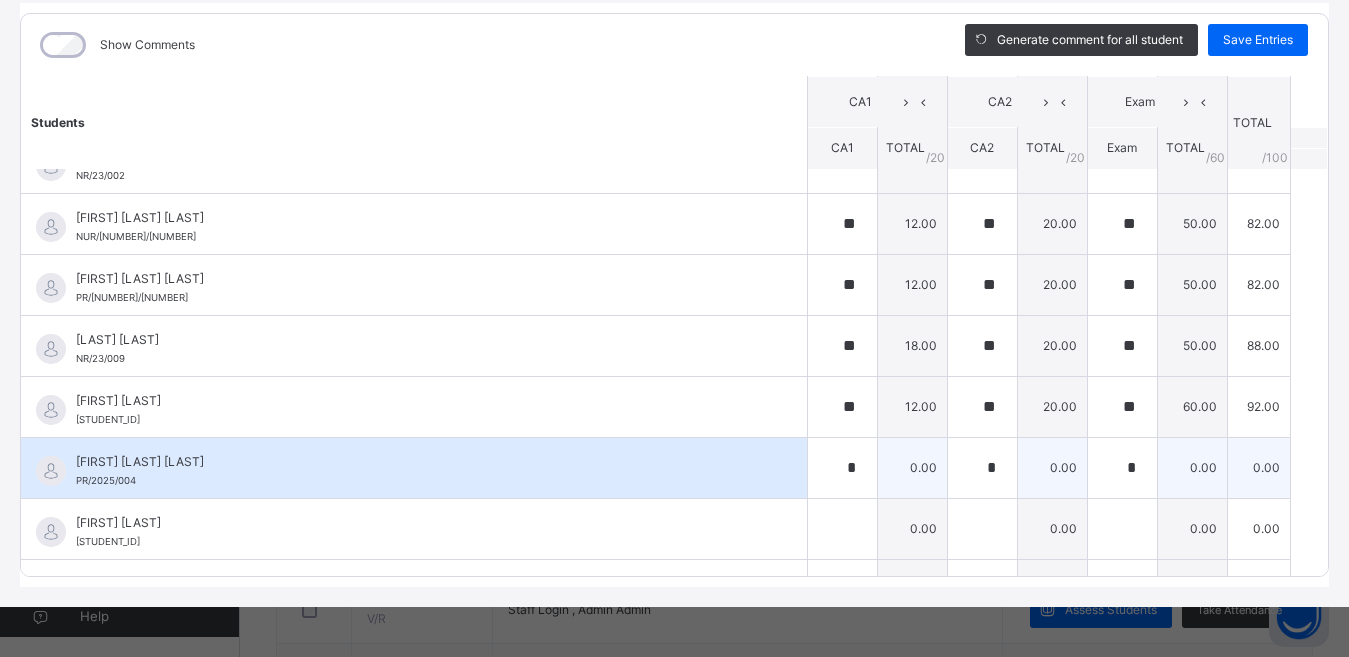 click on "0.00" at bounding box center [912, 467] 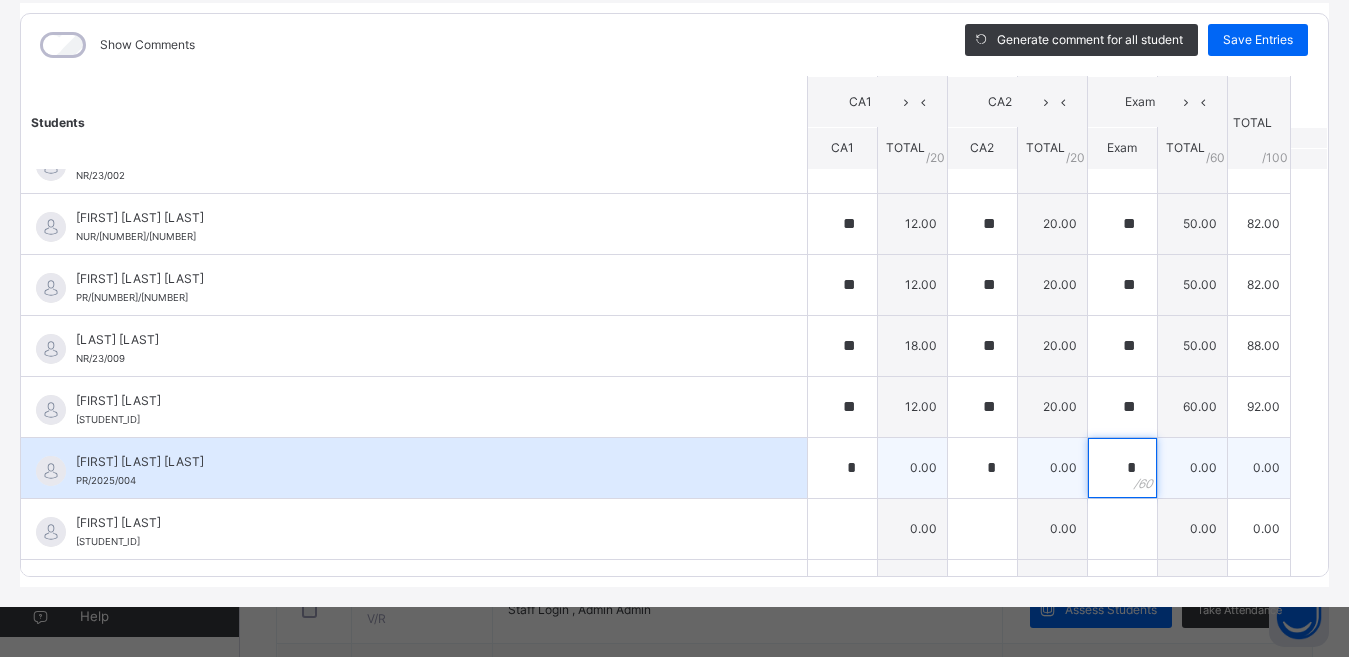 click on "*" at bounding box center (1122, 468) 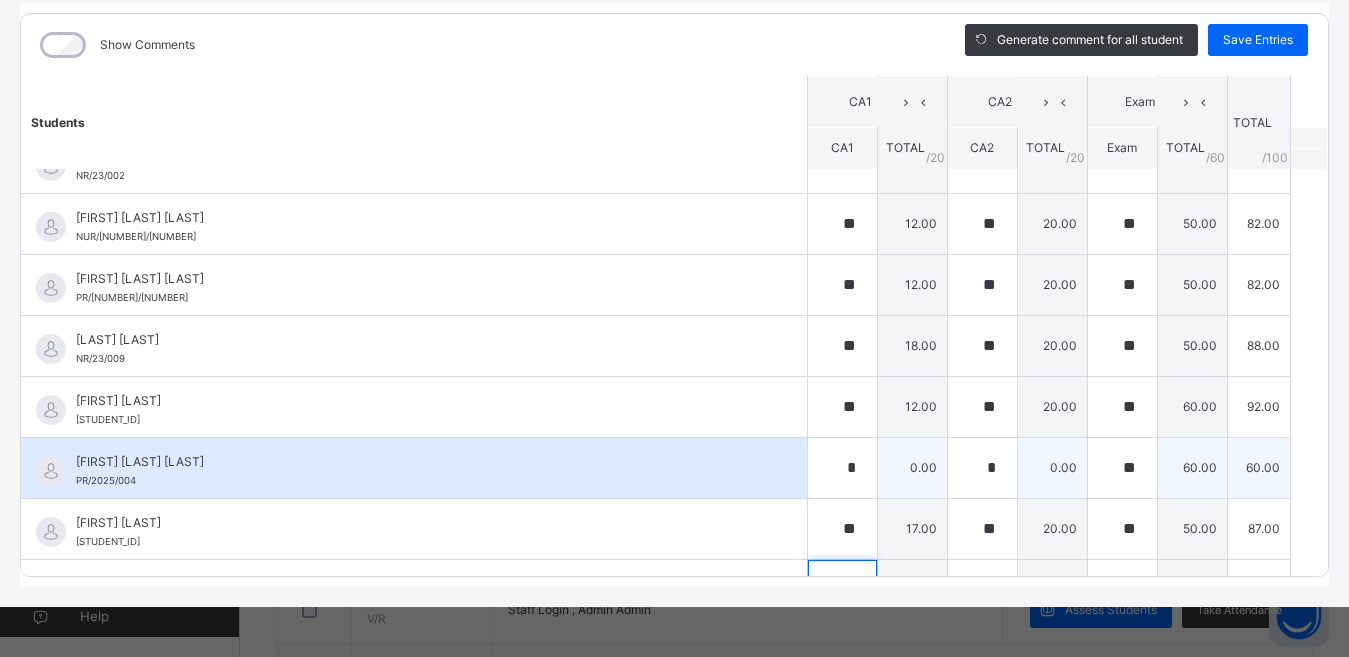 scroll, scrollTop: 1224, scrollLeft: 0, axis: vertical 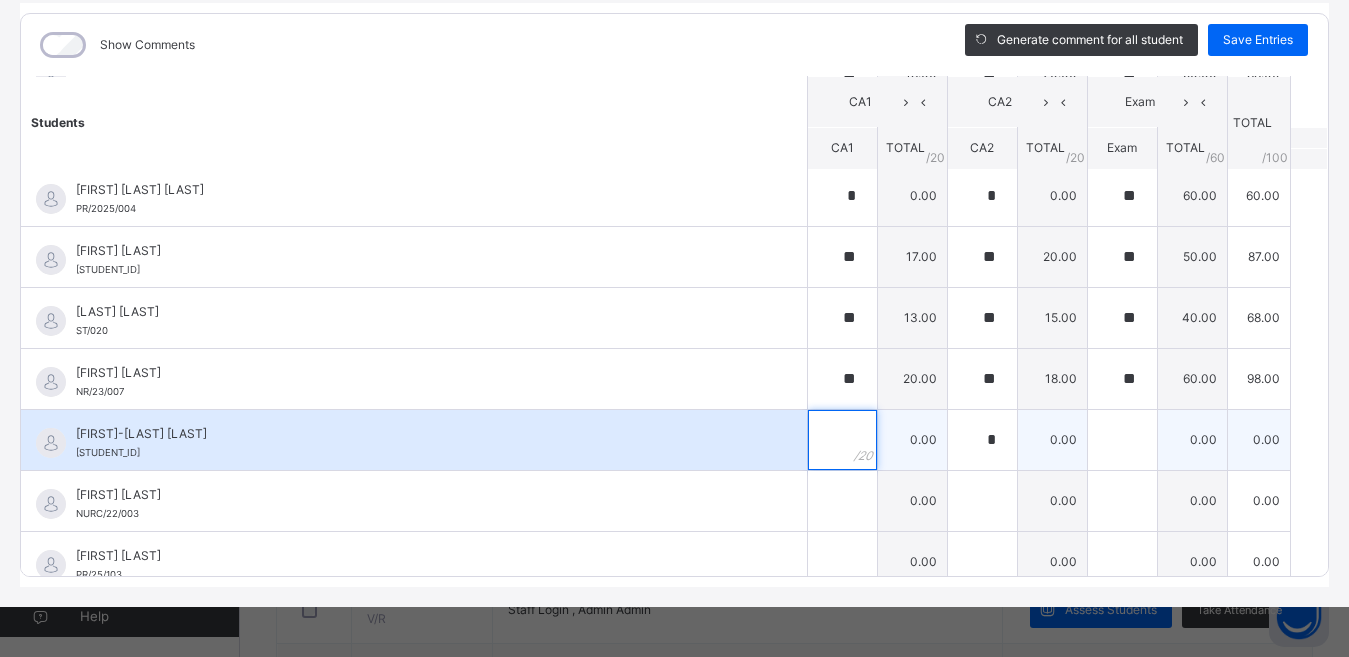 click at bounding box center [842, 440] 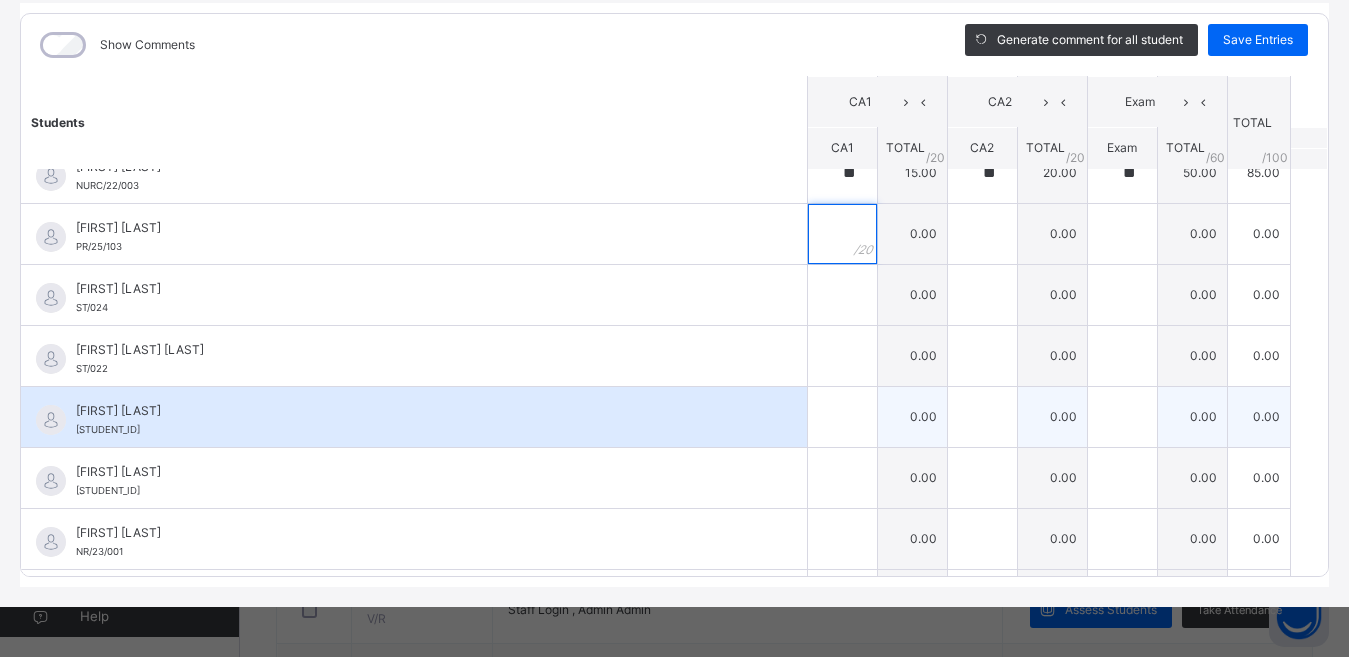 scroll, scrollTop: 1557, scrollLeft: 0, axis: vertical 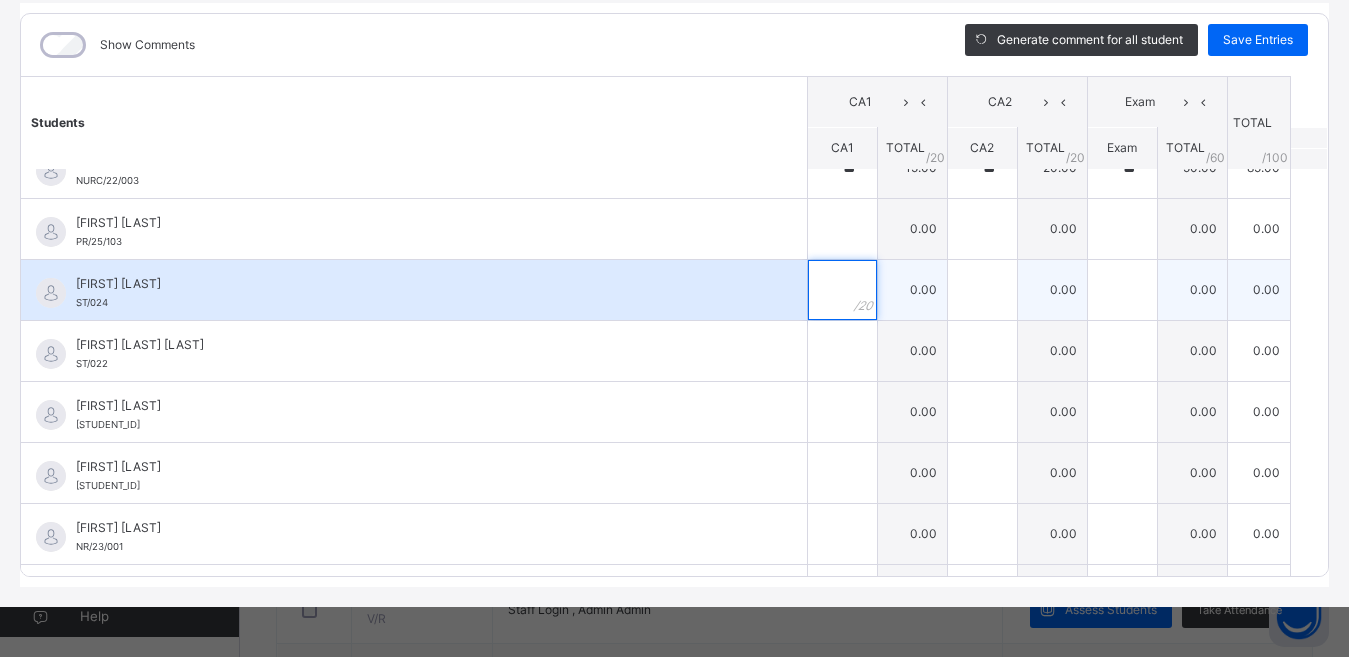 click at bounding box center (842, 290) 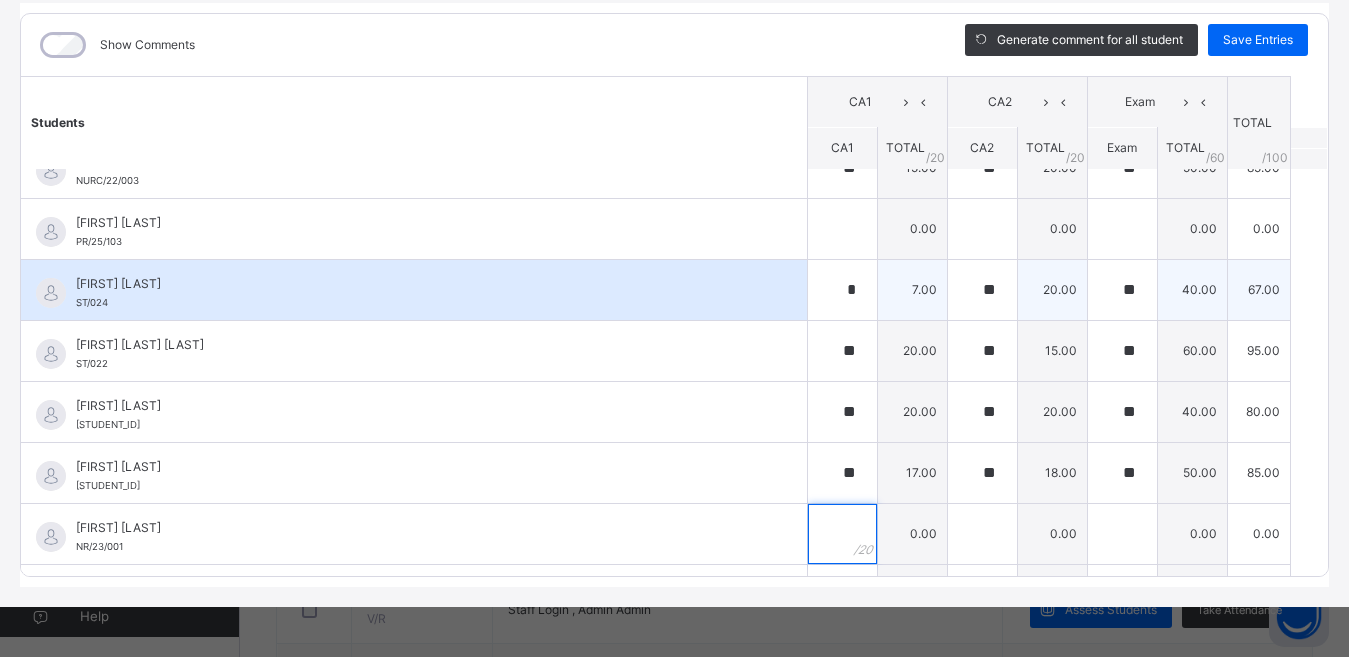 scroll, scrollTop: 1562, scrollLeft: 0, axis: vertical 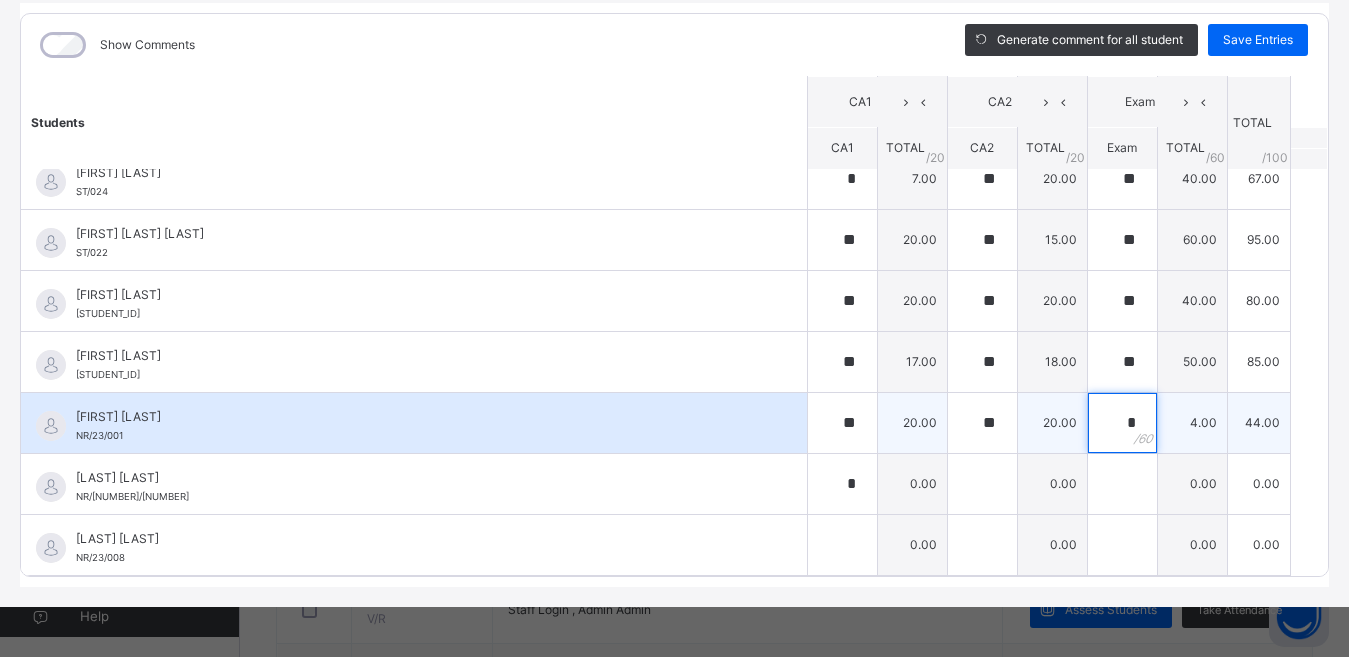click on "*" at bounding box center [1122, 423] 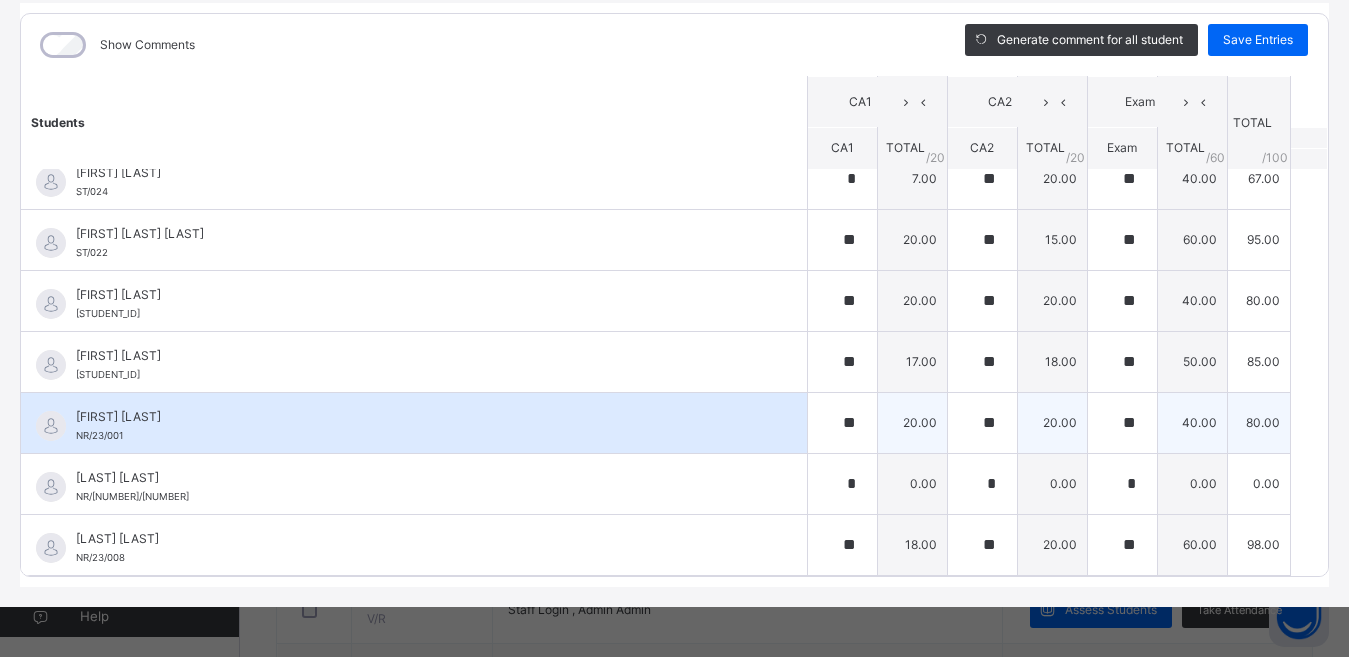 scroll, scrollTop: 1172, scrollLeft: 0, axis: vertical 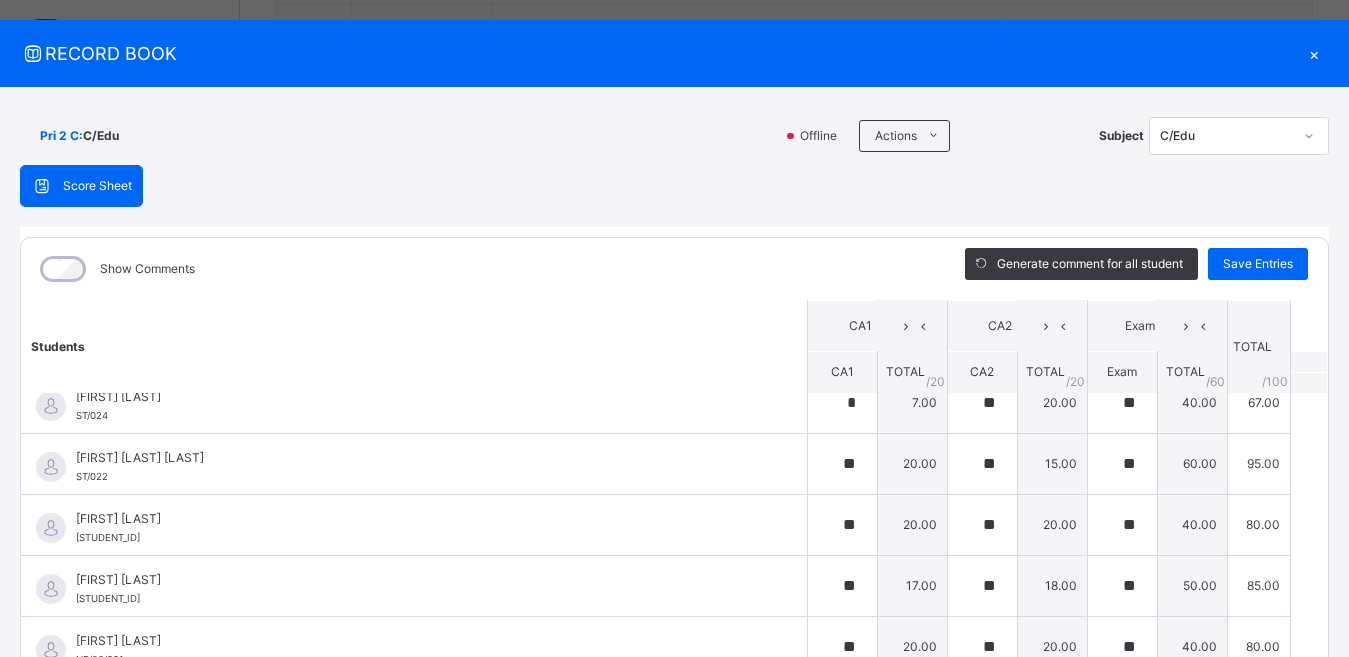 click on "ABDULLAHI [LAST] PR/[NUMBER]/[NUMBER] ABDULLAHI [LAST] PR/[NUMBER]/[NUMBER] ** 20.00 ** 10.00 ** 60.00 90.00 Generate comment 0 / 250   ×   Subject Teacher’s Comment Generate and see in full the comment developed by the AI with an option to regenerate the comment JS ABDULLAHI [LAST] PR/[NUMBER]/[NUMBER] Total 90.00  / 100.00 Sims Bot   Regenerate     Use this comment   Abdulrashid [LAST] NUR/[NUMBER]/[NUMBER] Abdulrashid [LAST] NUR/[NUMBER]/[NUMBER] ** 12.00 ** 20.00 ** 30.00 62.00 Generate comment 0 / 250   ×   Subject Teacher’s Comment JS Abdulrashid [LAST] NUR/[NUMBER]/[NUMBER] Total 62.00  / 100.00" at bounding box center (674, 459) 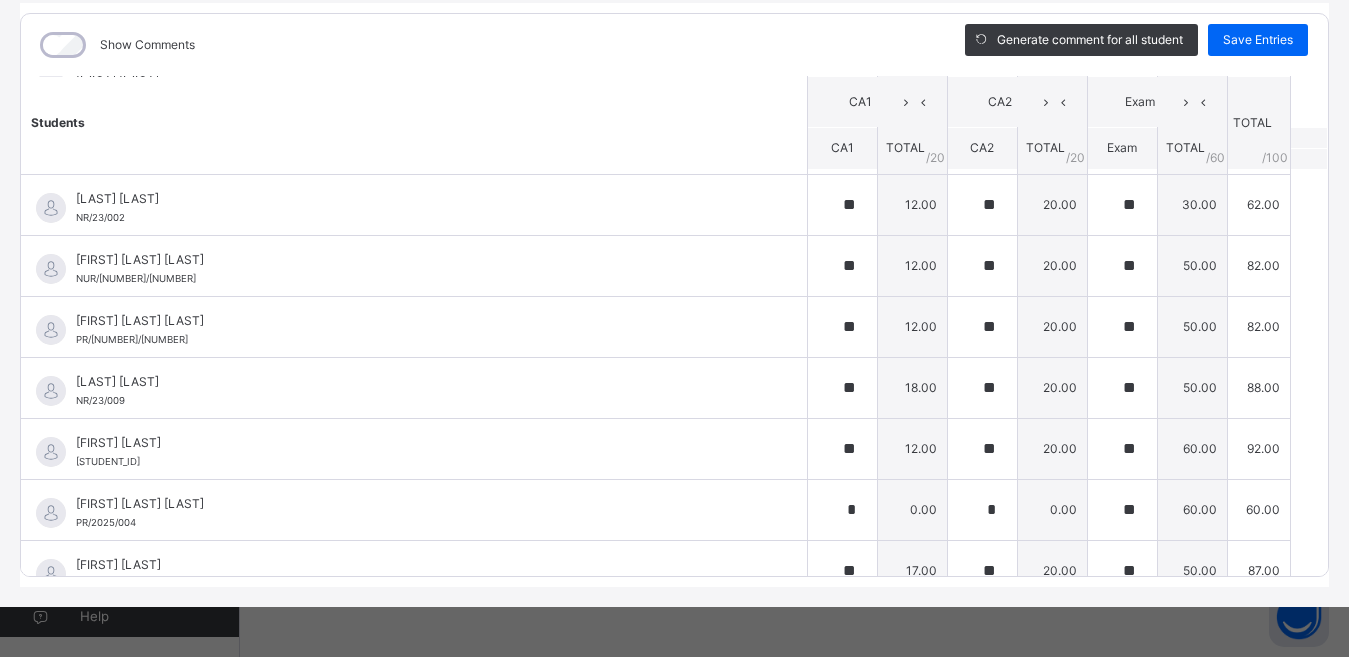 scroll, scrollTop: 785, scrollLeft: 0, axis: vertical 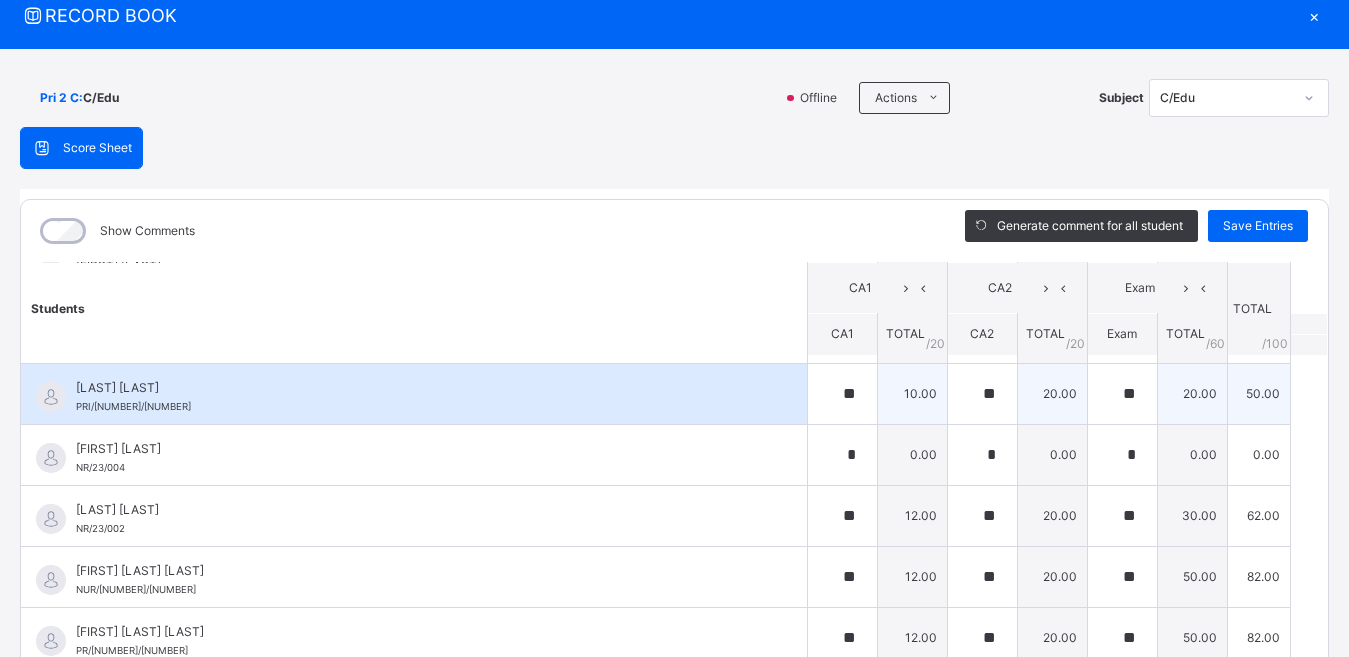 click on "10.00" at bounding box center [912, 393] 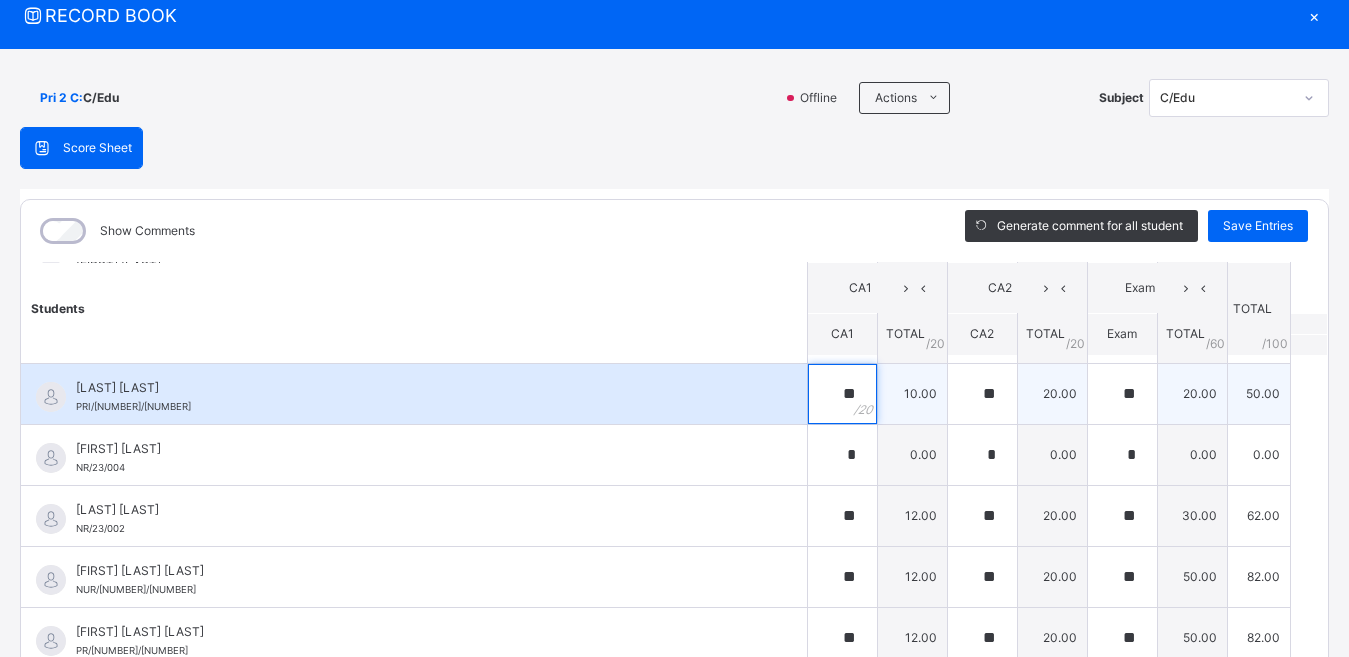 click on "**" at bounding box center [842, 394] 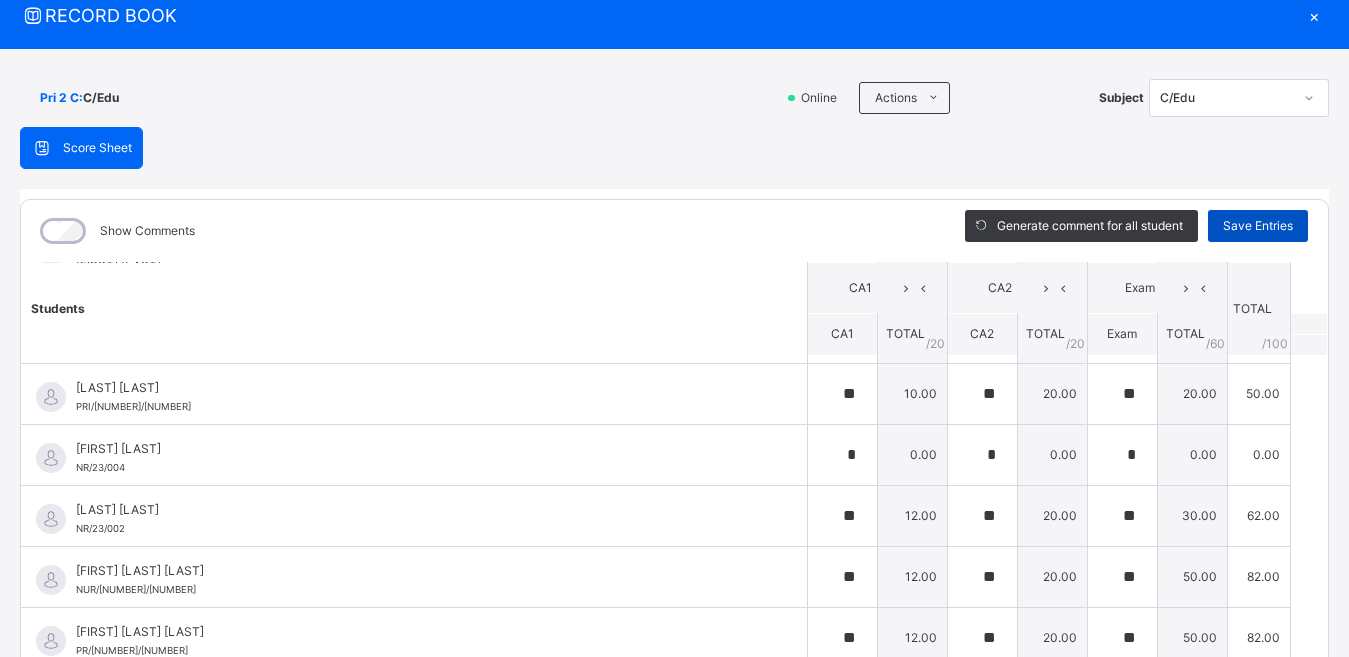 click on "Save Entries" at bounding box center (1258, 226) 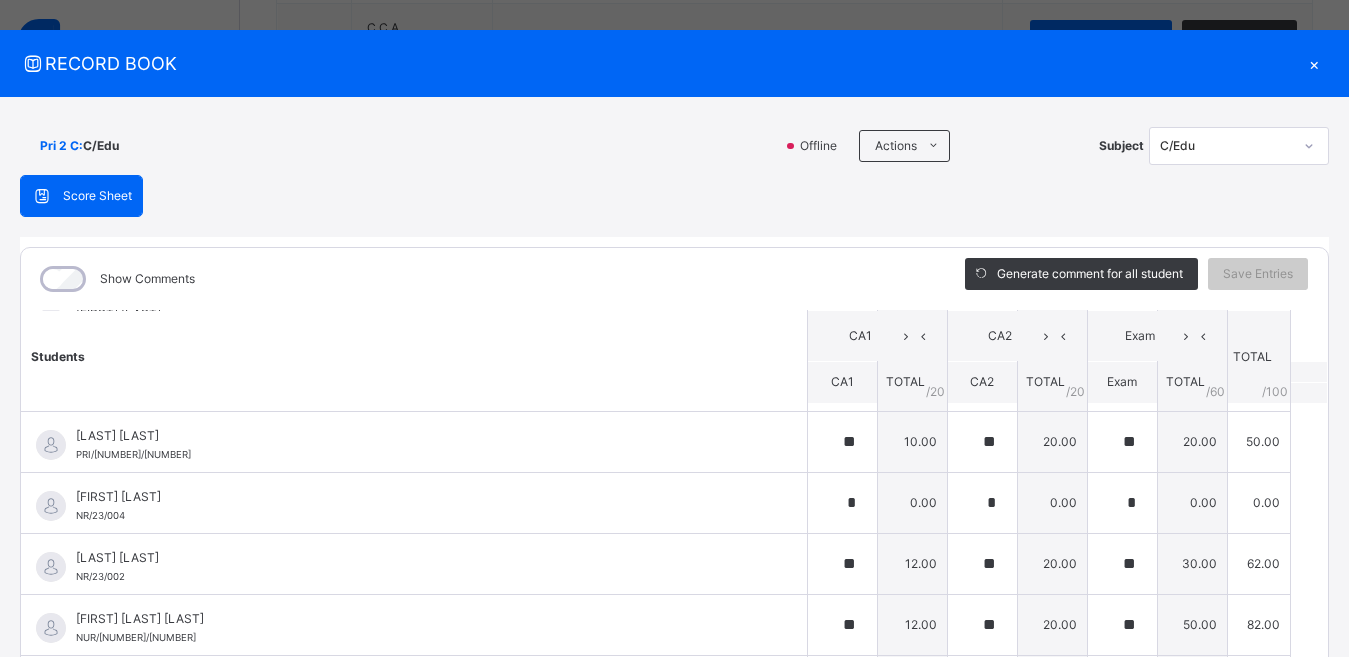 scroll, scrollTop: 16, scrollLeft: 0, axis: vertical 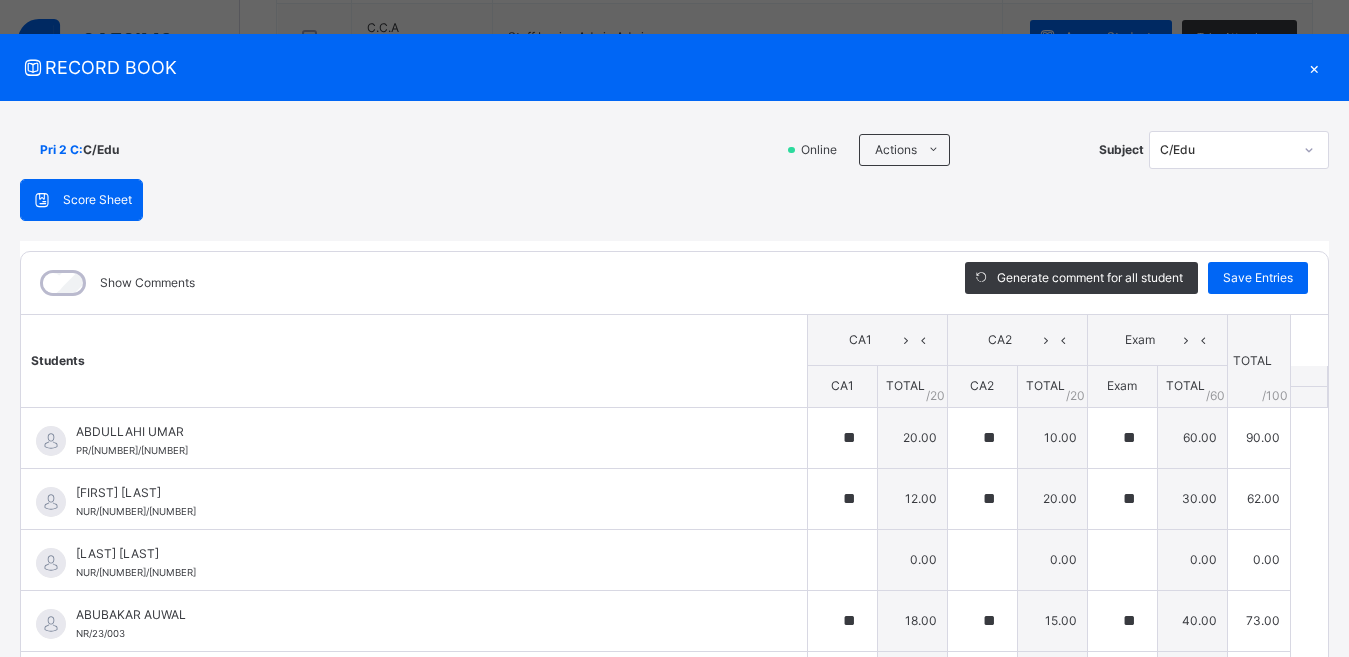 click on "×" at bounding box center (1314, 67) 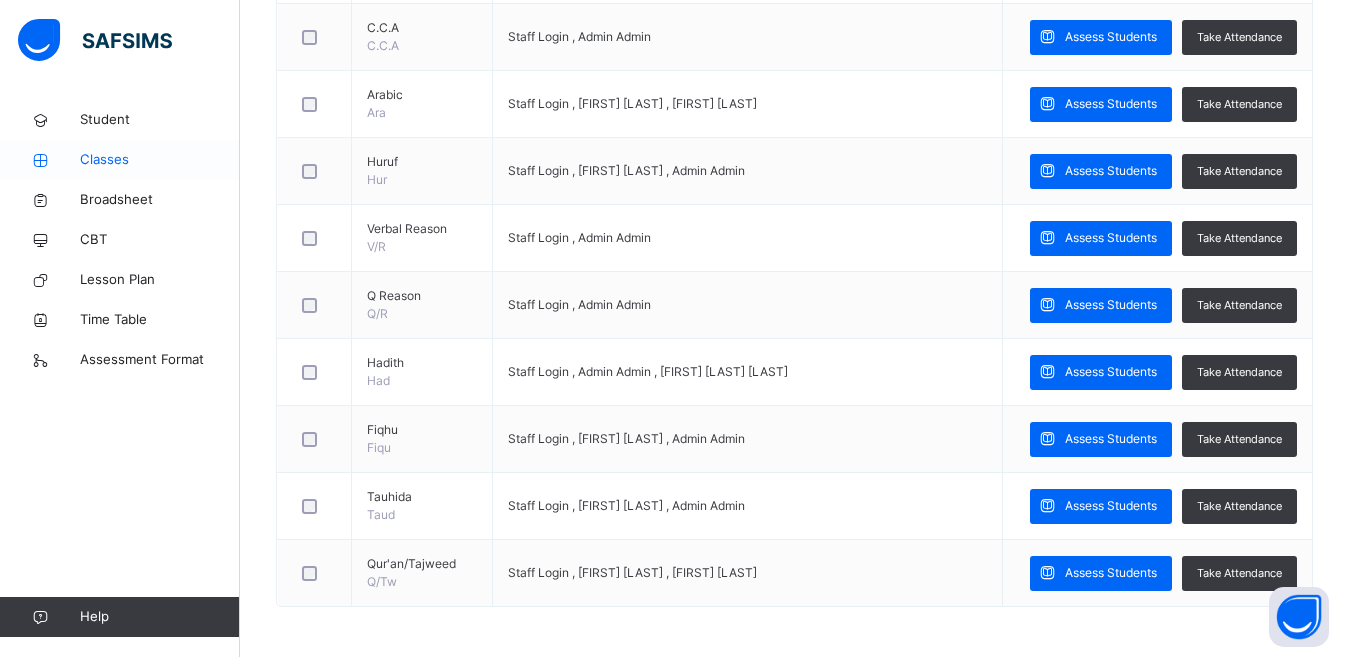 click on "Classes" at bounding box center (160, 160) 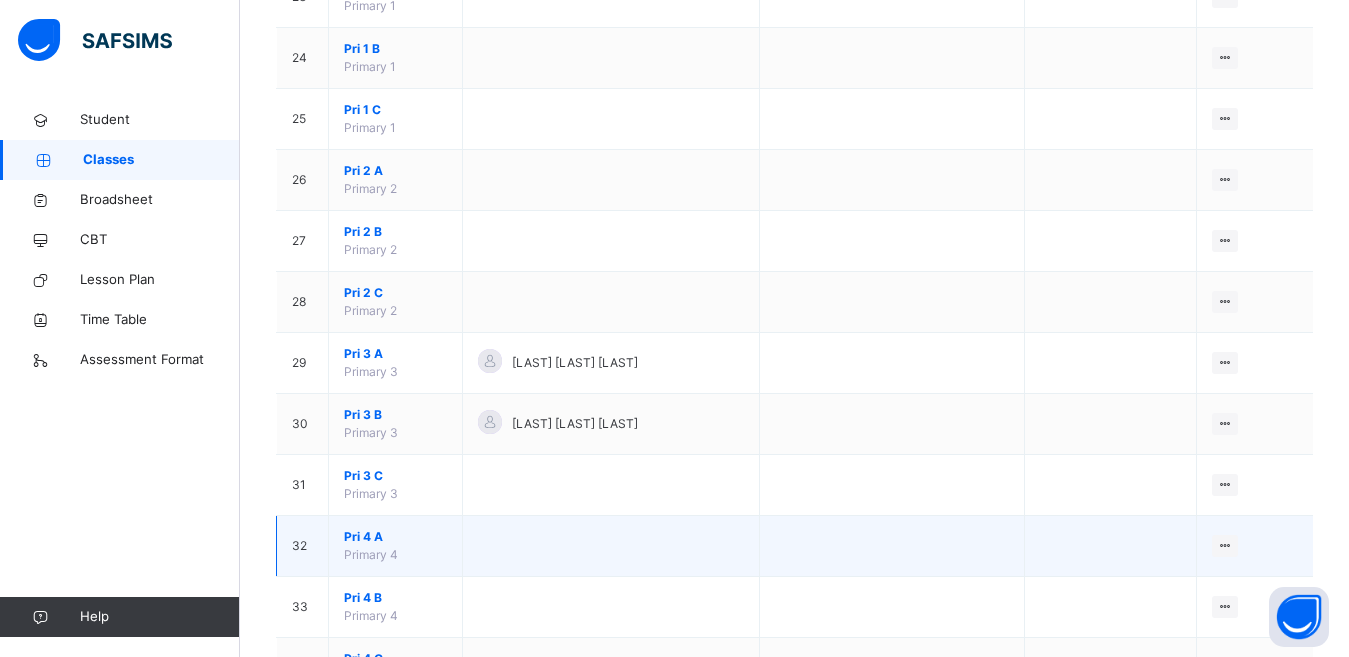scroll, scrollTop: 1800, scrollLeft: 0, axis: vertical 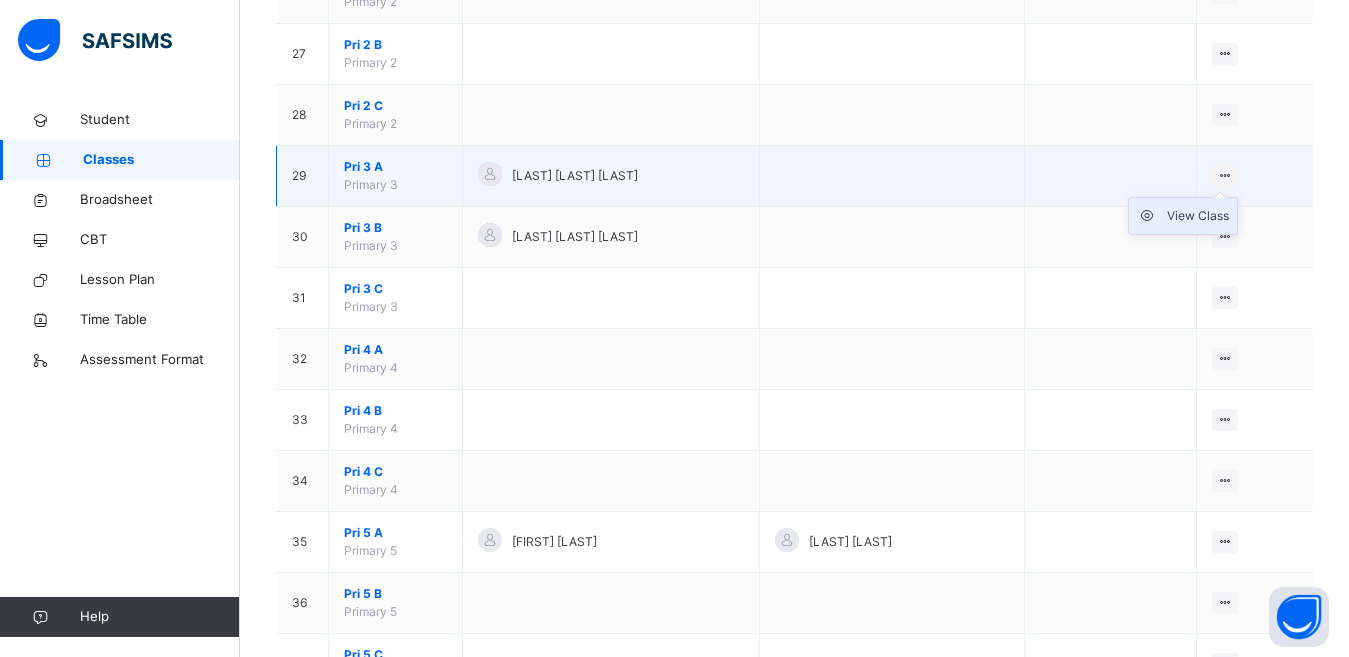 click on "View Class" at bounding box center [1198, 216] 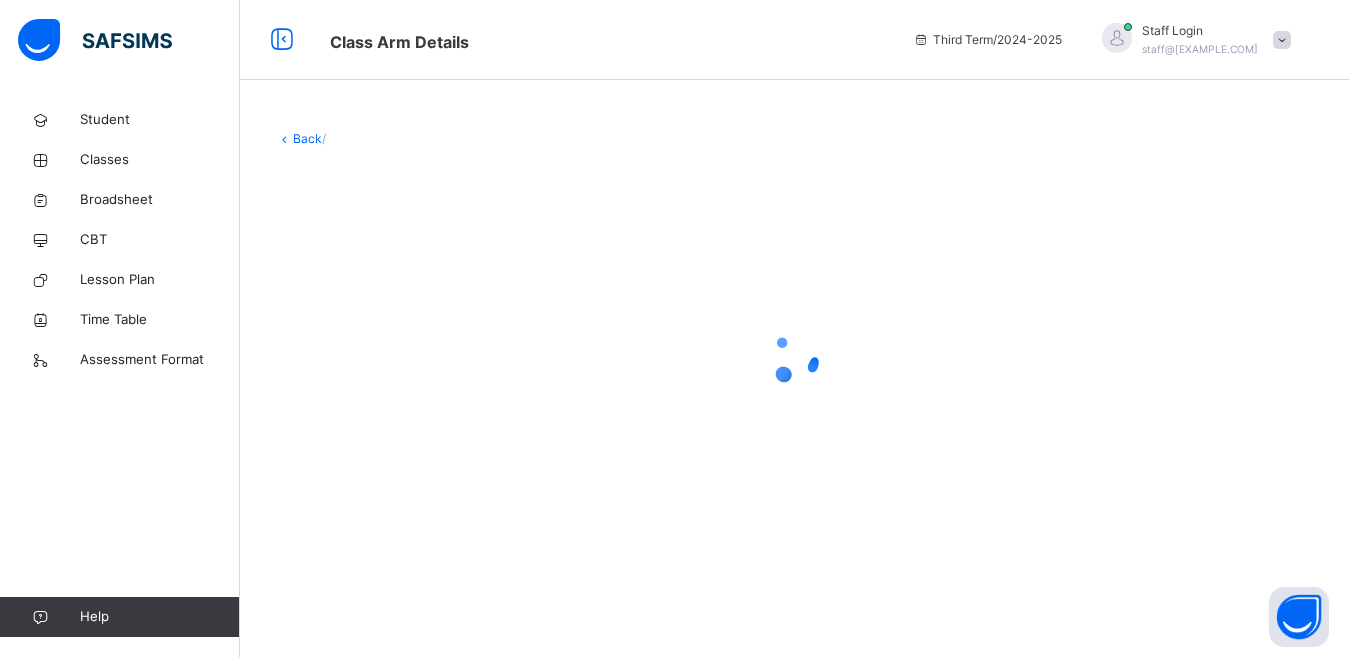scroll, scrollTop: 0, scrollLeft: 0, axis: both 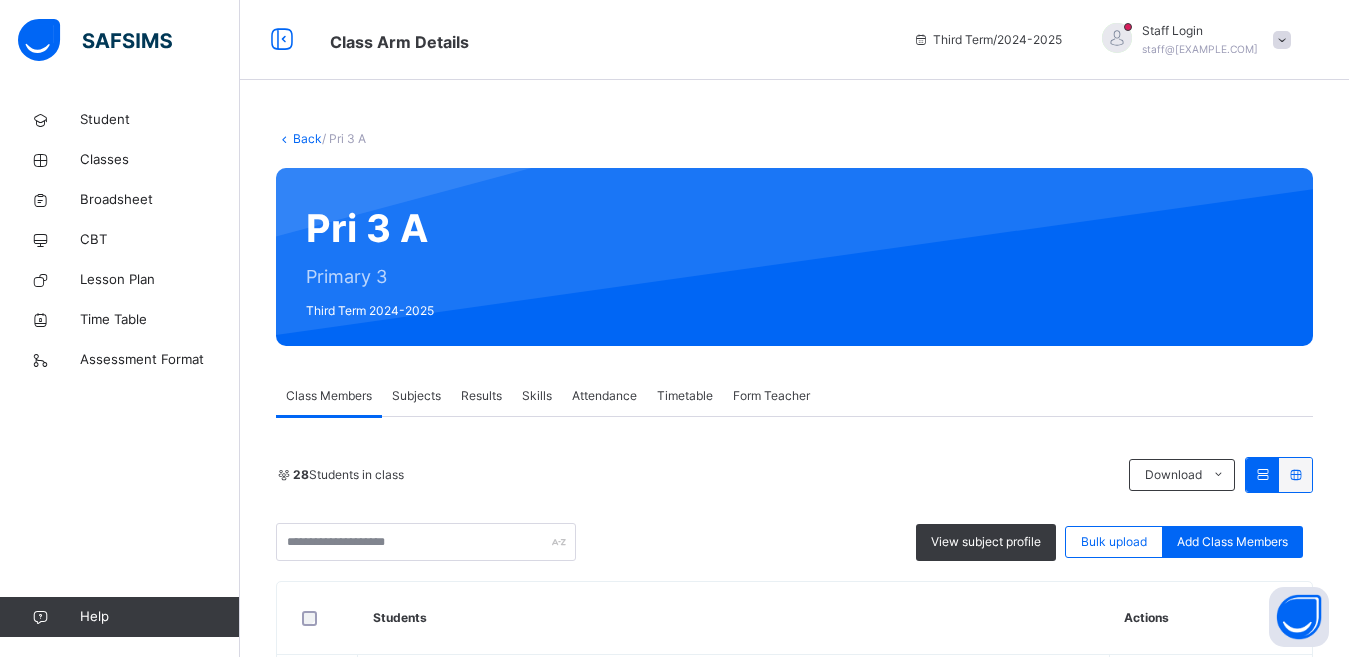click on "Subjects" at bounding box center (416, 396) 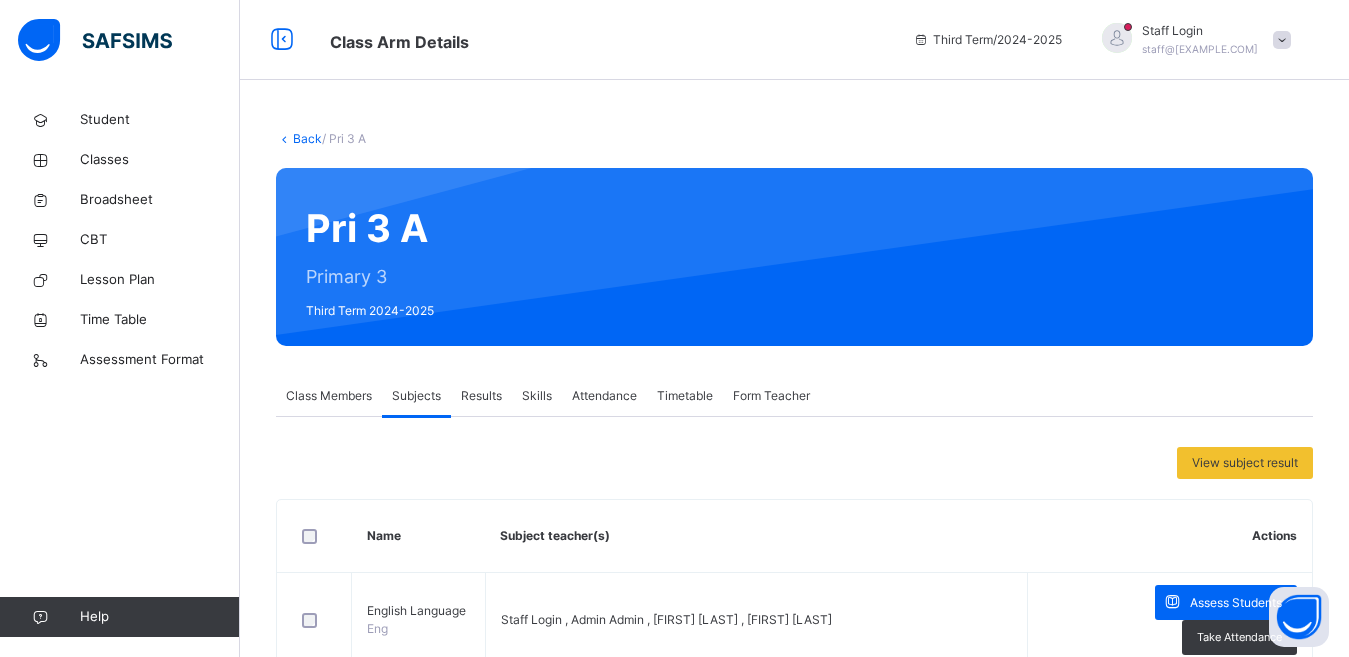 scroll, scrollTop: 800, scrollLeft: 0, axis: vertical 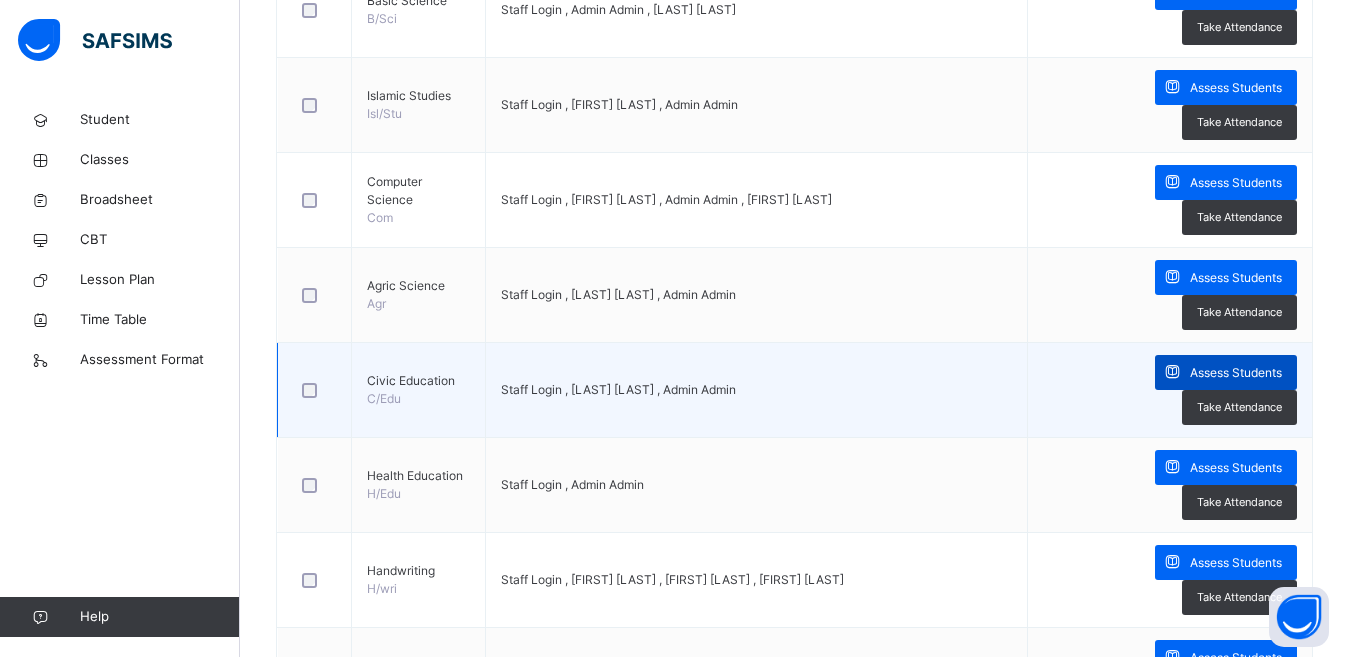 click on "Assess Students" at bounding box center (1236, 373) 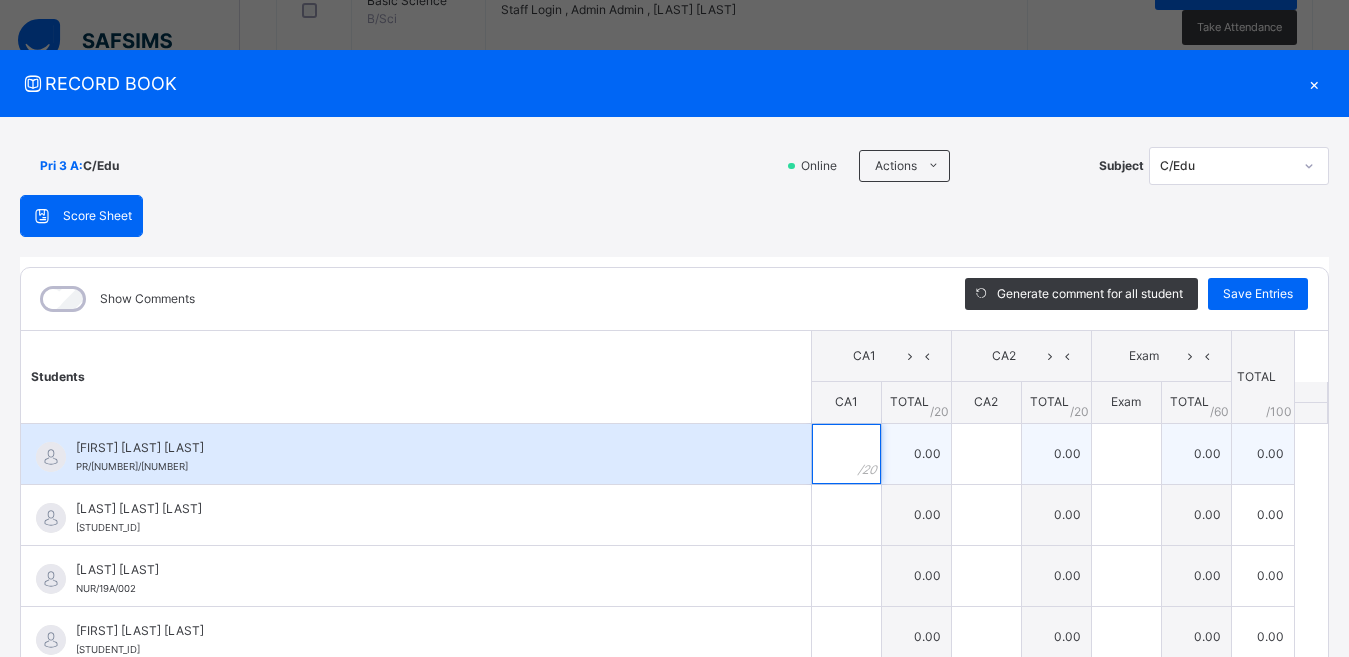 click at bounding box center [846, 454] 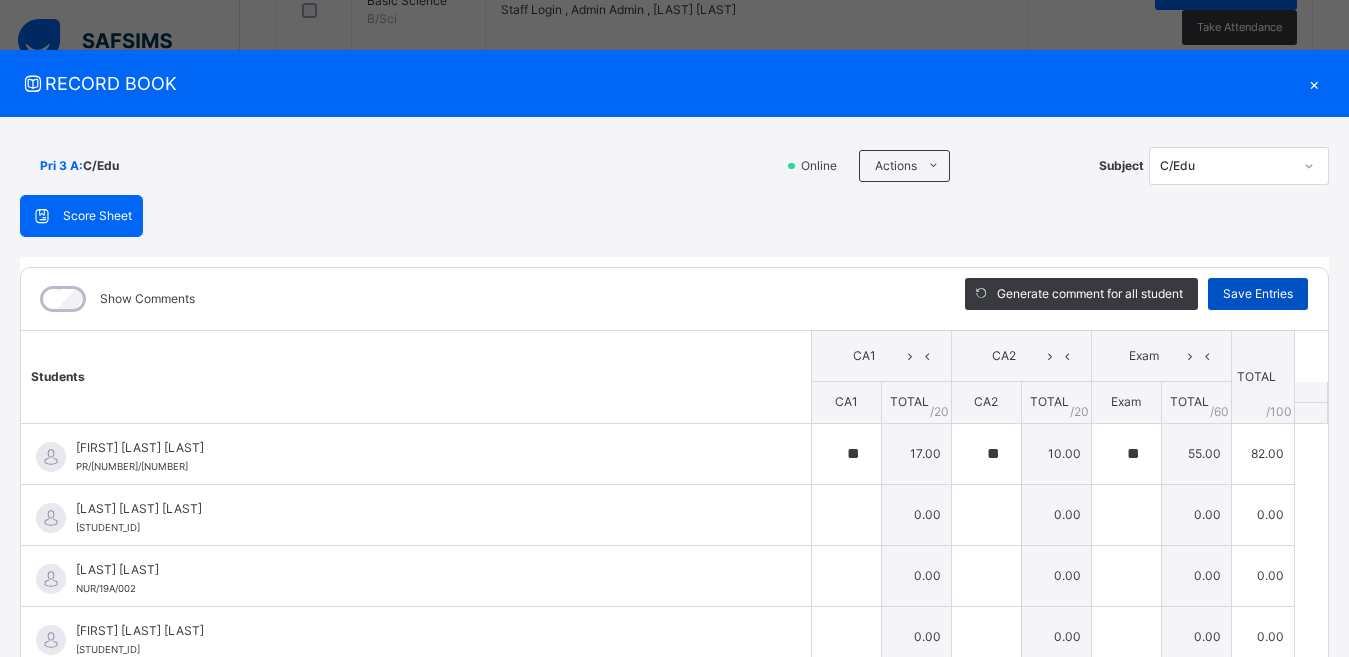 click on "Save Entries" at bounding box center [1258, 294] 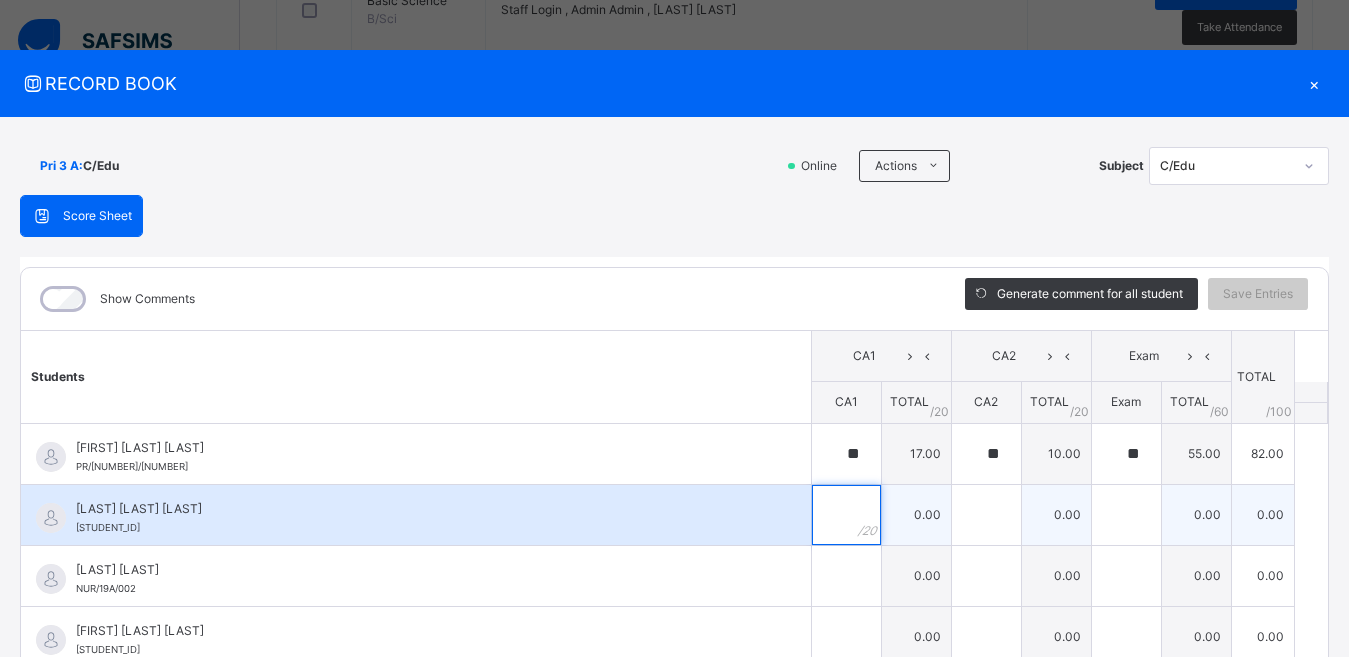 click at bounding box center [846, 515] 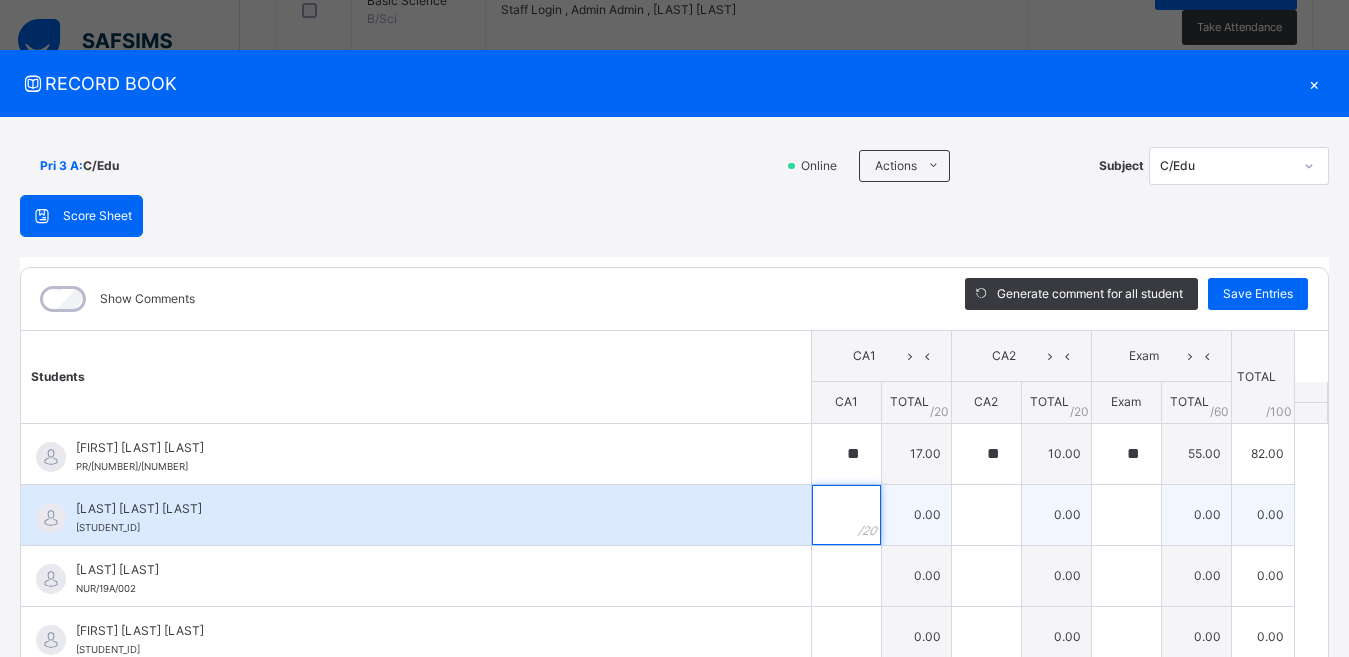 click at bounding box center (846, 515) 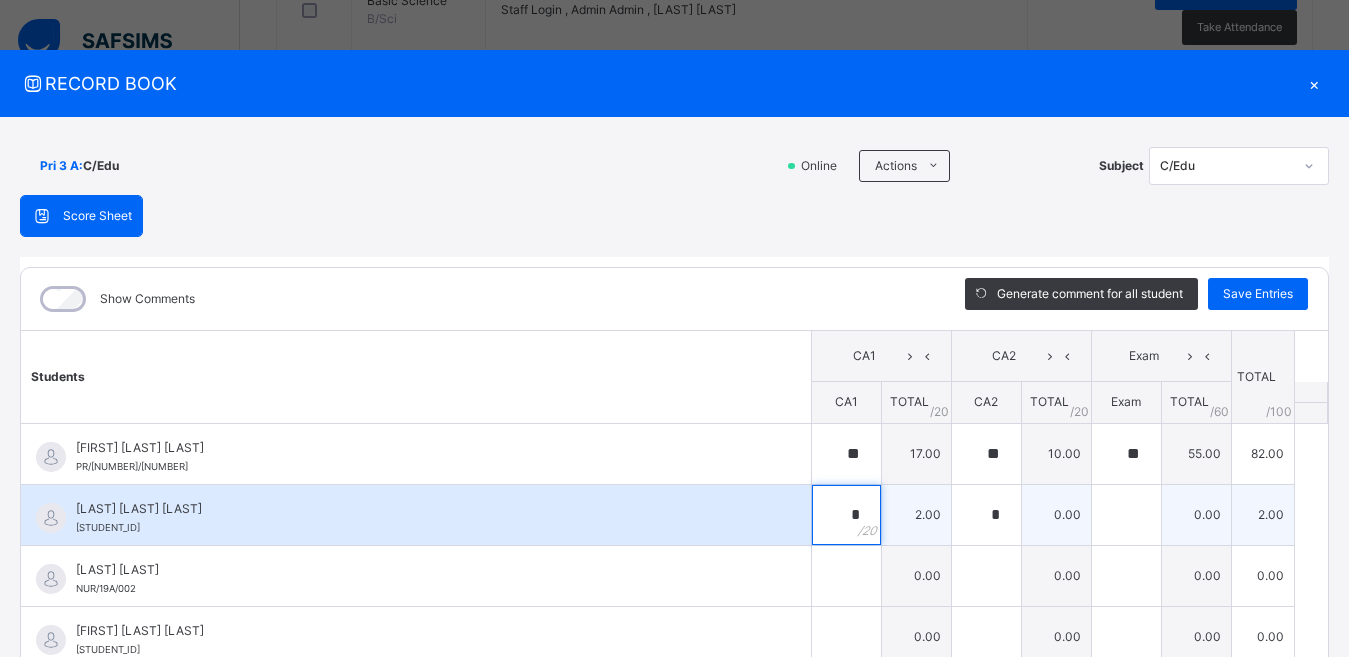 click on "*" at bounding box center (846, 515) 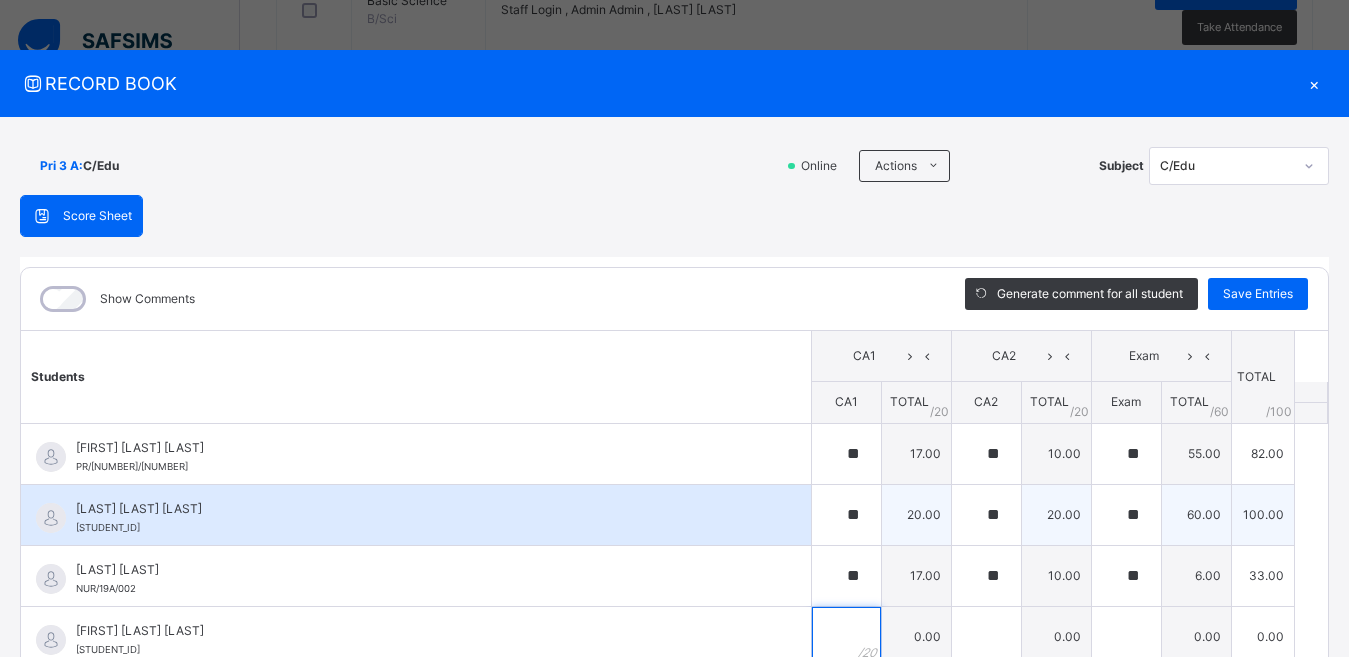 scroll, scrollTop: 10, scrollLeft: 0, axis: vertical 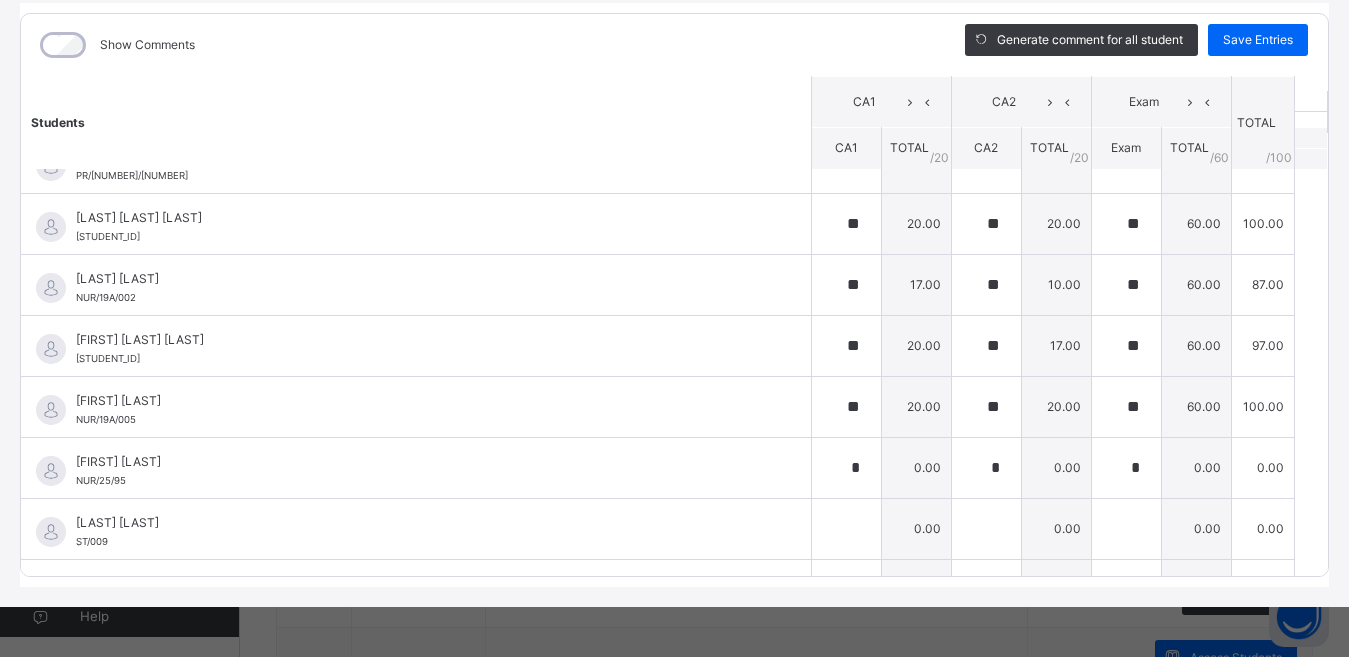 drag, startPoint x: 1237, startPoint y: 39, endPoint x: 1318, endPoint y: 178, distance: 160.87883 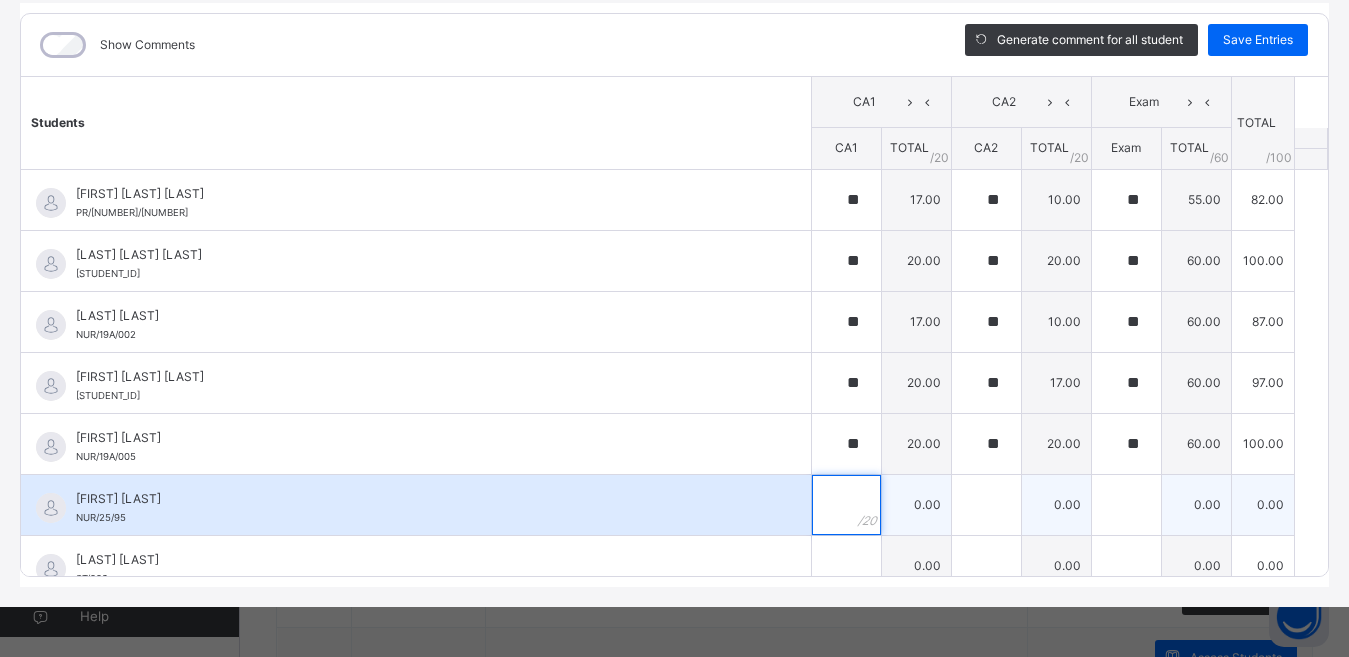 click at bounding box center [846, 505] 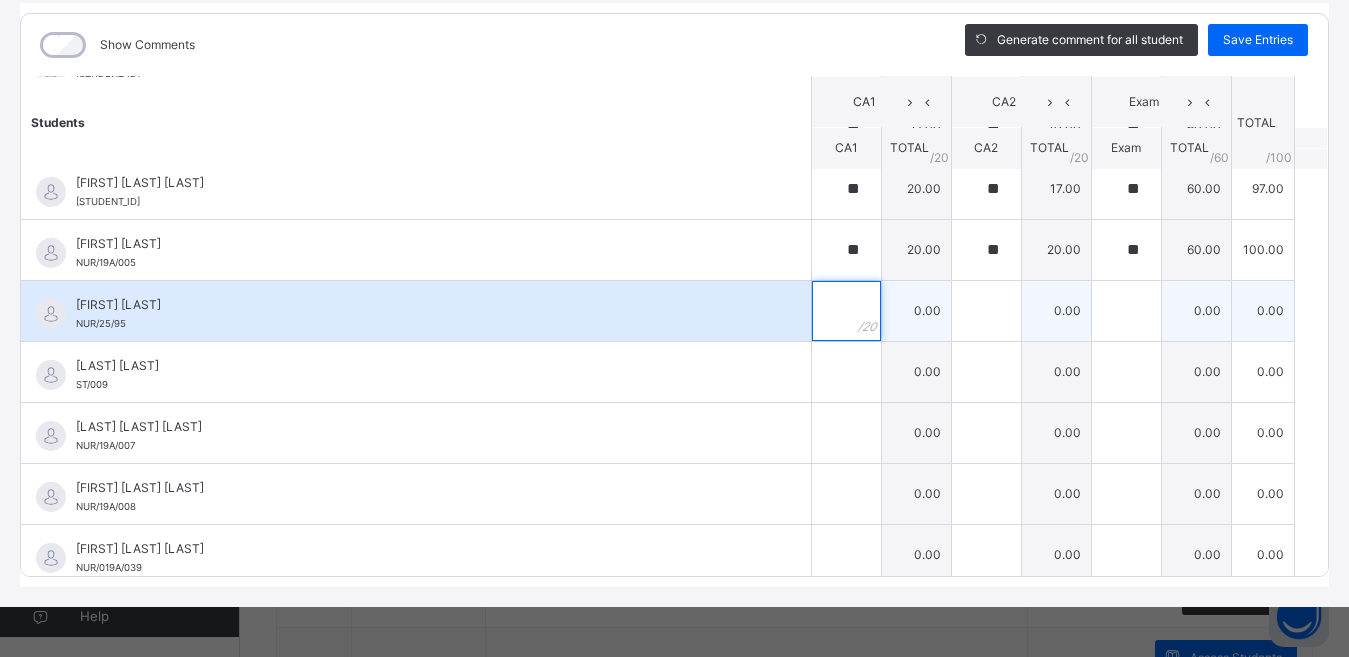 scroll, scrollTop: 200, scrollLeft: 0, axis: vertical 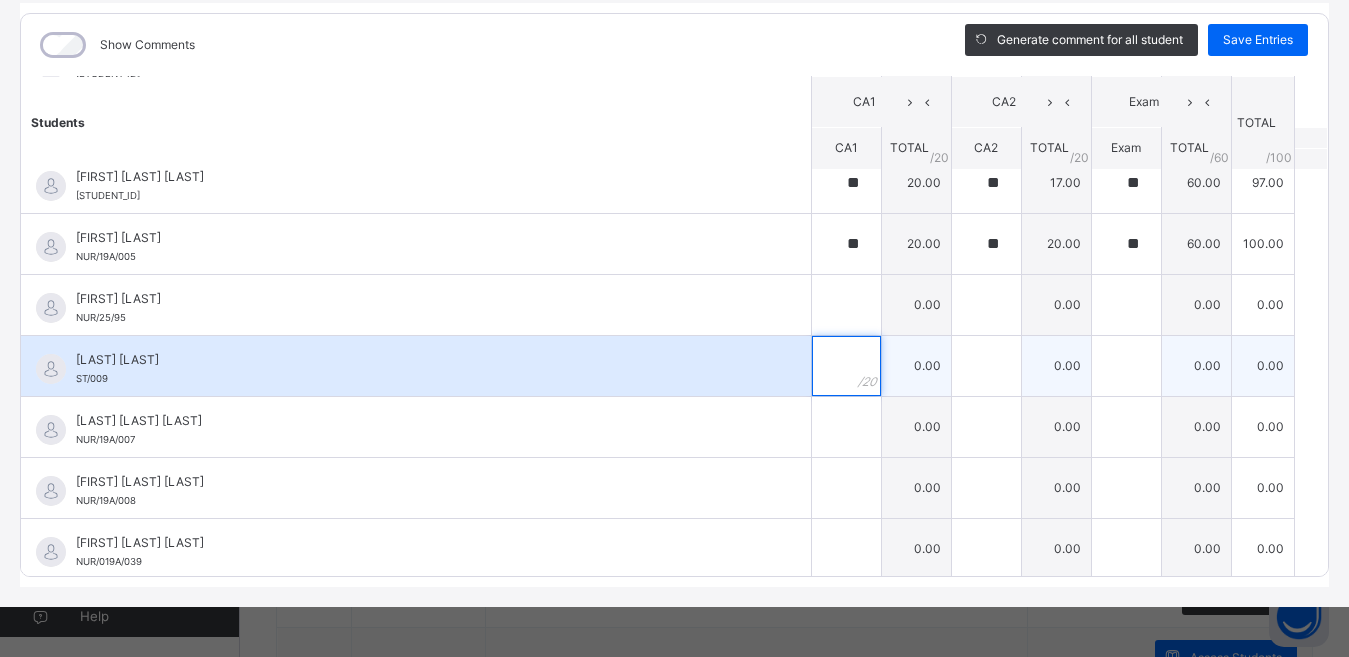 click at bounding box center [846, 366] 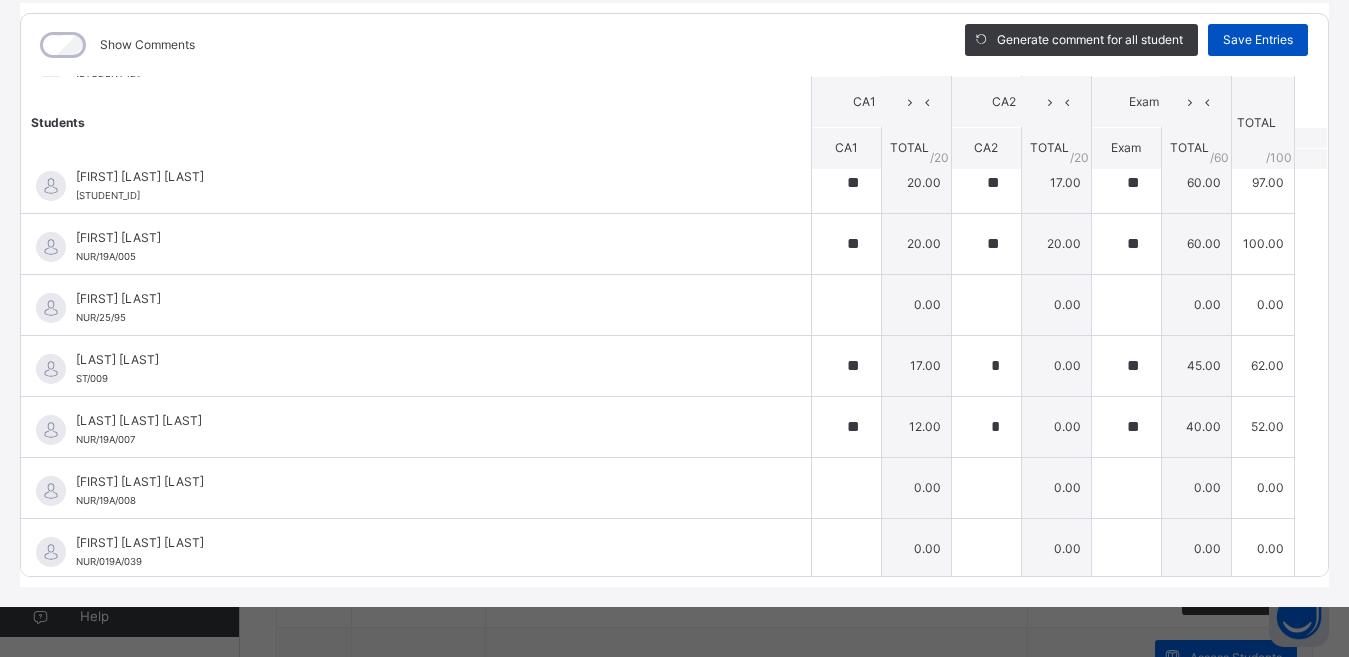 click on "Save Entries" at bounding box center [1258, 40] 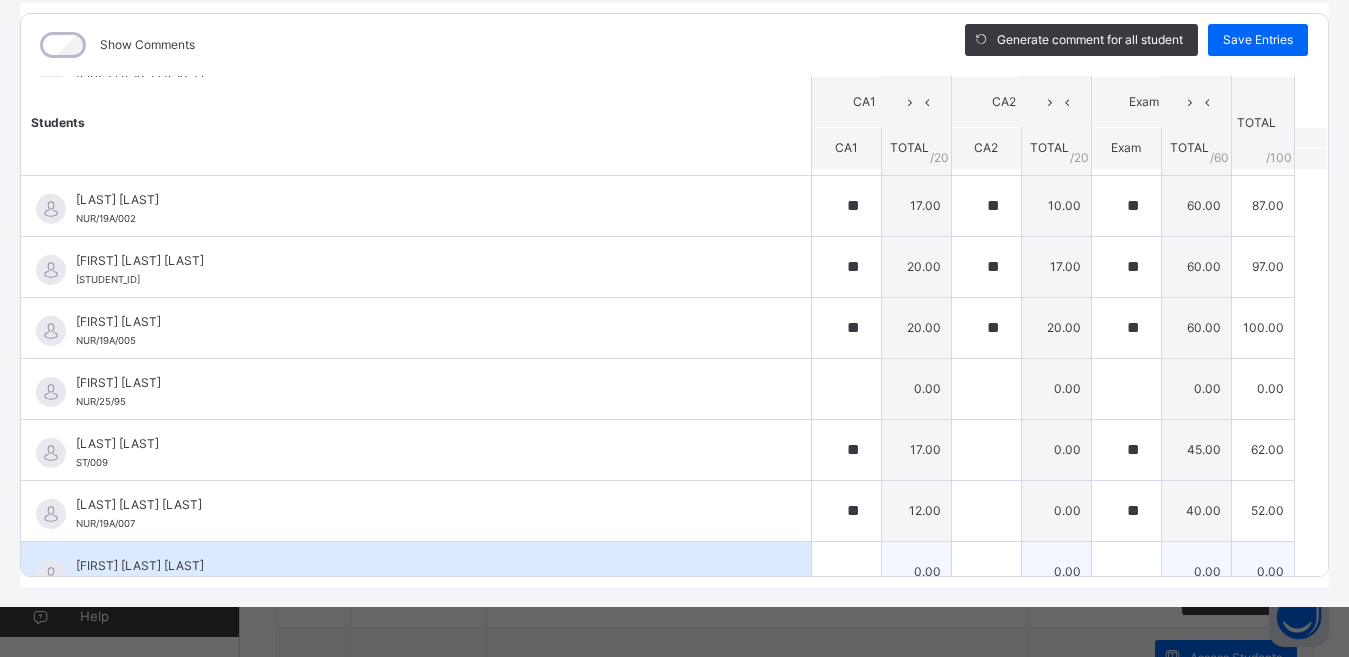 scroll, scrollTop: 300, scrollLeft: 0, axis: vertical 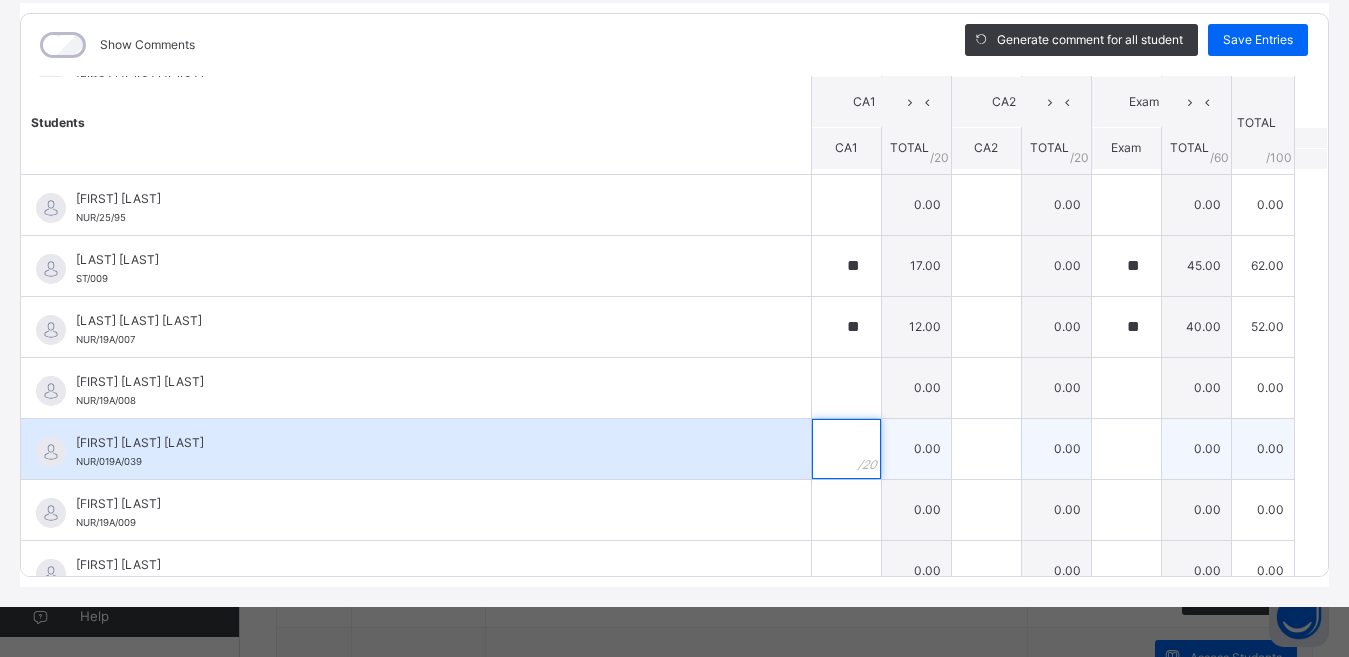 click at bounding box center (846, 449) 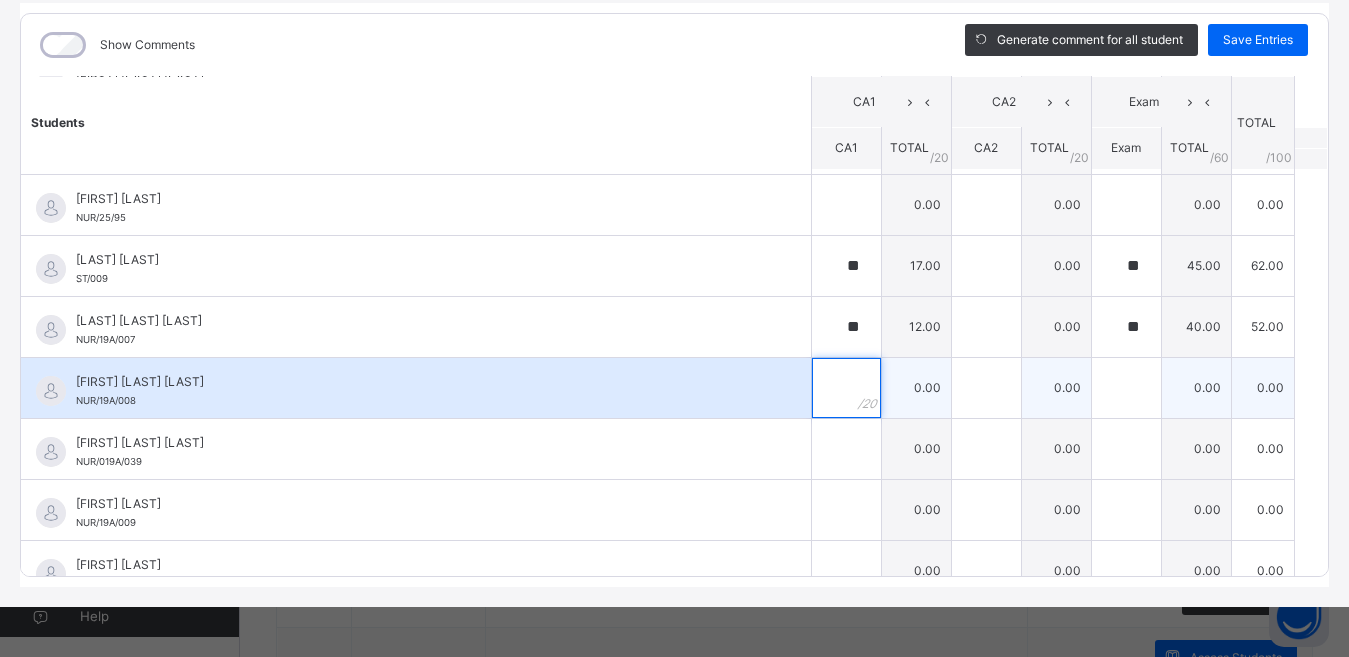 click at bounding box center (846, 388) 